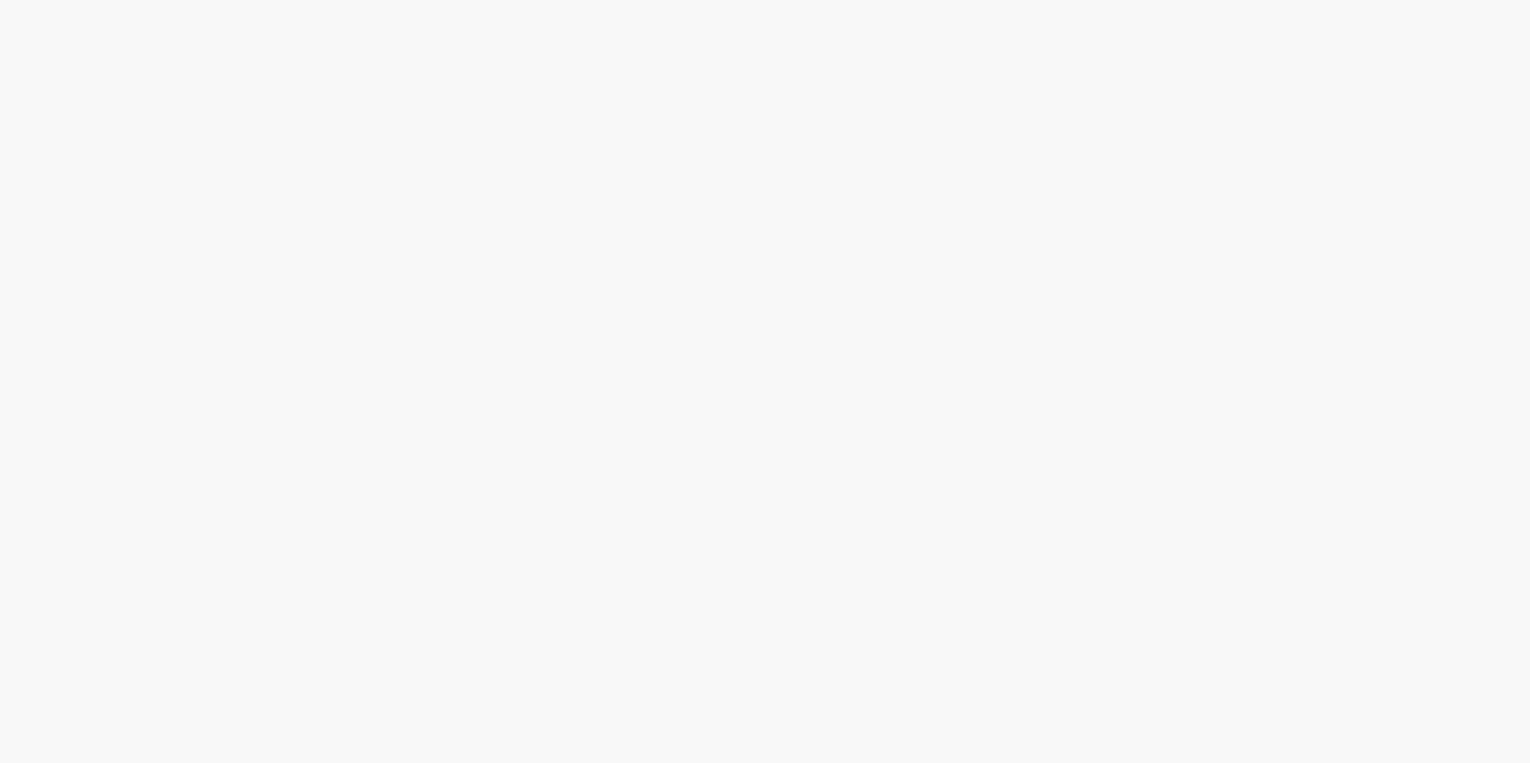 scroll, scrollTop: 0, scrollLeft: 0, axis: both 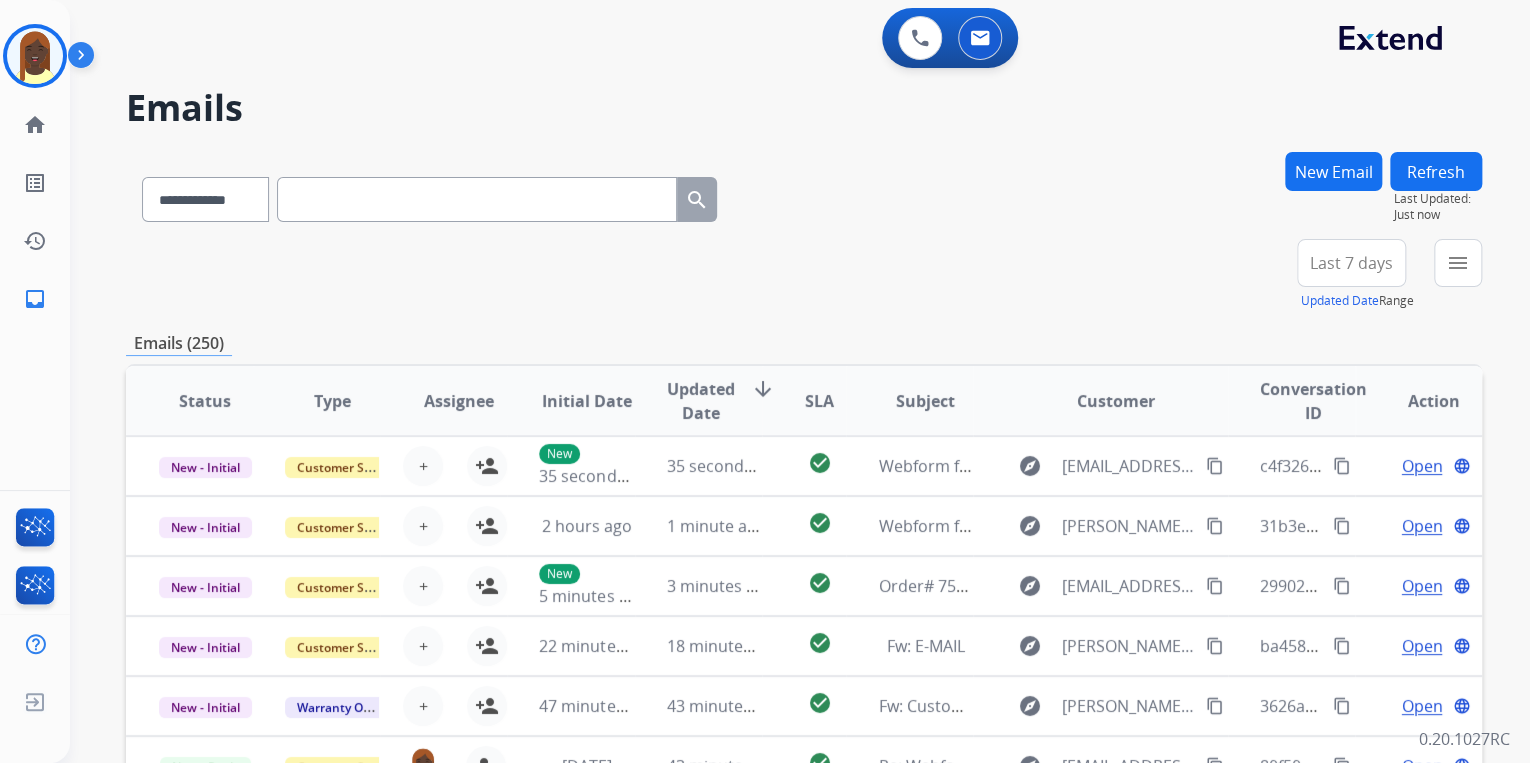 click on "**********" at bounding box center [804, 275] 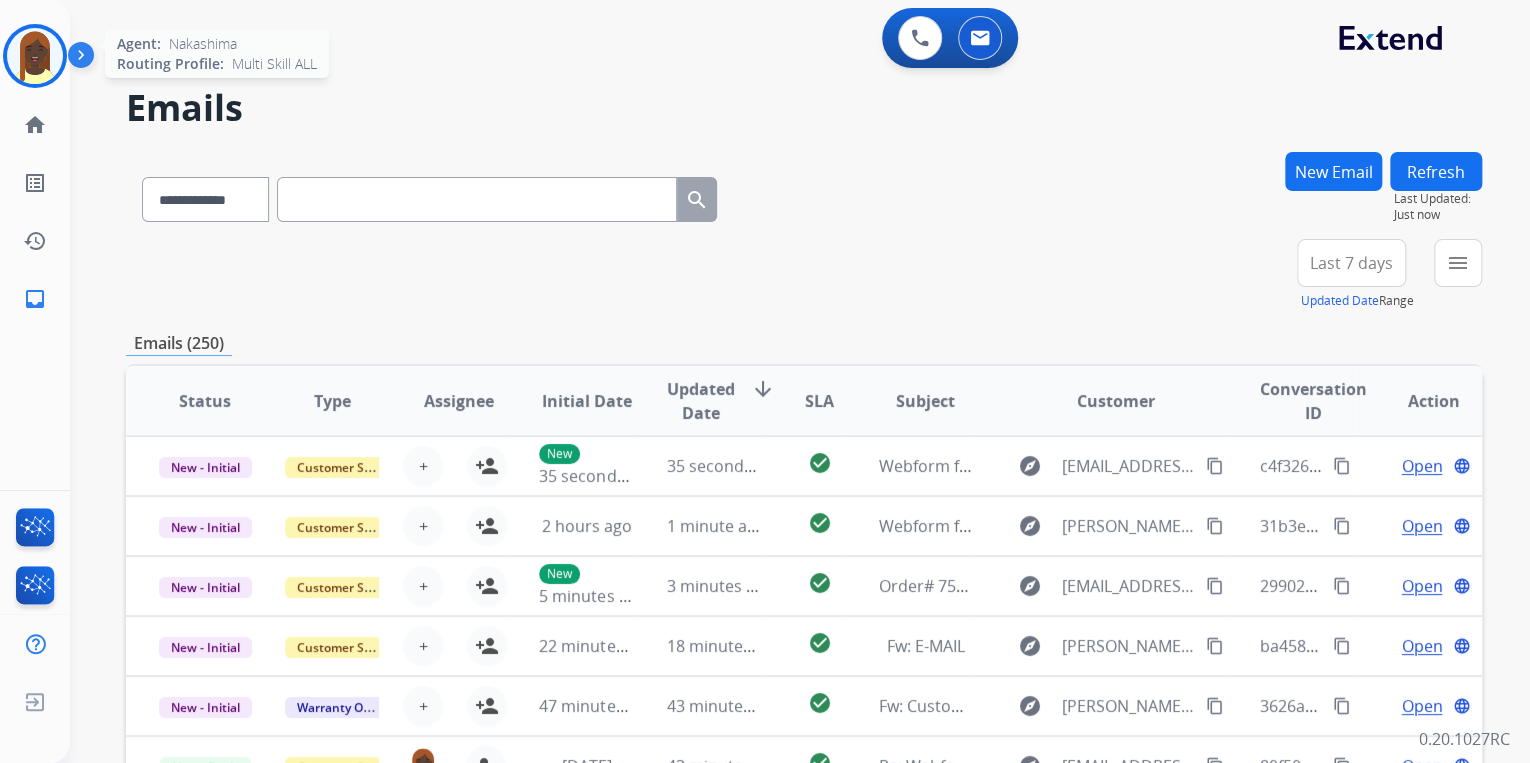 click at bounding box center [35, 56] 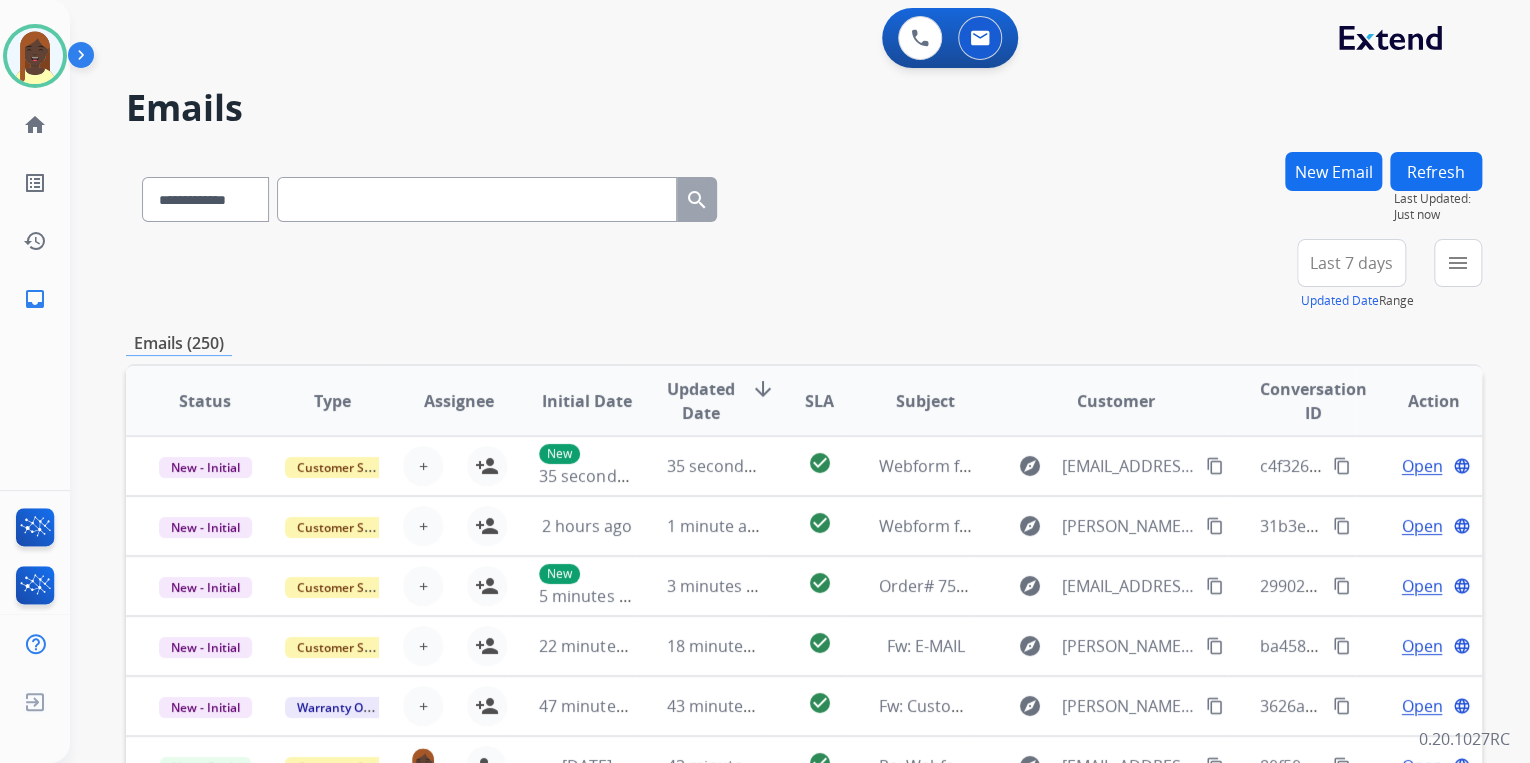 click on "**********" at bounding box center [804, 275] 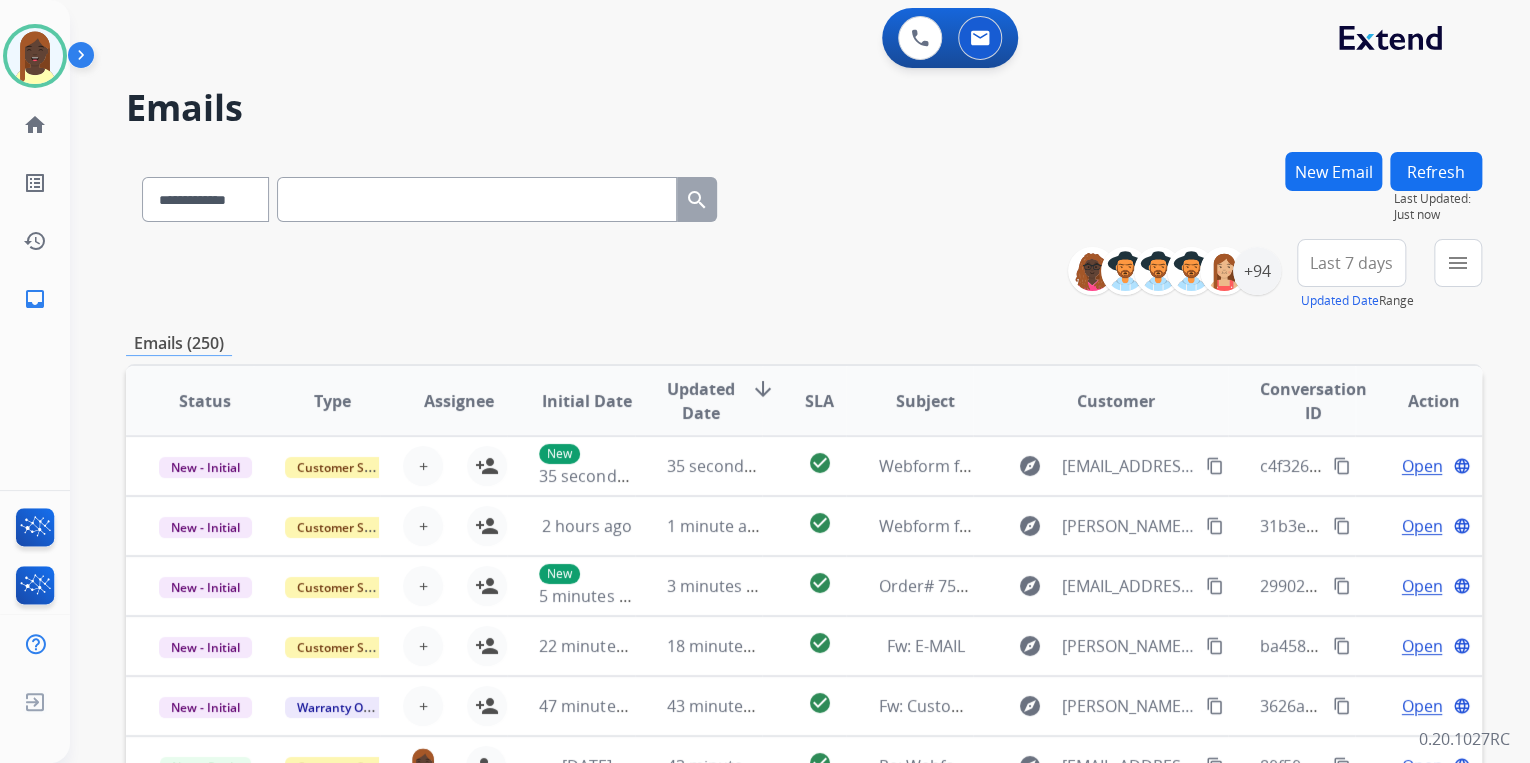 click on "**********" at bounding box center (804, 275) 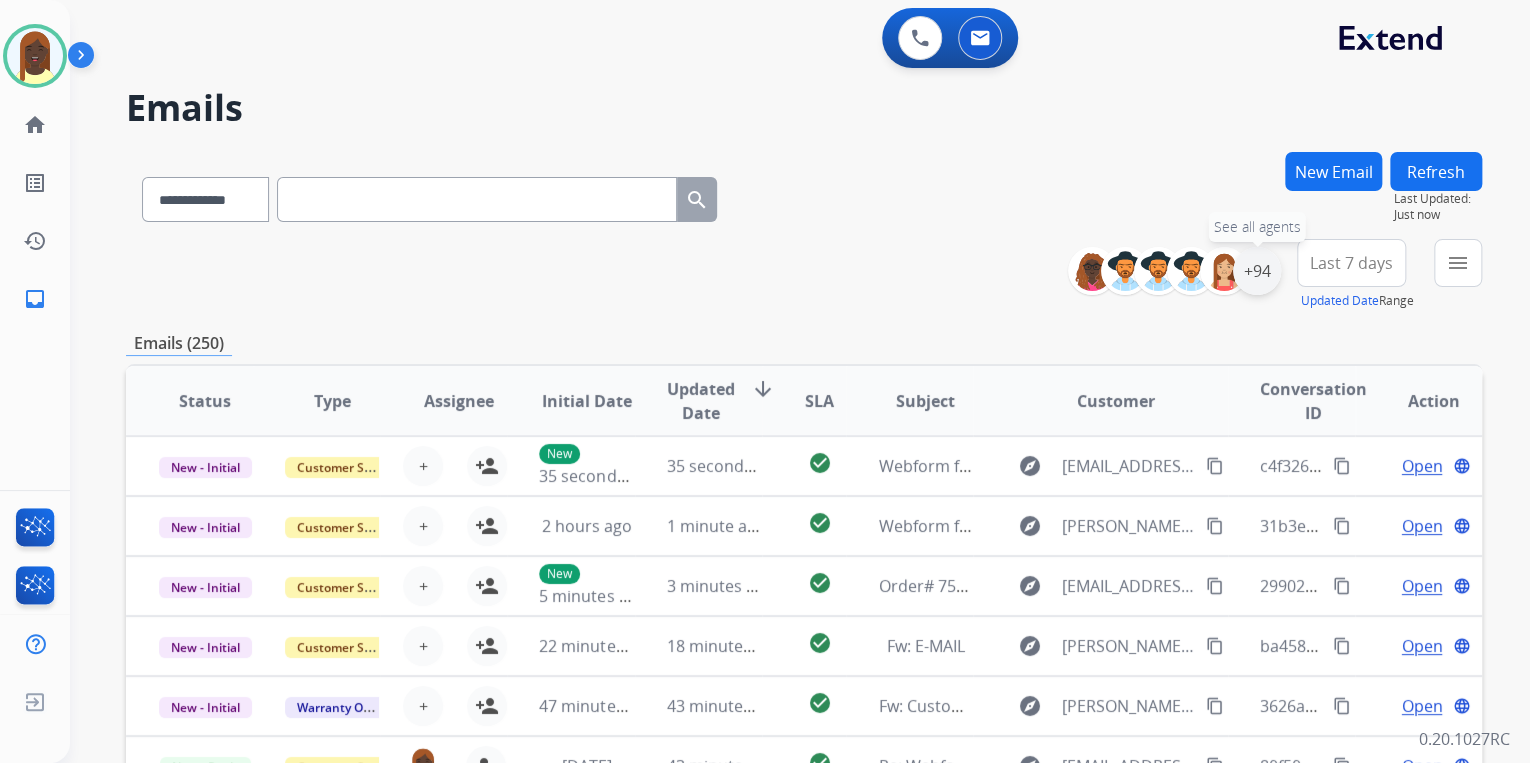 click on "+94" at bounding box center [1257, 271] 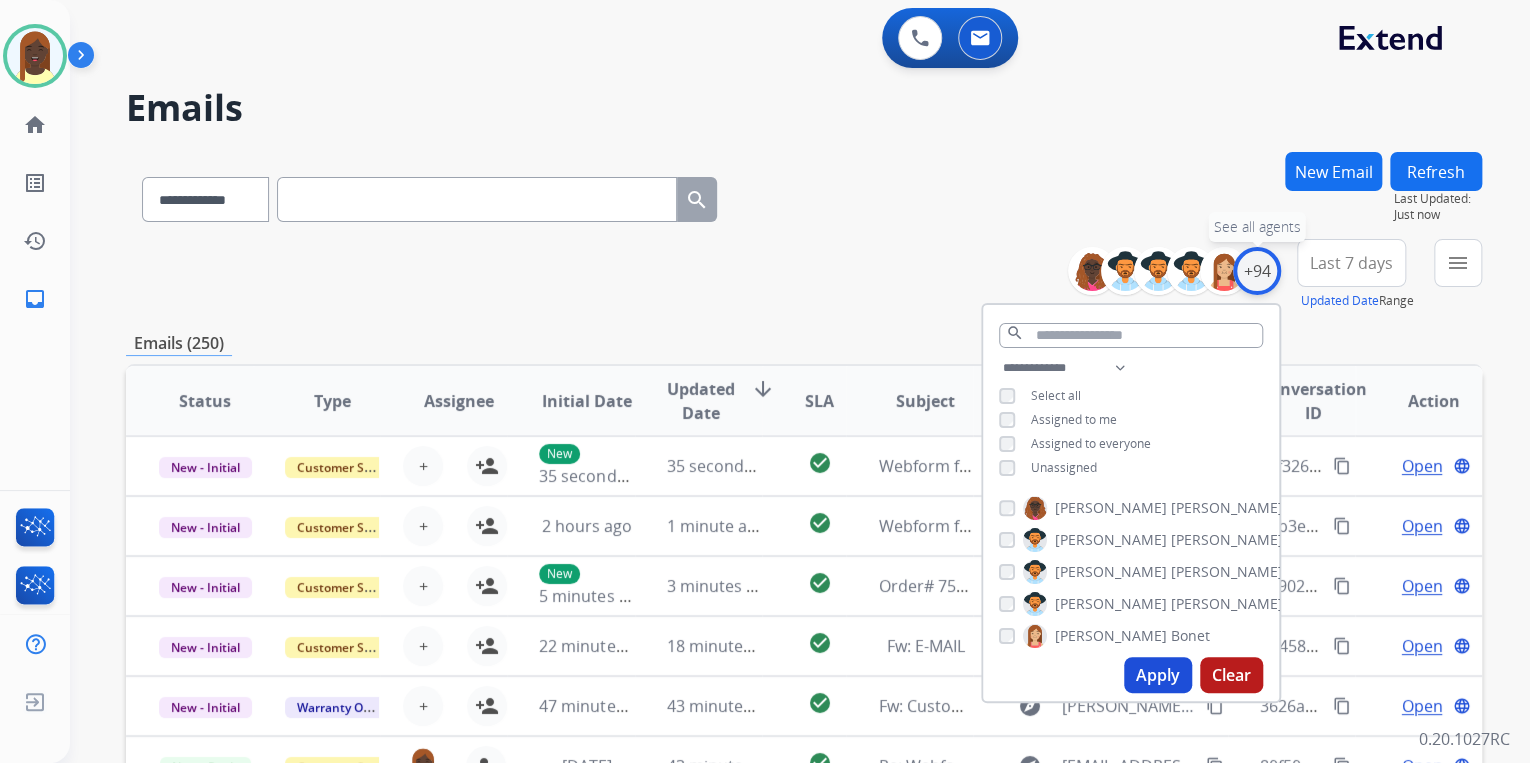 click on "+94" at bounding box center (1257, 271) 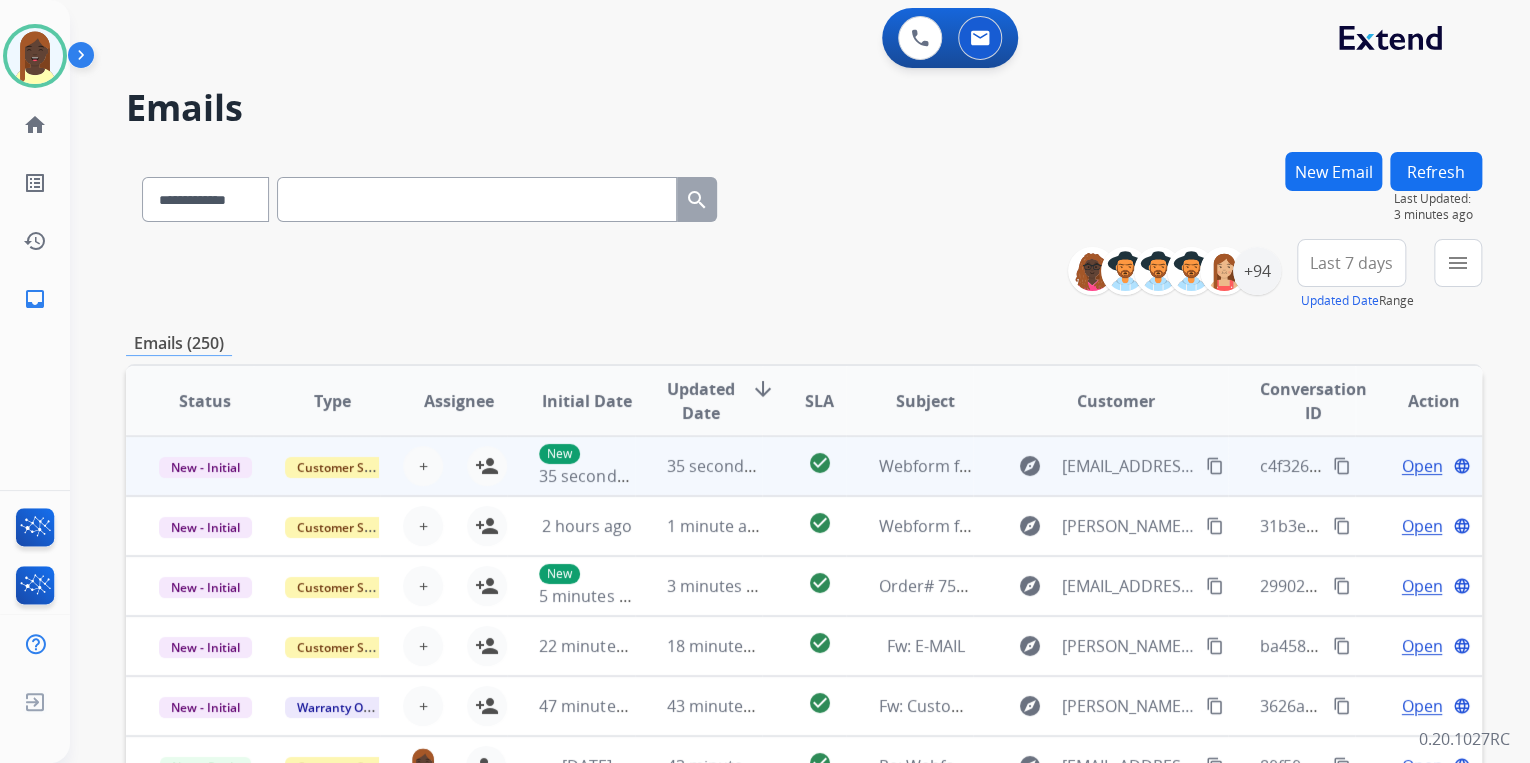 scroll, scrollTop: 1, scrollLeft: 0, axis: vertical 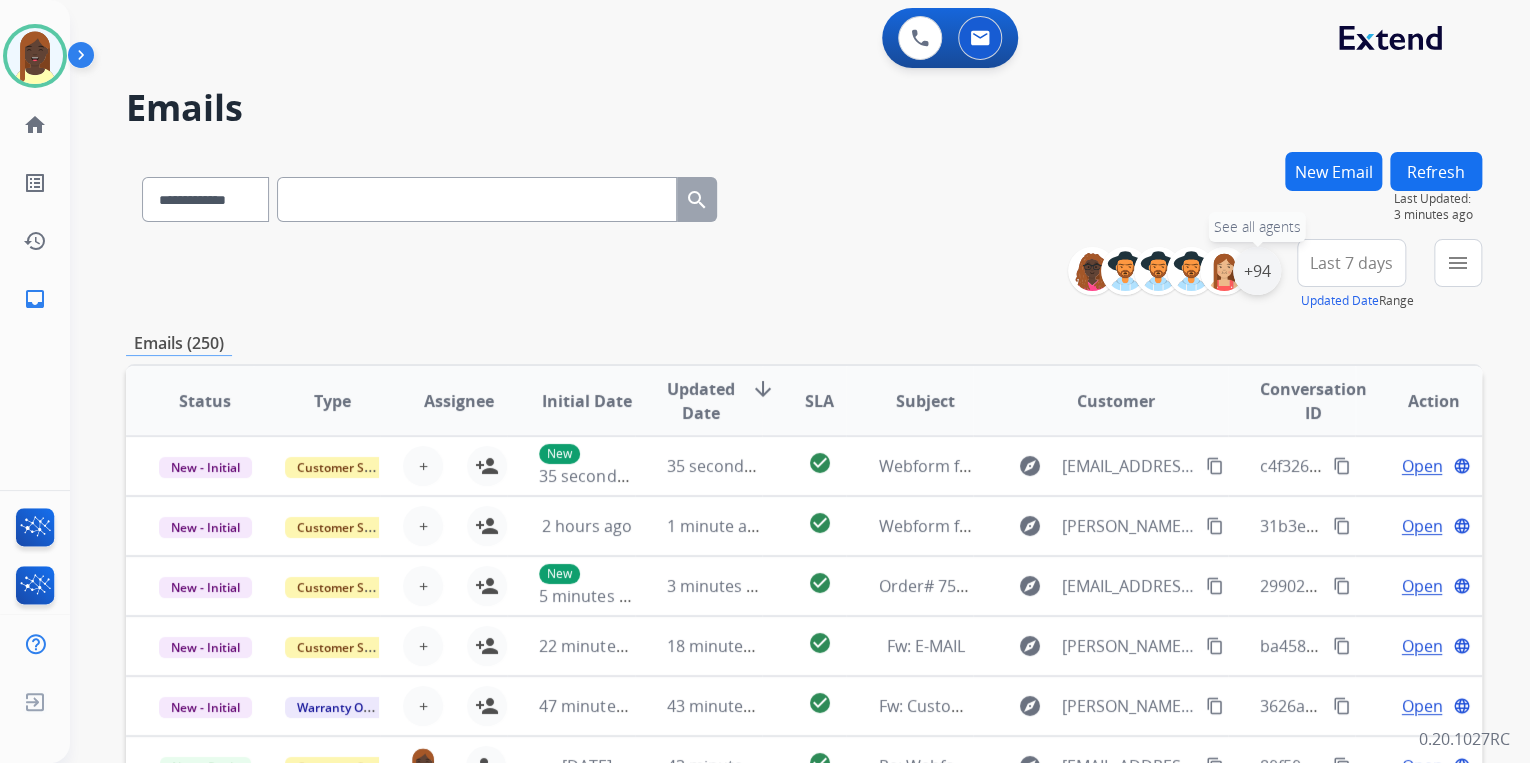 click on "+94" at bounding box center (1257, 271) 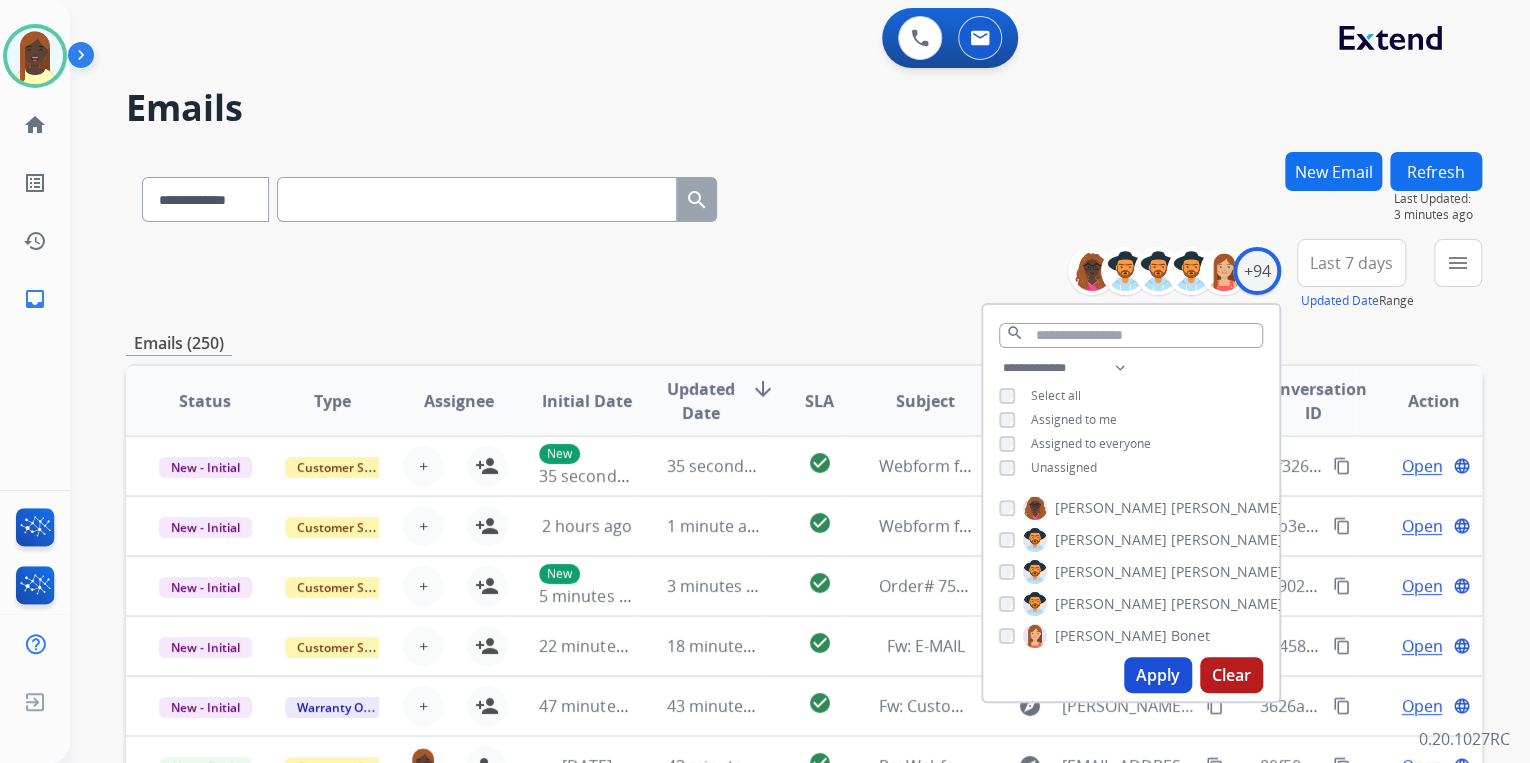 click on "Apply" at bounding box center [1158, 675] 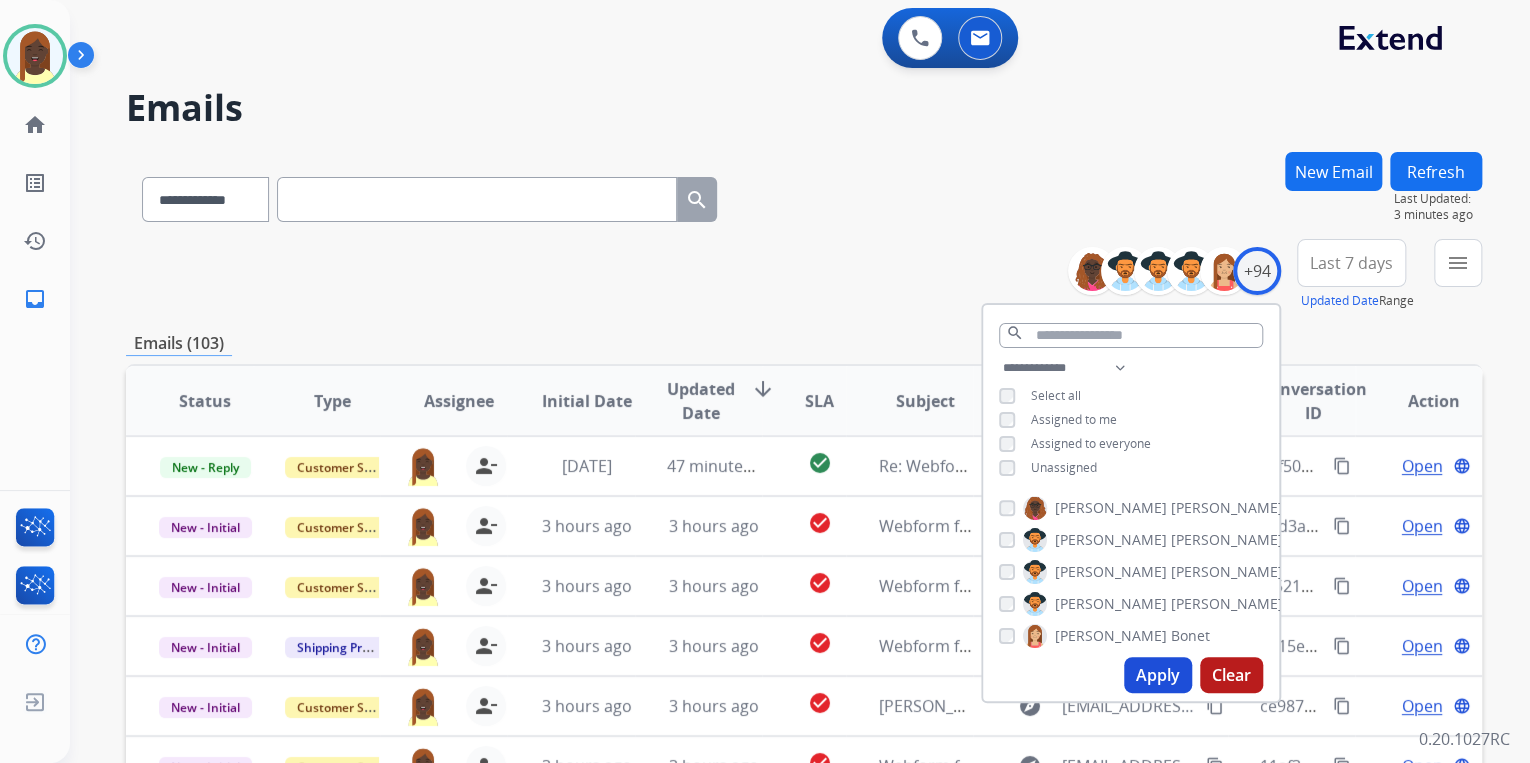 click on "**********" at bounding box center (804, 645) 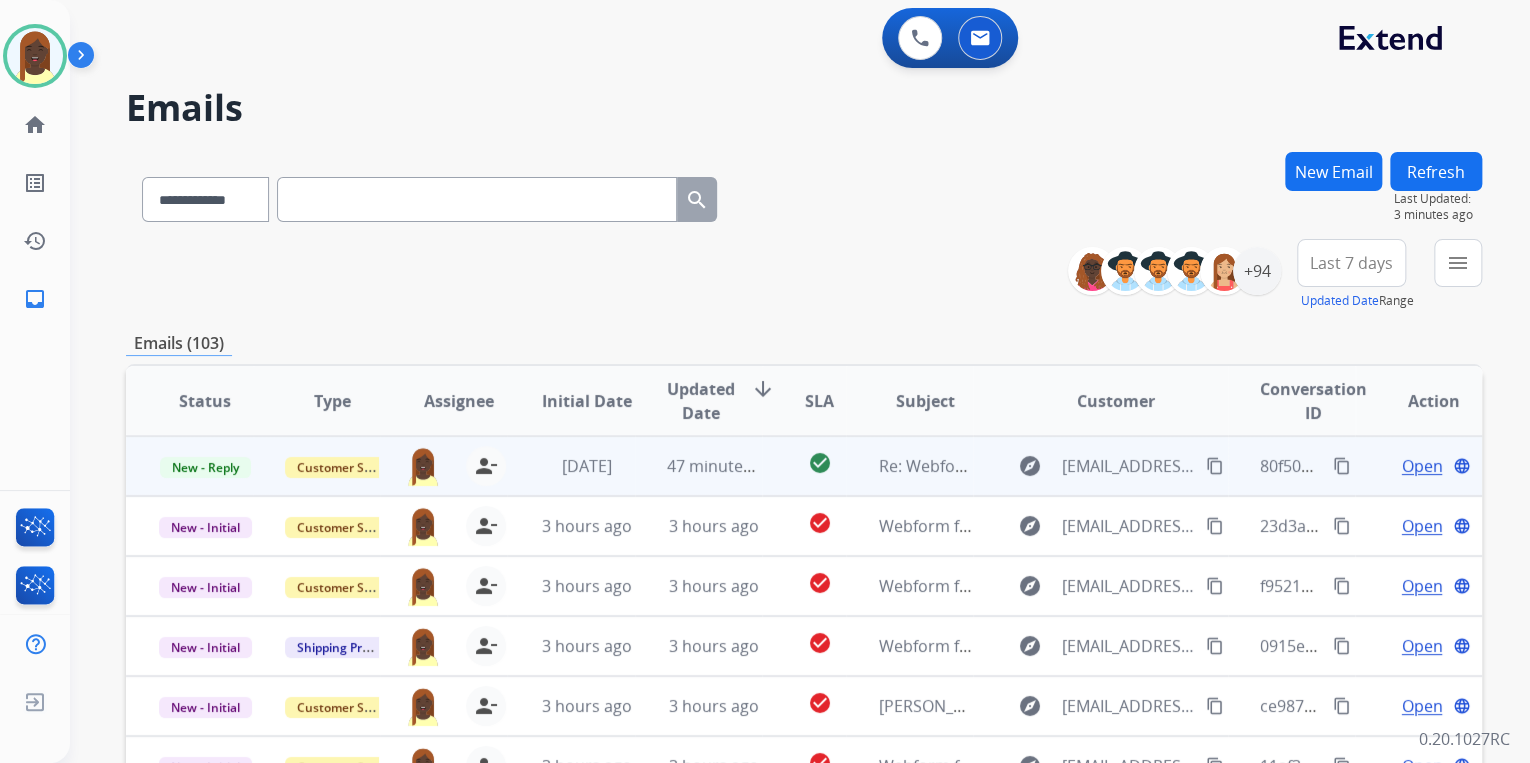 scroll, scrollTop: 1, scrollLeft: 0, axis: vertical 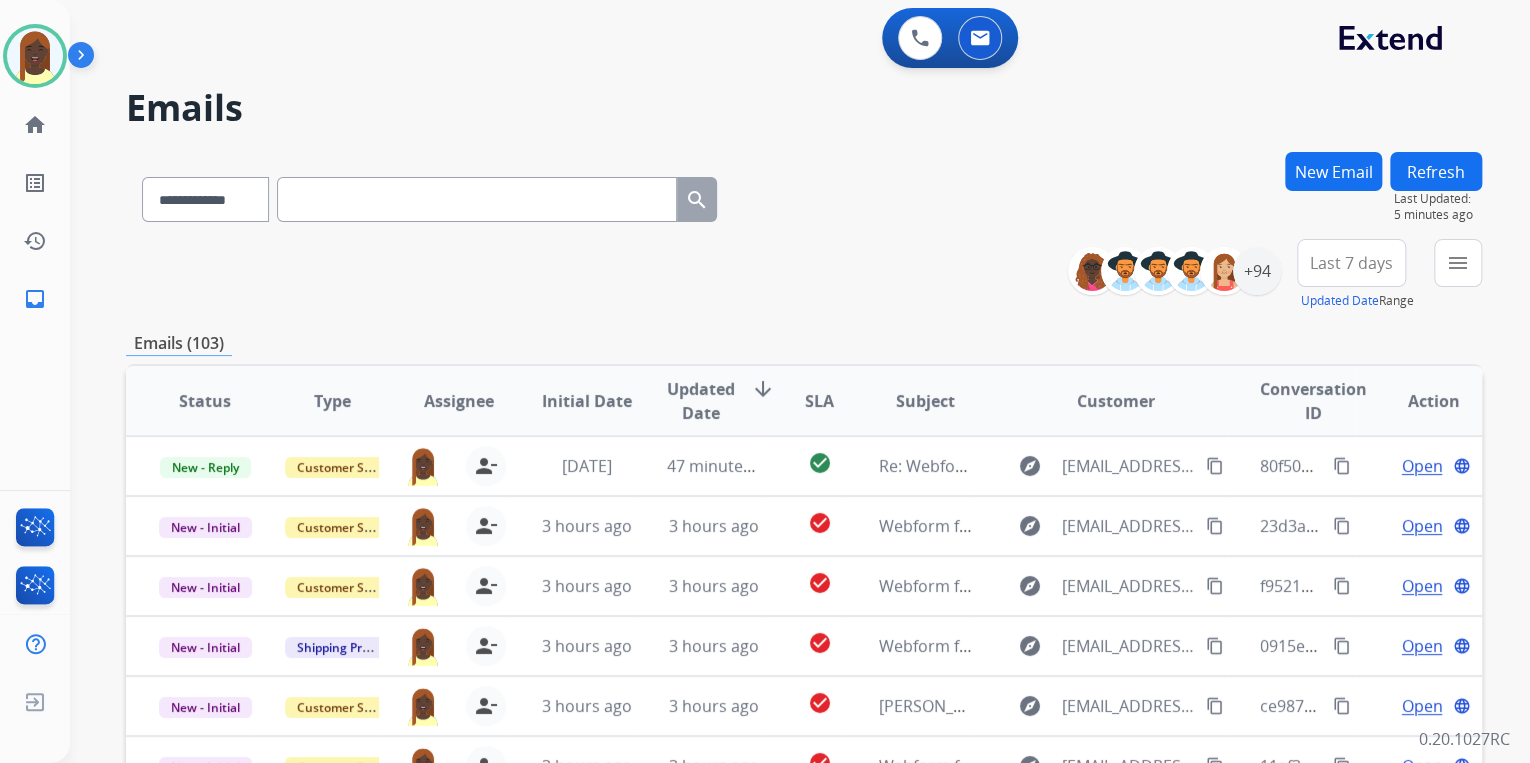 click on "New Email" at bounding box center (1333, 171) 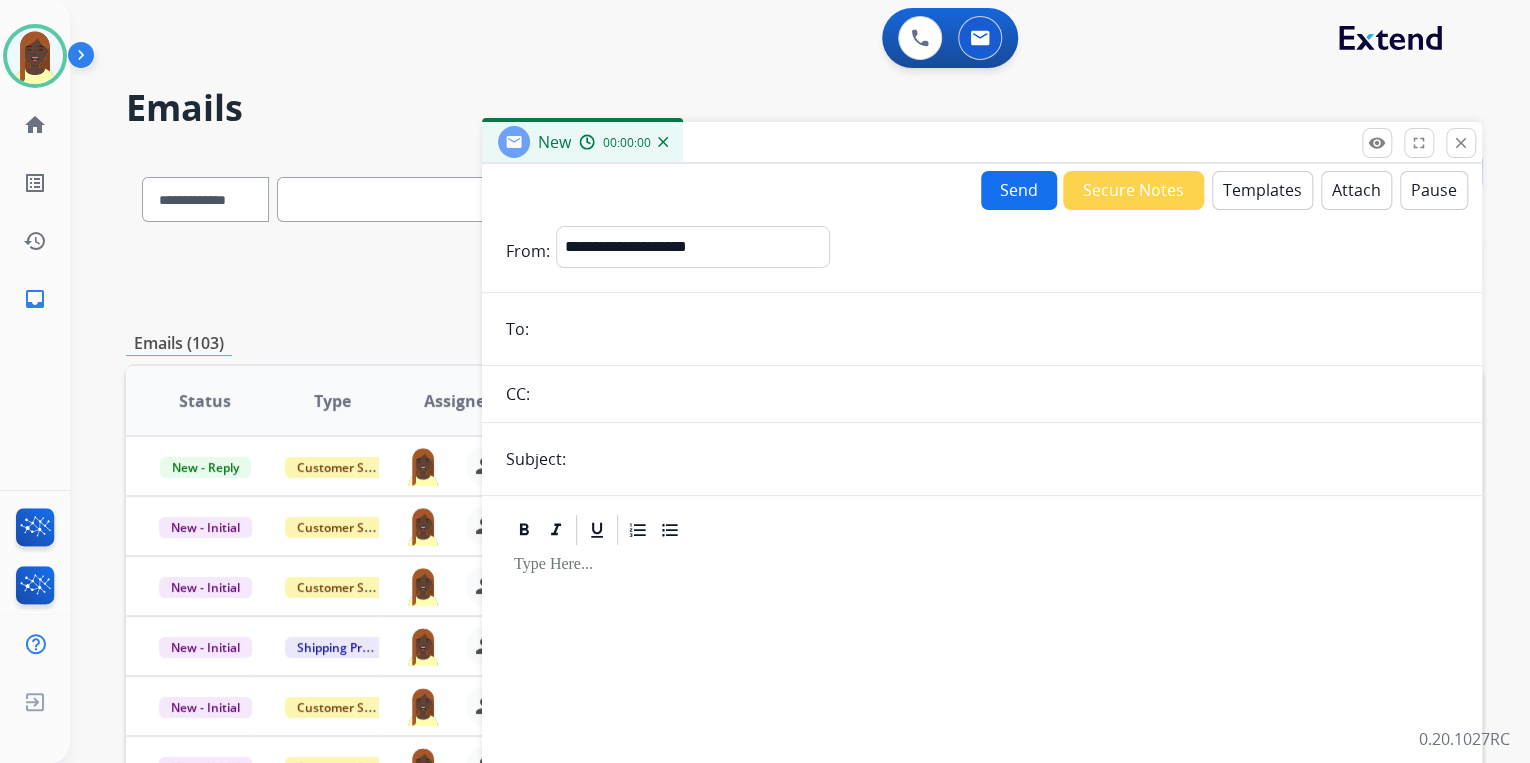 click on "**********" at bounding box center (693, 247) 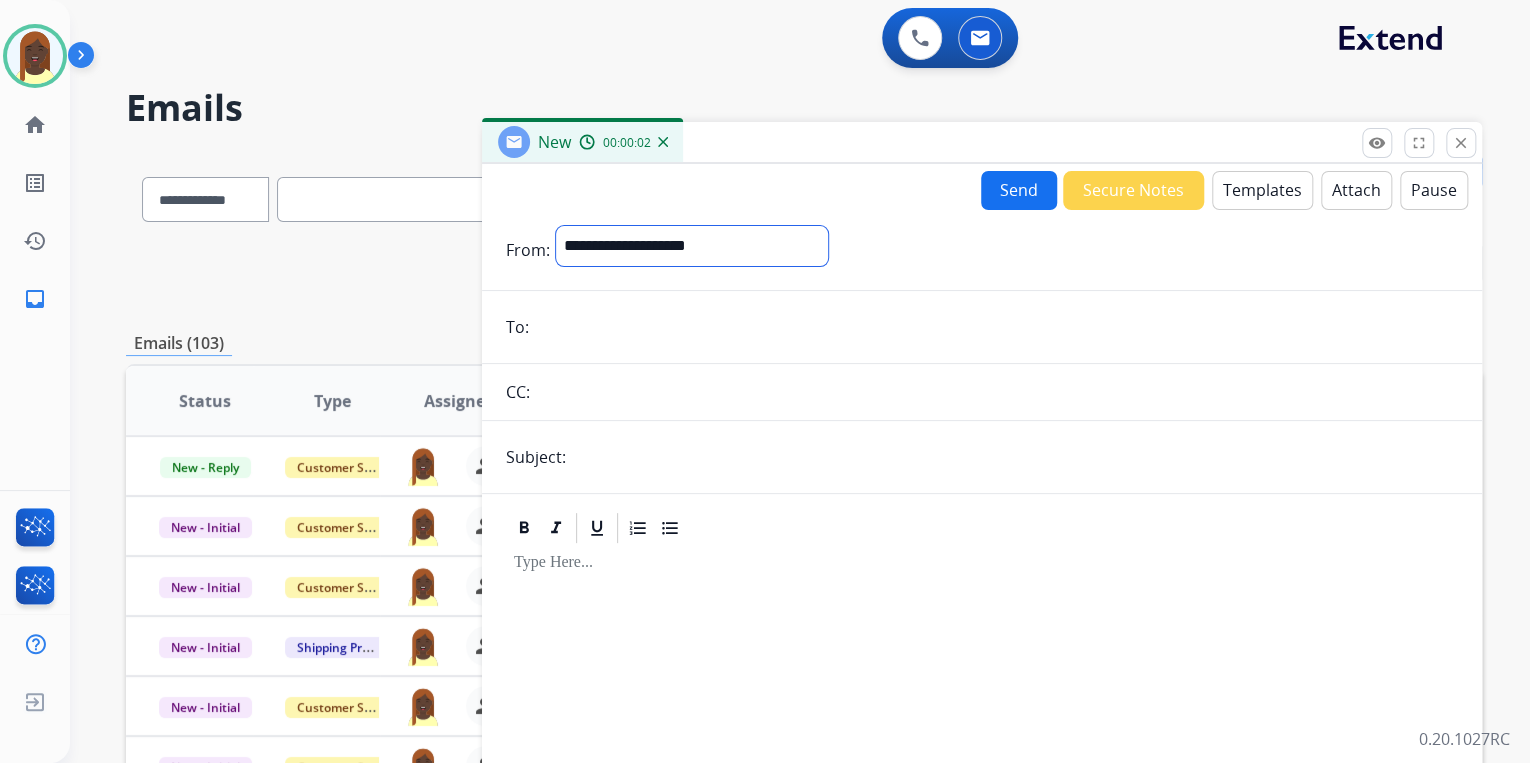 select on "**********" 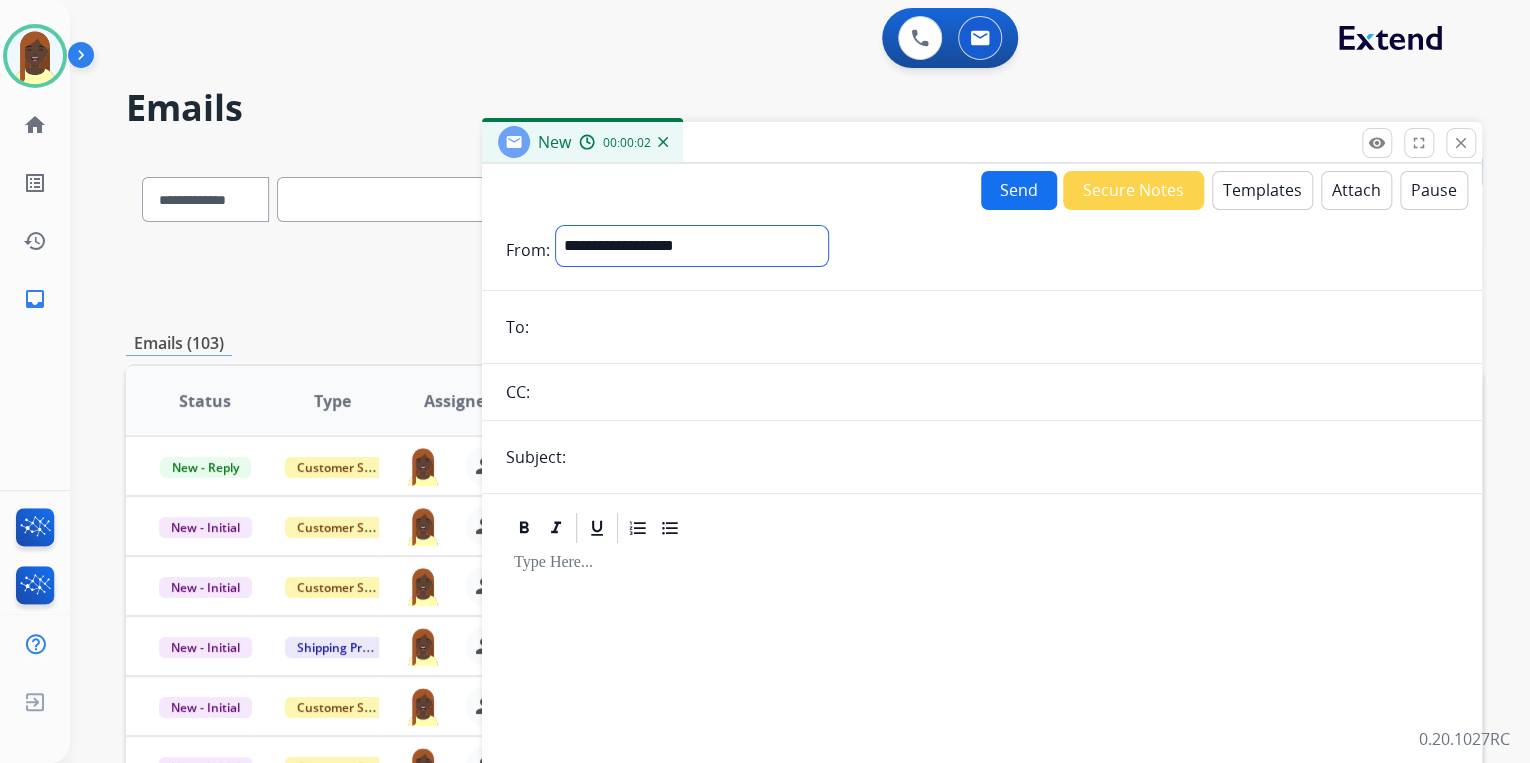 click on "**********" at bounding box center (692, 246) 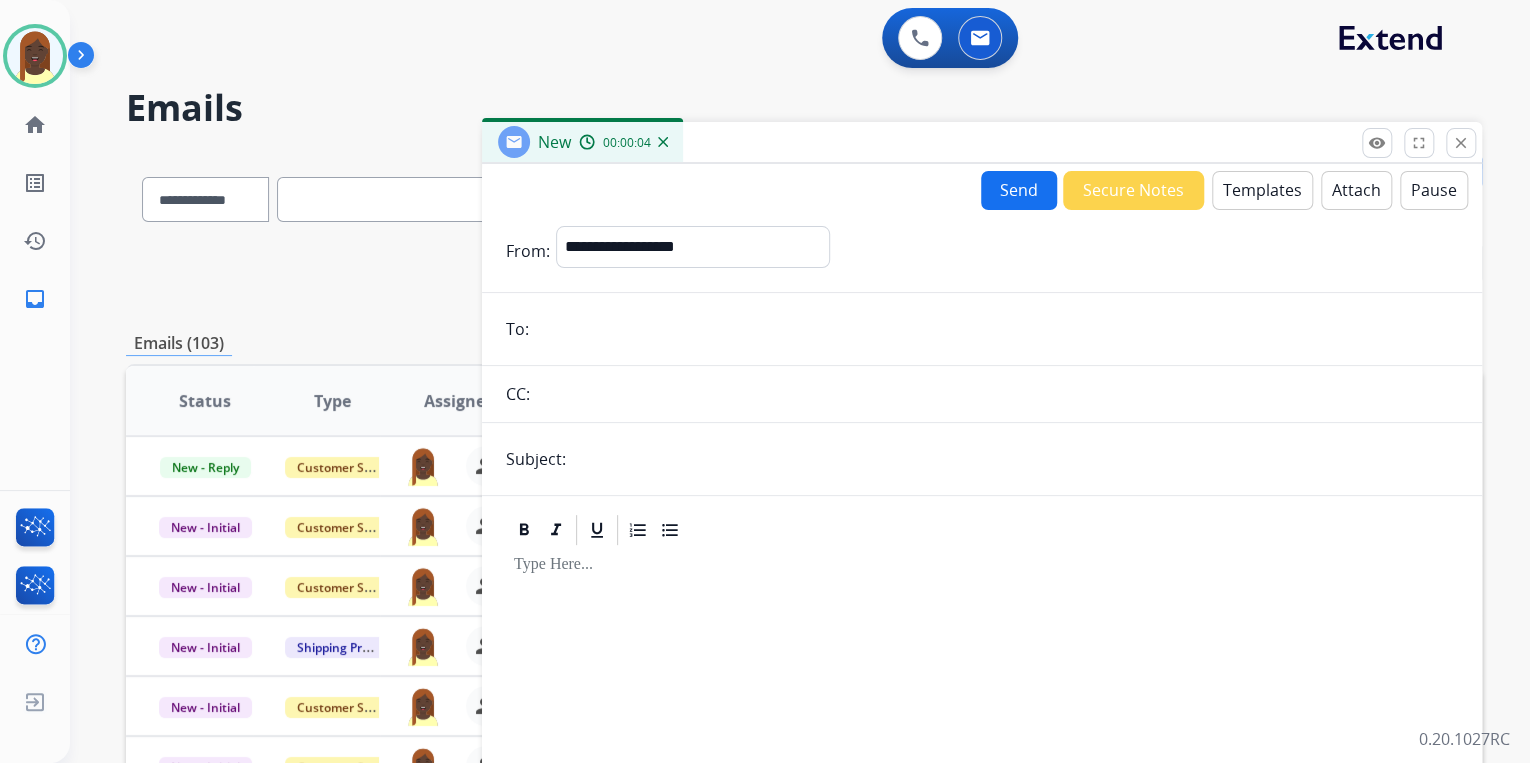 paste on "**********" 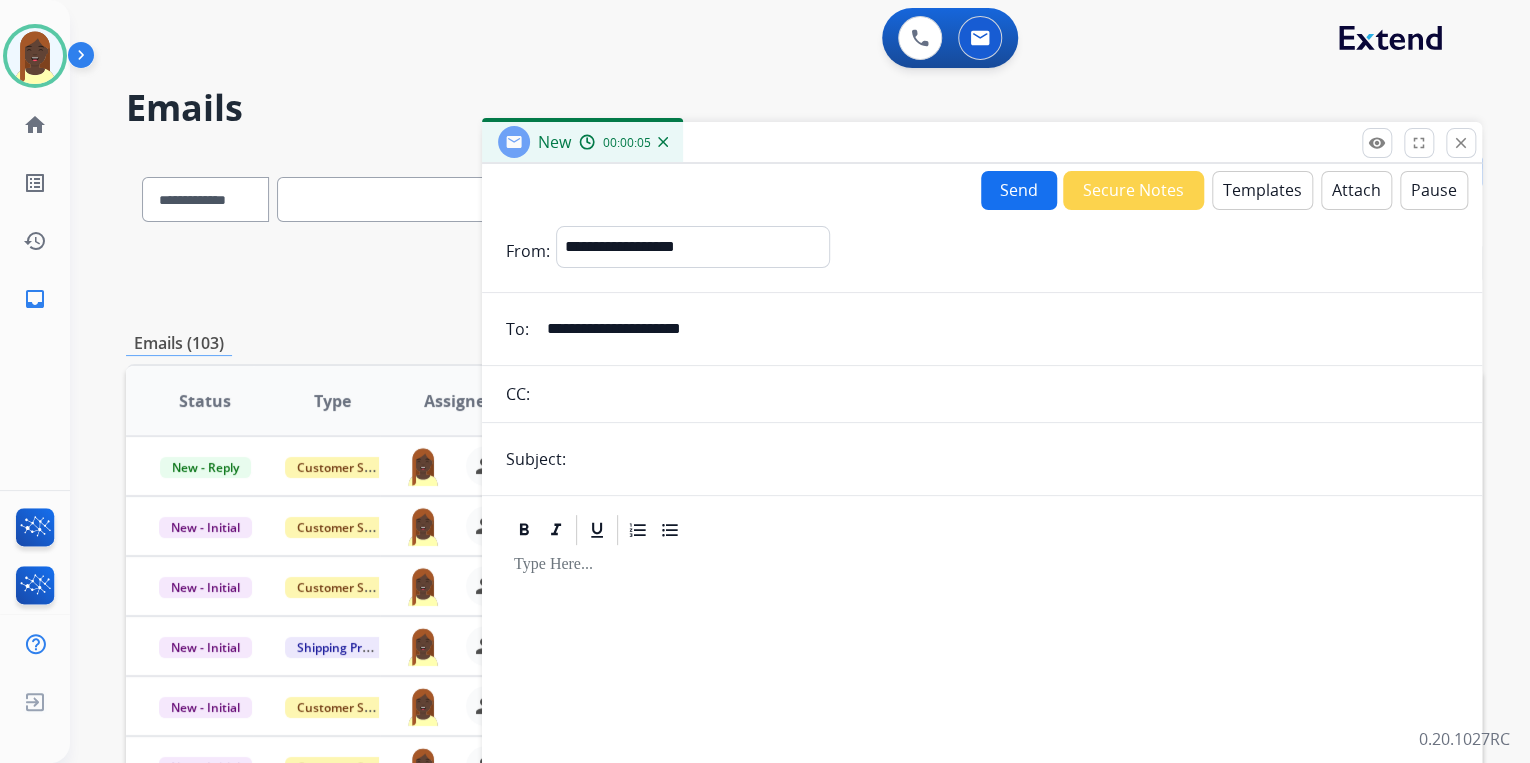 type on "**********" 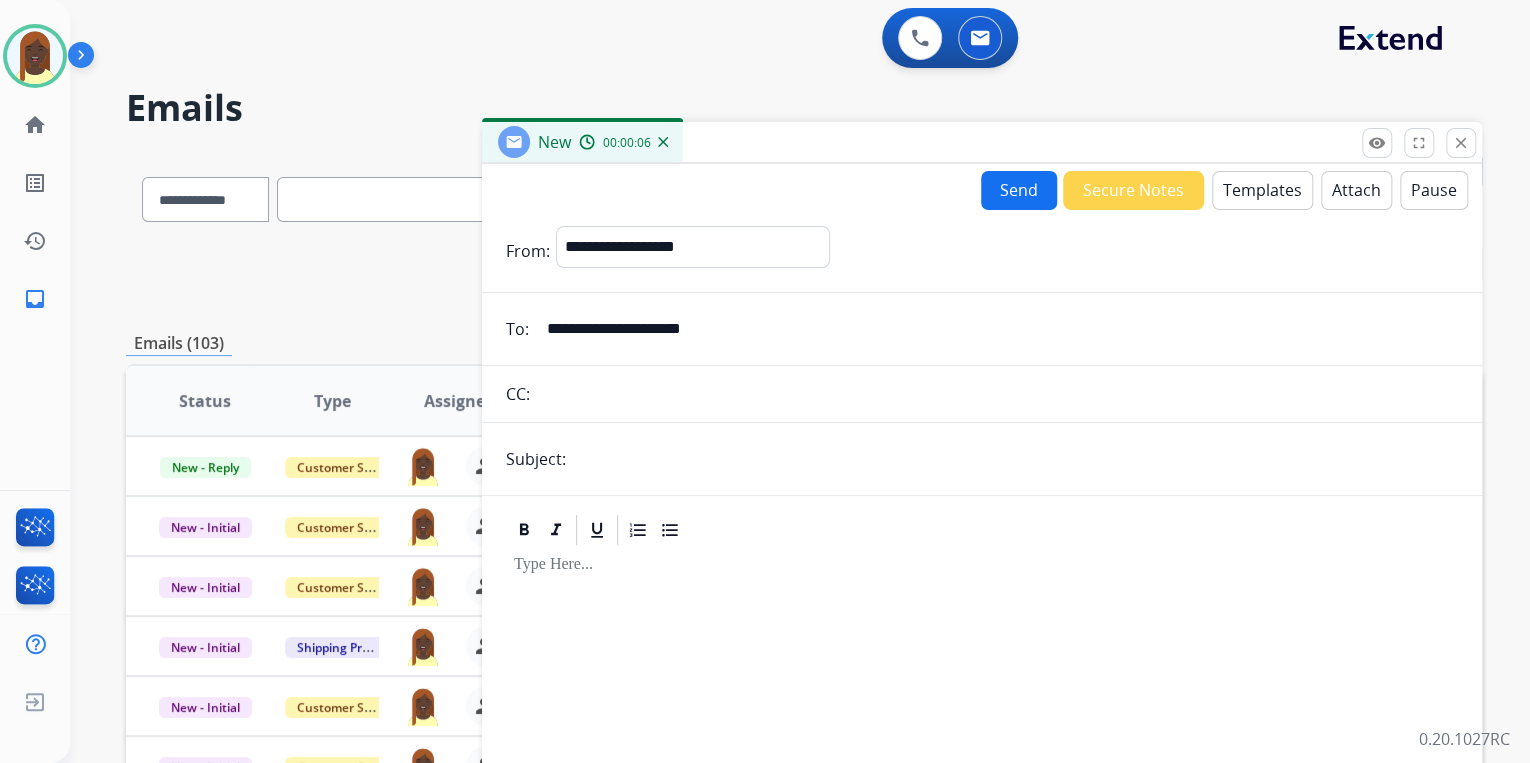 type on "**********" 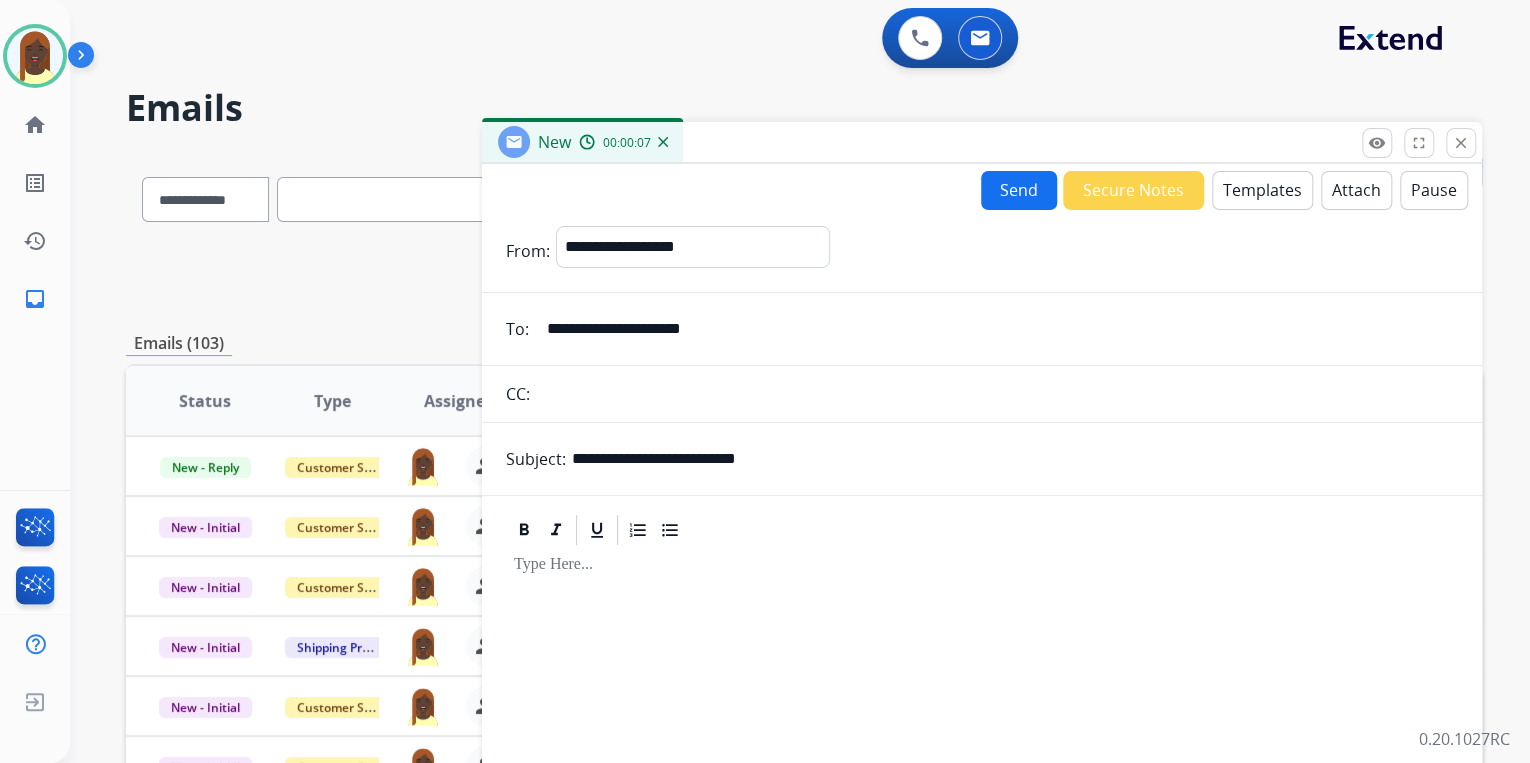 click on "Templates" at bounding box center (1262, 190) 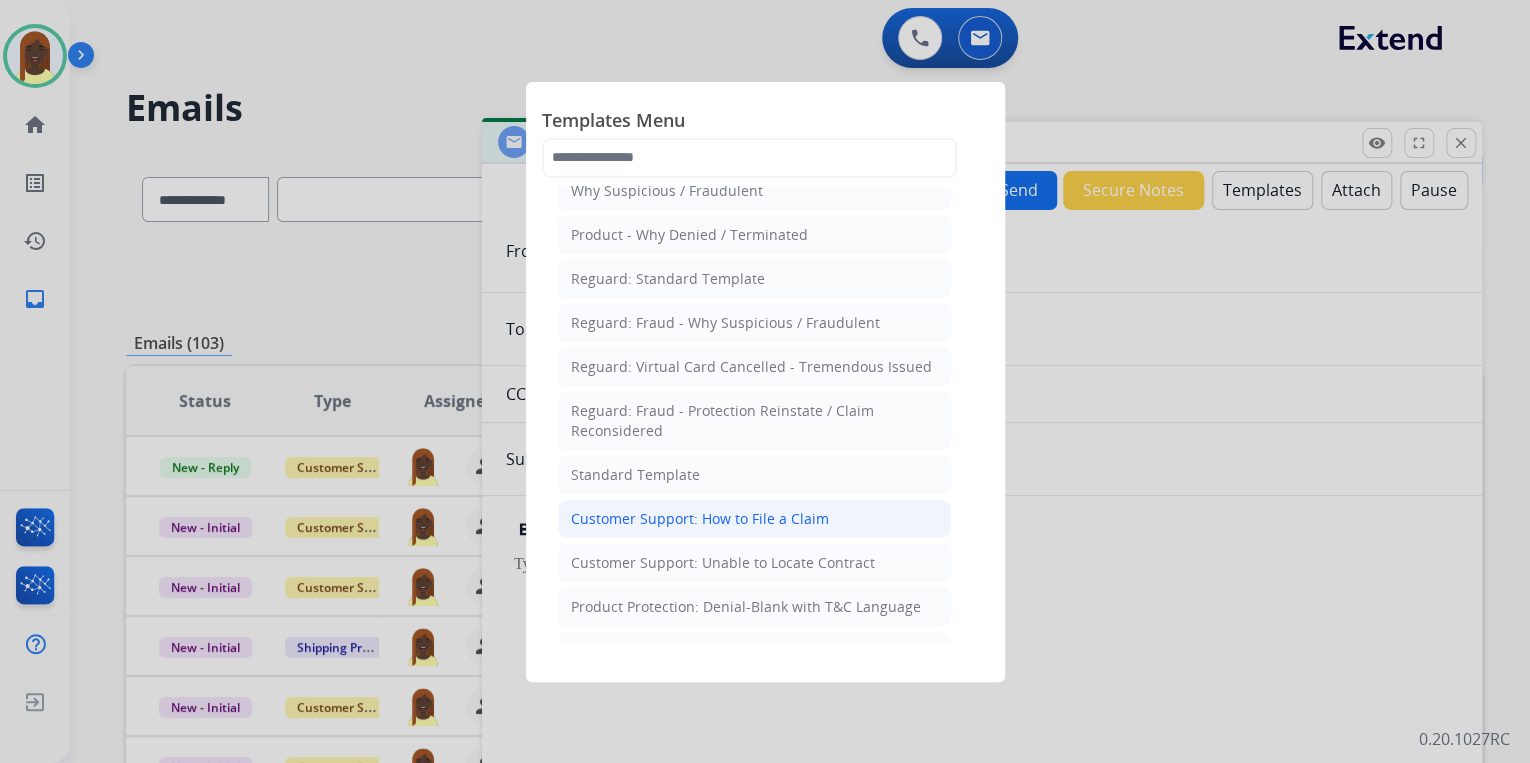 scroll, scrollTop: 240, scrollLeft: 0, axis: vertical 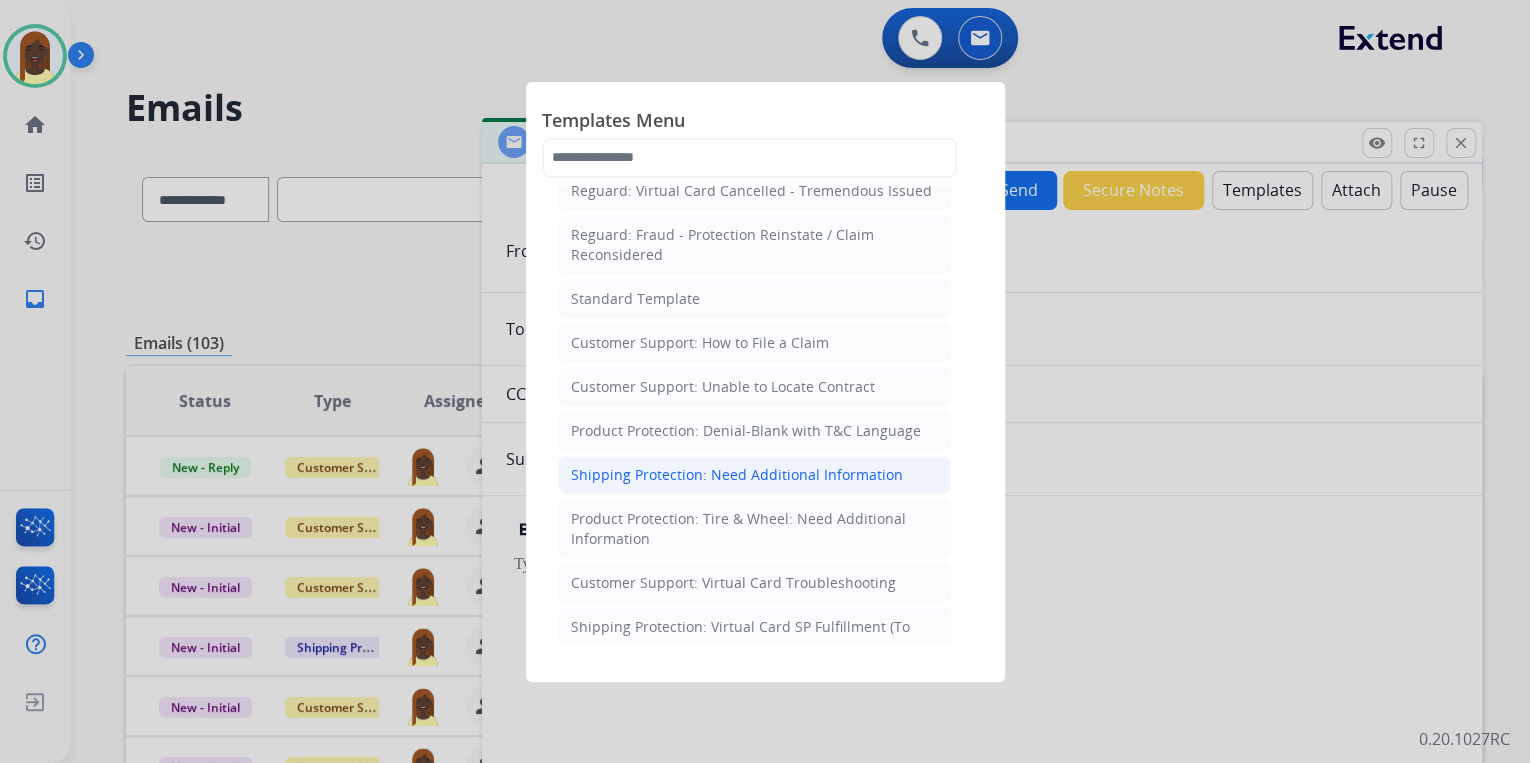 click on "Shipping Protection: Need Additional Information" 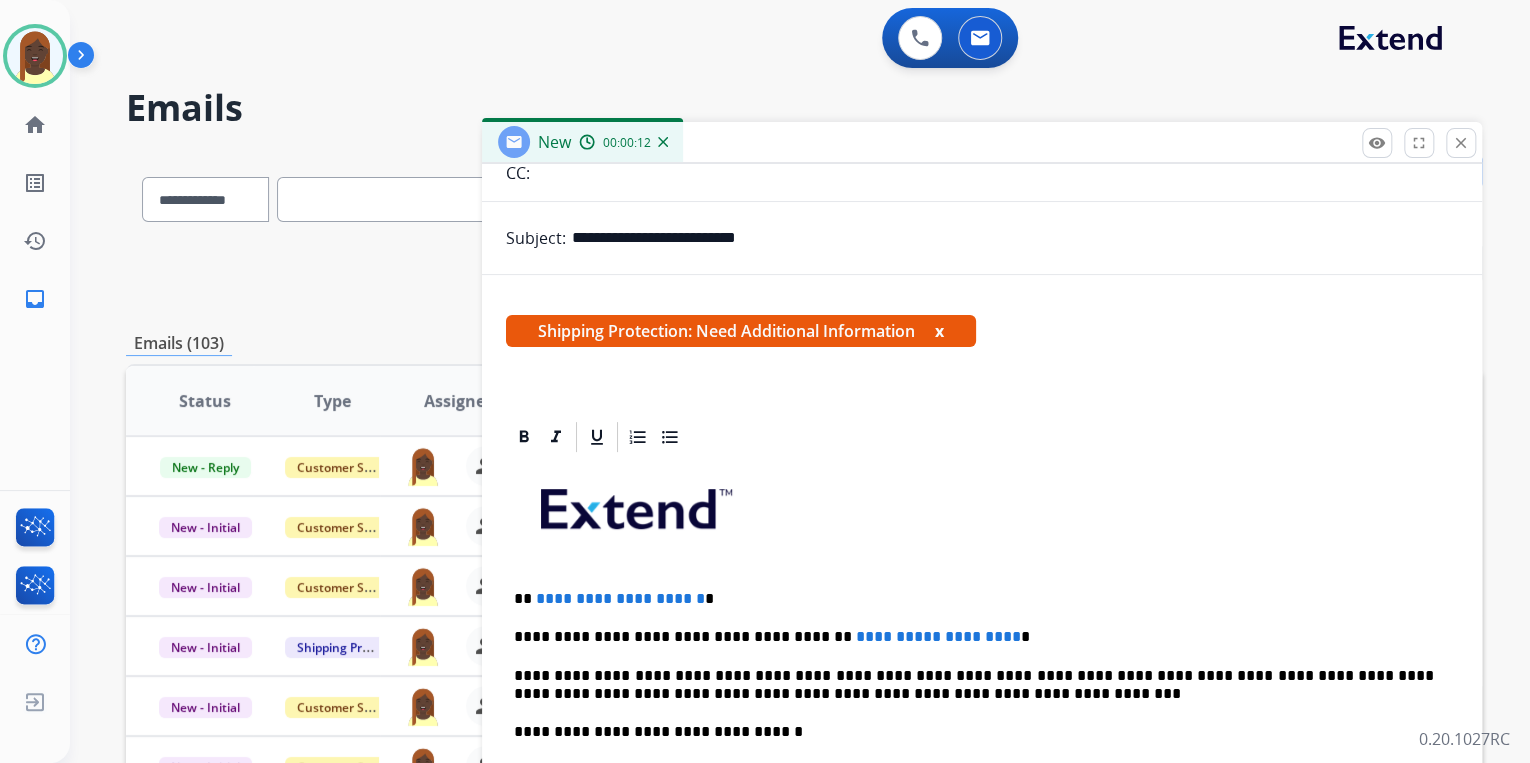 scroll, scrollTop: 320, scrollLeft: 0, axis: vertical 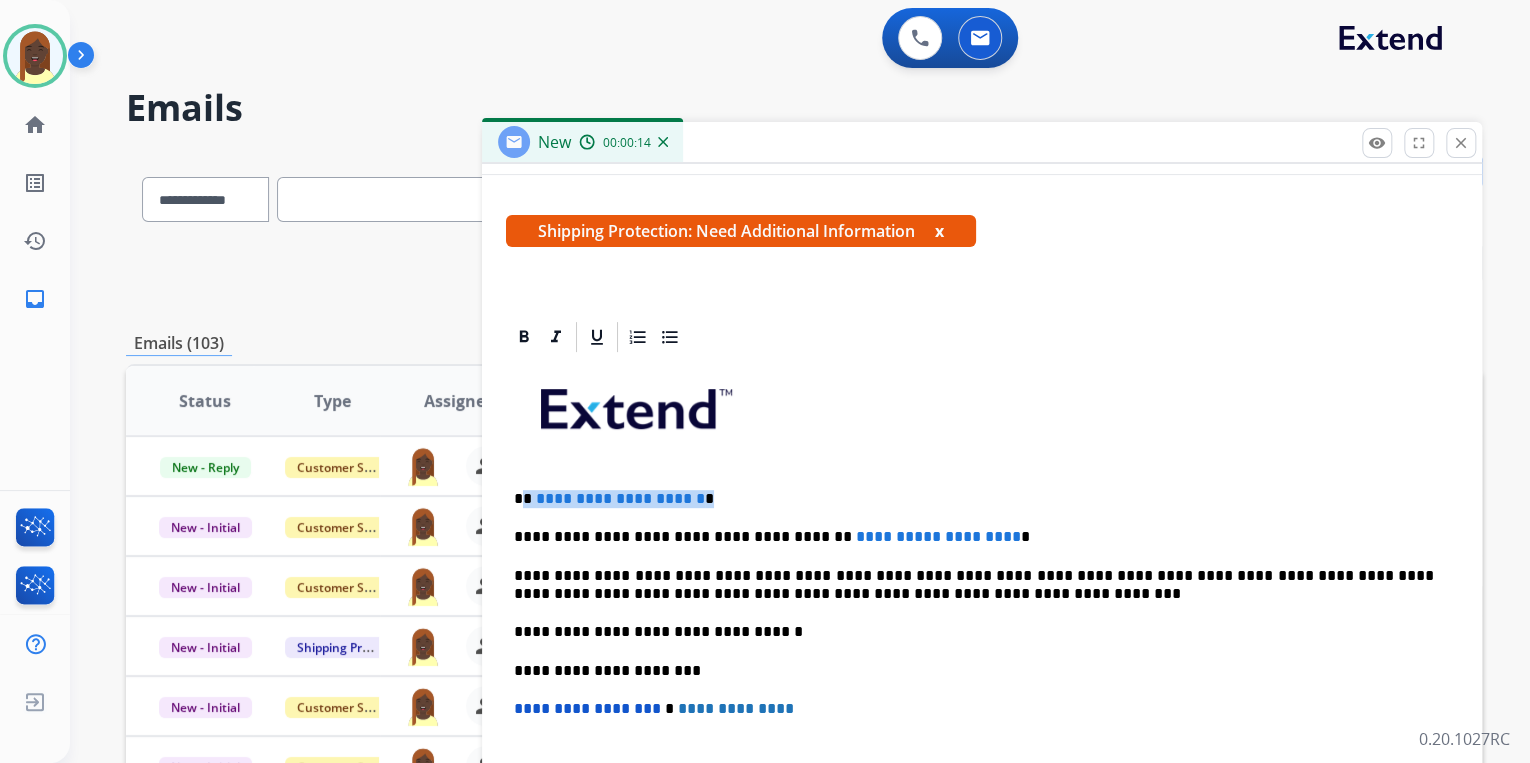 drag, startPoint x: 524, startPoint y: 496, endPoint x: 754, endPoint y: 492, distance: 230.03477 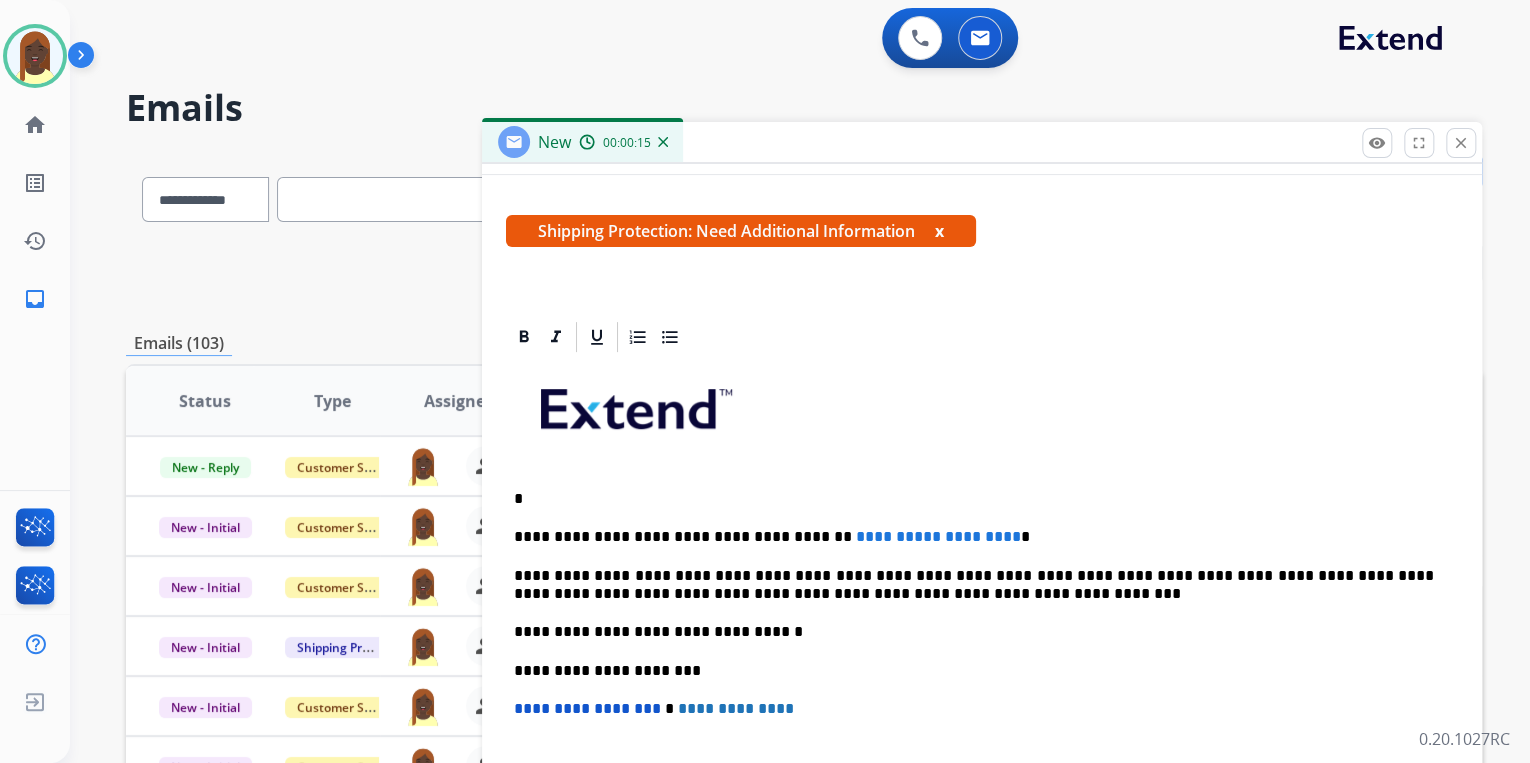 type 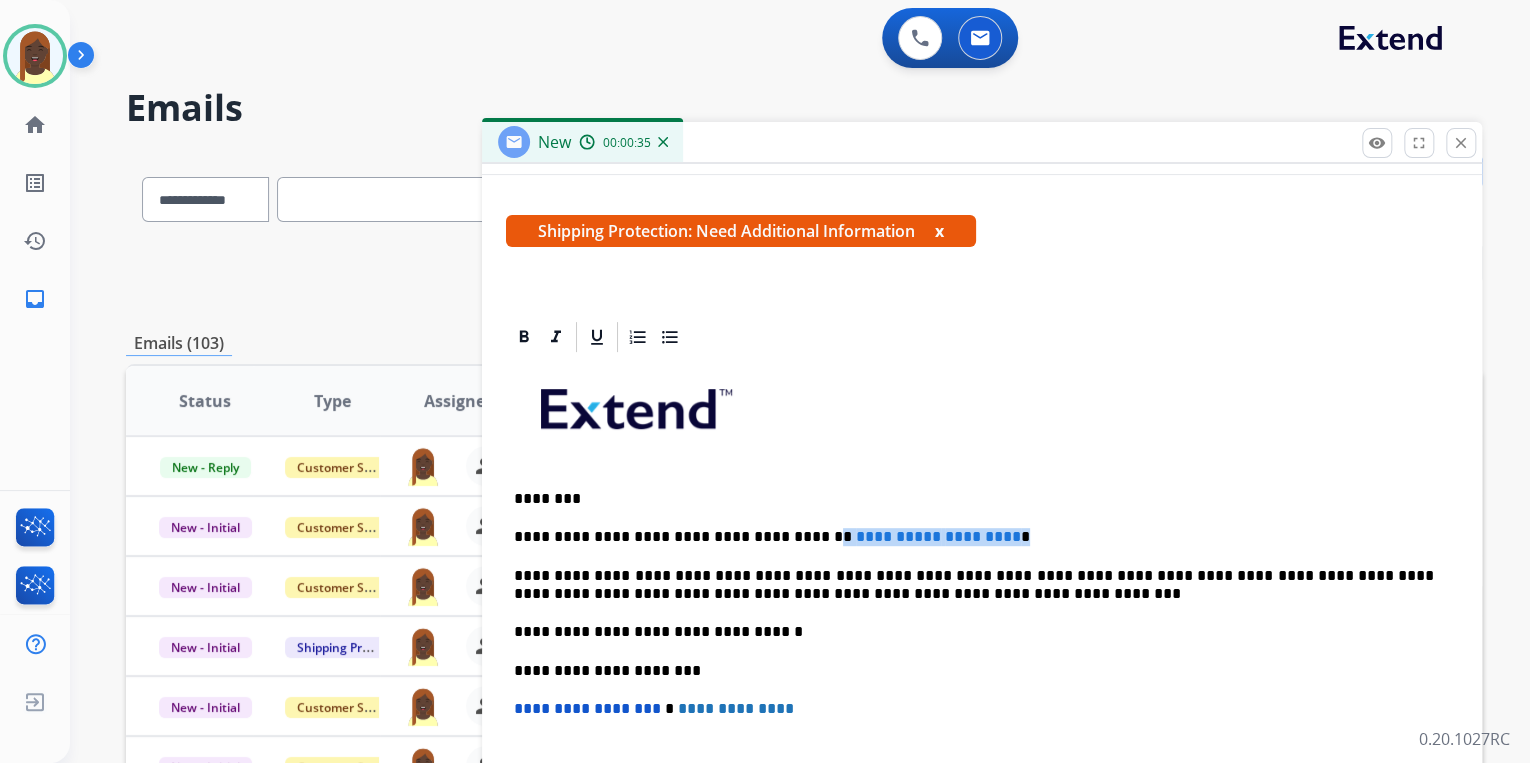 drag, startPoint x: 792, startPoint y: 537, endPoint x: 1021, endPoint y: 528, distance: 229.17679 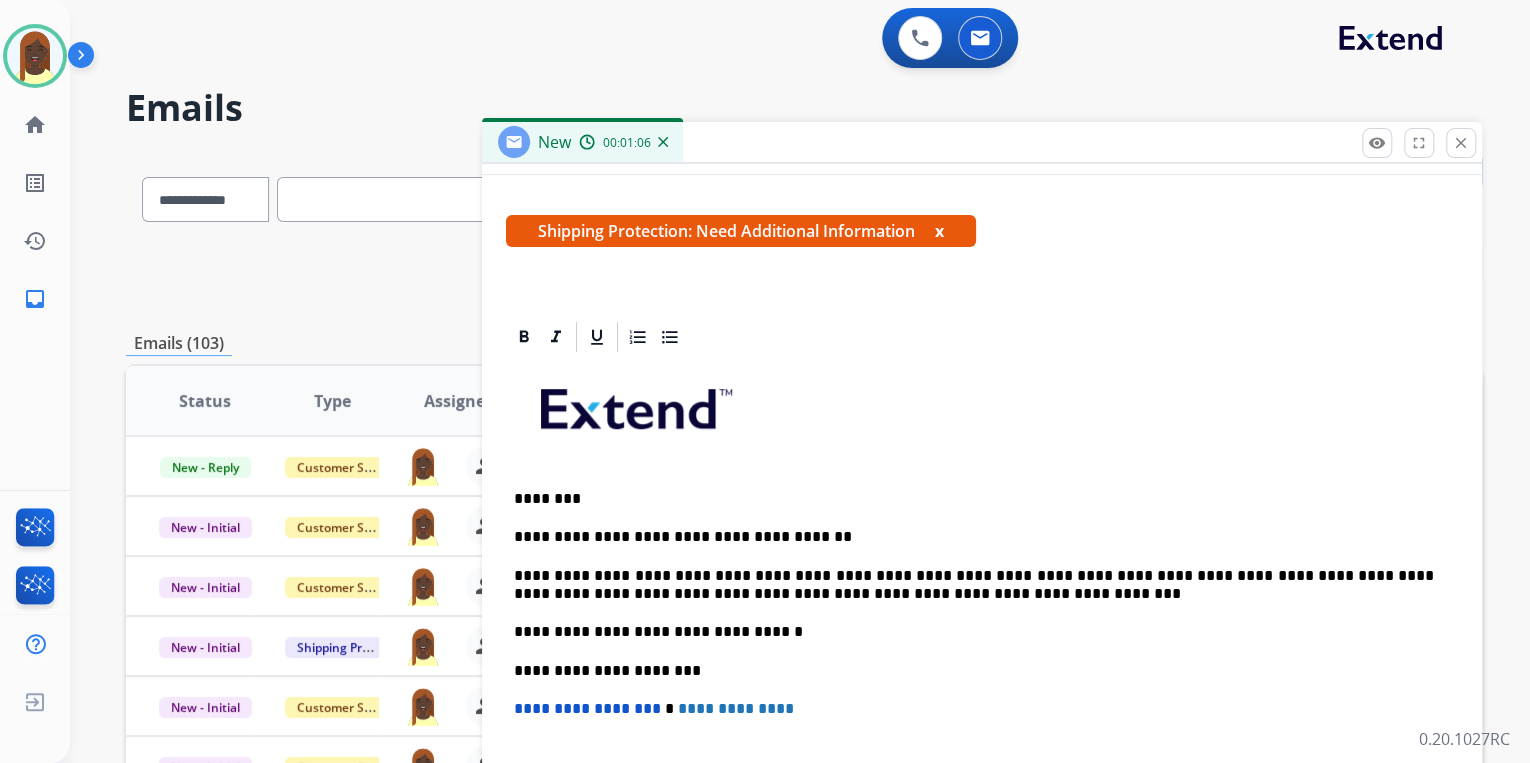 click on "**********" at bounding box center (974, 537) 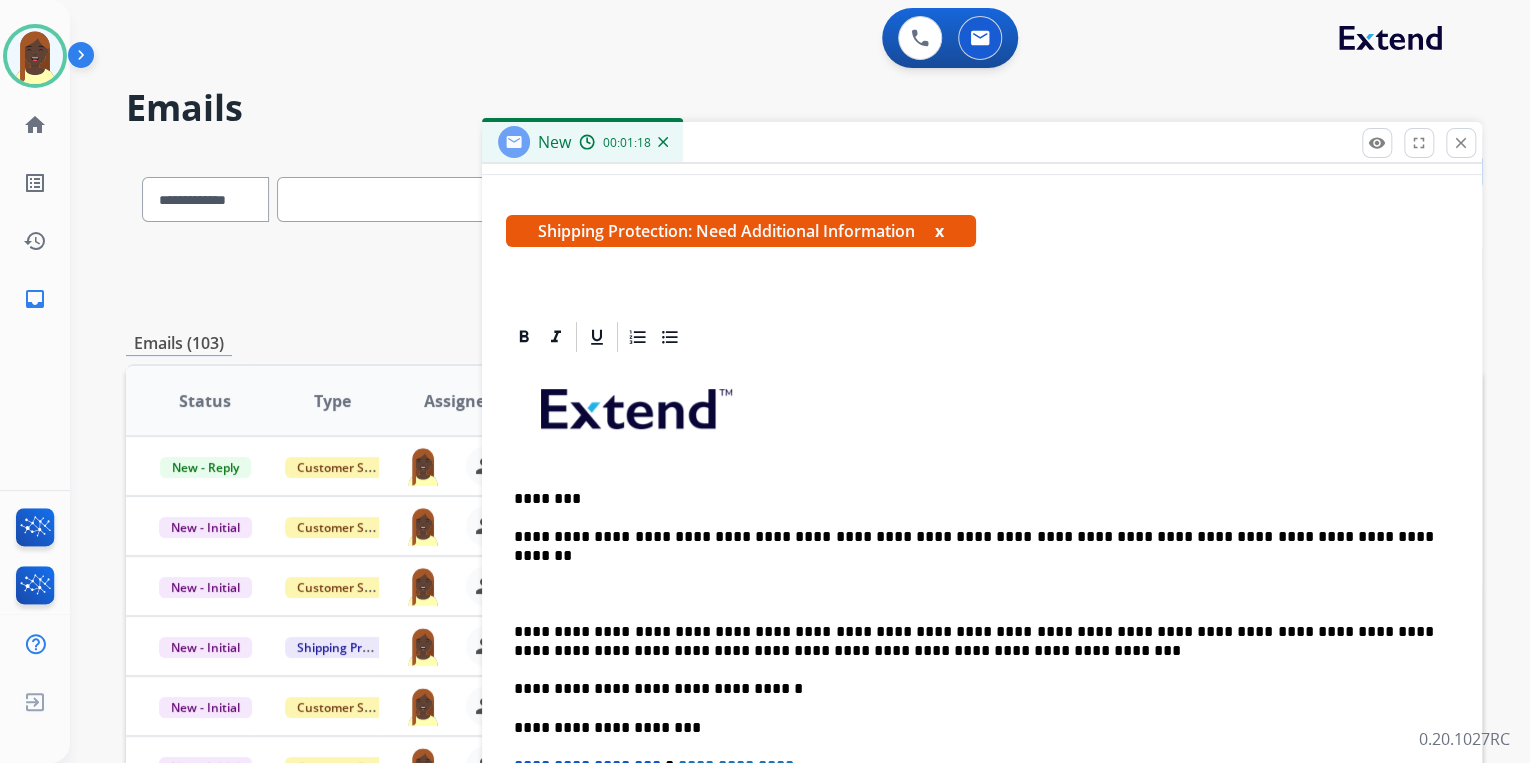 click on "**********" at bounding box center (974, 537) 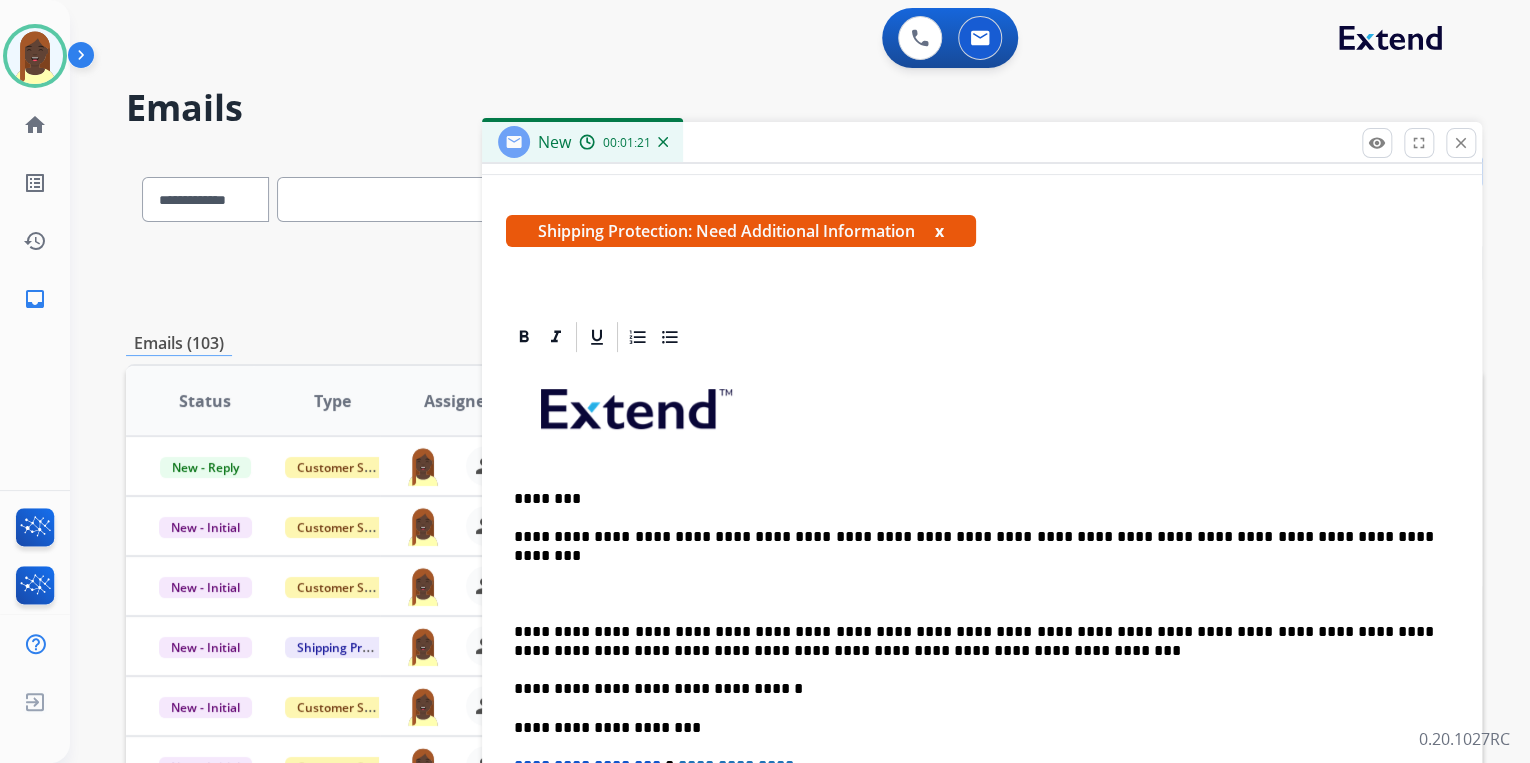 click on "**********" at bounding box center (982, 689) 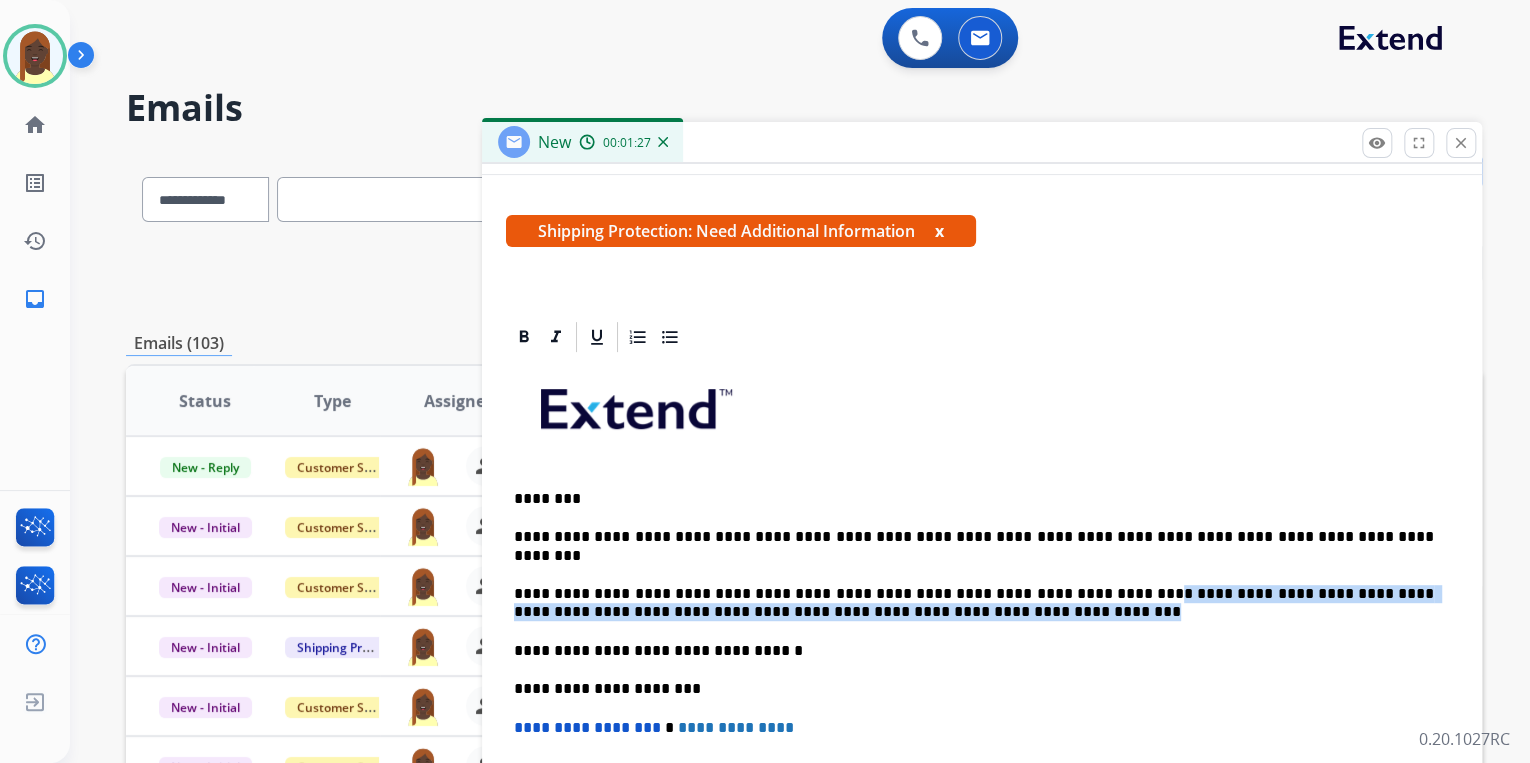 drag, startPoint x: 1079, startPoint y: 590, endPoint x: 1325, endPoint y: 605, distance: 246.4569 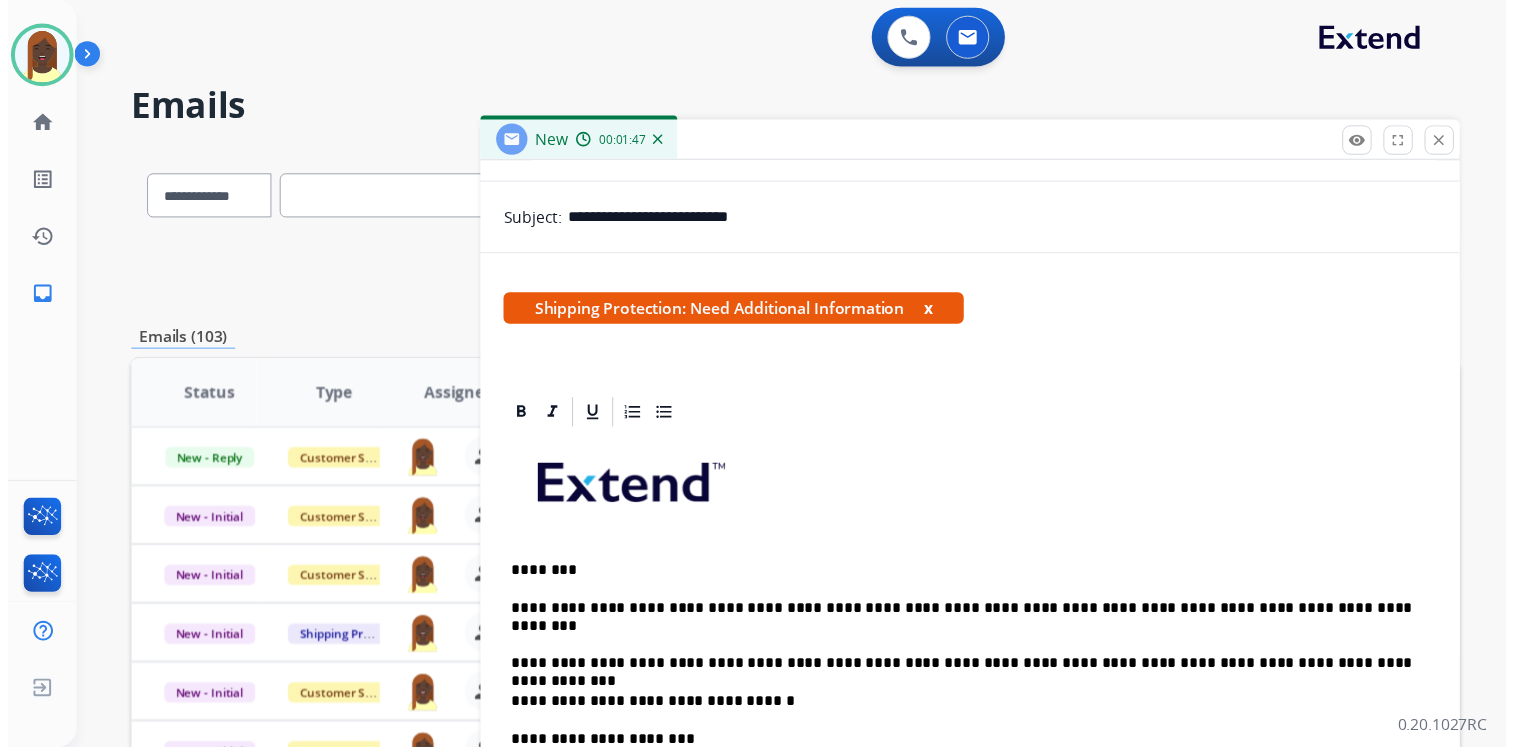 scroll, scrollTop: 0, scrollLeft: 0, axis: both 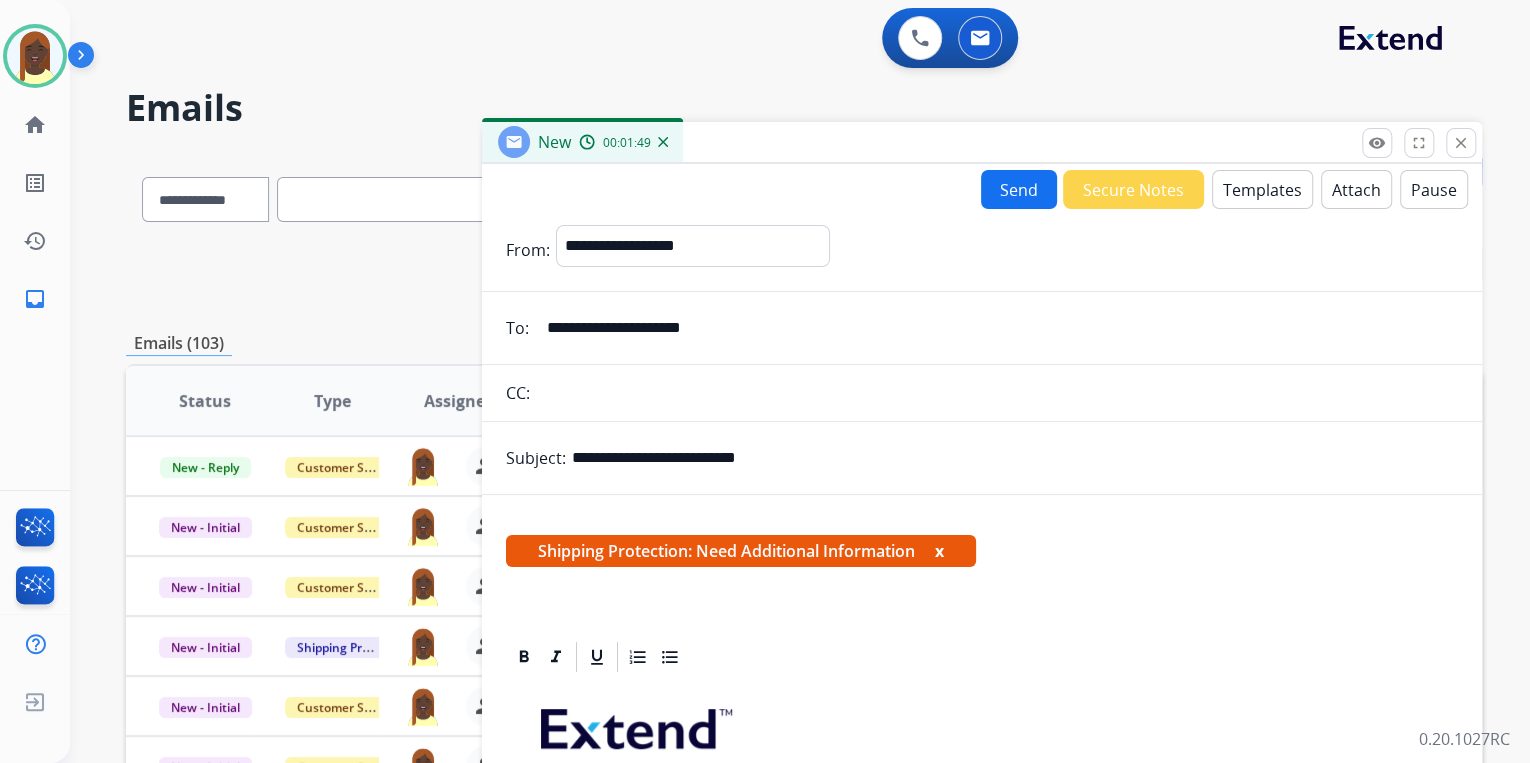 click on "Send" at bounding box center [1019, 189] 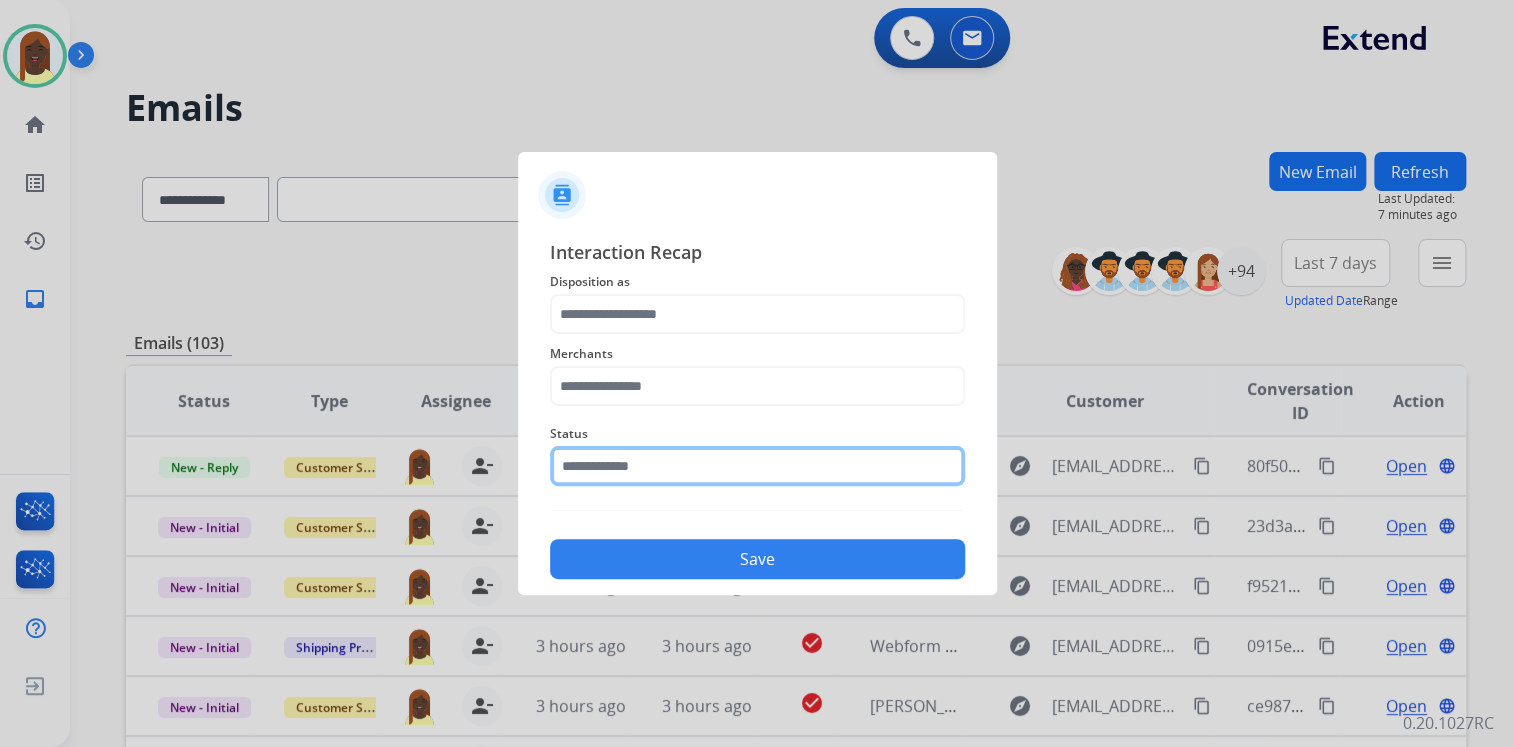 click 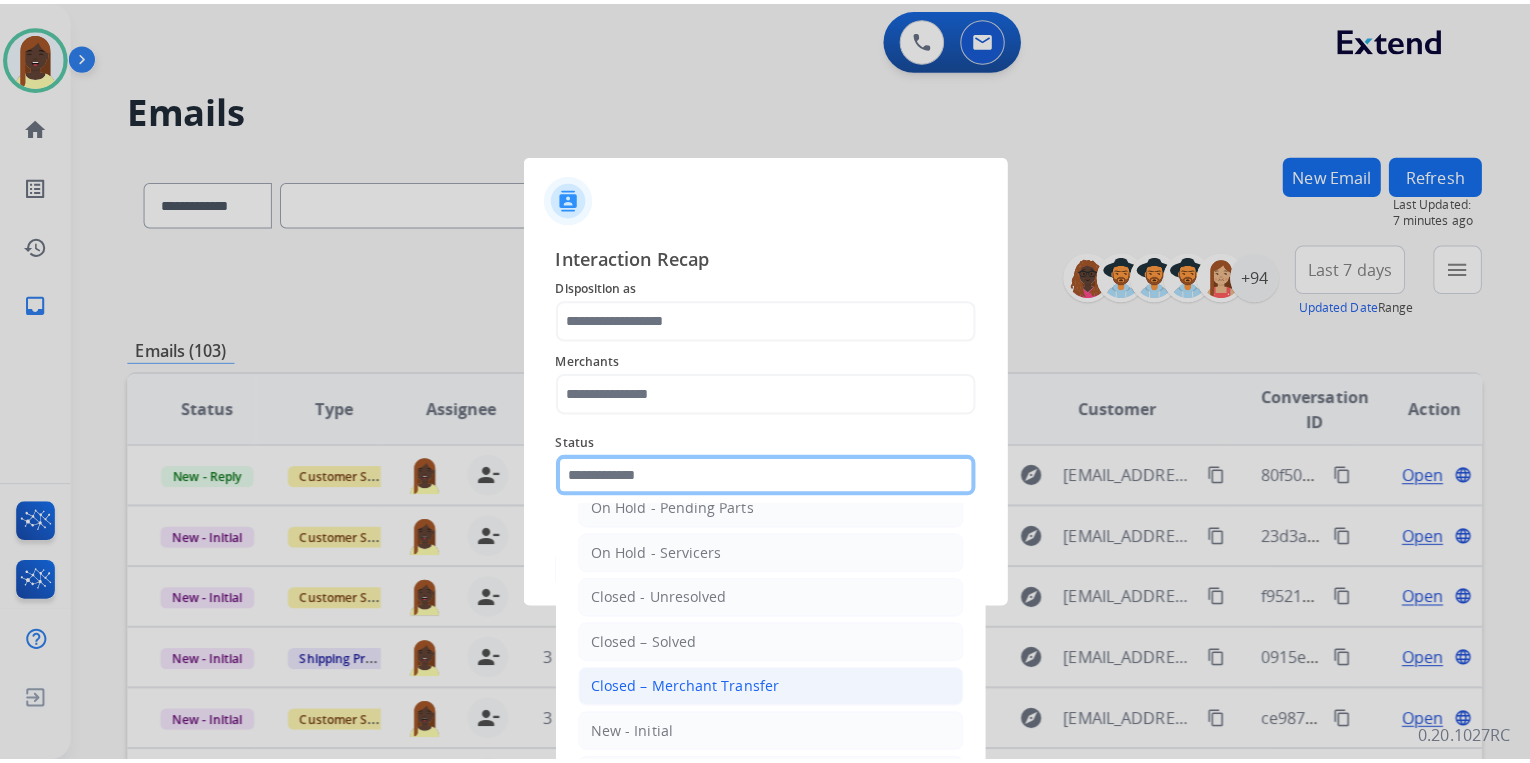 scroll, scrollTop: 116, scrollLeft: 0, axis: vertical 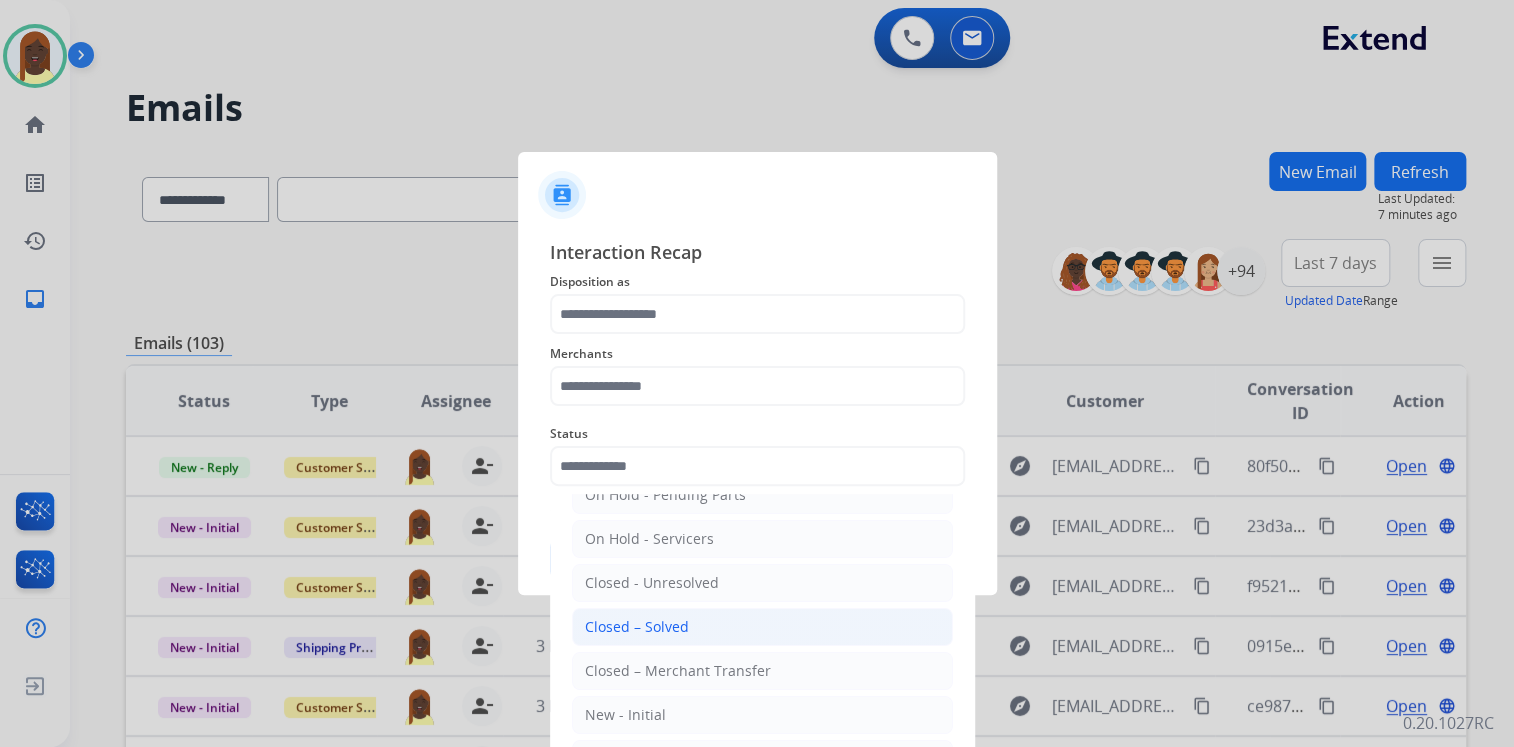 click on "Closed – Solved" 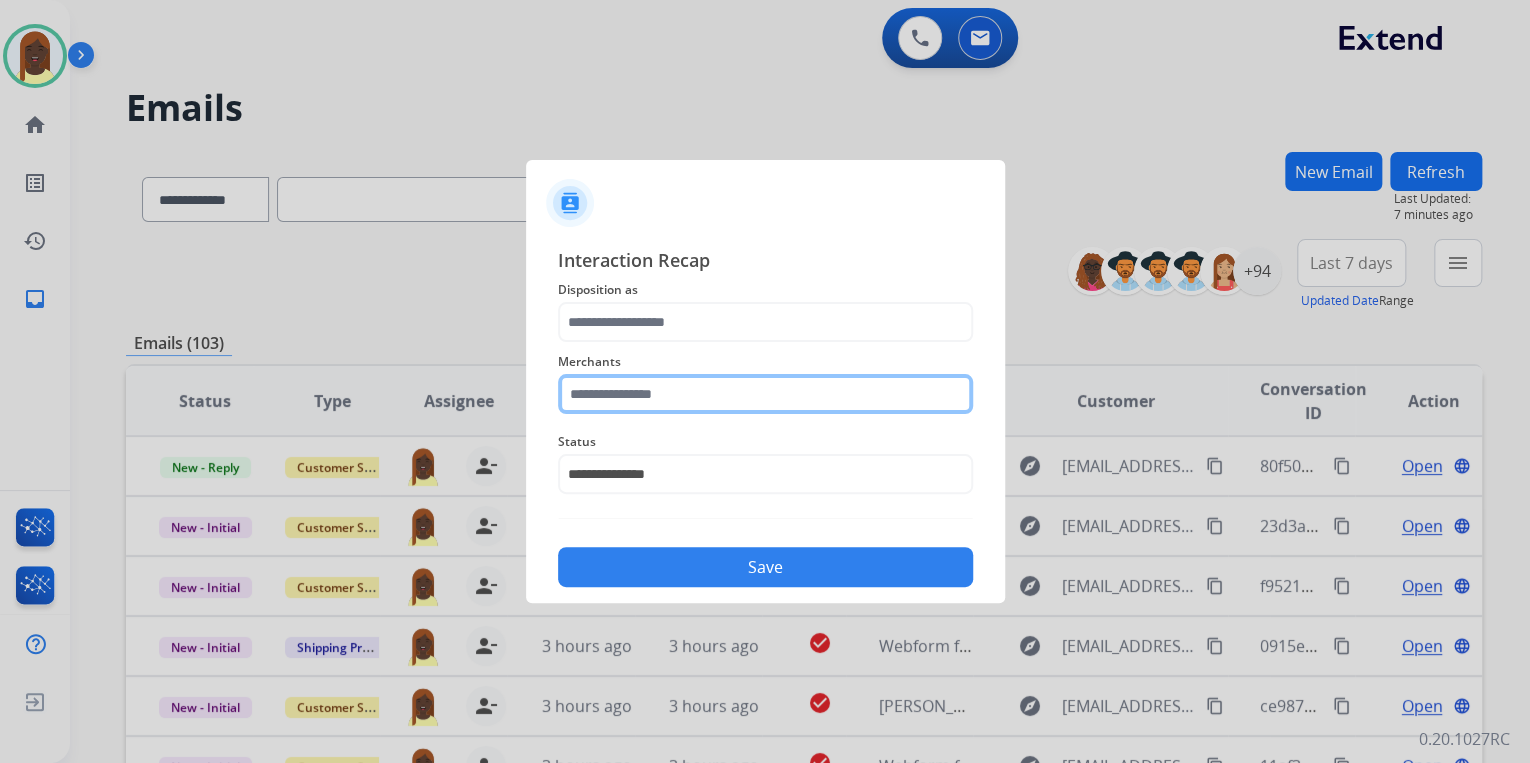 click 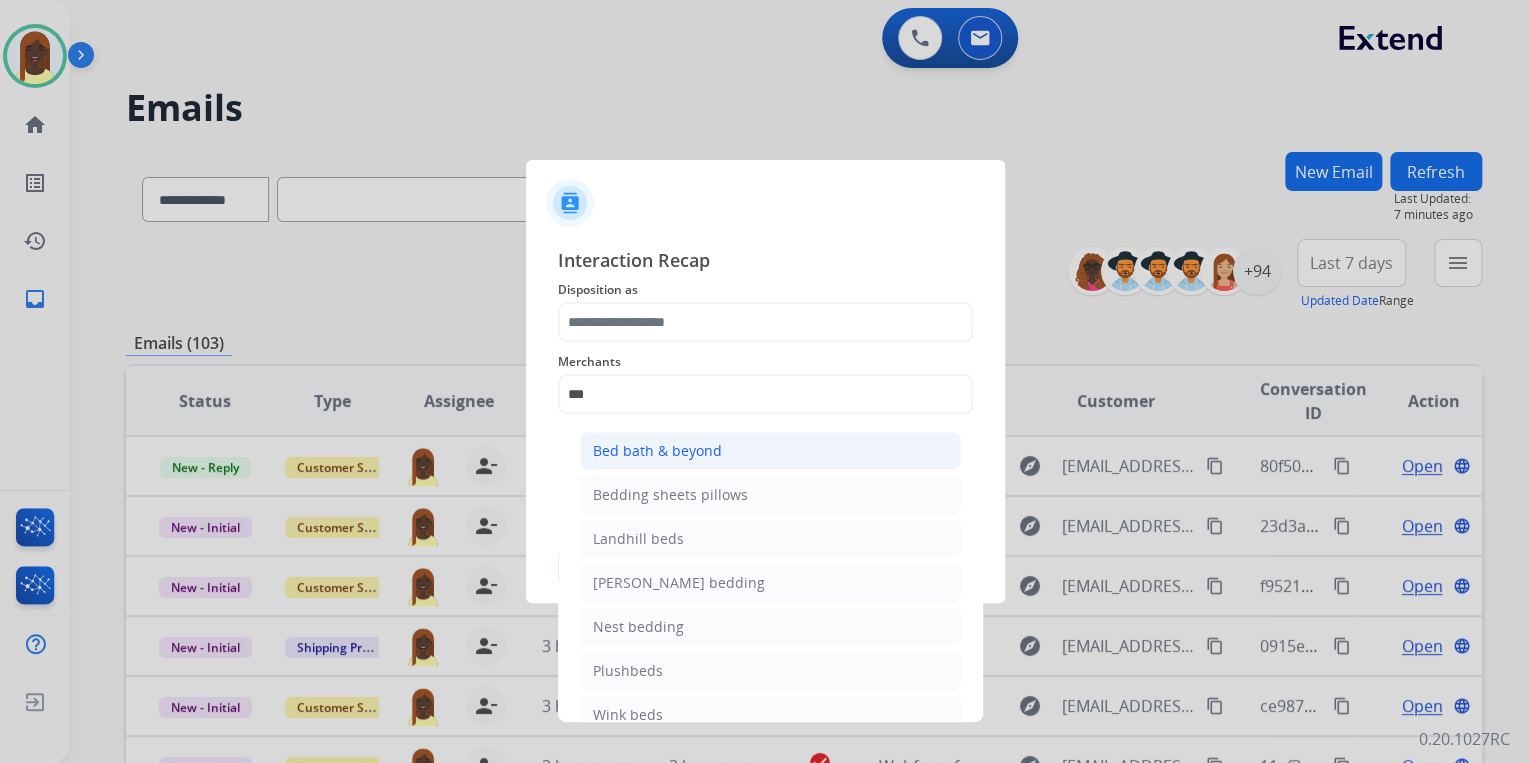 click on "Bed bath & beyond" 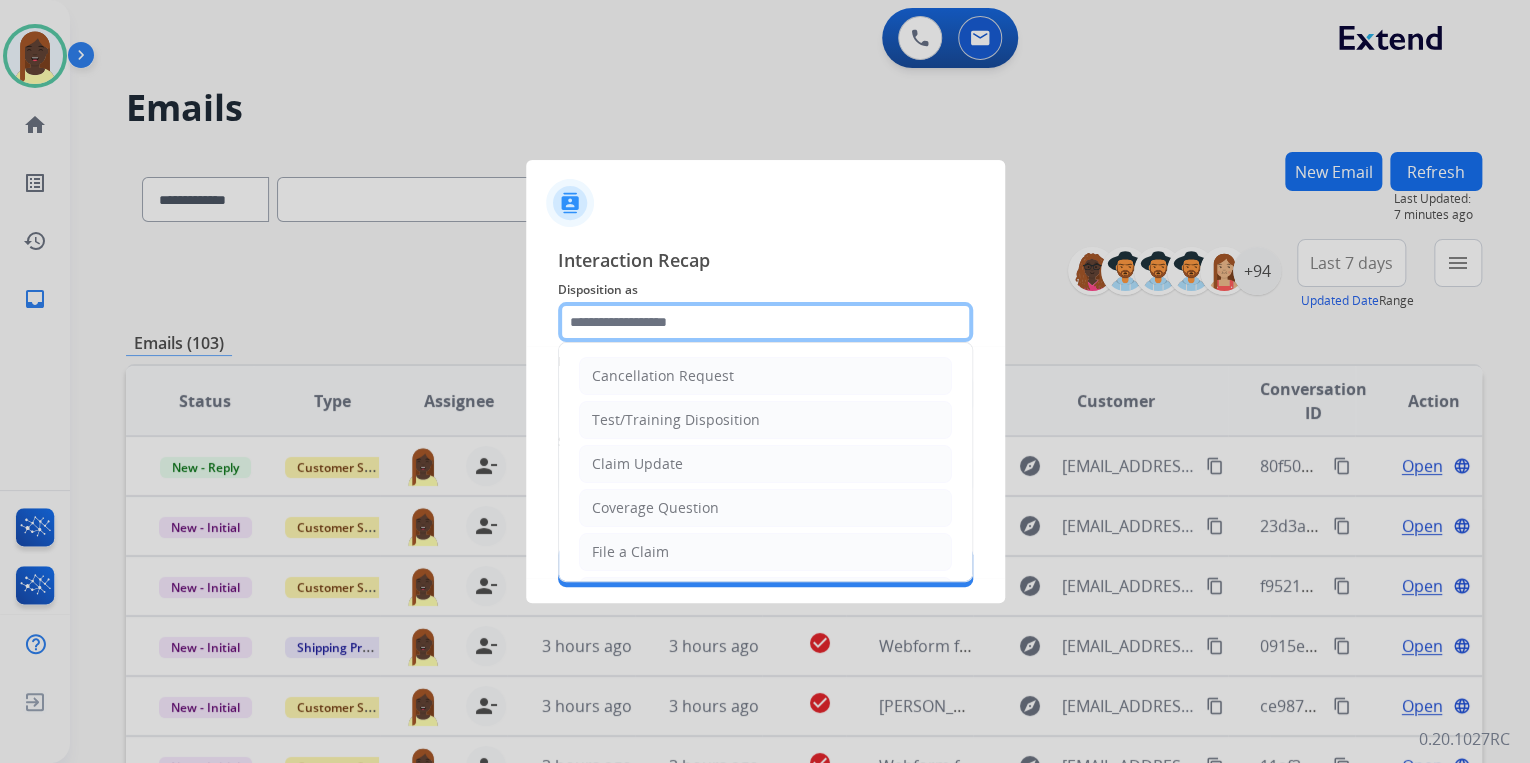 click 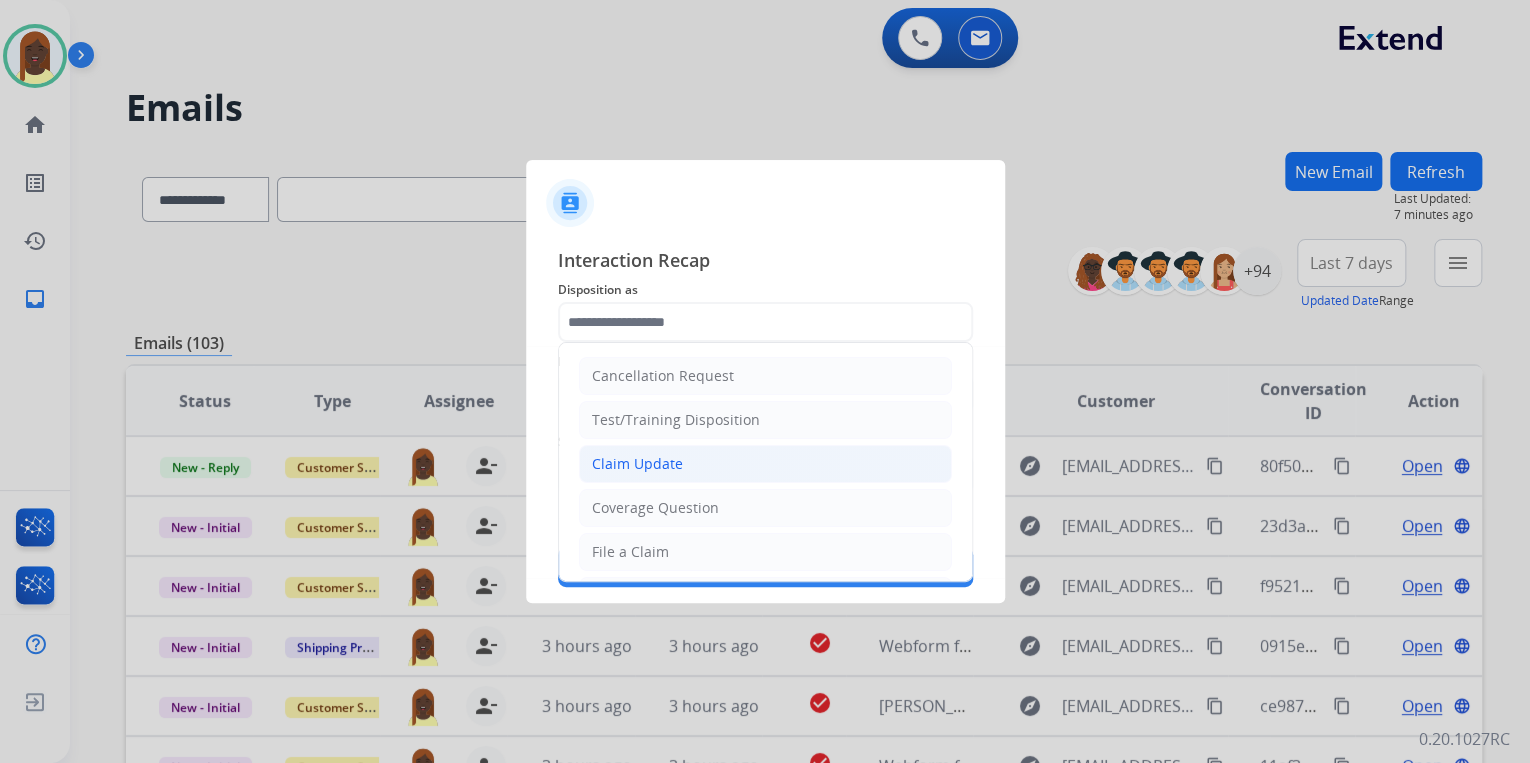 click on "Claim Update" 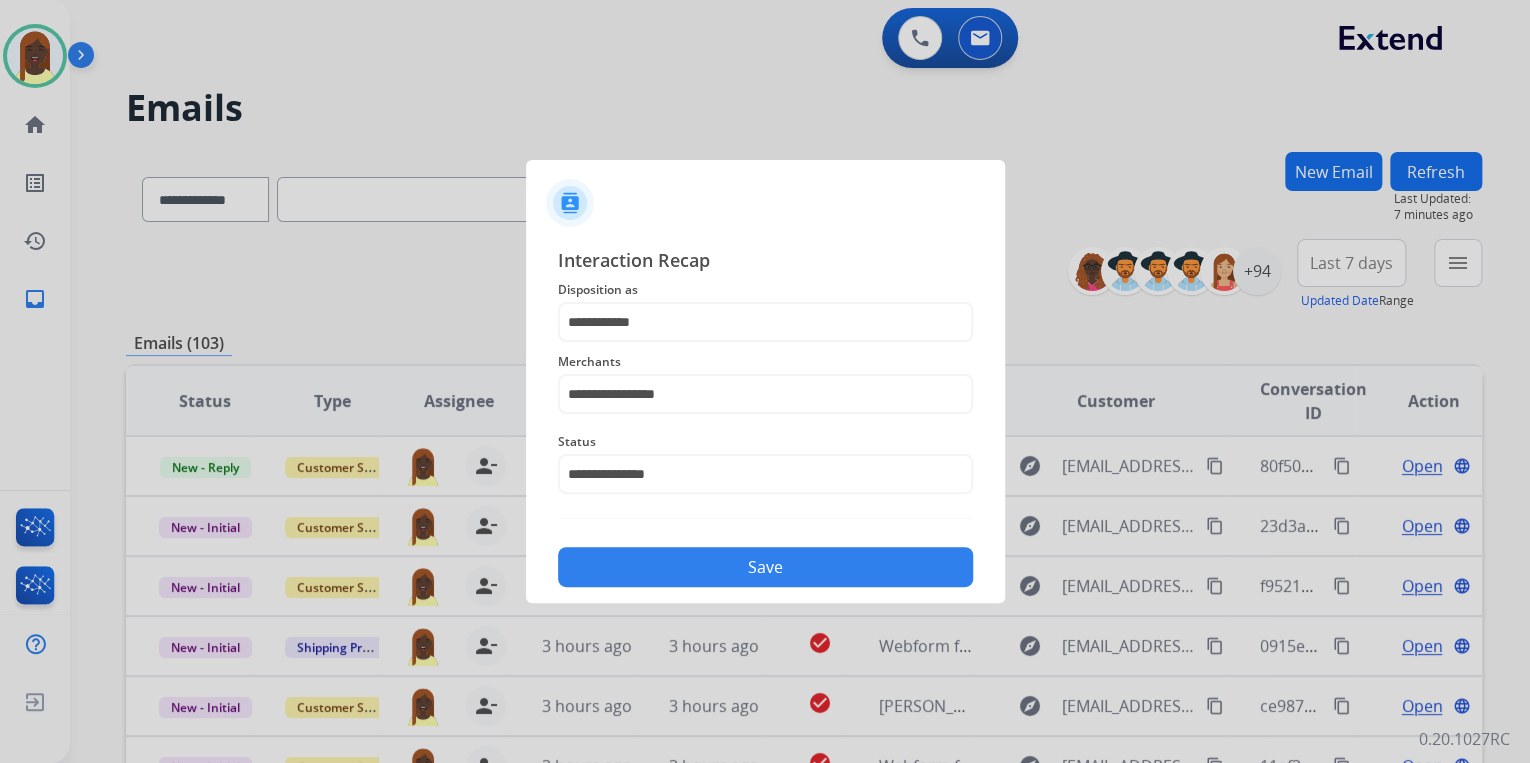 click on "Save" 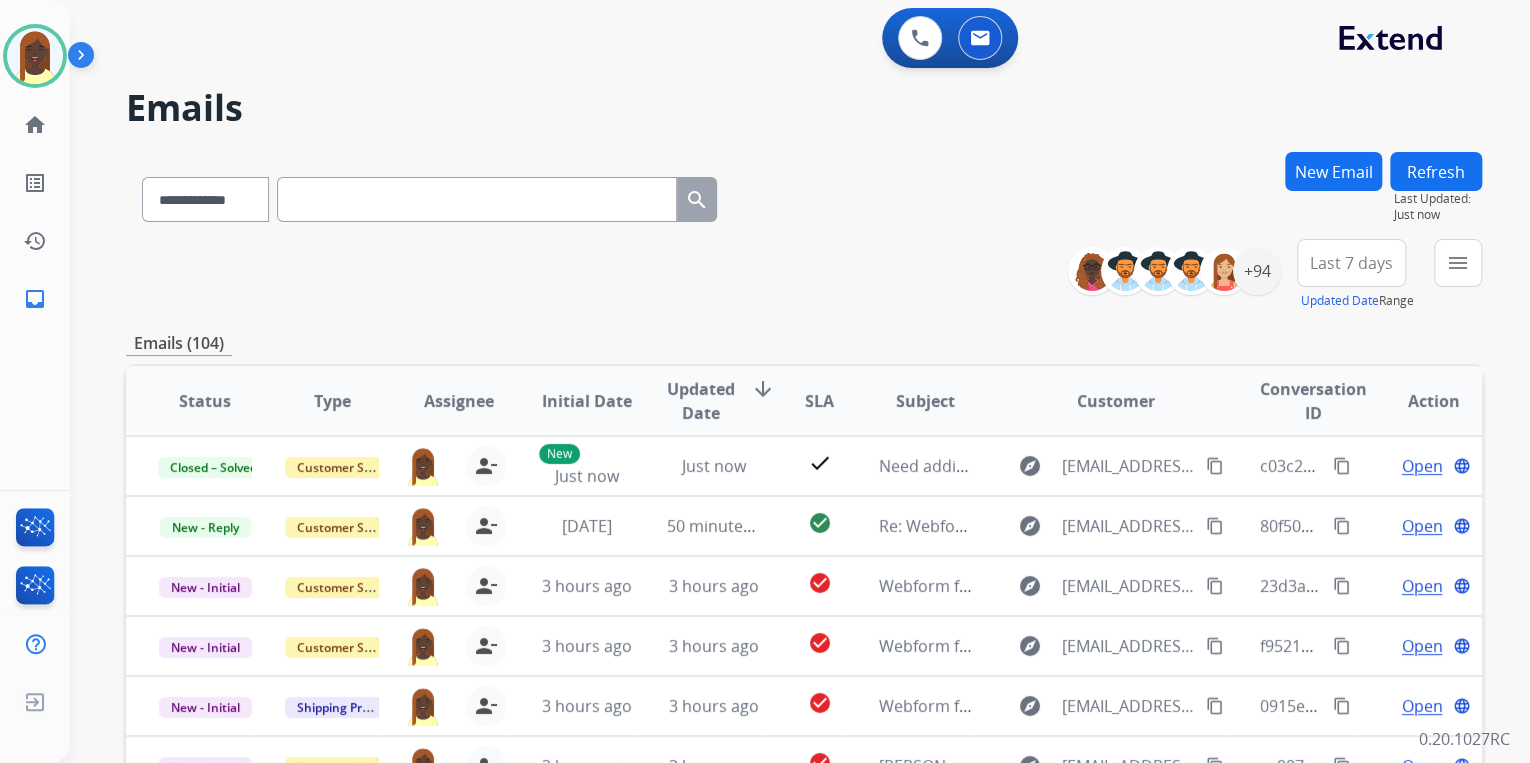 click on "Emails (104)" at bounding box center [804, 343] 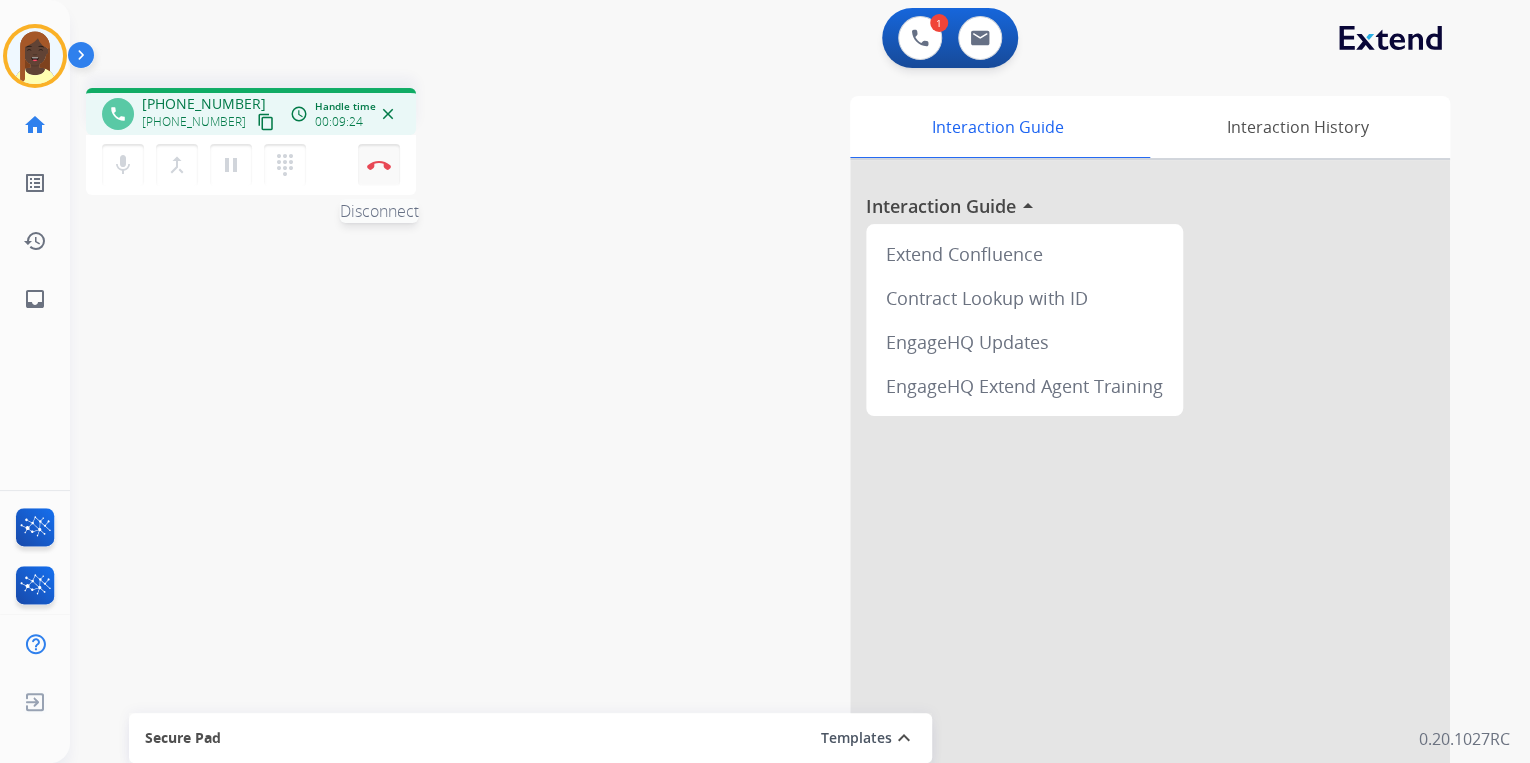 click on "Disconnect" at bounding box center [379, 165] 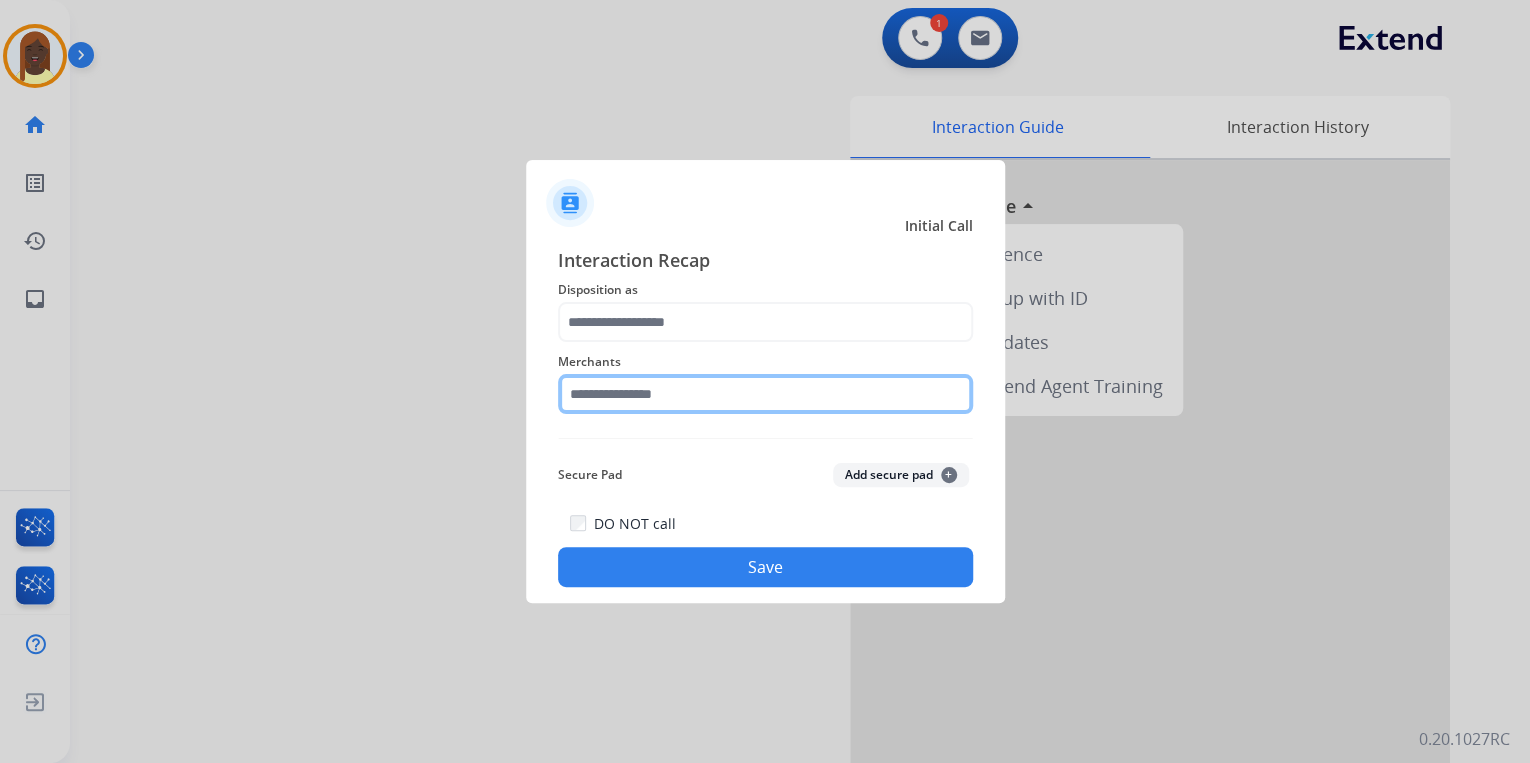 click 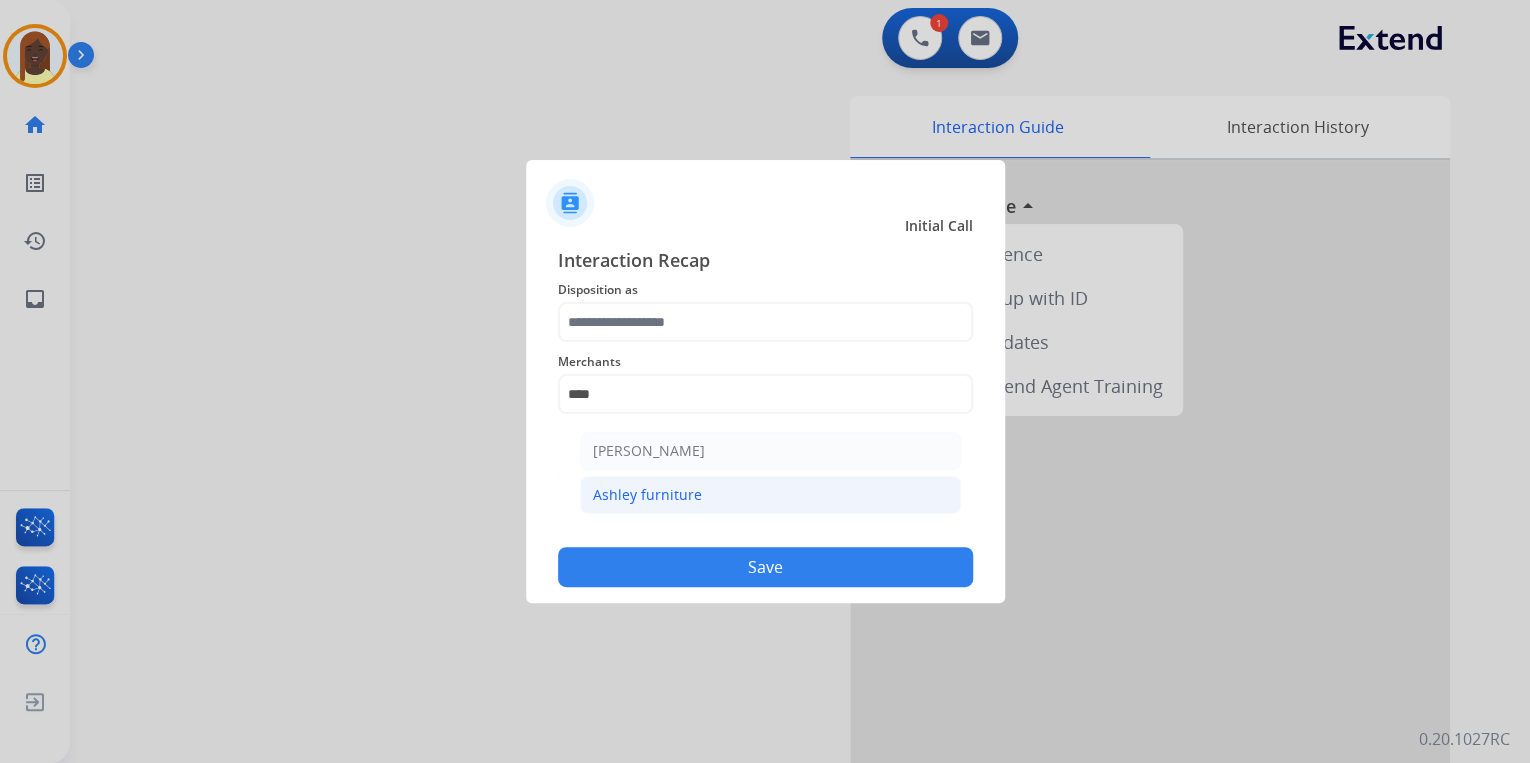 click on "Ashley furniture" 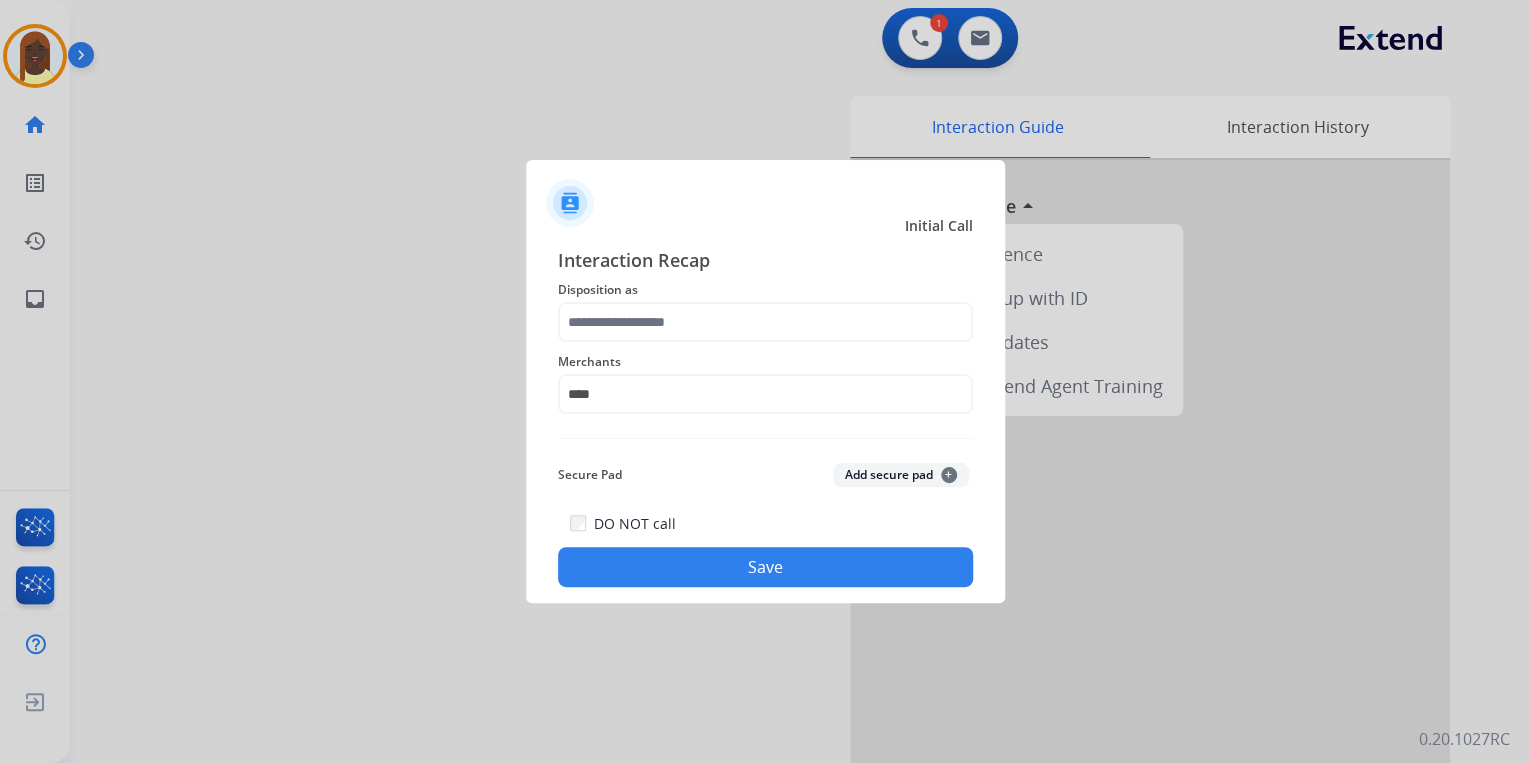 type on "**********" 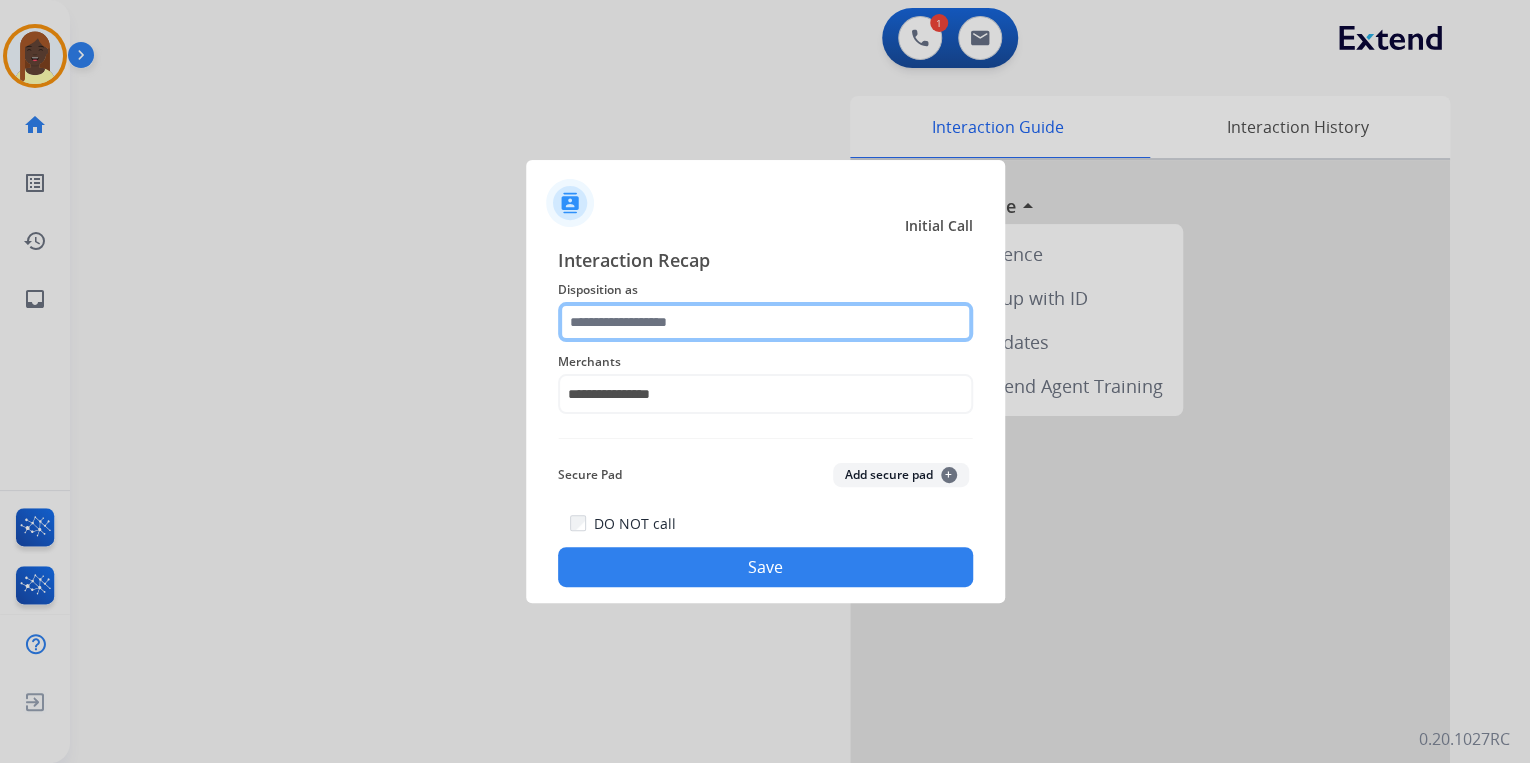 click 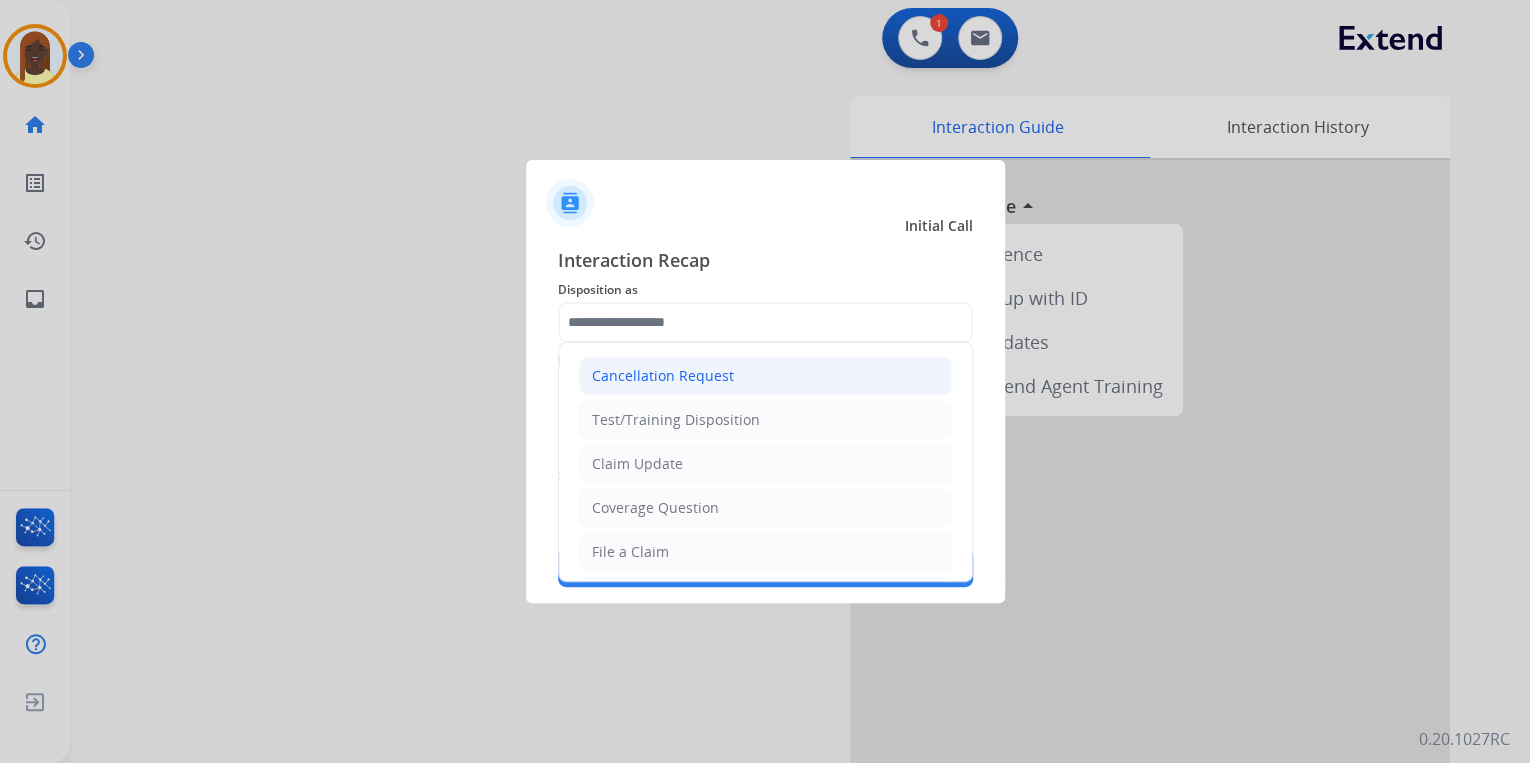 click on "Cancellation Request" 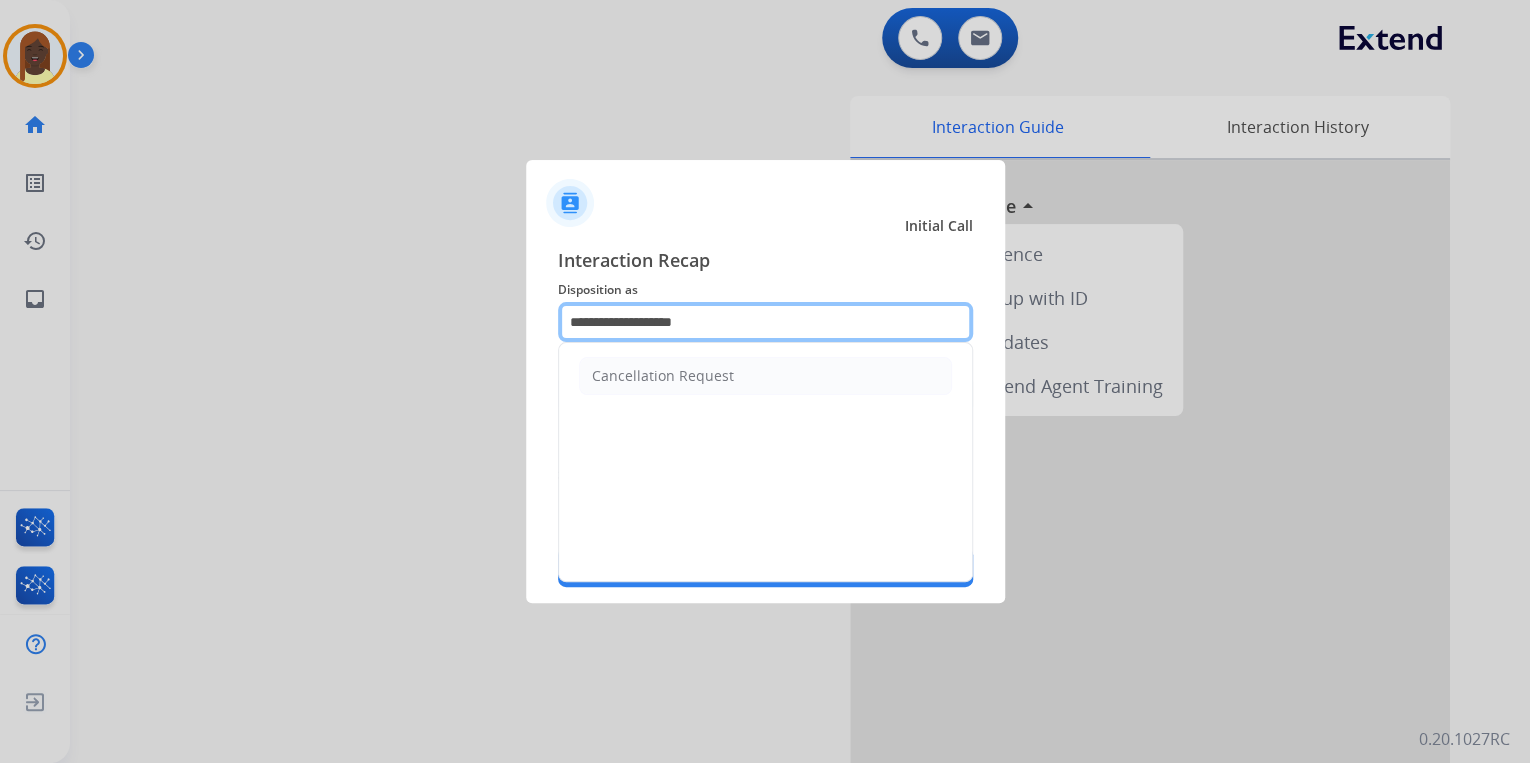drag, startPoint x: 708, startPoint y: 320, endPoint x: 568, endPoint y: 317, distance: 140.03214 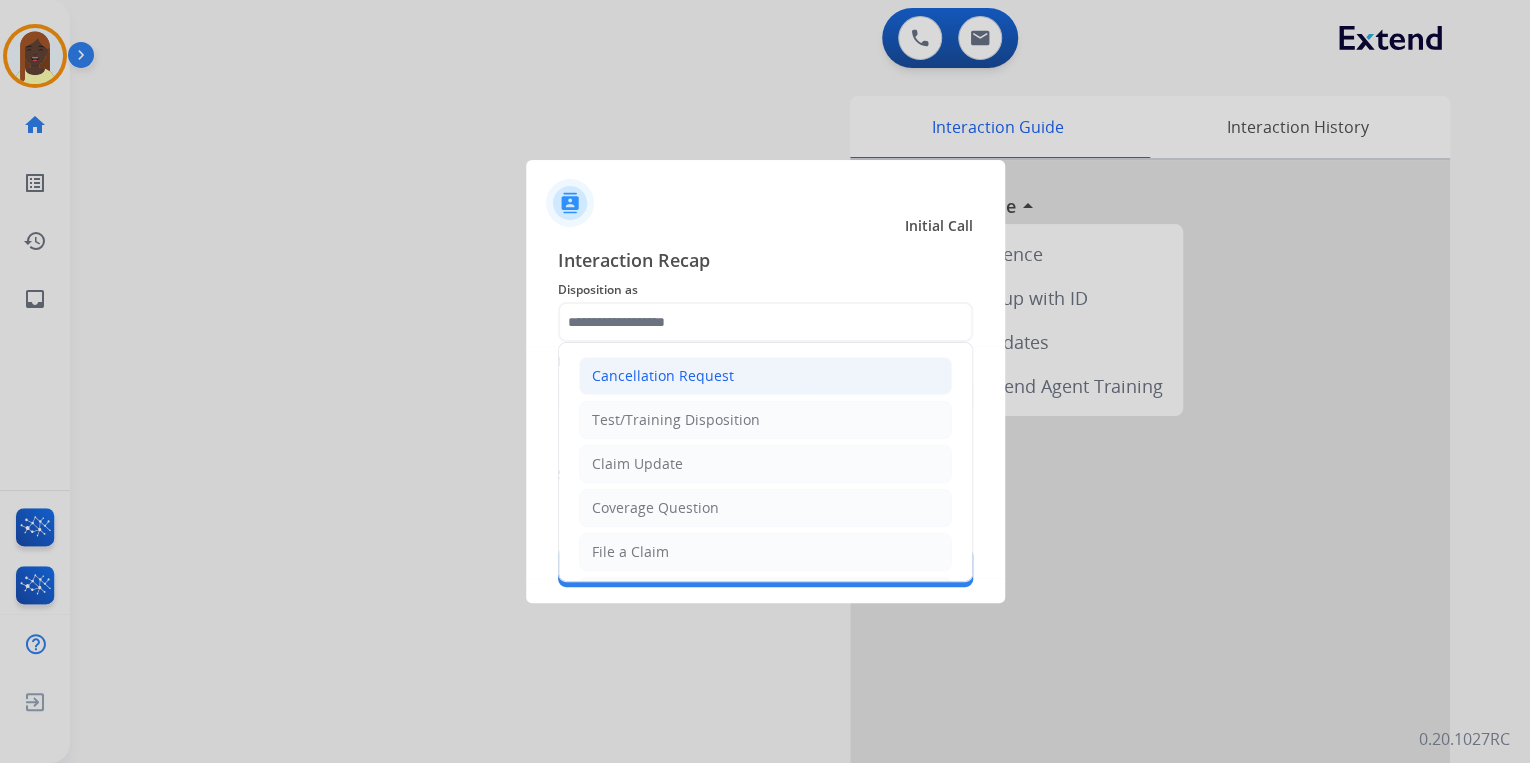 click on "Cancellation Request" 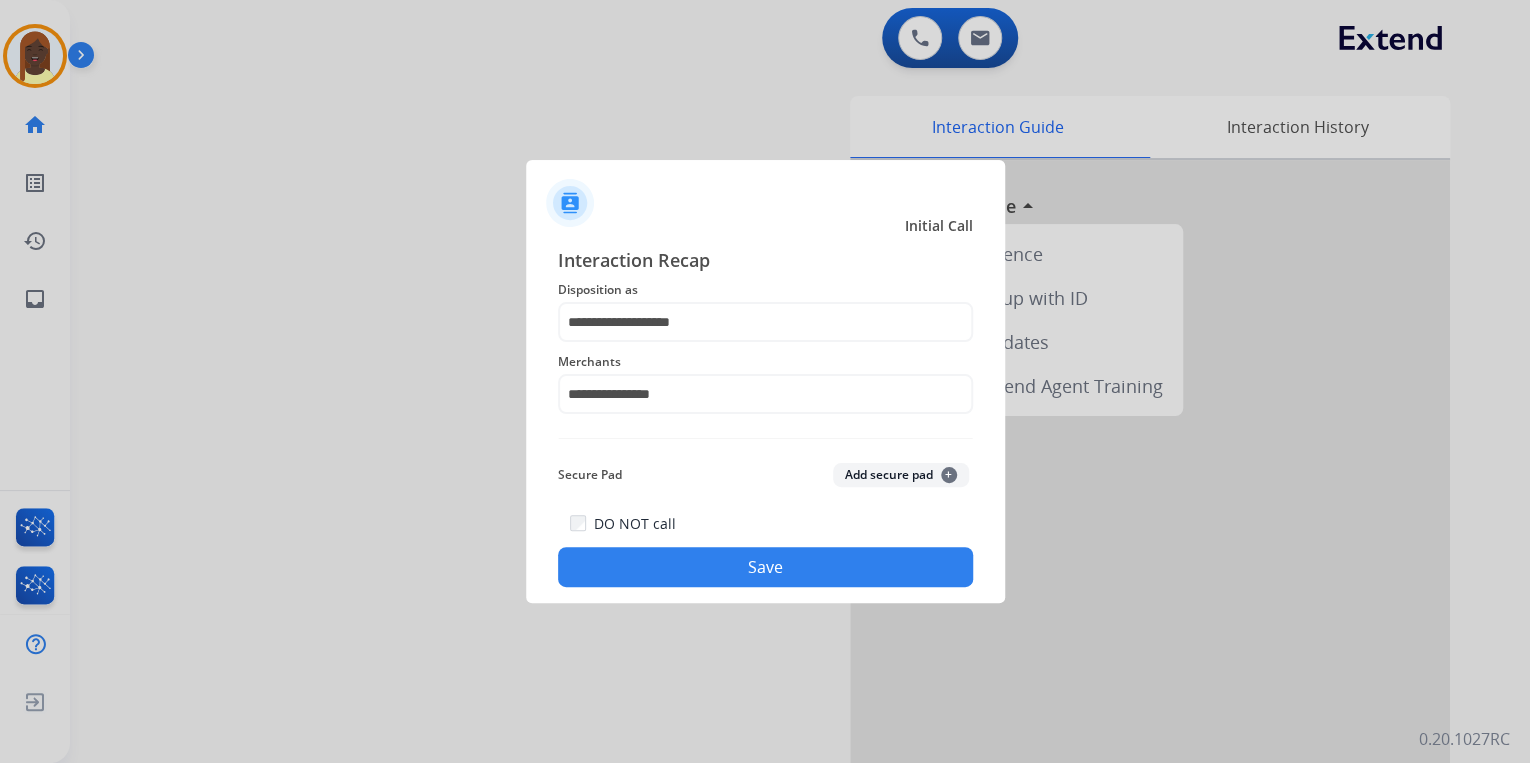 click on "Save" 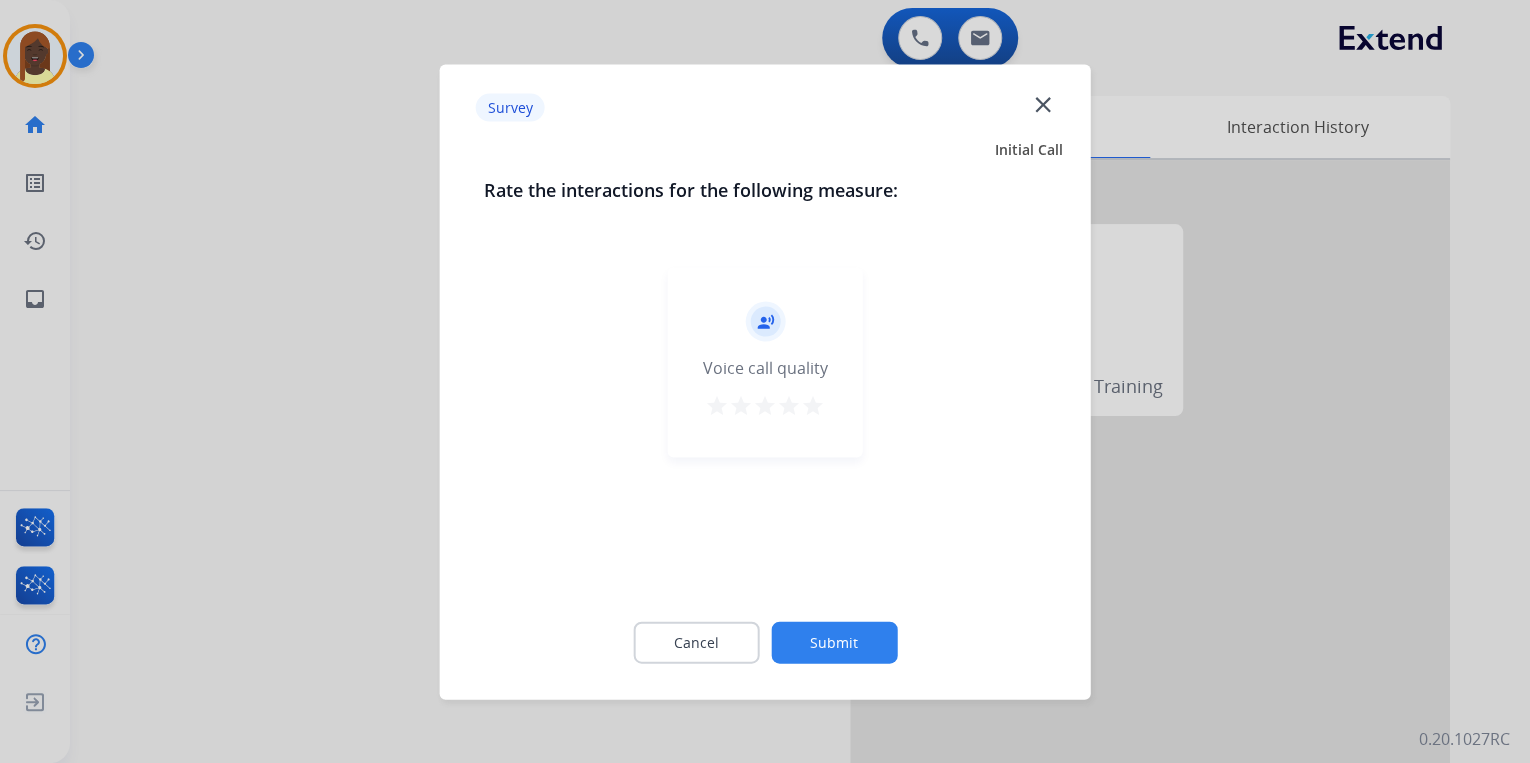 click on "star" at bounding box center (813, 405) 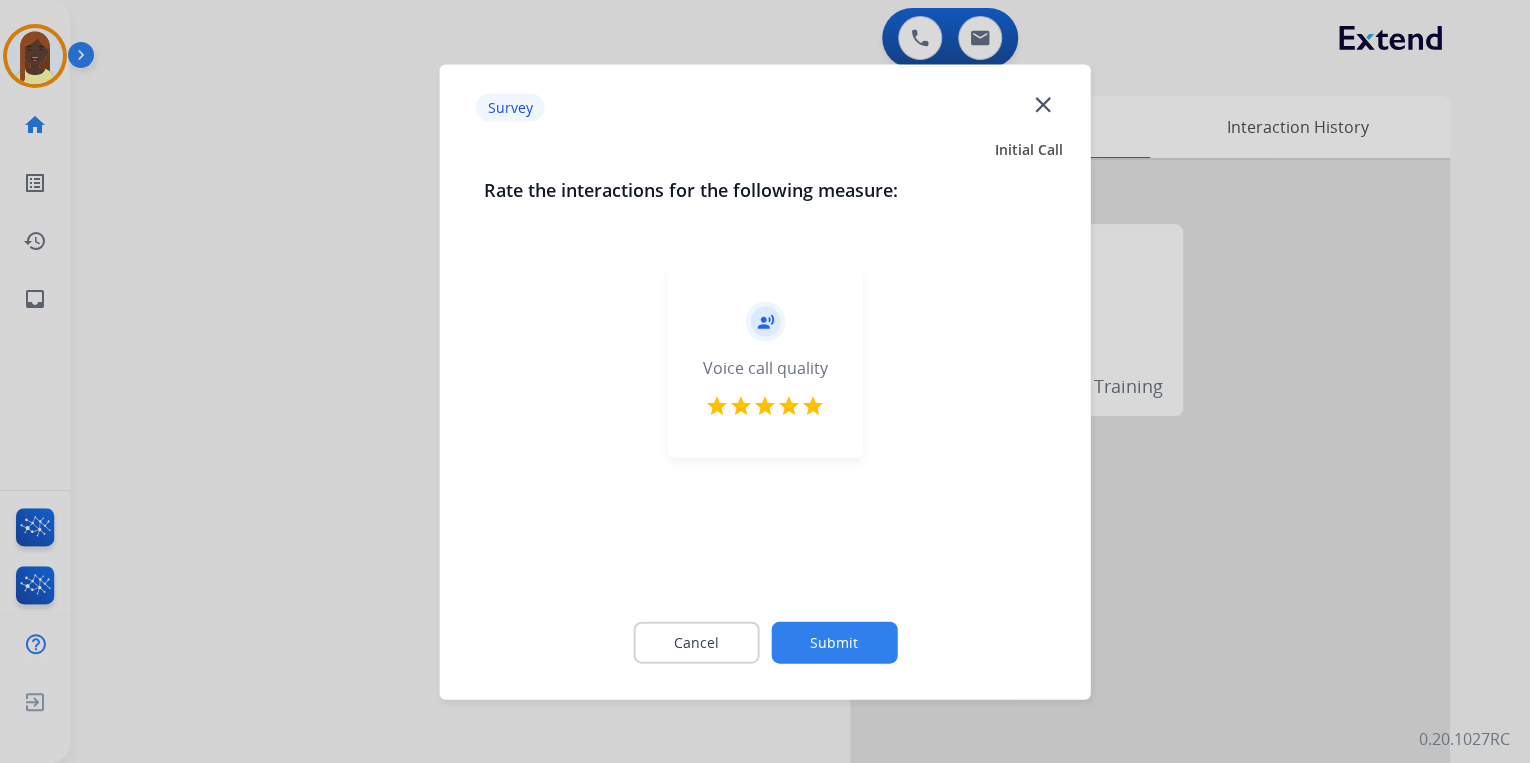 click on "Submit" 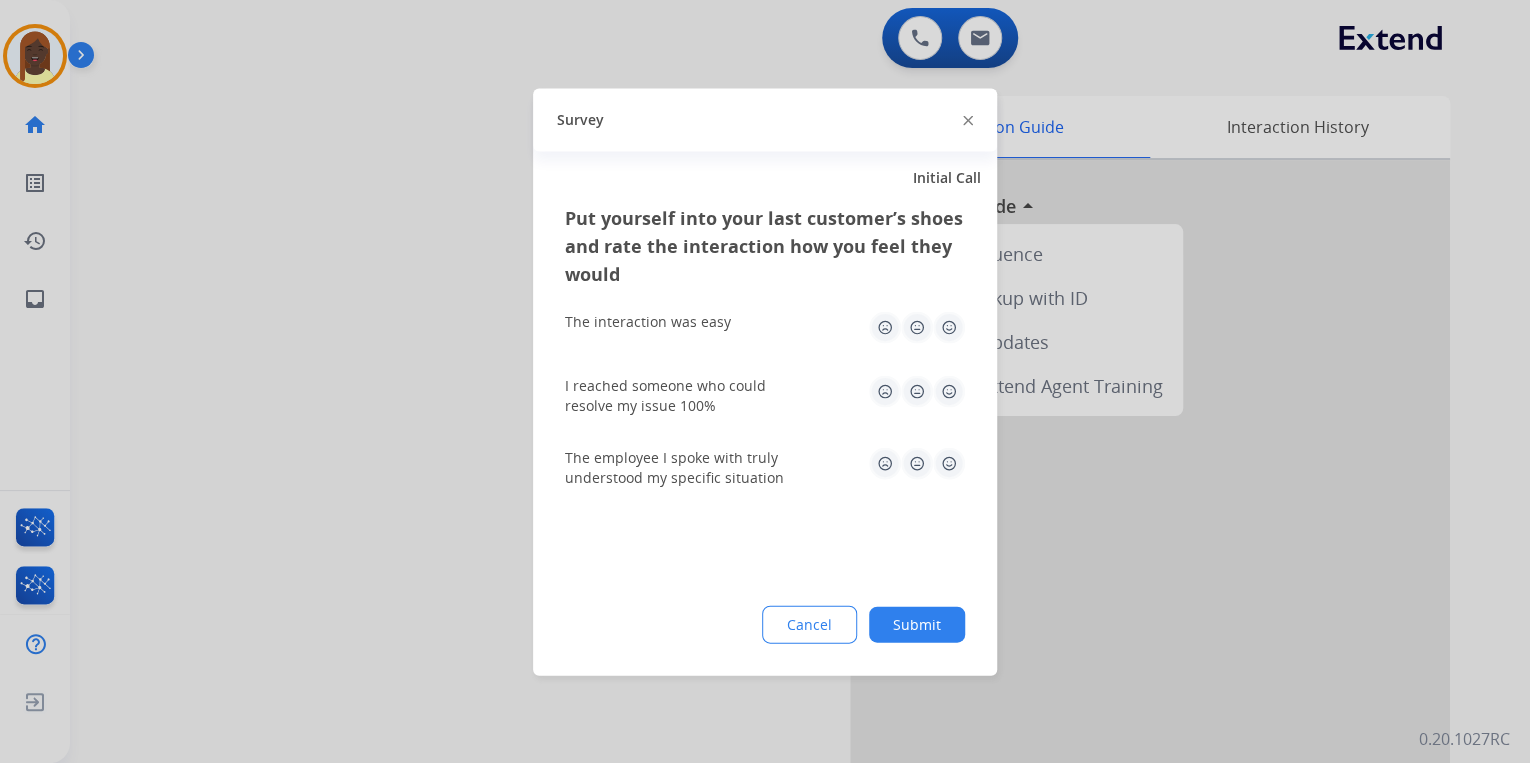 click 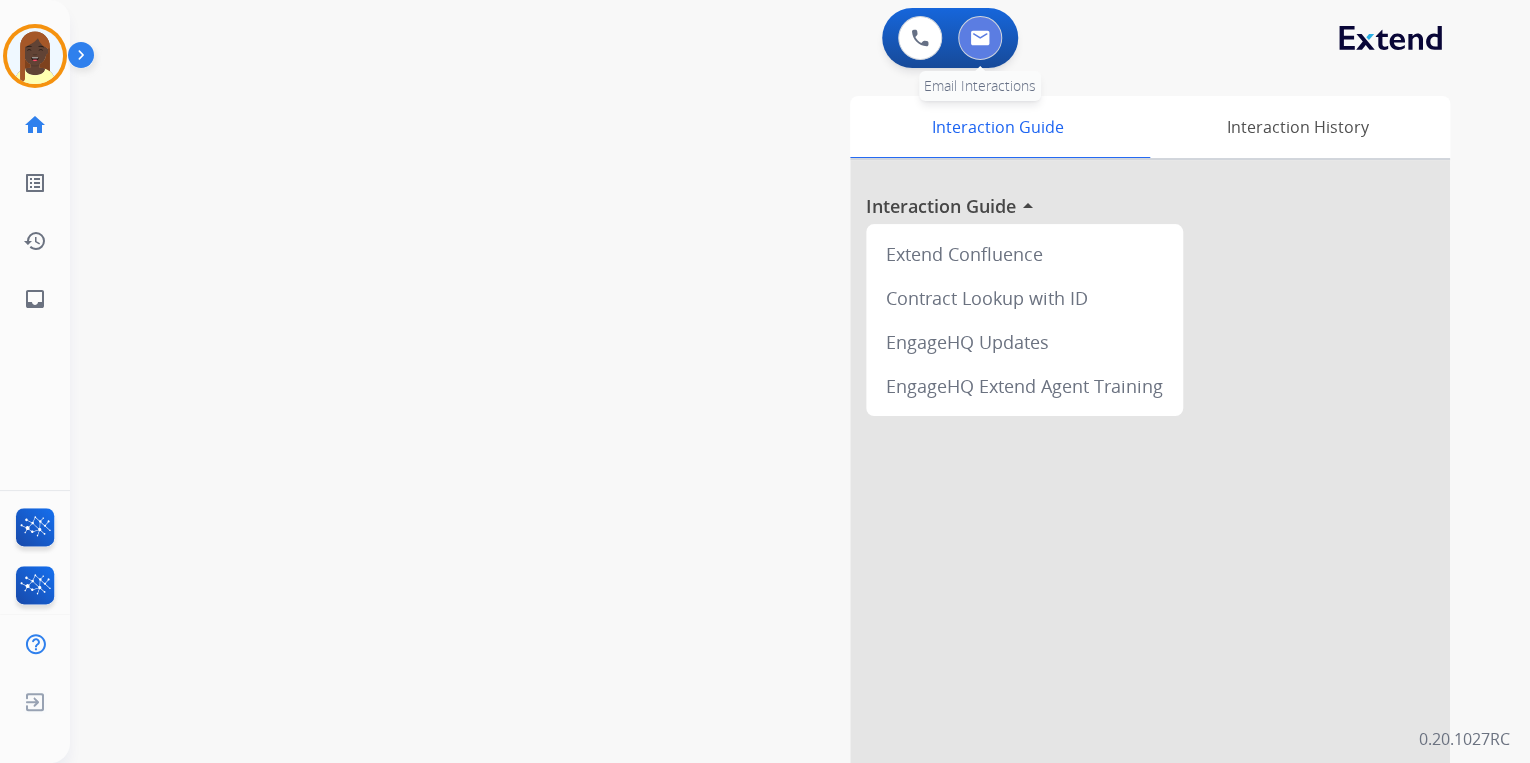 click at bounding box center (980, 38) 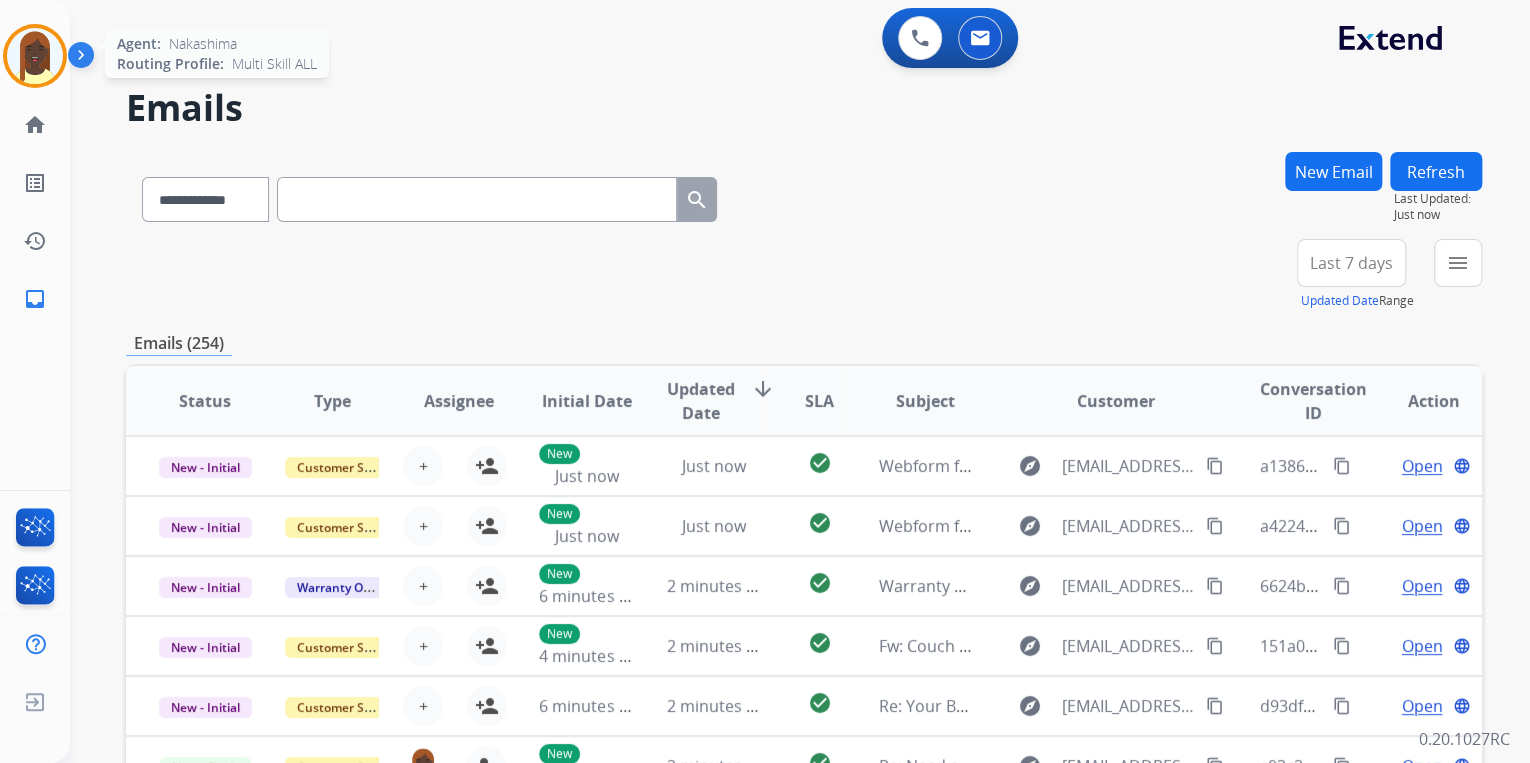 click at bounding box center (35, 56) 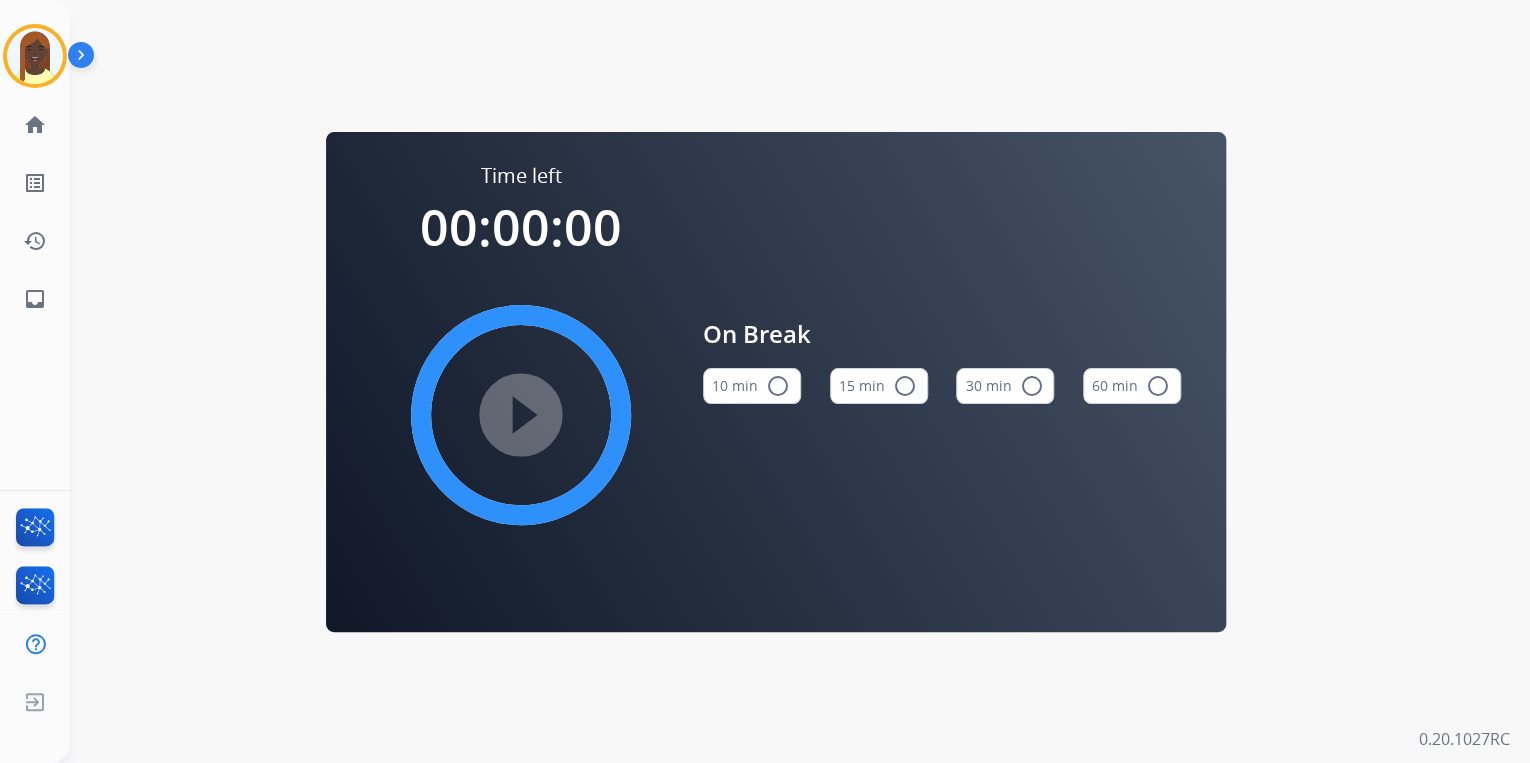 click on "radio_button_unchecked" at bounding box center (905, 386) 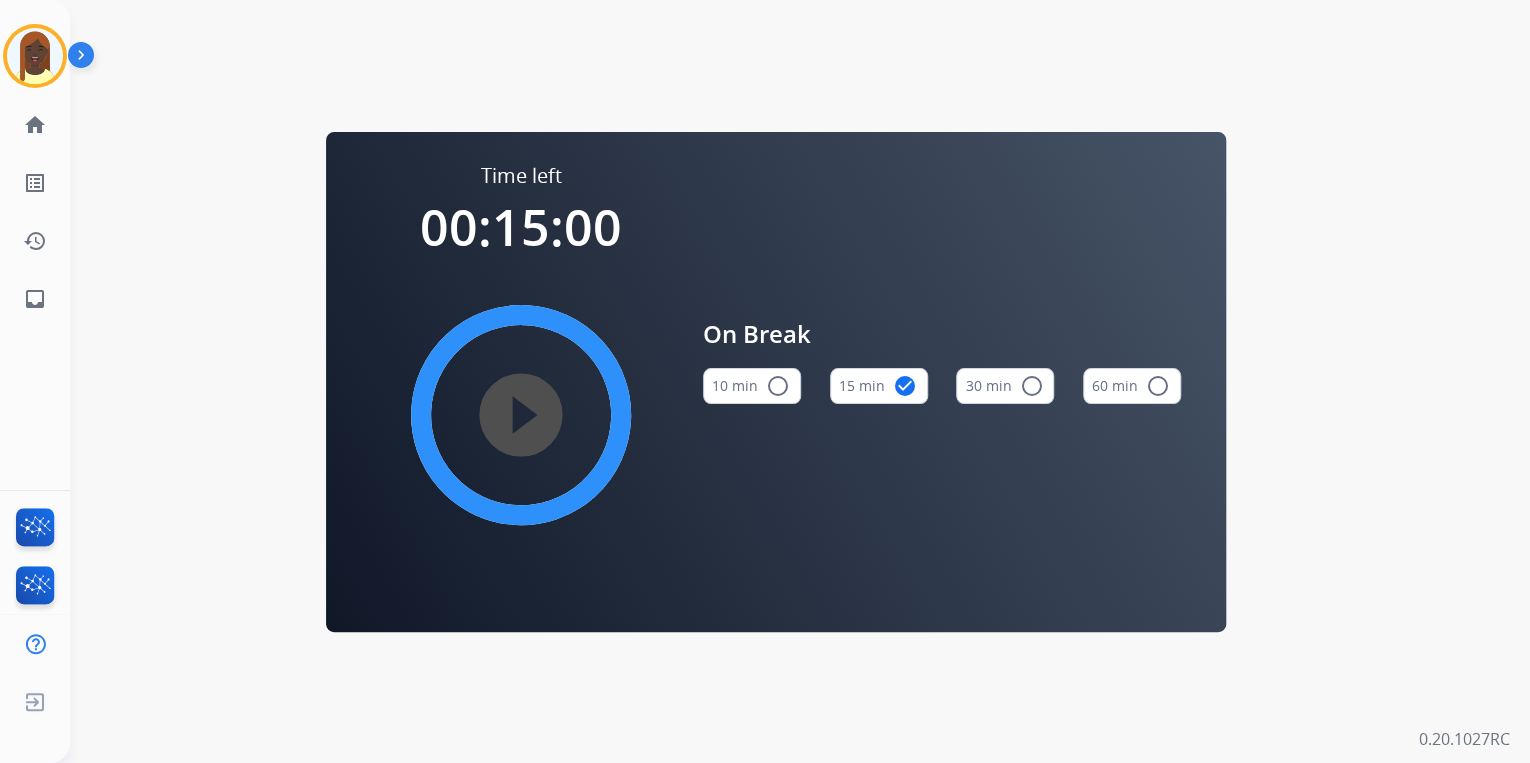 click on "play_circle_filled" at bounding box center [521, 415] 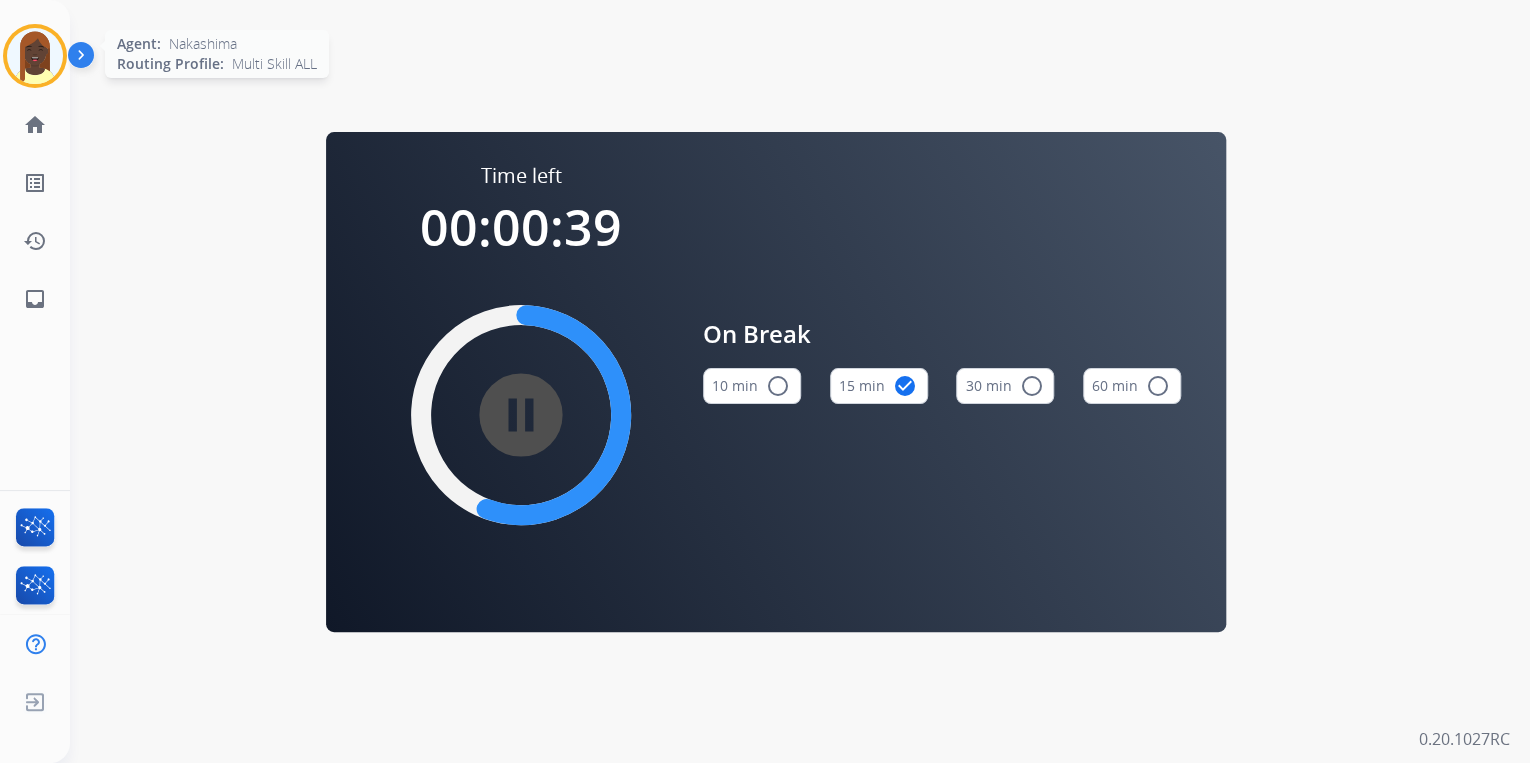 click at bounding box center (35, 56) 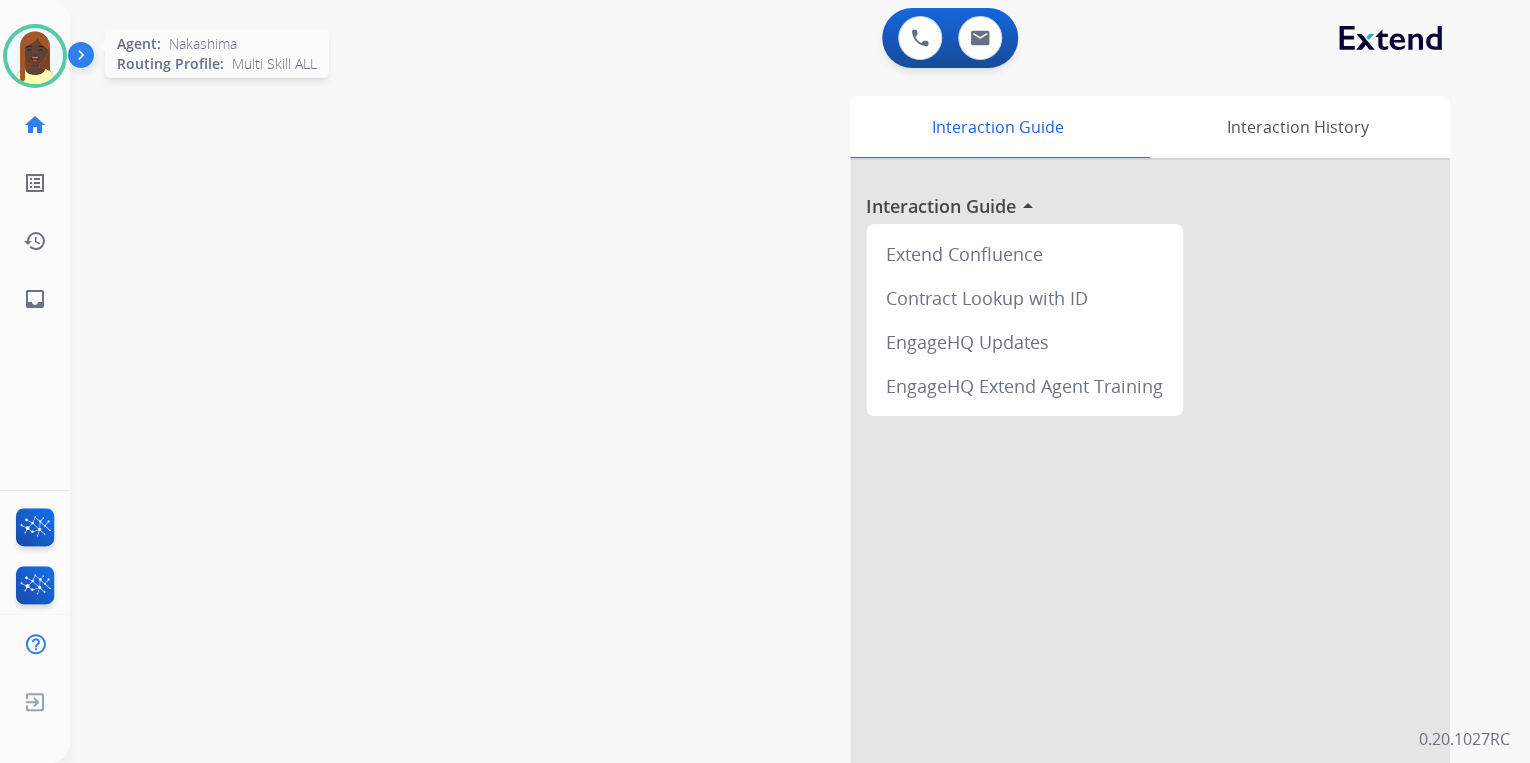 click at bounding box center (35, 56) 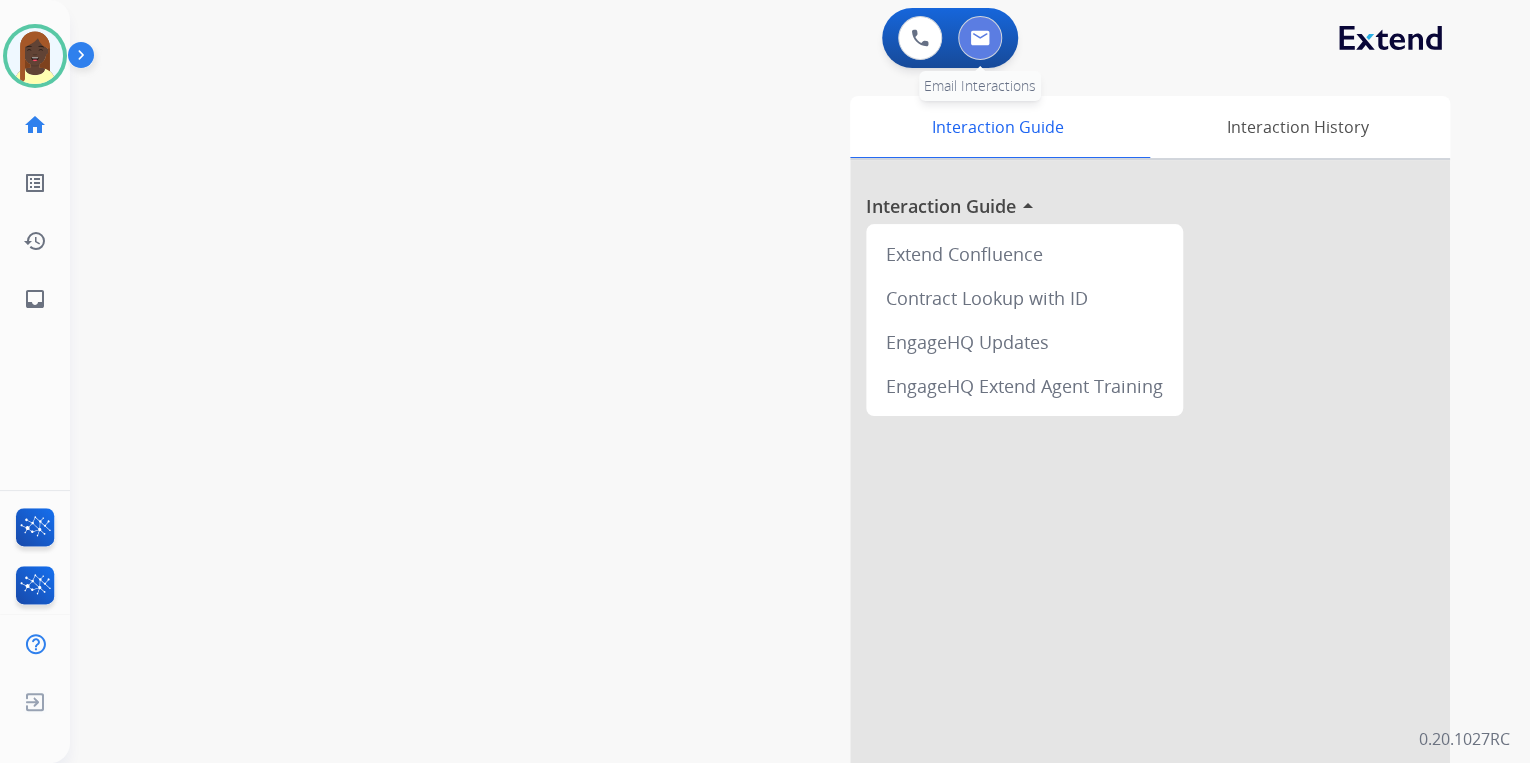 click at bounding box center (980, 38) 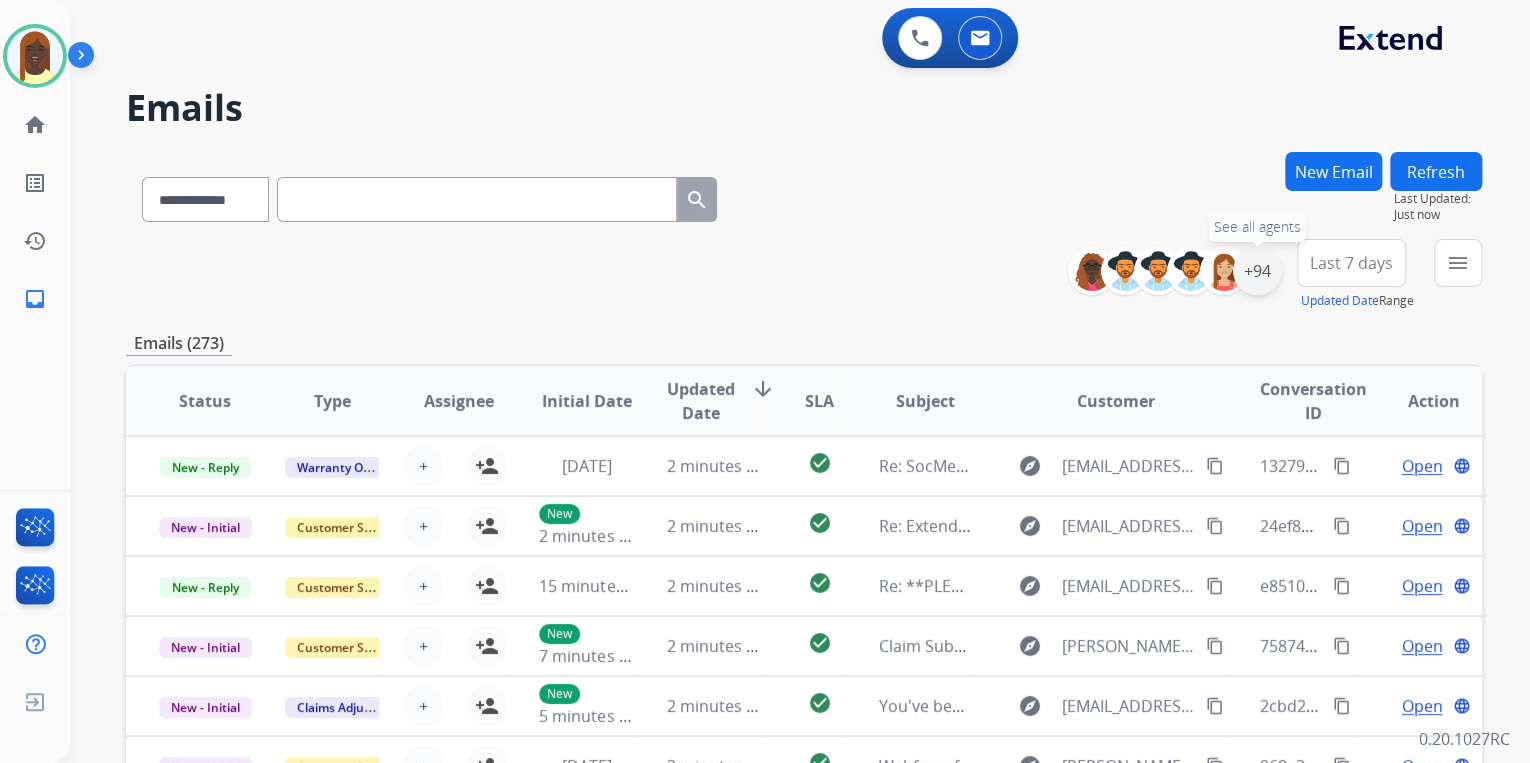 click on "+94" at bounding box center [1257, 271] 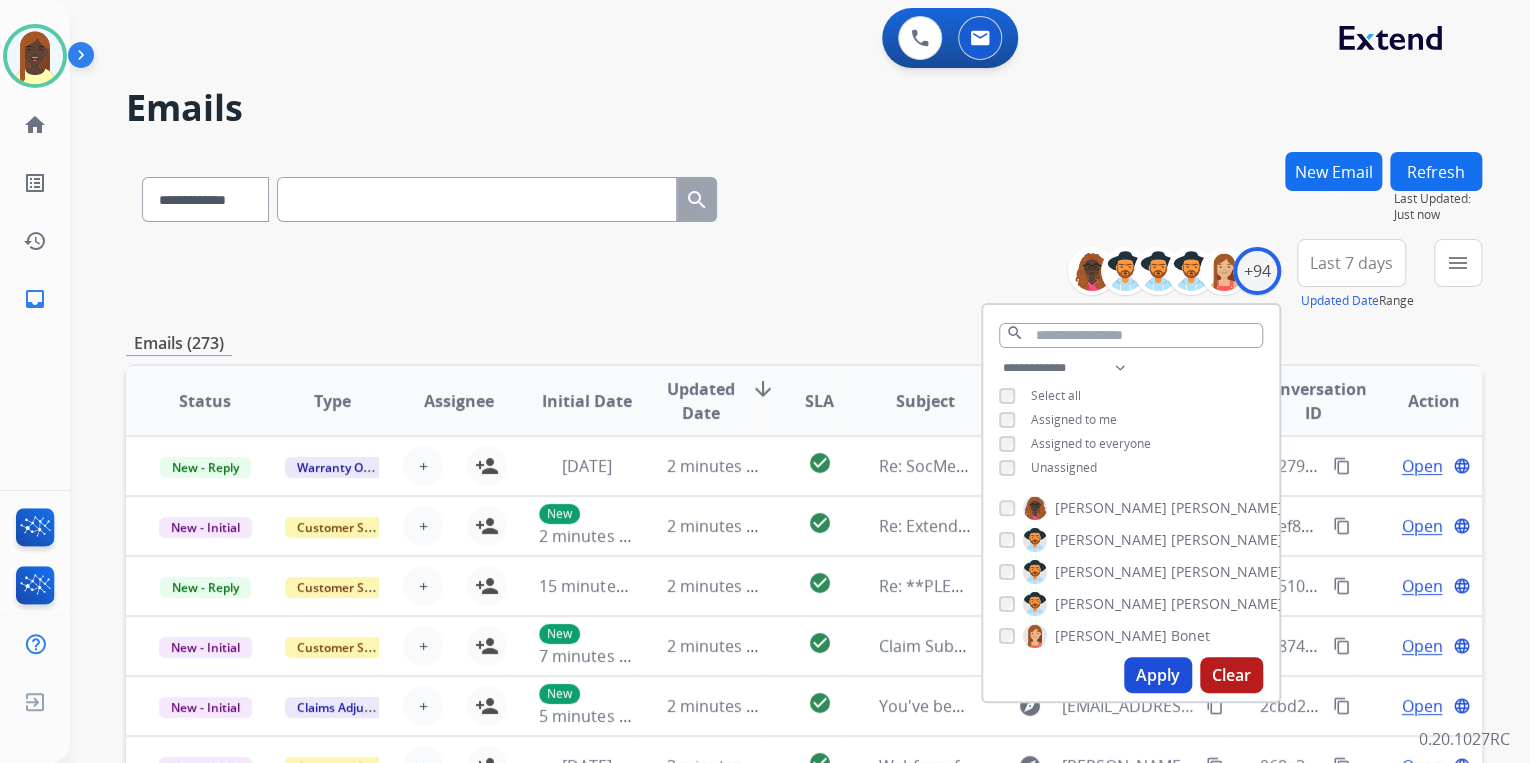 click on "Apply" at bounding box center [1158, 675] 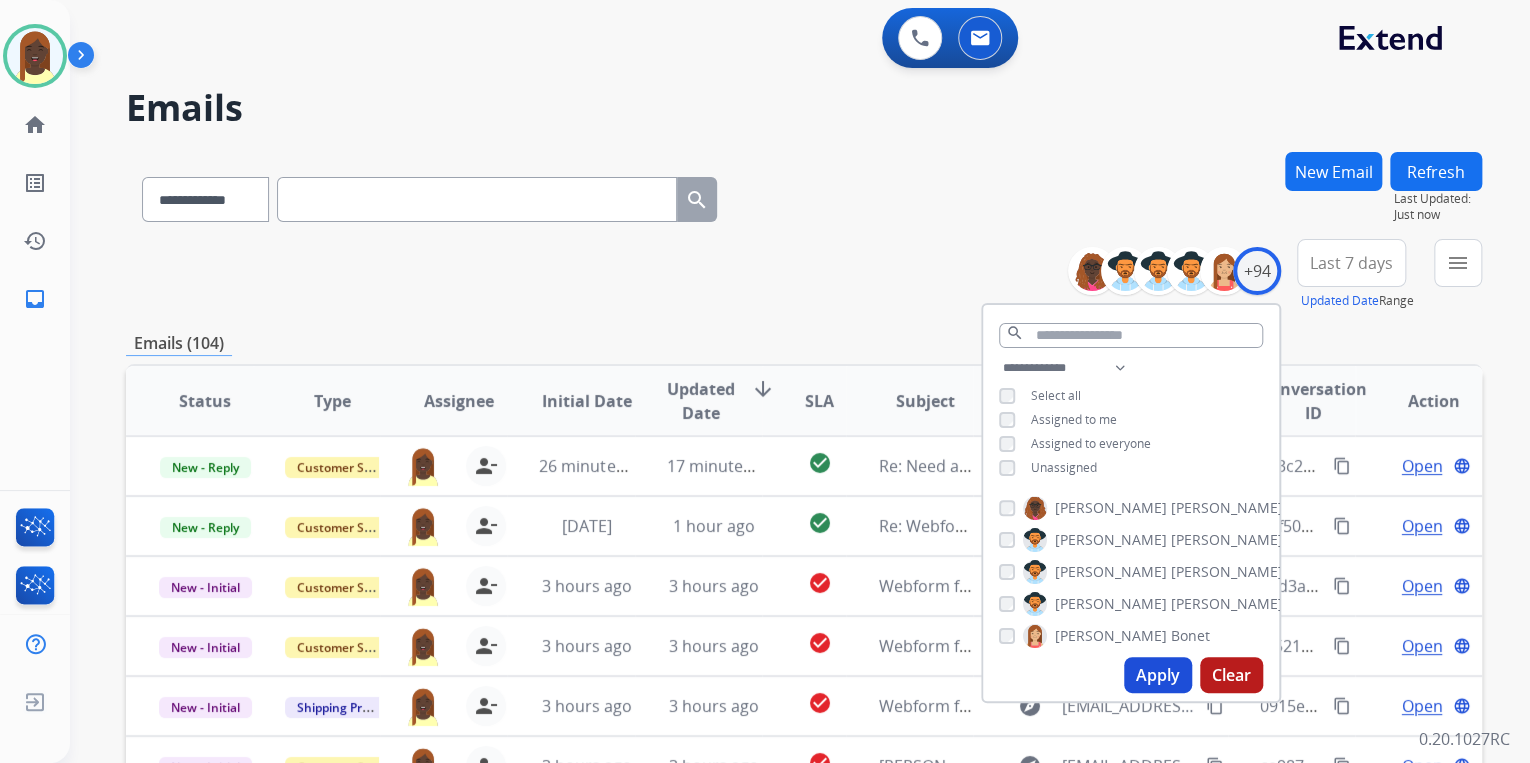 click on "**********" at bounding box center (804, 275) 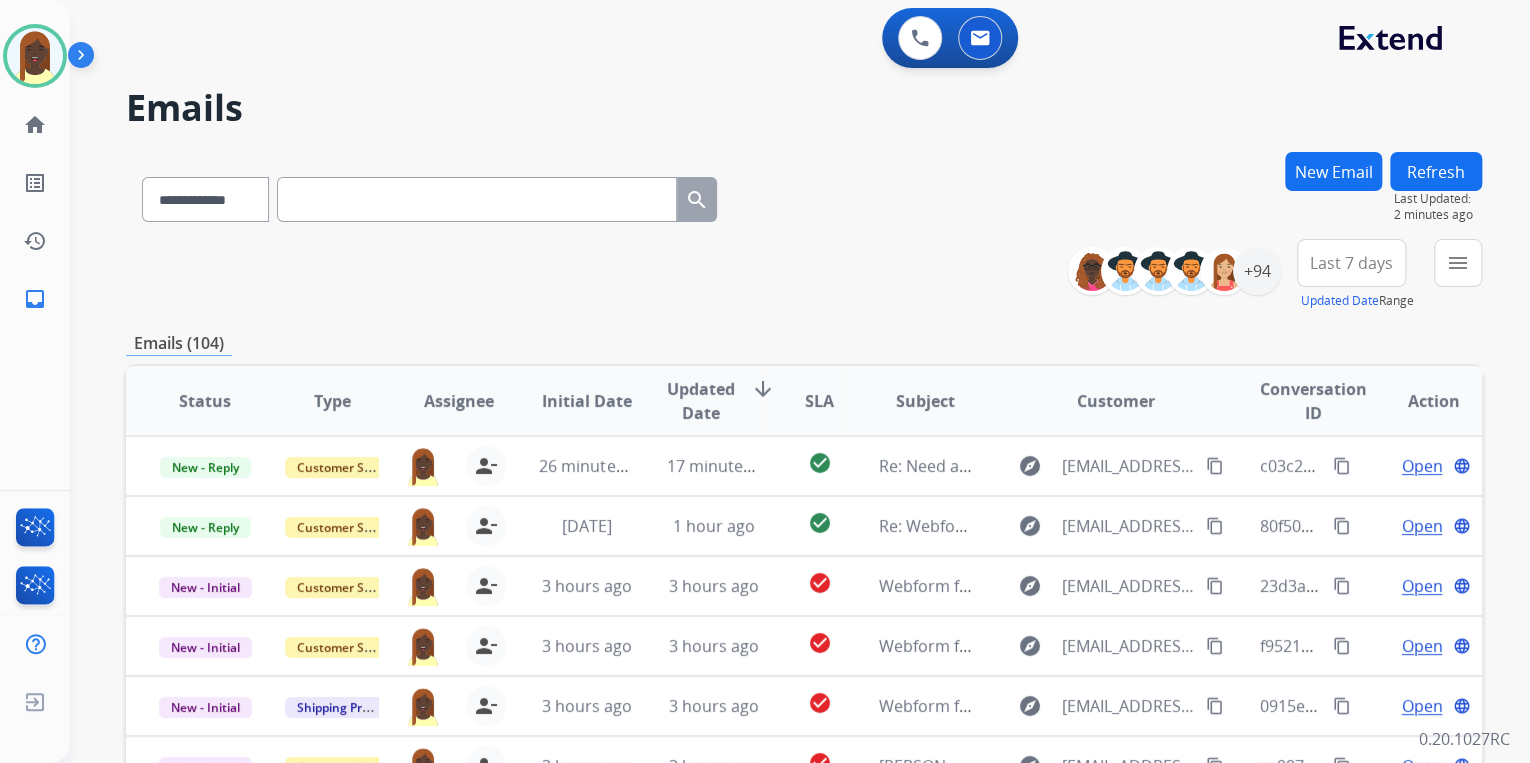 click on "New Email" at bounding box center (1333, 171) 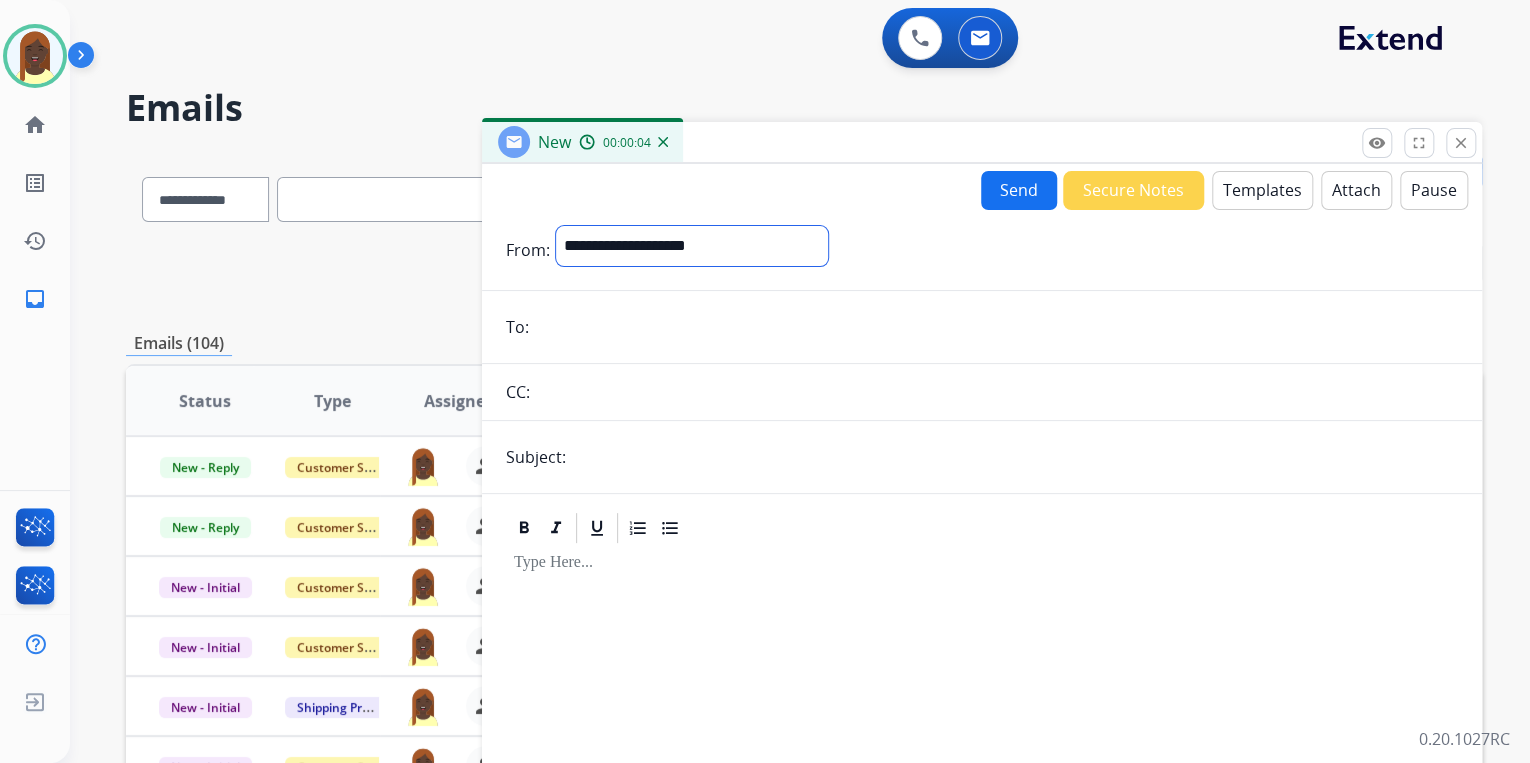 click on "**********" at bounding box center (692, 246) 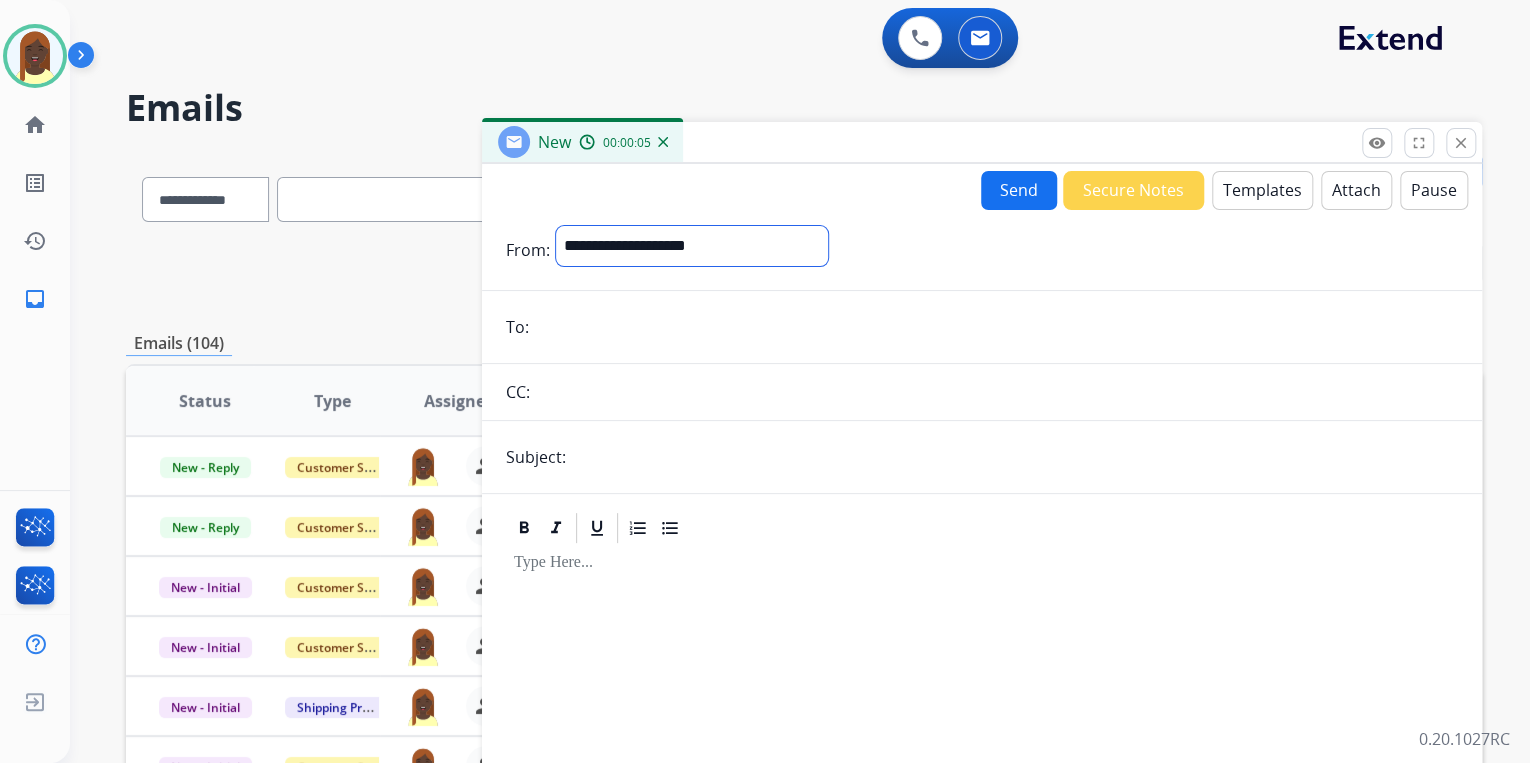 select on "**********" 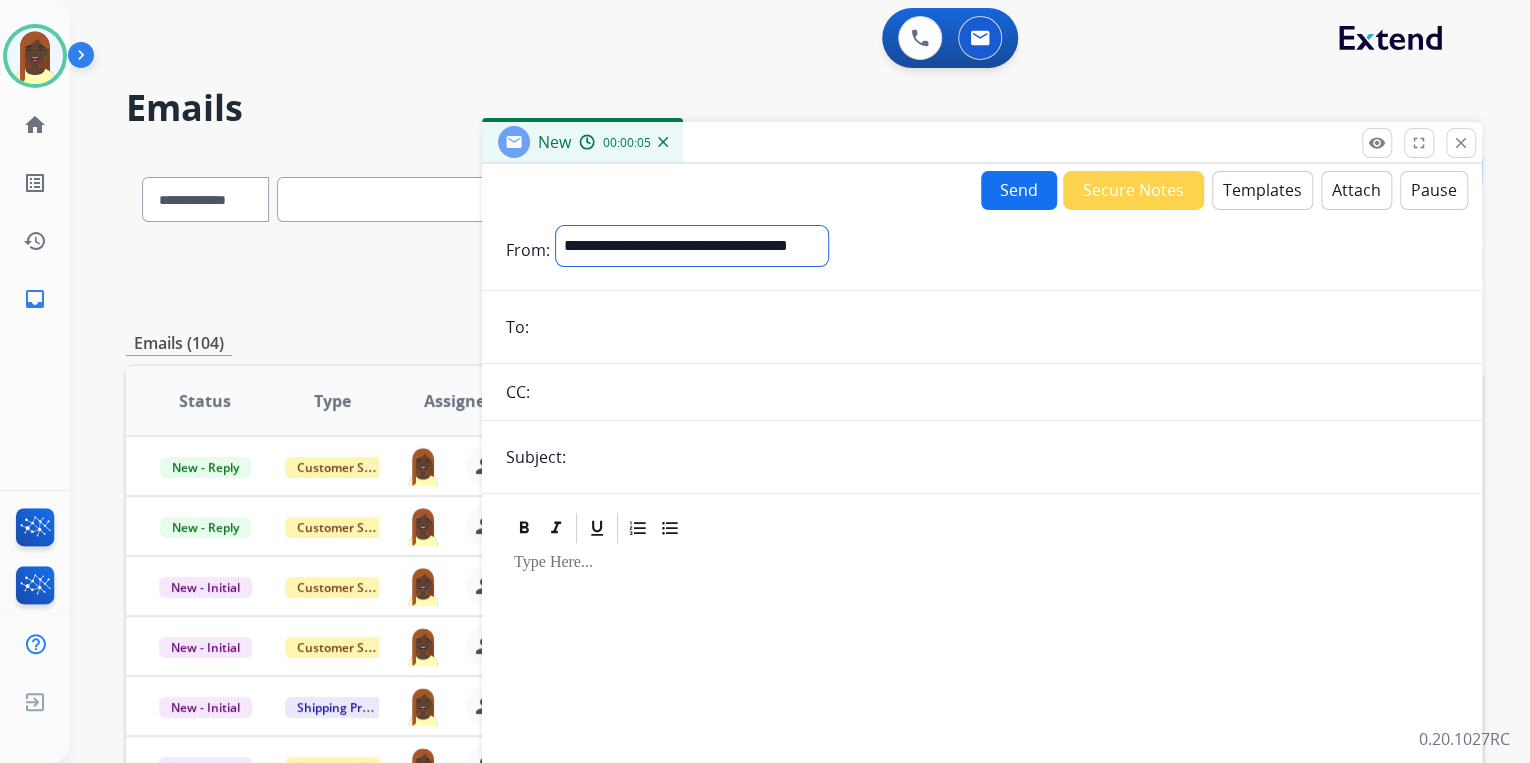 click on "**********" at bounding box center [692, 246] 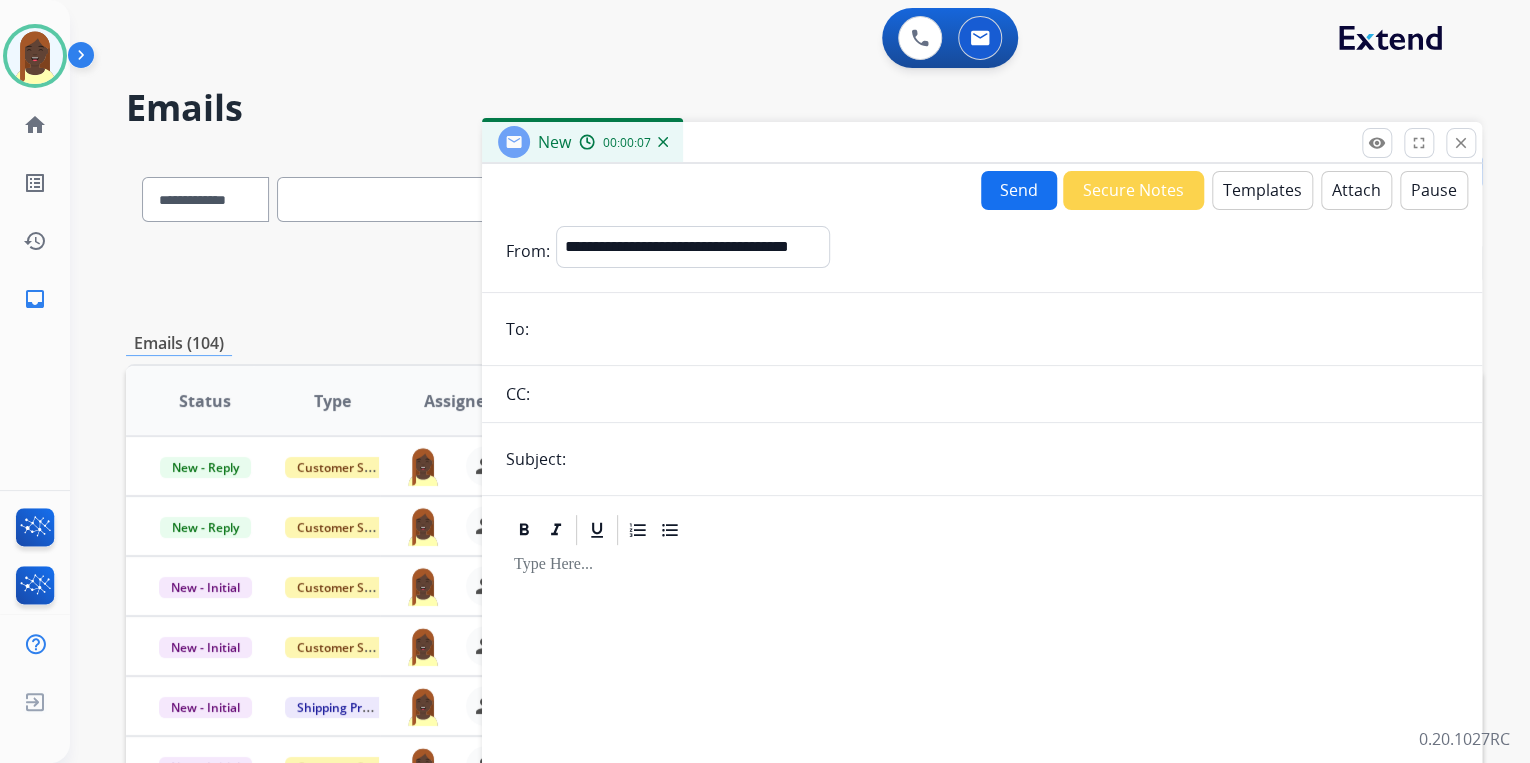 click at bounding box center (996, 329) 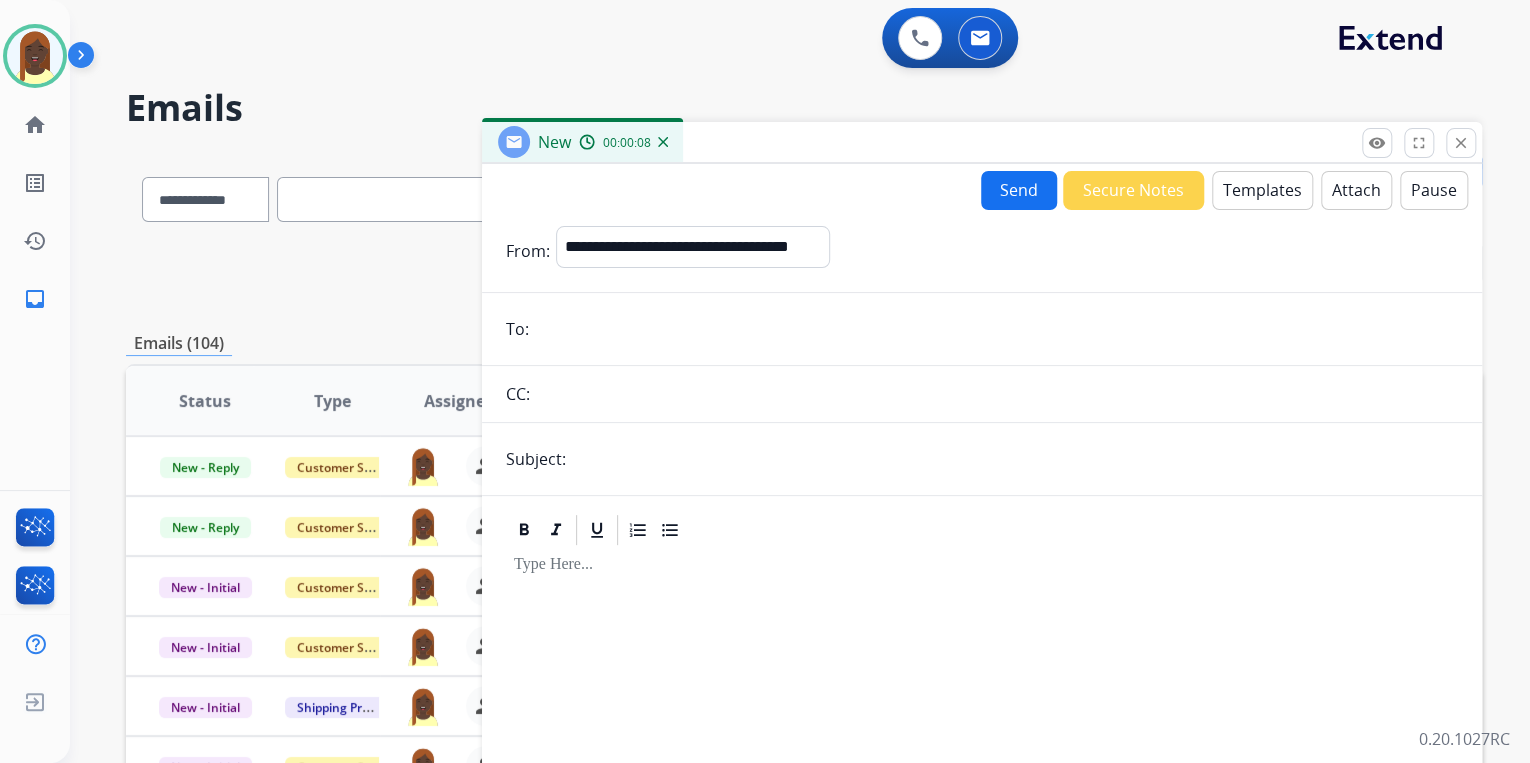 paste on "**********" 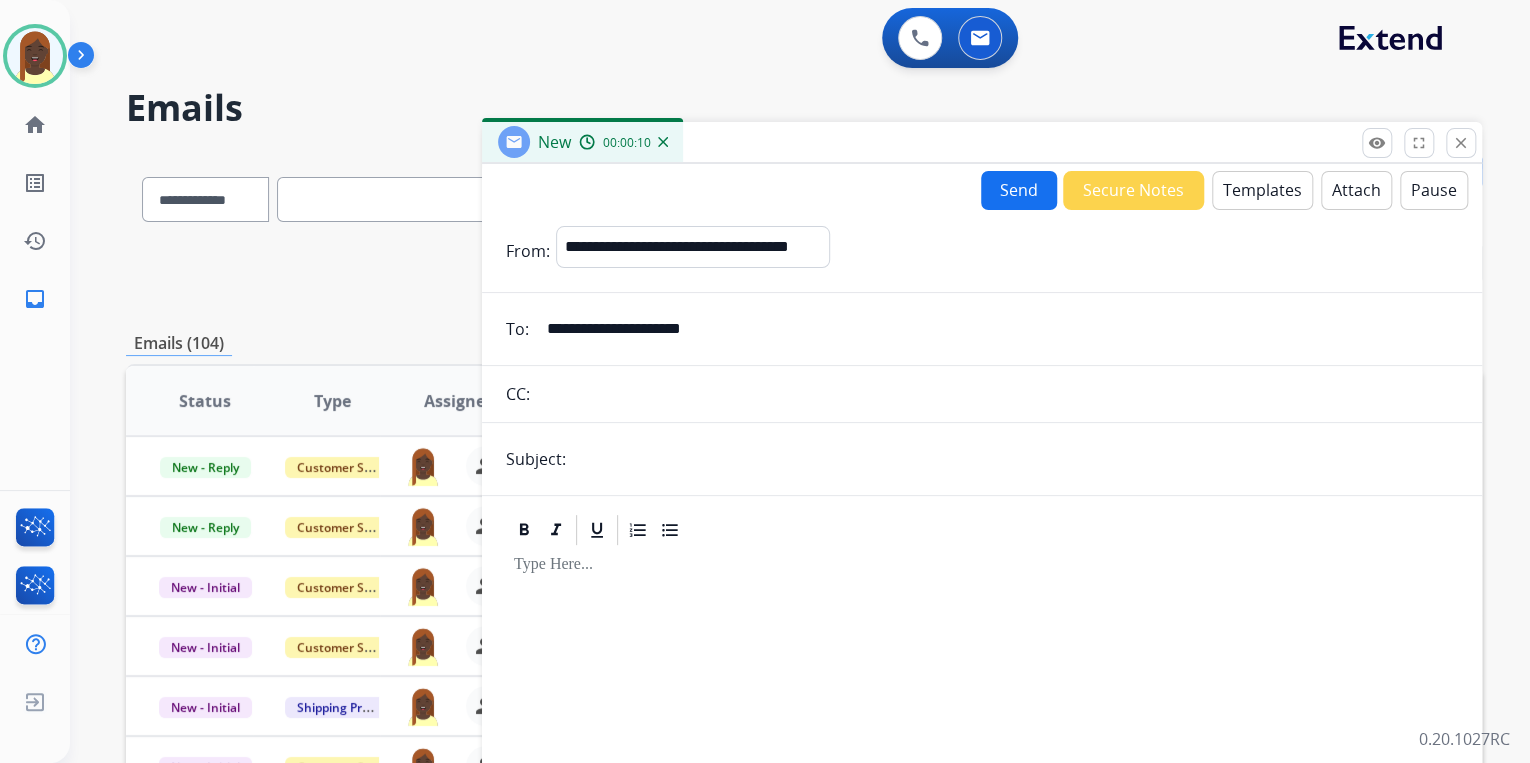 type on "**********" 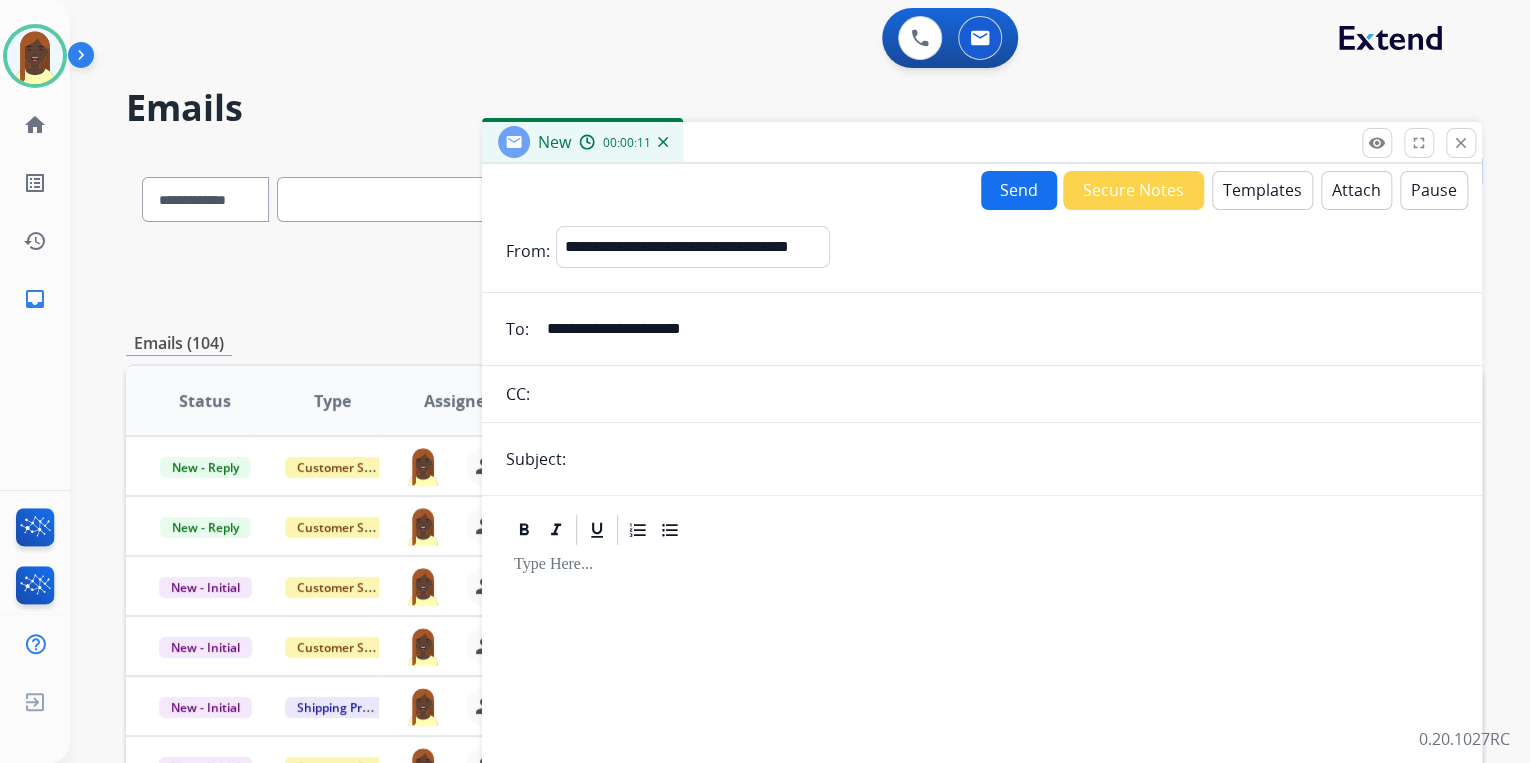 type on "**********" 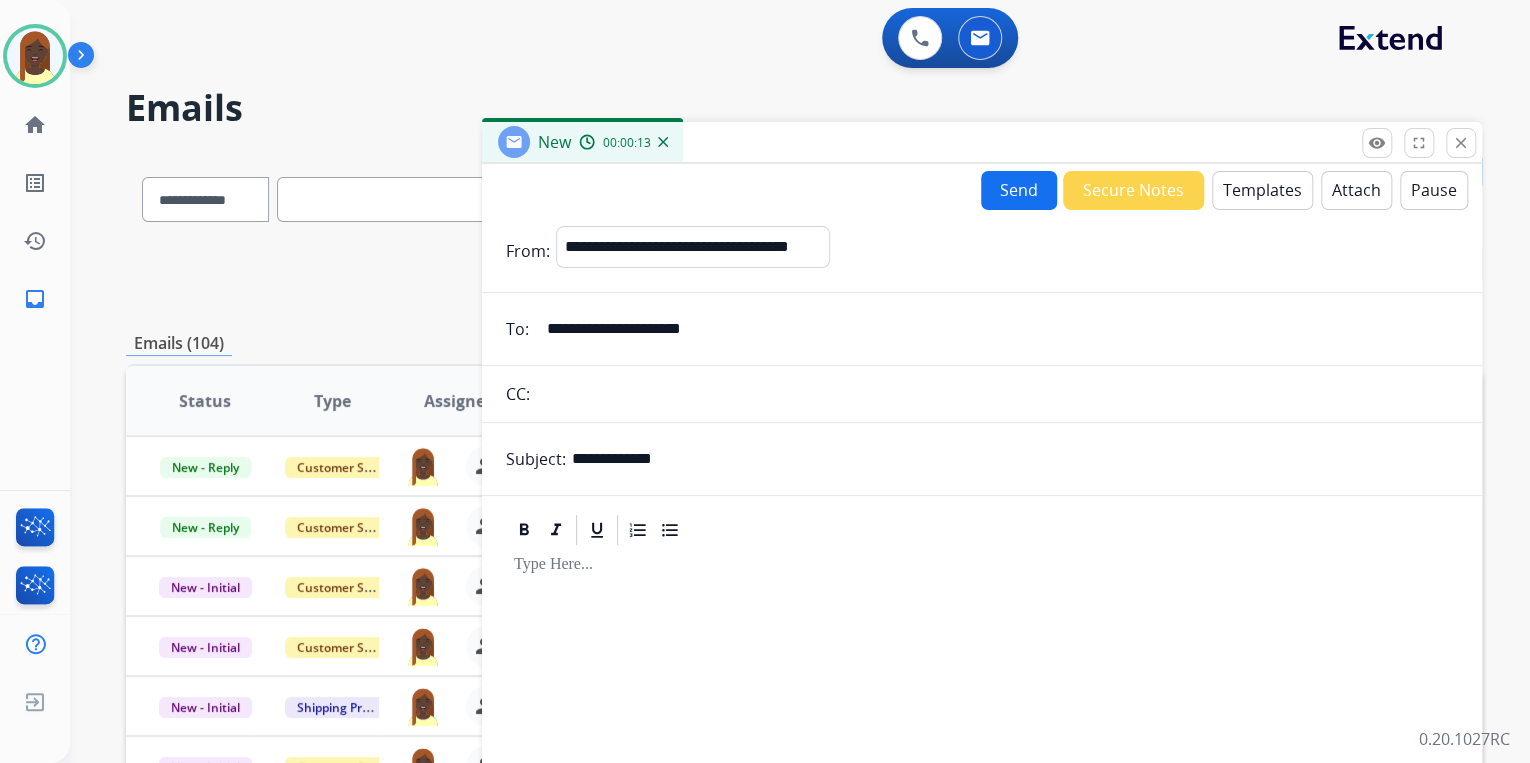 click on "Templates" at bounding box center (1262, 190) 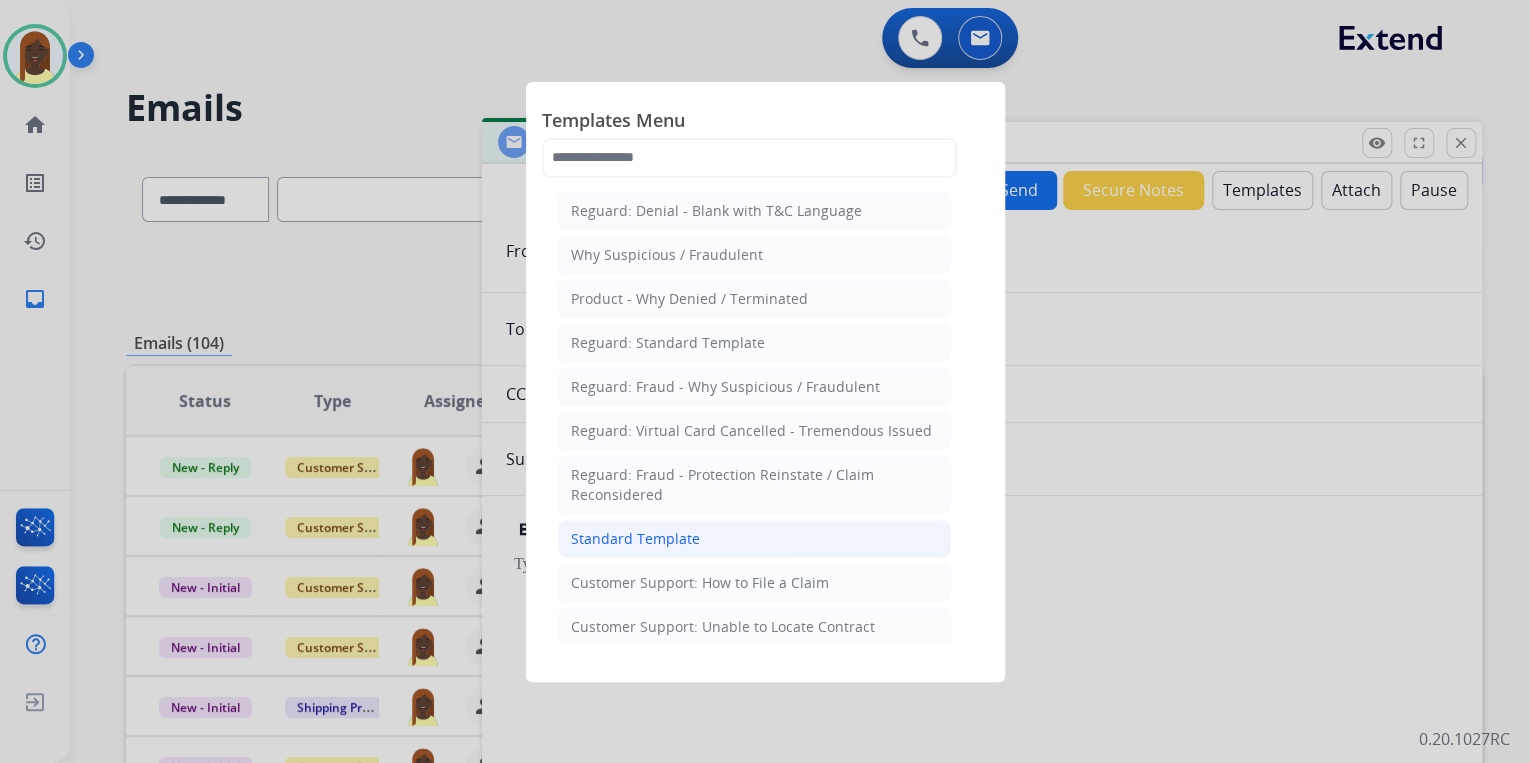 click on "Standard Template" 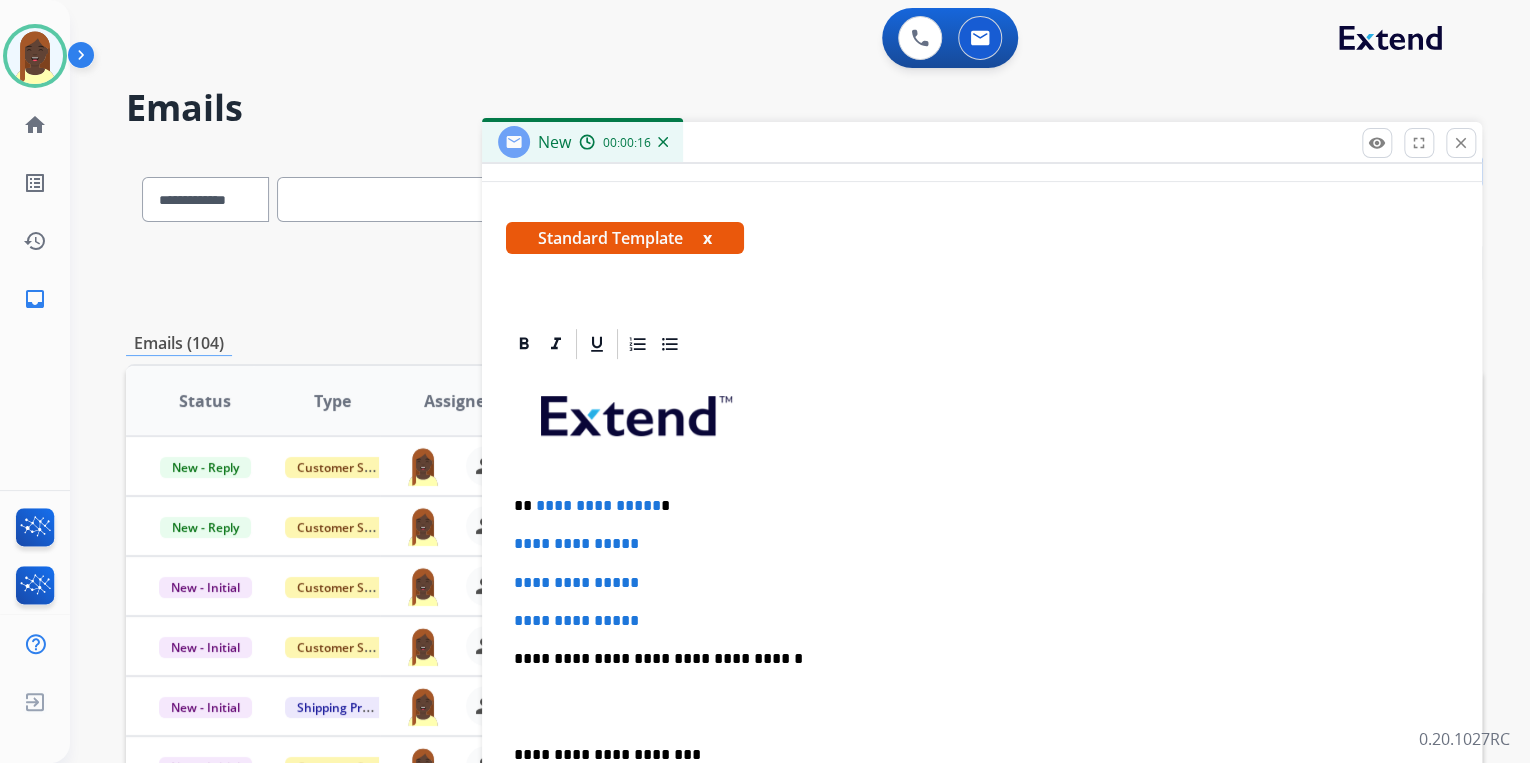 scroll, scrollTop: 320, scrollLeft: 0, axis: vertical 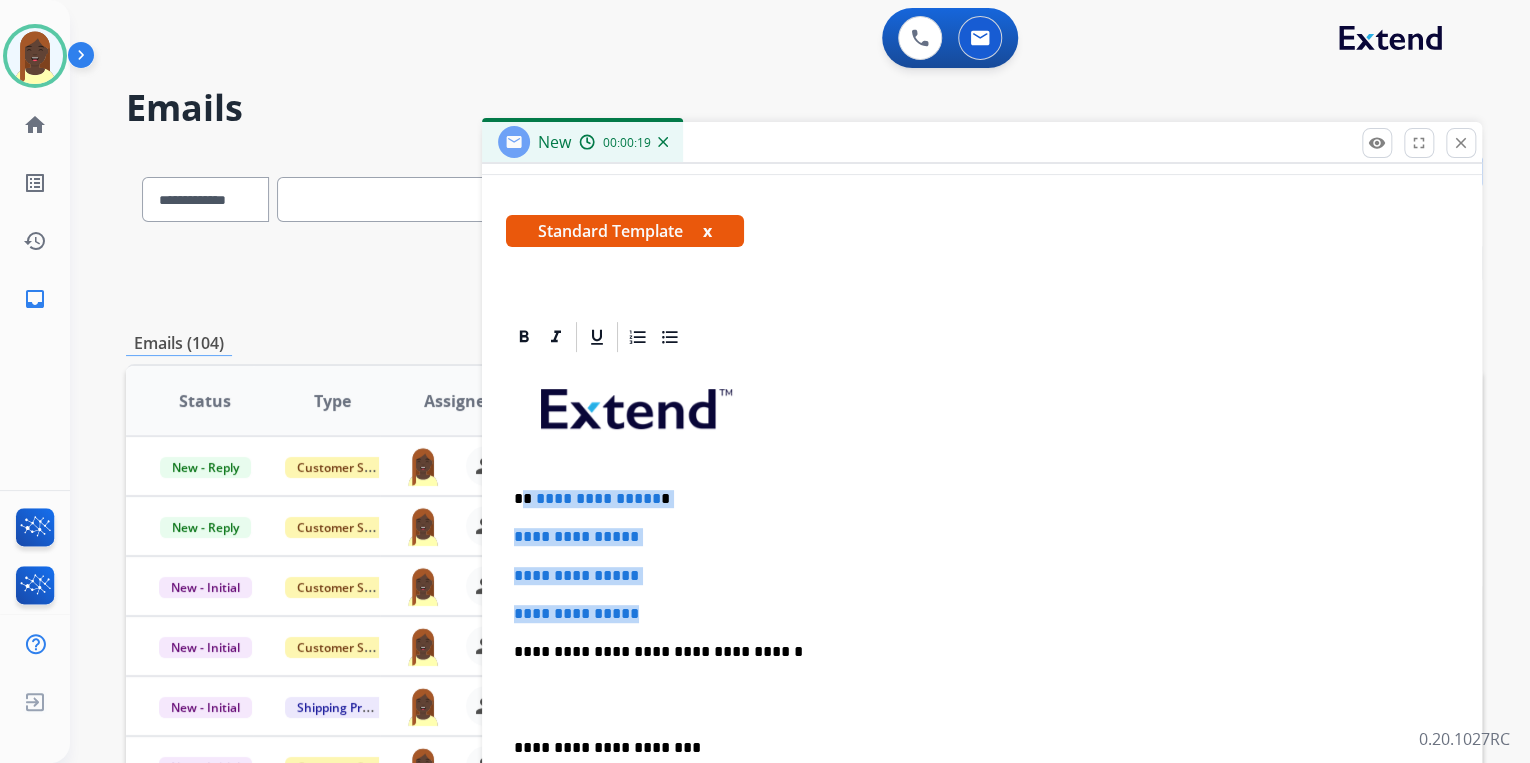 drag, startPoint x: 521, startPoint y: 494, endPoint x: 669, endPoint y: 604, distance: 184.40173 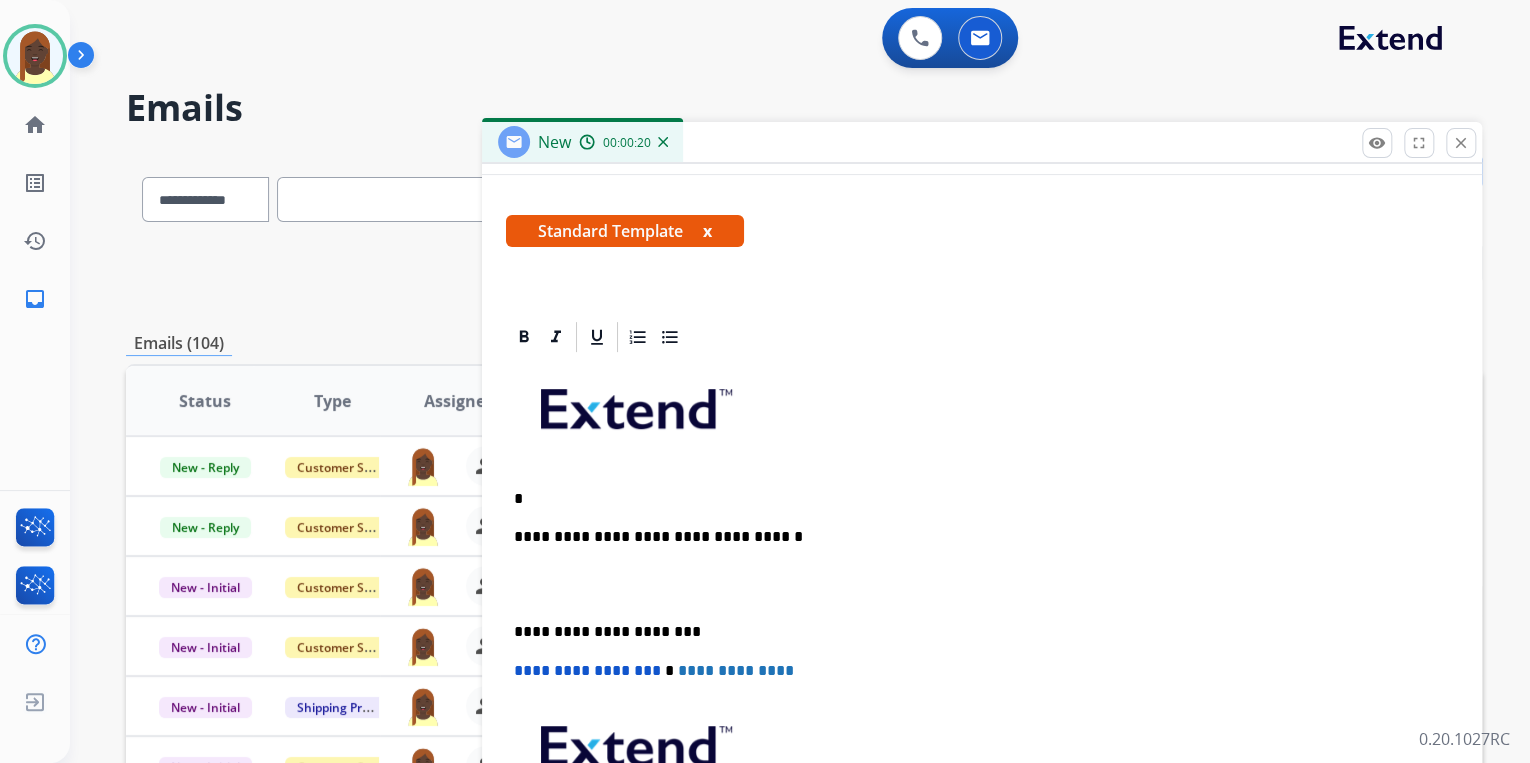 type 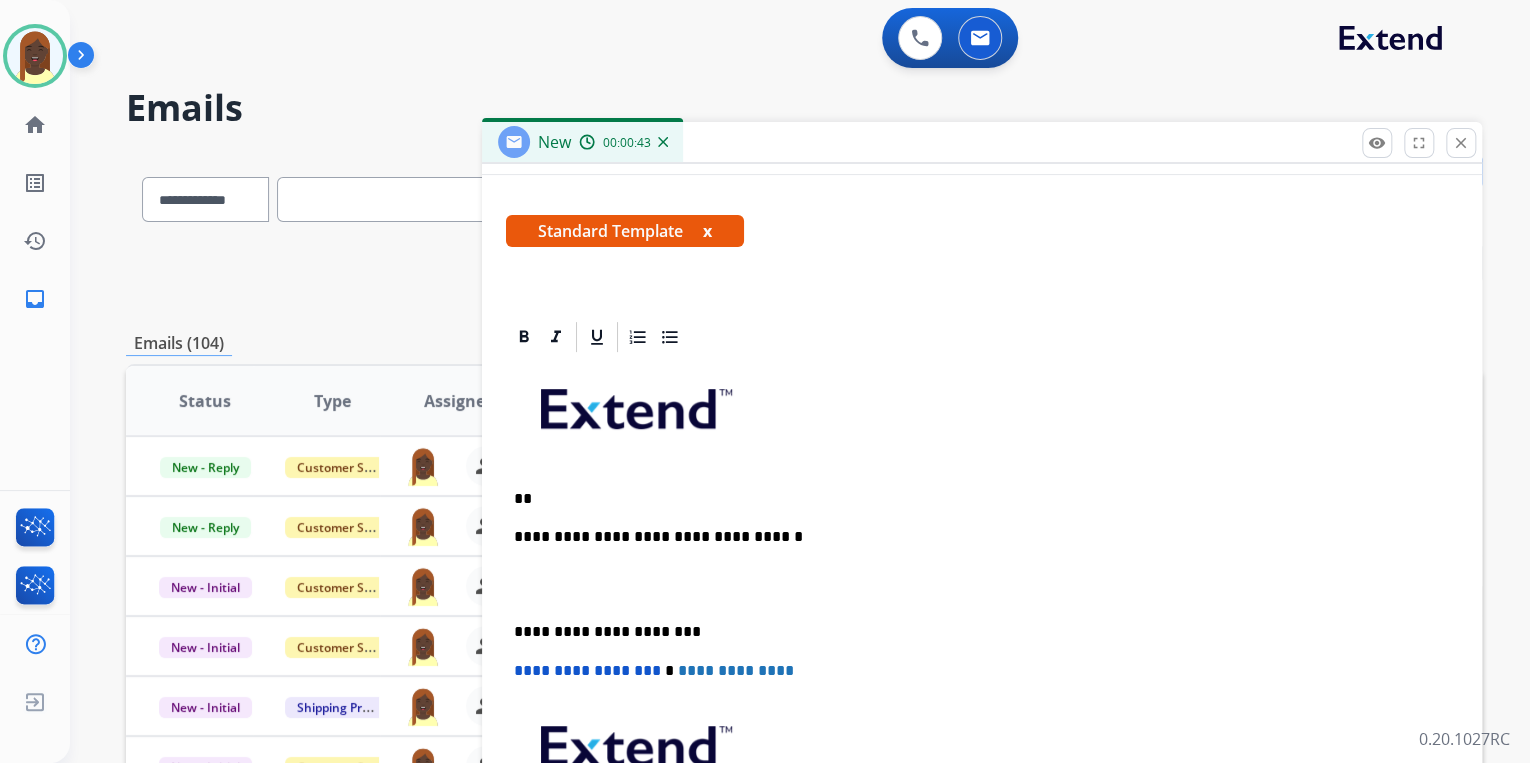 click on "**" at bounding box center (974, 499) 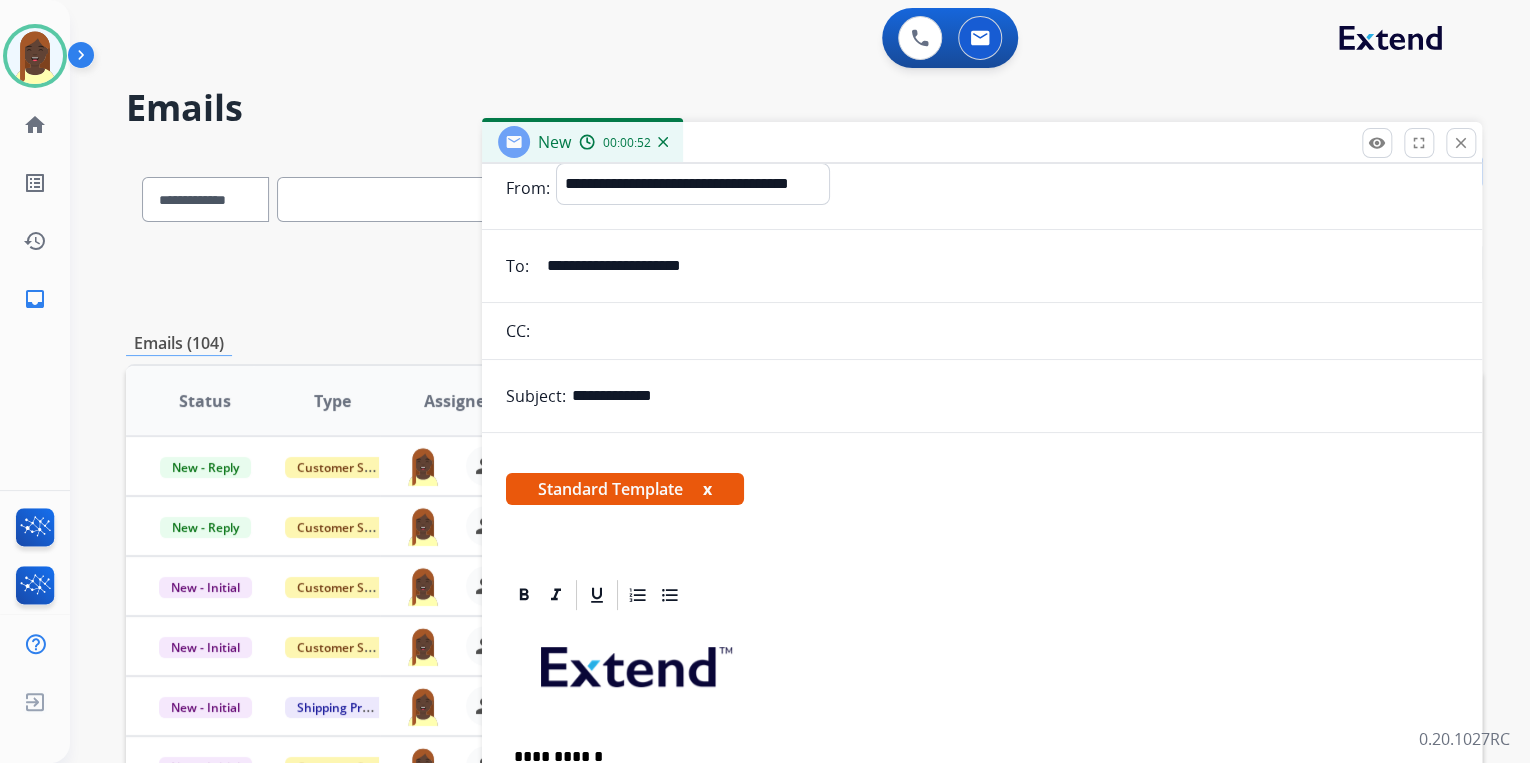 scroll, scrollTop: 0, scrollLeft: 0, axis: both 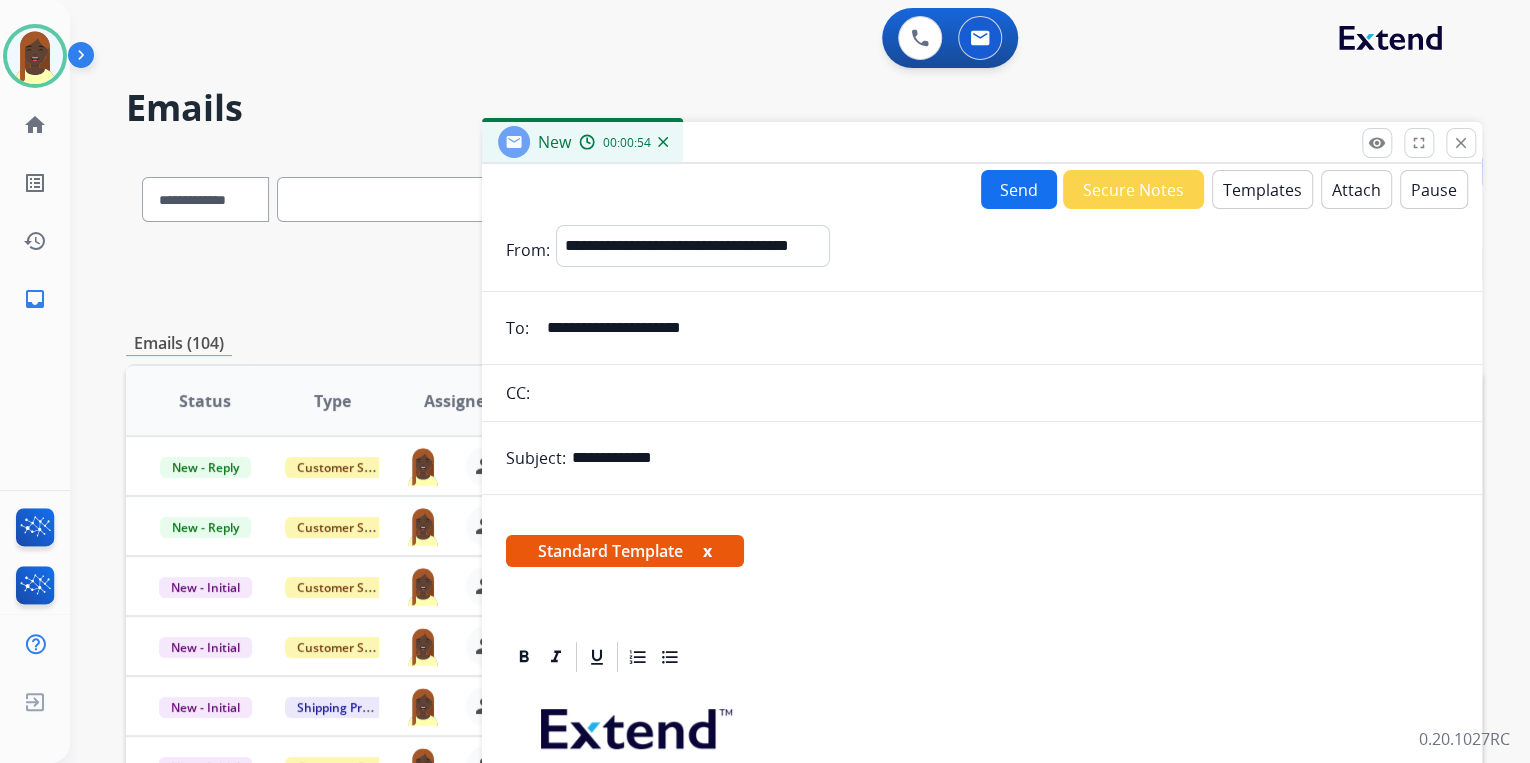 click on "x" at bounding box center (707, 551) 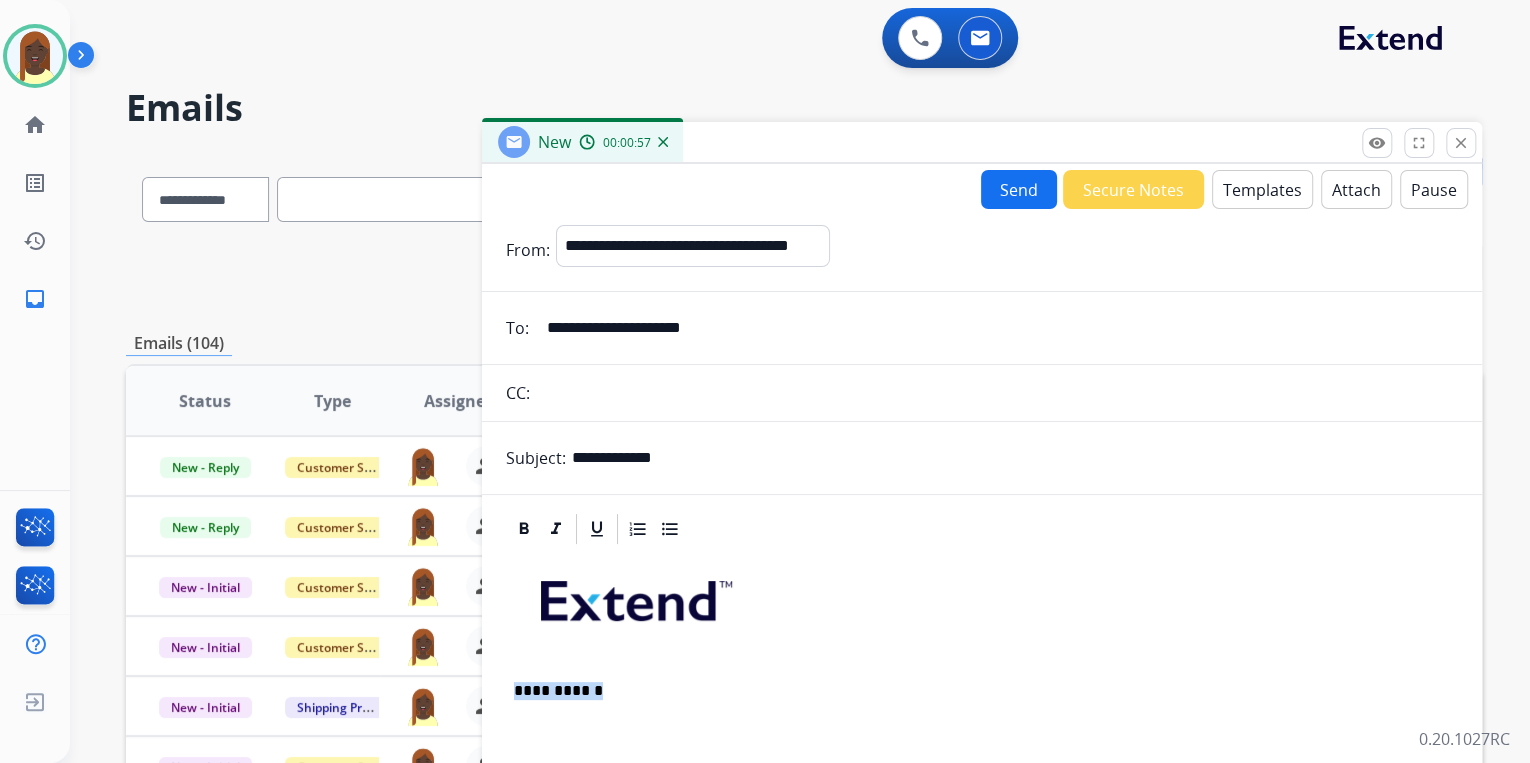 drag, startPoint x: 616, startPoint y: 690, endPoint x: 507, endPoint y: 688, distance: 109.01835 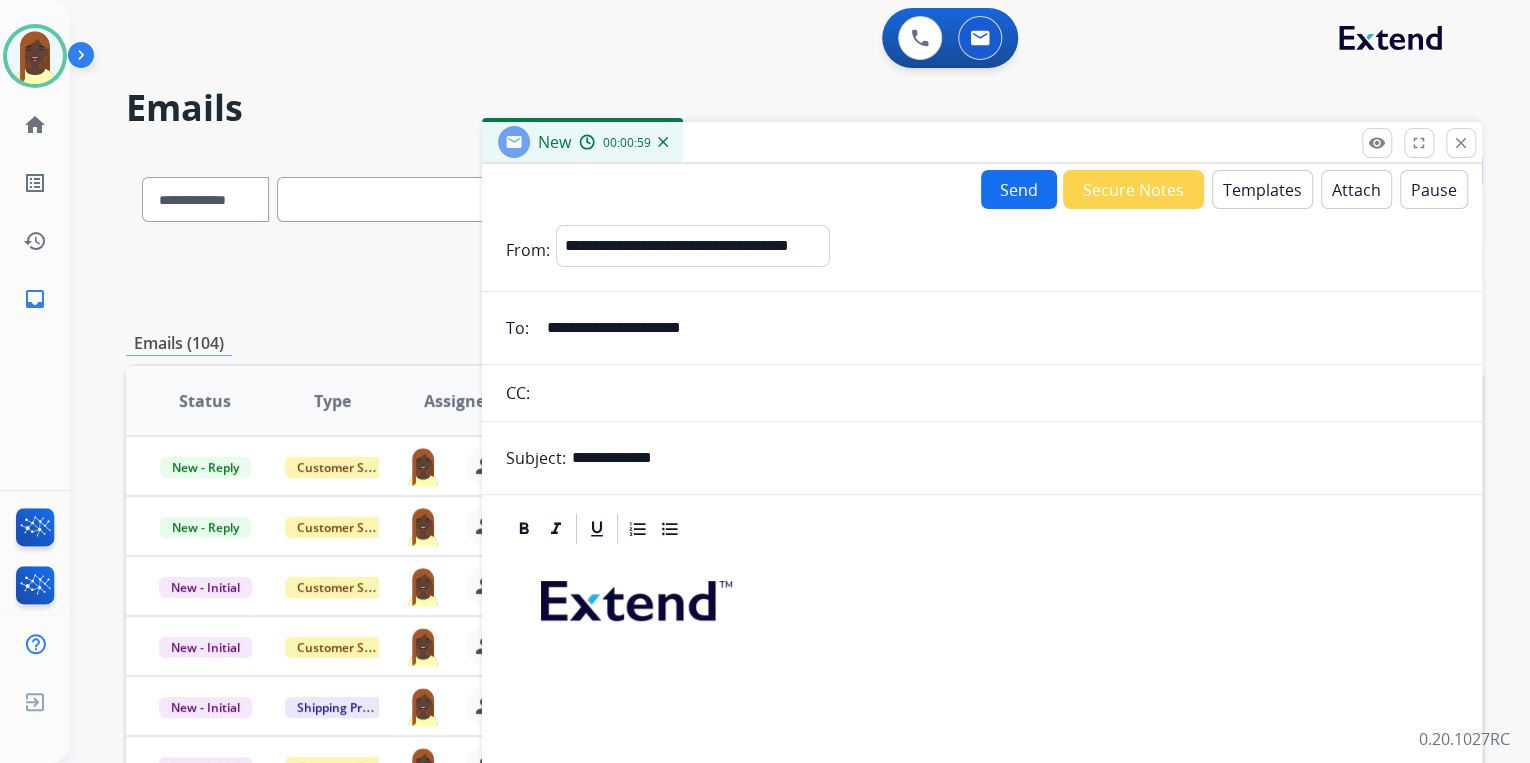 click on "Templates" at bounding box center (1262, 189) 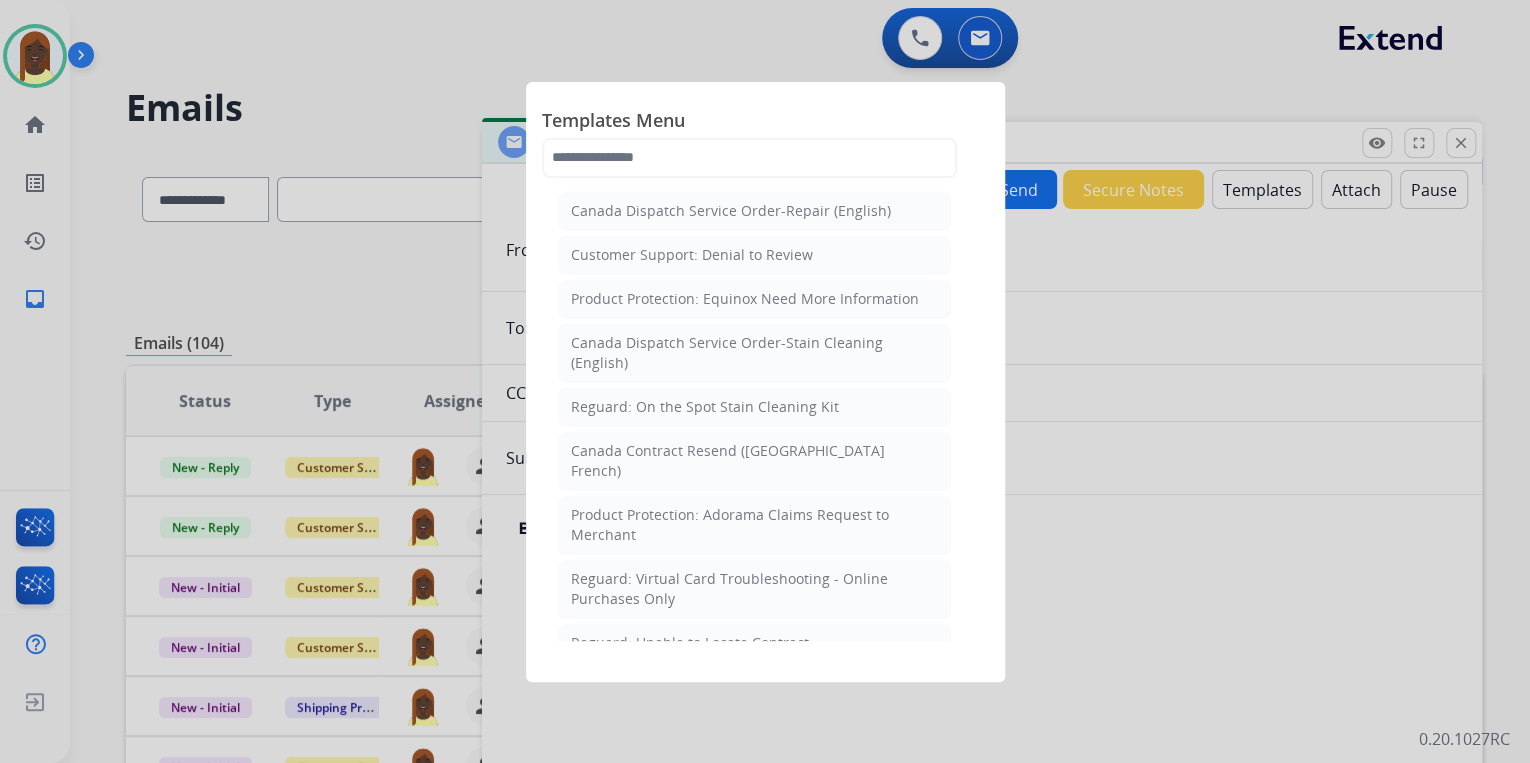 scroll, scrollTop: 1440, scrollLeft: 0, axis: vertical 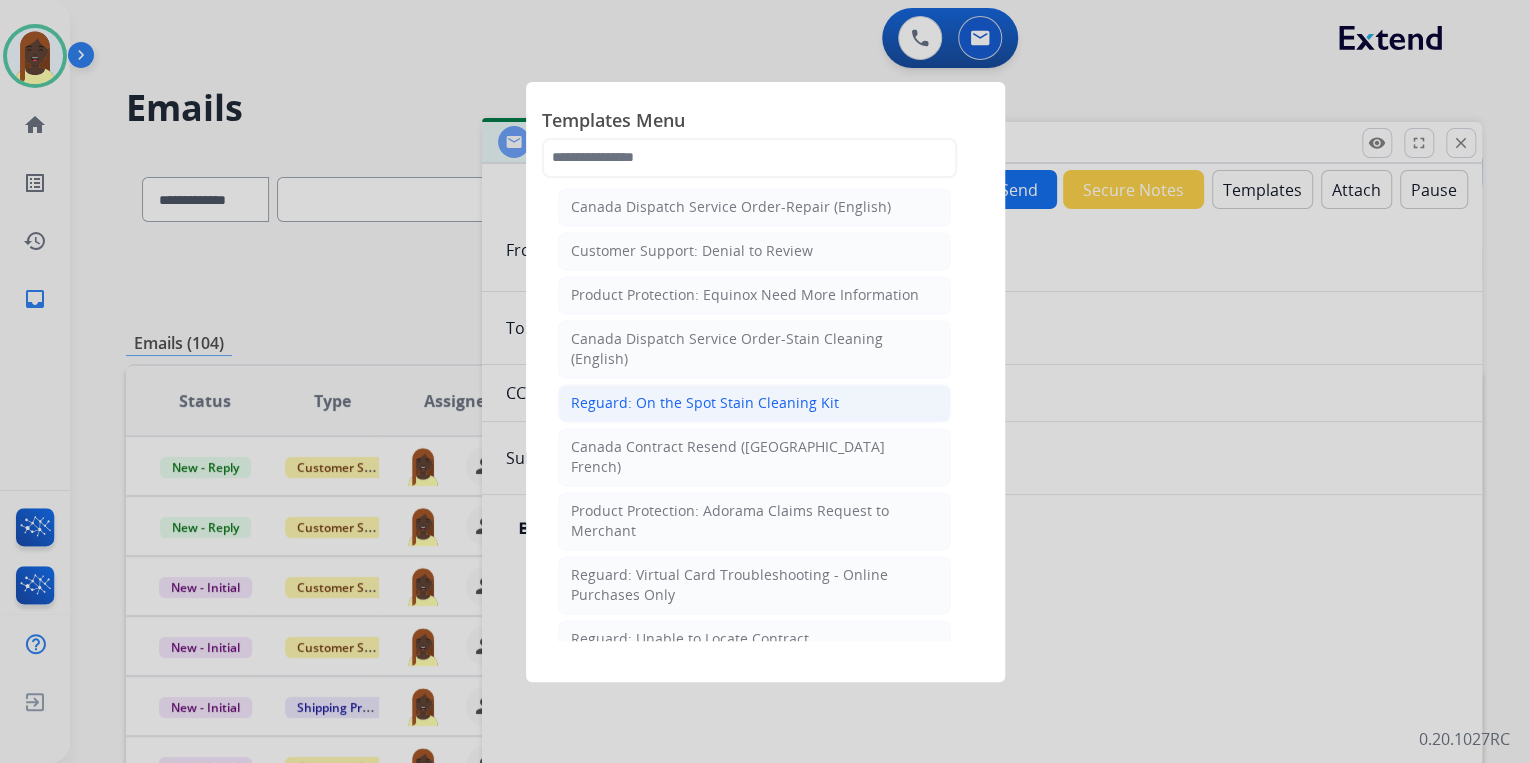 click on "Reguard: On the Spot Stain Cleaning Kit" 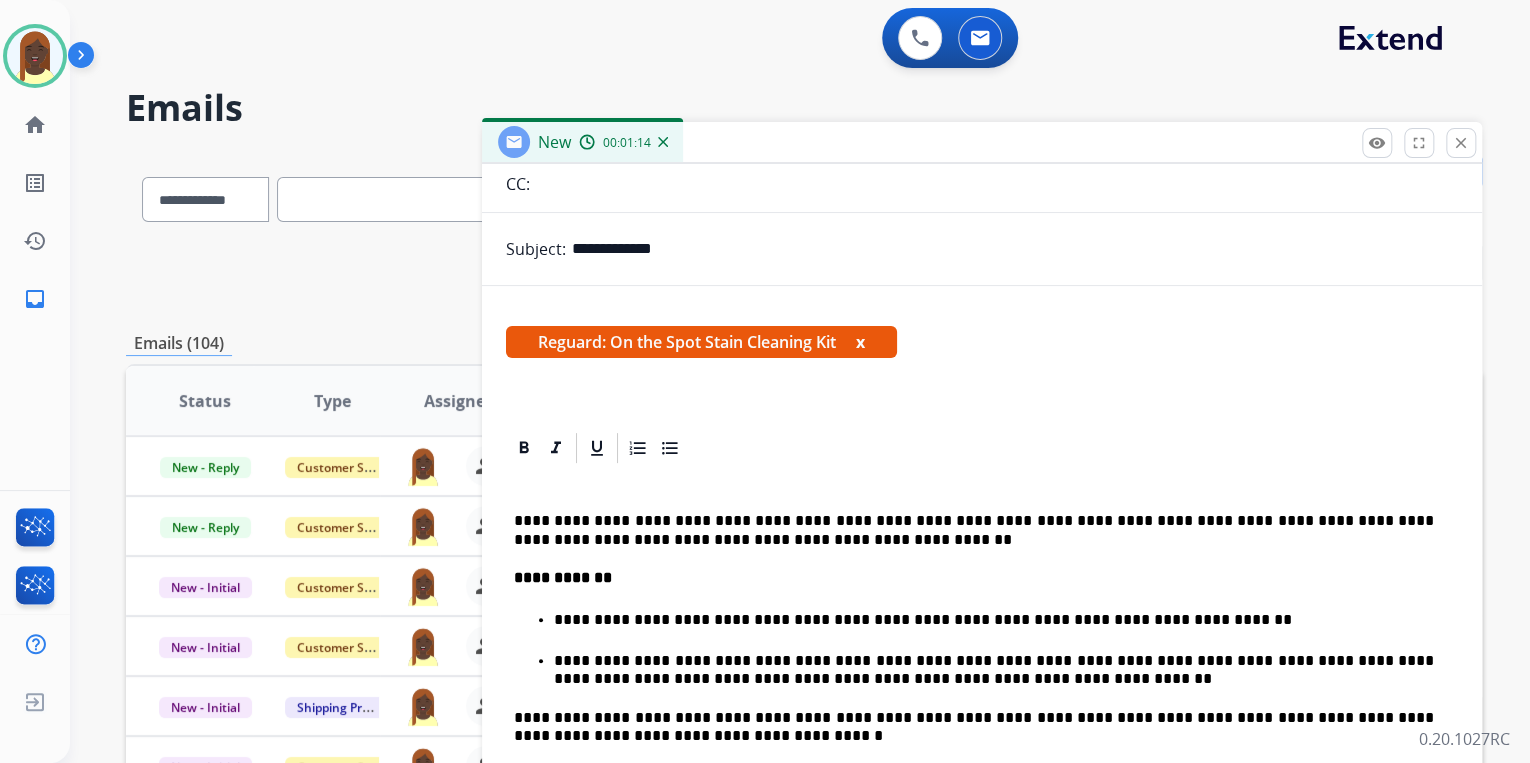 scroll, scrollTop: 0, scrollLeft: 0, axis: both 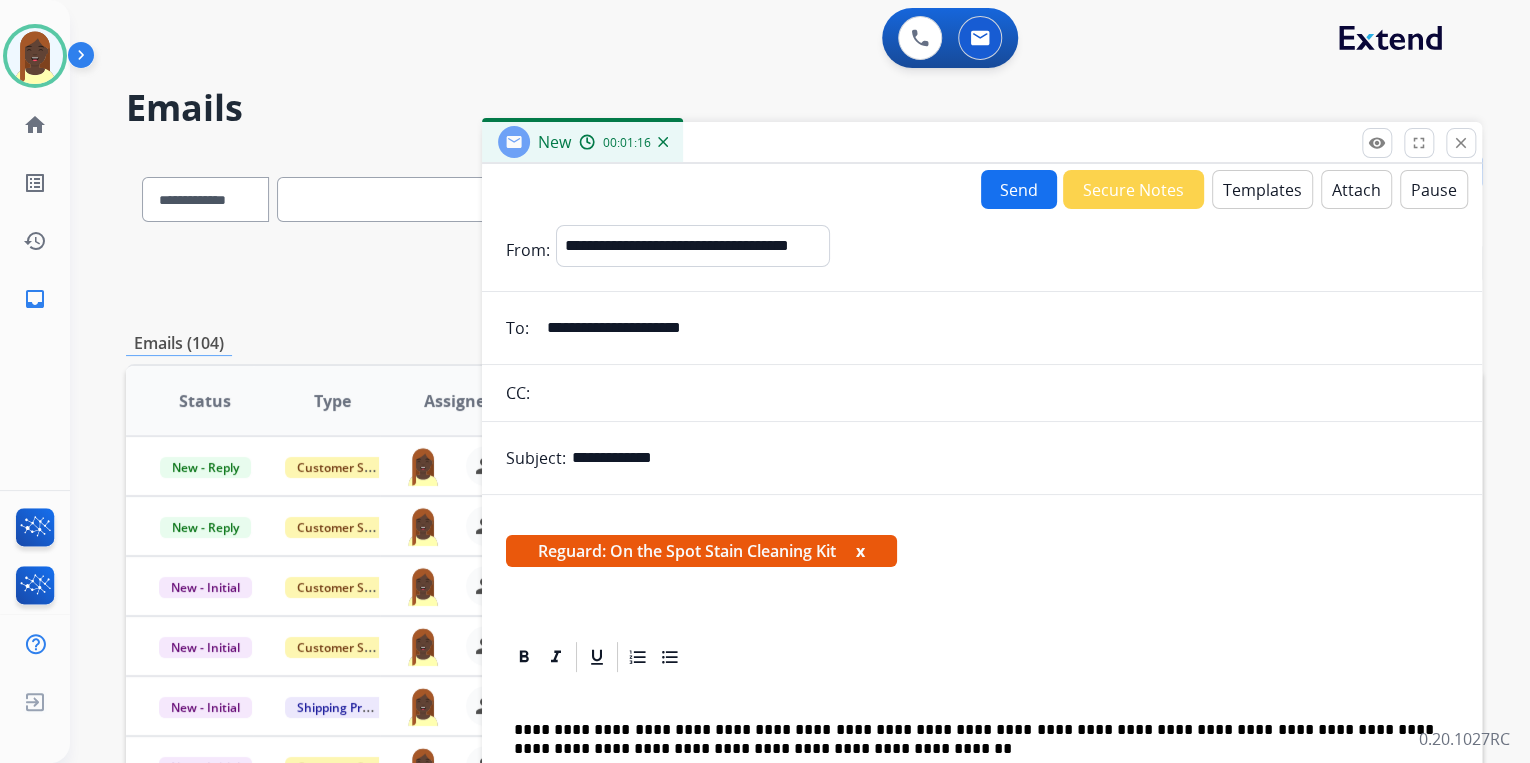 click on "Send" at bounding box center (1019, 189) 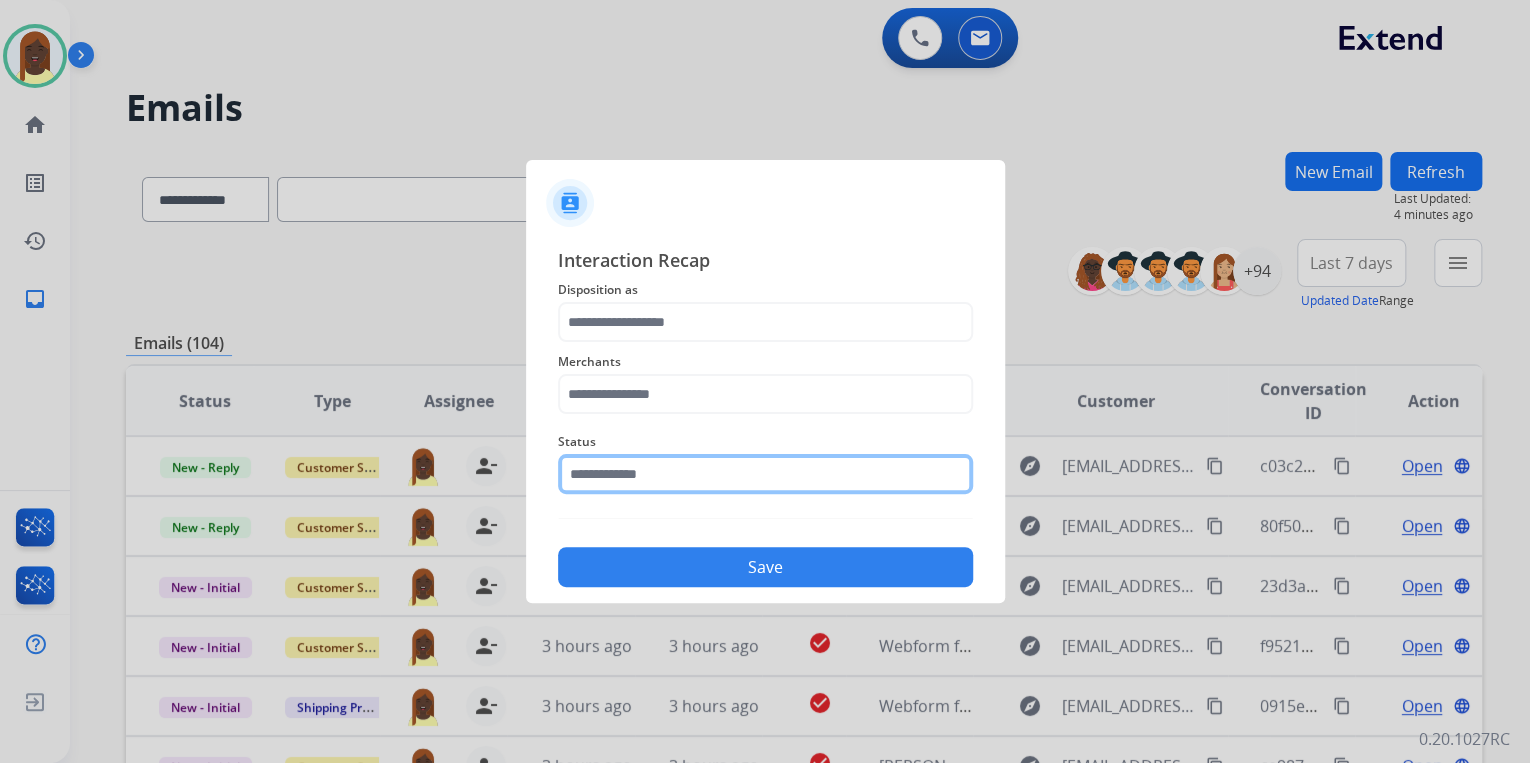 click 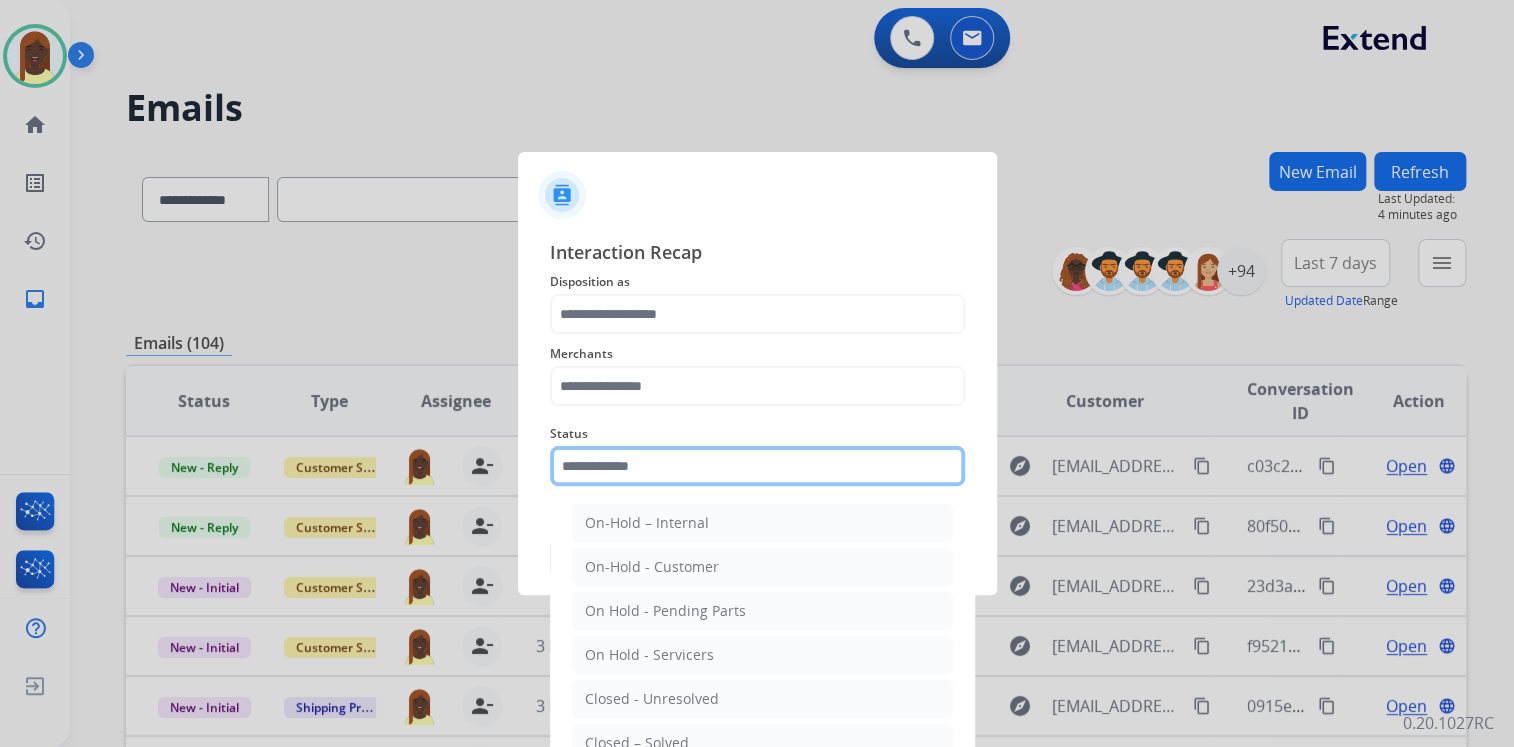 type on "**********" 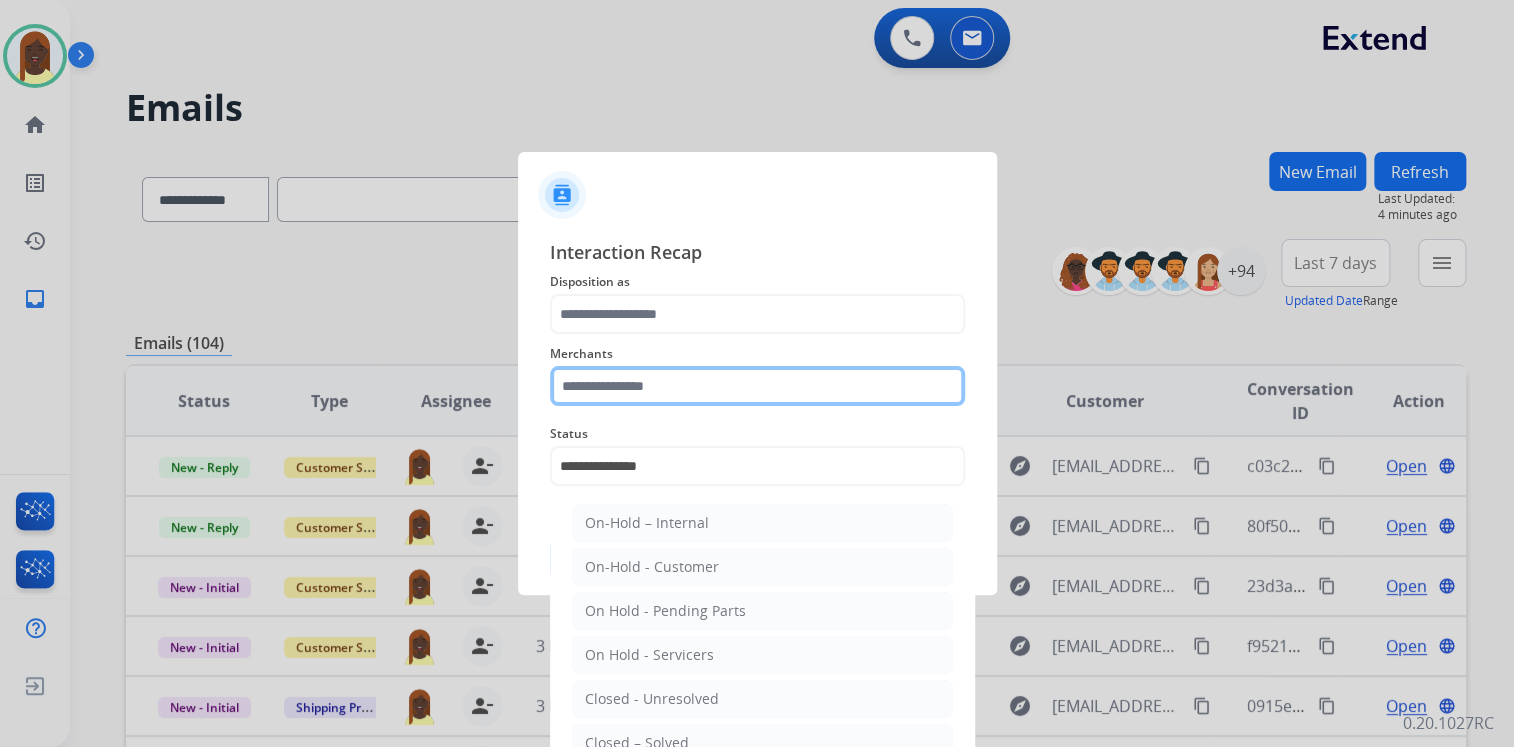 type on "***" 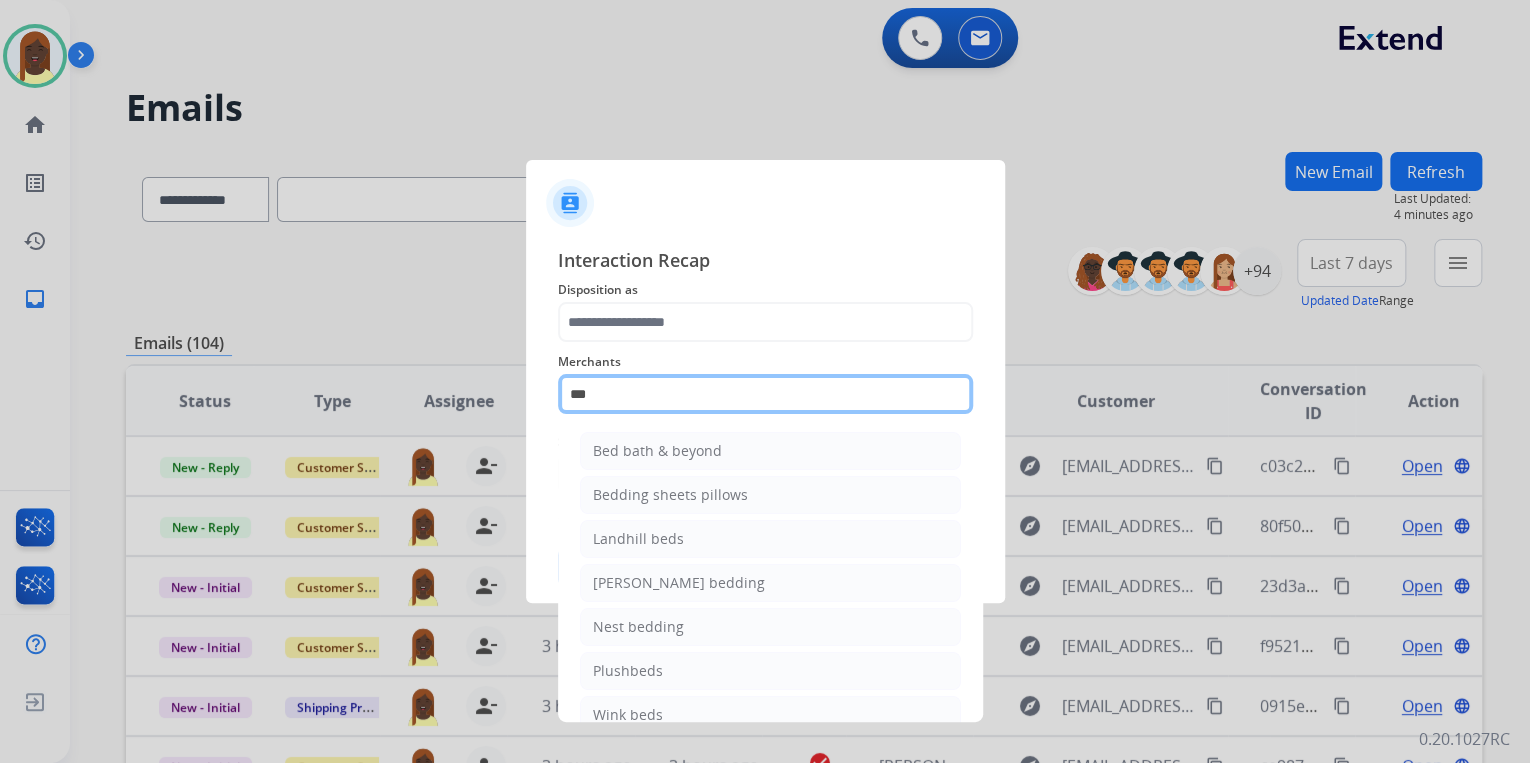 drag, startPoint x: 629, startPoint y: 399, endPoint x: 564, endPoint y: 400, distance: 65.00769 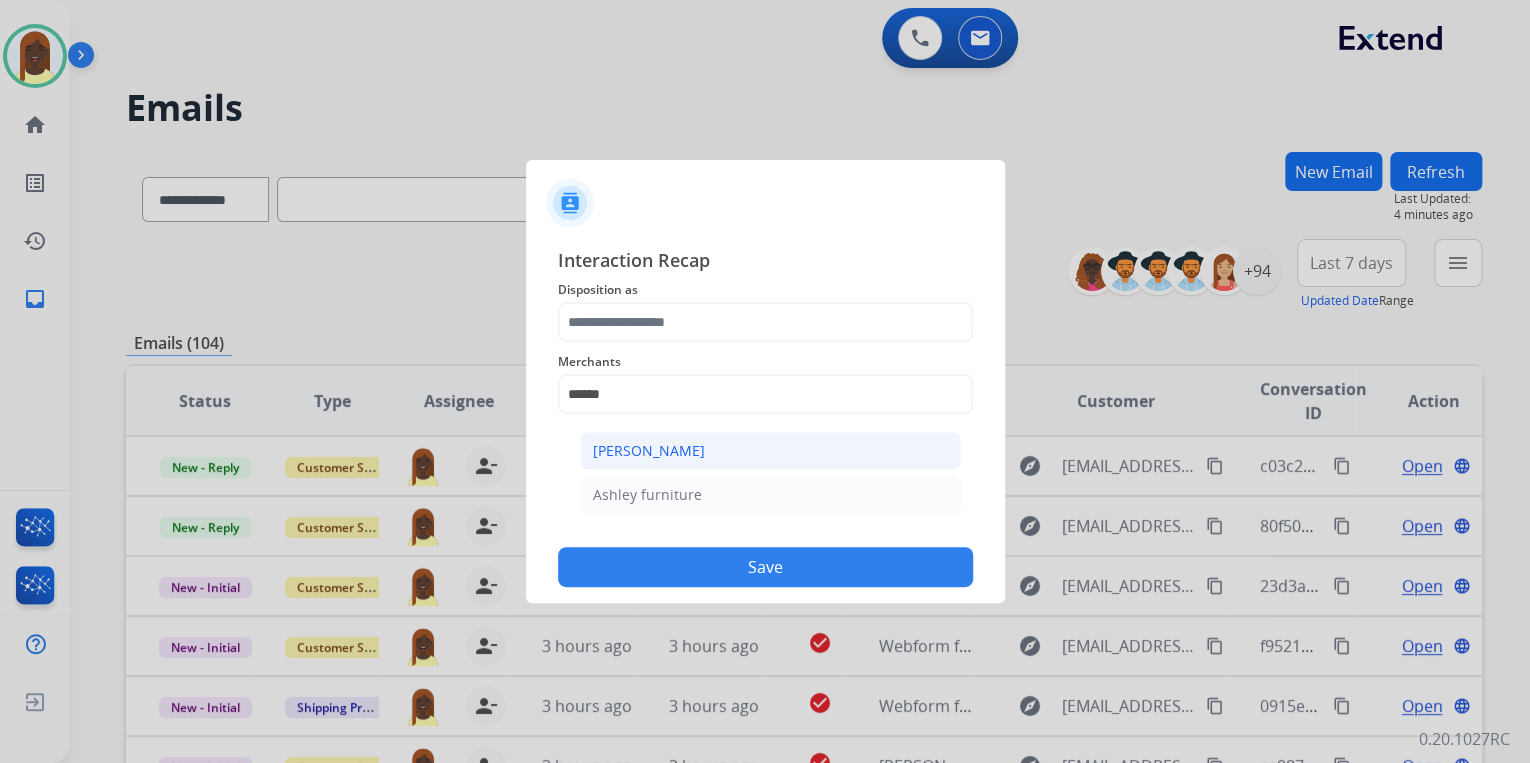 click on "[PERSON_NAME]" 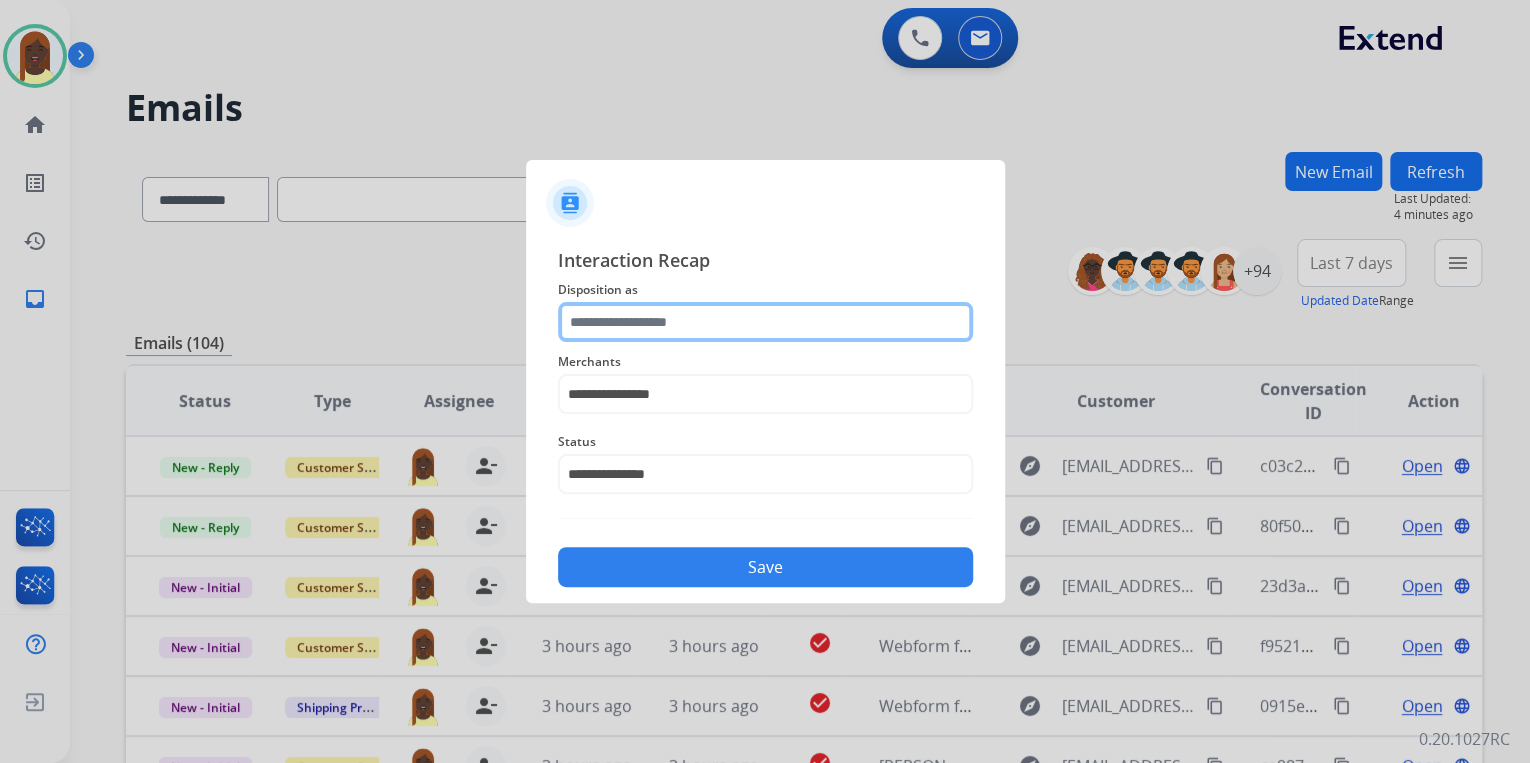 click 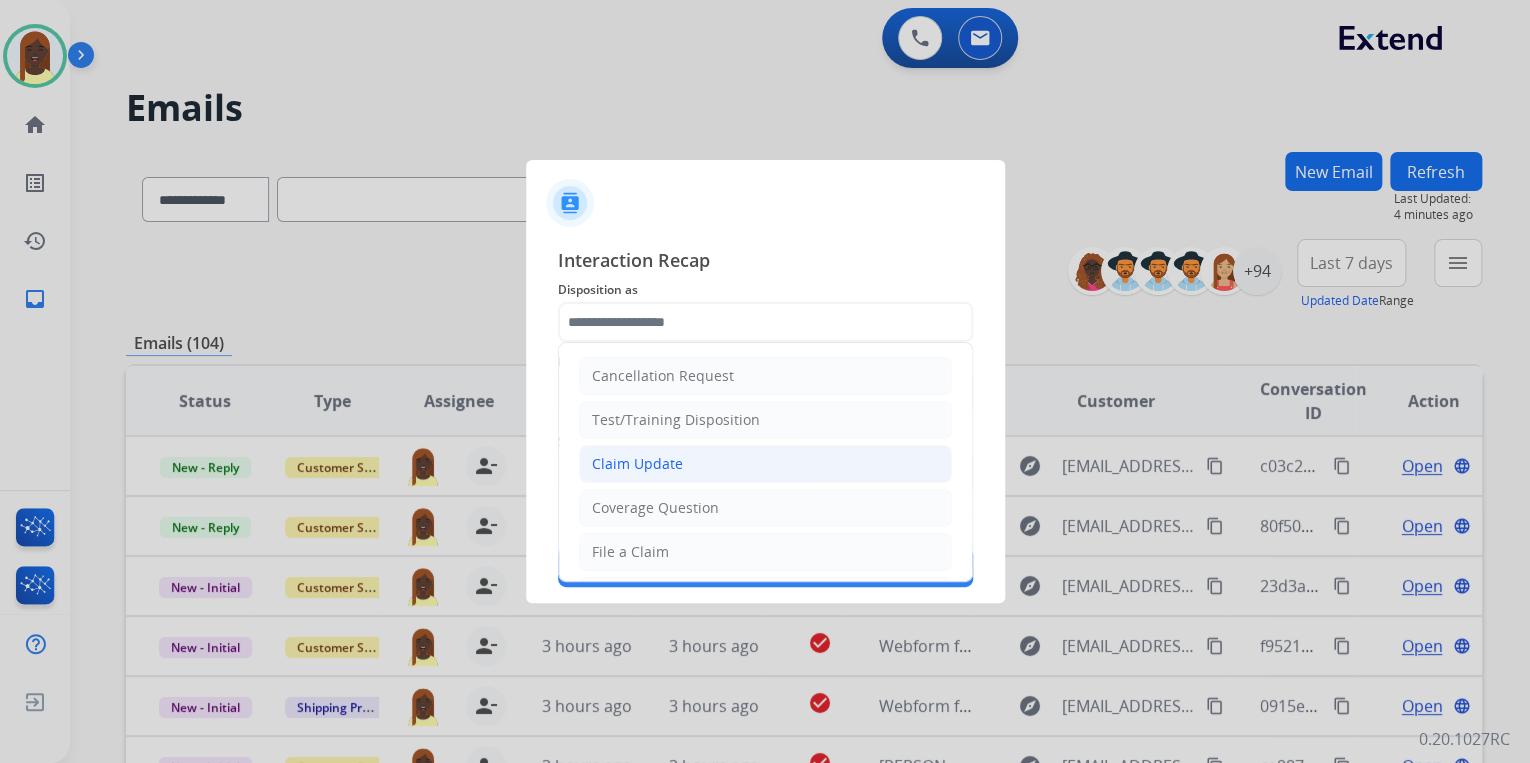 click on "Claim Update" 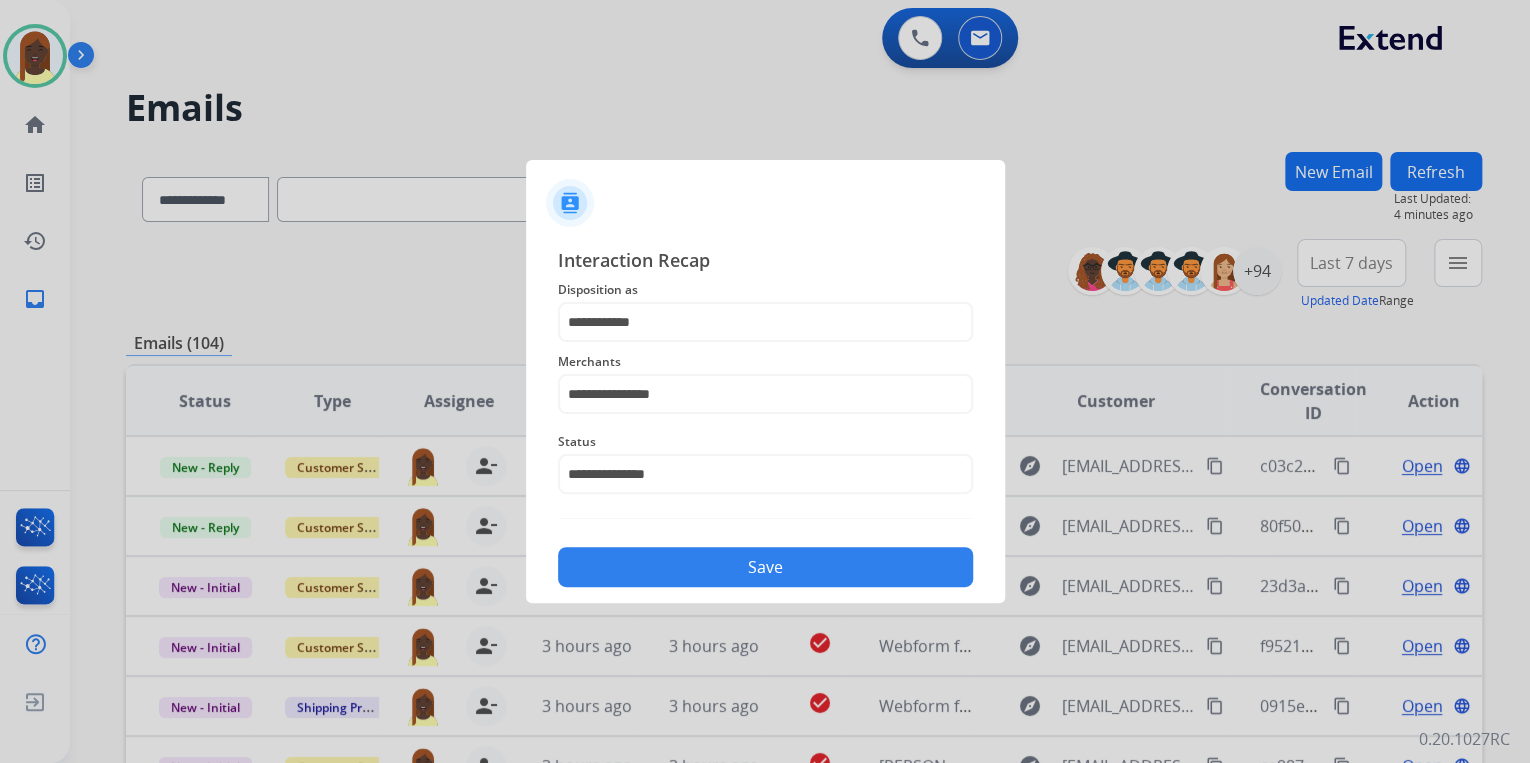 click on "Save" 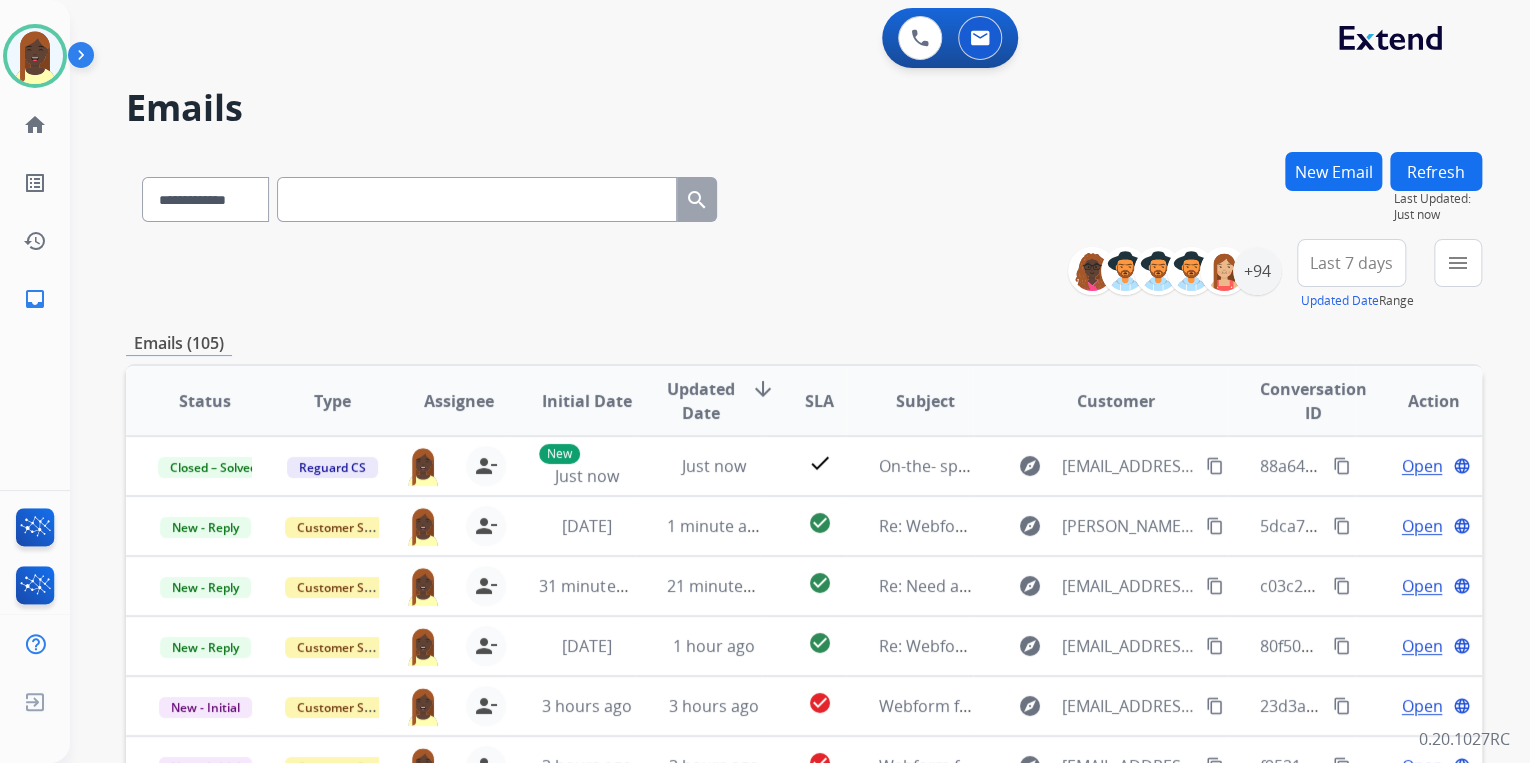 click on "**********" at bounding box center [804, 645] 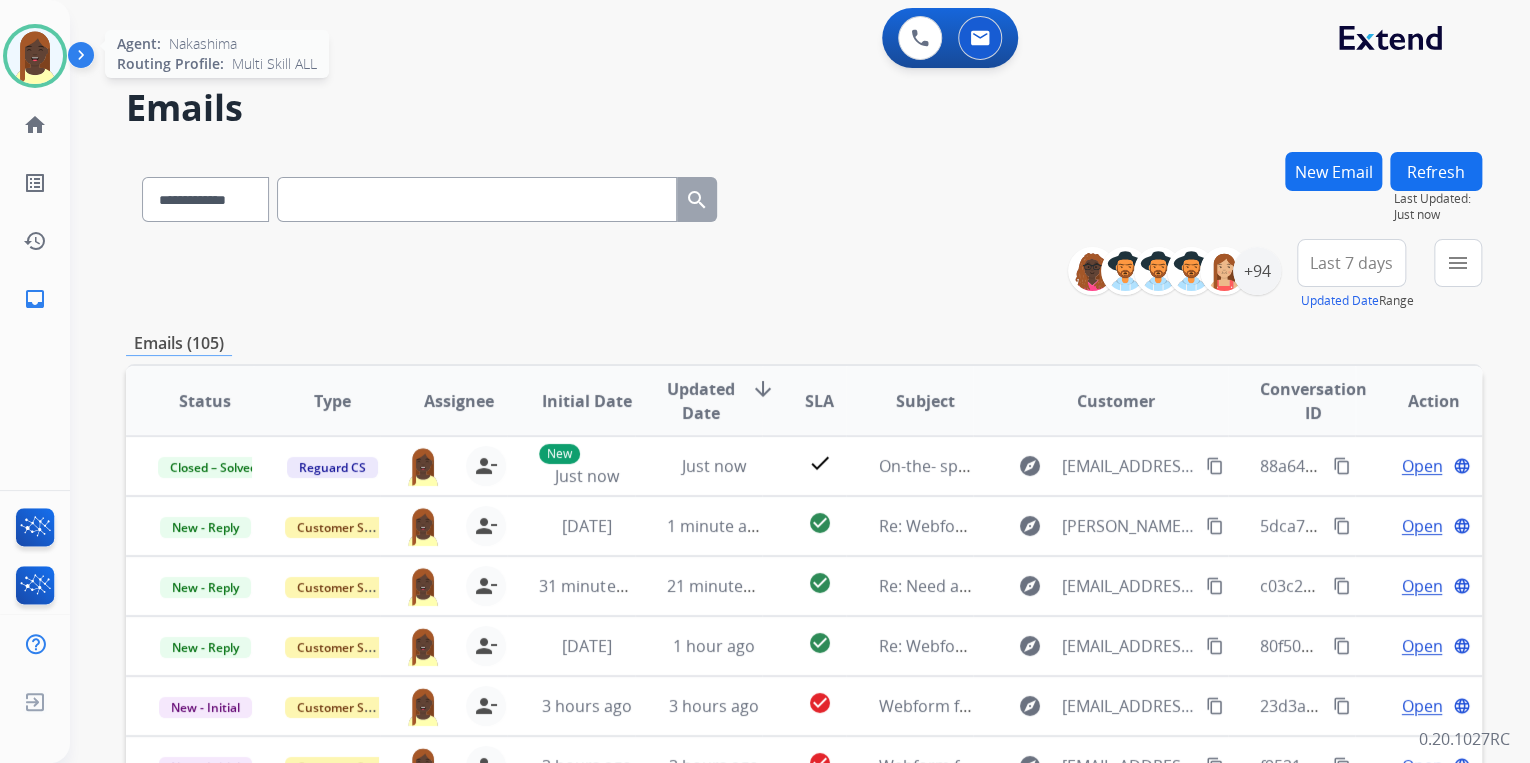 click at bounding box center [35, 56] 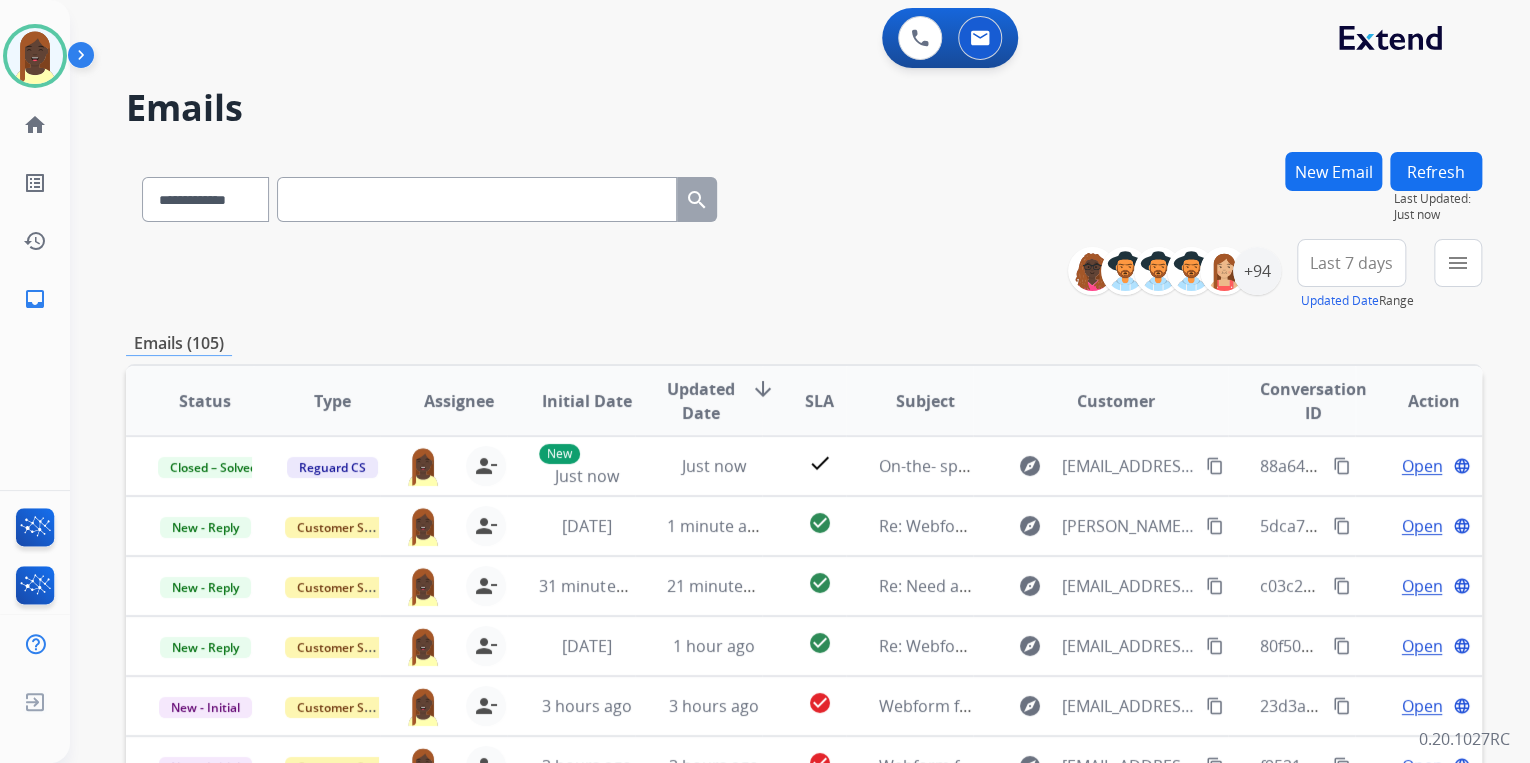 click on "**********" at bounding box center (804, 275) 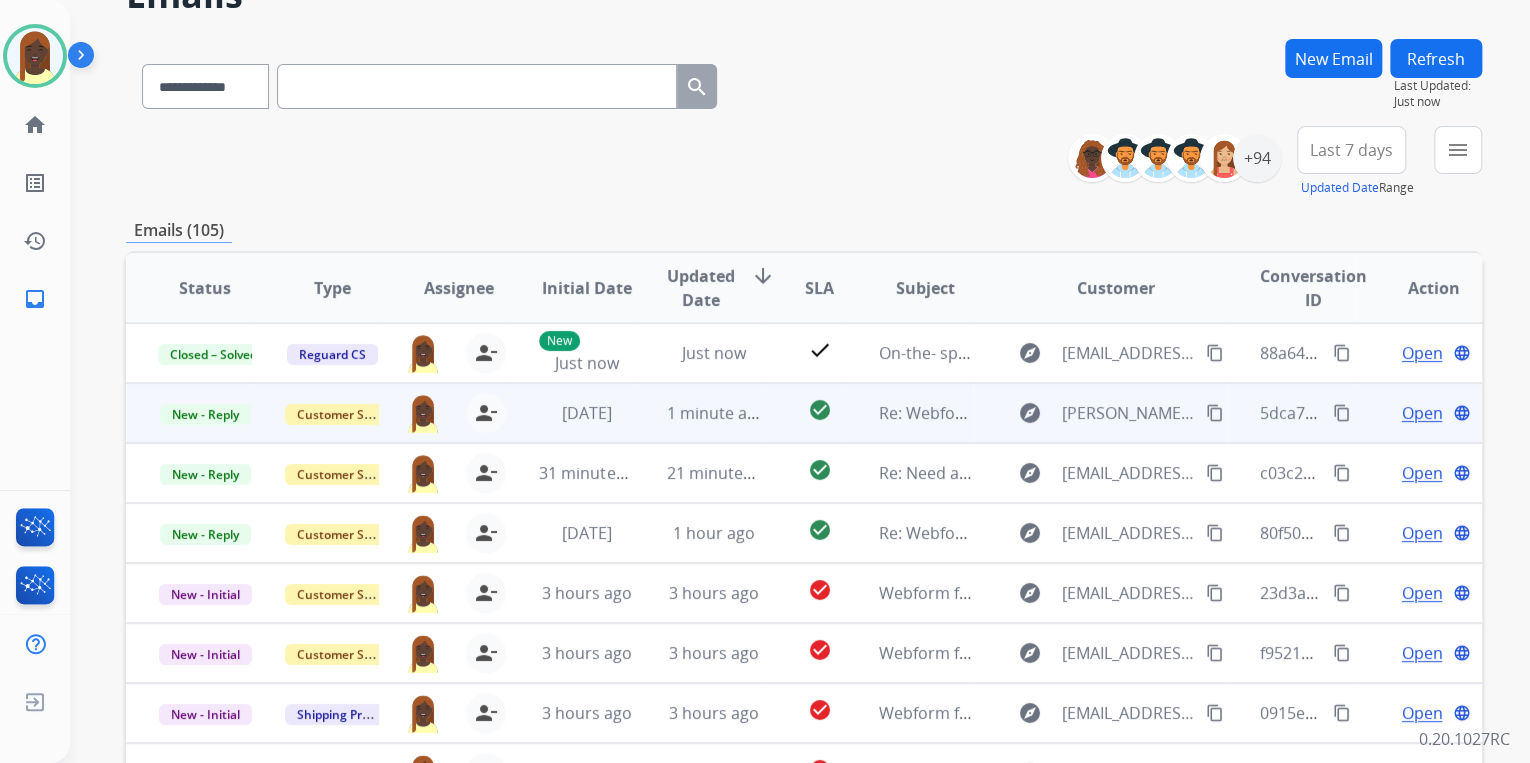scroll, scrollTop: 320, scrollLeft: 0, axis: vertical 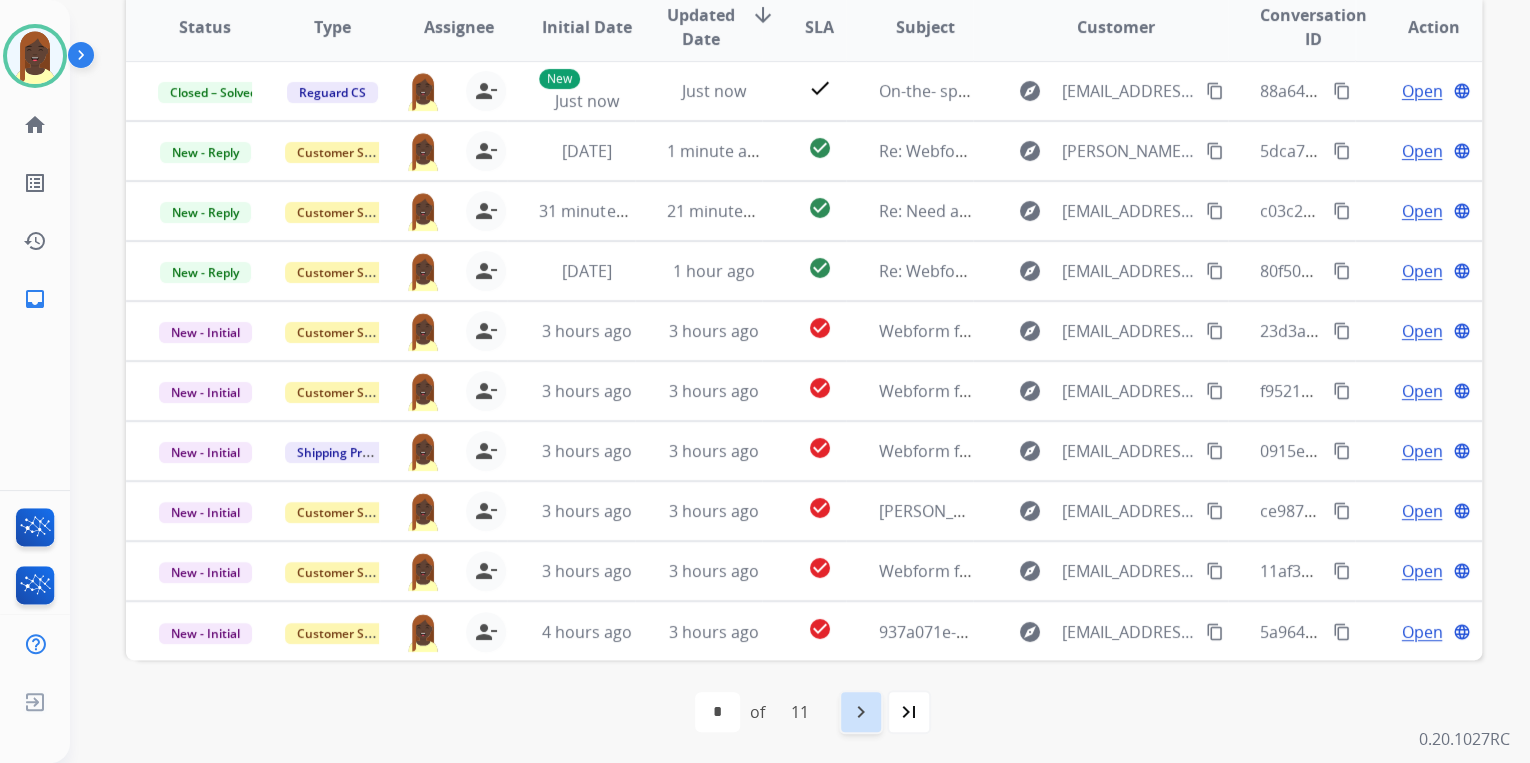 click on "navigate_next" at bounding box center (861, 712) 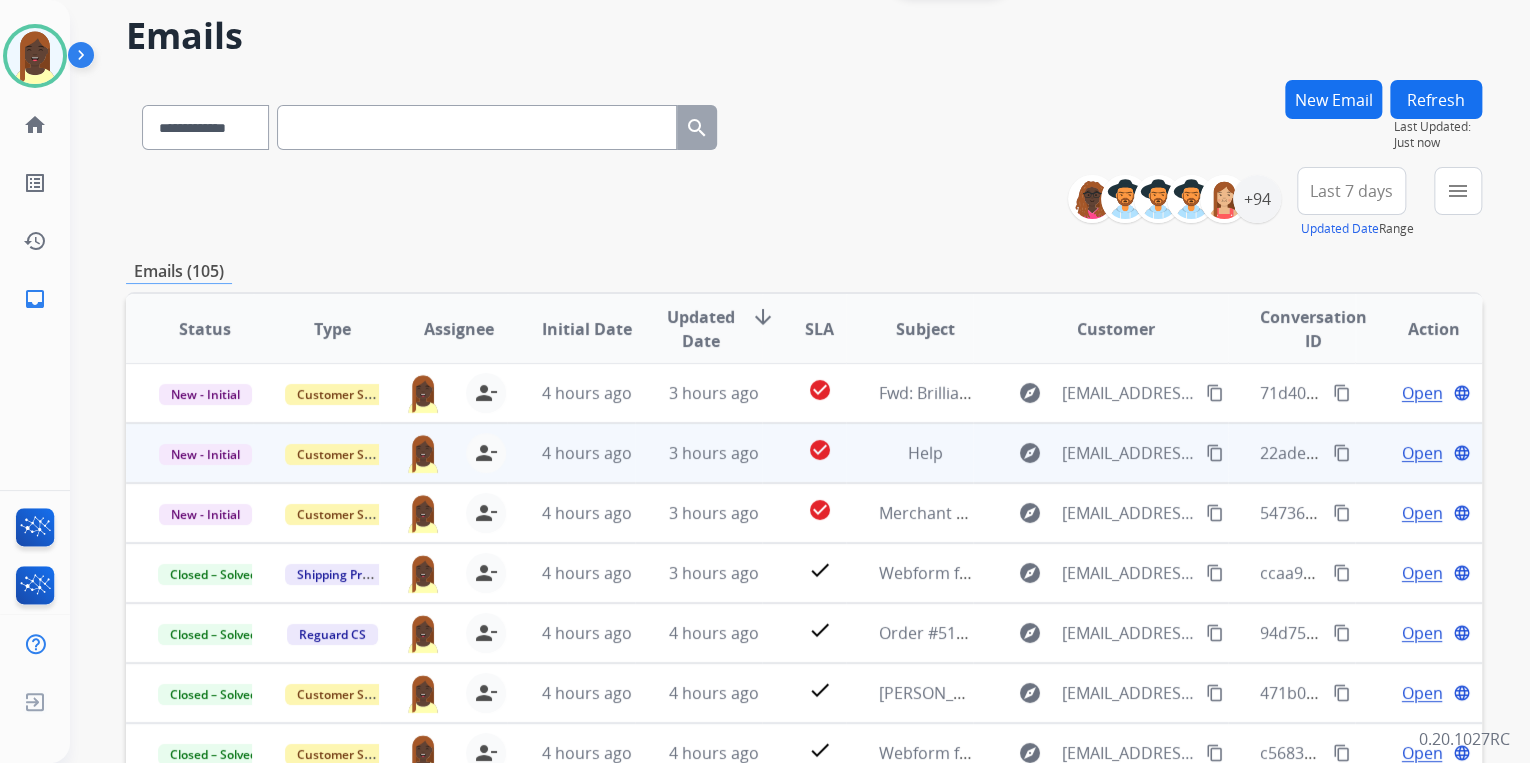 scroll, scrollTop: 160, scrollLeft: 0, axis: vertical 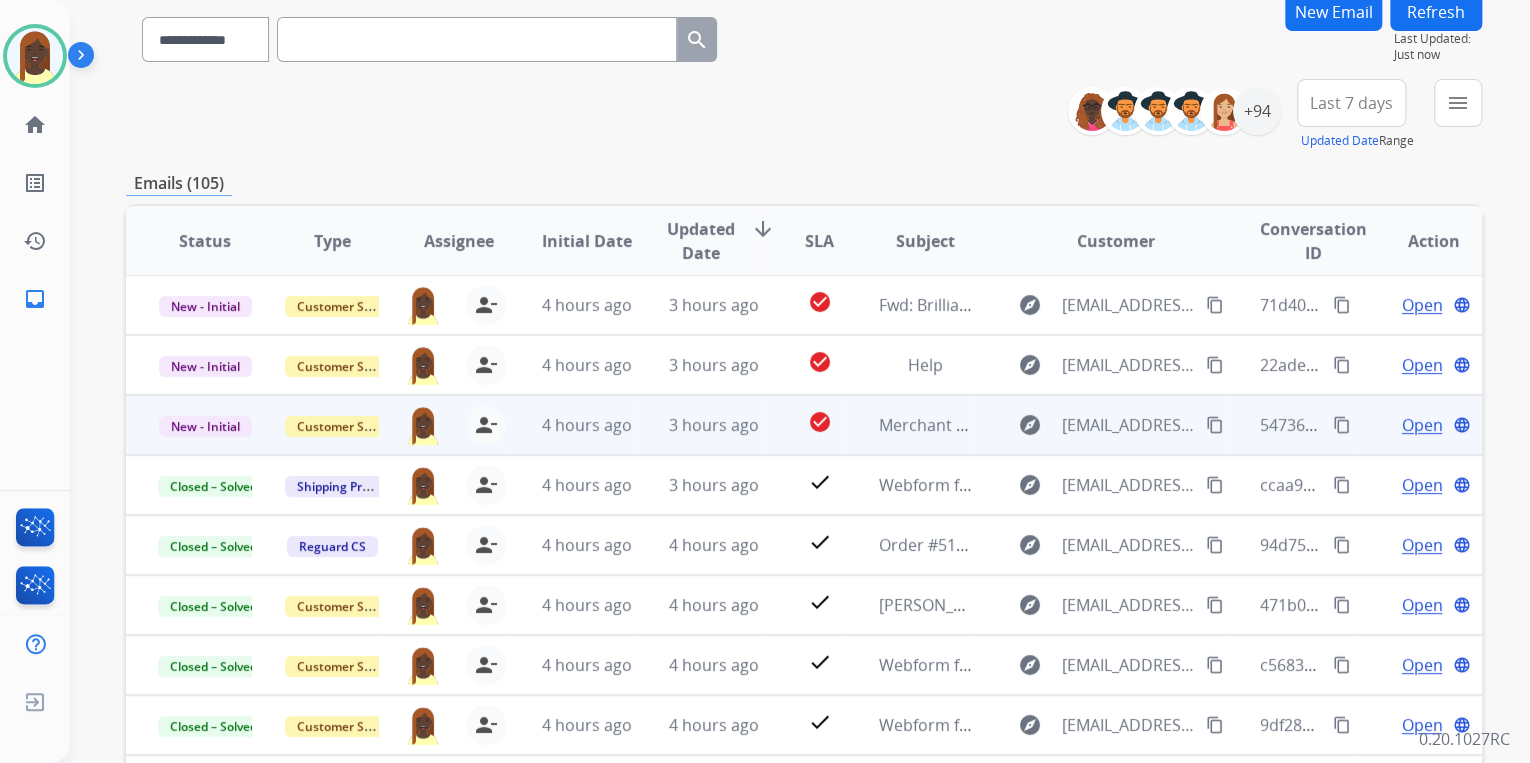 click on "Open" at bounding box center (1421, 425) 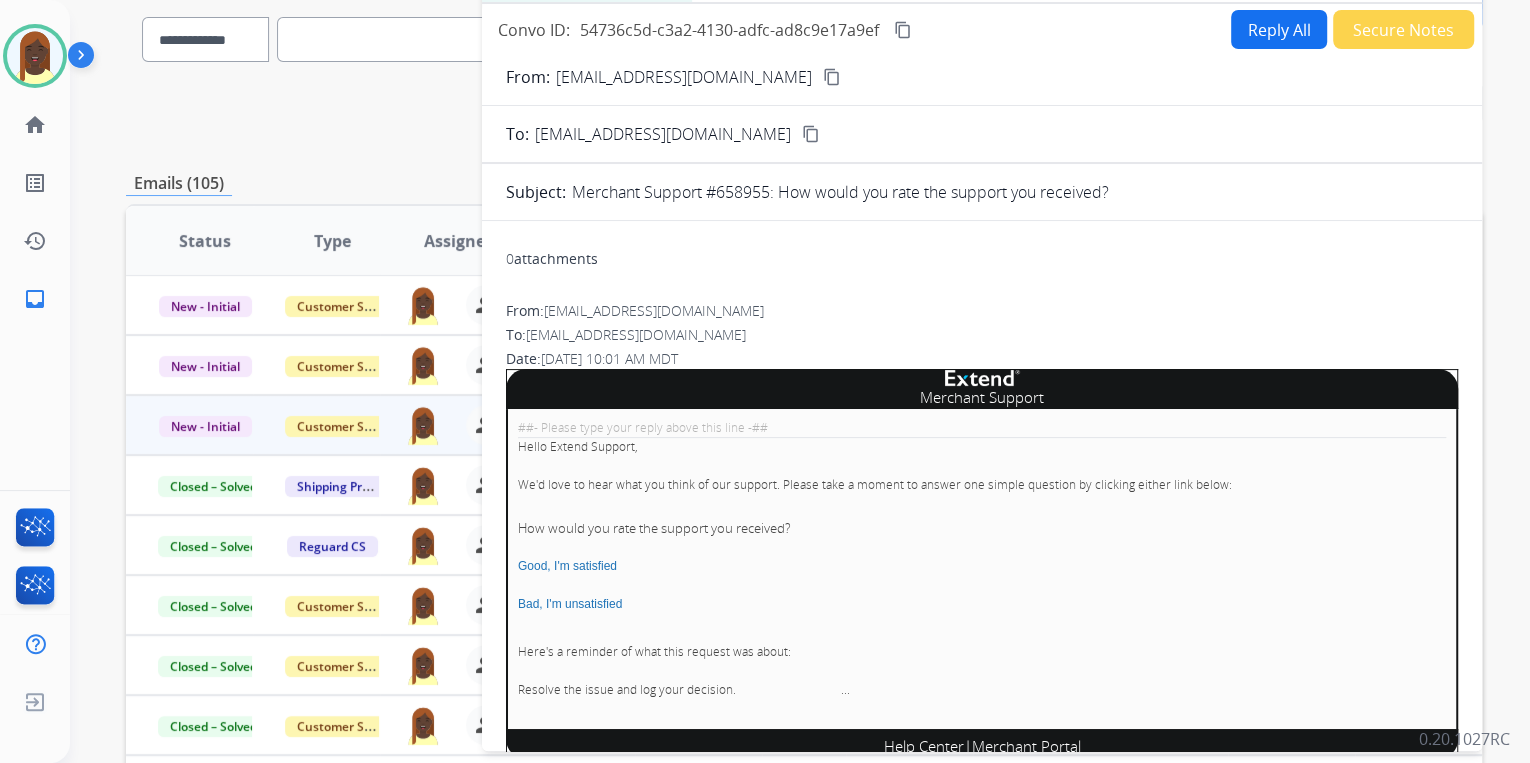 click on "Secure Notes" at bounding box center (1403, 29) 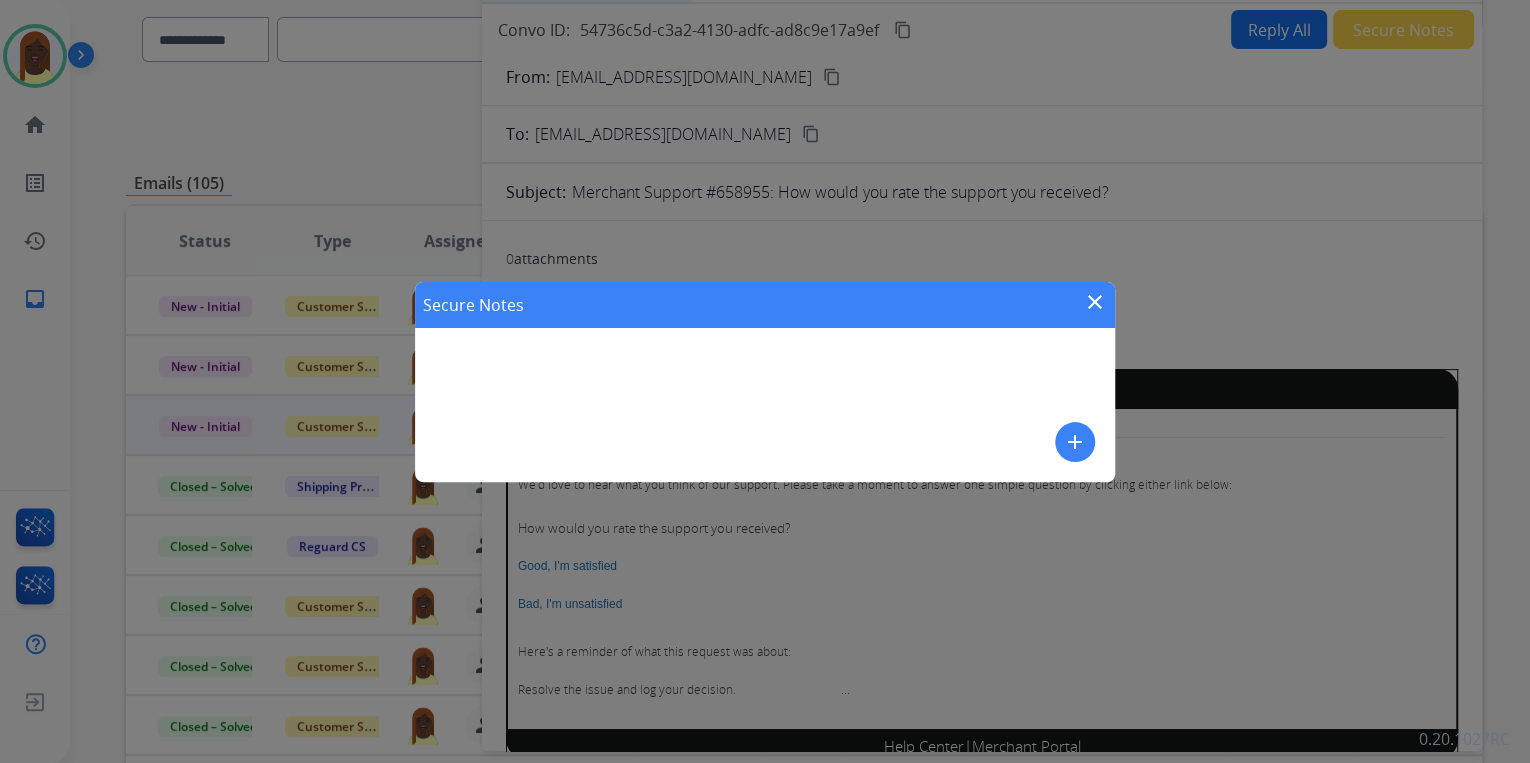 click on "add" at bounding box center [1075, 442] 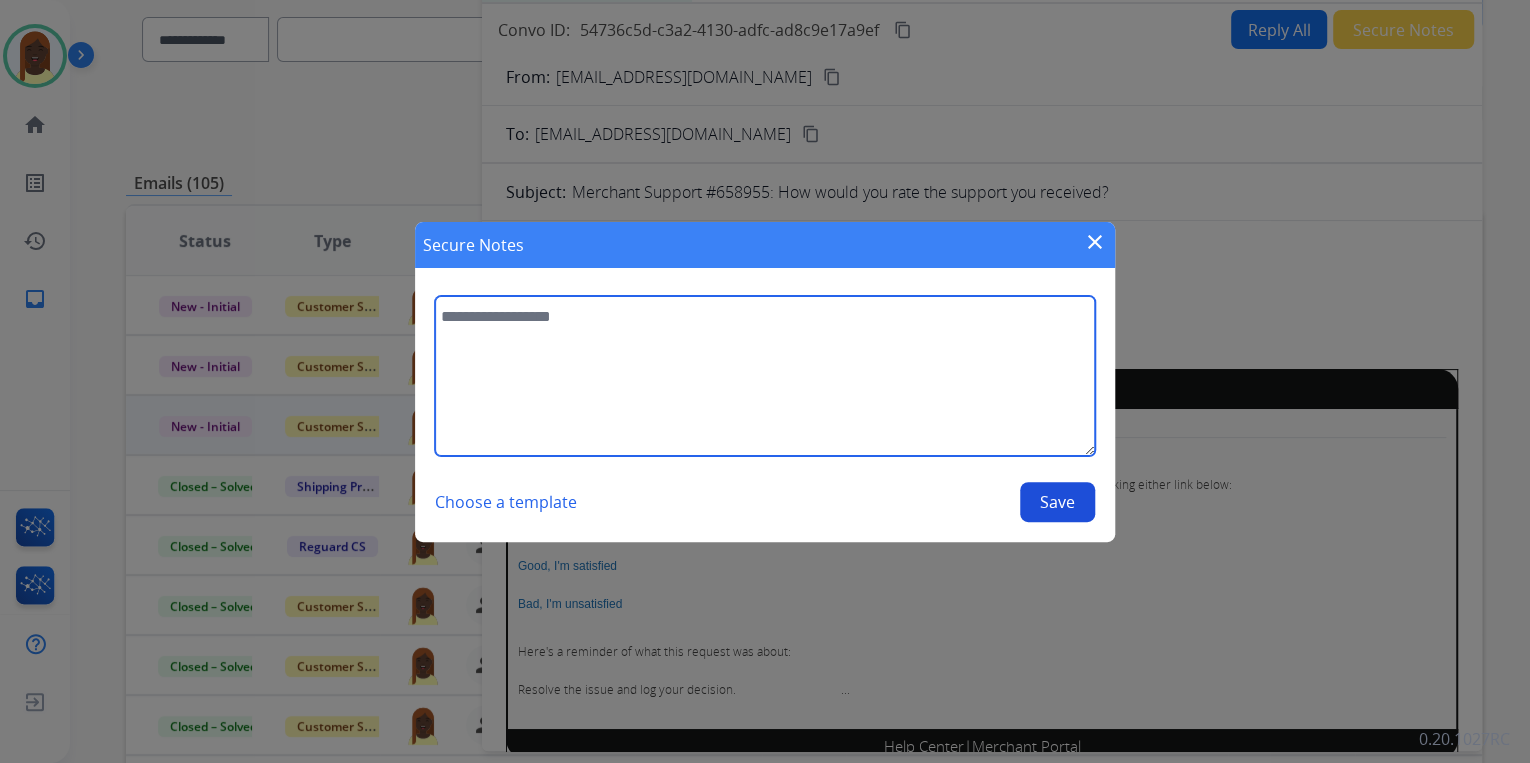 click at bounding box center (765, 376) 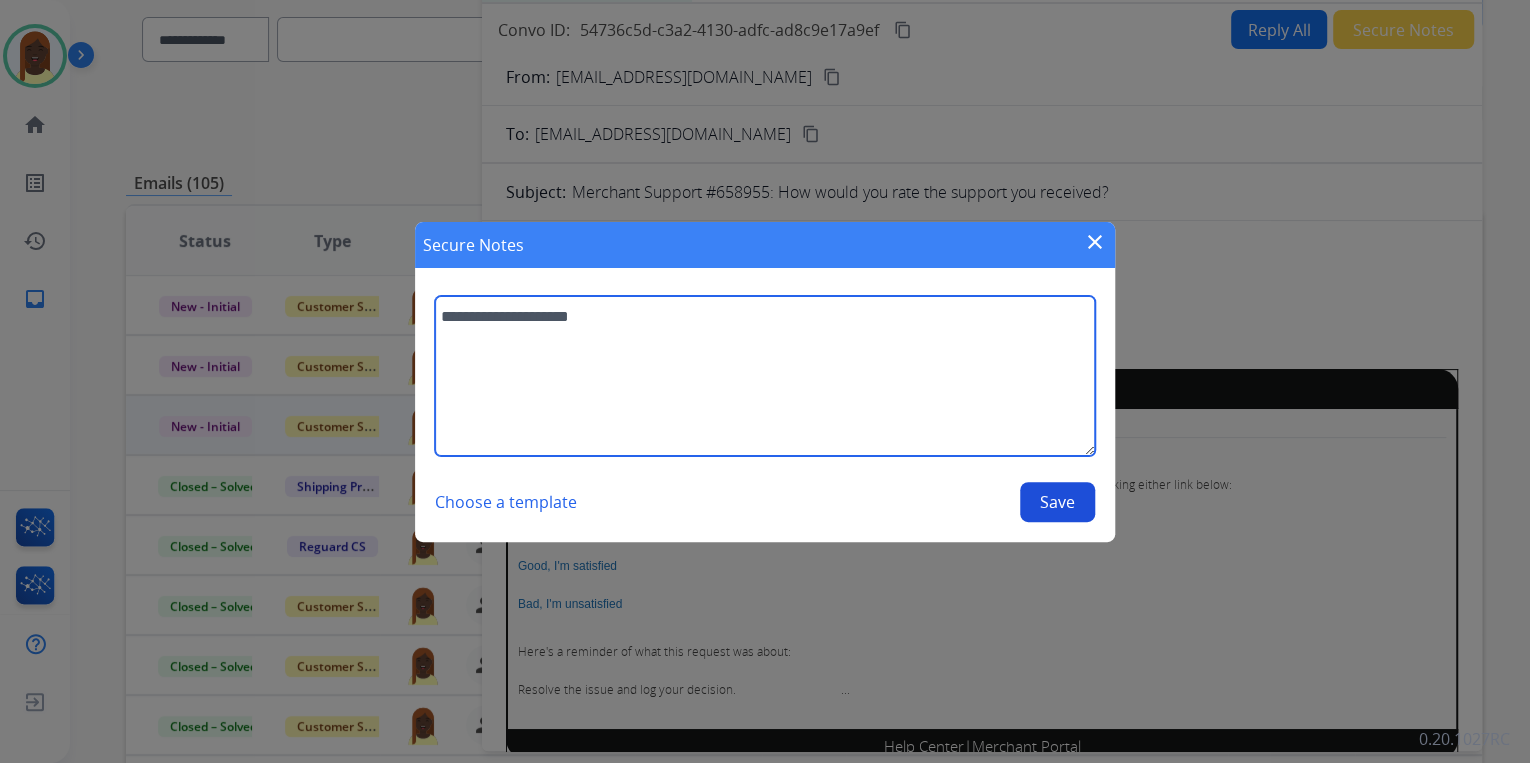 type on "**********" 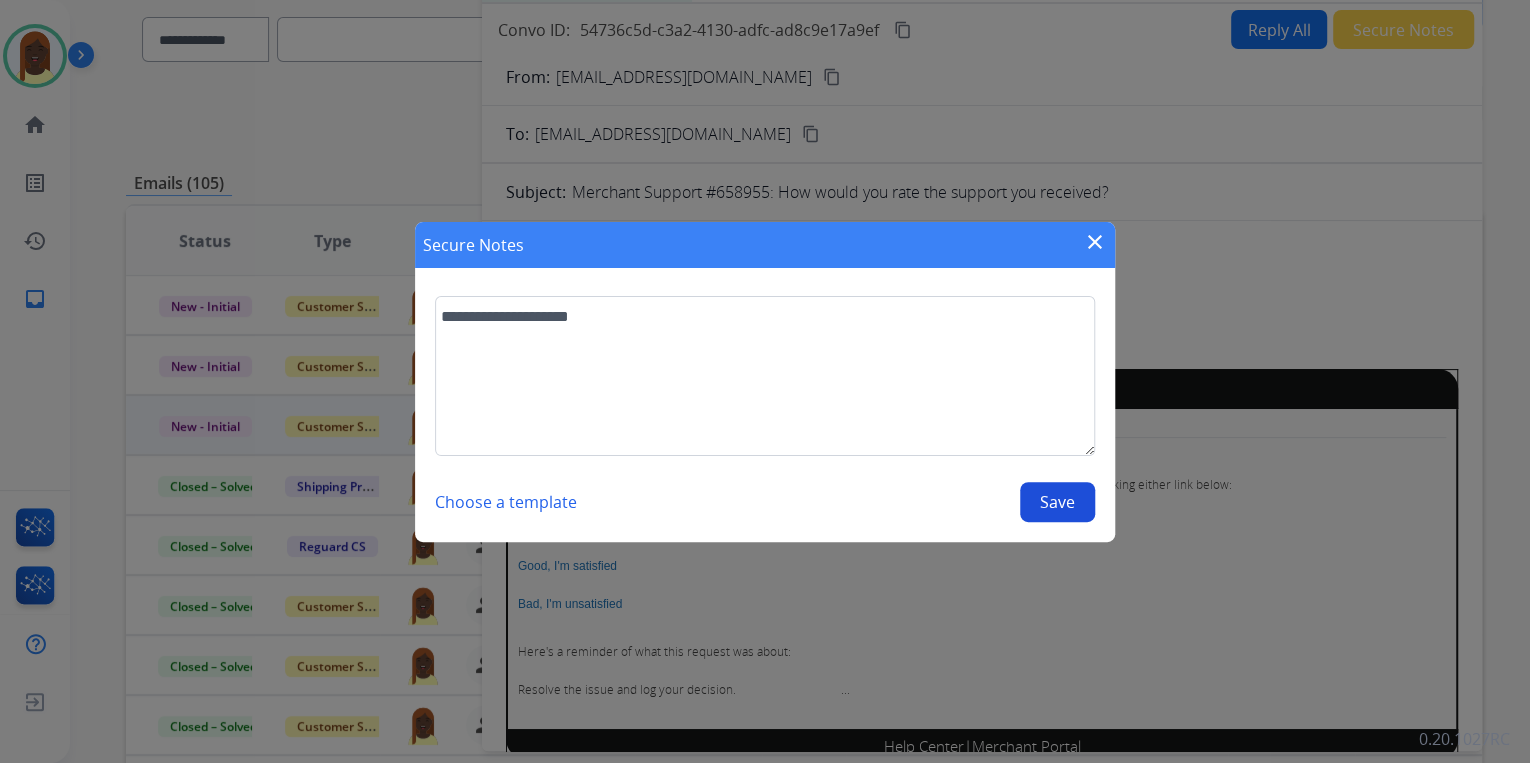 click on "Save" at bounding box center (1057, 502) 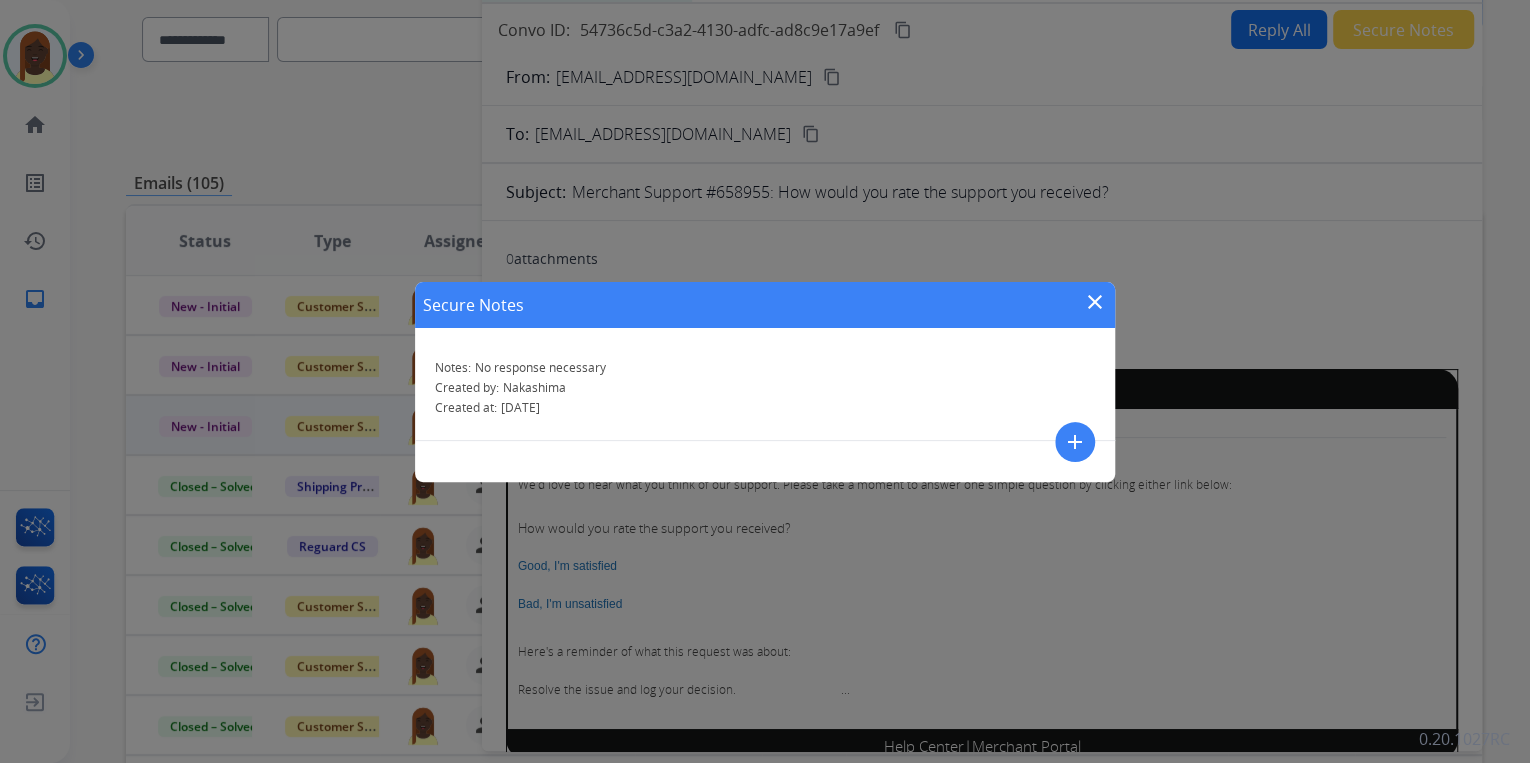 click on "close" at bounding box center [1095, 302] 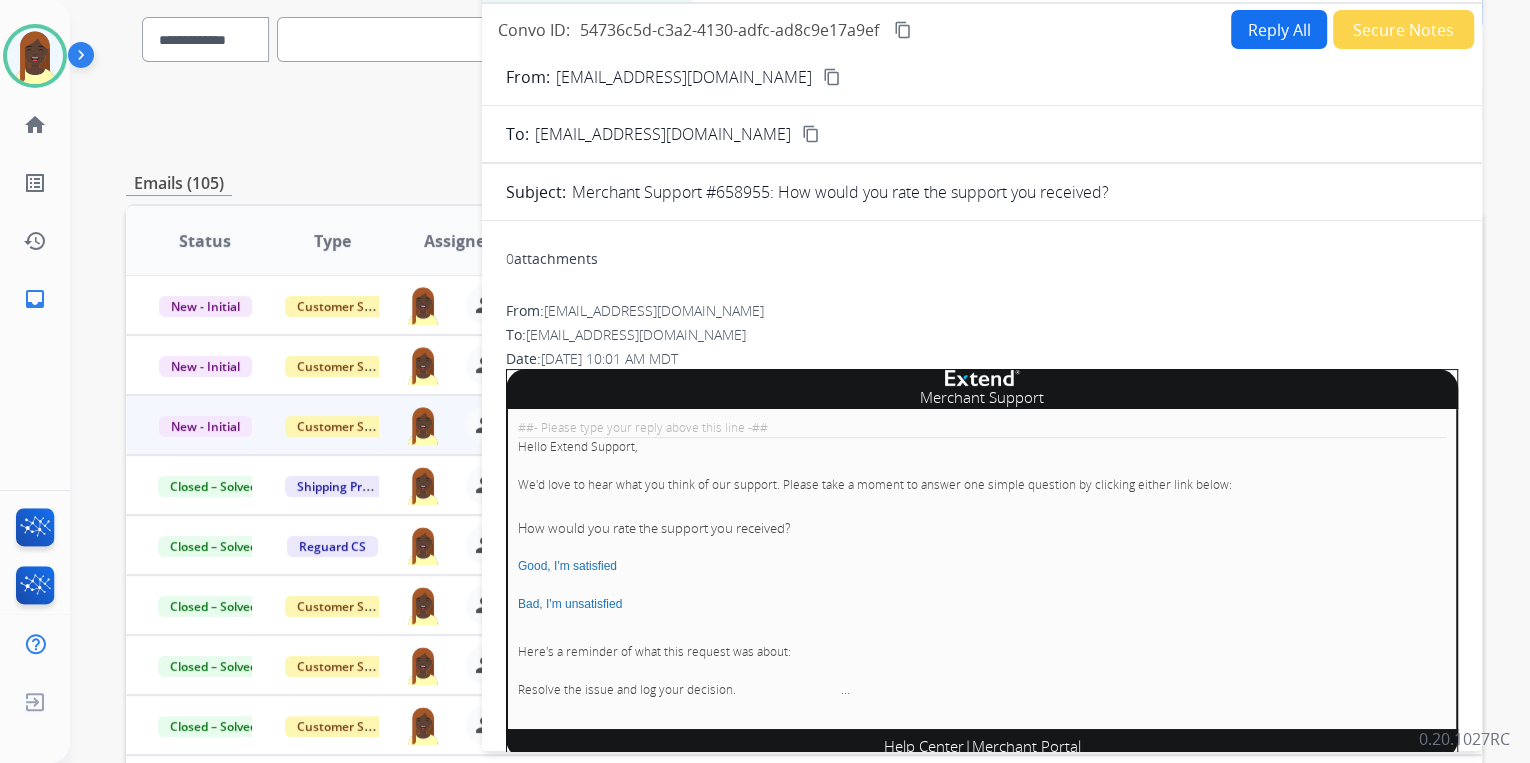 scroll, scrollTop: 0, scrollLeft: 0, axis: both 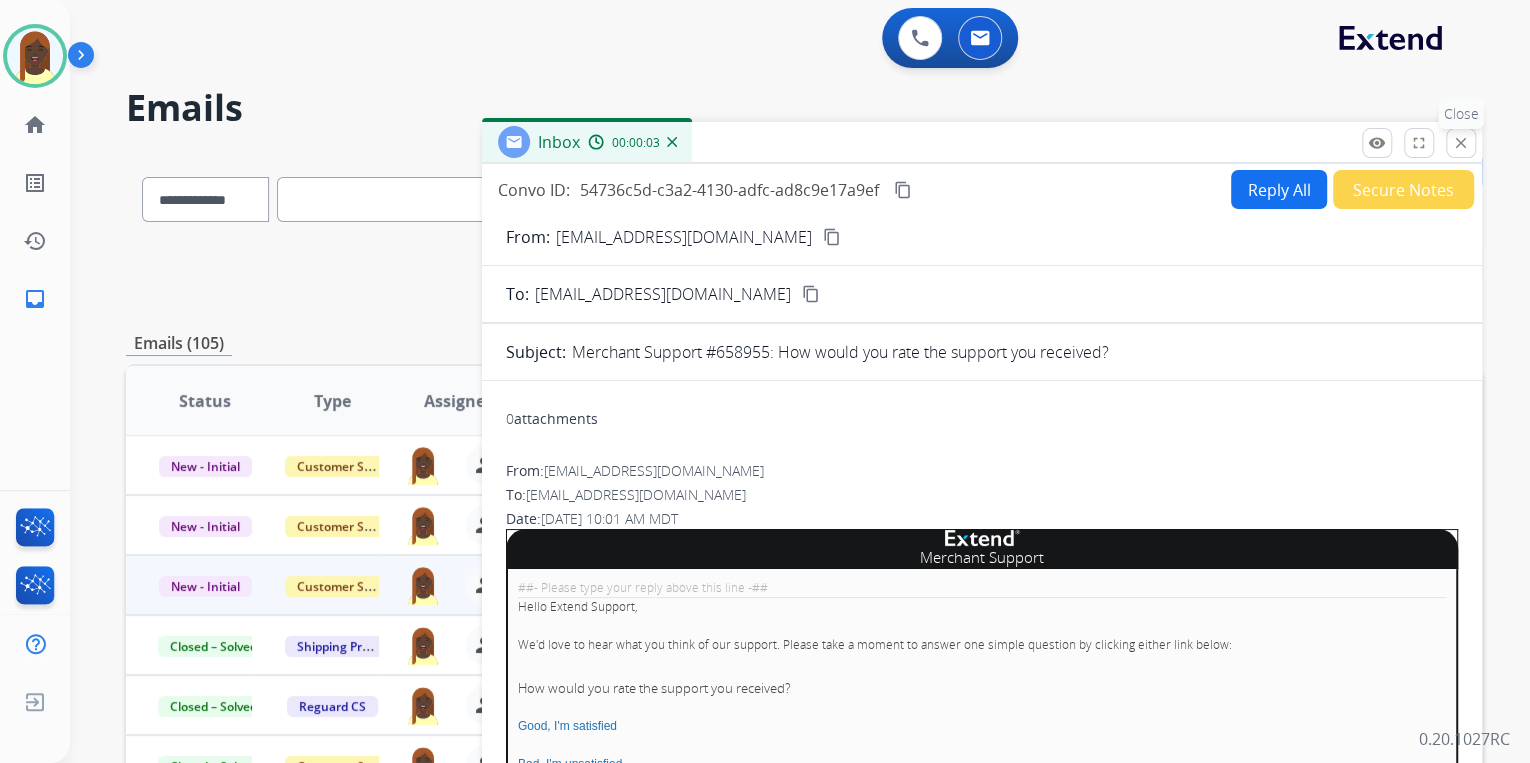 click on "close" at bounding box center (1461, 143) 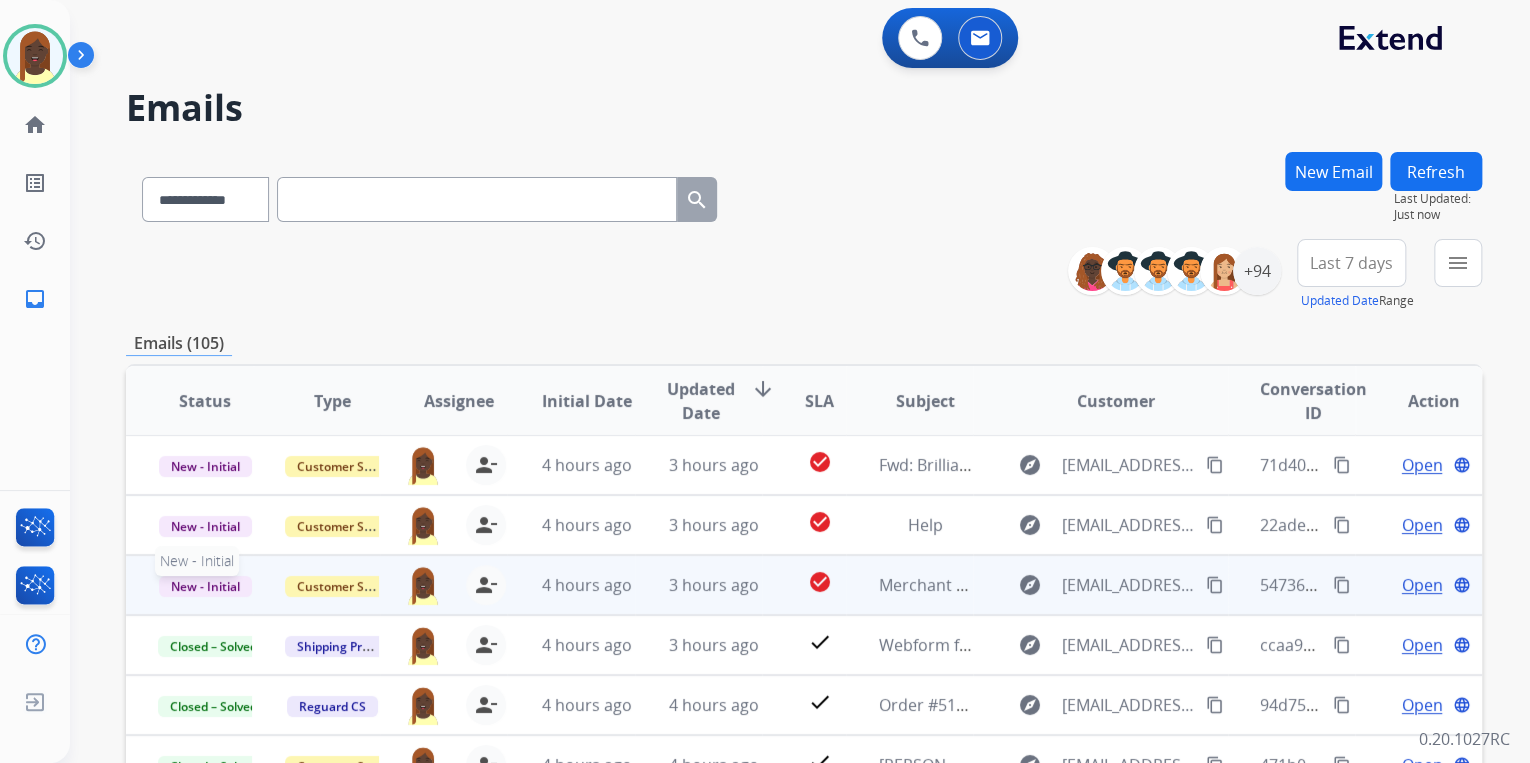 click on "New - Initial" at bounding box center [205, 586] 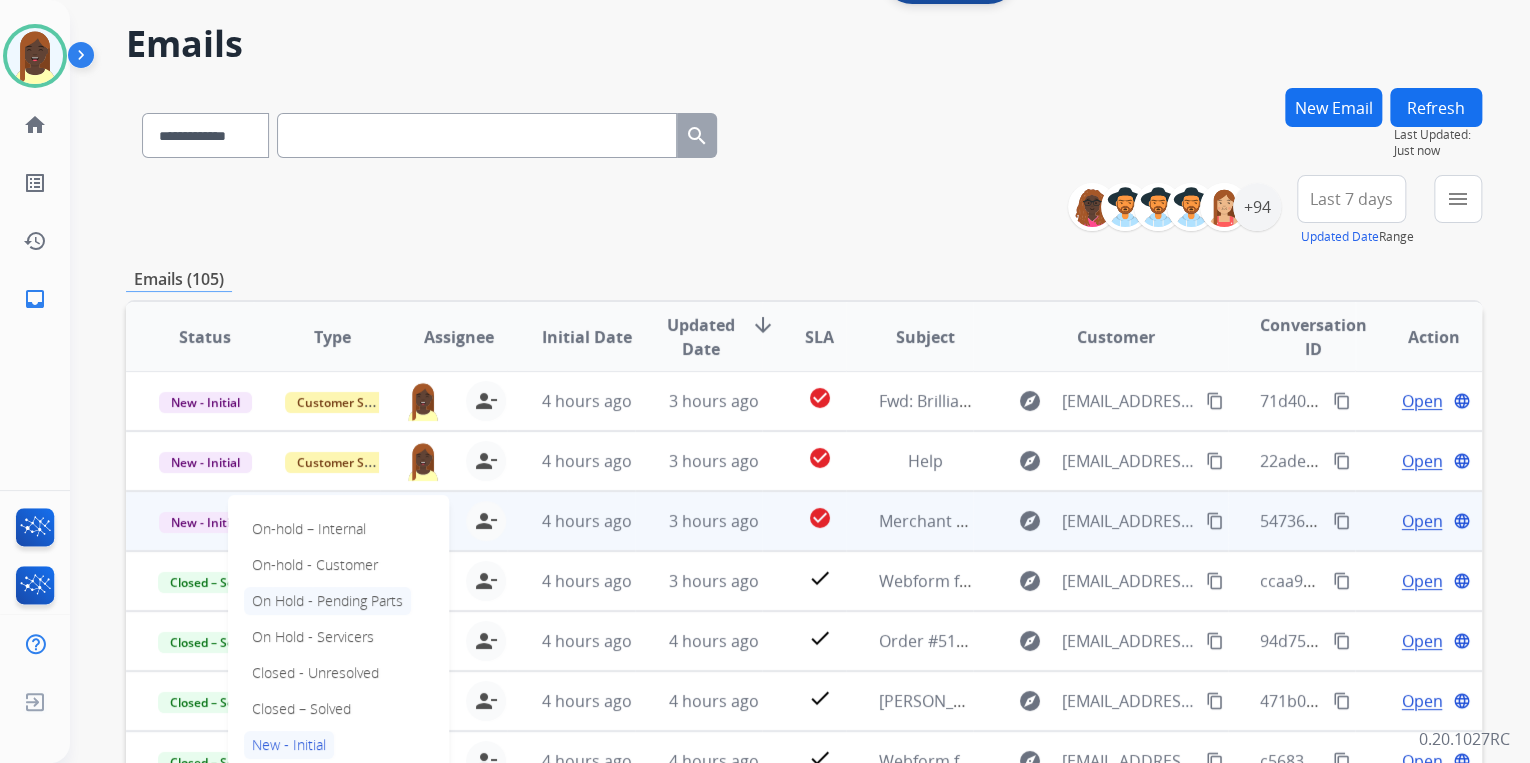 scroll, scrollTop: 160, scrollLeft: 0, axis: vertical 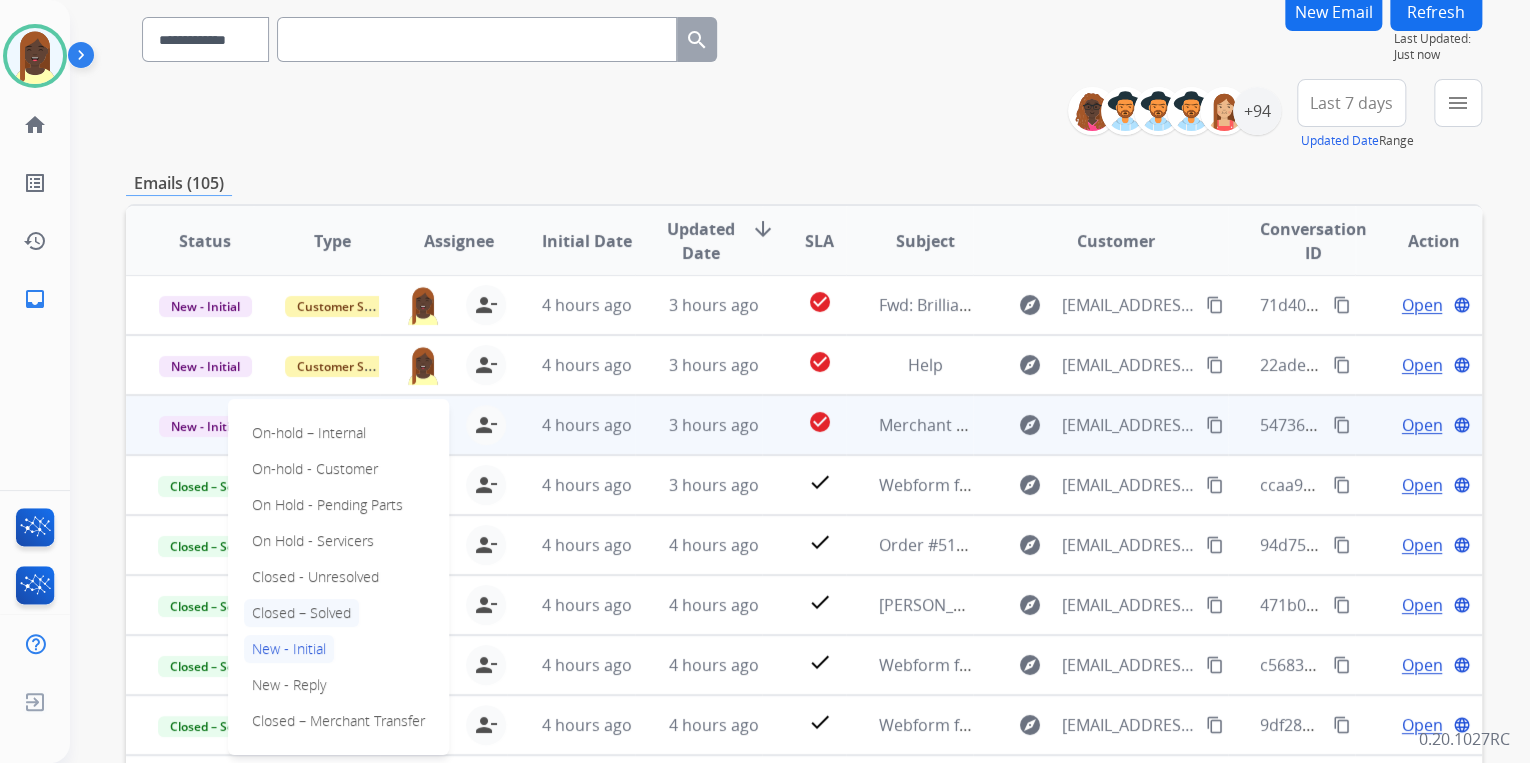 click on "Closed – Solved" at bounding box center (301, 613) 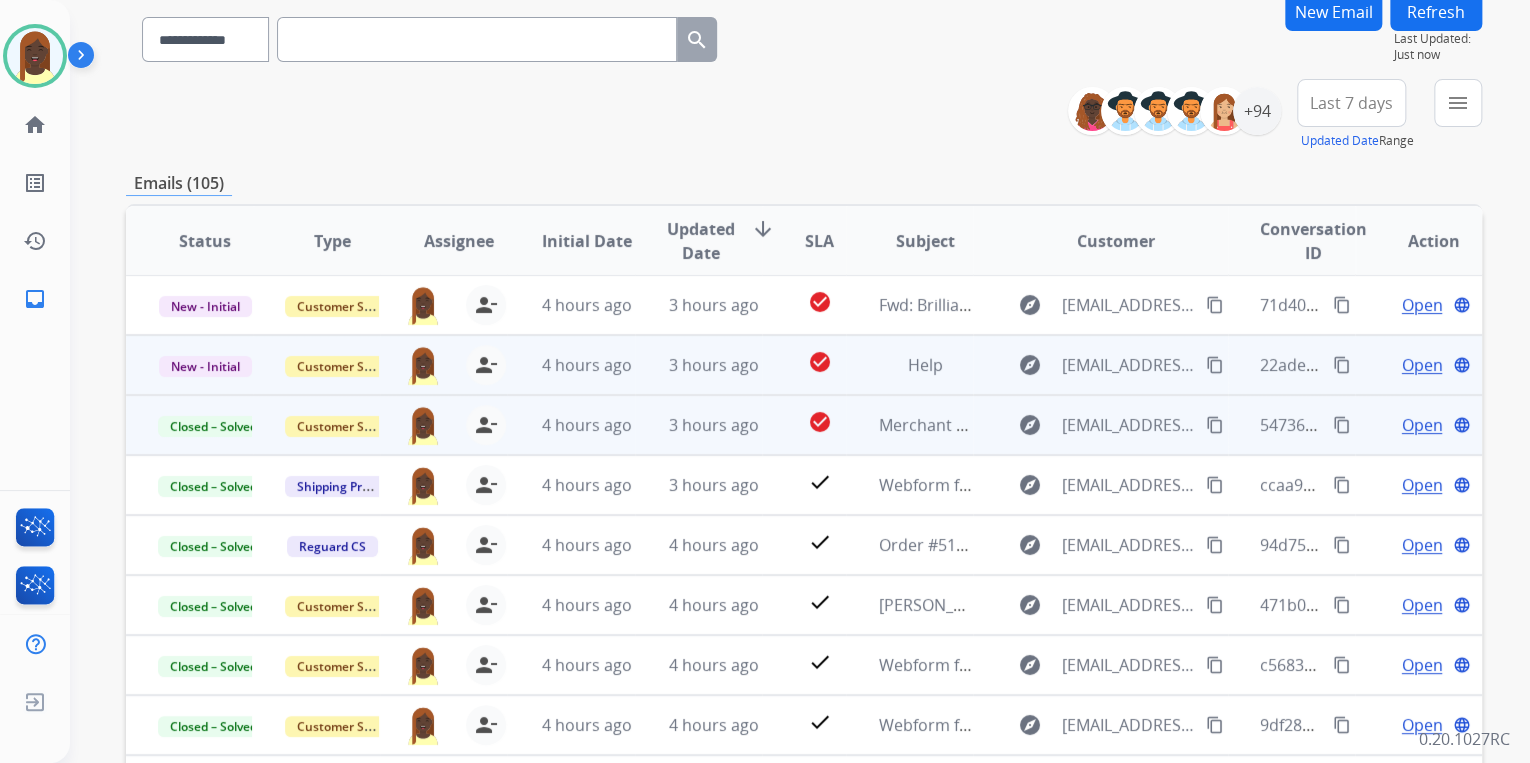 click on "content_copy" at bounding box center [1342, 365] 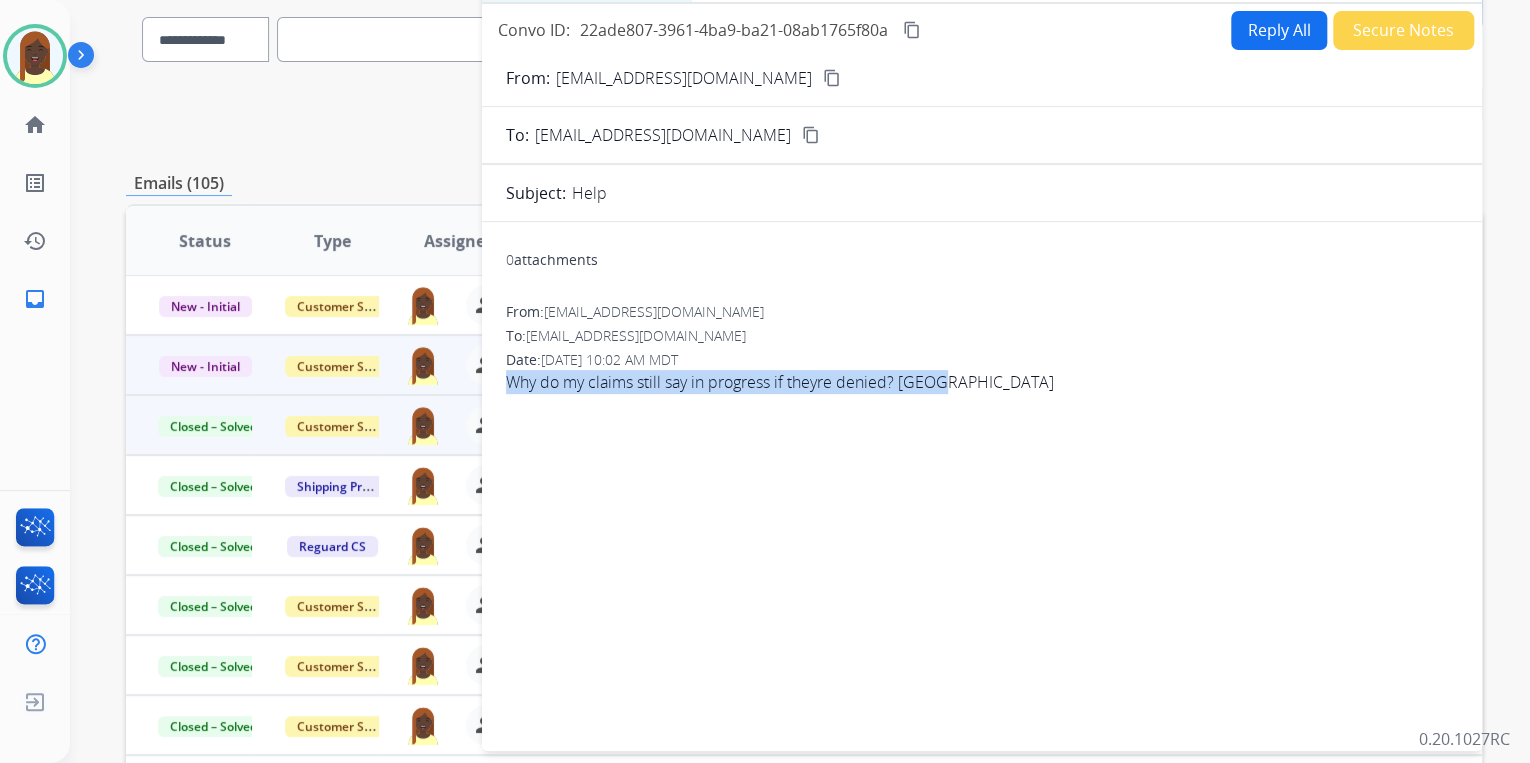 drag, startPoint x: 502, startPoint y: 382, endPoint x: 963, endPoint y: 406, distance: 461.6243 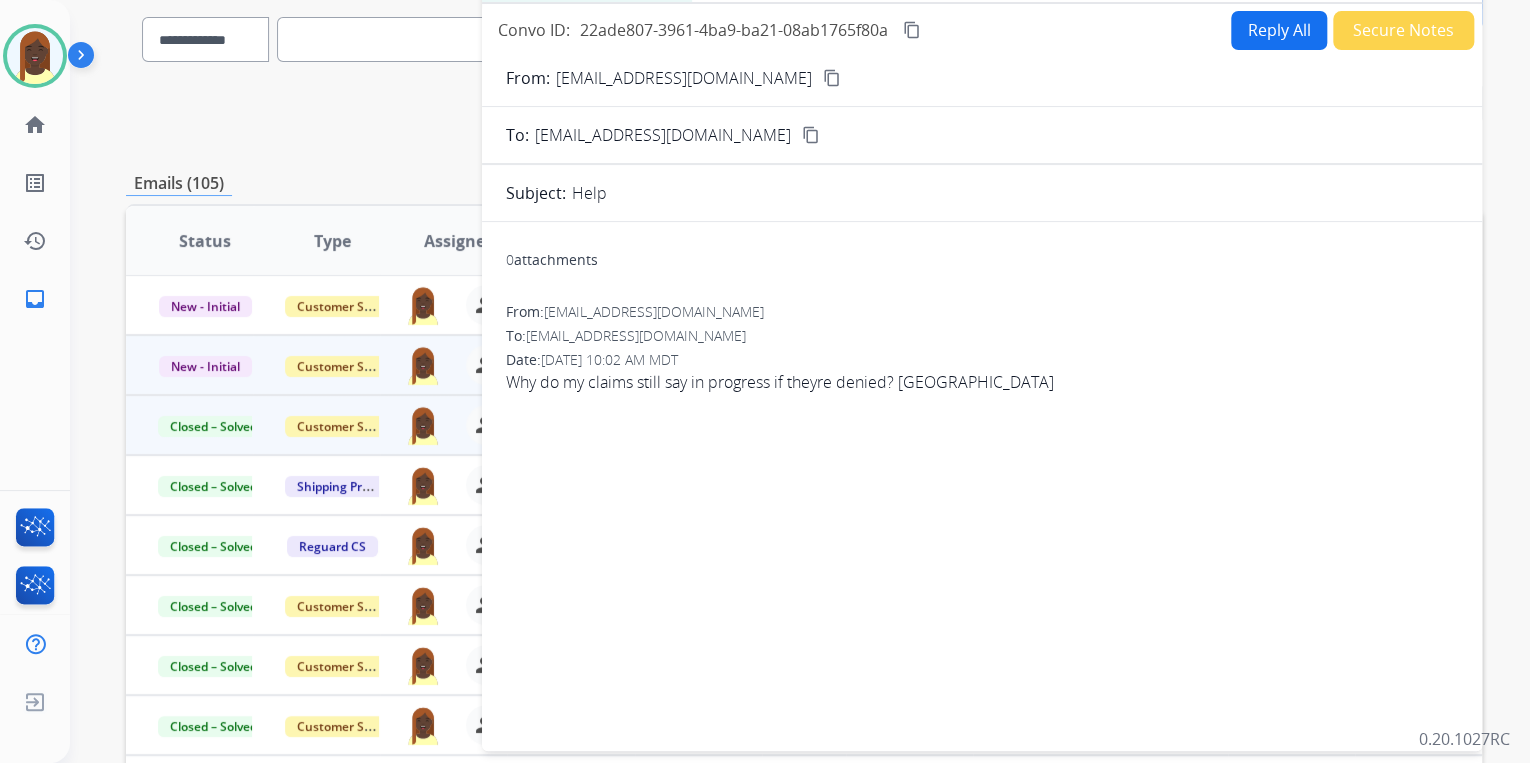 click on "From:  [EMAIL_ADDRESS][DOMAIN_NAME]" at bounding box center (982, 312) 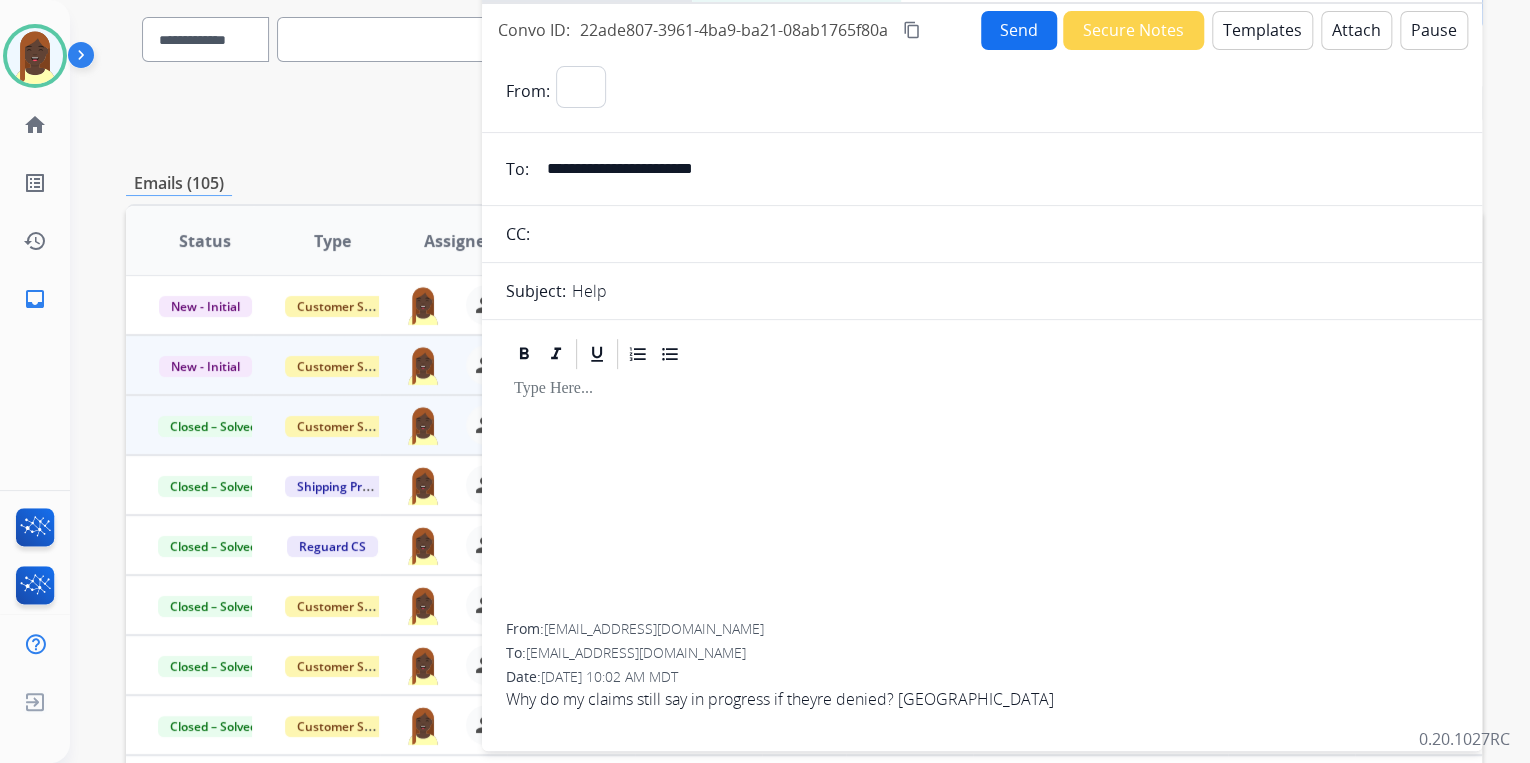 select on "**********" 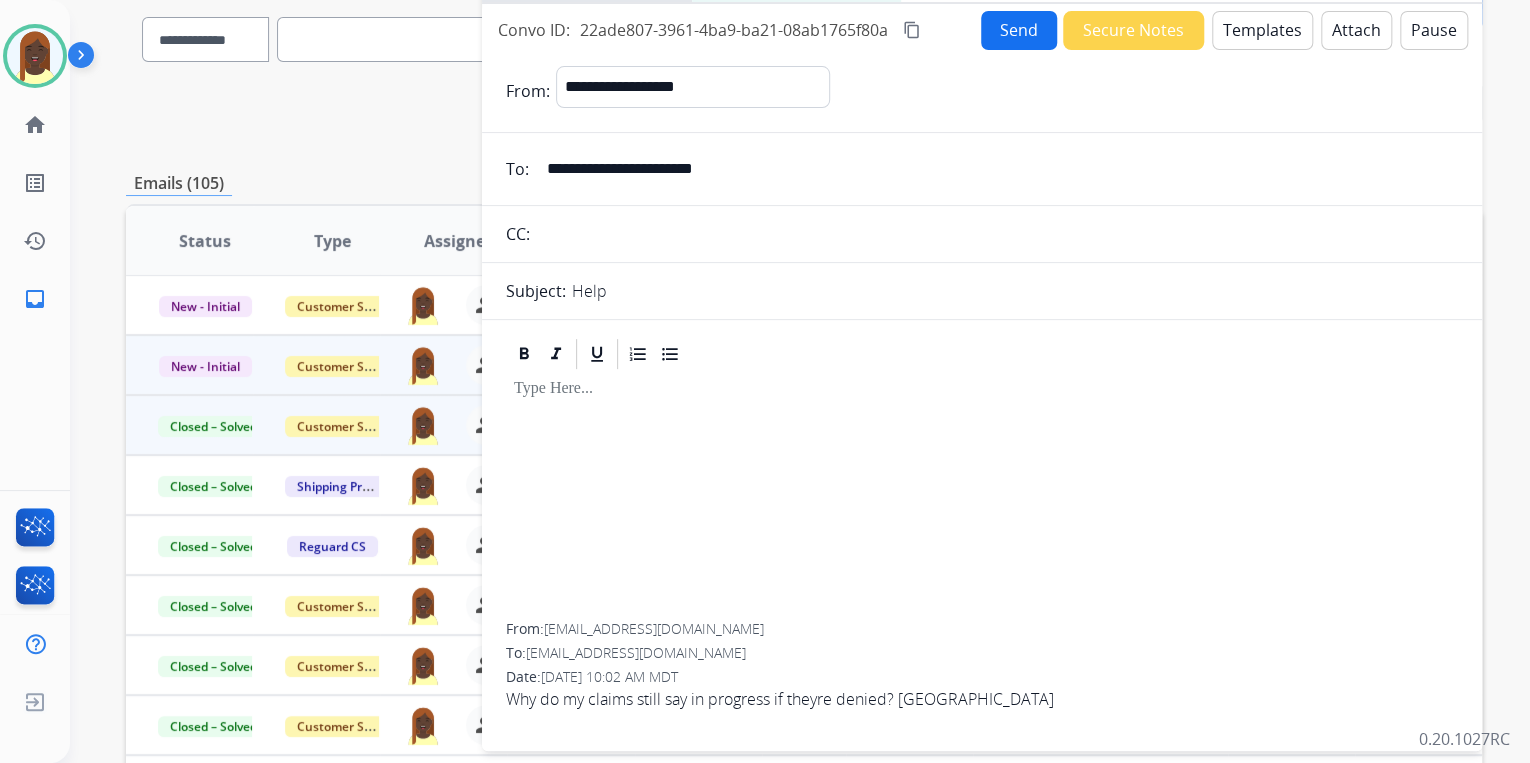 click on "Templates" at bounding box center [1262, 30] 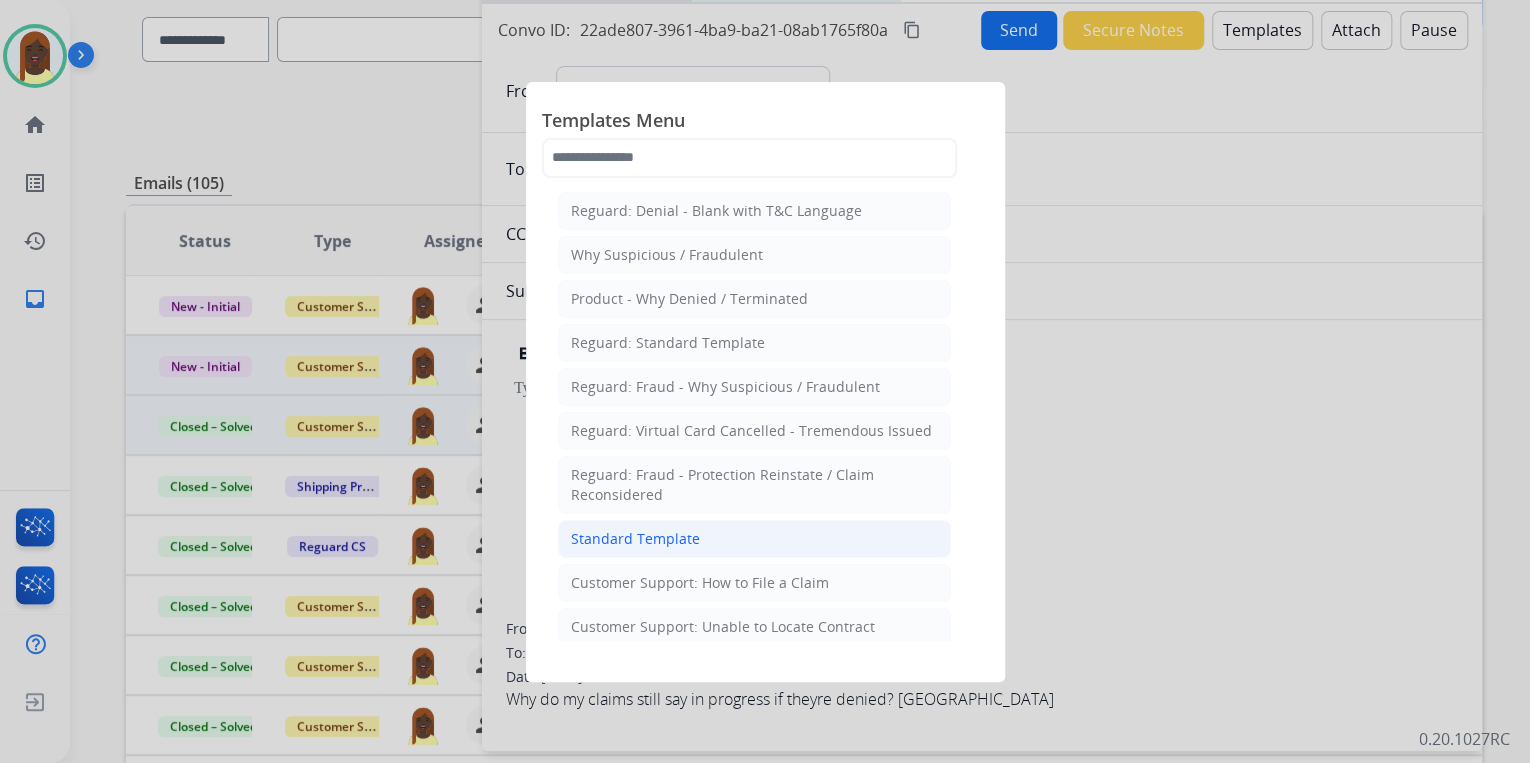click on "Standard Template" 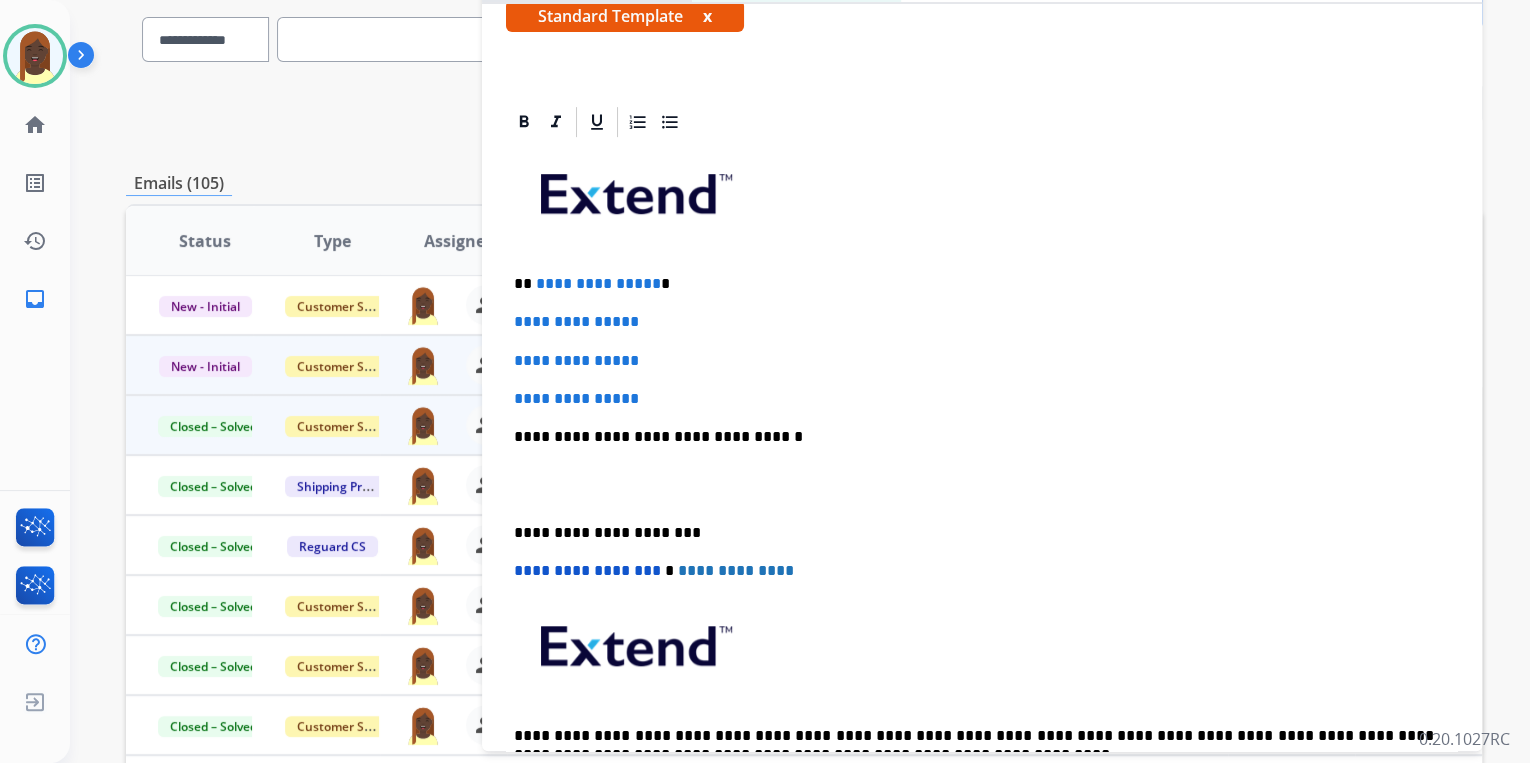 scroll, scrollTop: 400, scrollLeft: 0, axis: vertical 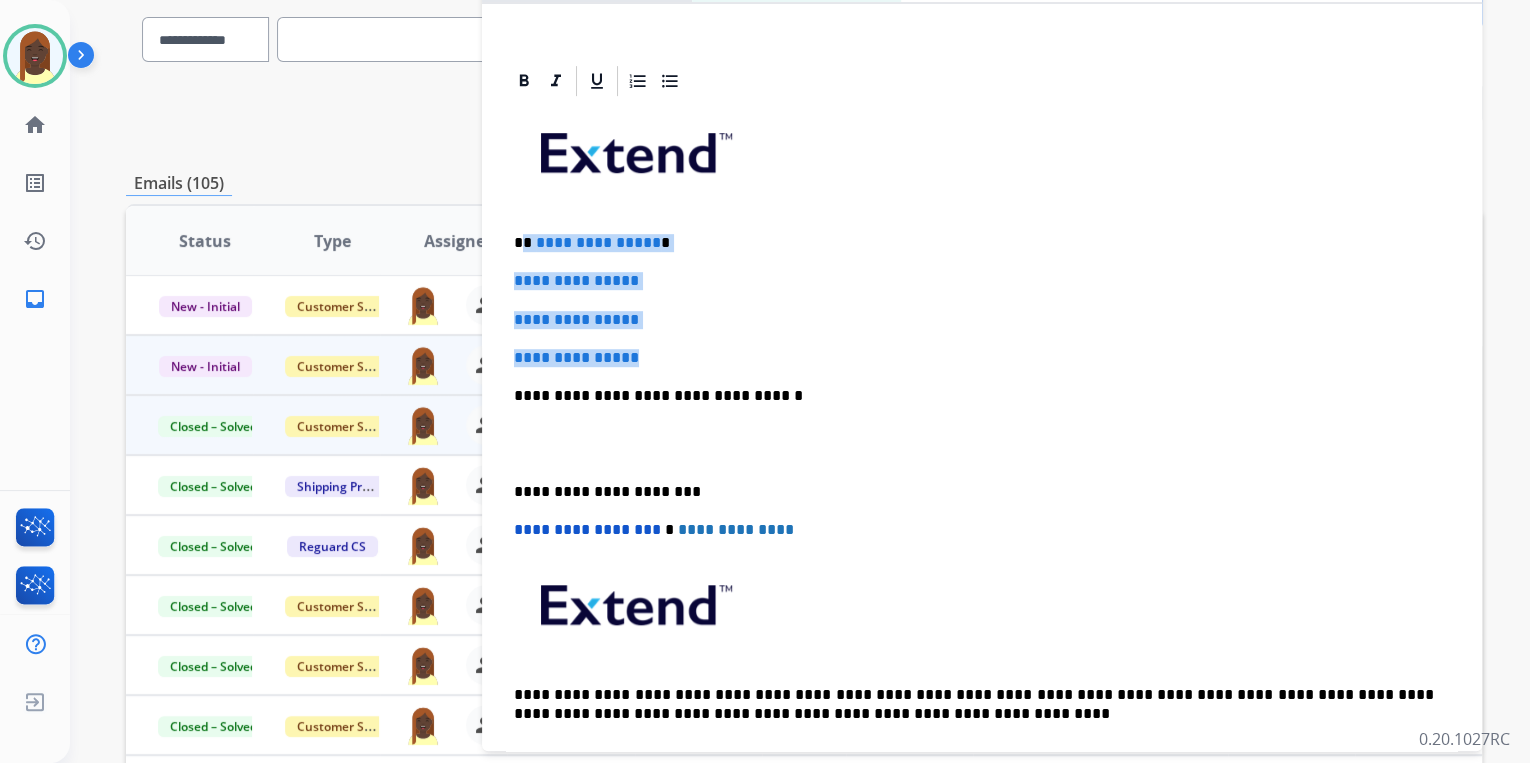 drag, startPoint x: 524, startPoint y: 239, endPoint x: 668, endPoint y: 351, distance: 182.42807 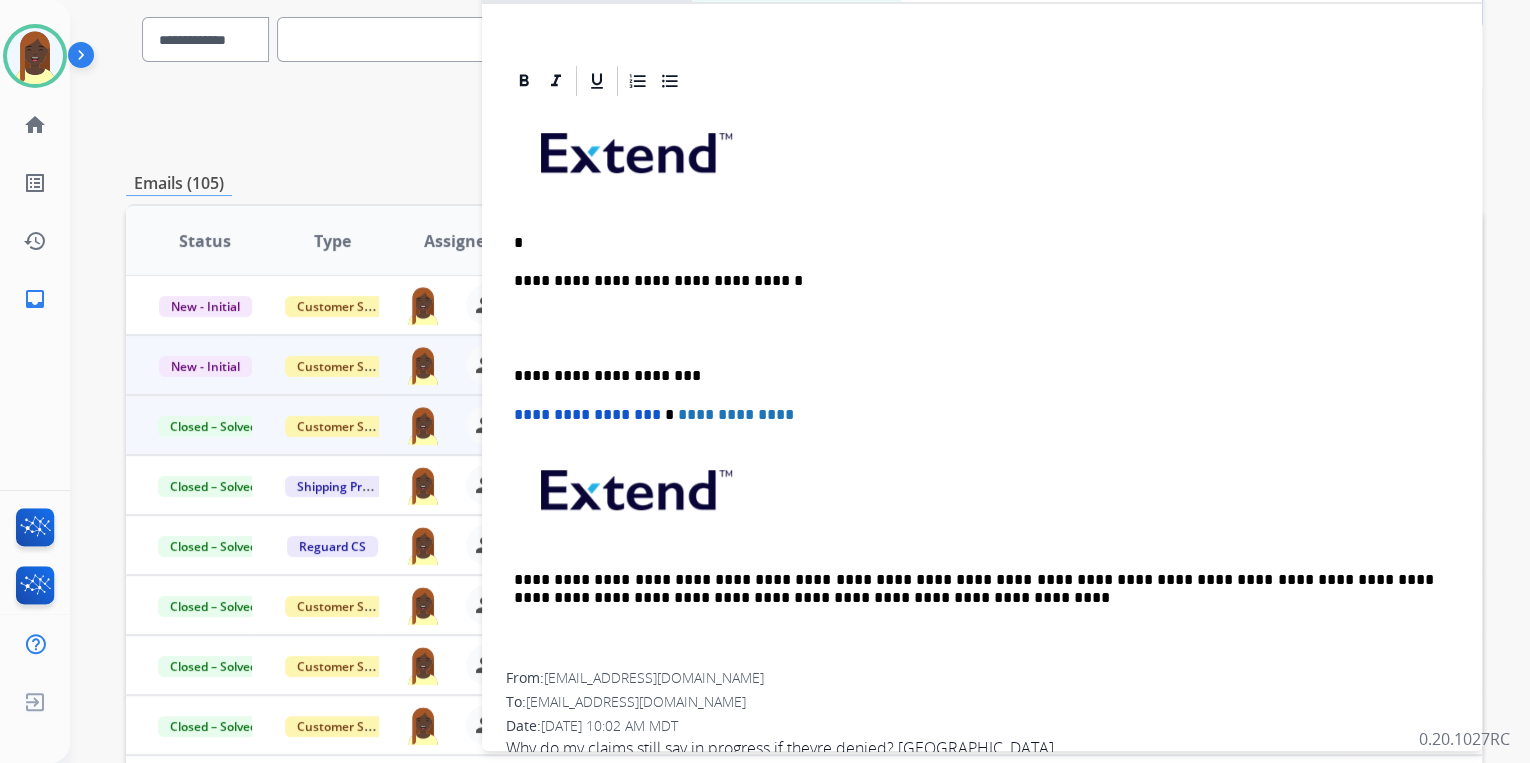 type 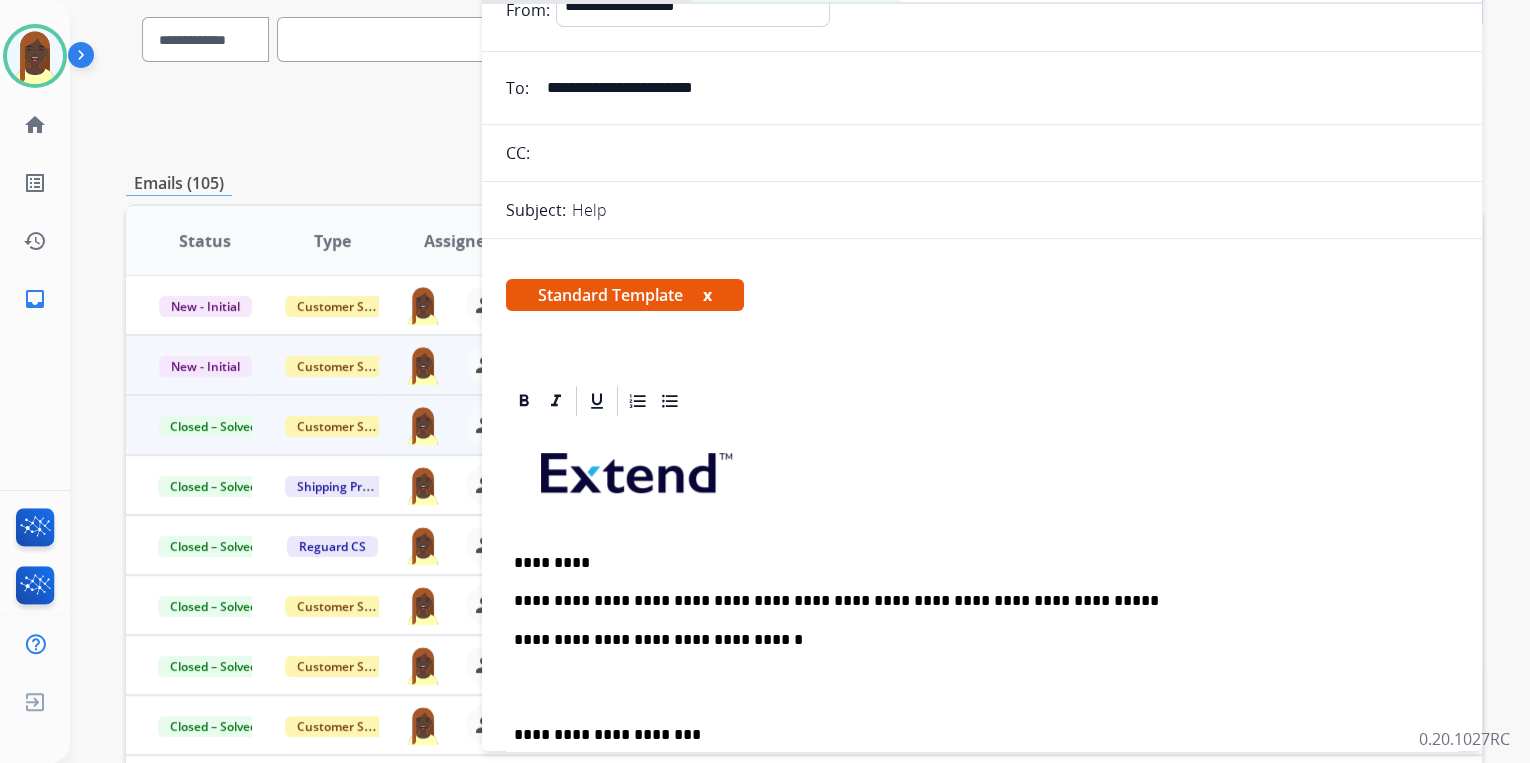 scroll, scrollTop: 0, scrollLeft: 0, axis: both 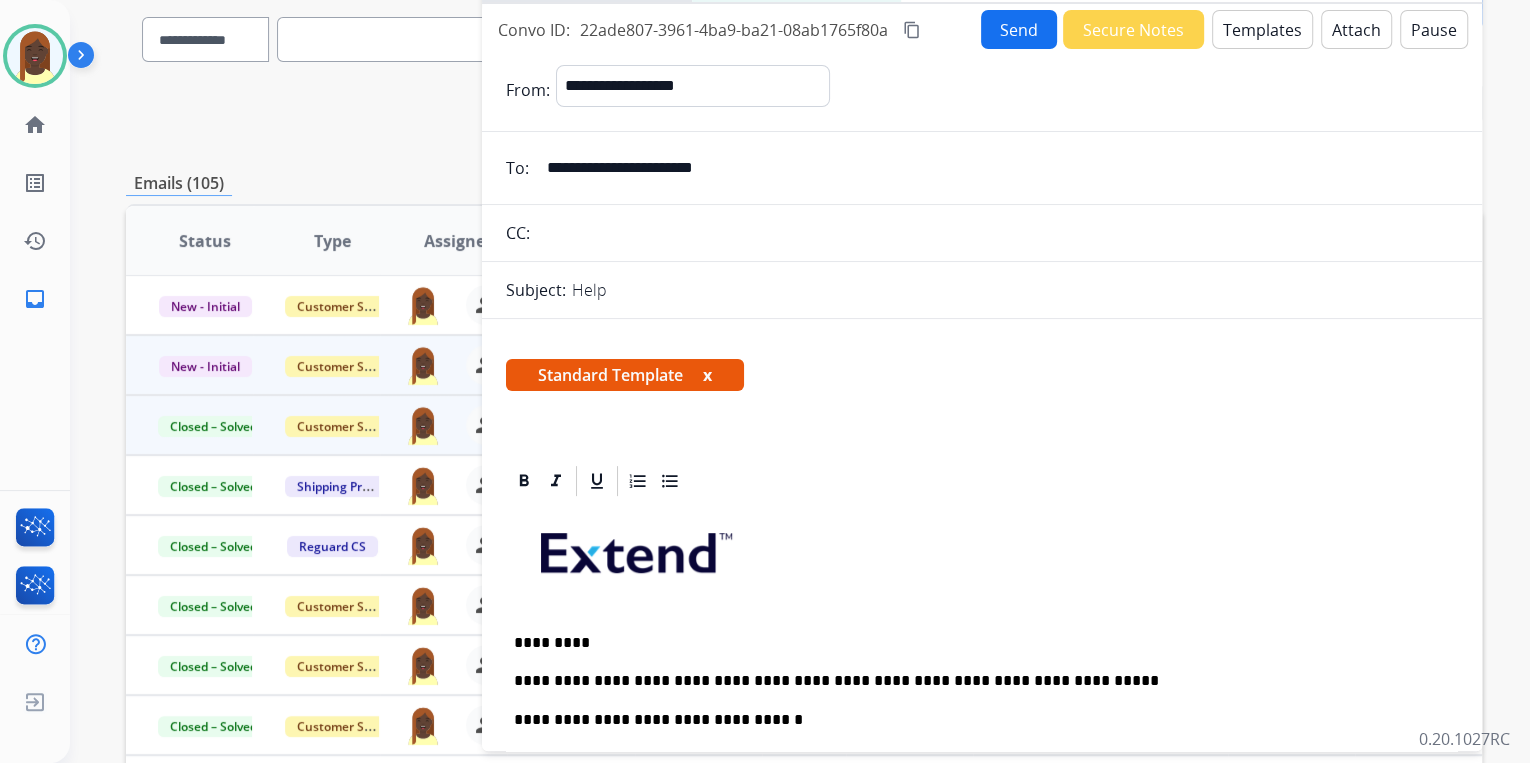 click on "Send" at bounding box center [1019, 29] 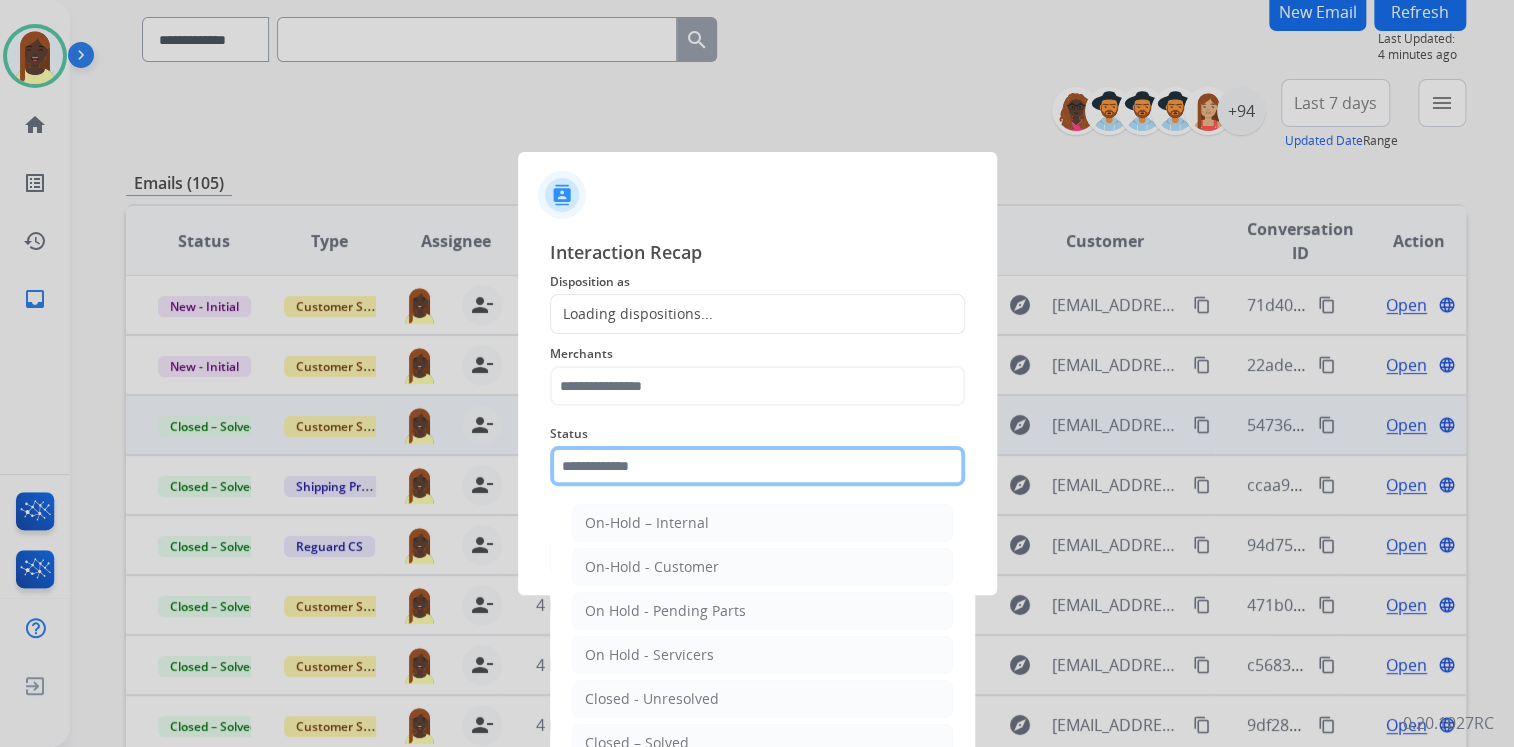 click 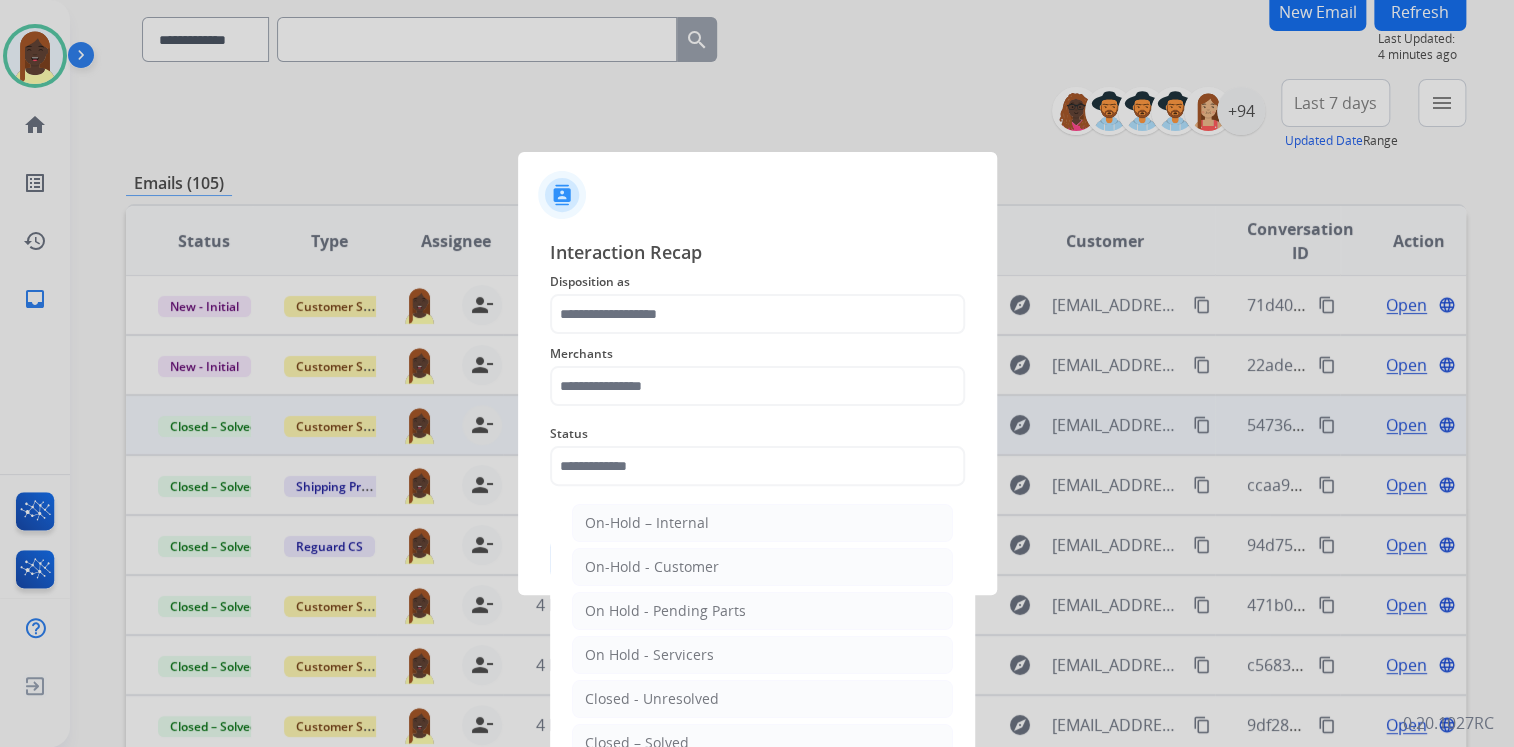 drag, startPoint x: 674, startPoint y: 736, endPoint x: 673, endPoint y: 689, distance: 47.010635 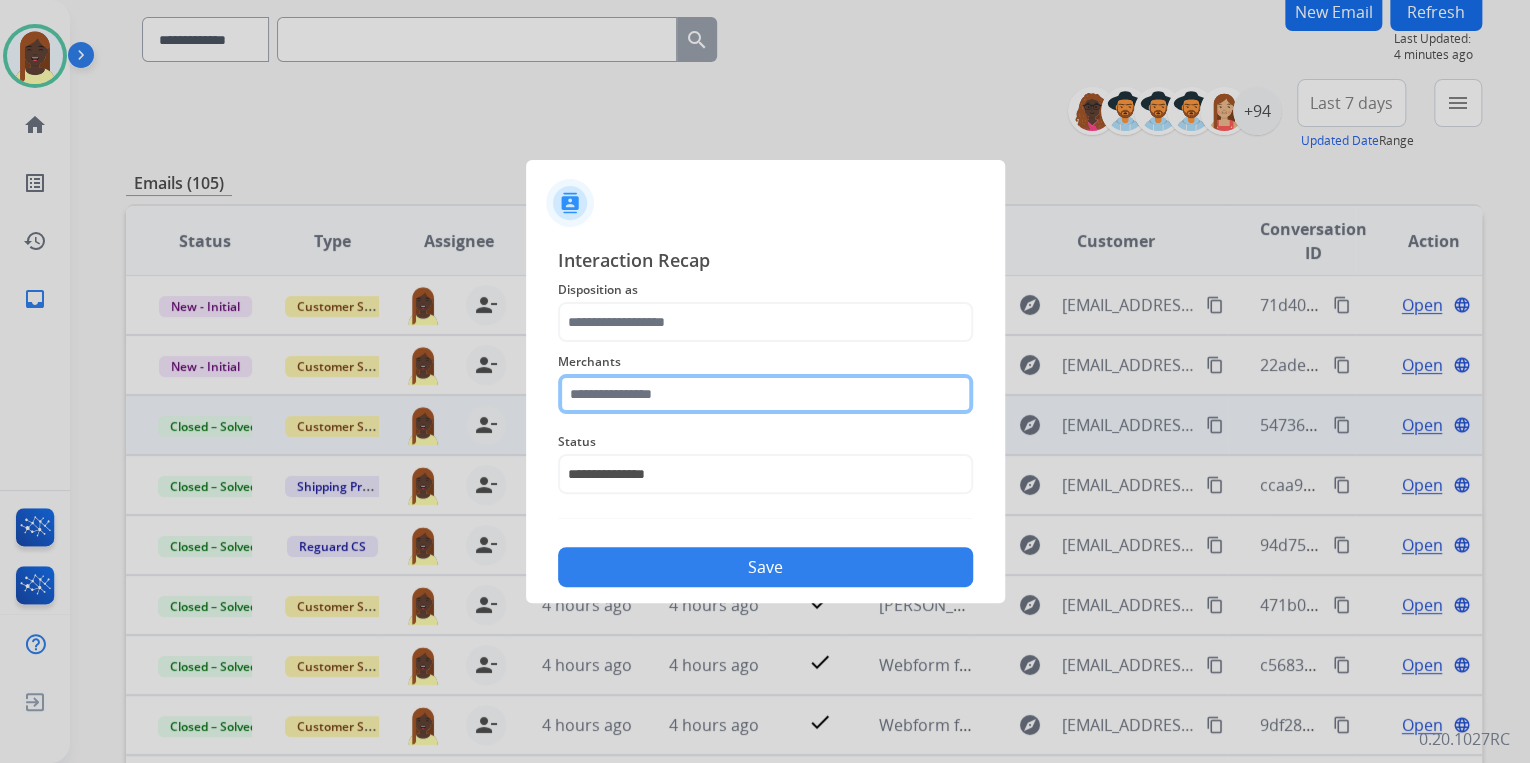 click 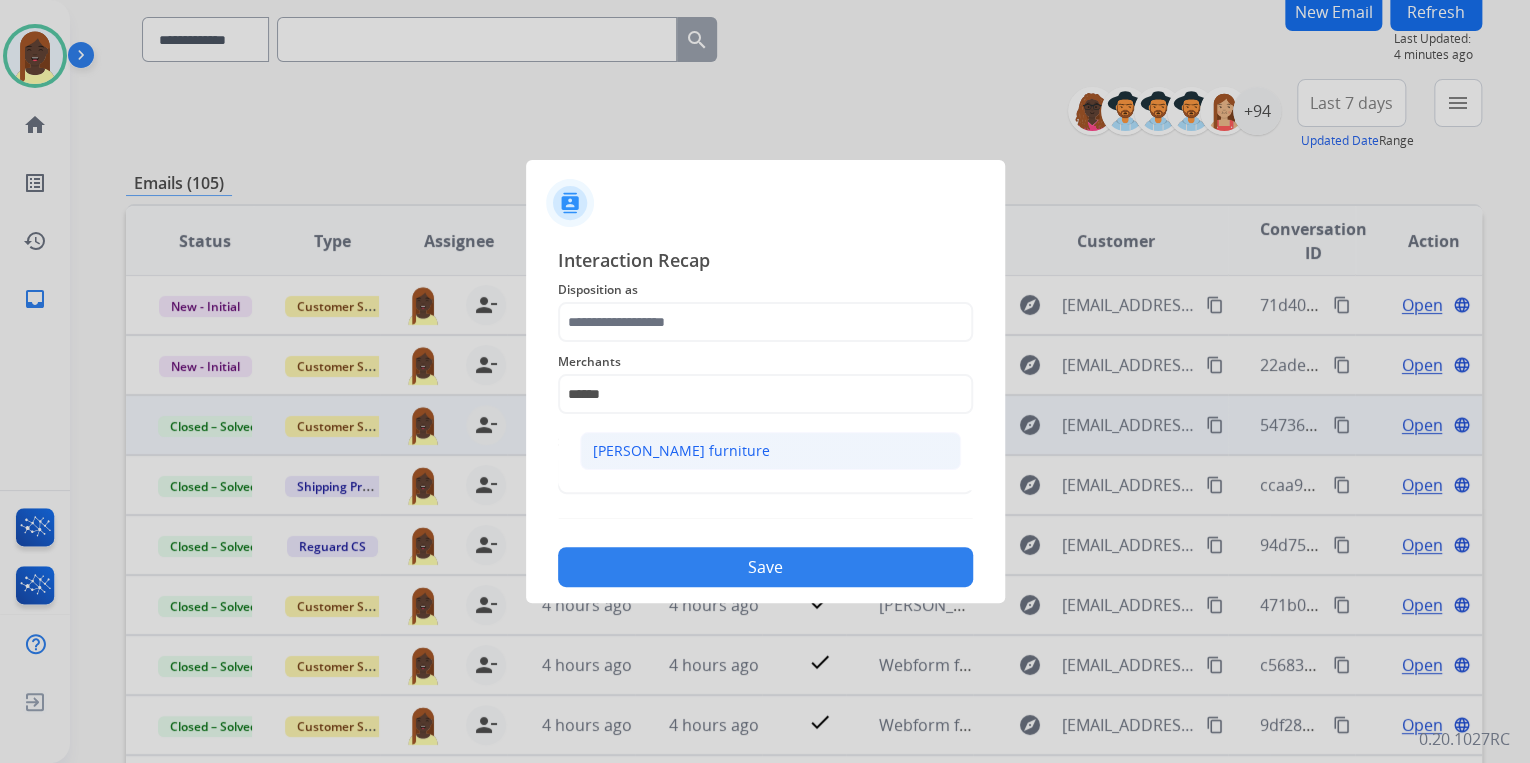 click on "[PERSON_NAME] furniture" 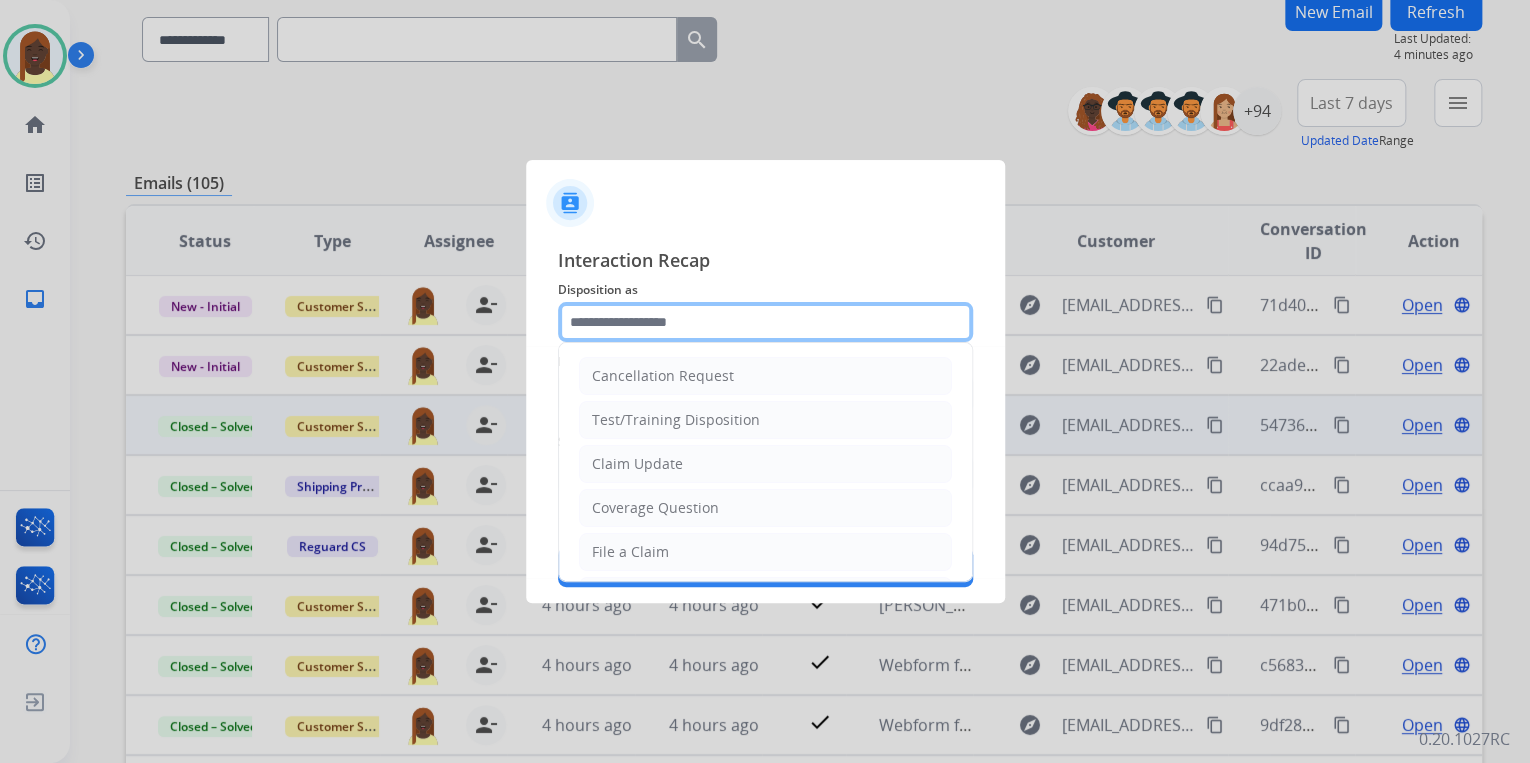 click 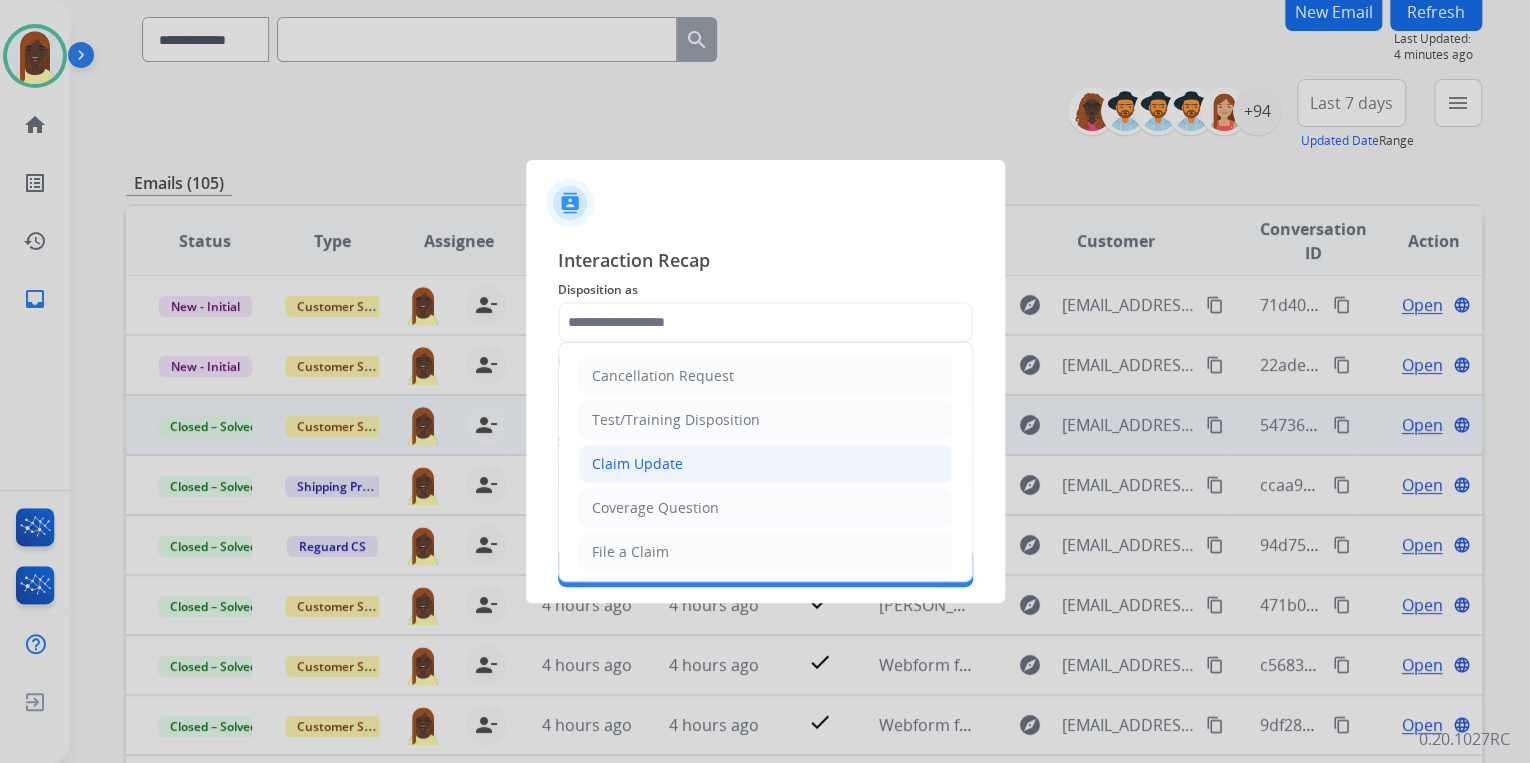 click on "Claim Update" 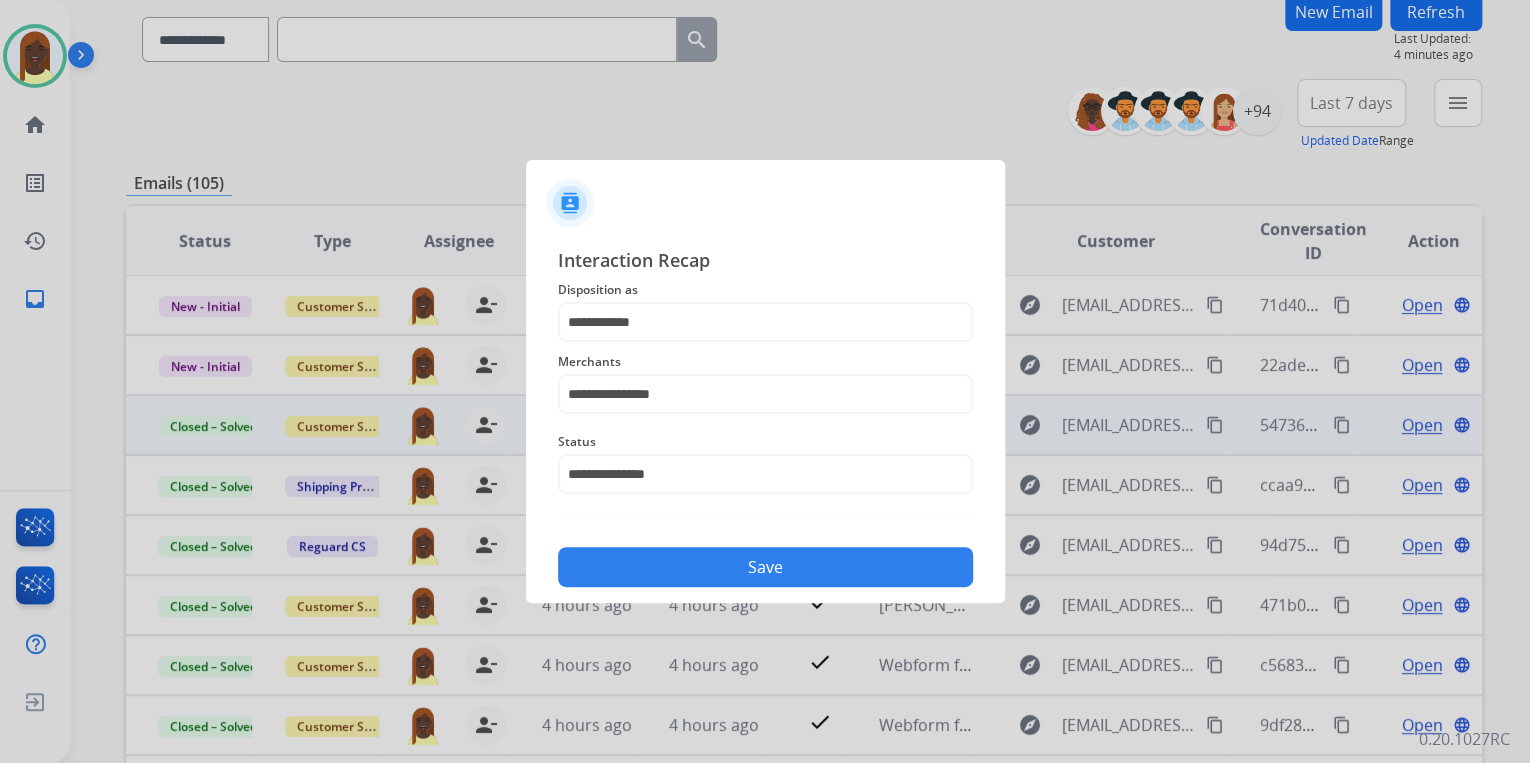 click on "Save" 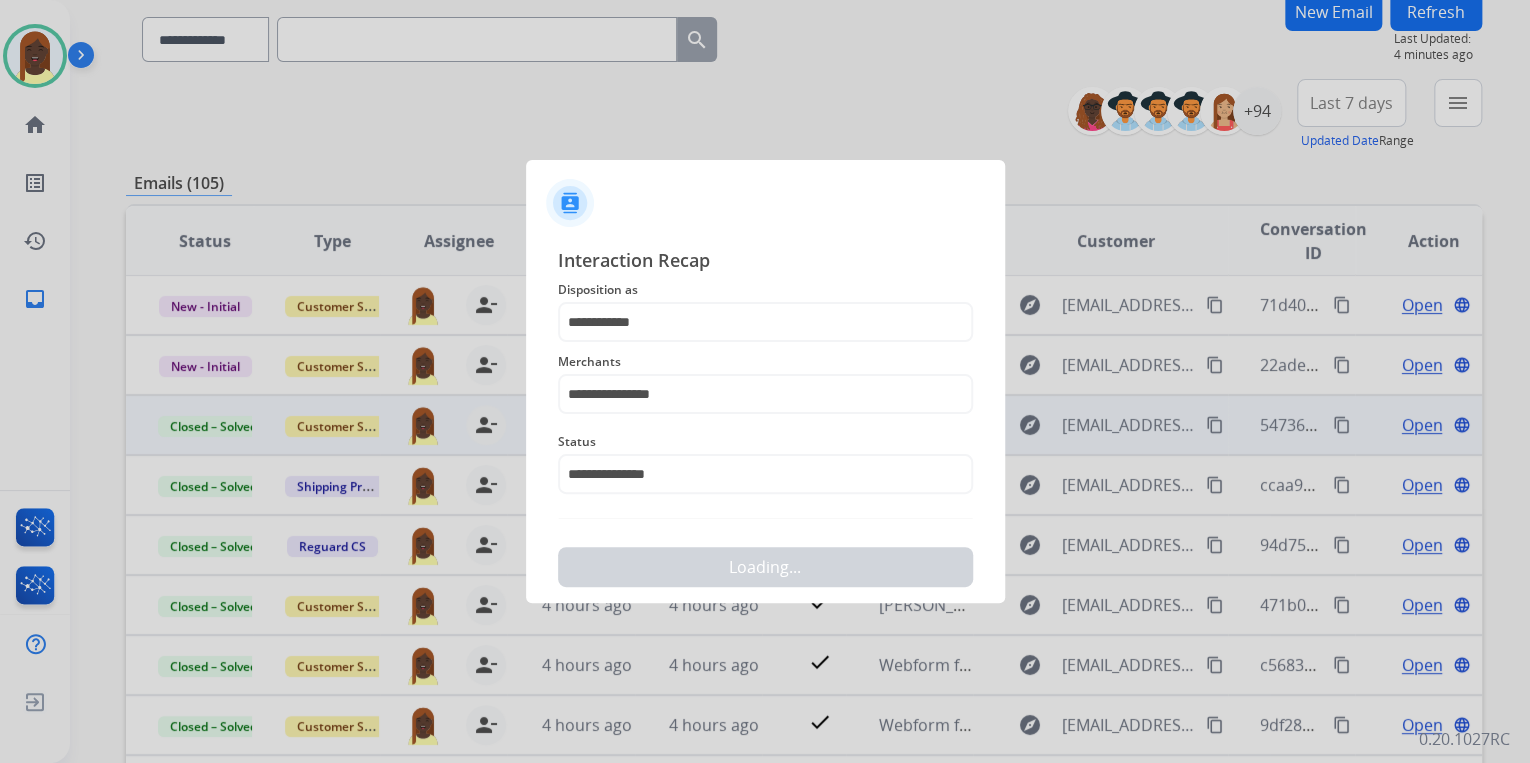 scroll, scrollTop: 0, scrollLeft: 0, axis: both 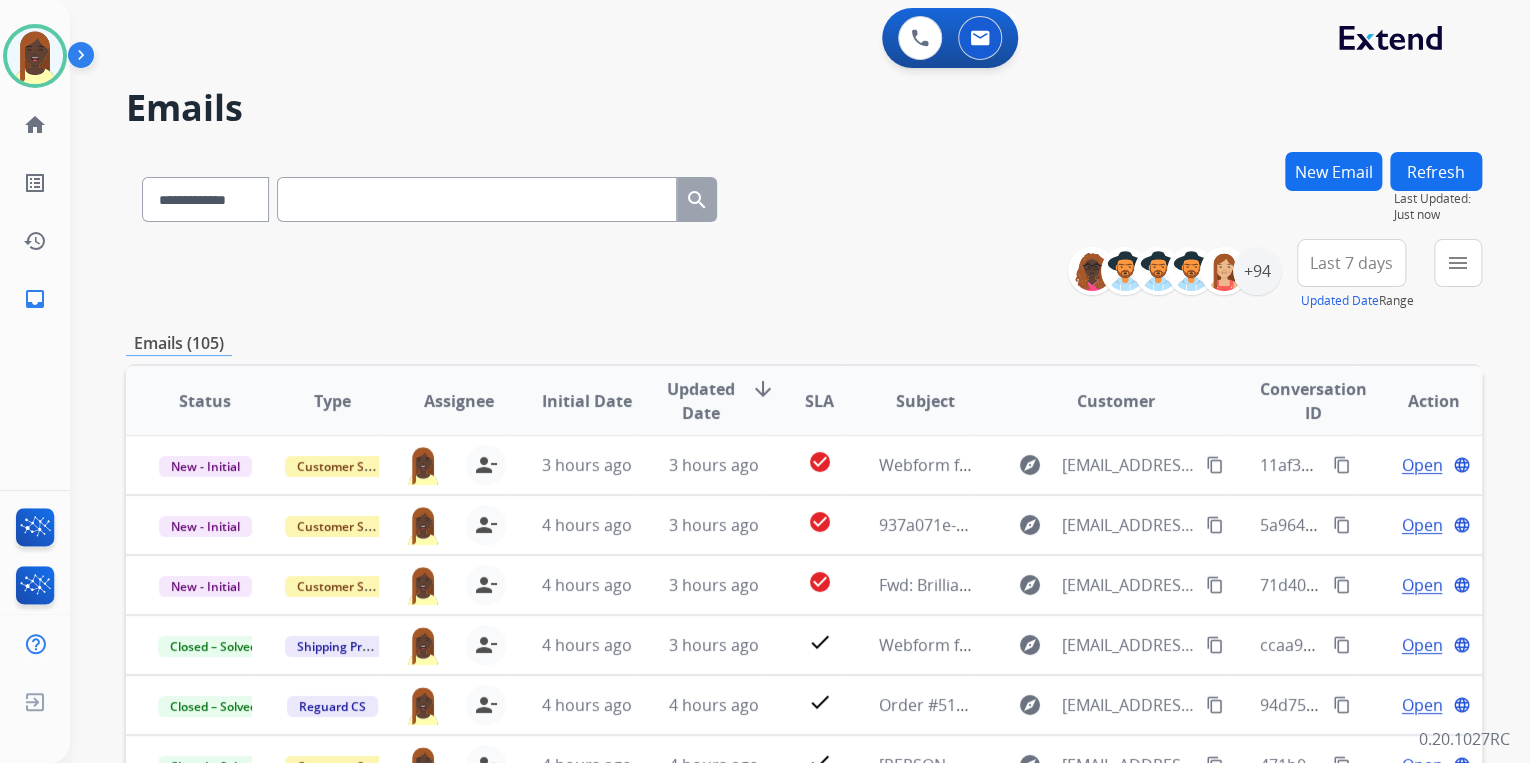 click on "**********" at bounding box center (804, 275) 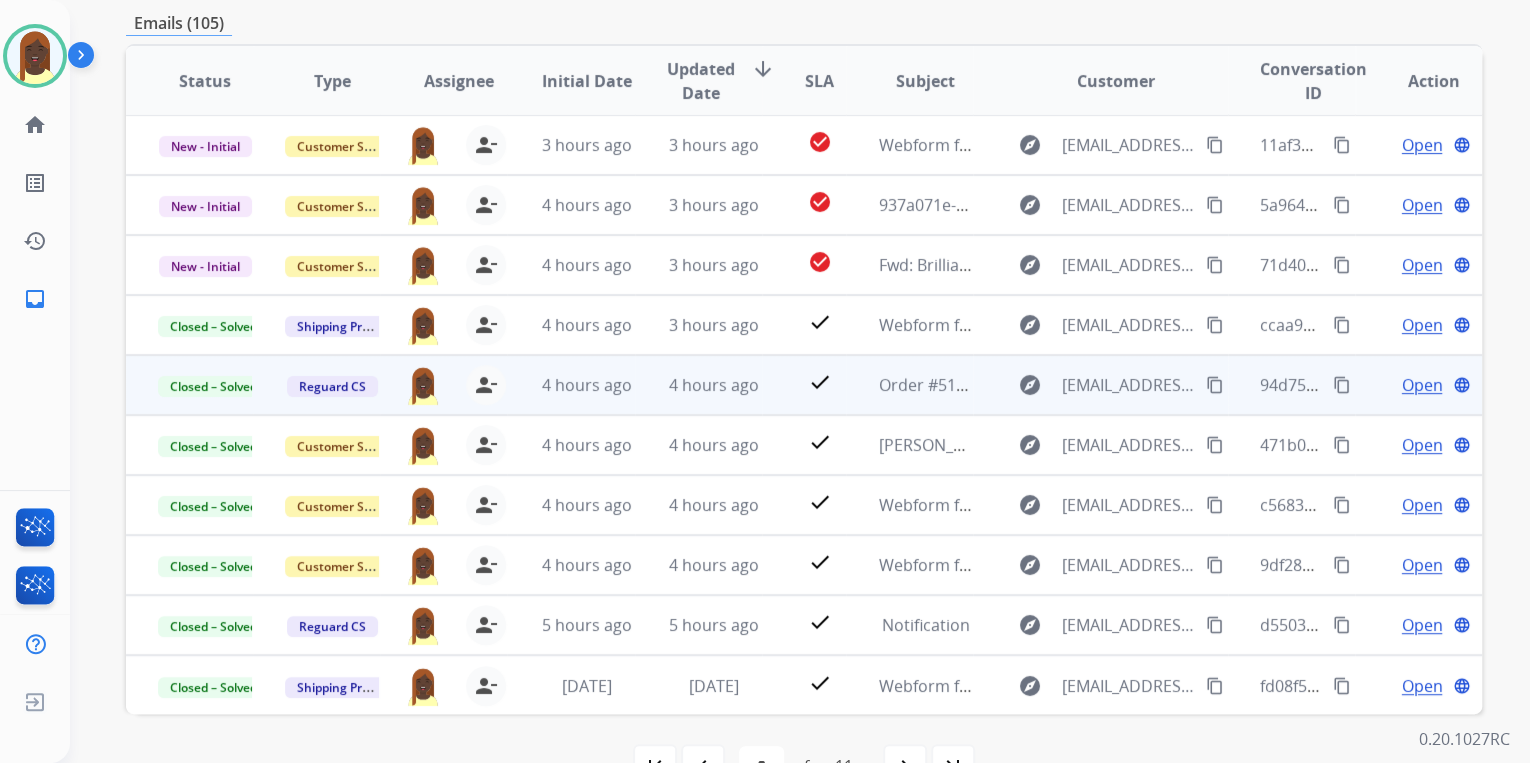 scroll, scrollTop: 374, scrollLeft: 0, axis: vertical 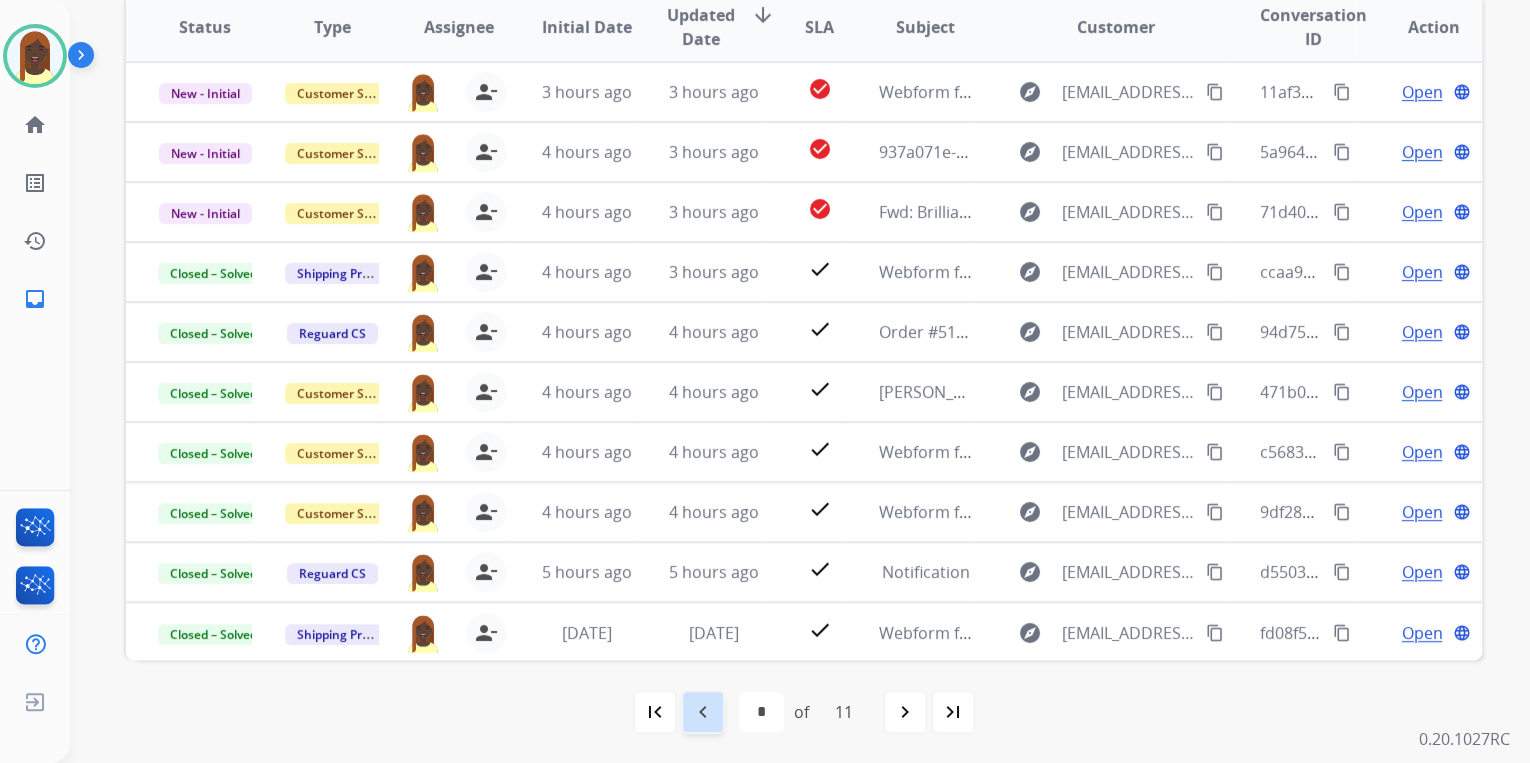 click on "navigate_before" at bounding box center (703, 712) 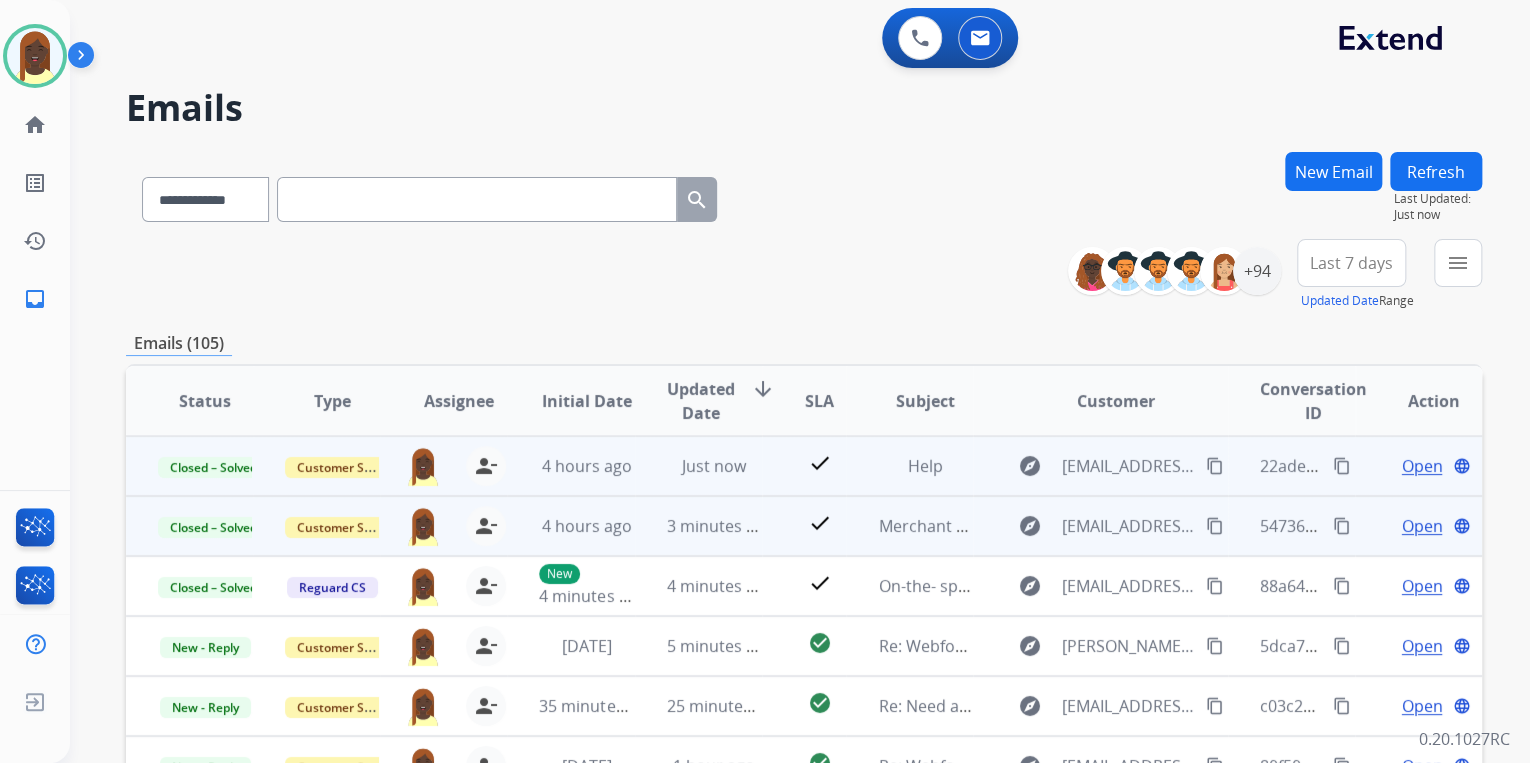 scroll, scrollTop: 1, scrollLeft: 0, axis: vertical 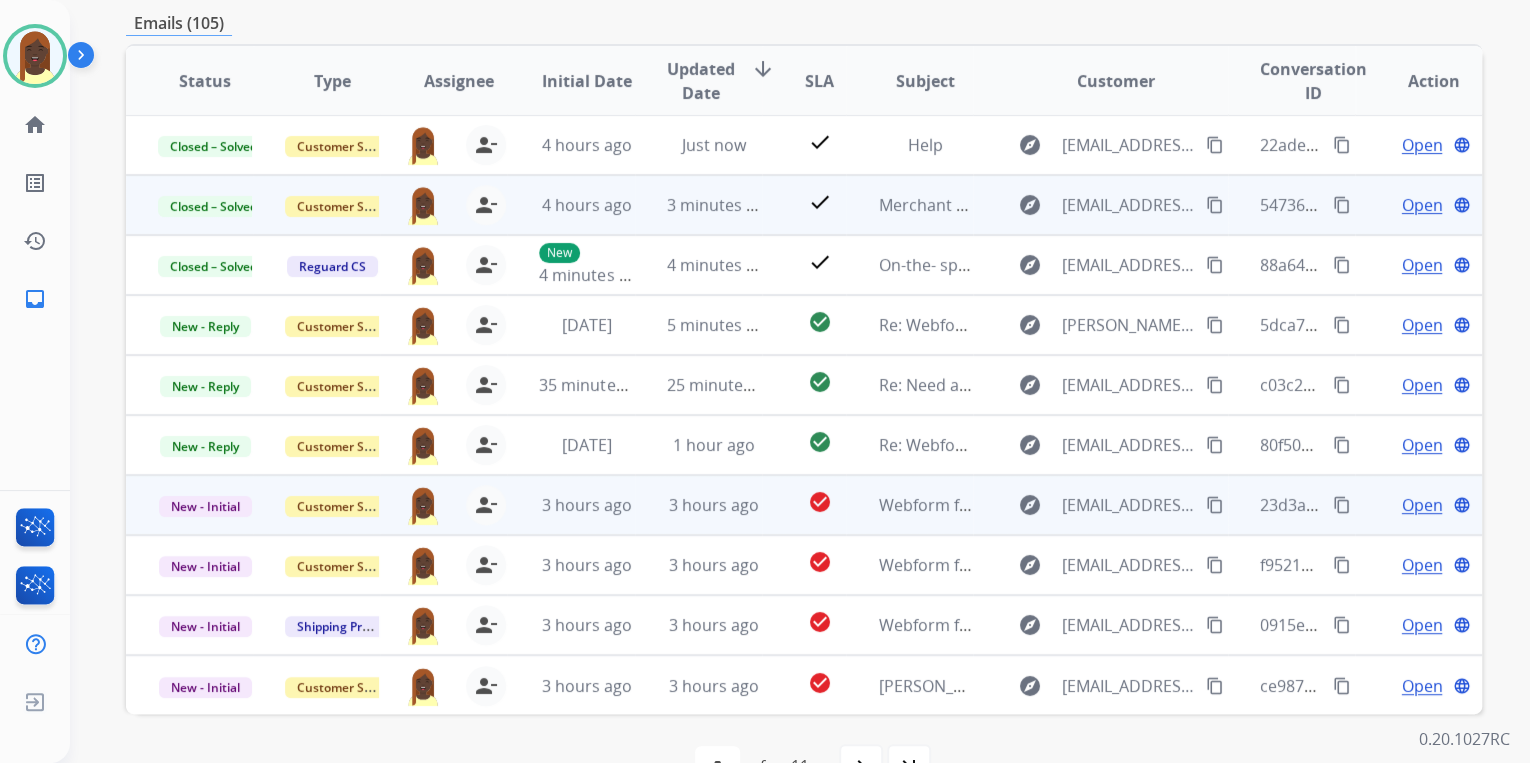 click on "content_copy" at bounding box center [1342, 505] 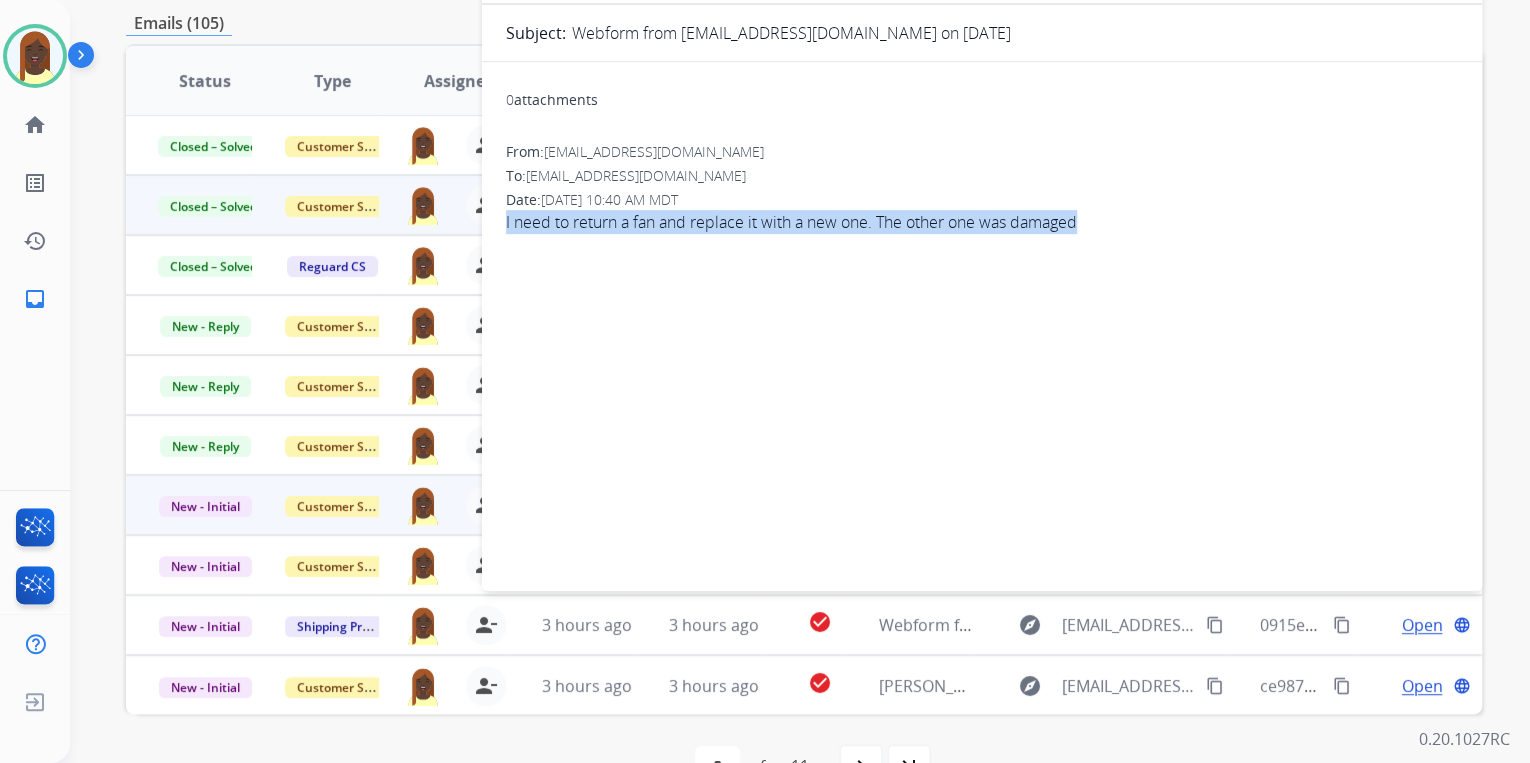 drag, startPoint x: 500, startPoint y: 224, endPoint x: 1081, endPoint y: 226, distance: 581.0034 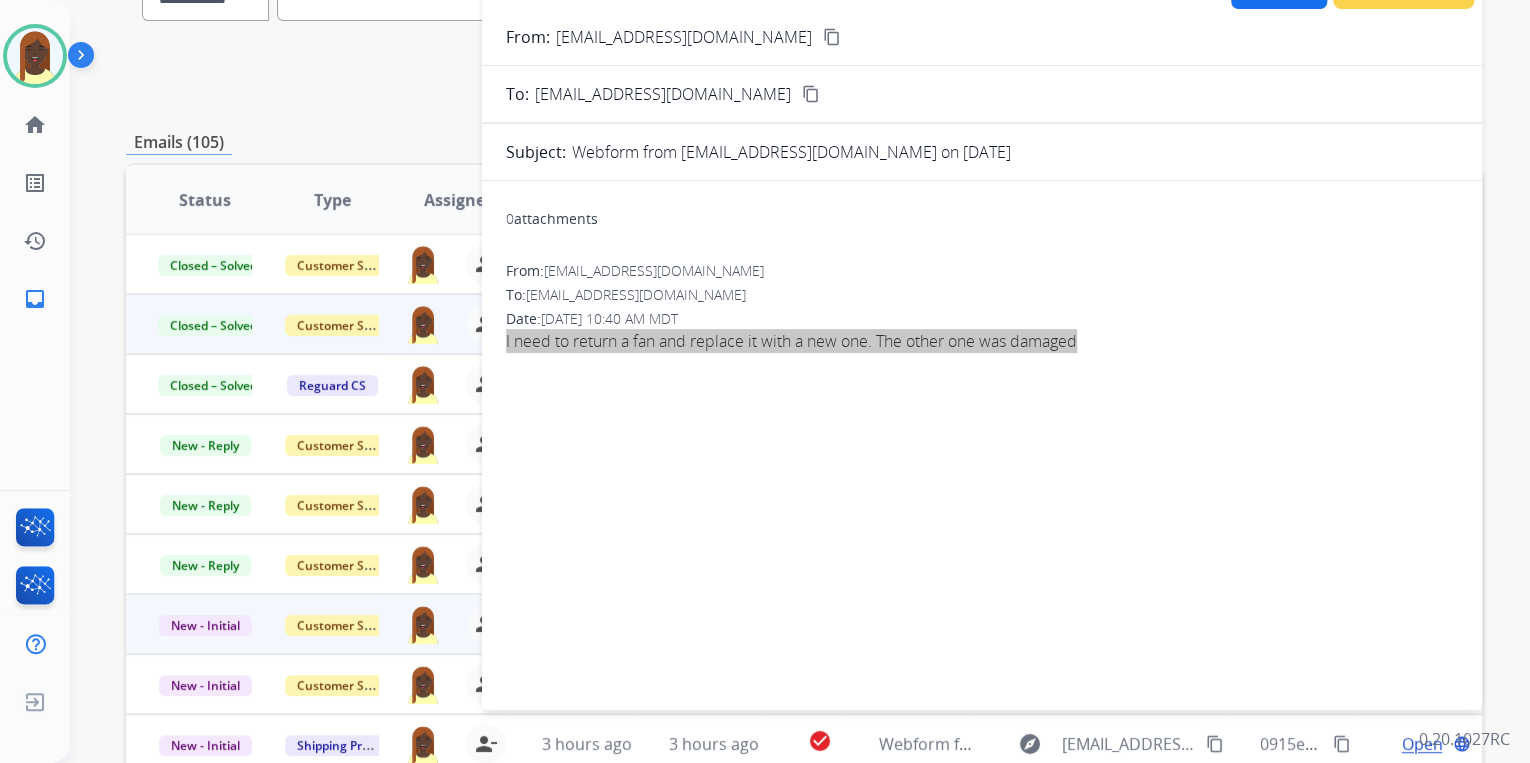 scroll, scrollTop: 160, scrollLeft: 0, axis: vertical 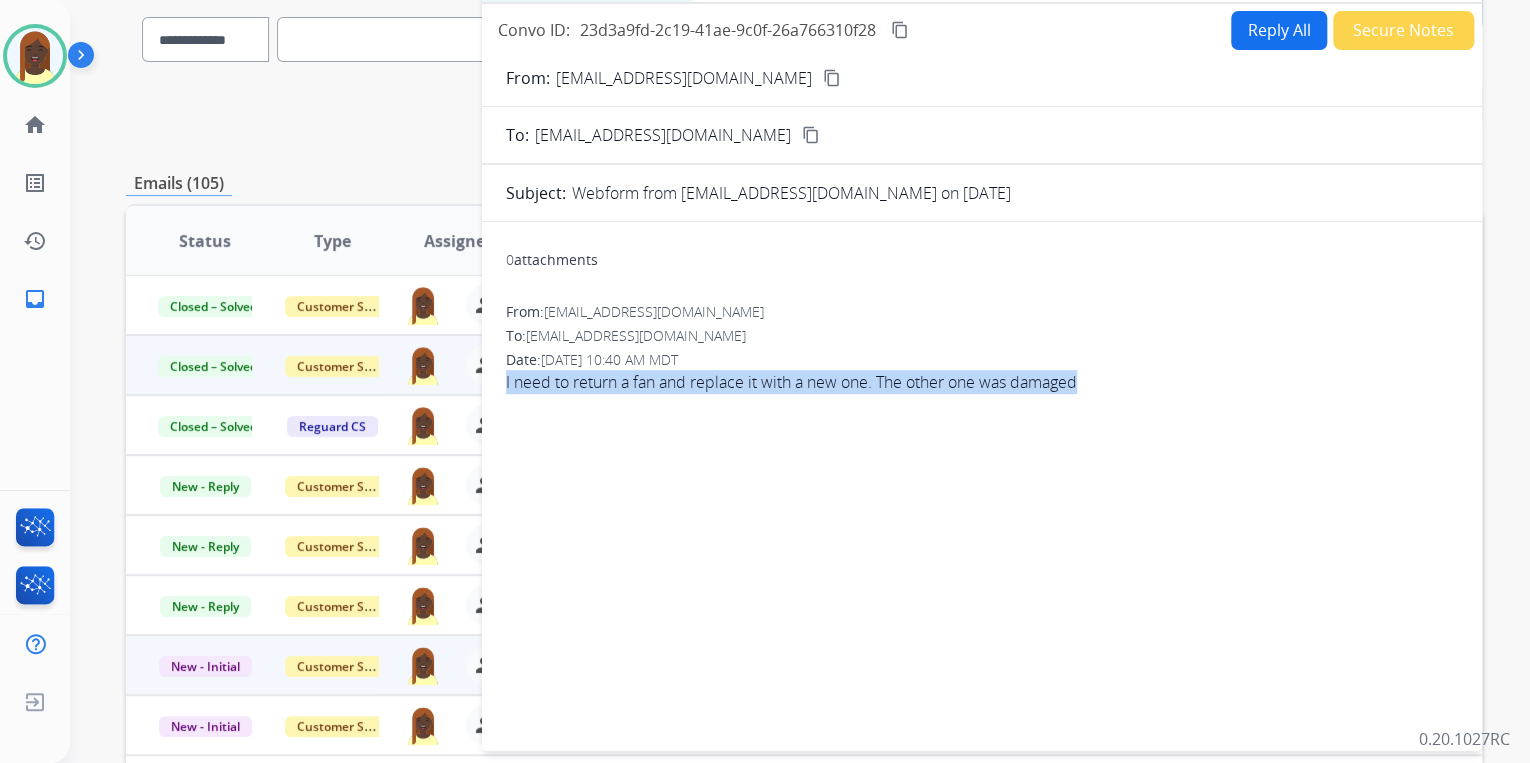 click on "content_copy" at bounding box center (832, 78) 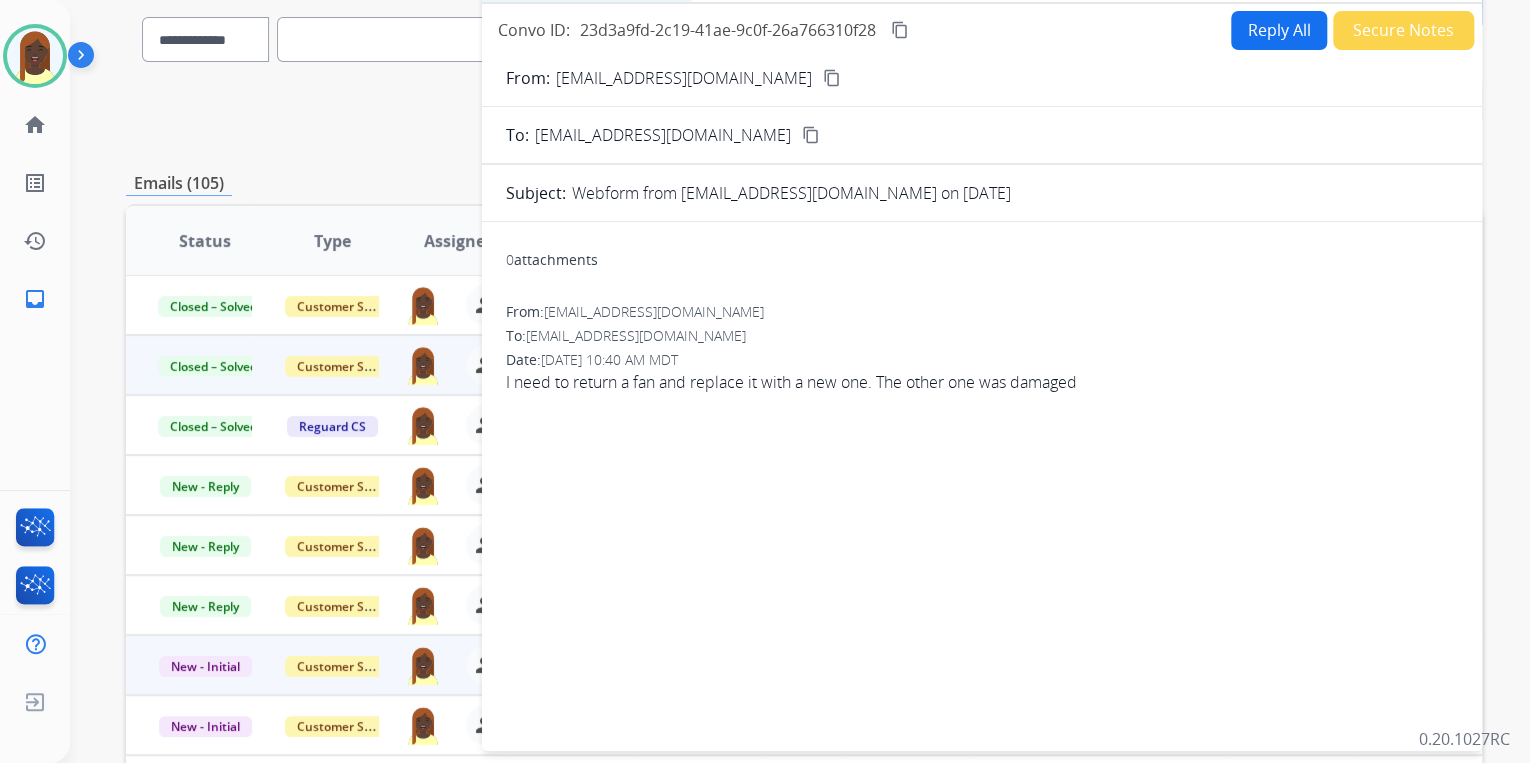 click on "Date:  [DATE] 10:40 AM MDT" at bounding box center [982, 360] 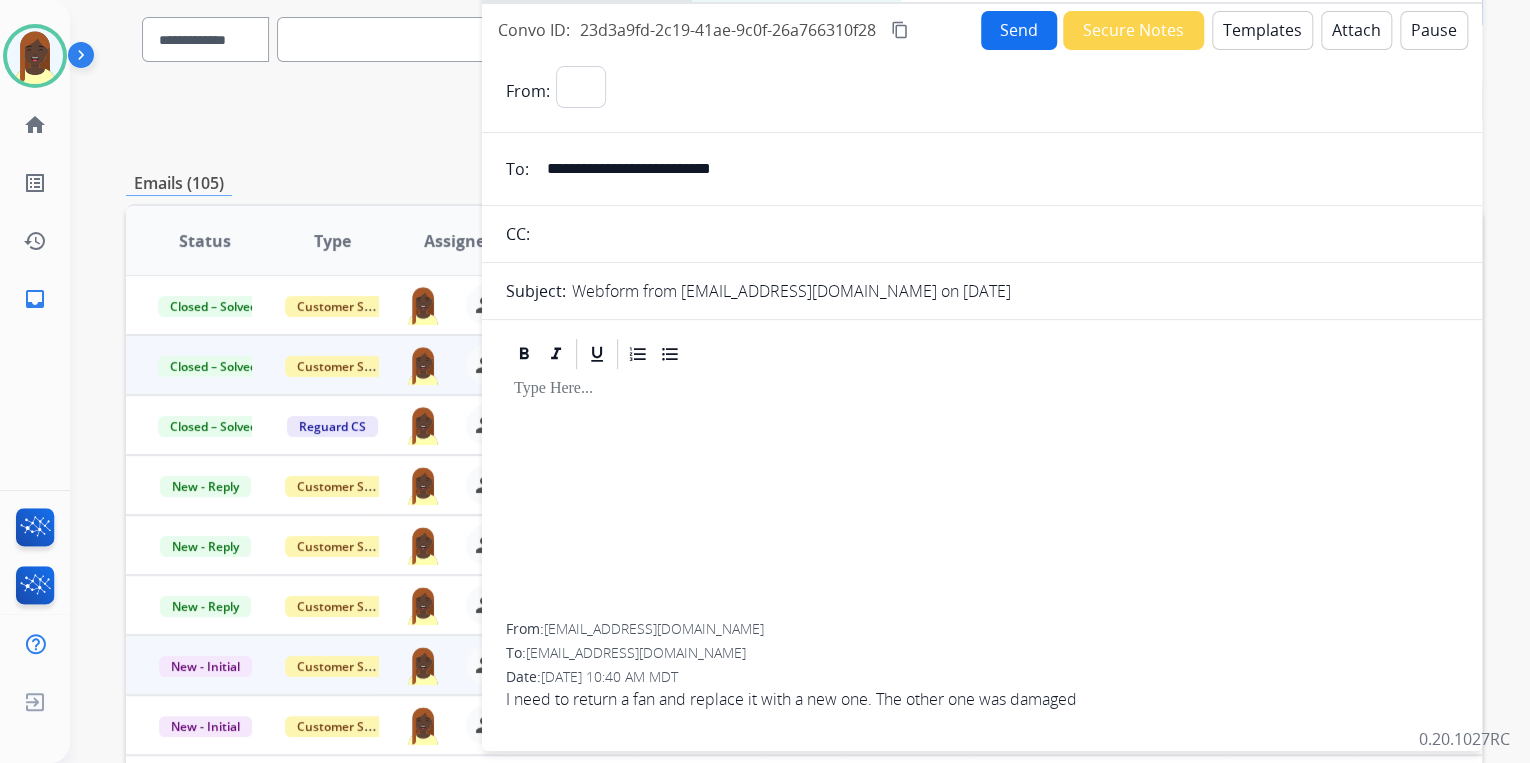 select on "**********" 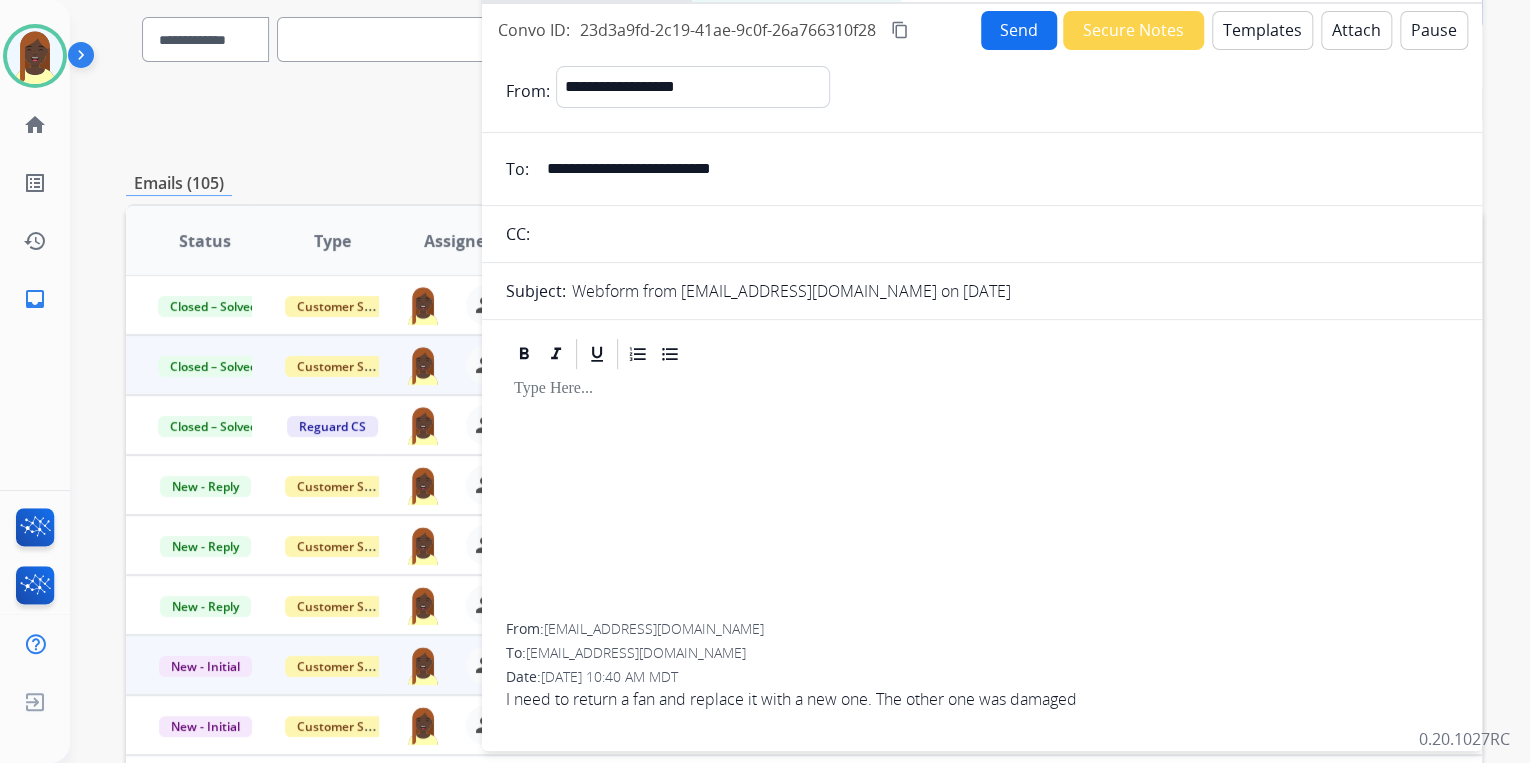 click on "Templates" at bounding box center [1262, 30] 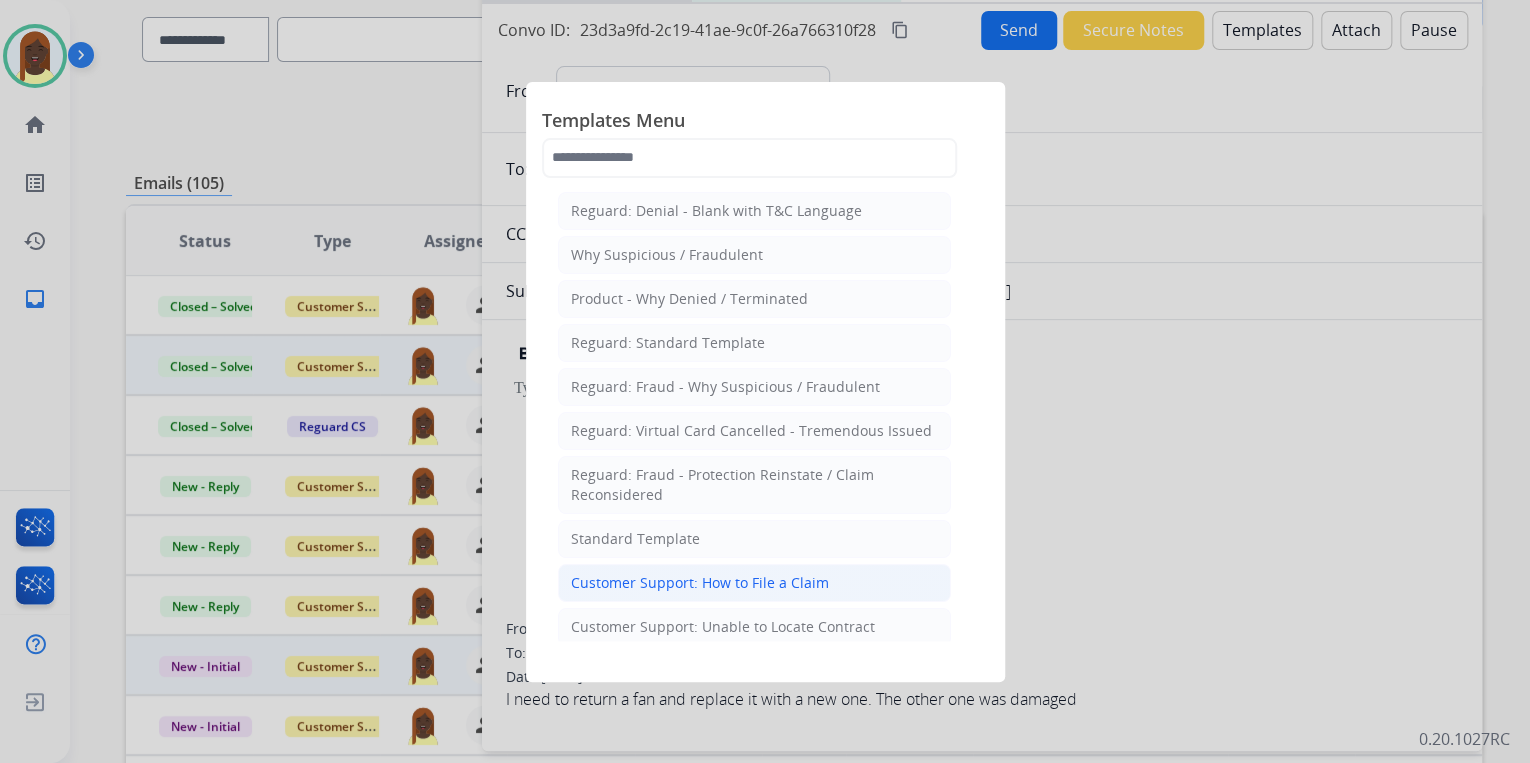 click on "Customer Support: How to File a Claim" 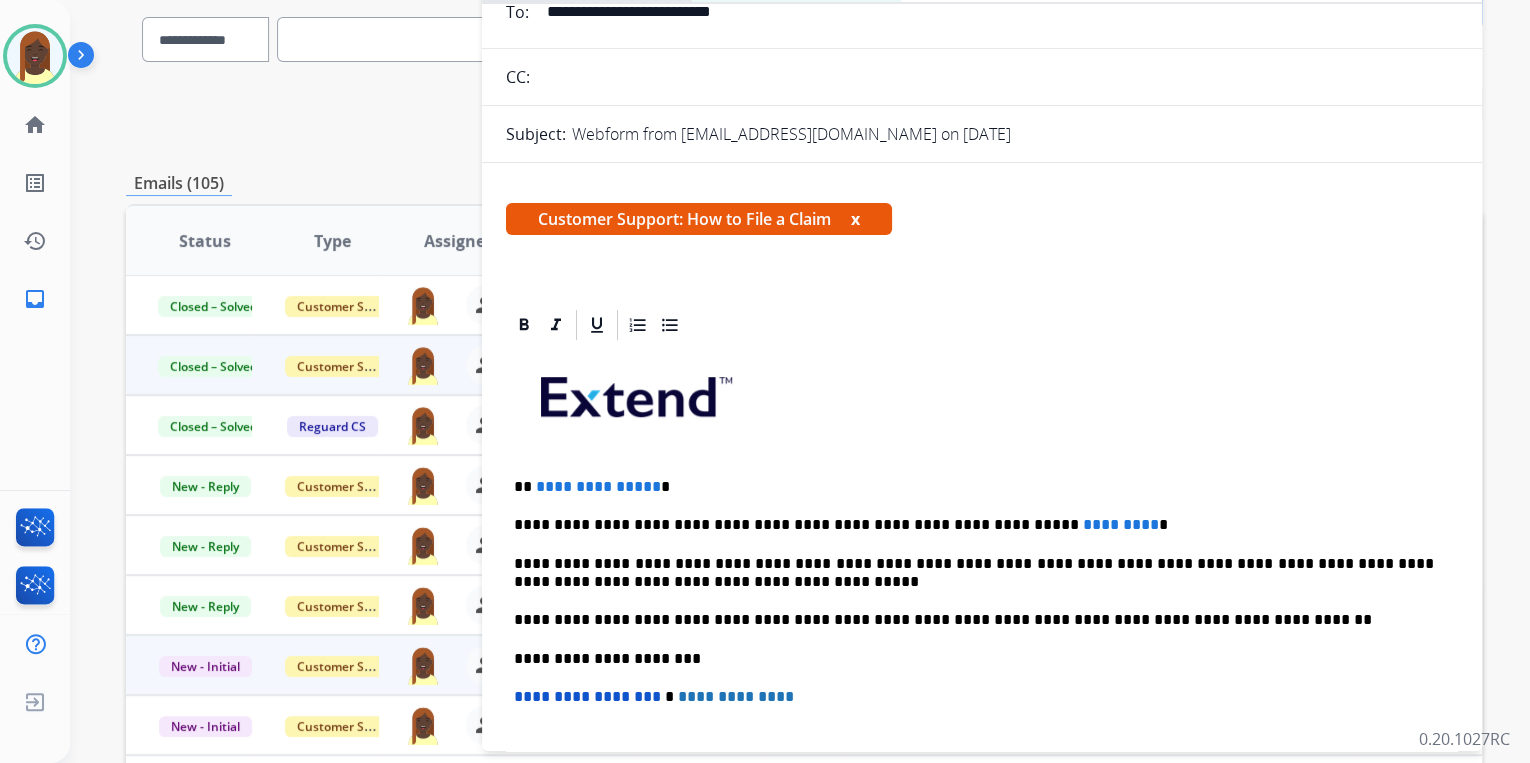 scroll, scrollTop: 160, scrollLeft: 0, axis: vertical 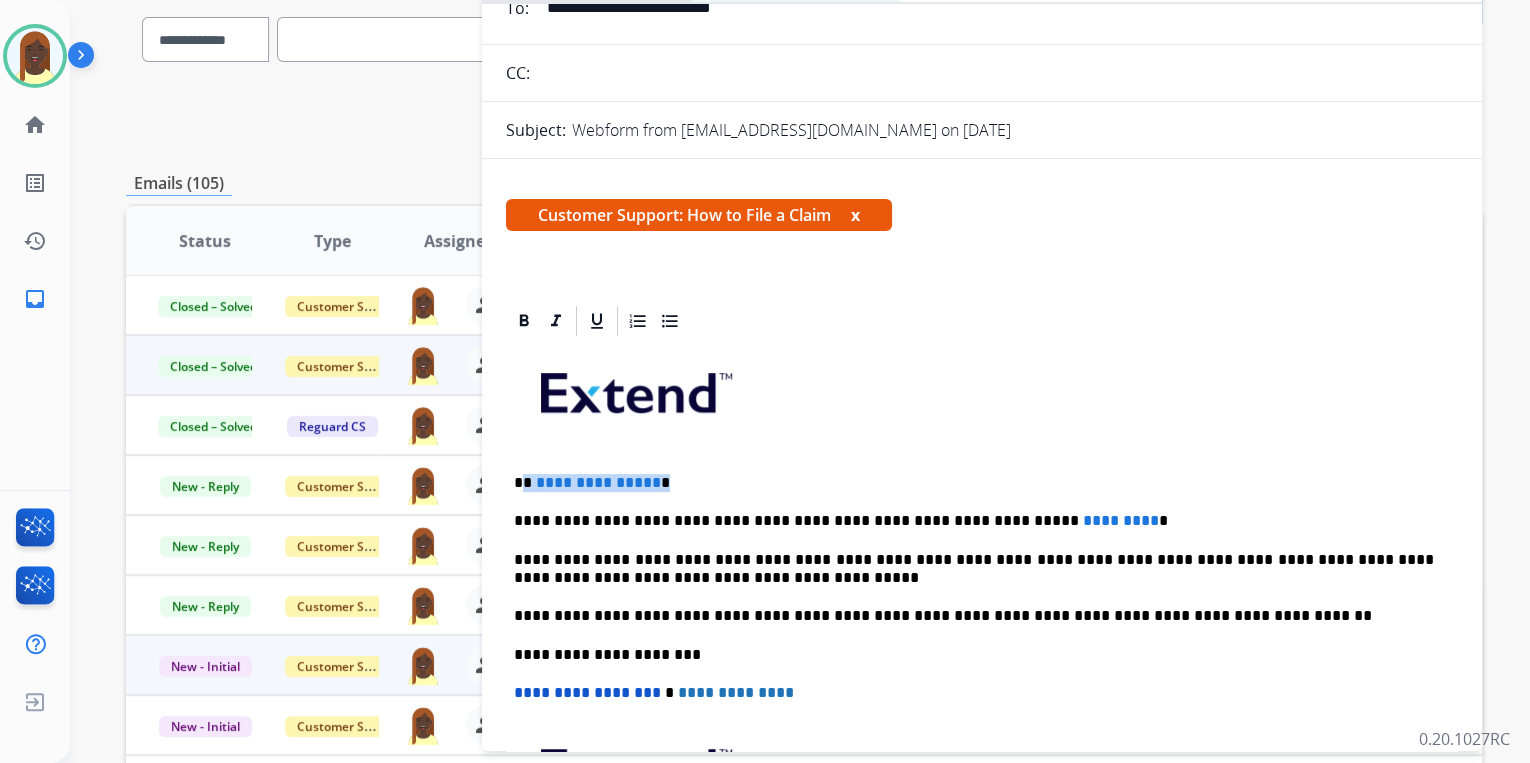 drag, startPoint x: 524, startPoint y: 481, endPoint x: 674, endPoint y: 486, distance: 150.08331 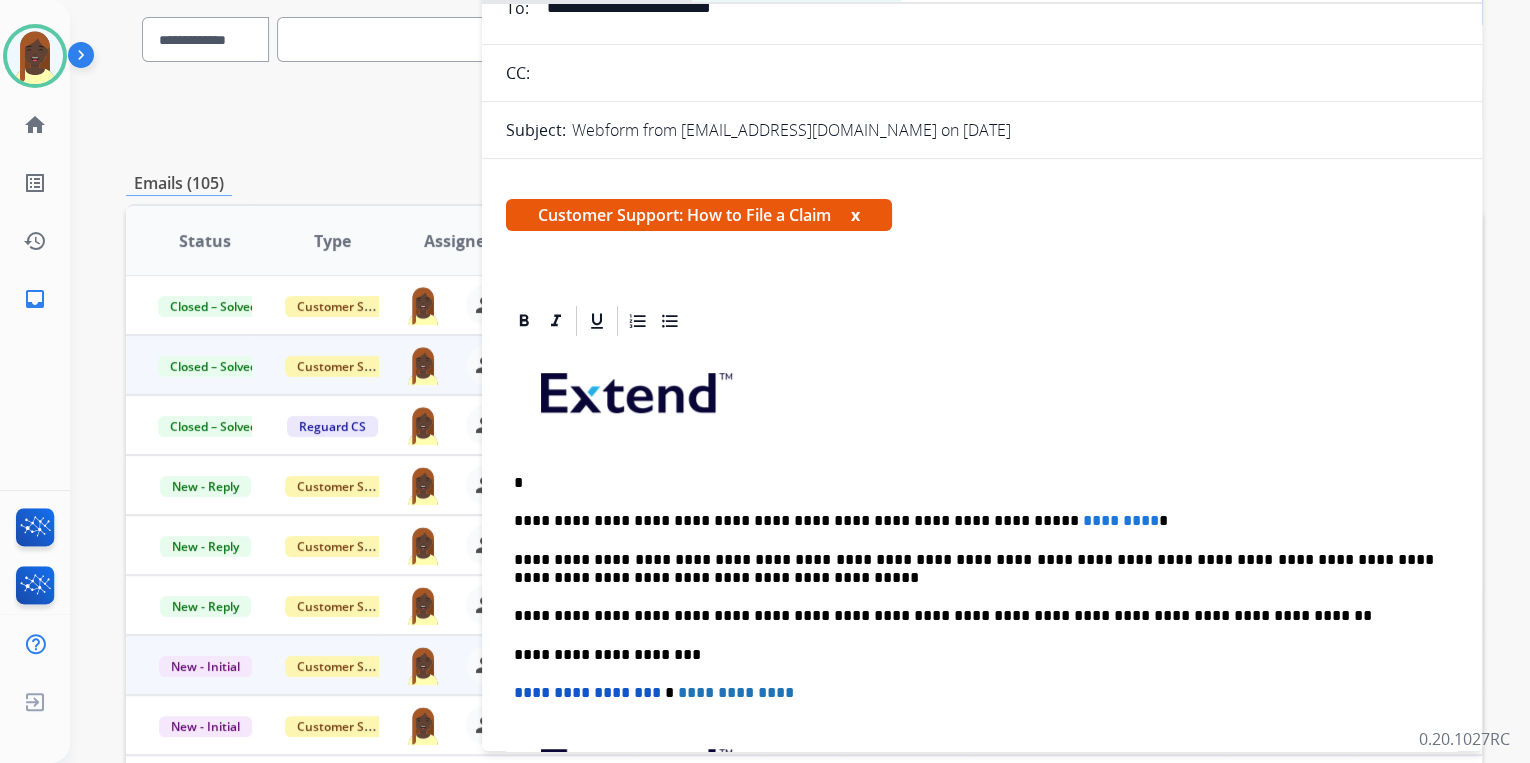 type 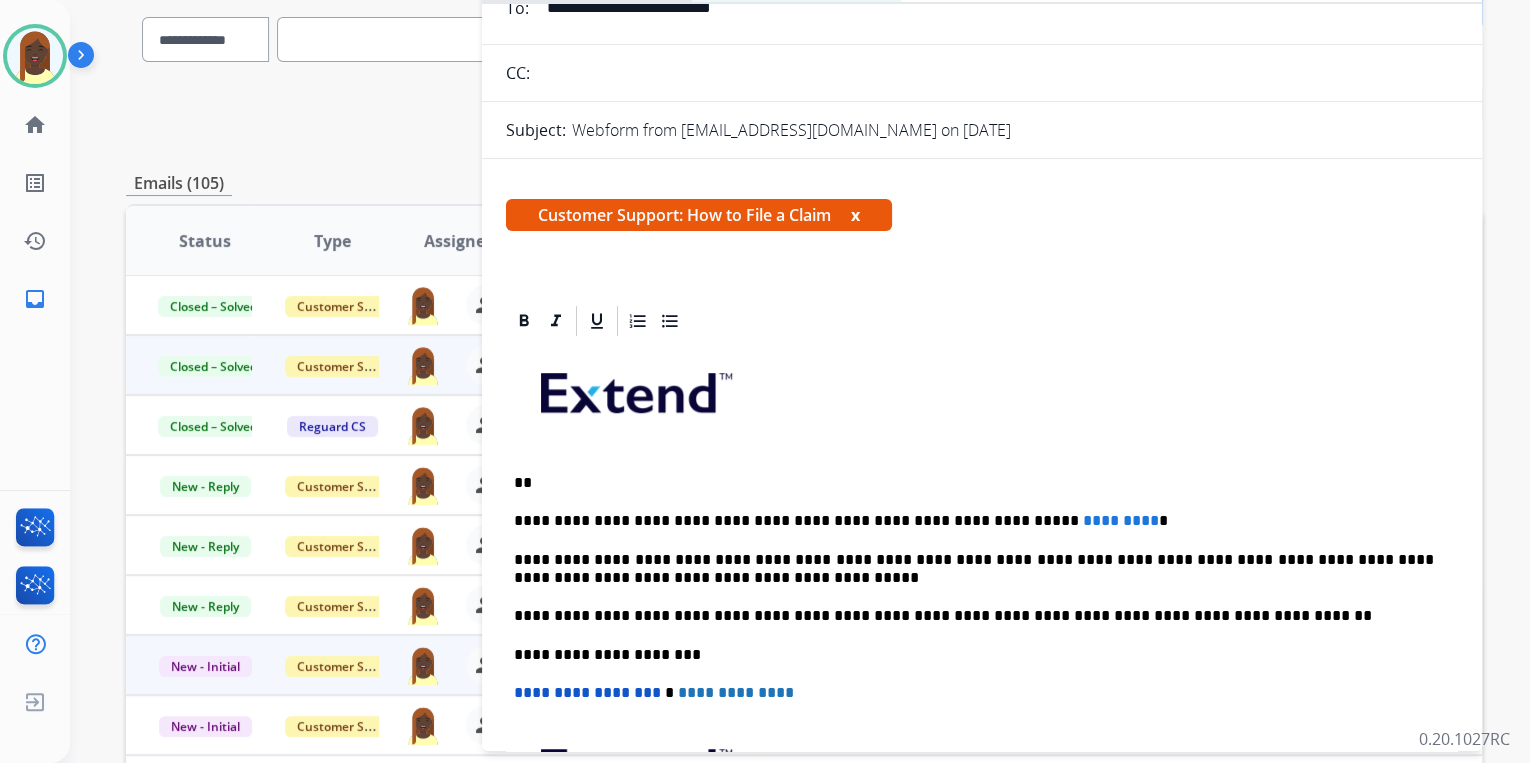 click on "**********" at bounding box center [982, 644] 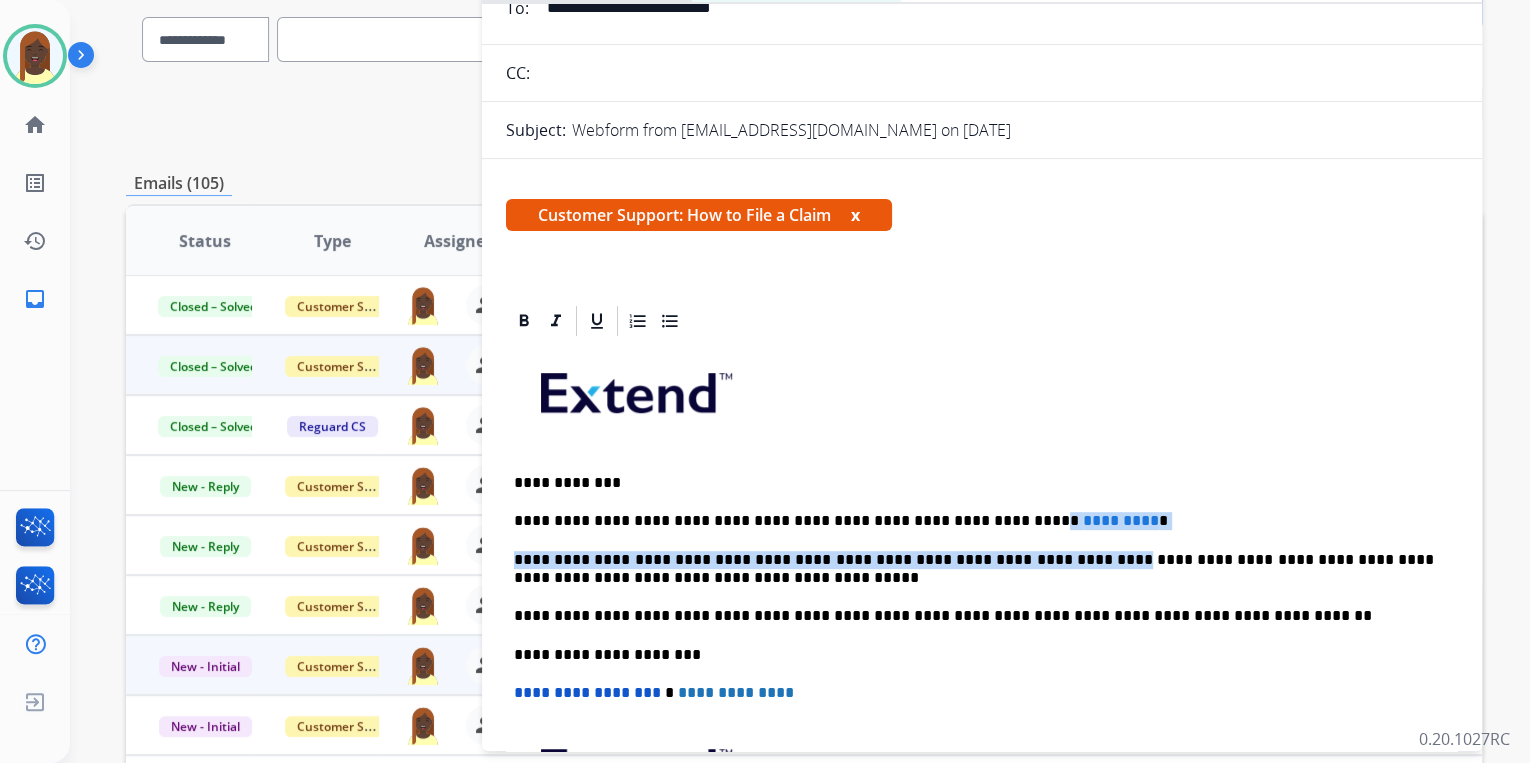 drag, startPoint x: 964, startPoint y: 518, endPoint x: 1132, endPoint y: 528, distance: 168.29736 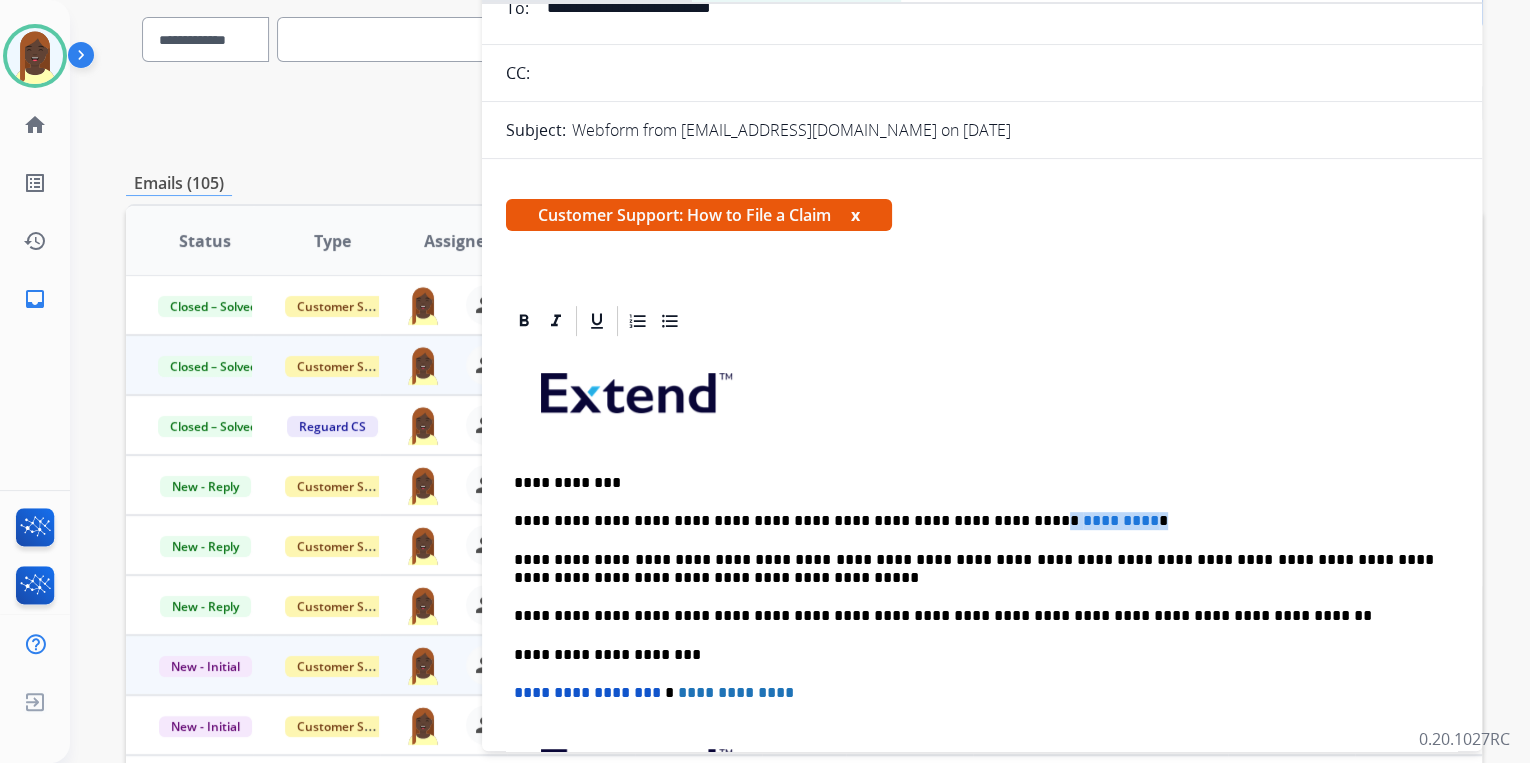 drag, startPoint x: 963, startPoint y: 517, endPoint x: 1115, endPoint y: 524, distance: 152.1611 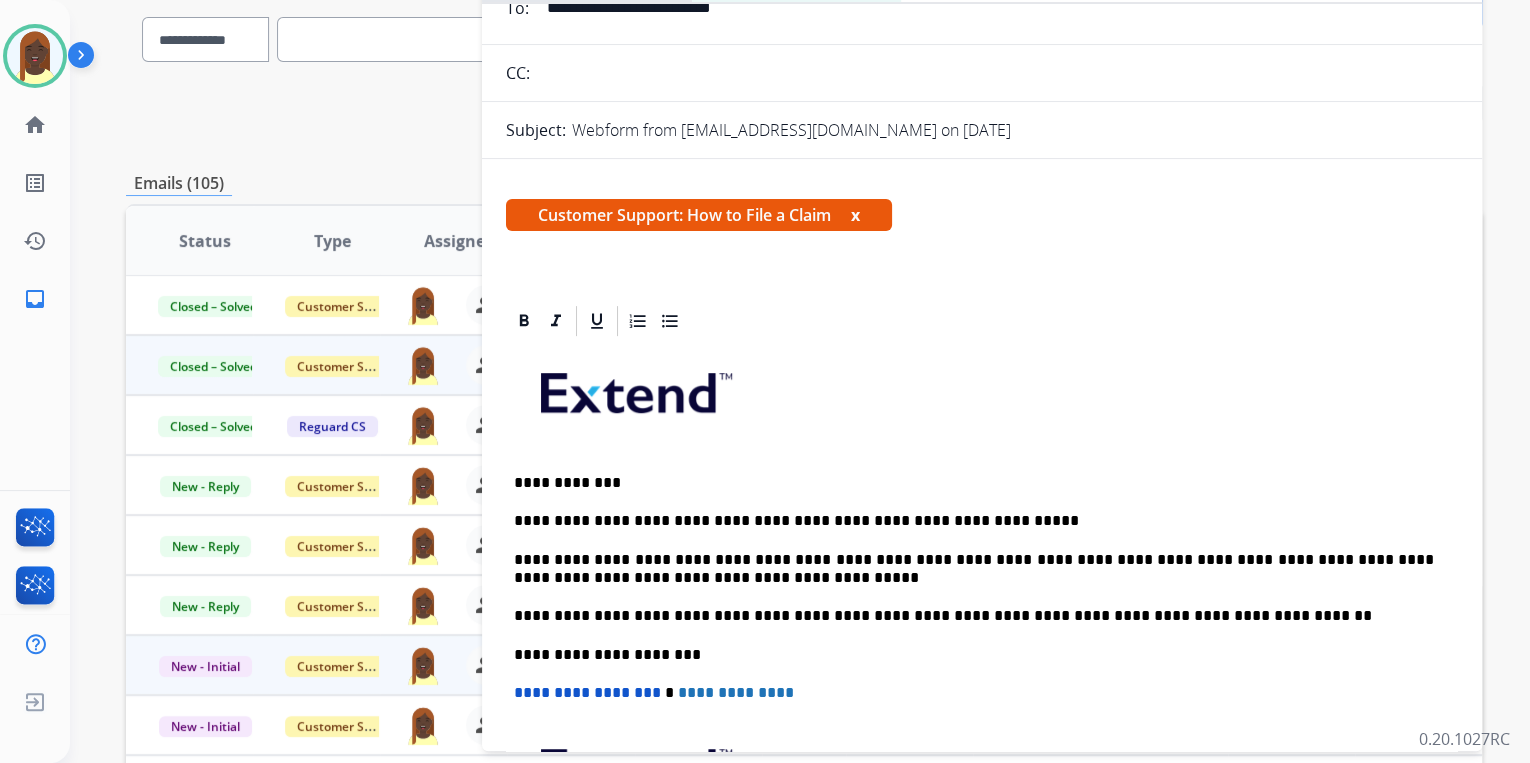 click on "**********" at bounding box center (974, 521) 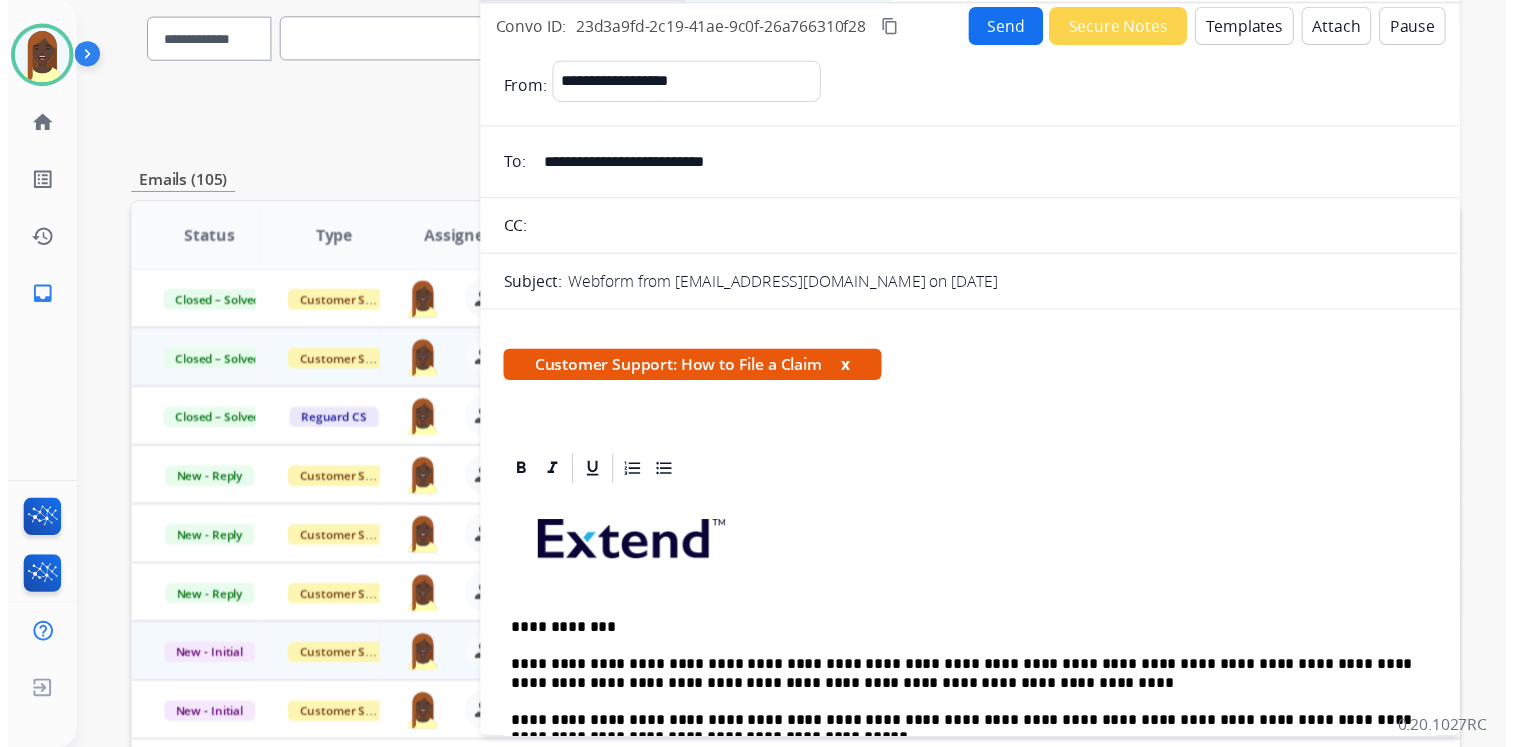 scroll, scrollTop: 0, scrollLeft: 0, axis: both 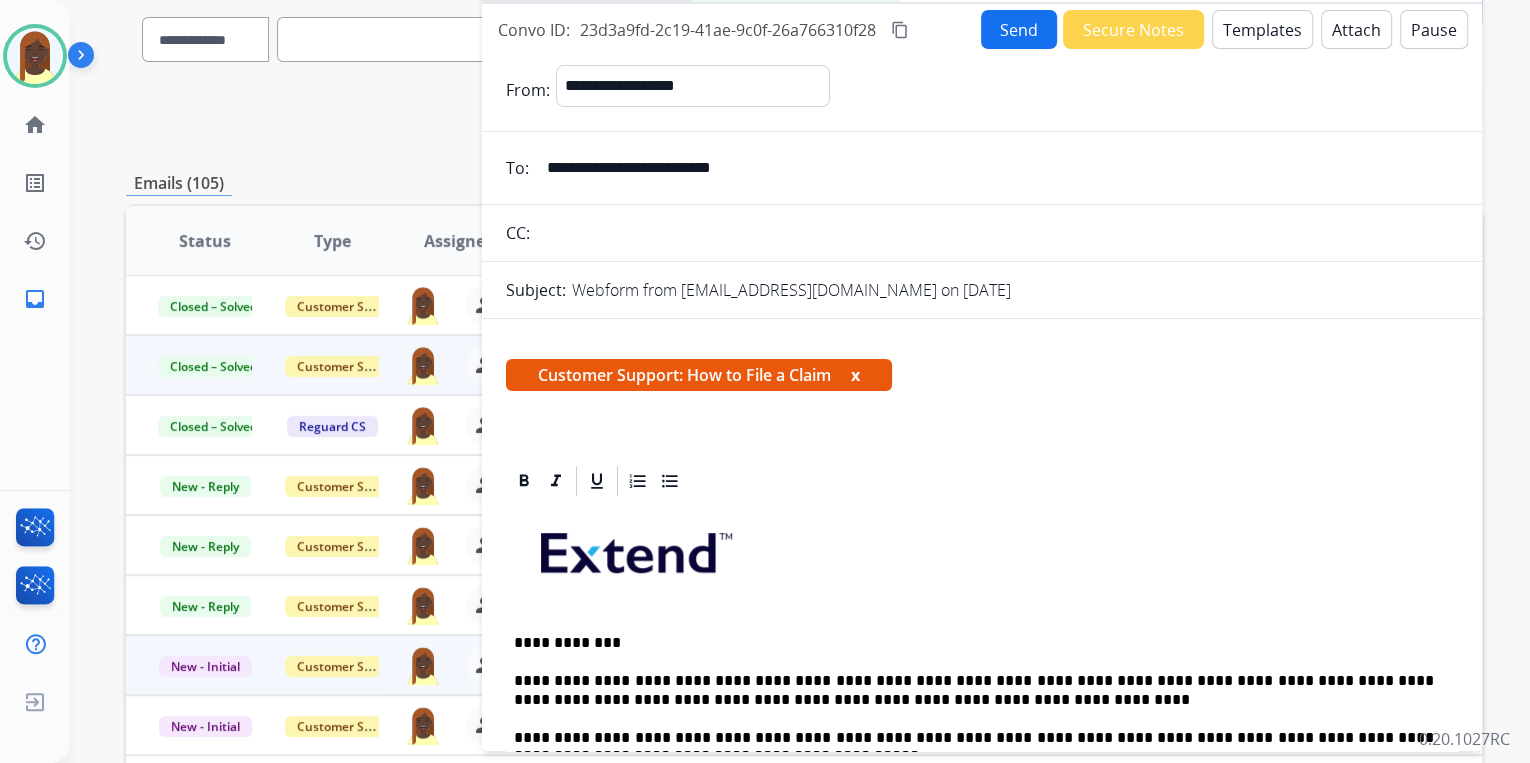 click on "Send" at bounding box center [1019, 29] 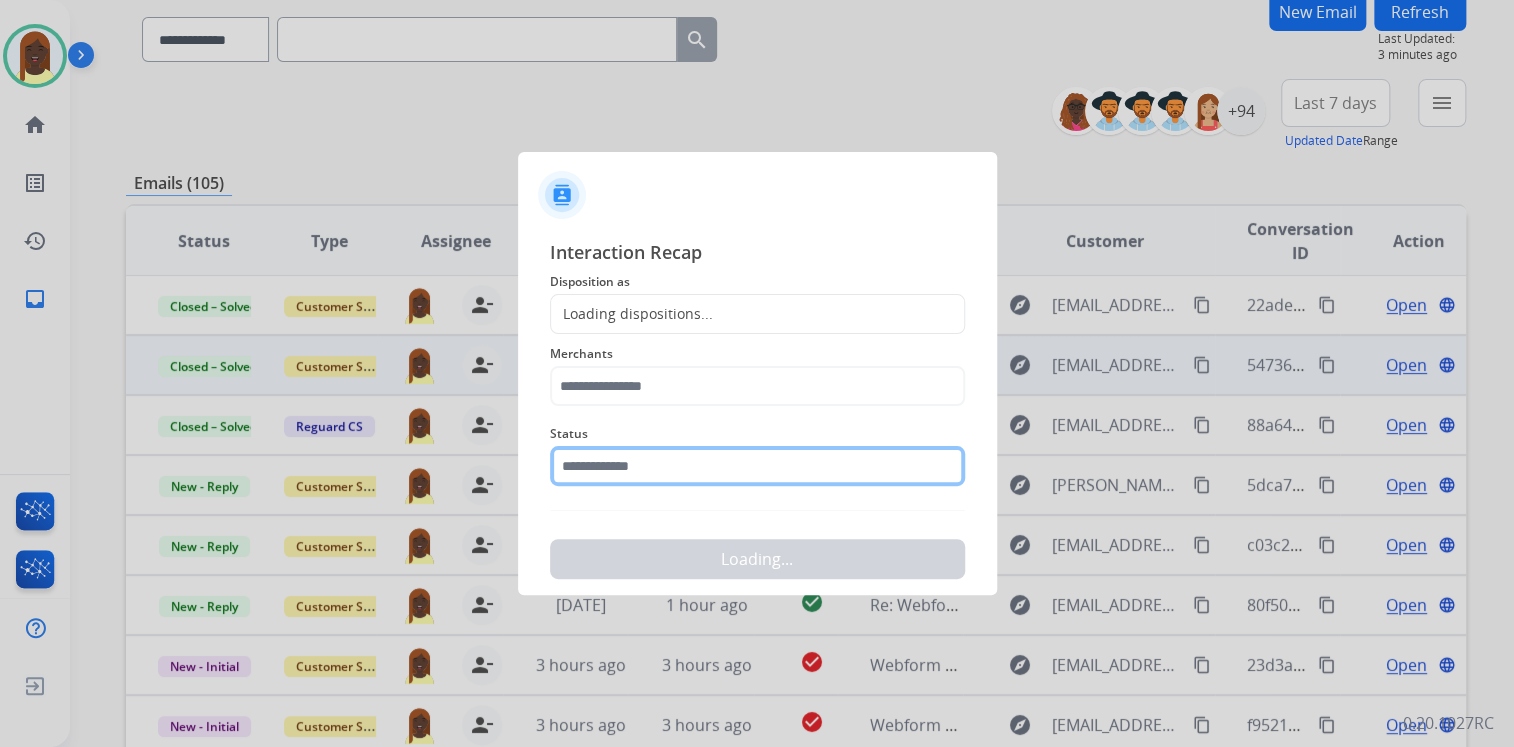 click 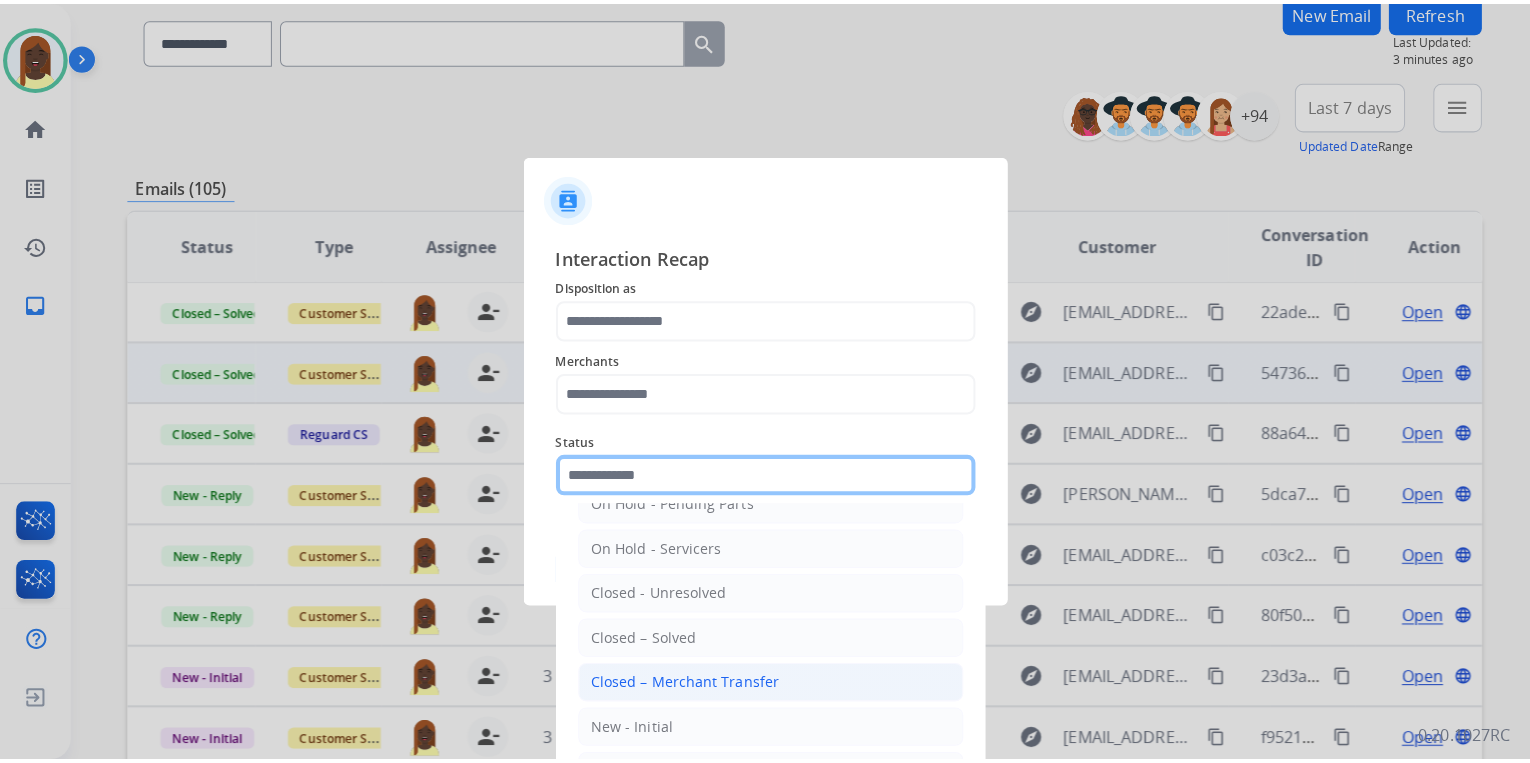 scroll, scrollTop: 36, scrollLeft: 0, axis: vertical 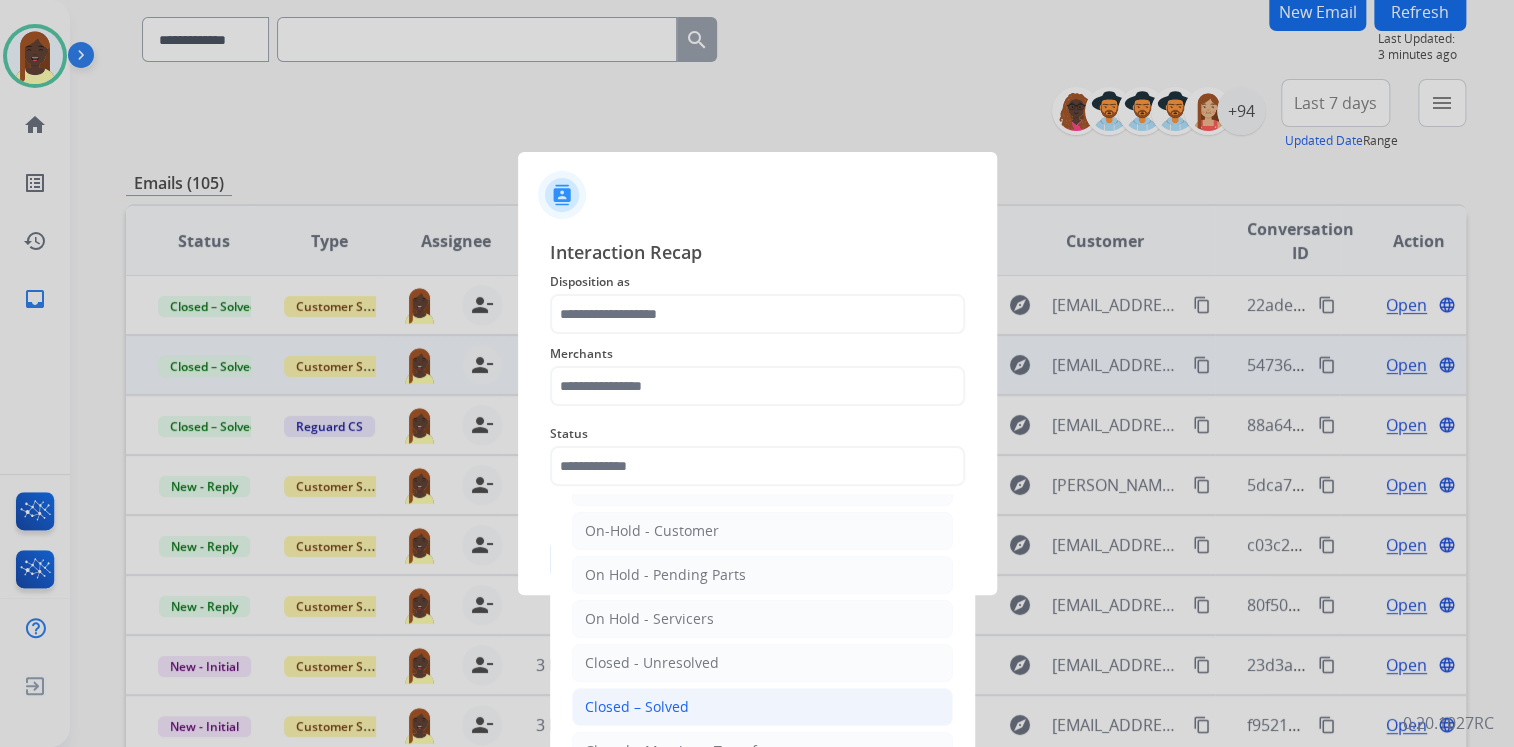 click on "Closed – Solved" 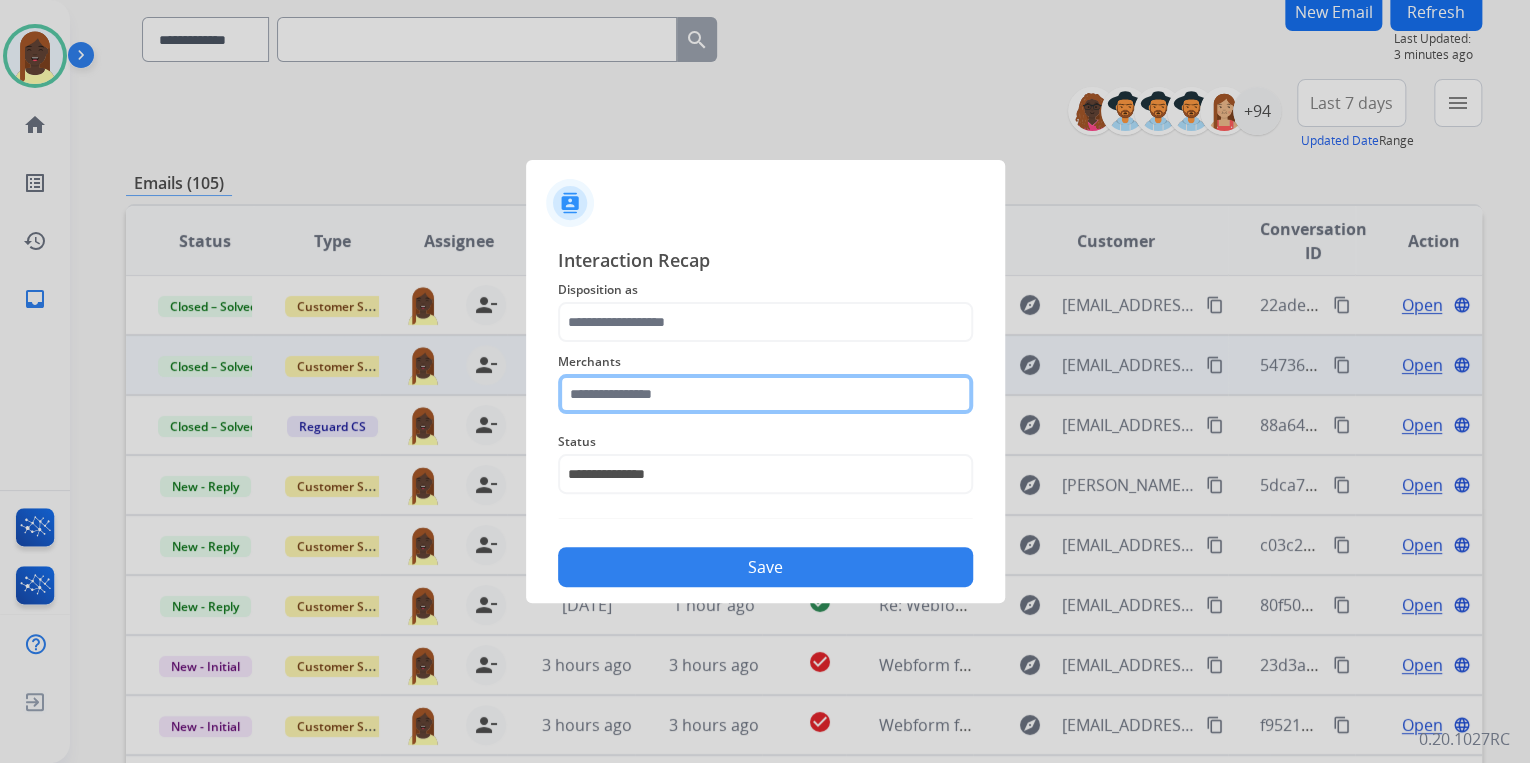 click 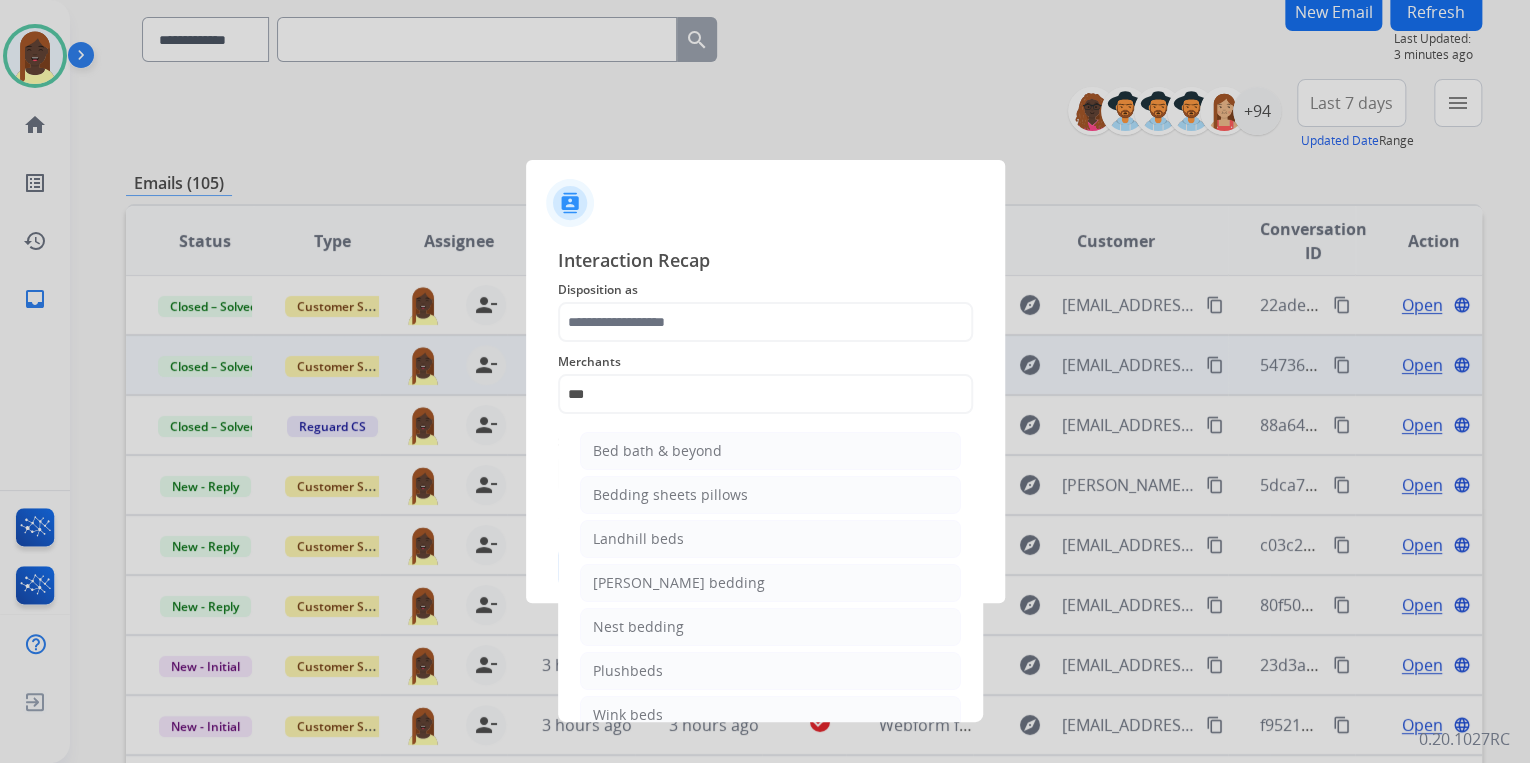 click on "Bed bath & beyond" 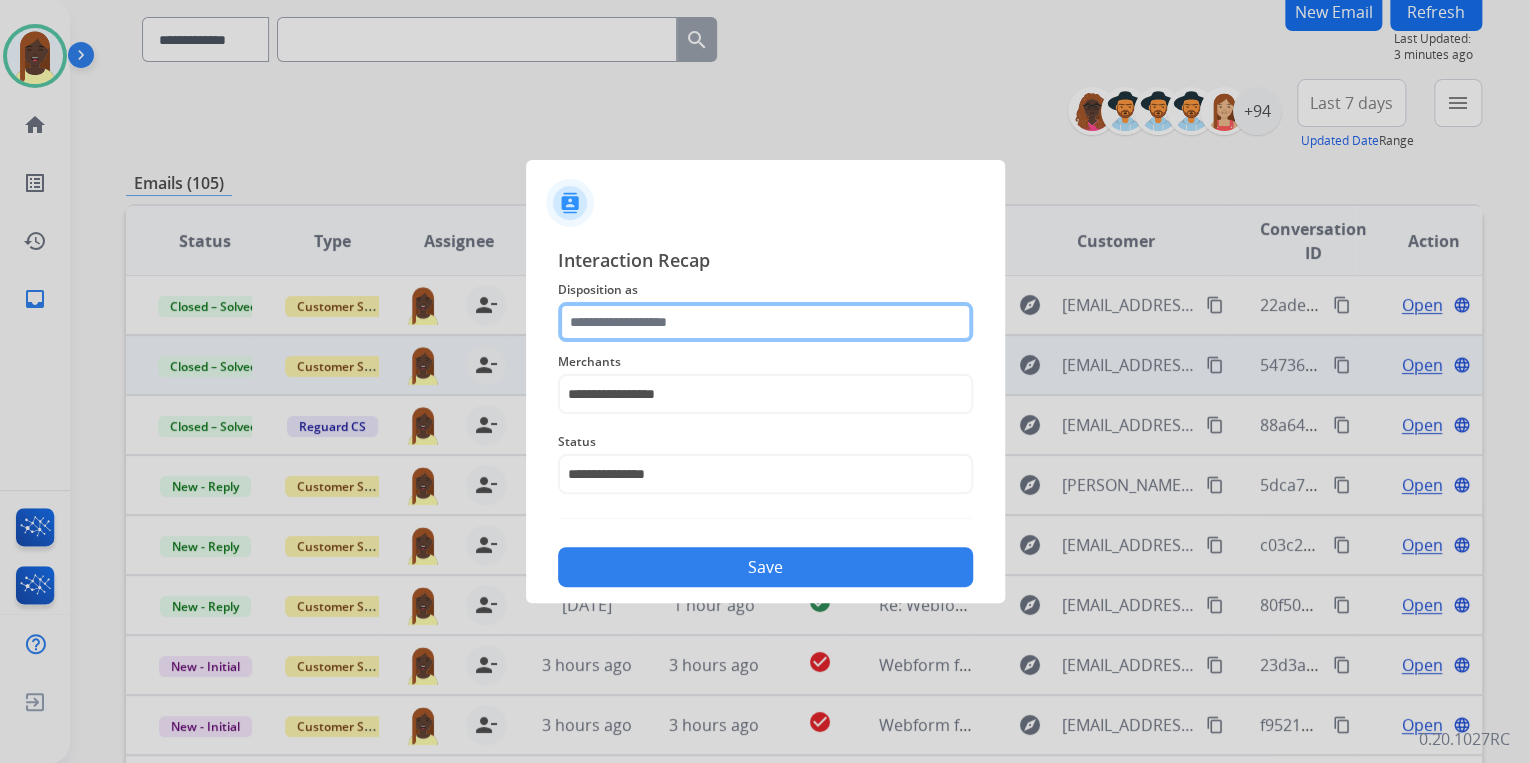 click 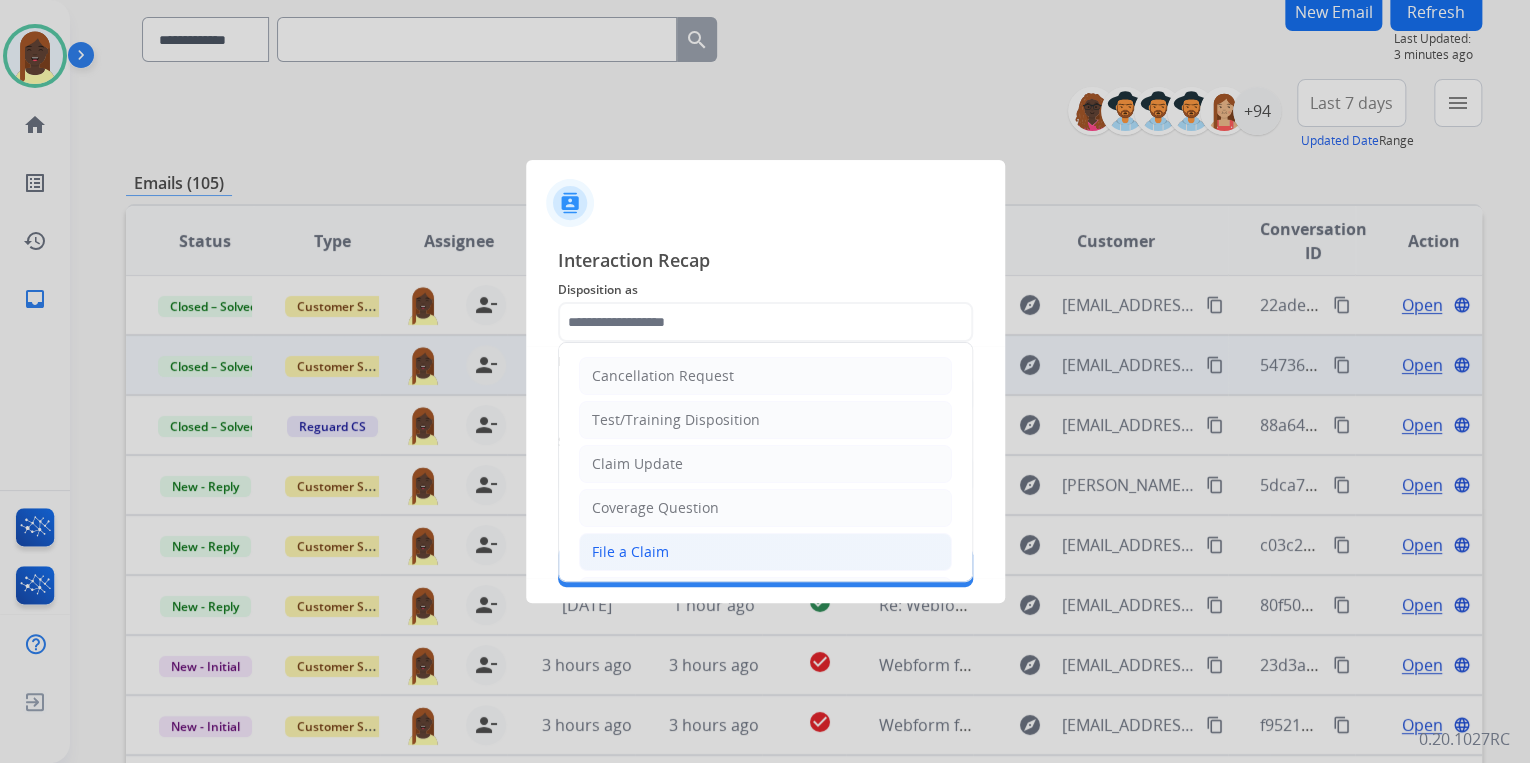 click on "File a Claim" 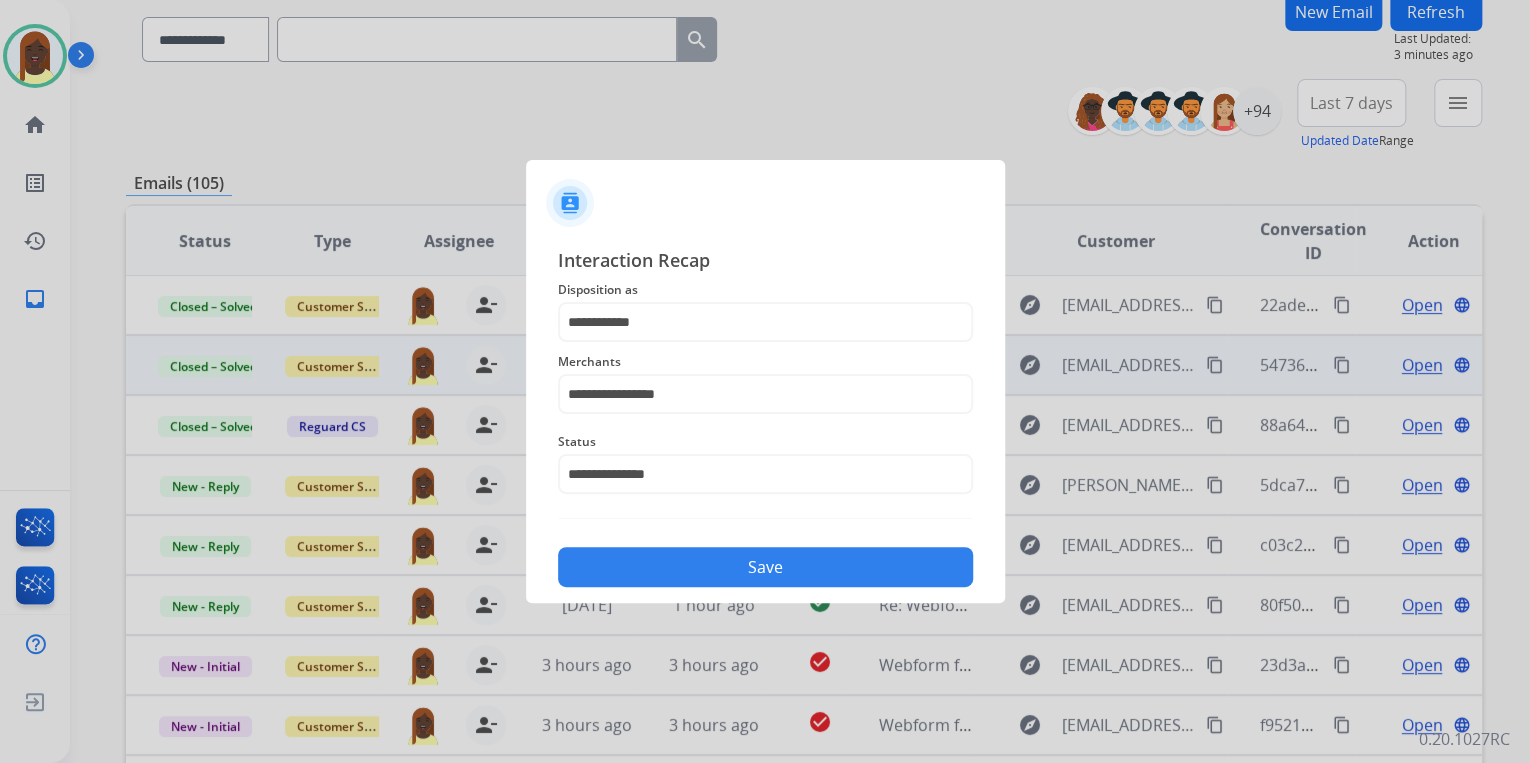 click on "Save" 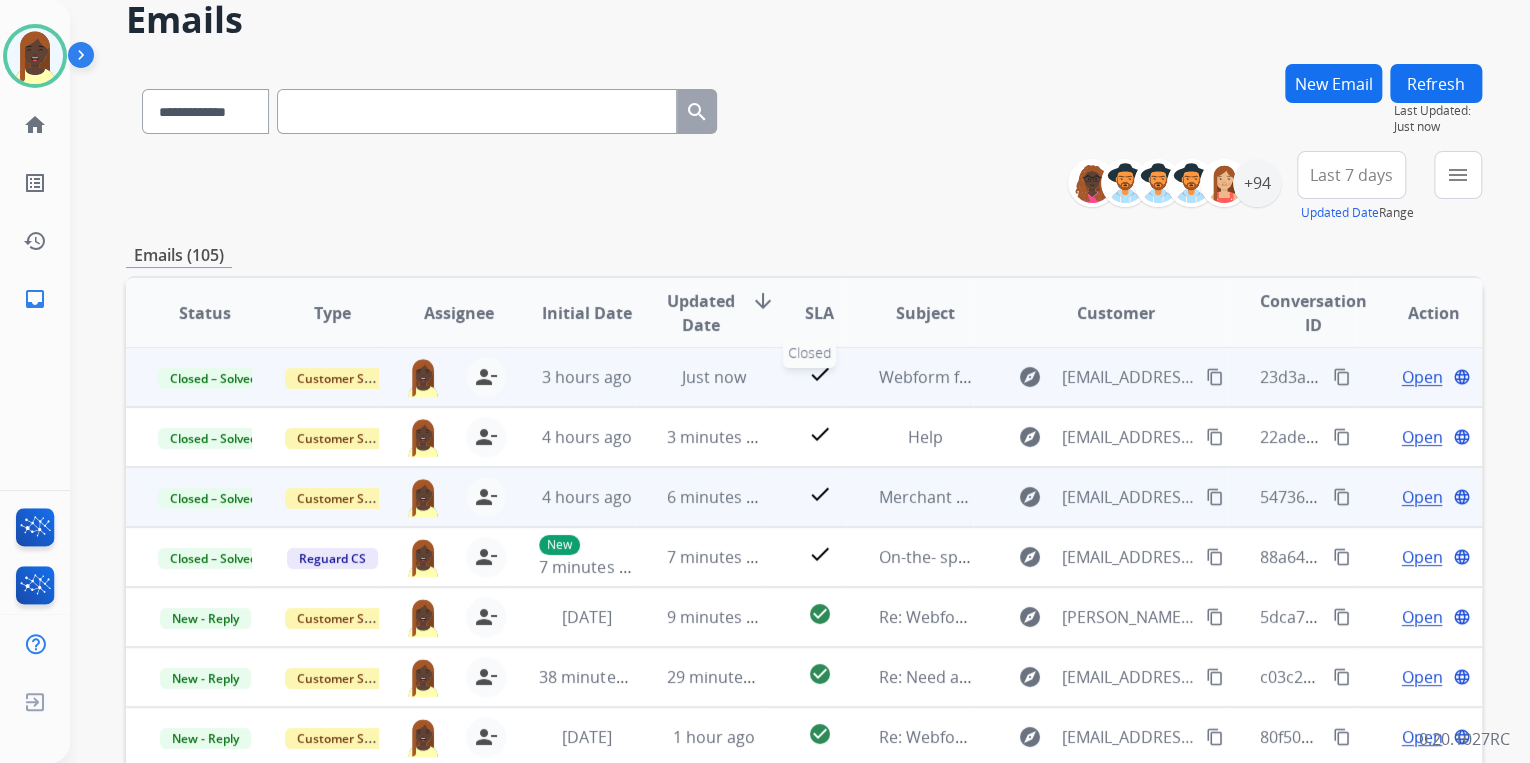scroll, scrollTop: 320, scrollLeft: 0, axis: vertical 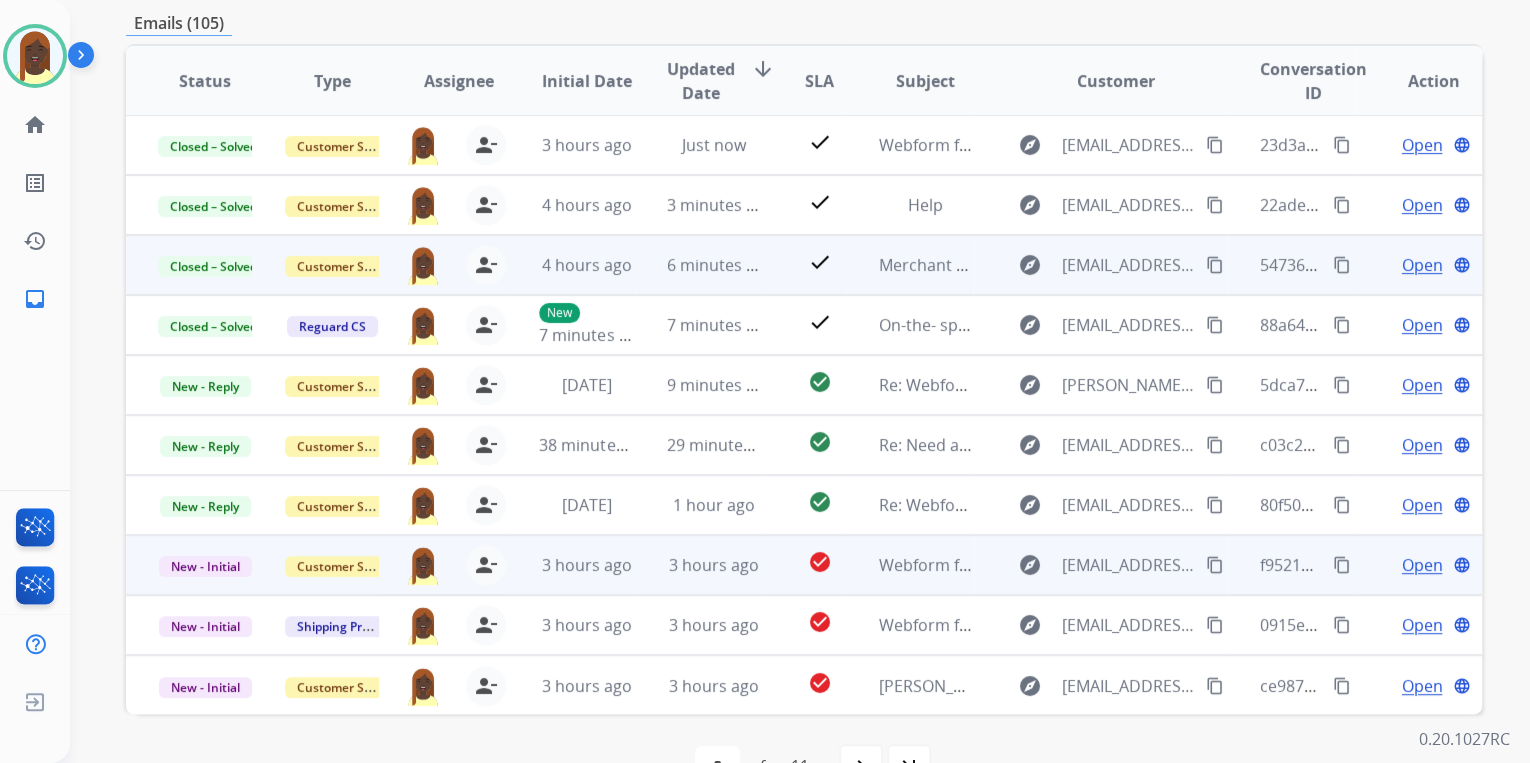 click on "content_copy" at bounding box center [1342, 565] 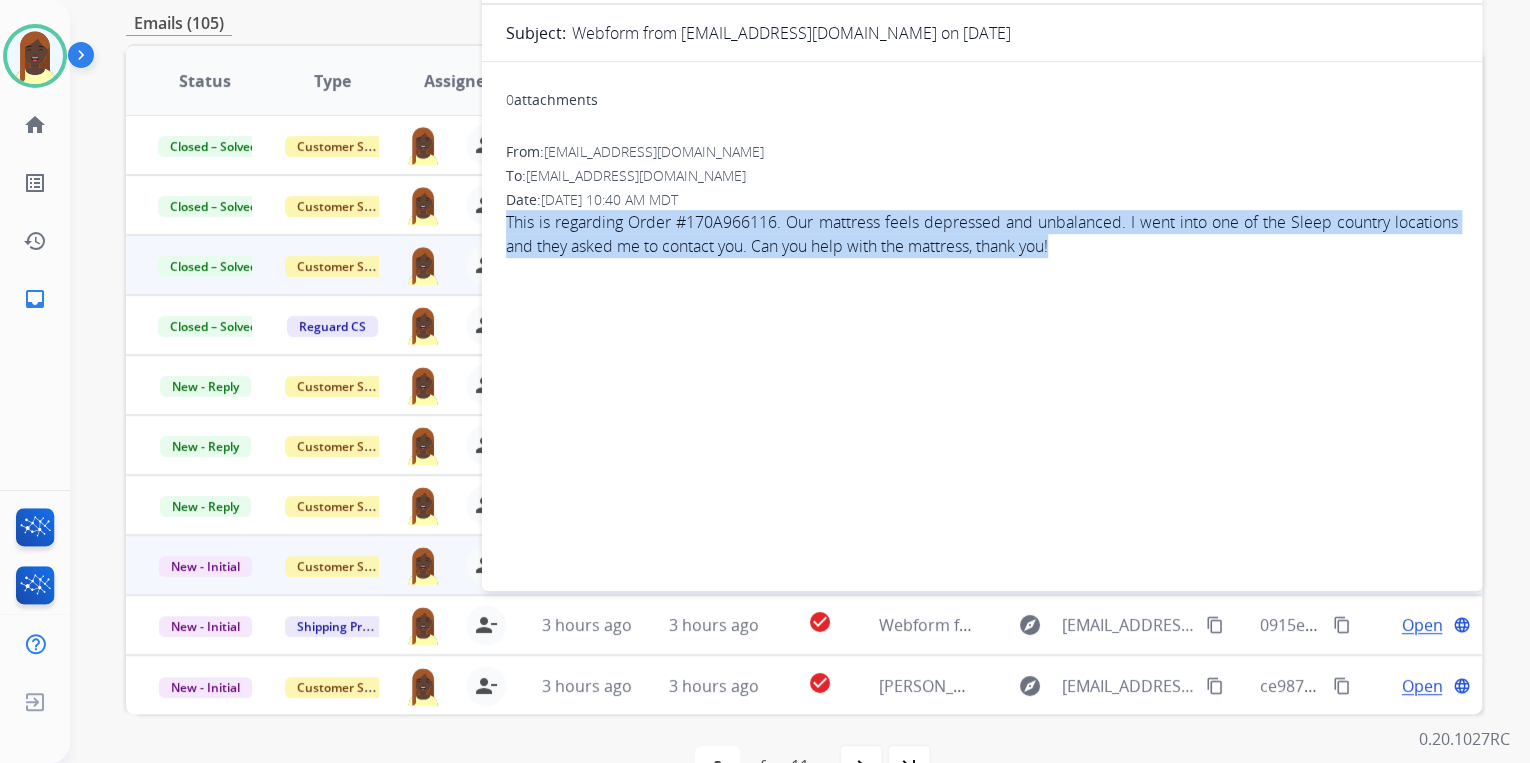 drag, startPoint x: 503, startPoint y: 220, endPoint x: 1136, endPoint y: 273, distance: 635.2149 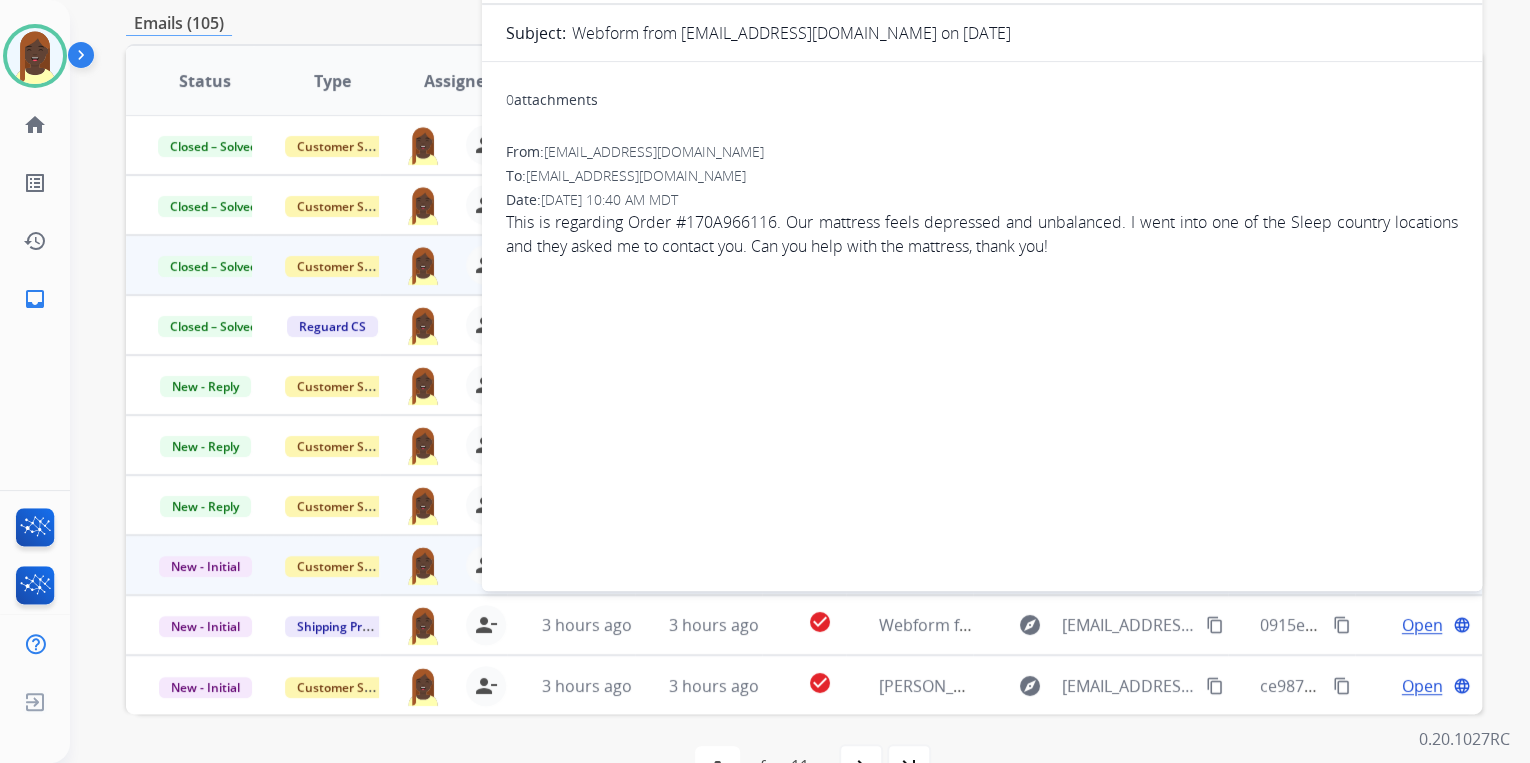 scroll, scrollTop: 0, scrollLeft: 0, axis: both 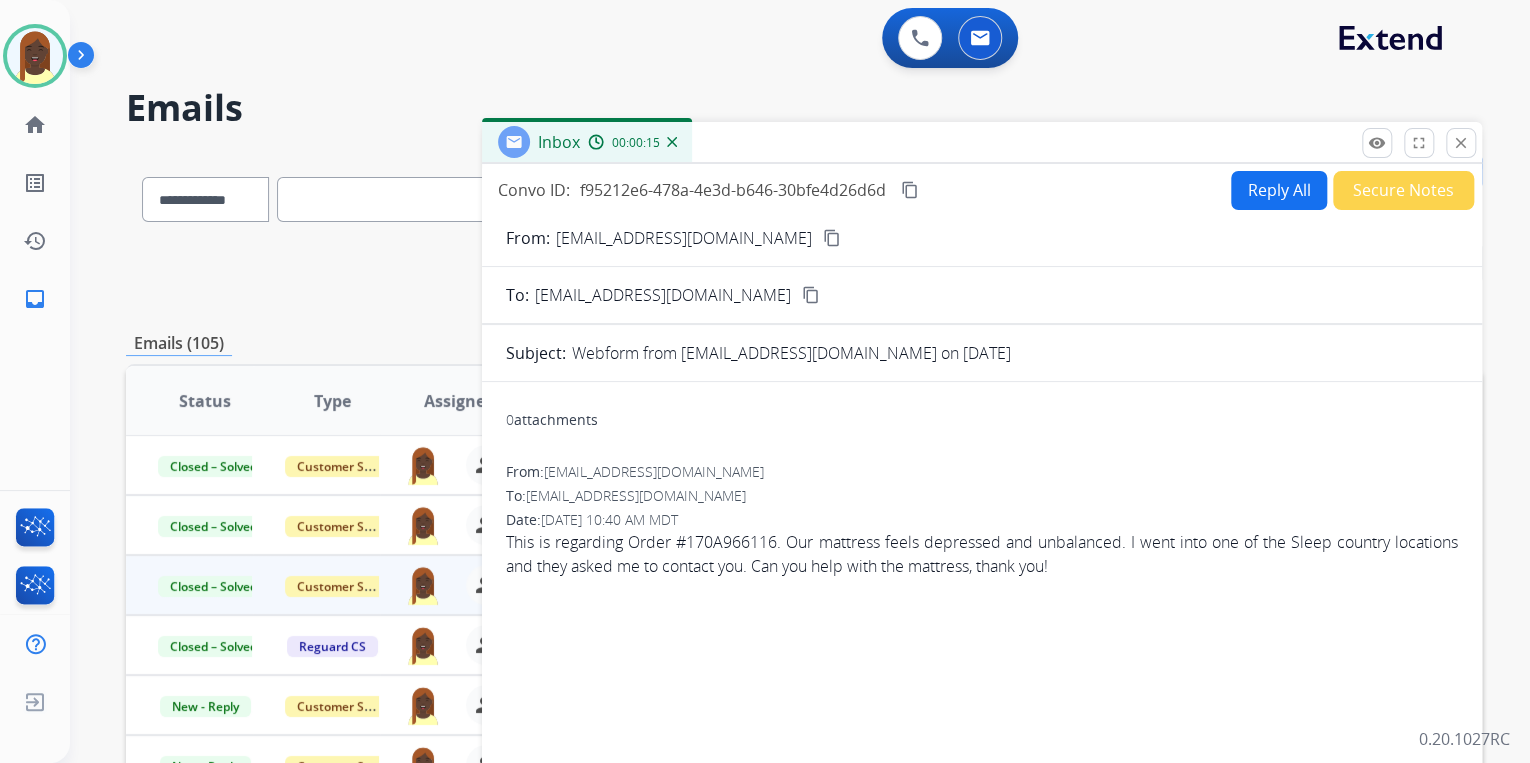 click on "content_copy" at bounding box center (832, 238) 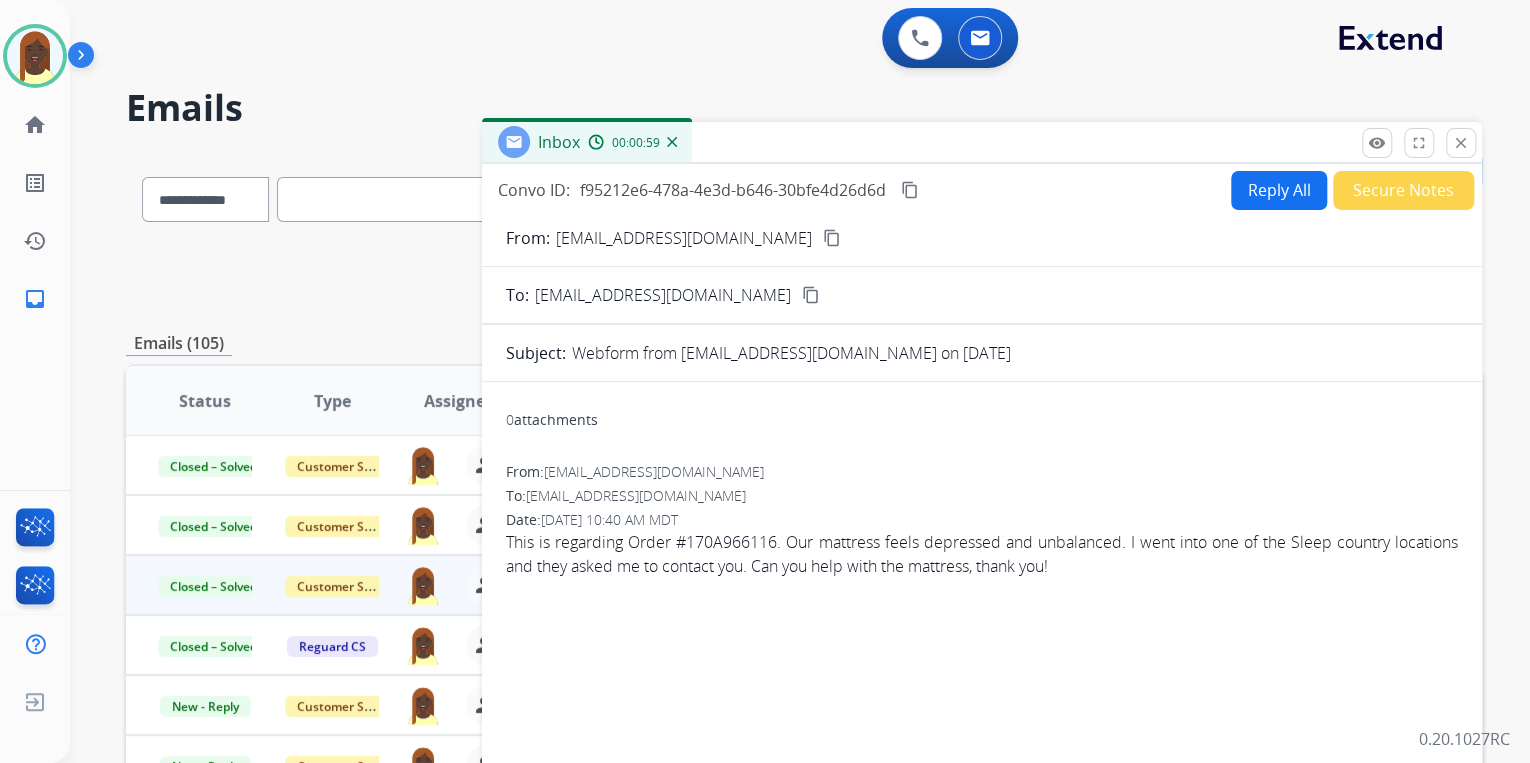 click on "Reply All" at bounding box center (1279, 190) 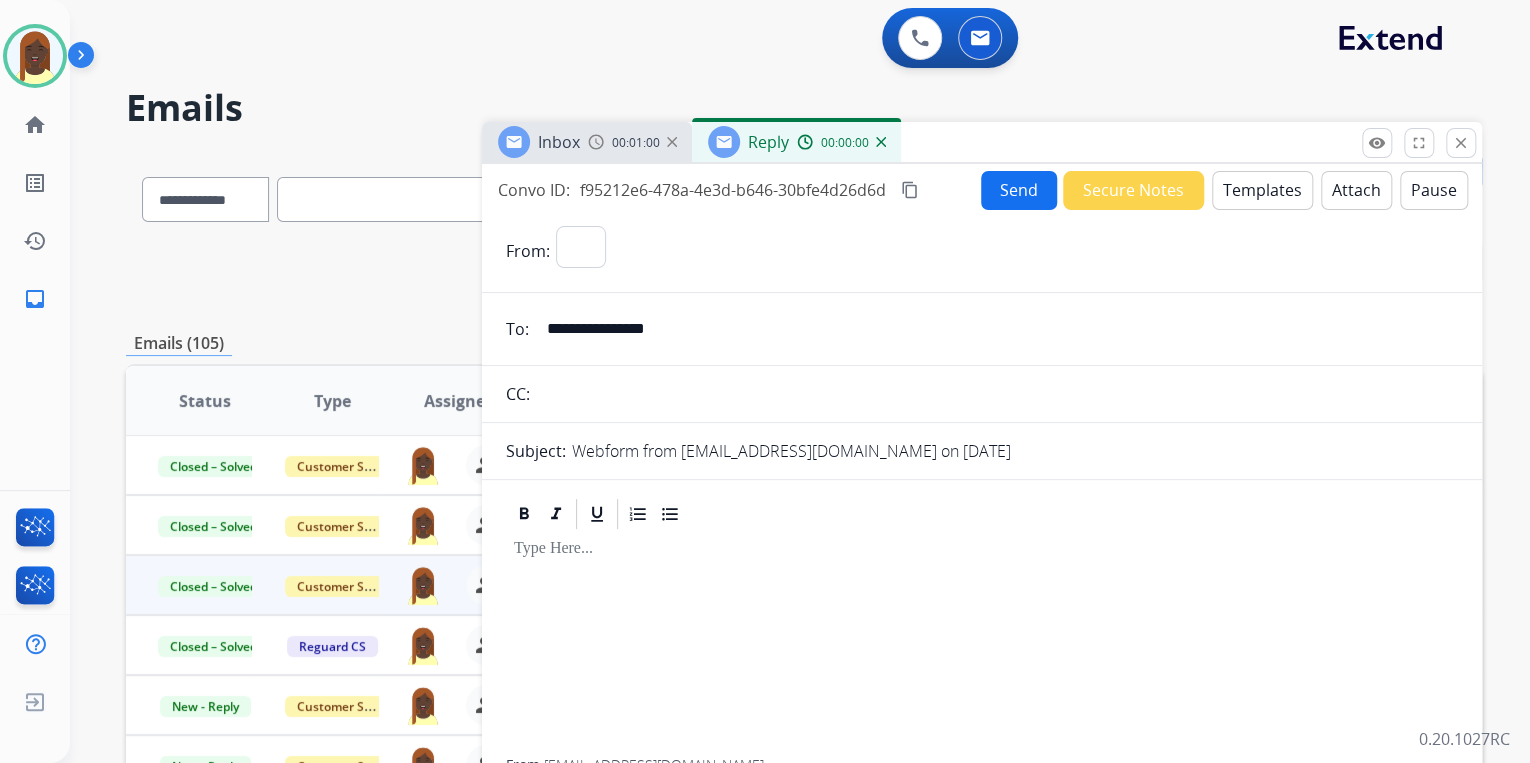 select on "**********" 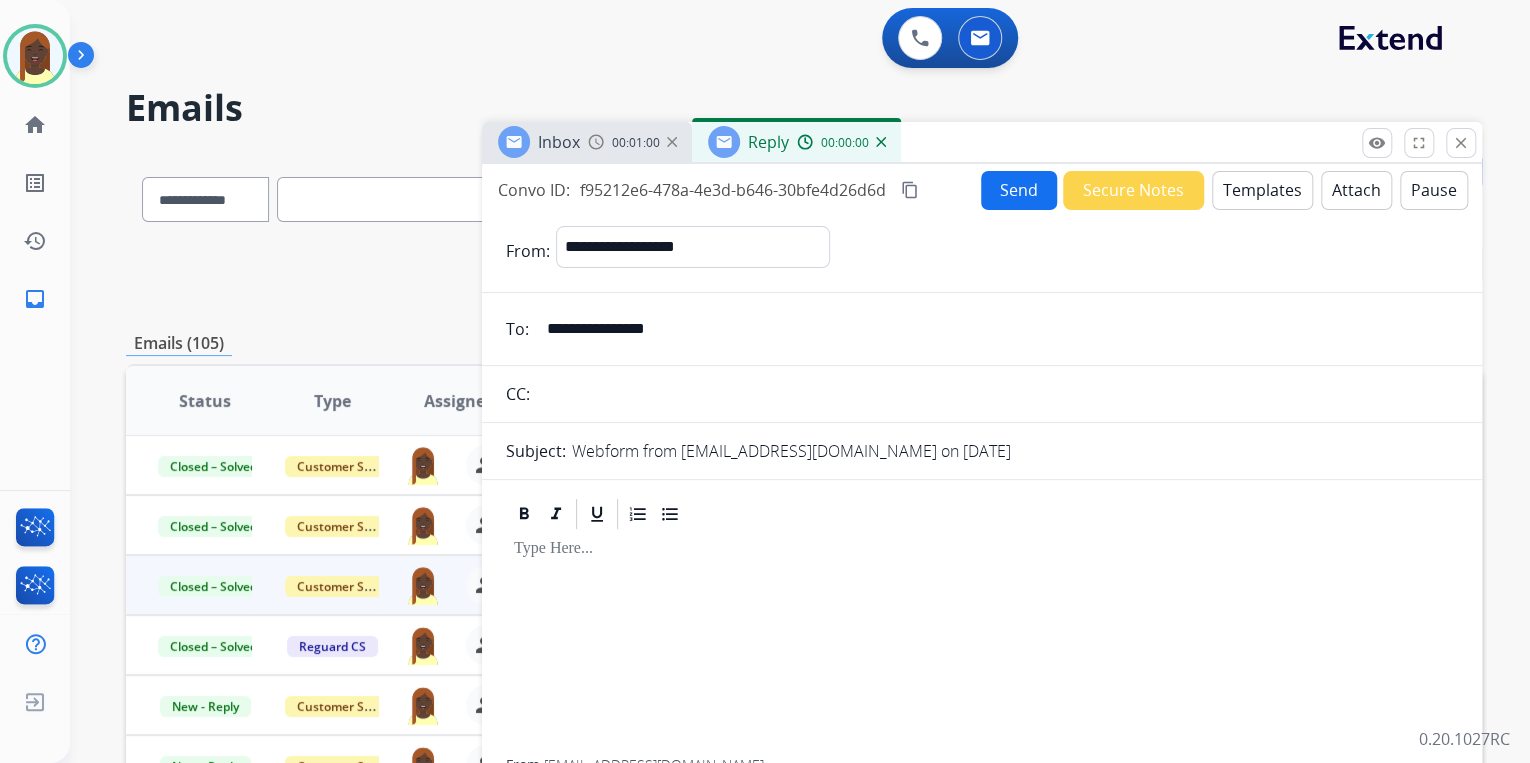 click on "Templates" at bounding box center [1262, 190] 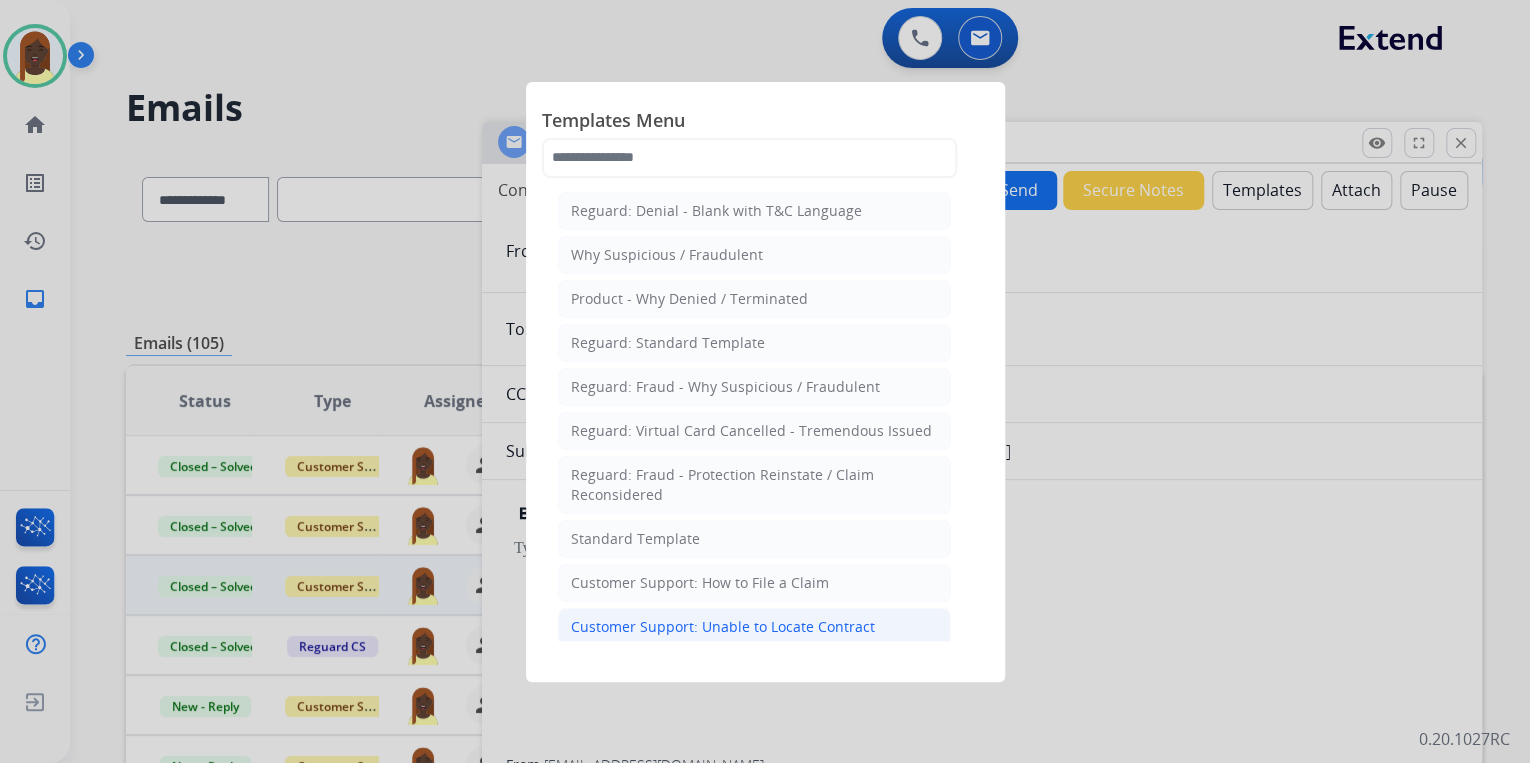 click on "Customer Support: Unable to Locate Contract" 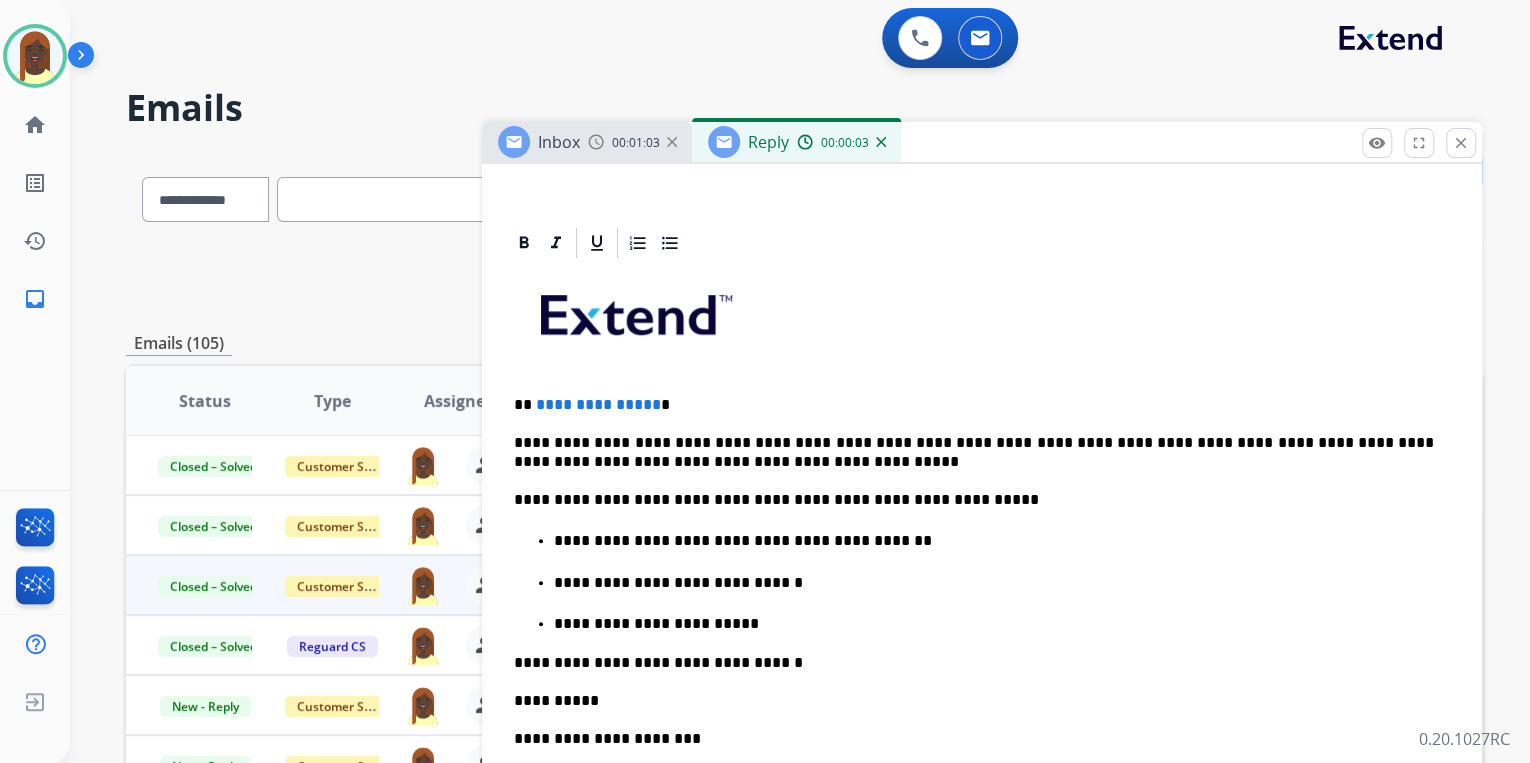 scroll, scrollTop: 400, scrollLeft: 0, axis: vertical 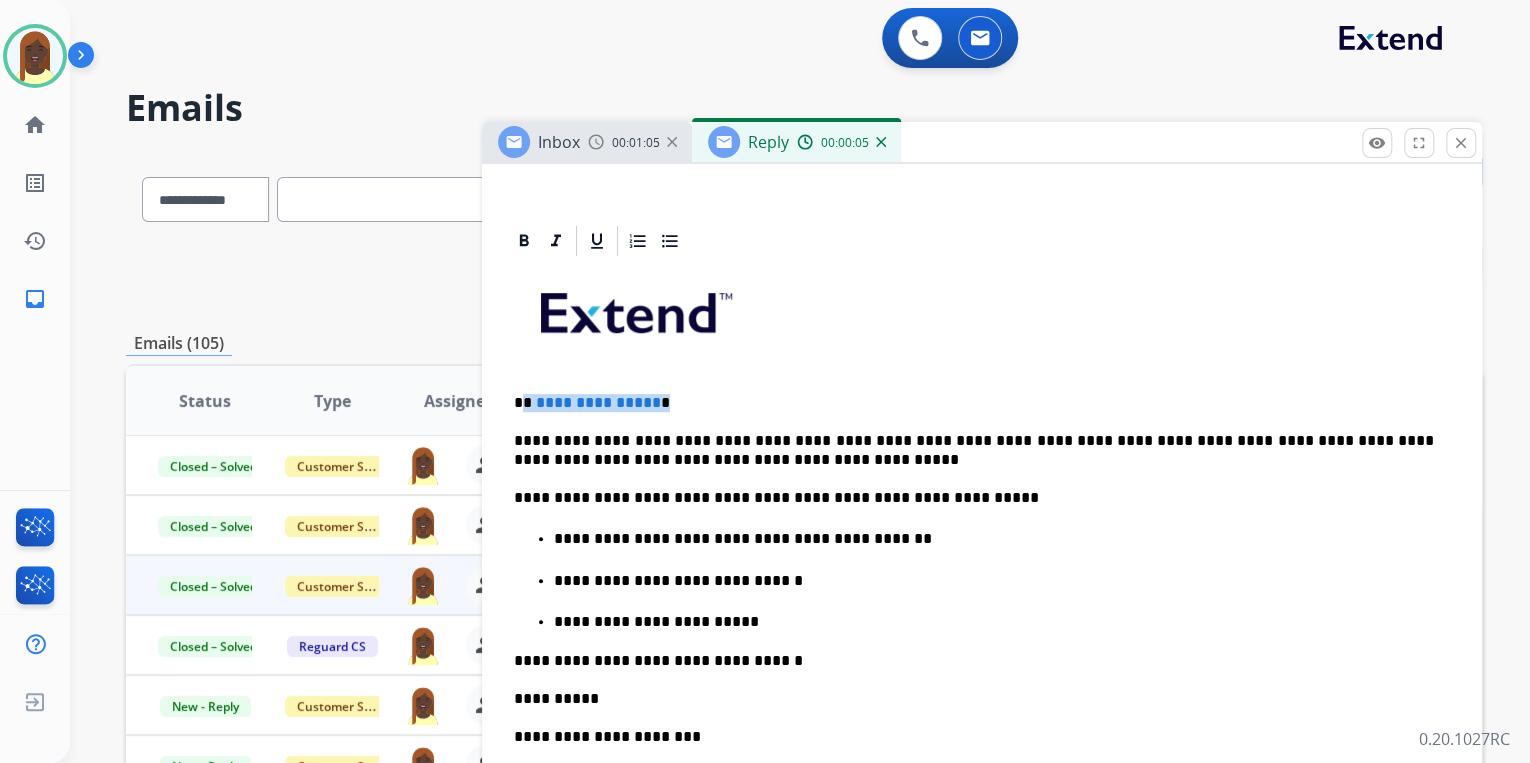 drag, startPoint x: 522, startPoint y: 398, endPoint x: 704, endPoint y: 399, distance: 182.00275 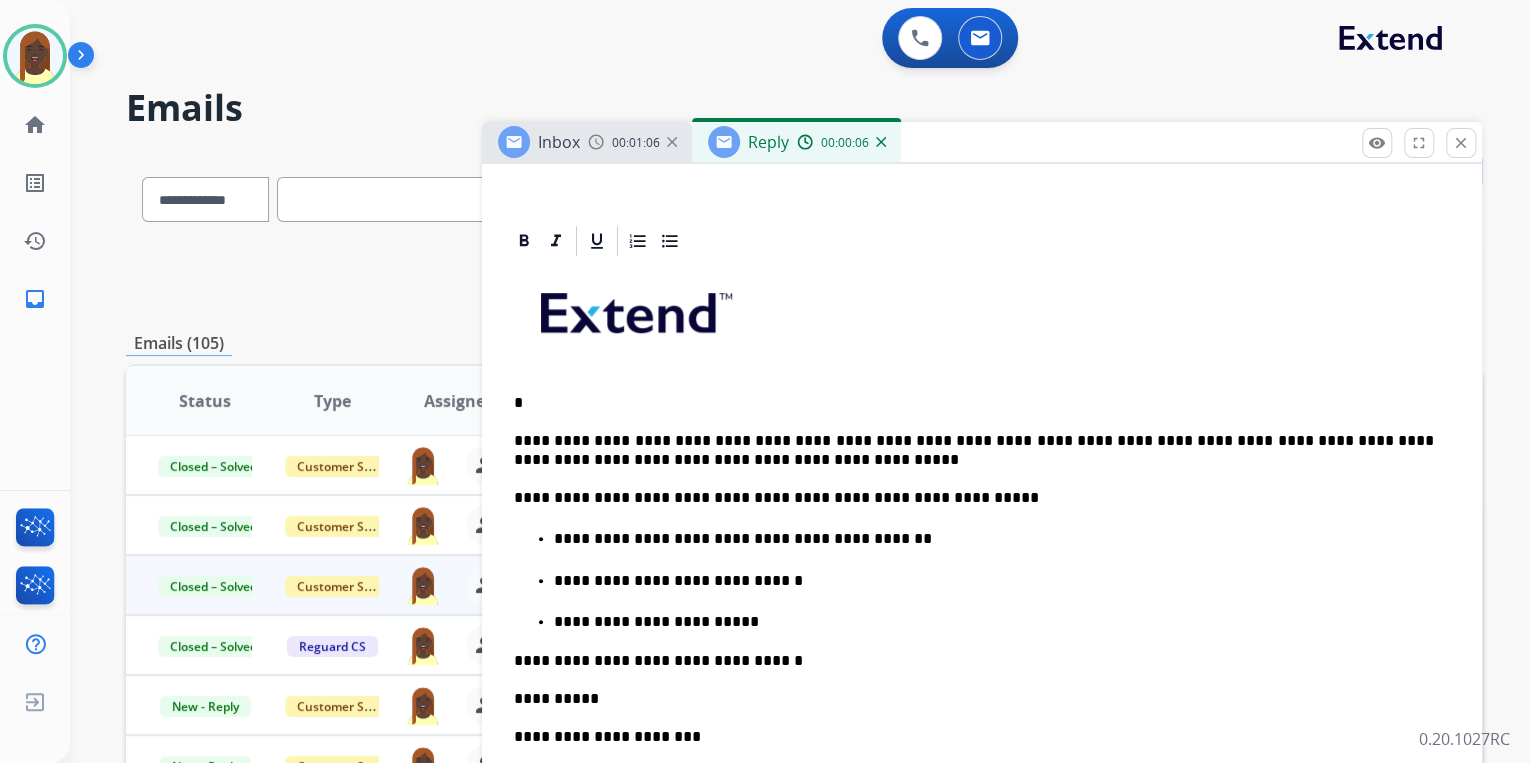 type 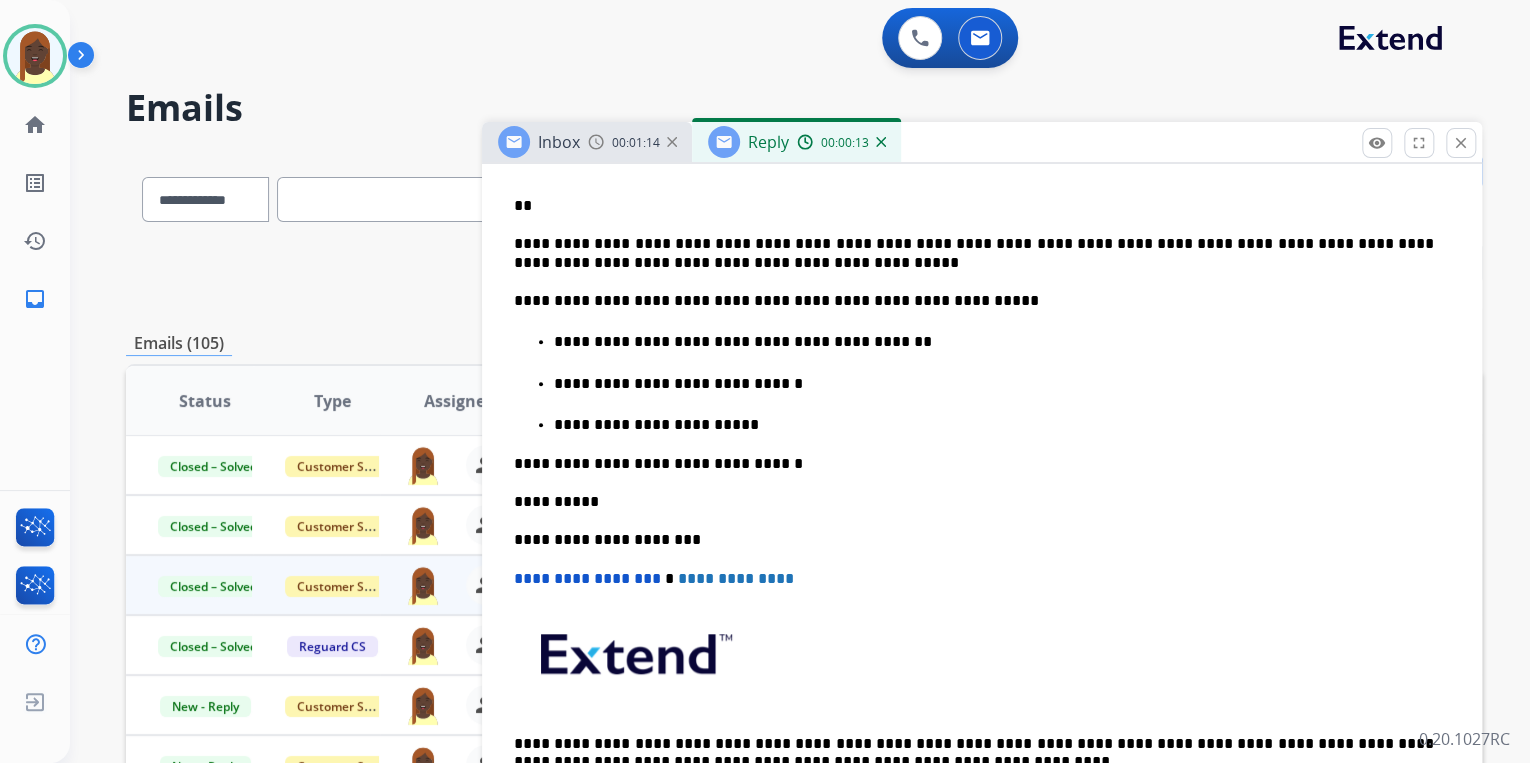 scroll, scrollTop: 662, scrollLeft: 0, axis: vertical 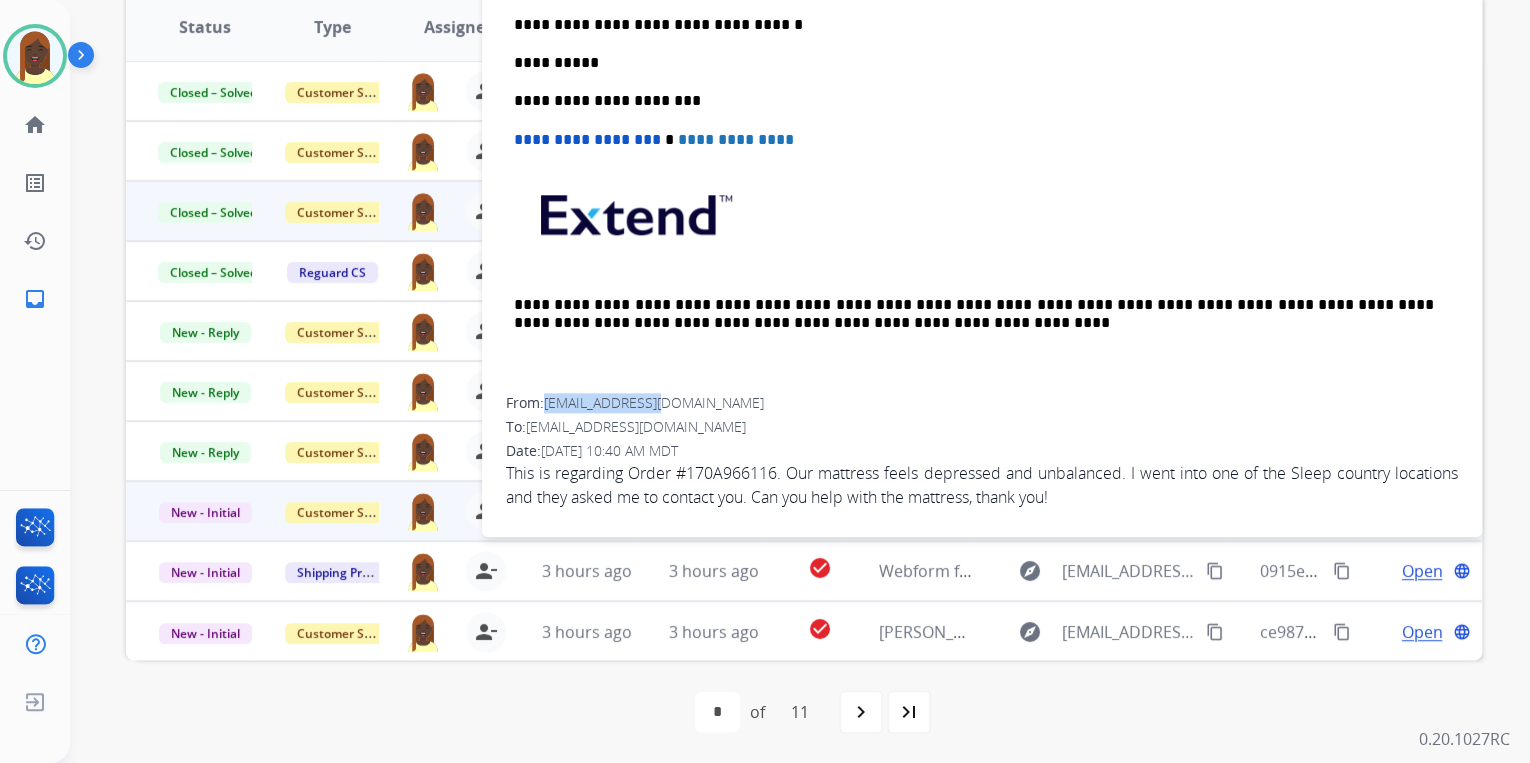 drag, startPoint x: 670, startPoint y: 404, endPoint x: 548, endPoint y: 400, distance: 122.06556 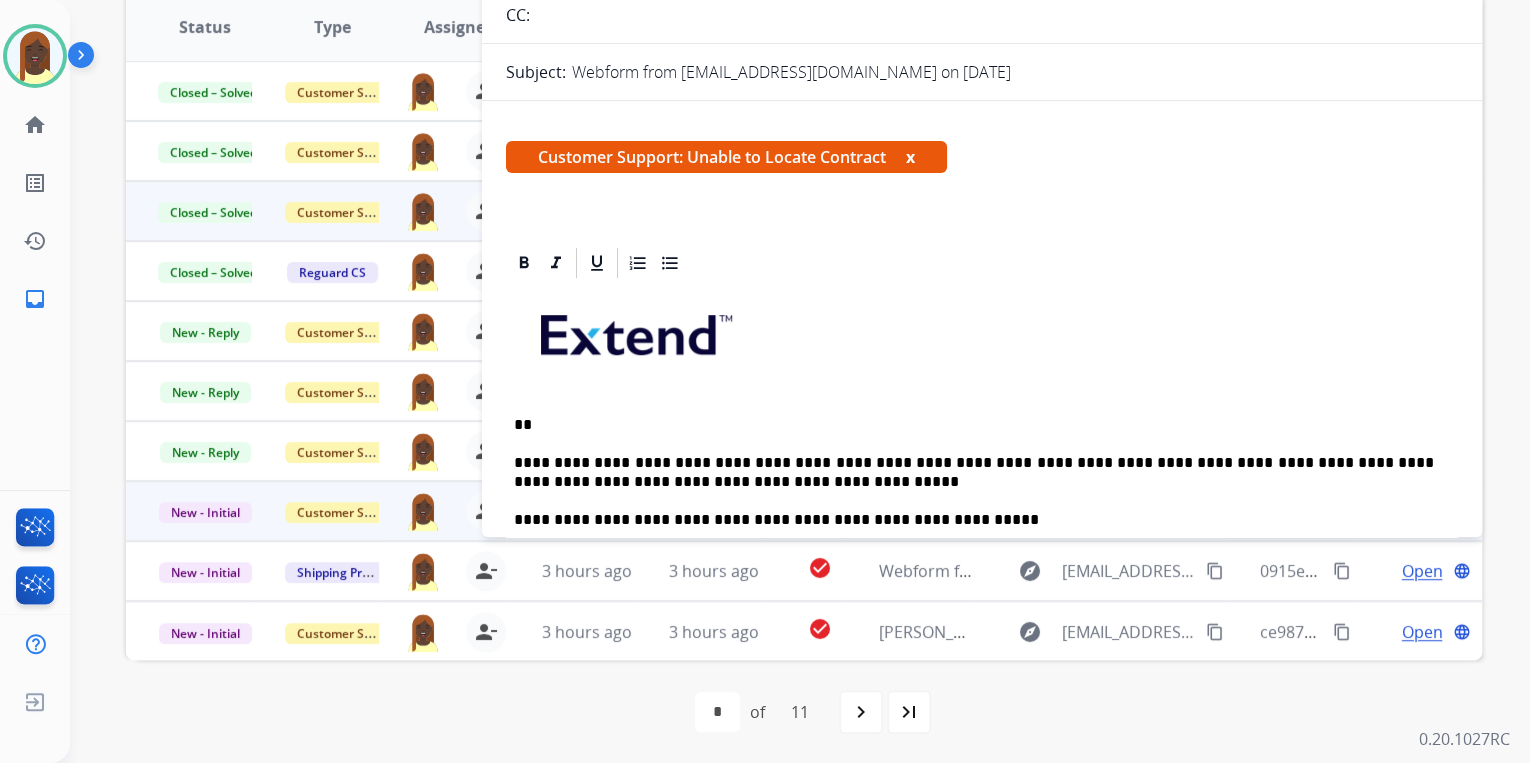 scroll, scrollTop: 0, scrollLeft: 0, axis: both 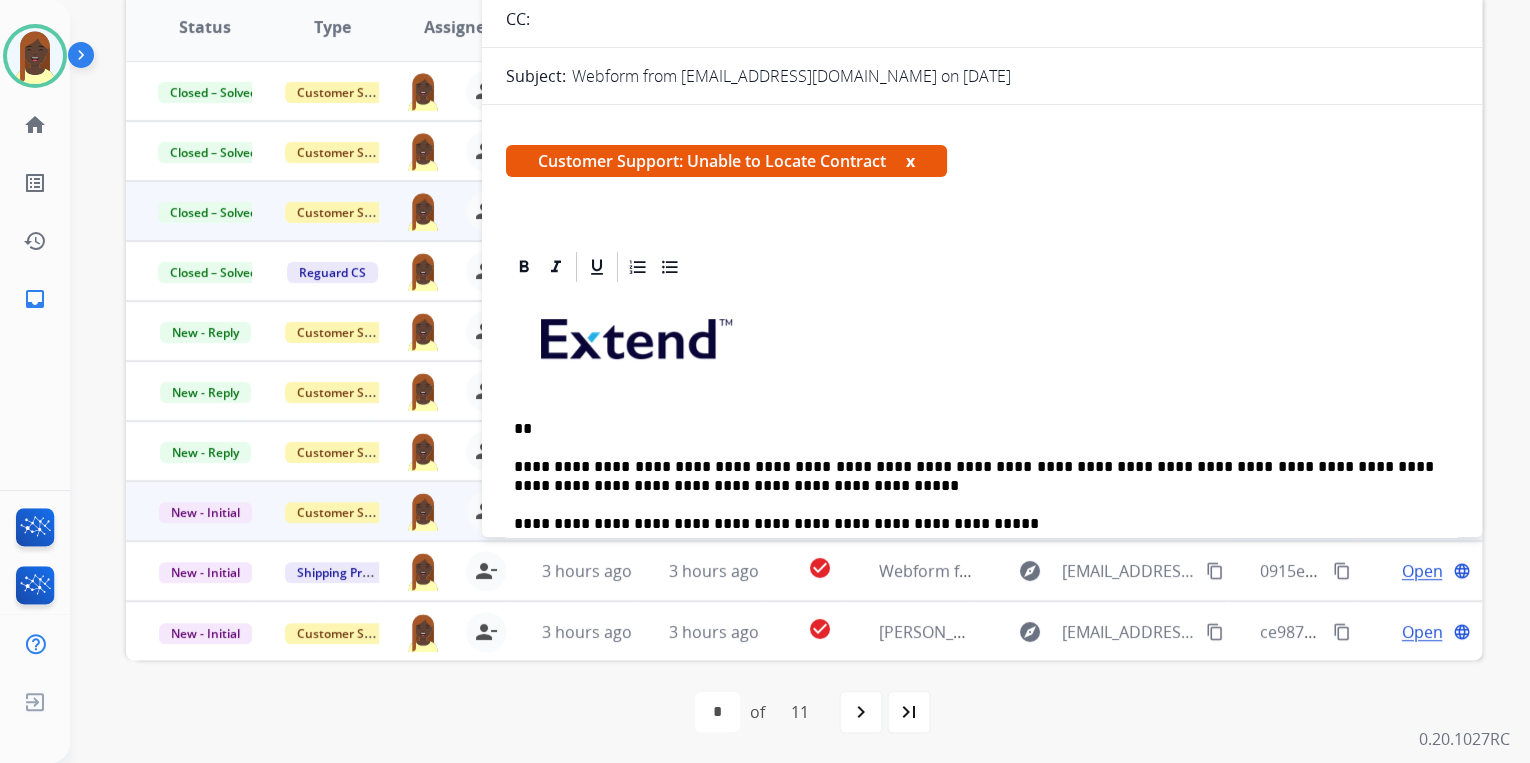 click on "**" at bounding box center [974, 429] 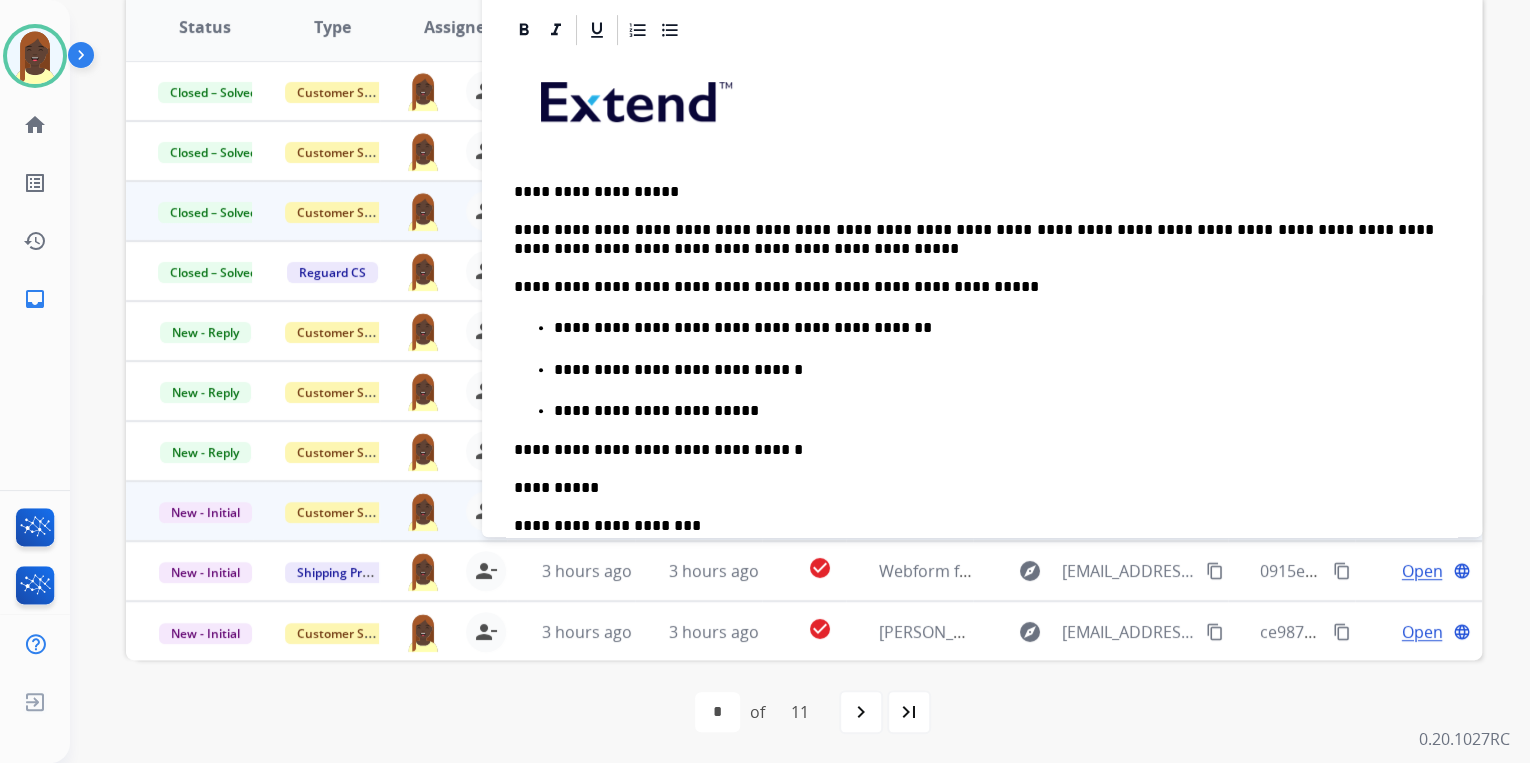 scroll, scrollTop: 320, scrollLeft: 0, axis: vertical 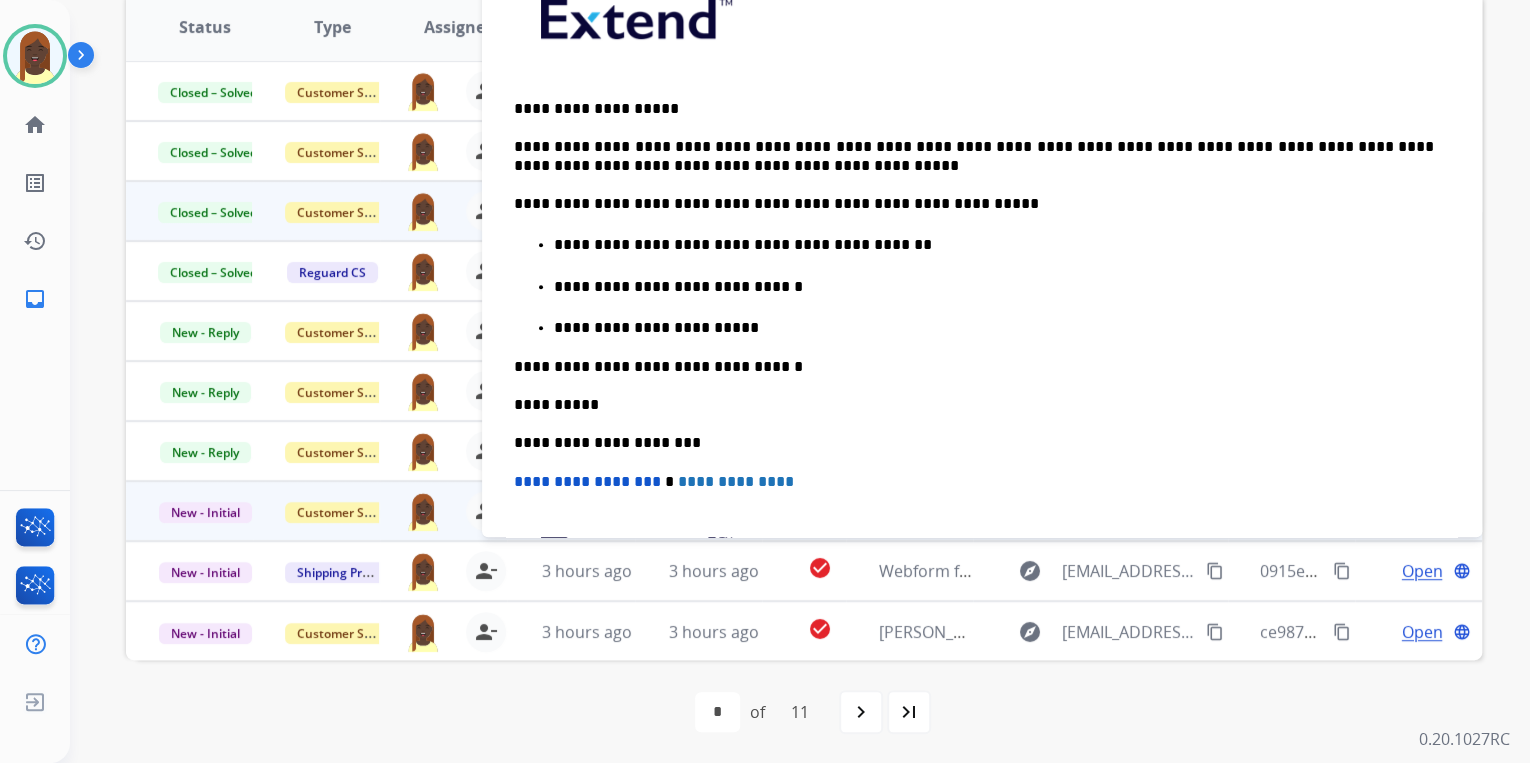click on "**********" at bounding box center (994, 328) 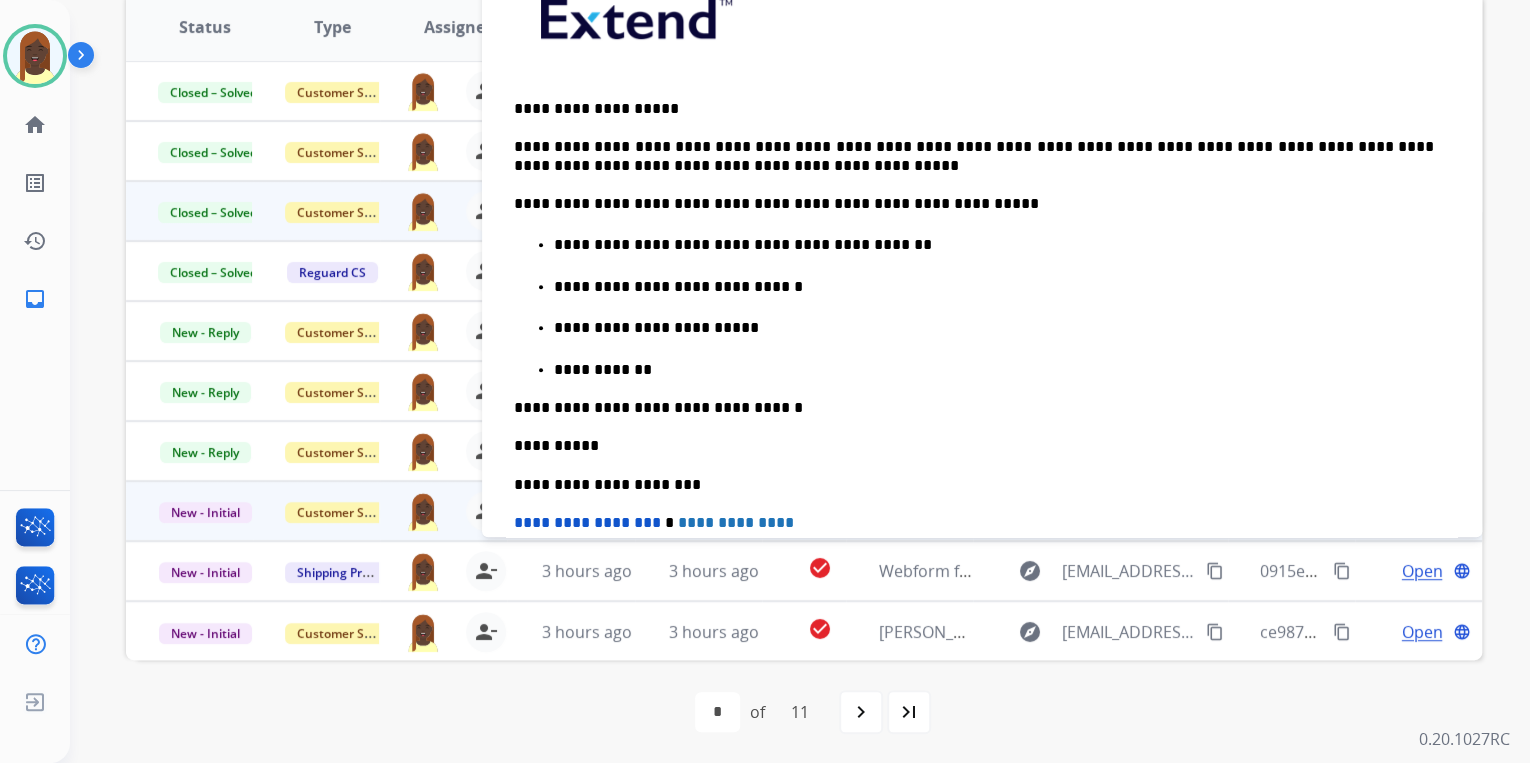 scroll, scrollTop: 0, scrollLeft: 0, axis: both 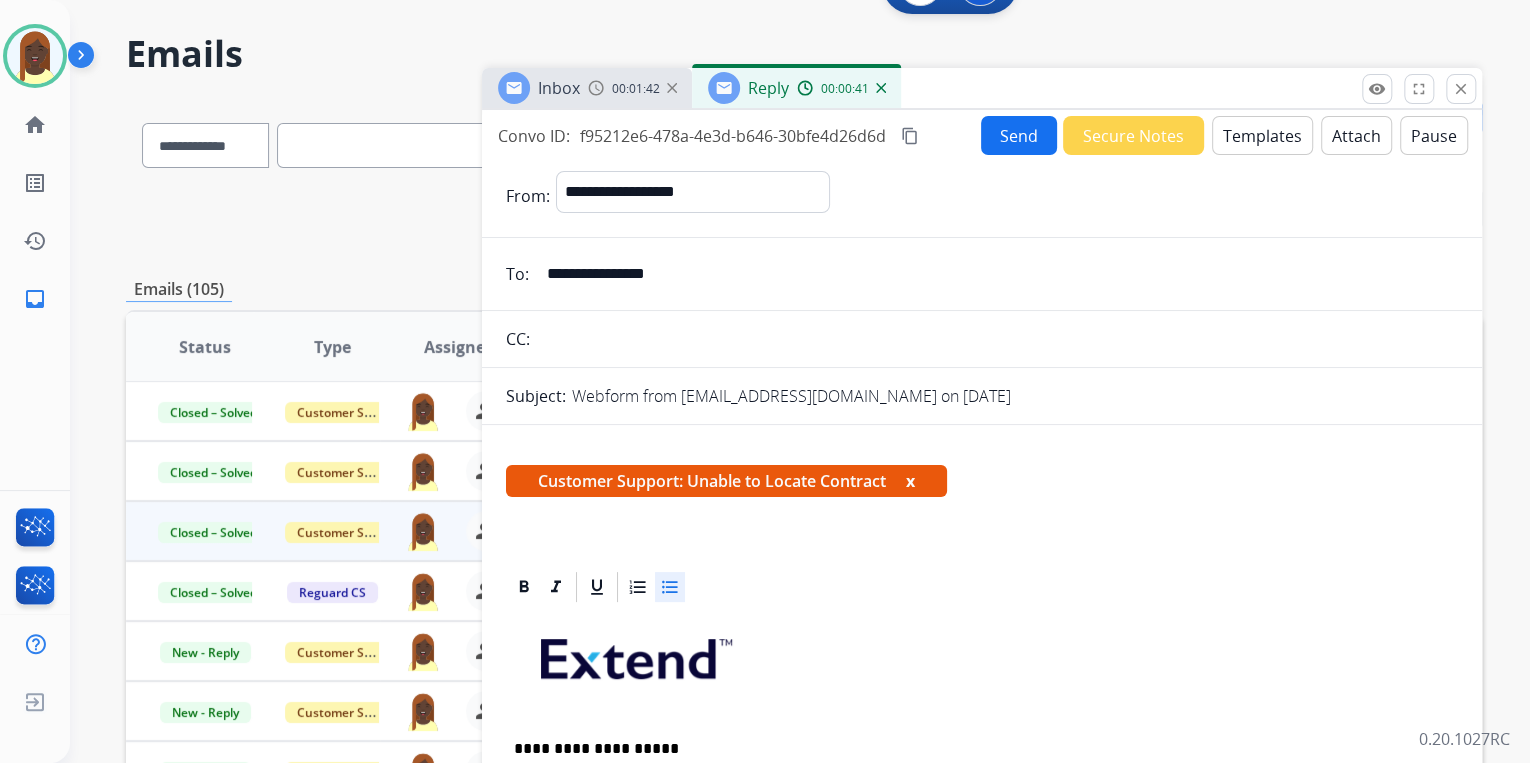 click on "Send" at bounding box center [1019, 135] 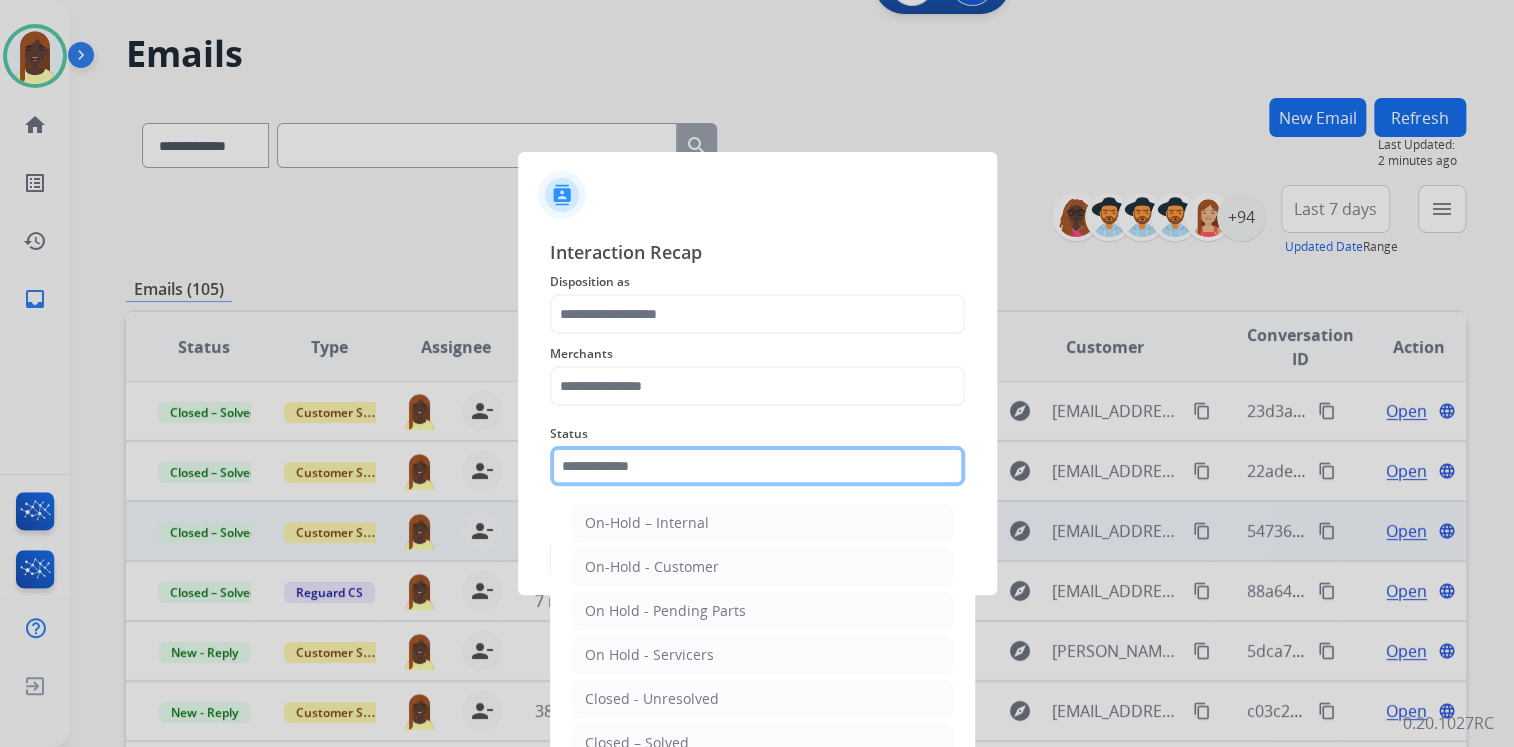 click 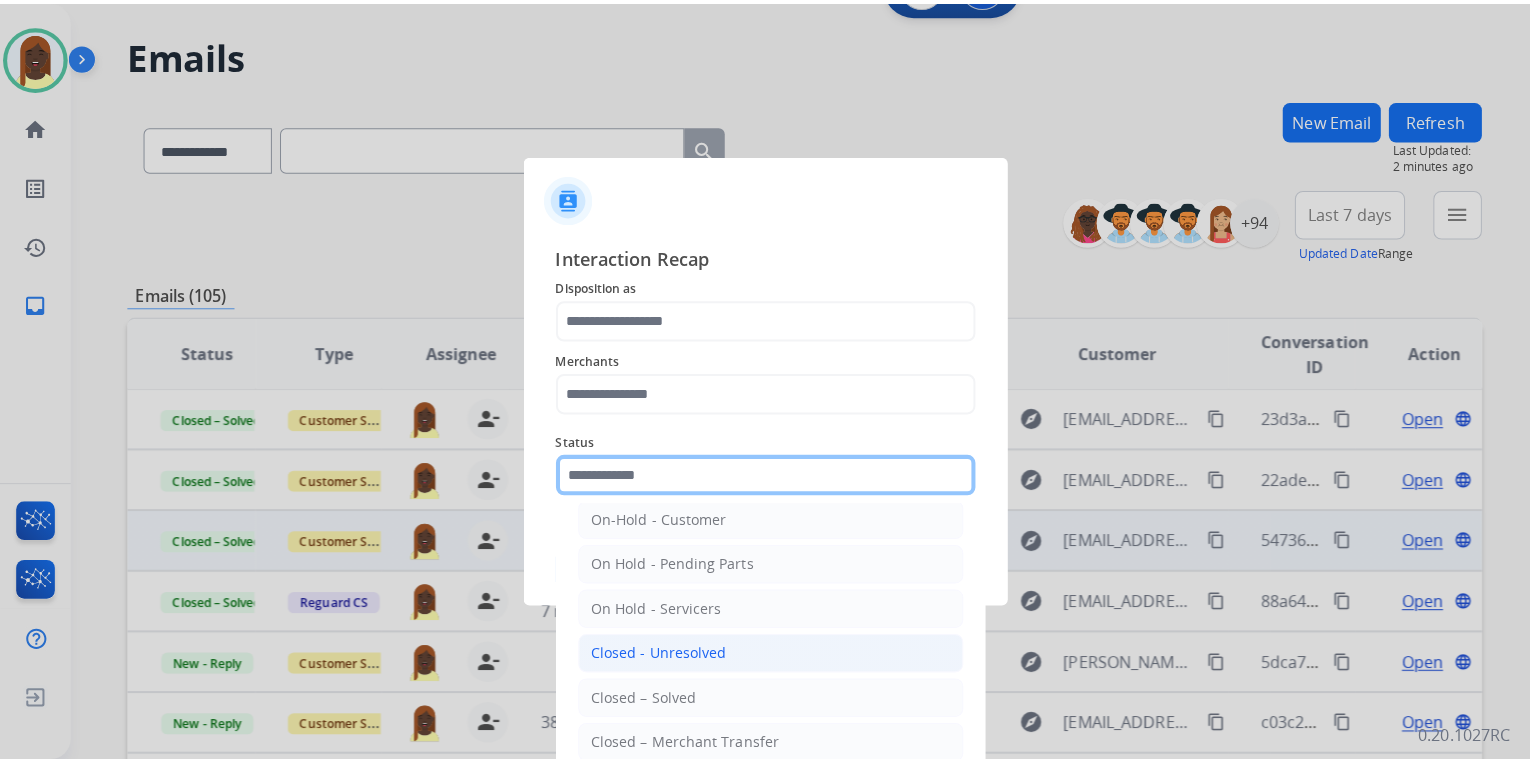 scroll, scrollTop: 116, scrollLeft: 0, axis: vertical 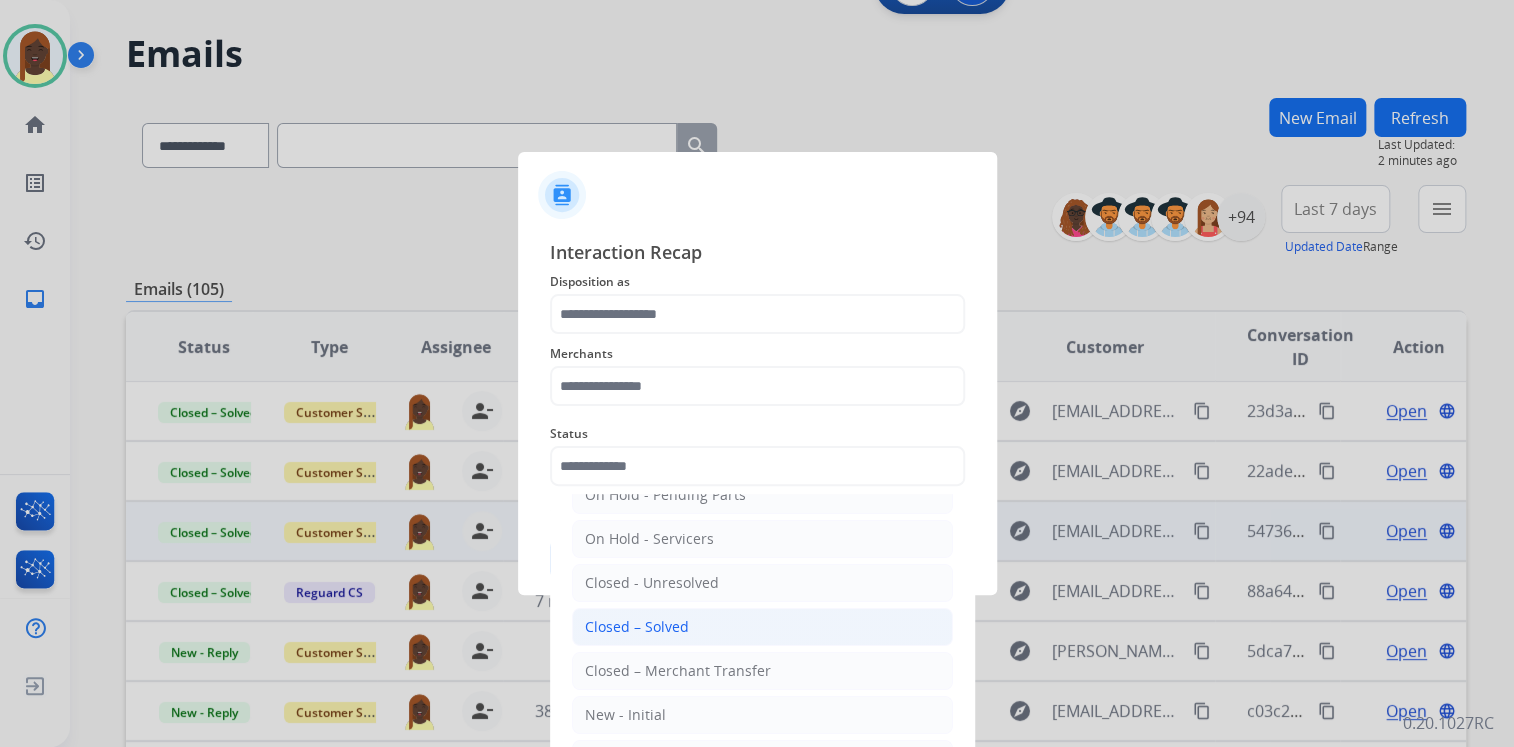 click on "Closed – Solved" 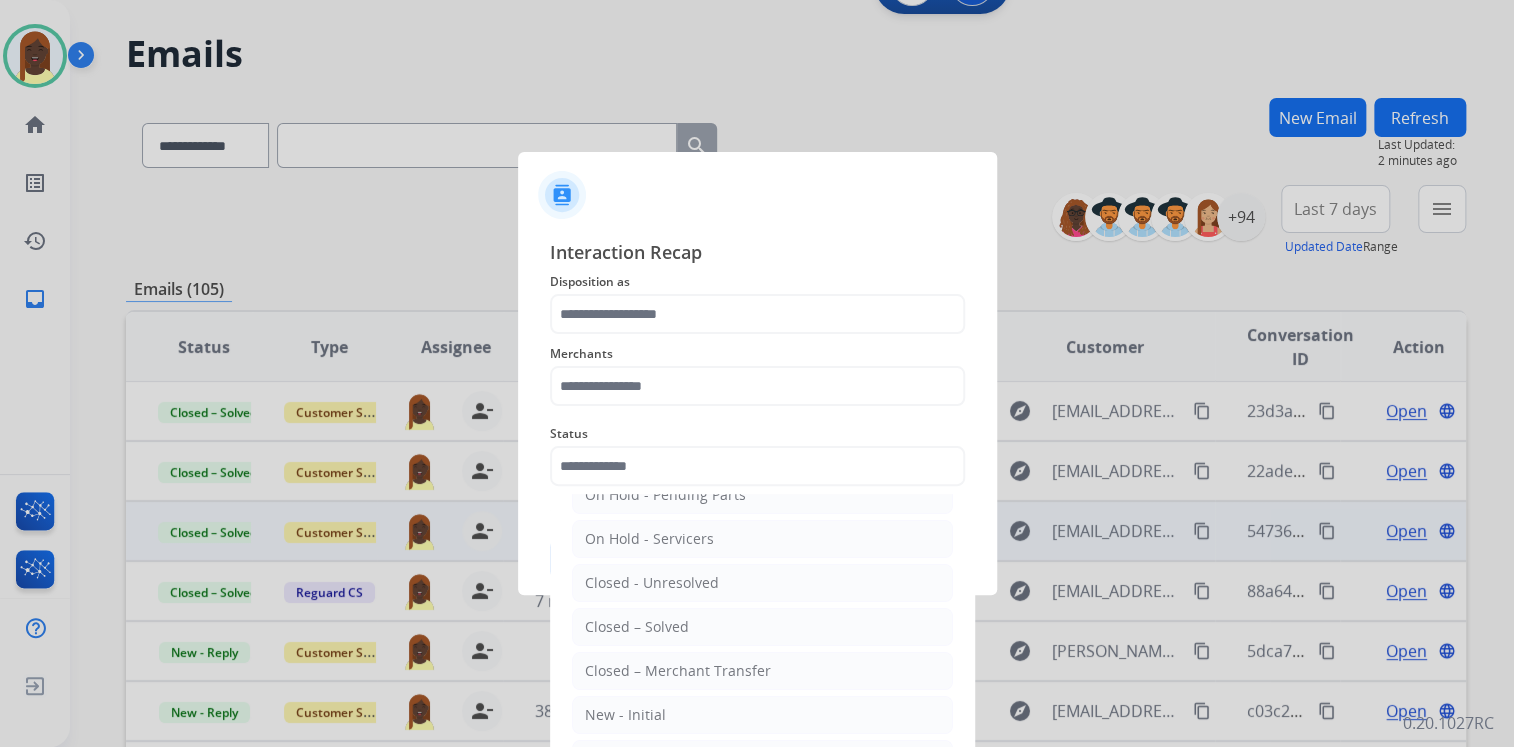 type on "**********" 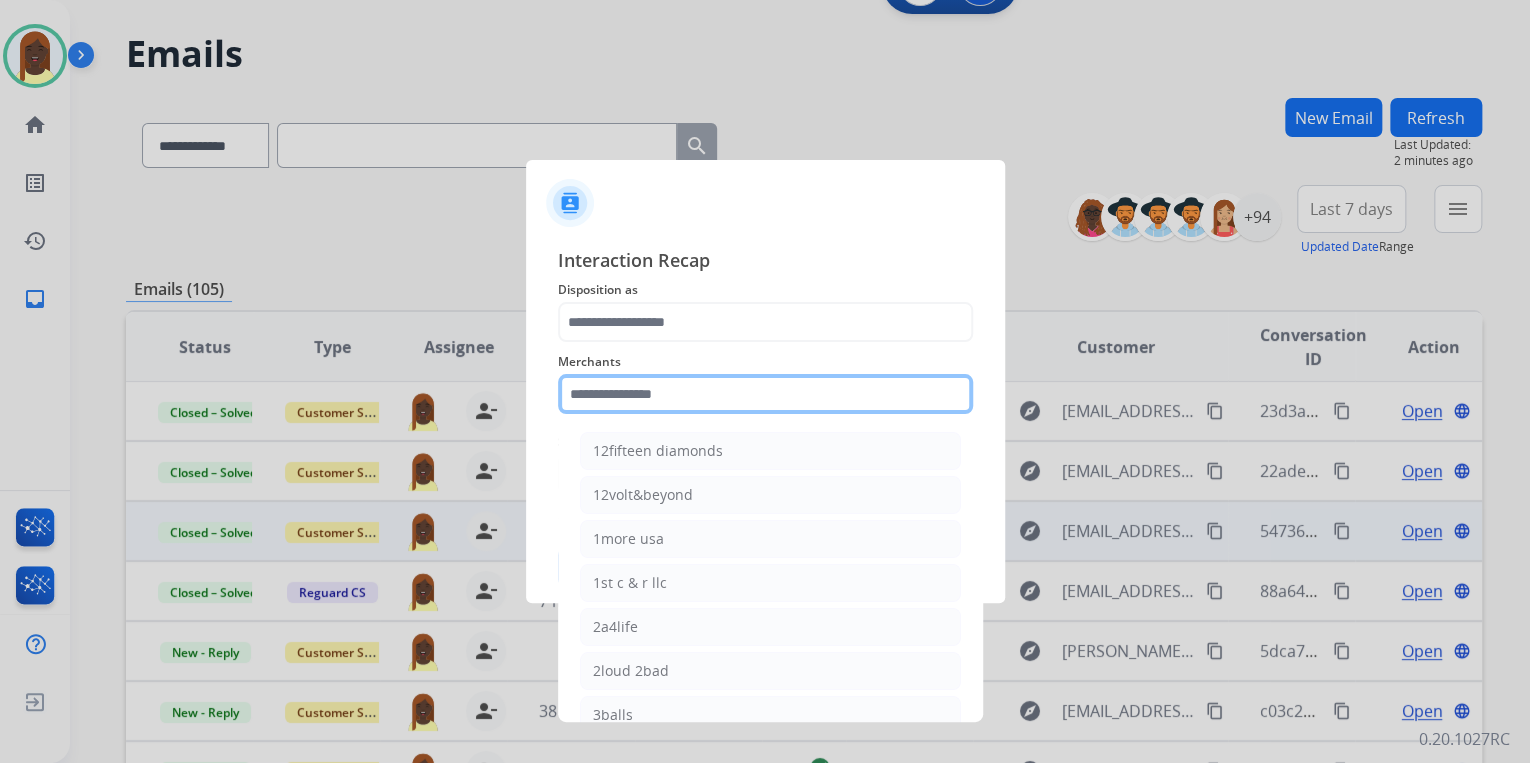 click 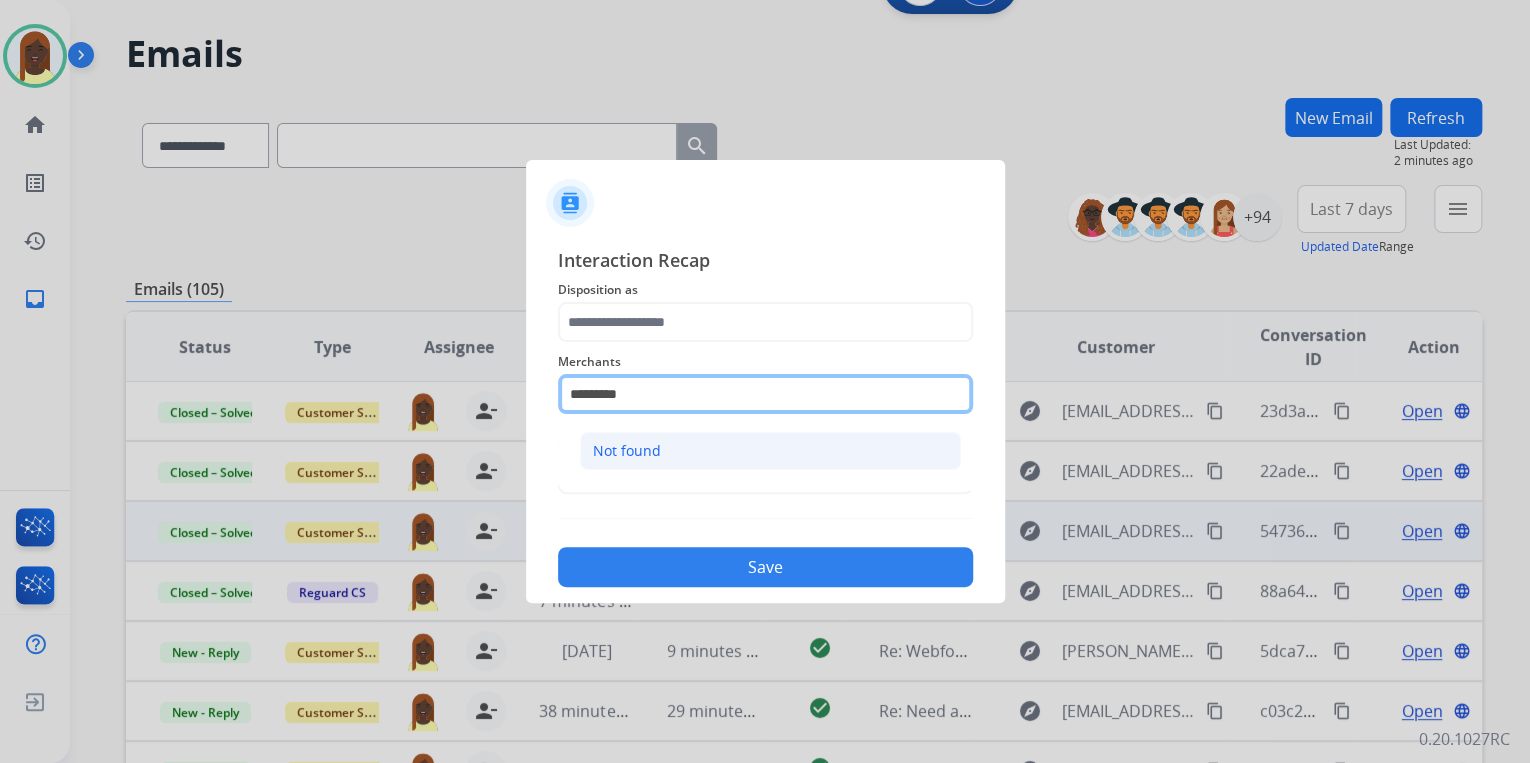 type on "*********" 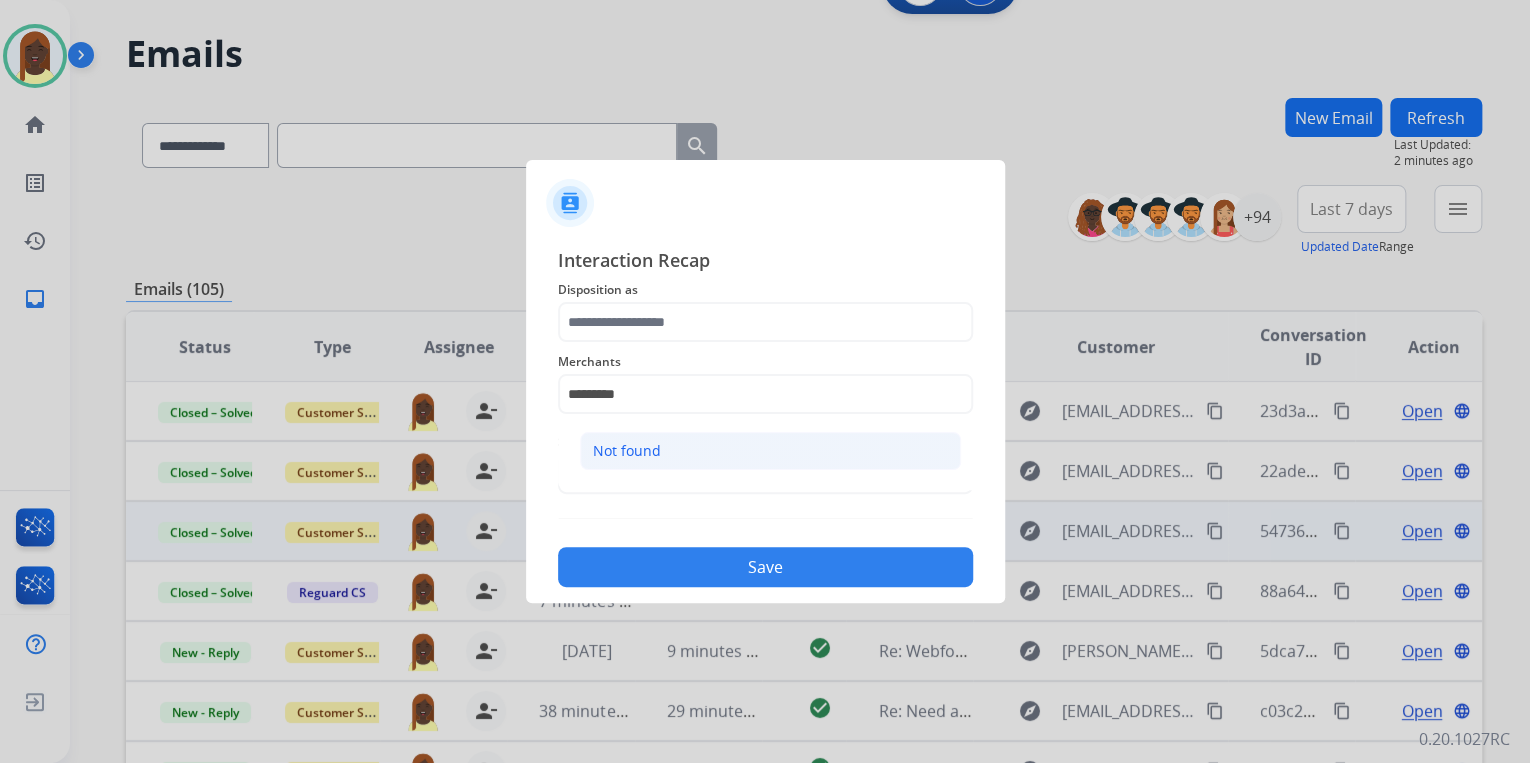 click on "Not found" 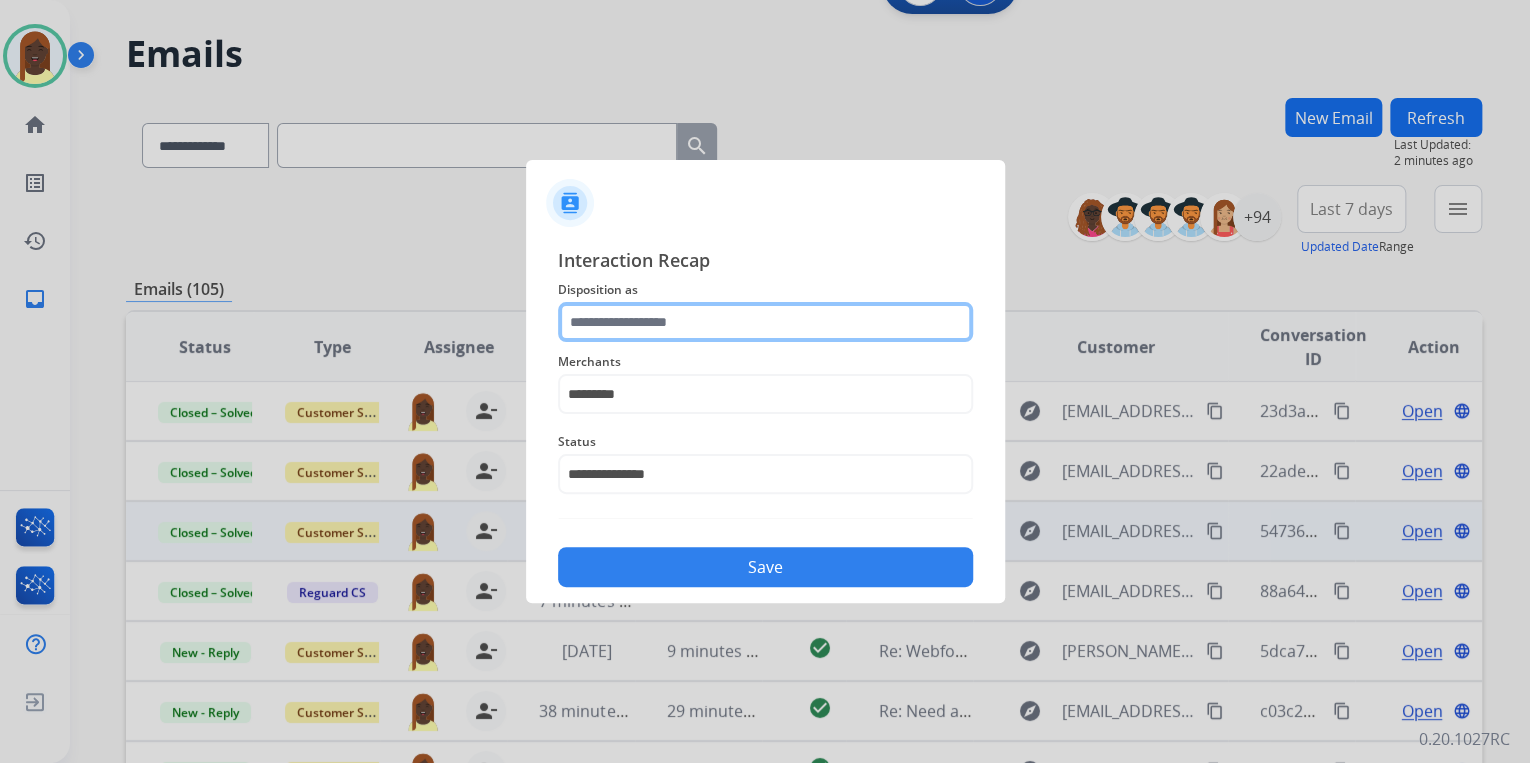 click 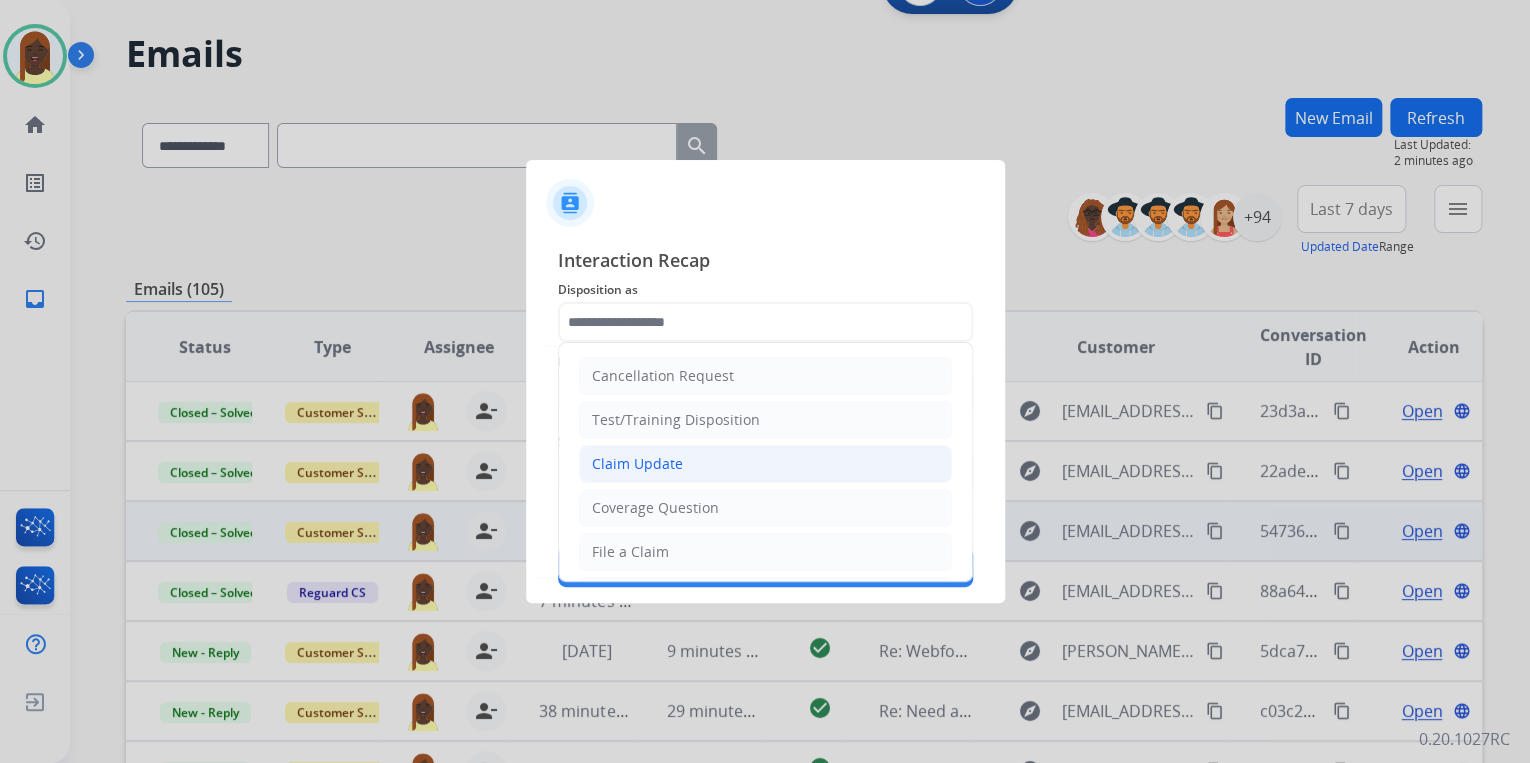 click on "Claim Update" 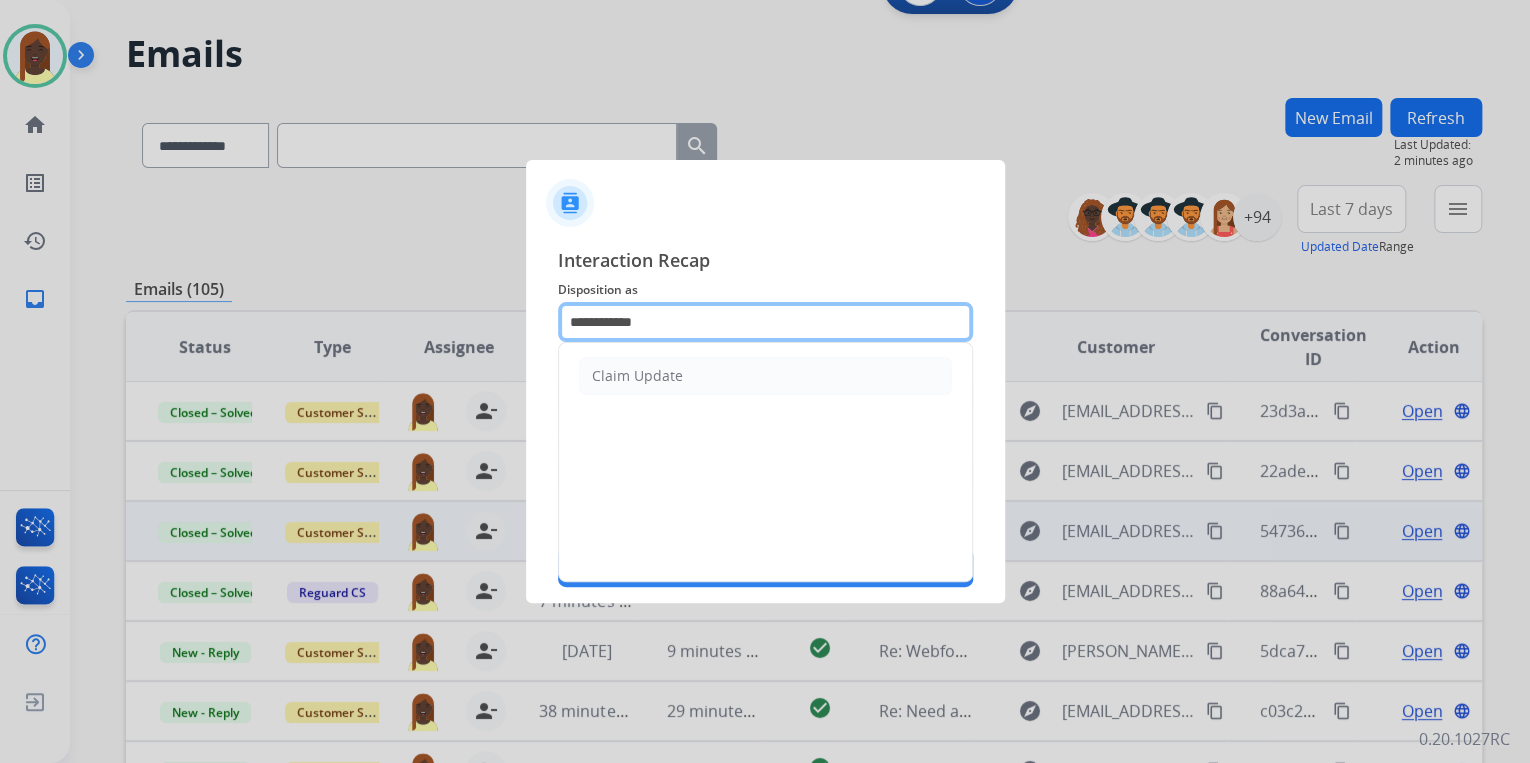 drag, startPoint x: 662, startPoint y: 323, endPoint x: 546, endPoint y: 336, distance: 116.72617 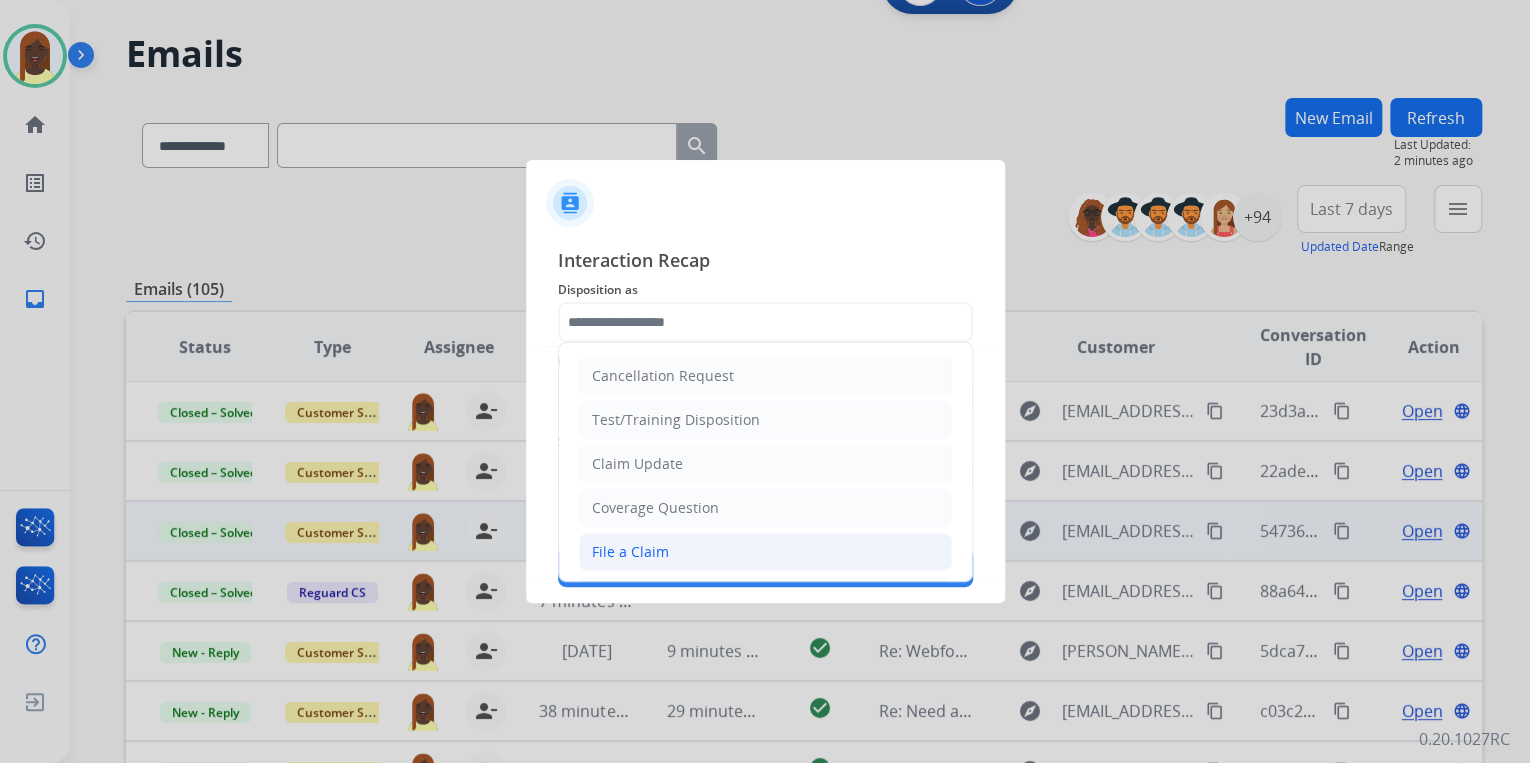 click on "File a Claim" 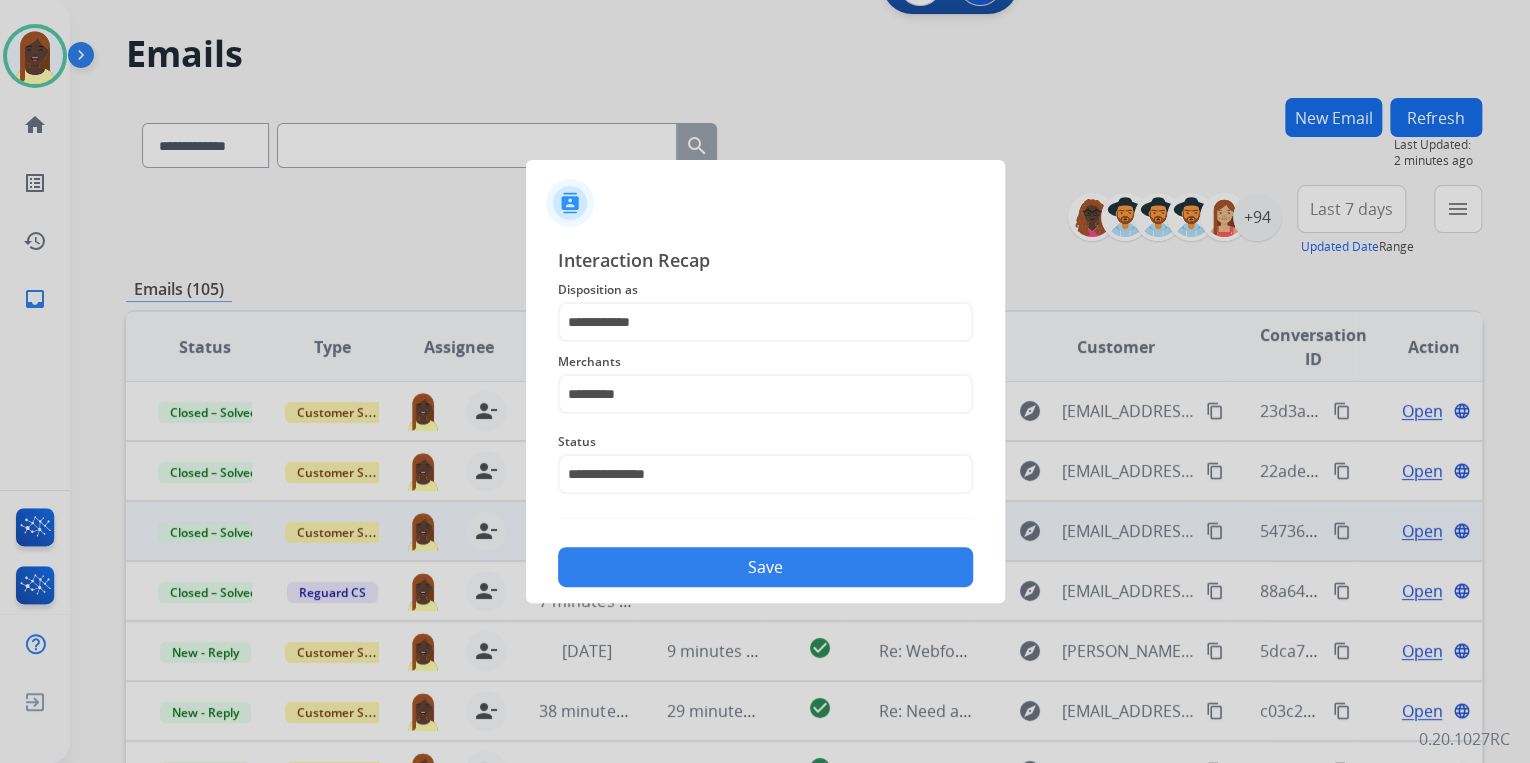 click on "Save" 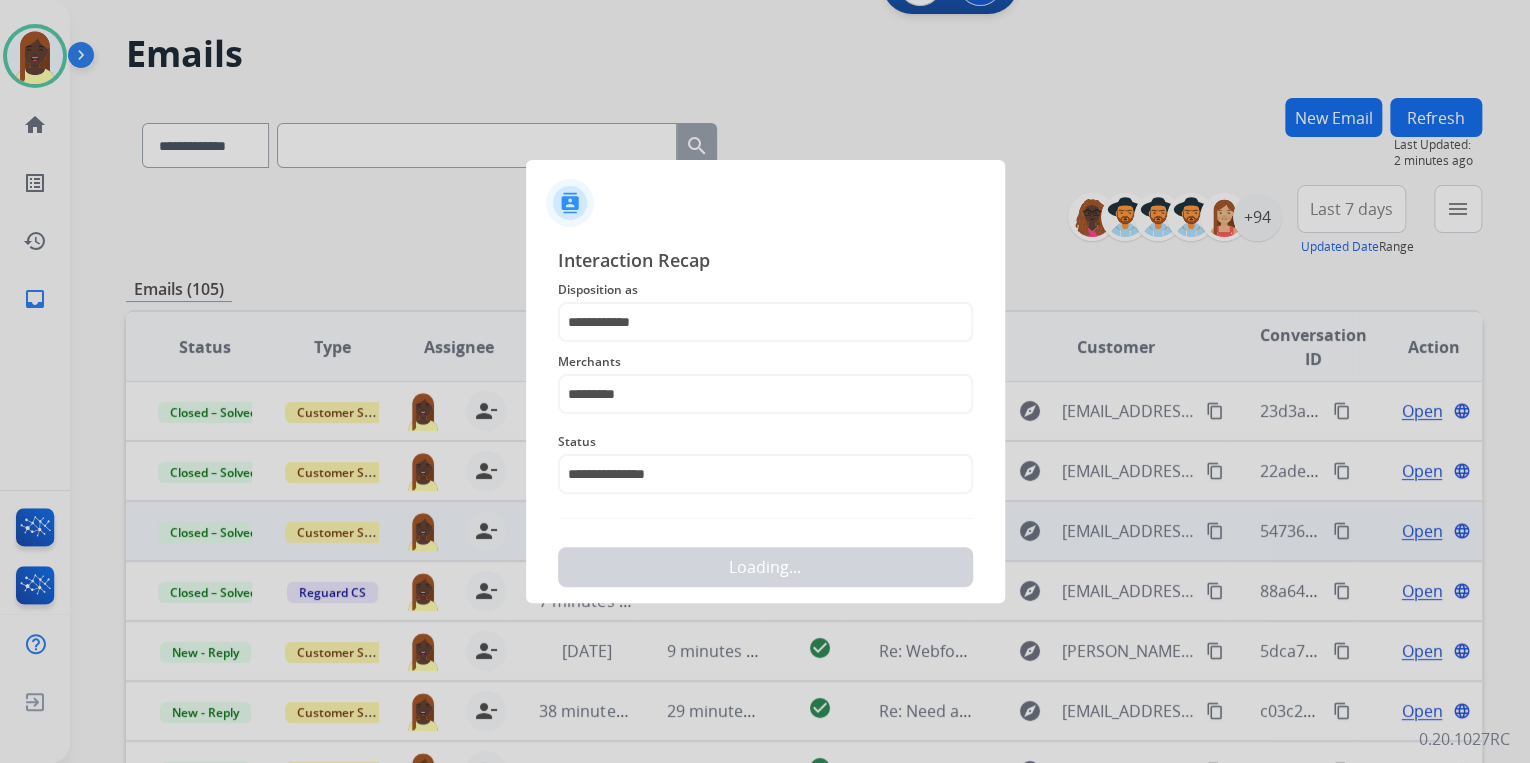 scroll, scrollTop: 0, scrollLeft: 0, axis: both 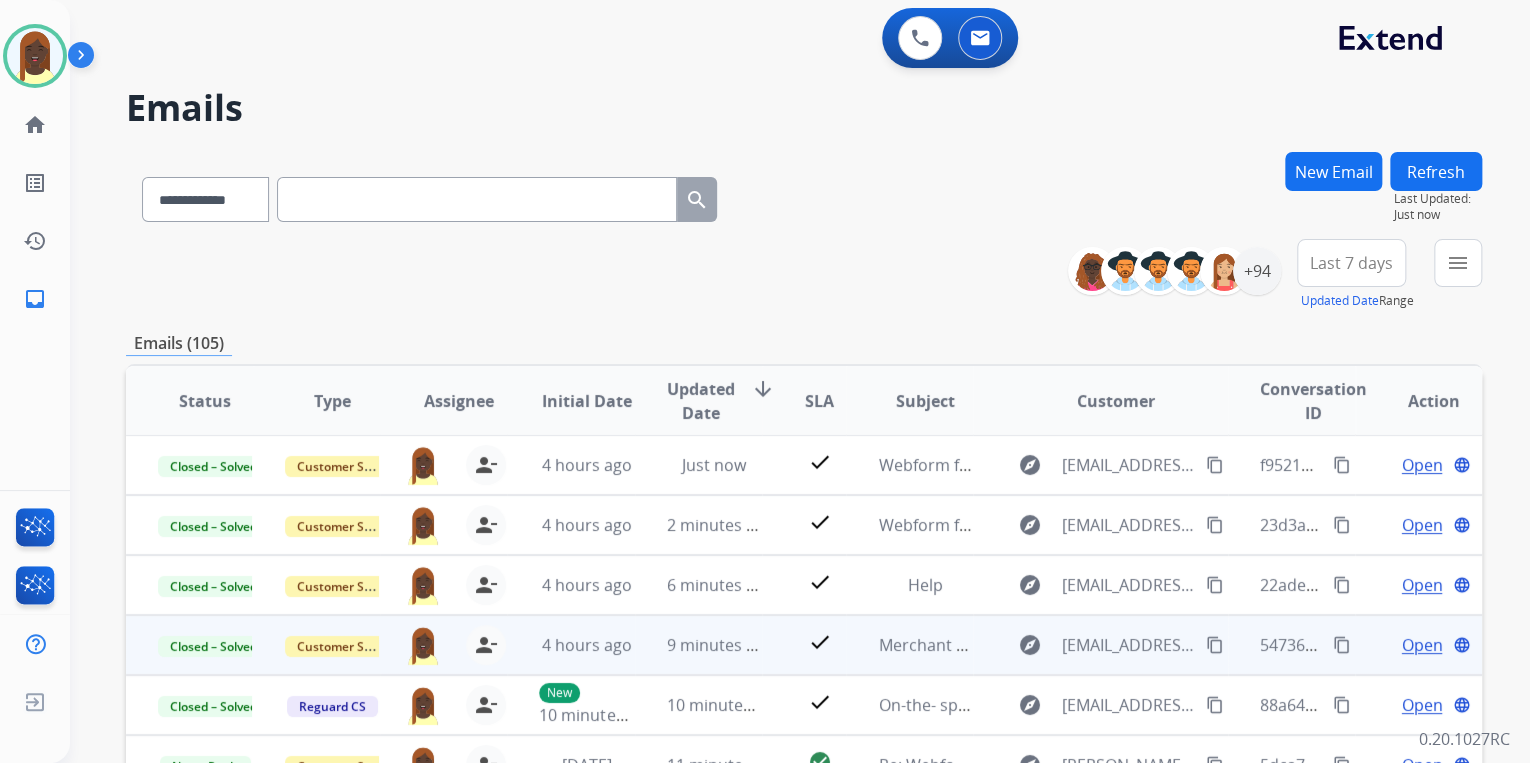click on "**********" at bounding box center [804, 275] 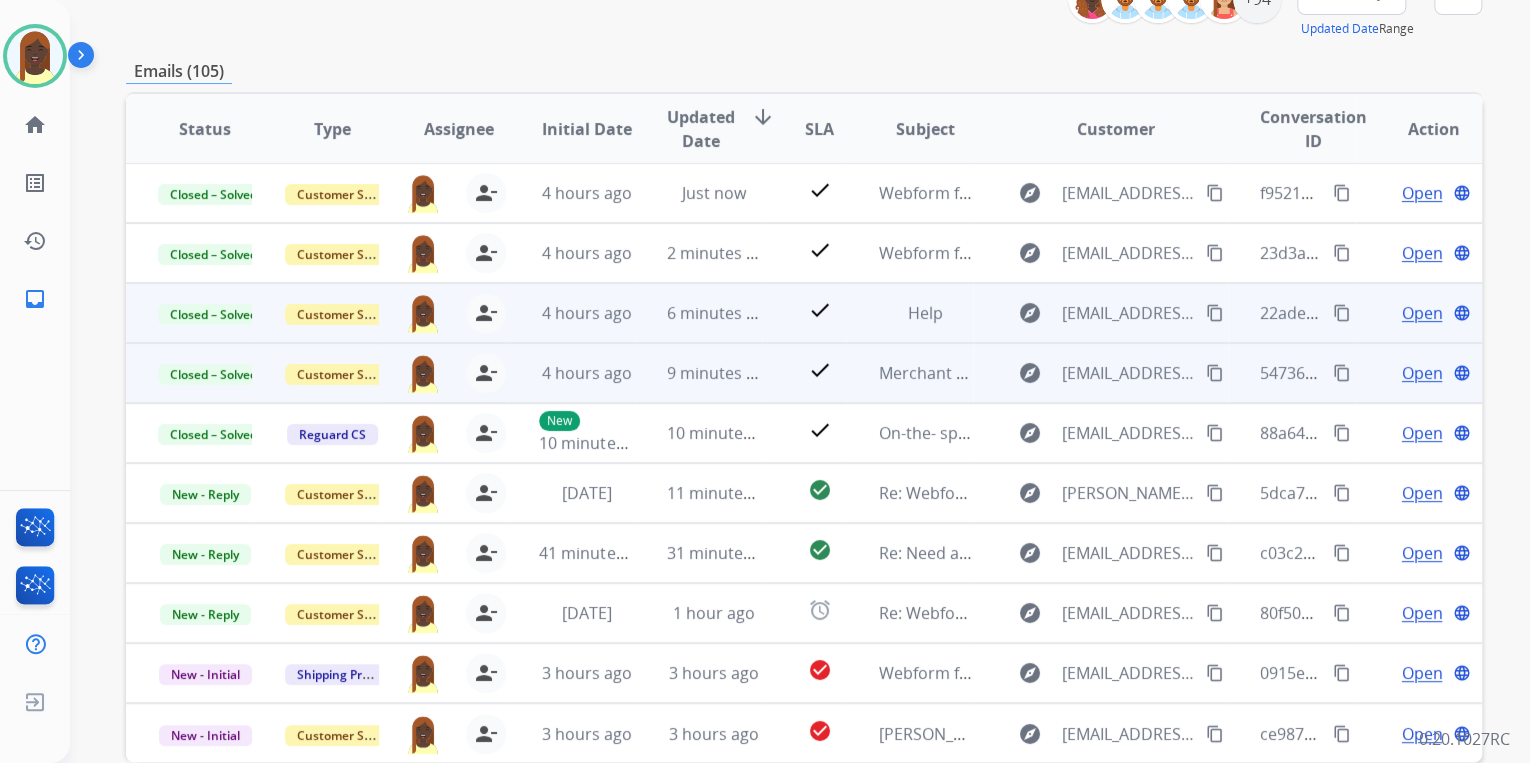 scroll, scrollTop: 374, scrollLeft: 0, axis: vertical 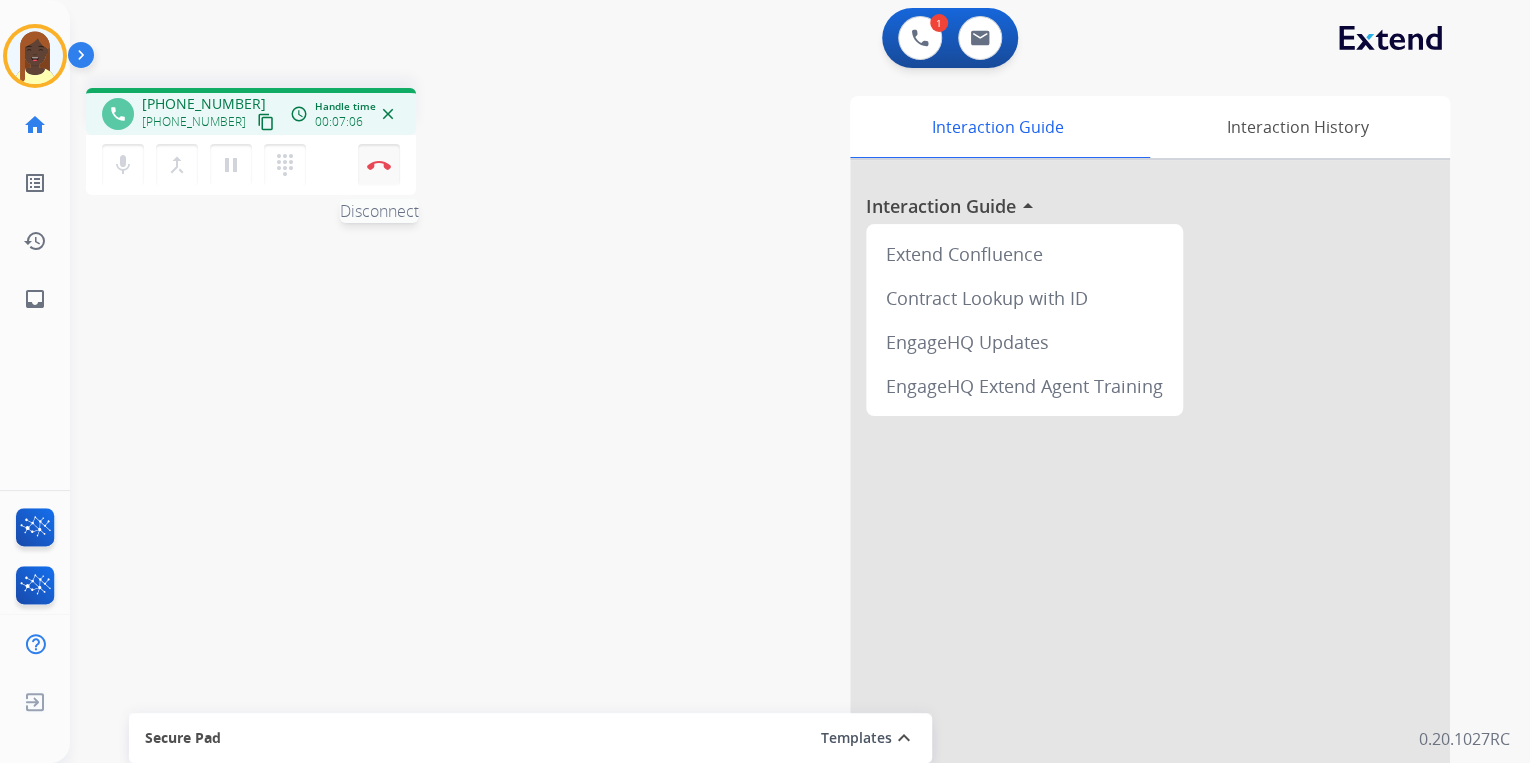 click on "Disconnect" at bounding box center (379, 165) 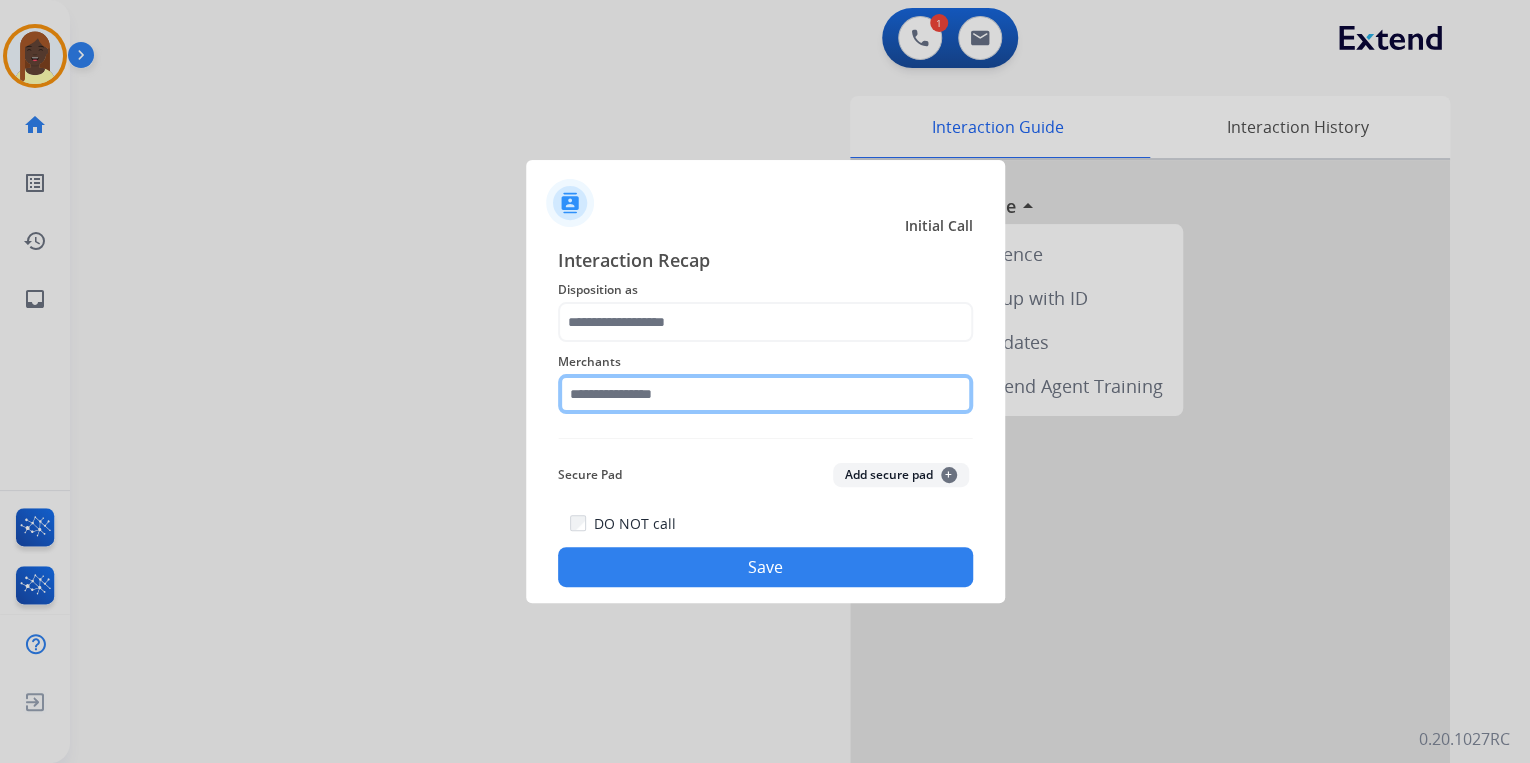 click 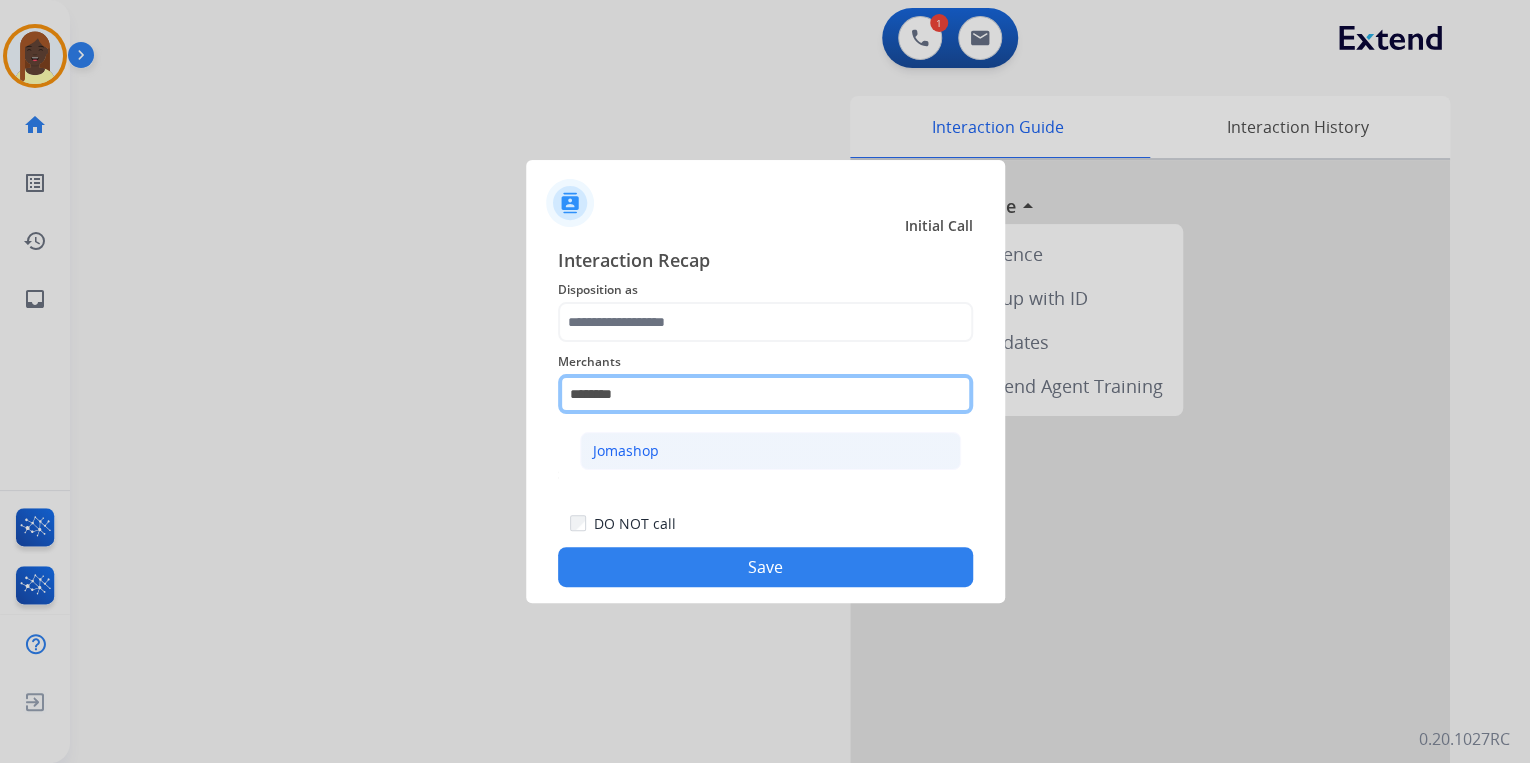 type on "********" 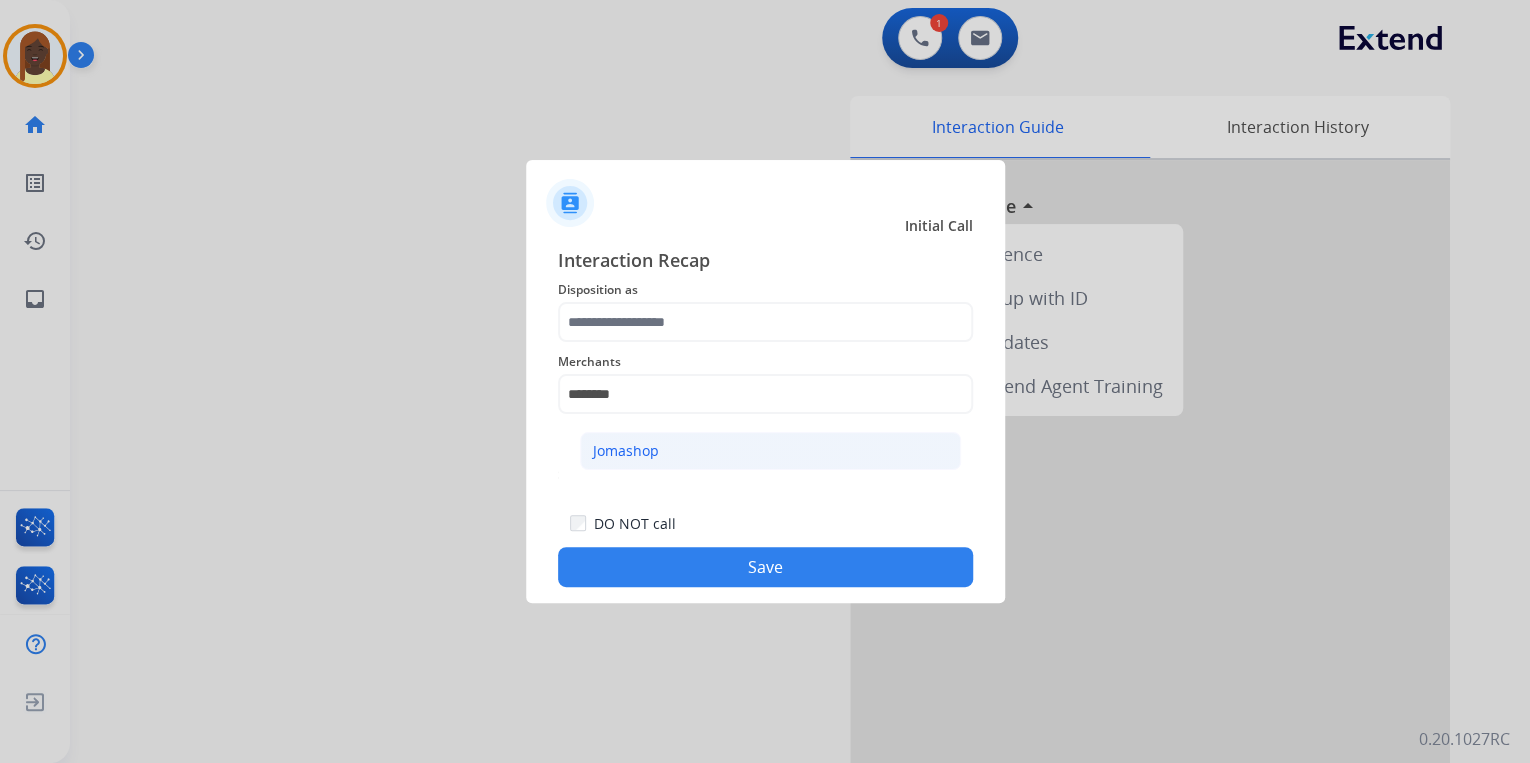 click on "Jomashop" 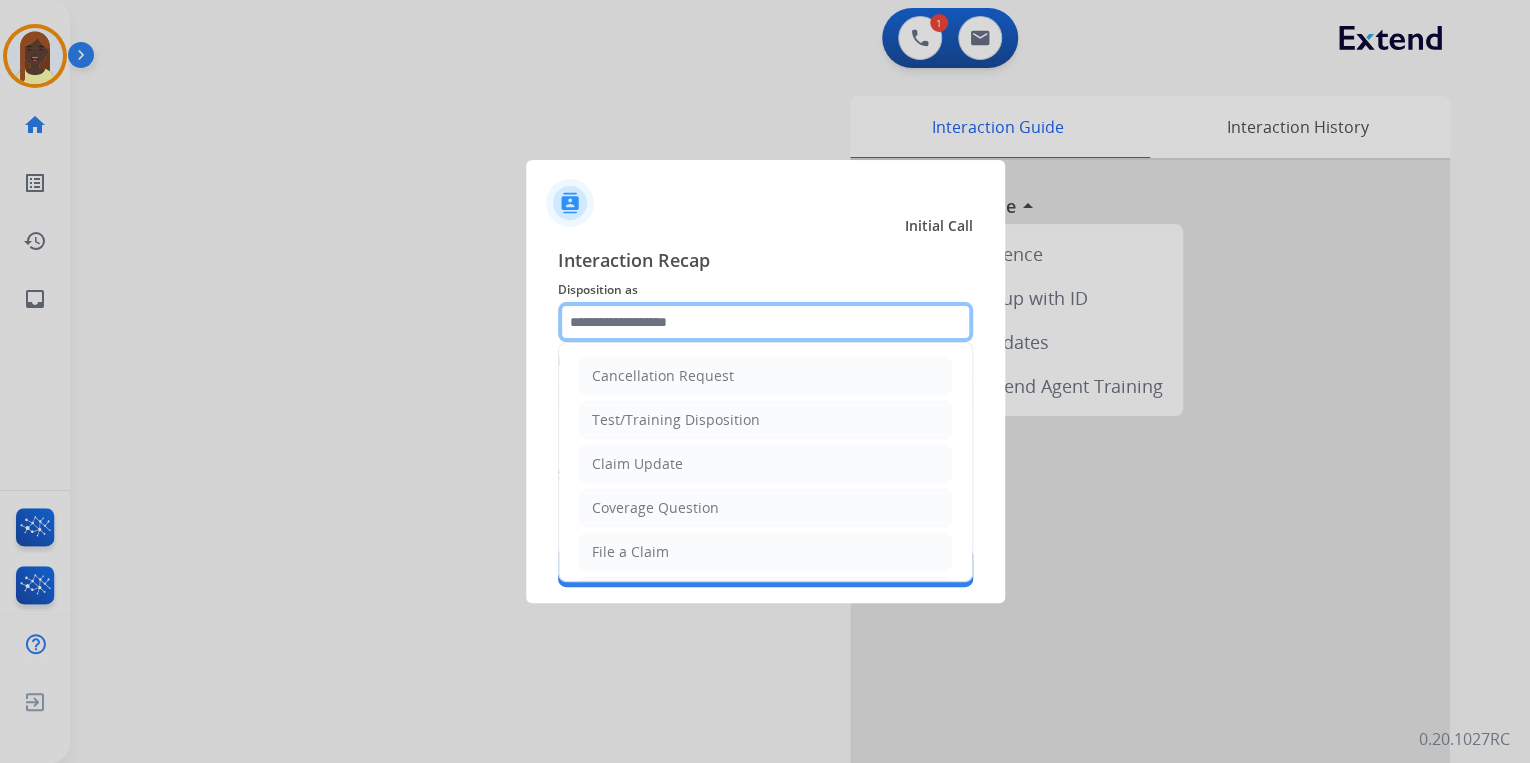 click 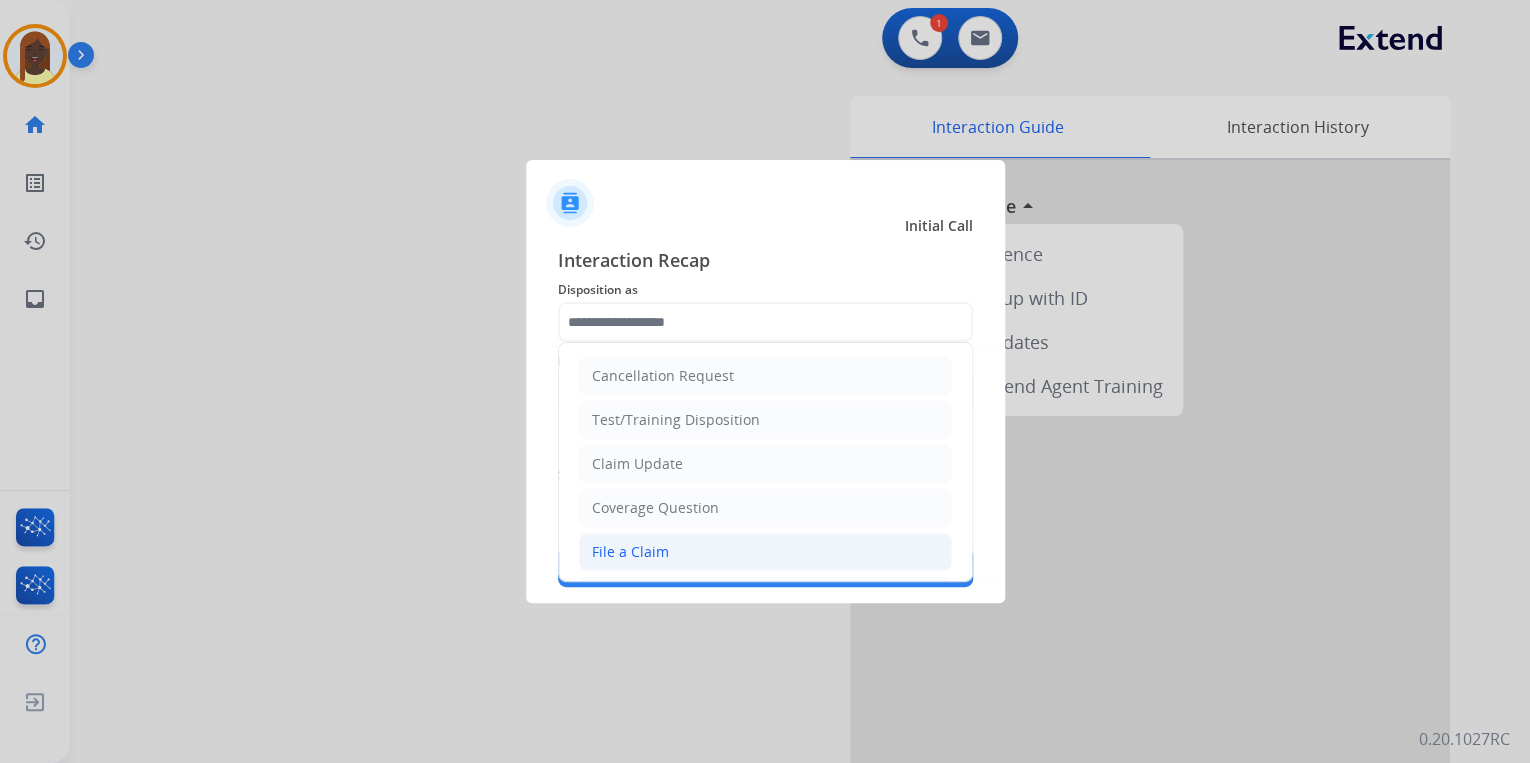 click on "File a Claim" 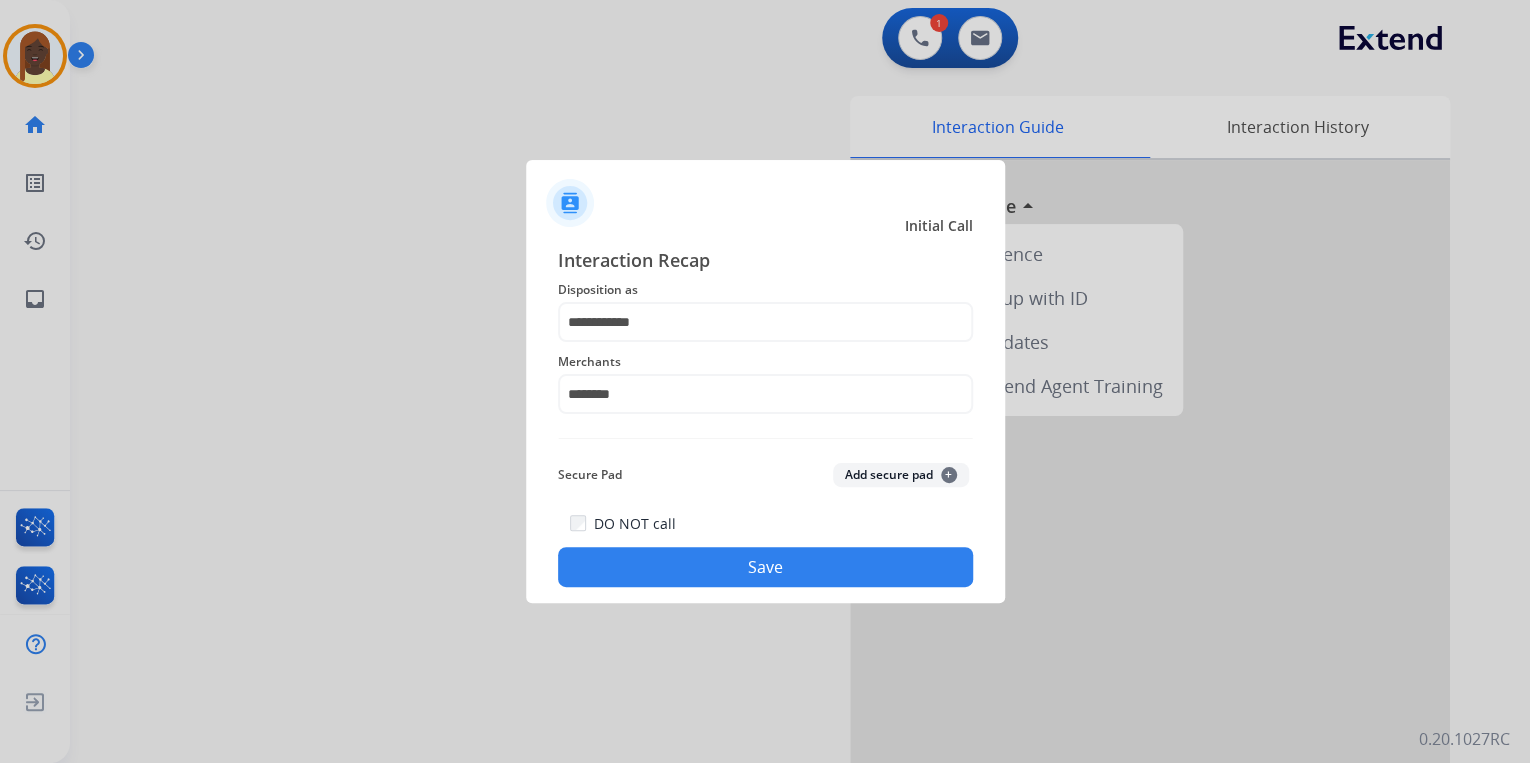 click on "Save" 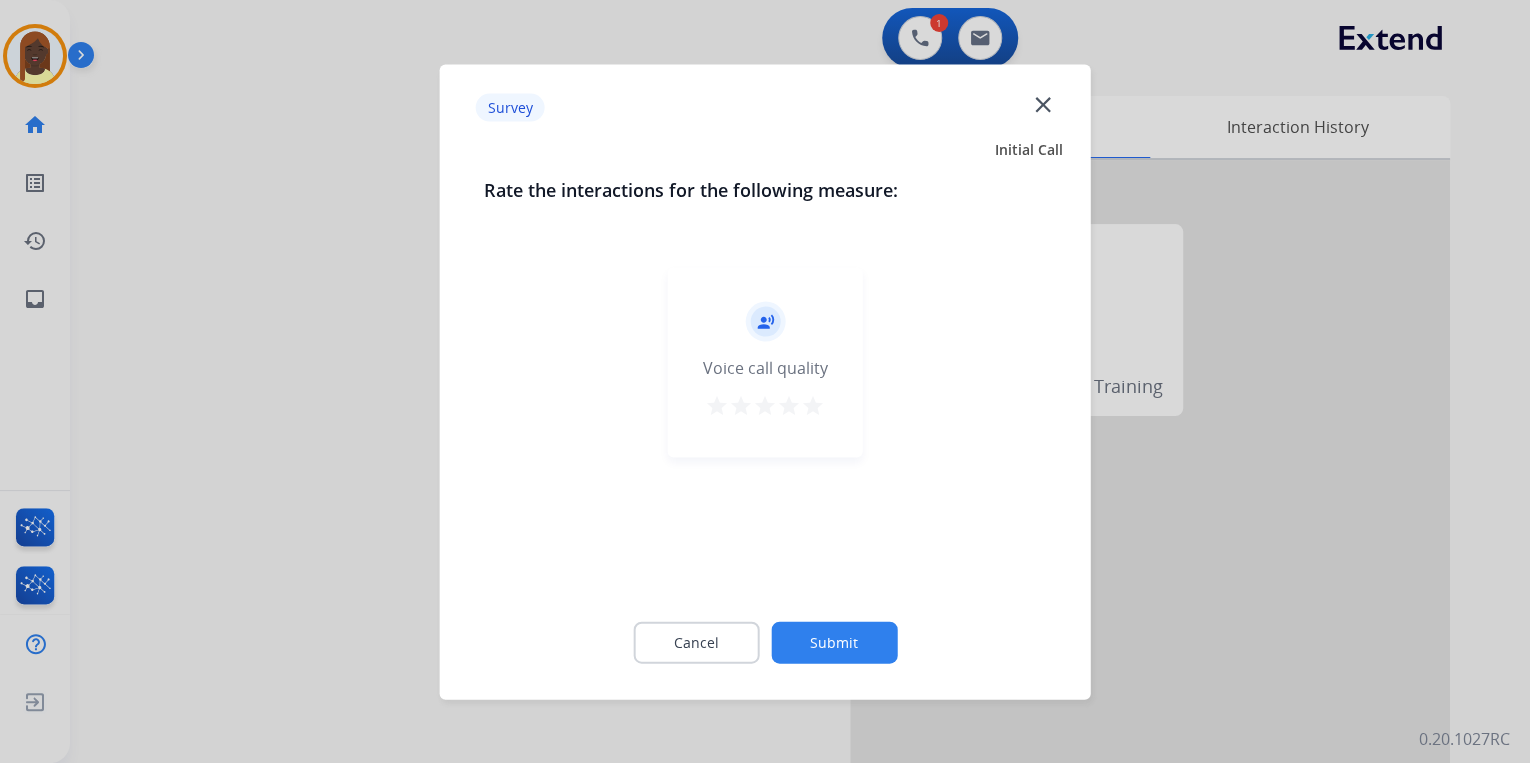 click on "star" at bounding box center (813, 405) 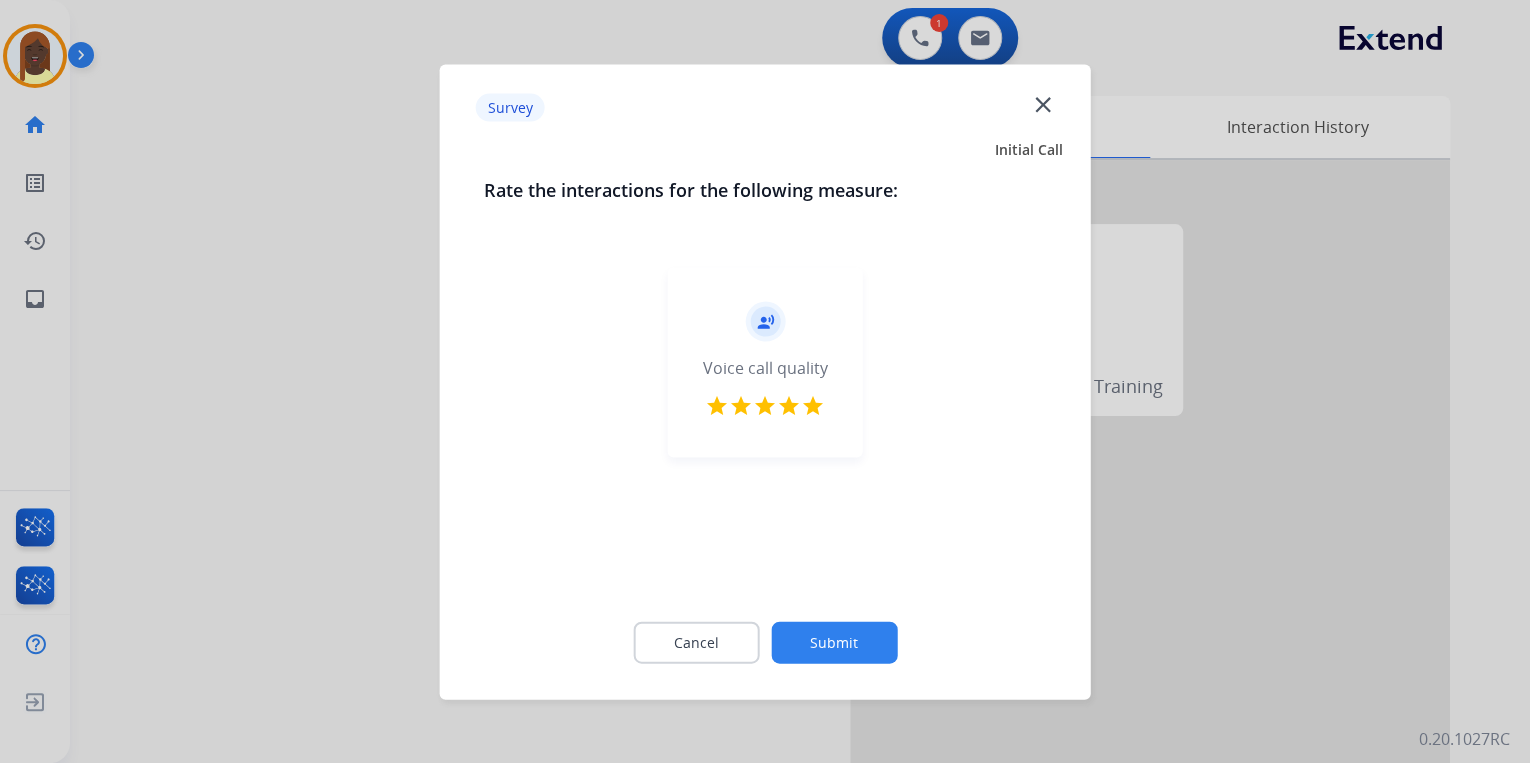 click on "Submit" 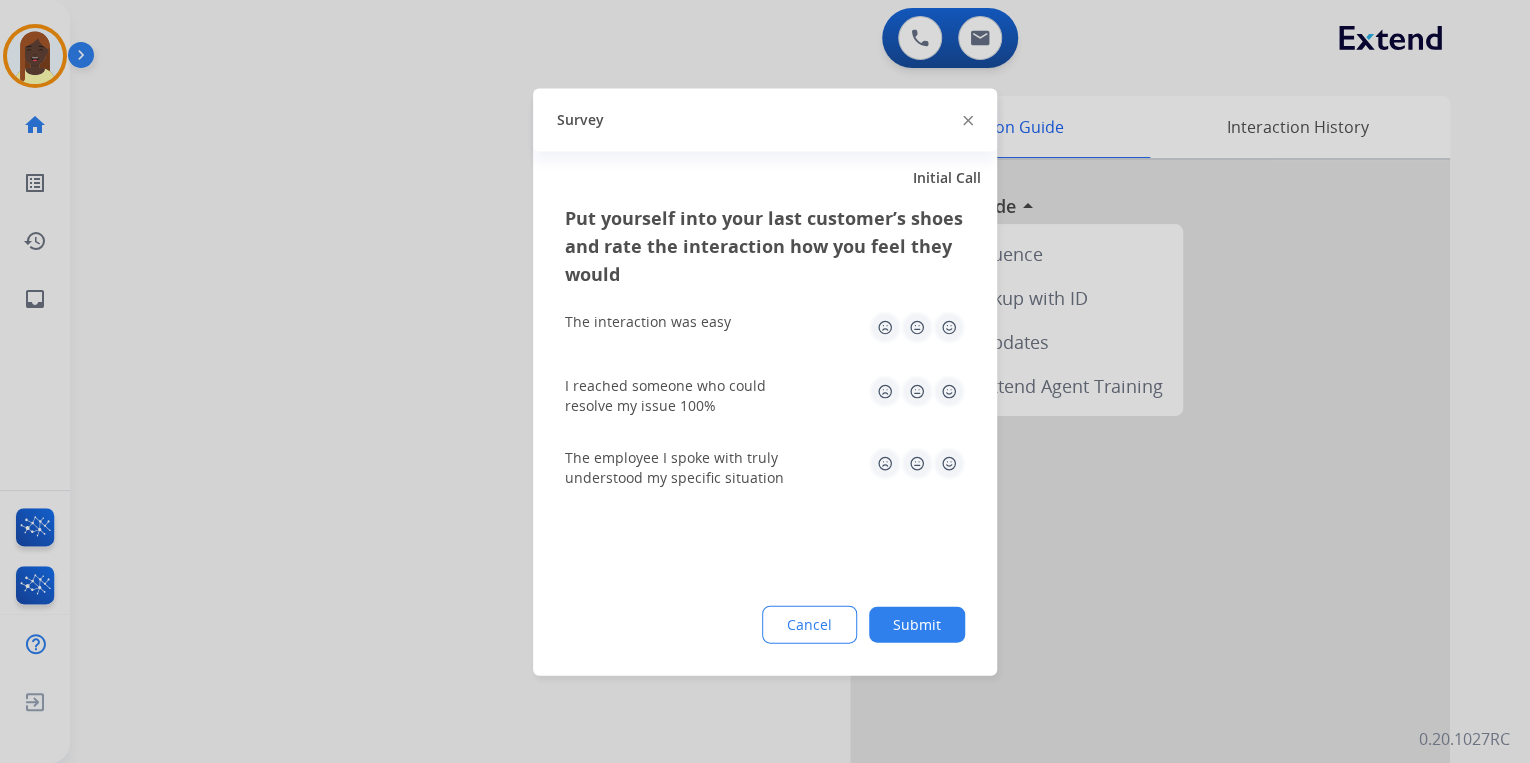 click on "Survey" 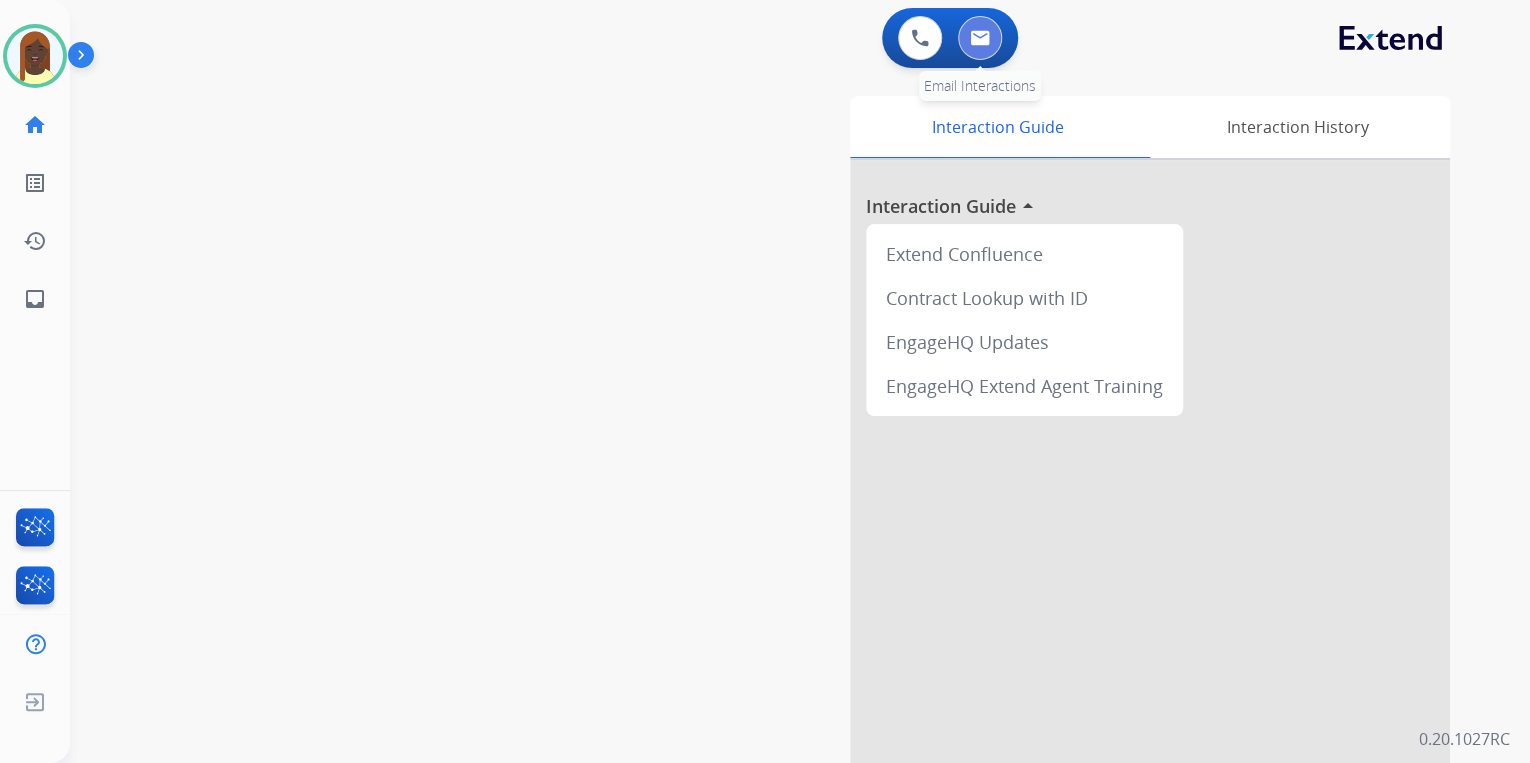click at bounding box center (980, 38) 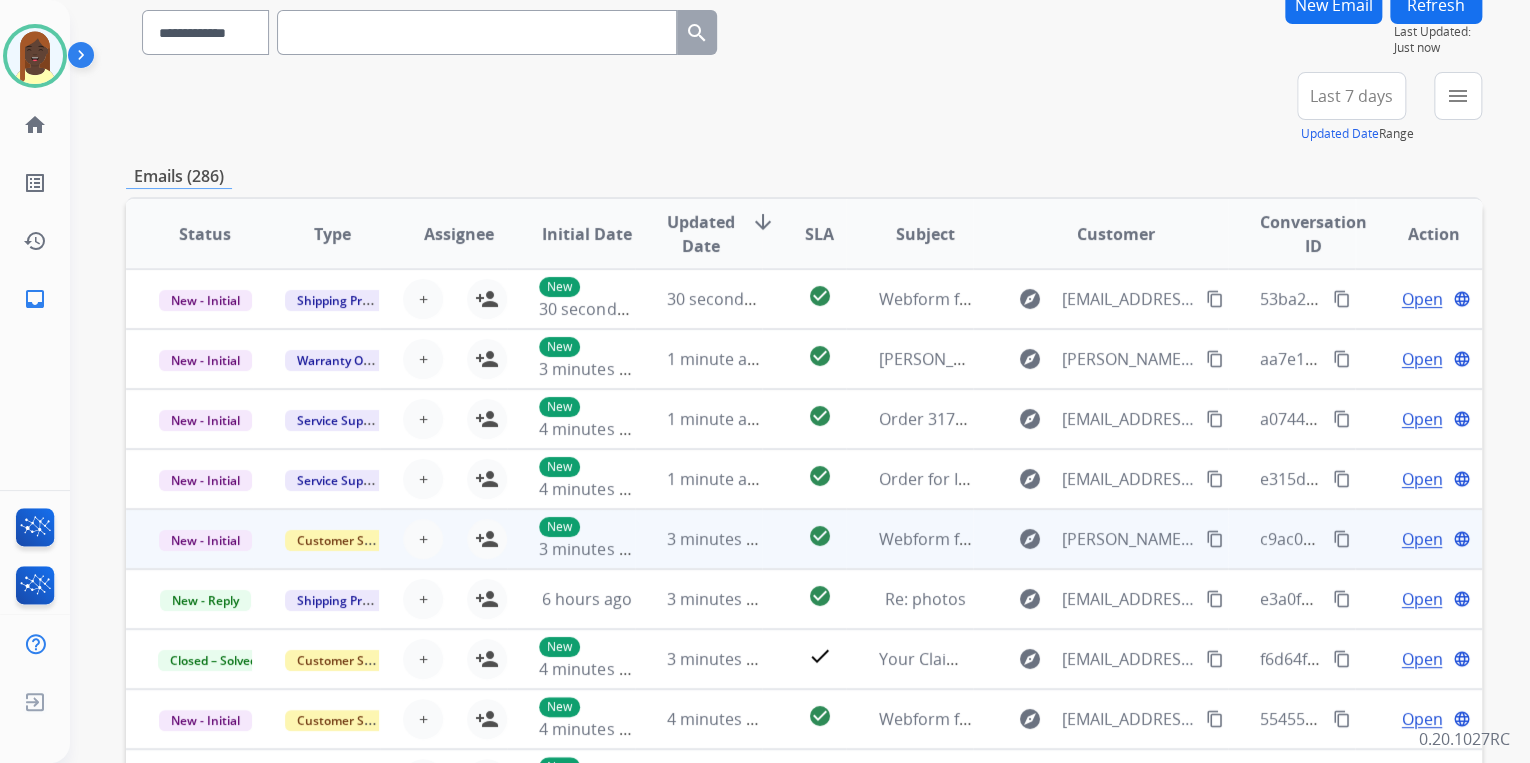 scroll, scrollTop: 0, scrollLeft: 0, axis: both 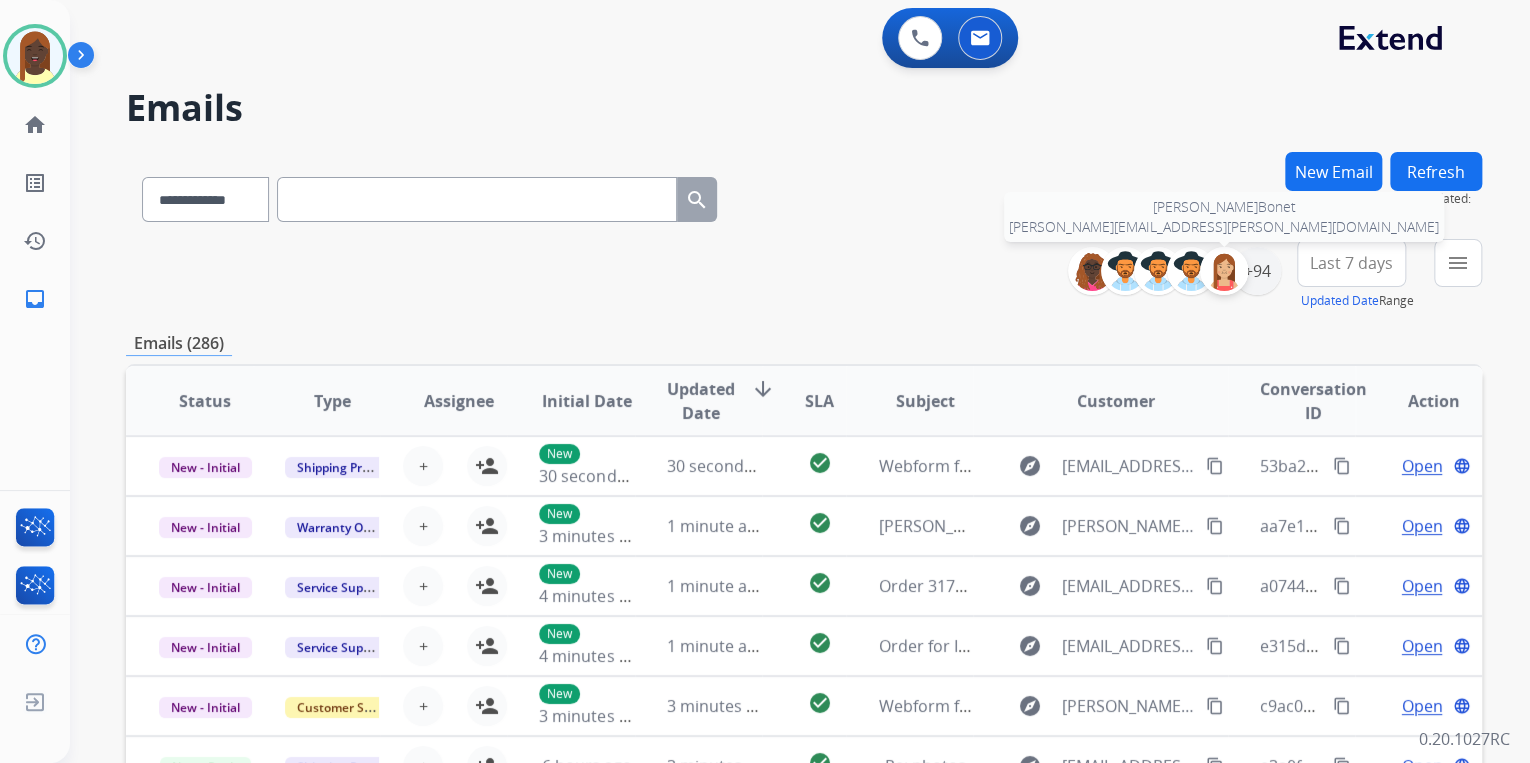 click at bounding box center (1224, 271) 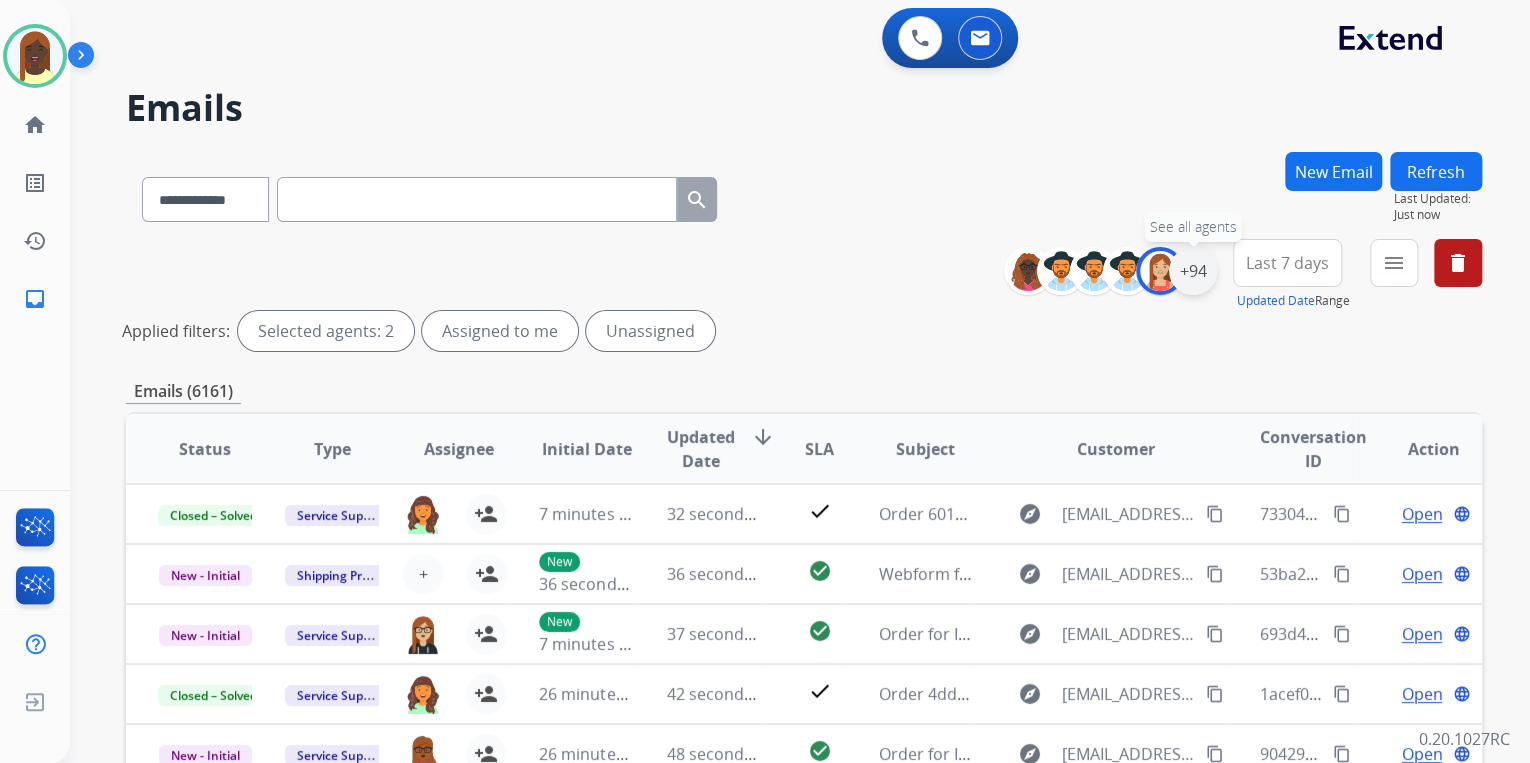 click on "+94" at bounding box center (1193, 271) 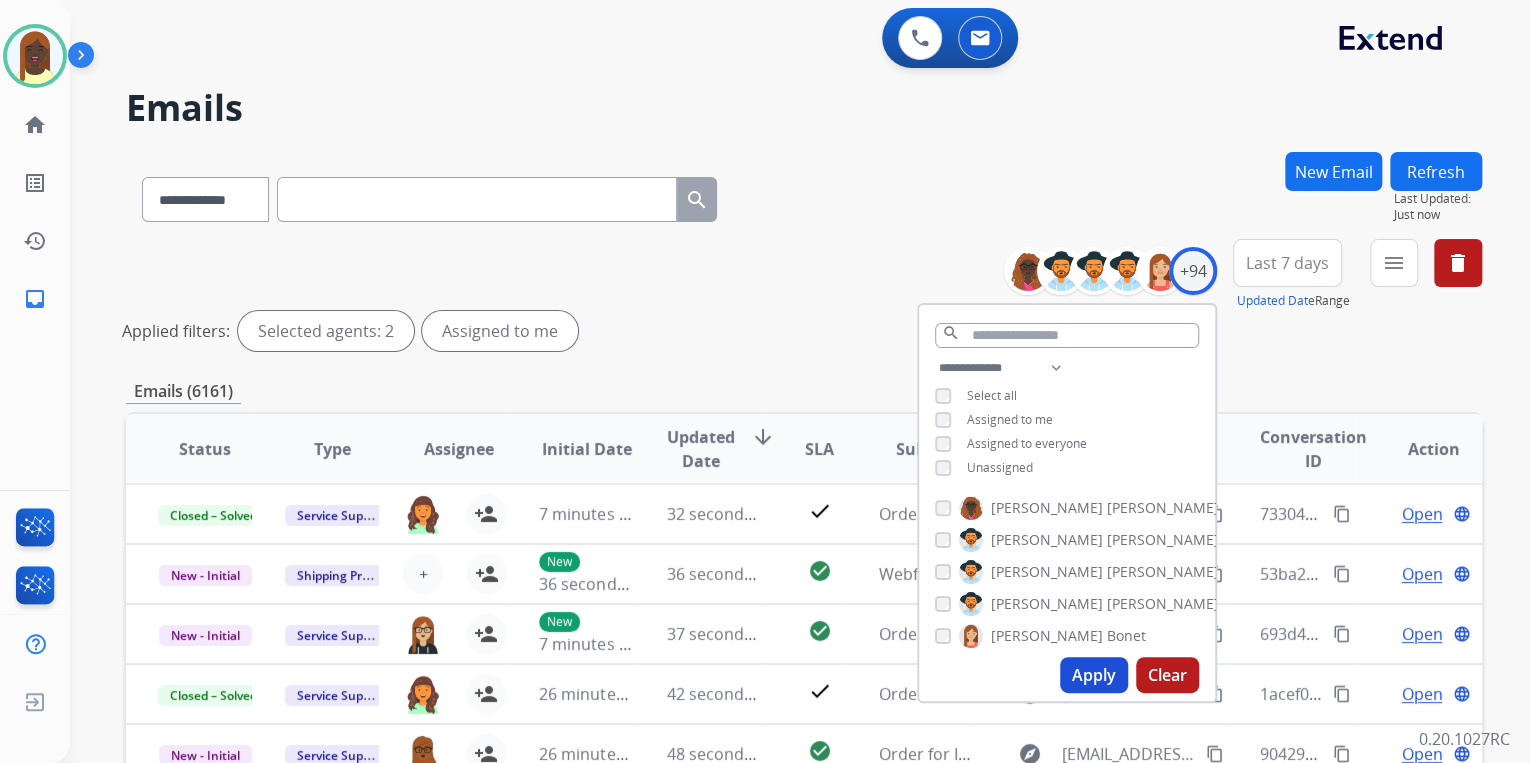 click on "Apply" at bounding box center (1094, 675) 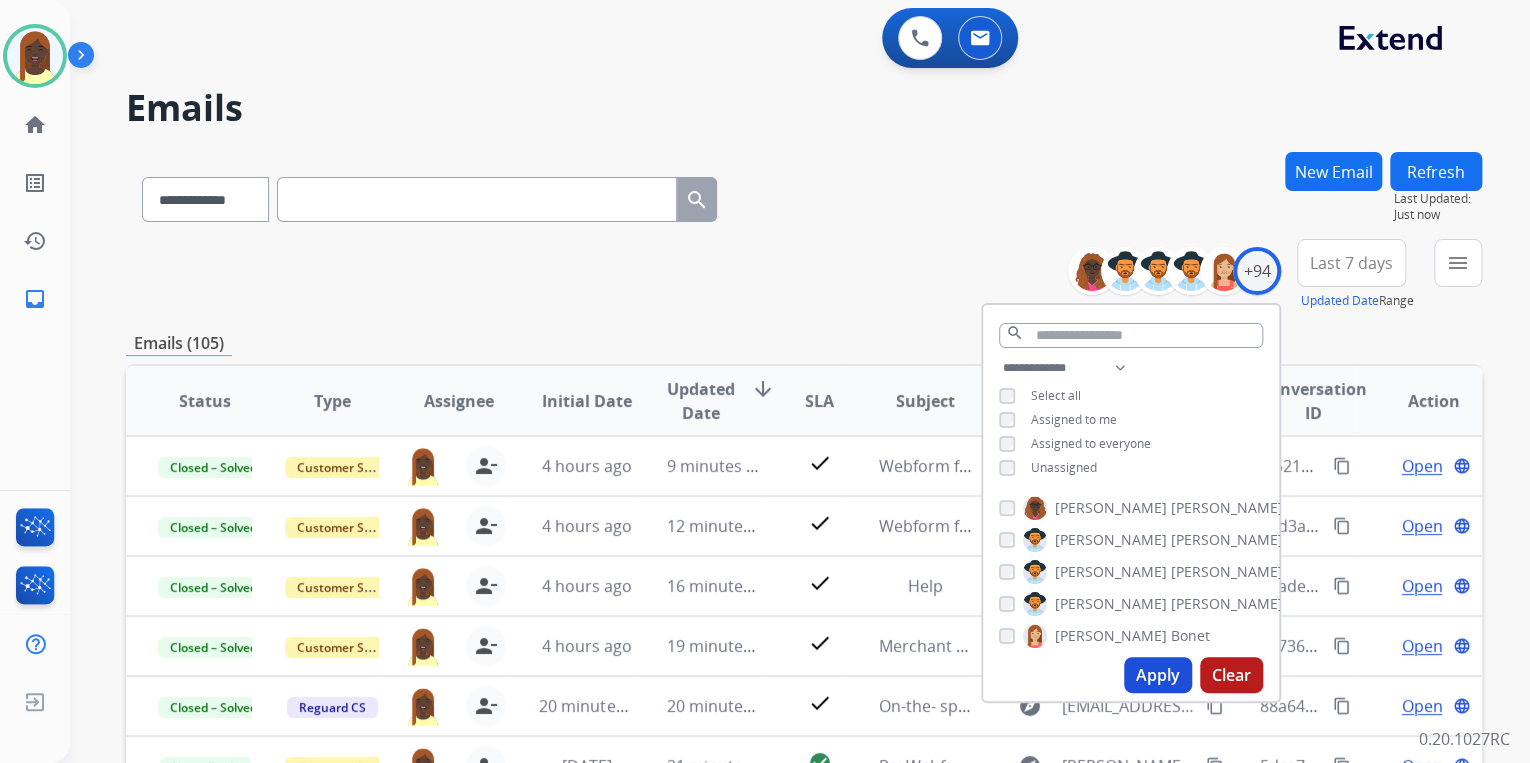 click on "**********" at bounding box center (804, 275) 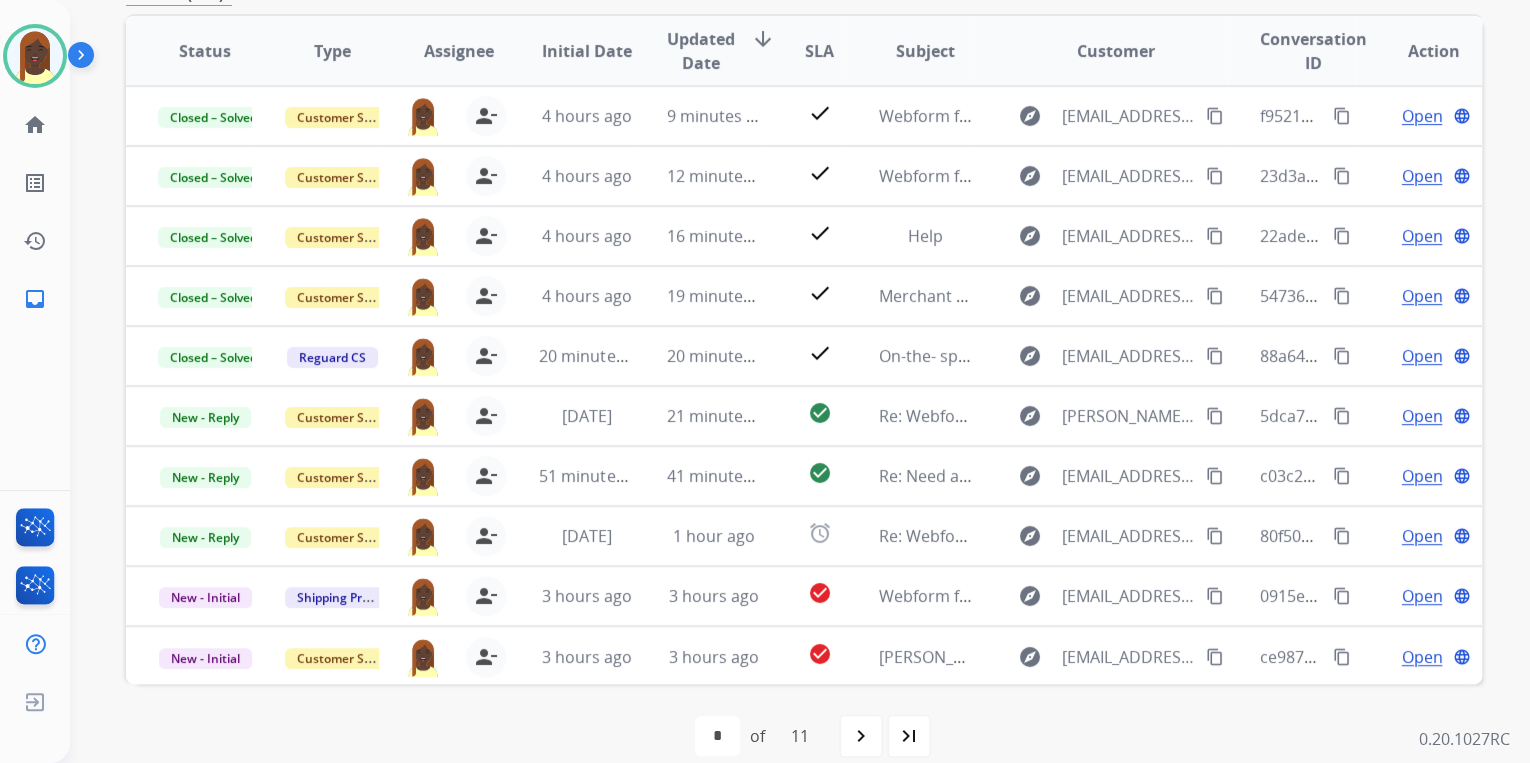 scroll, scrollTop: 374, scrollLeft: 0, axis: vertical 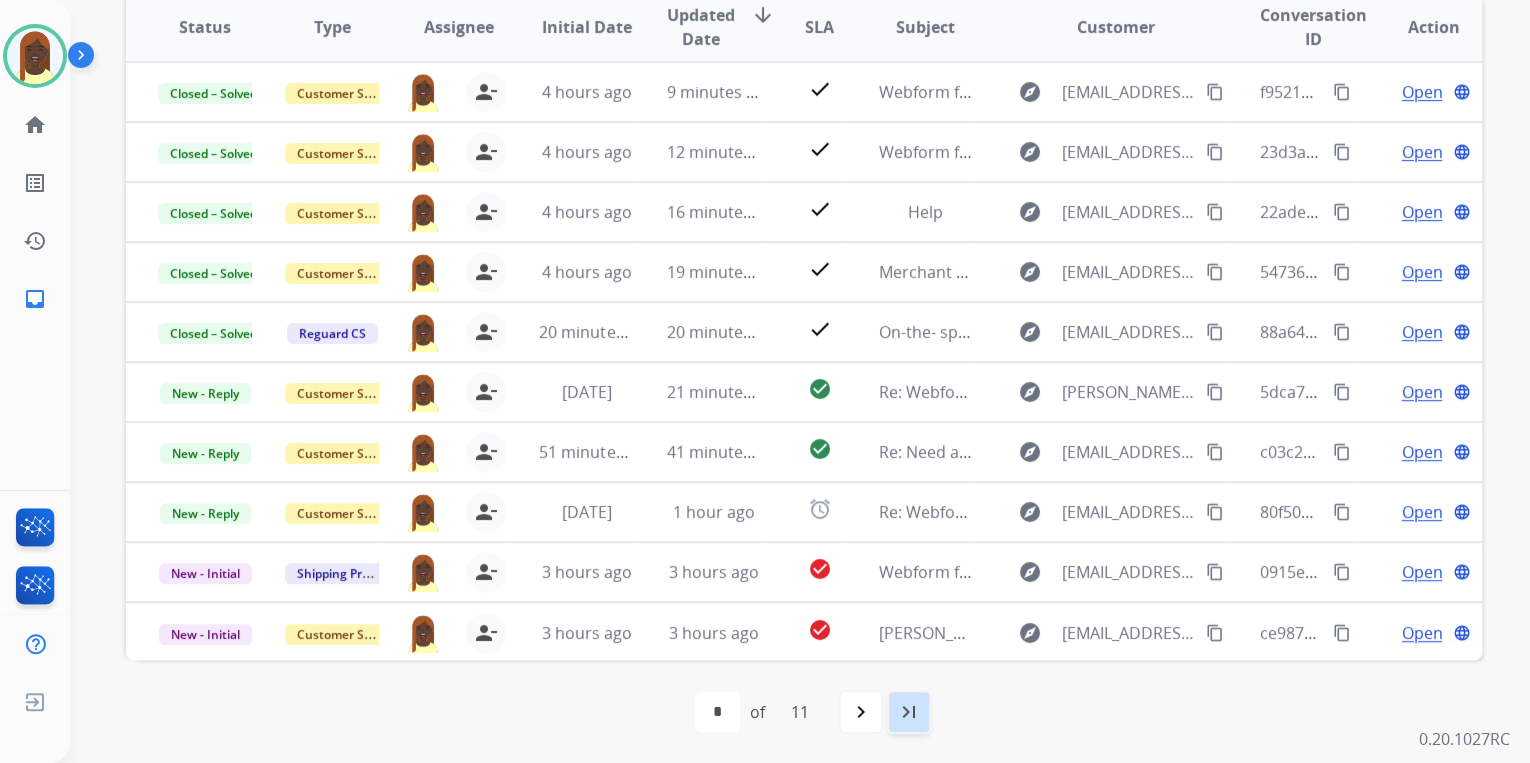 click on "last_page" at bounding box center [909, 712] 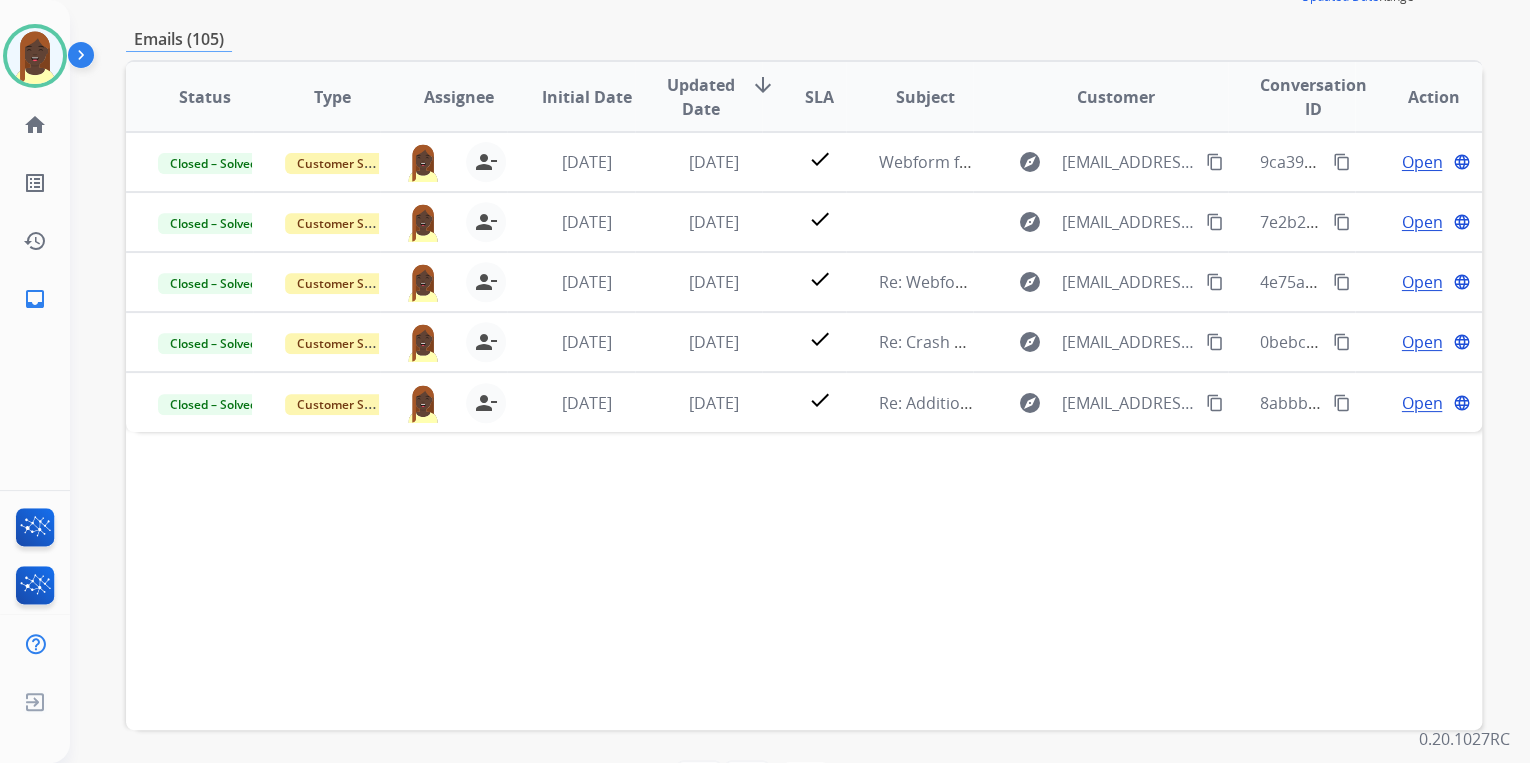 scroll, scrollTop: 374, scrollLeft: 0, axis: vertical 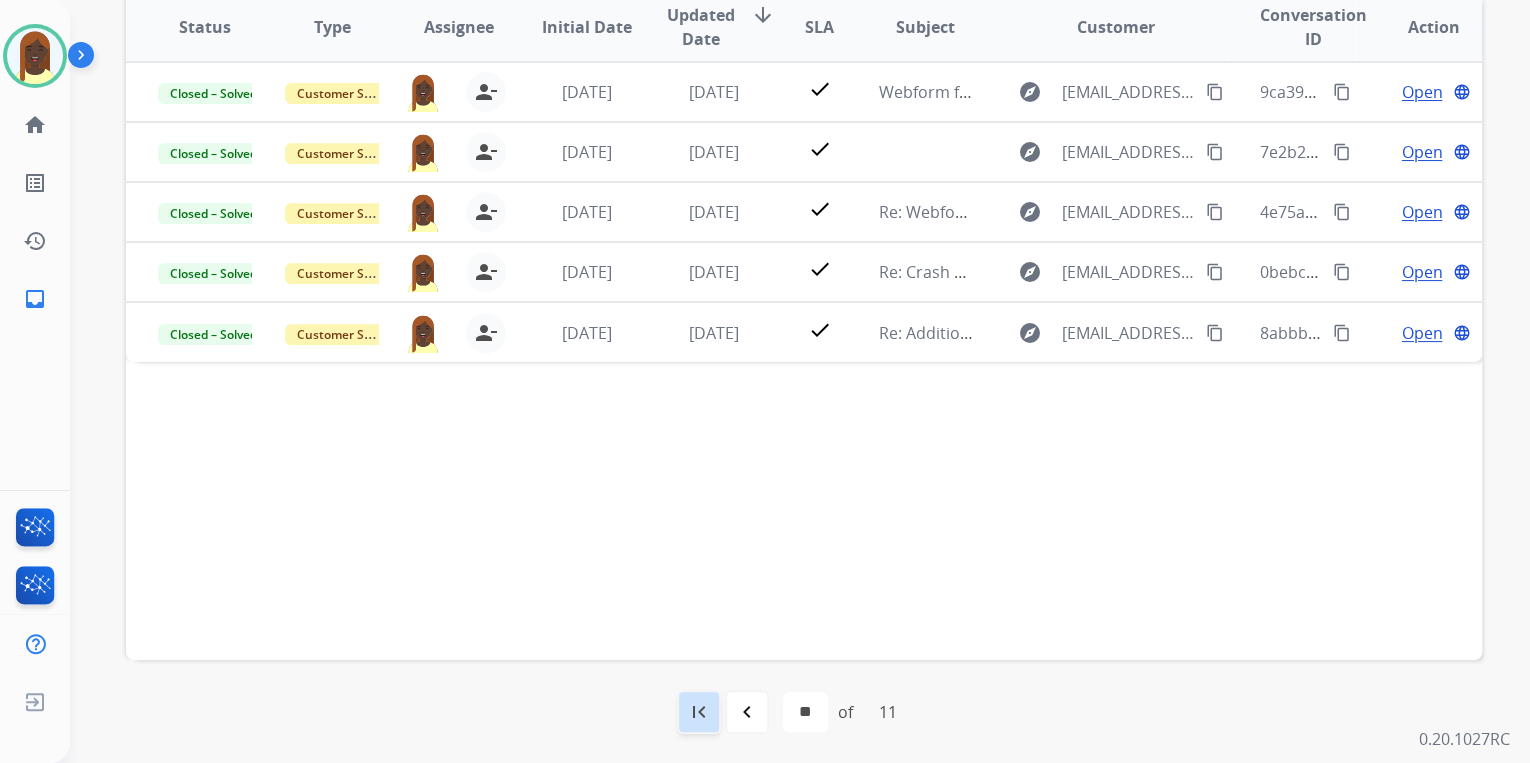 click on "first_page" at bounding box center (699, 712) 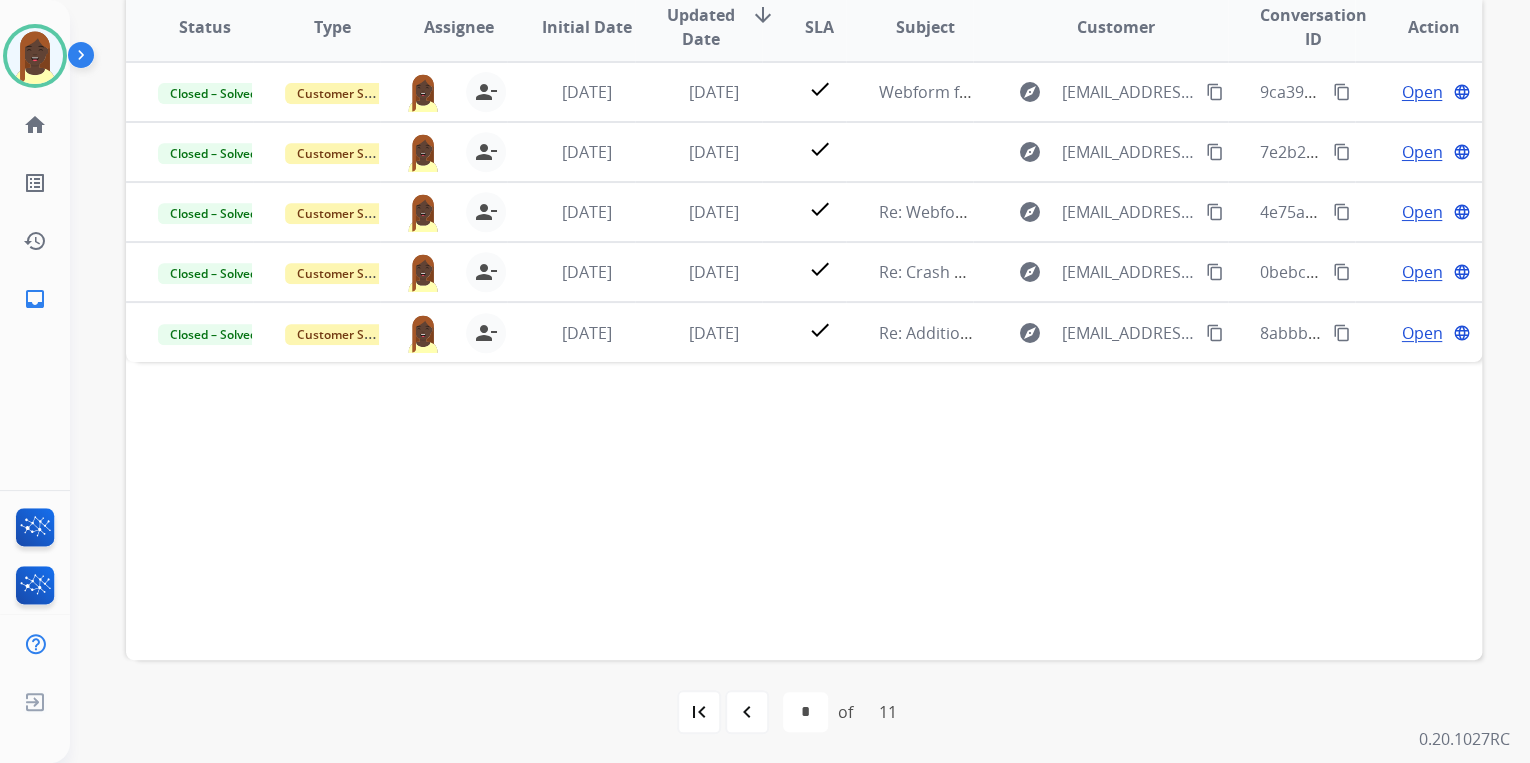 scroll, scrollTop: 0, scrollLeft: 0, axis: both 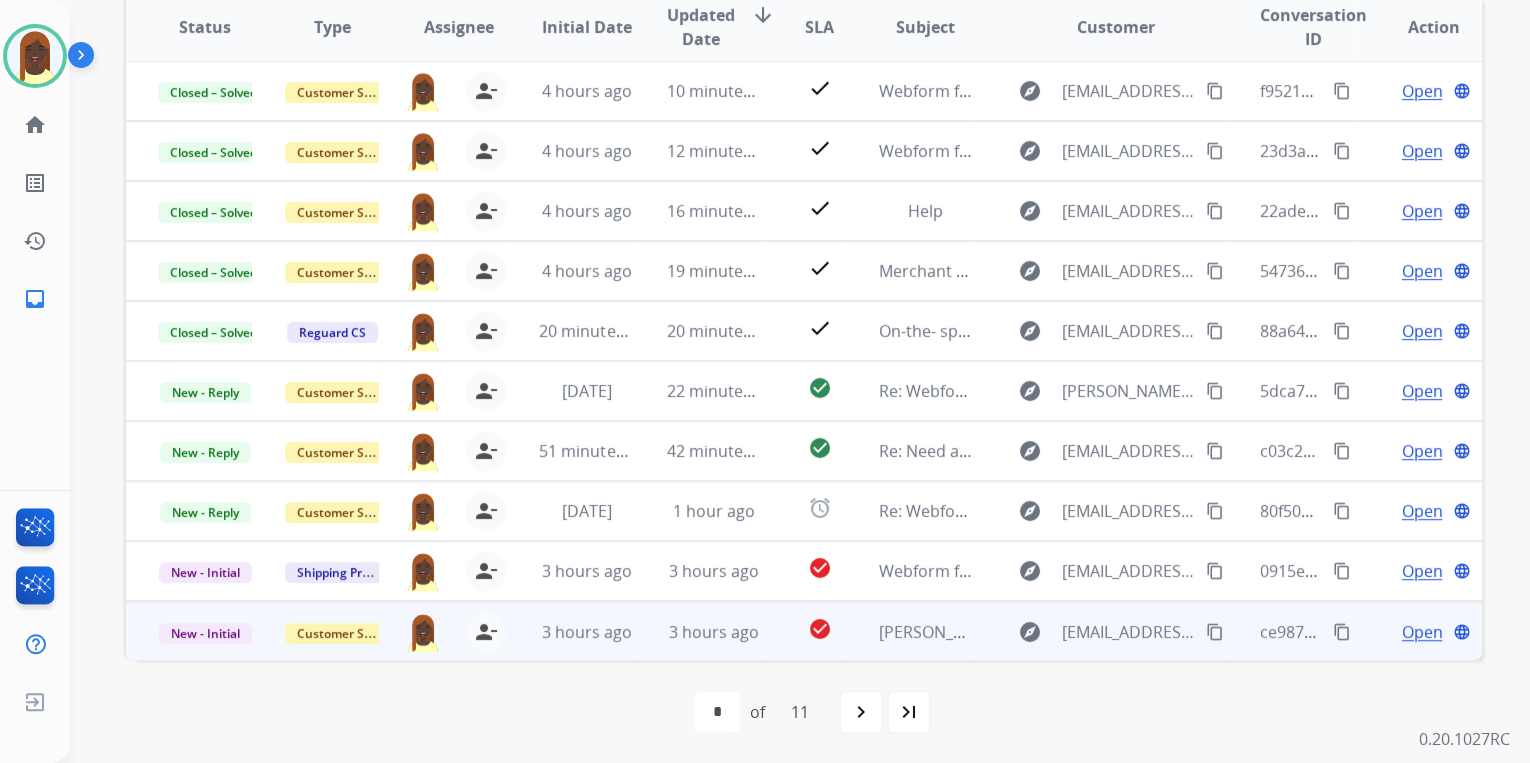 click on "content_copy" at bounding box center (1342, 632) 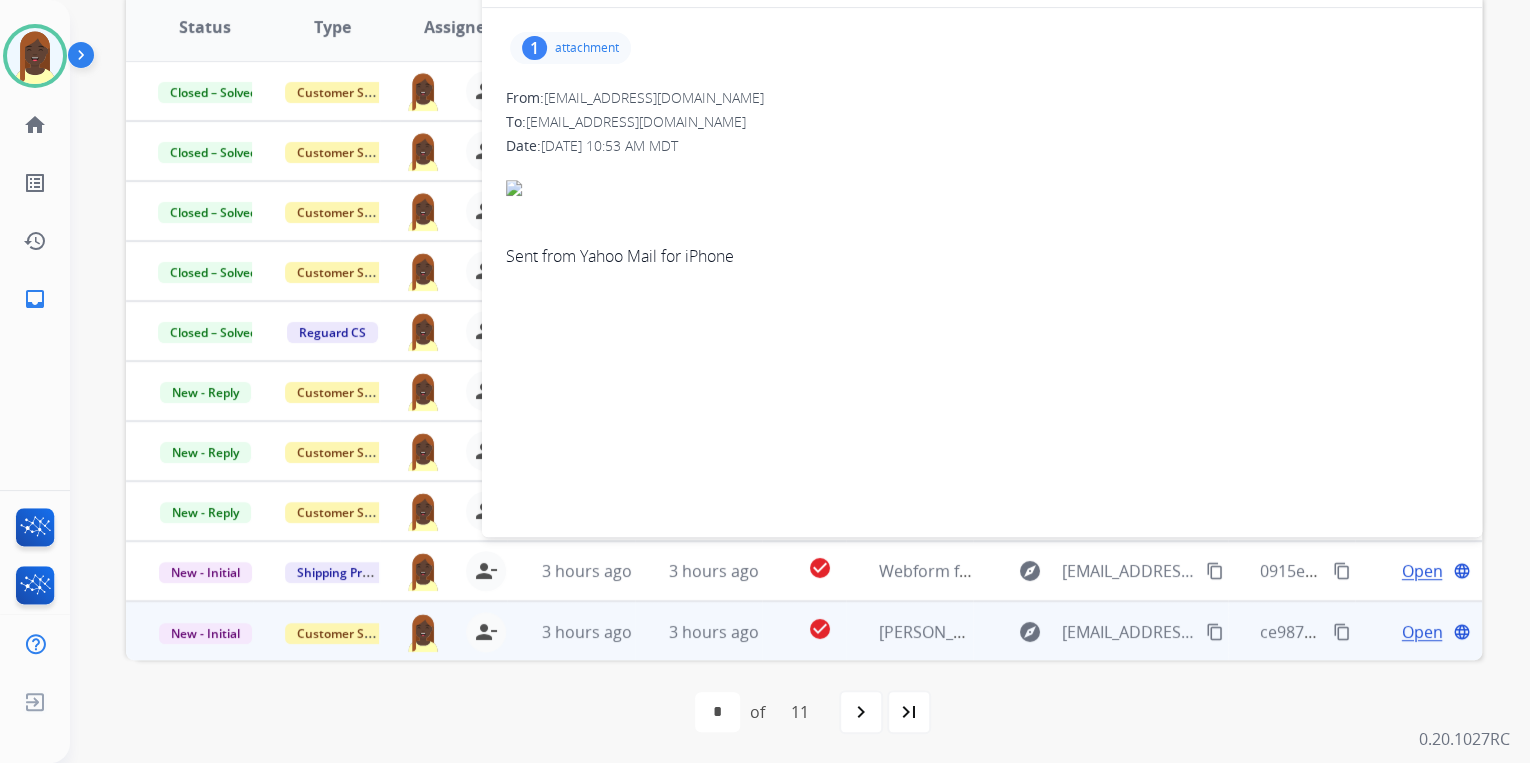 click on "attachment" at bounding box center (587, 48) 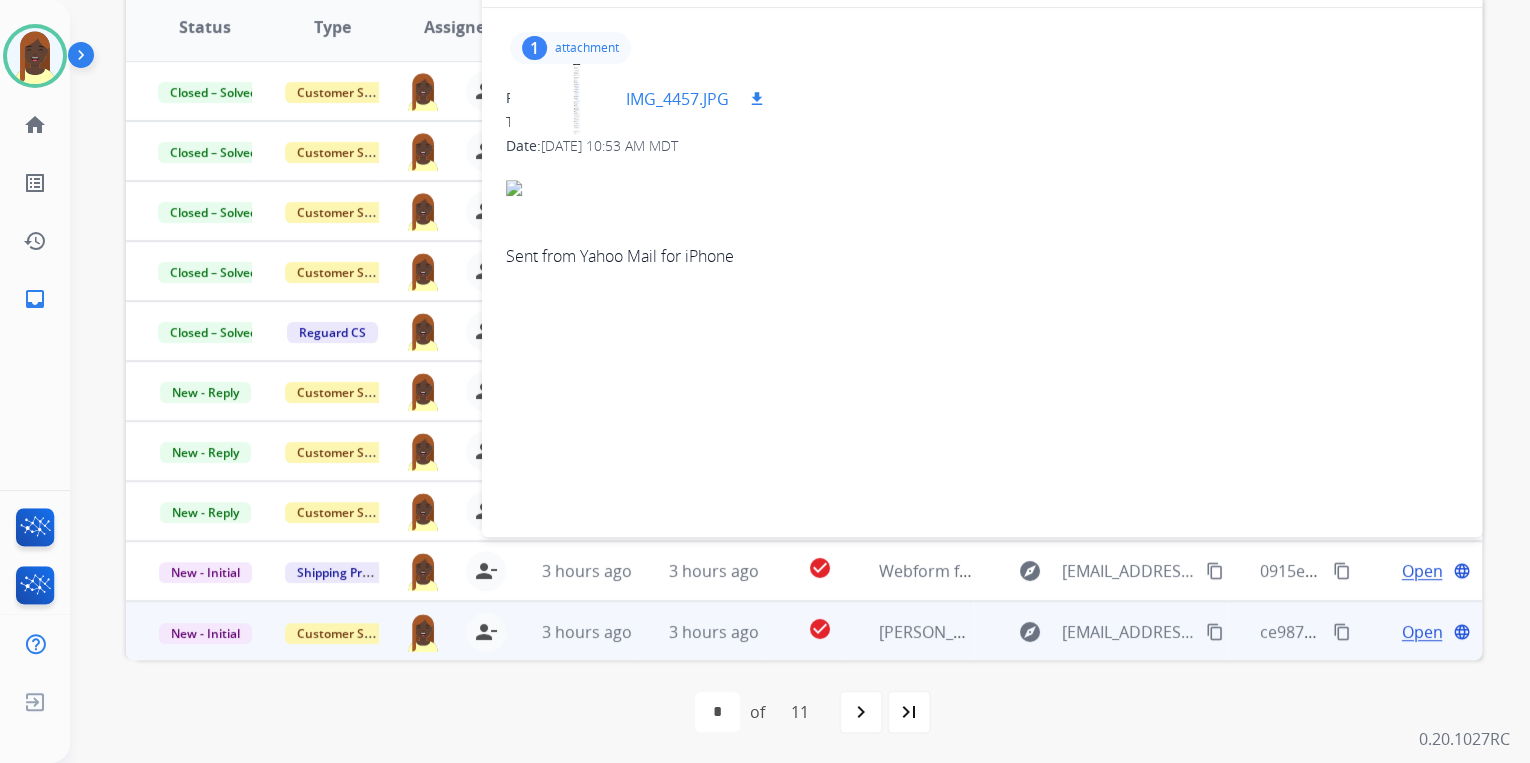 drag, startPoint x: 759, startPoint y: 95, endPoint x: 778, endPoint y: 112, distance: 25.495098 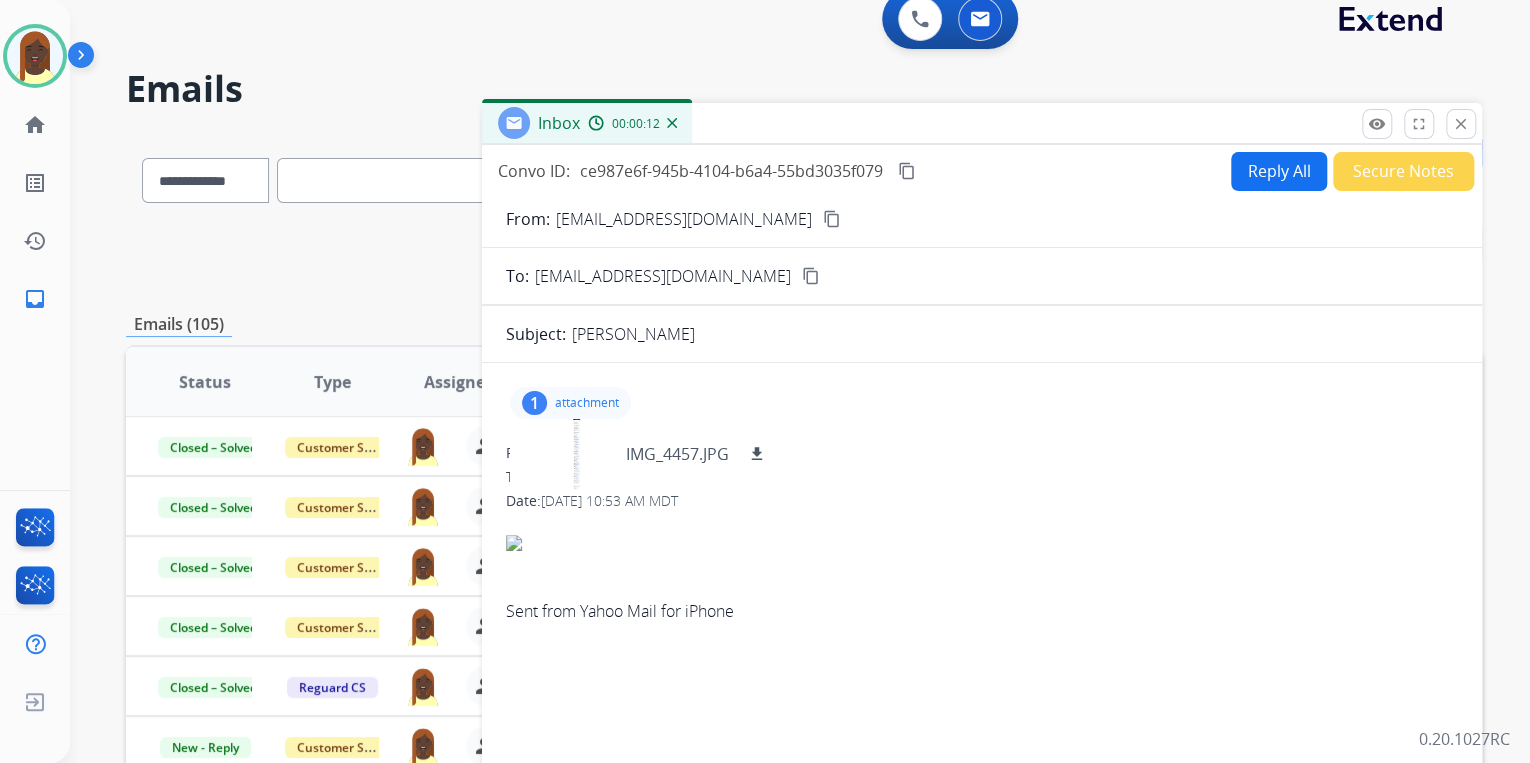 scroll, scrollTop: 0, scrollLeft: 0, axis: both 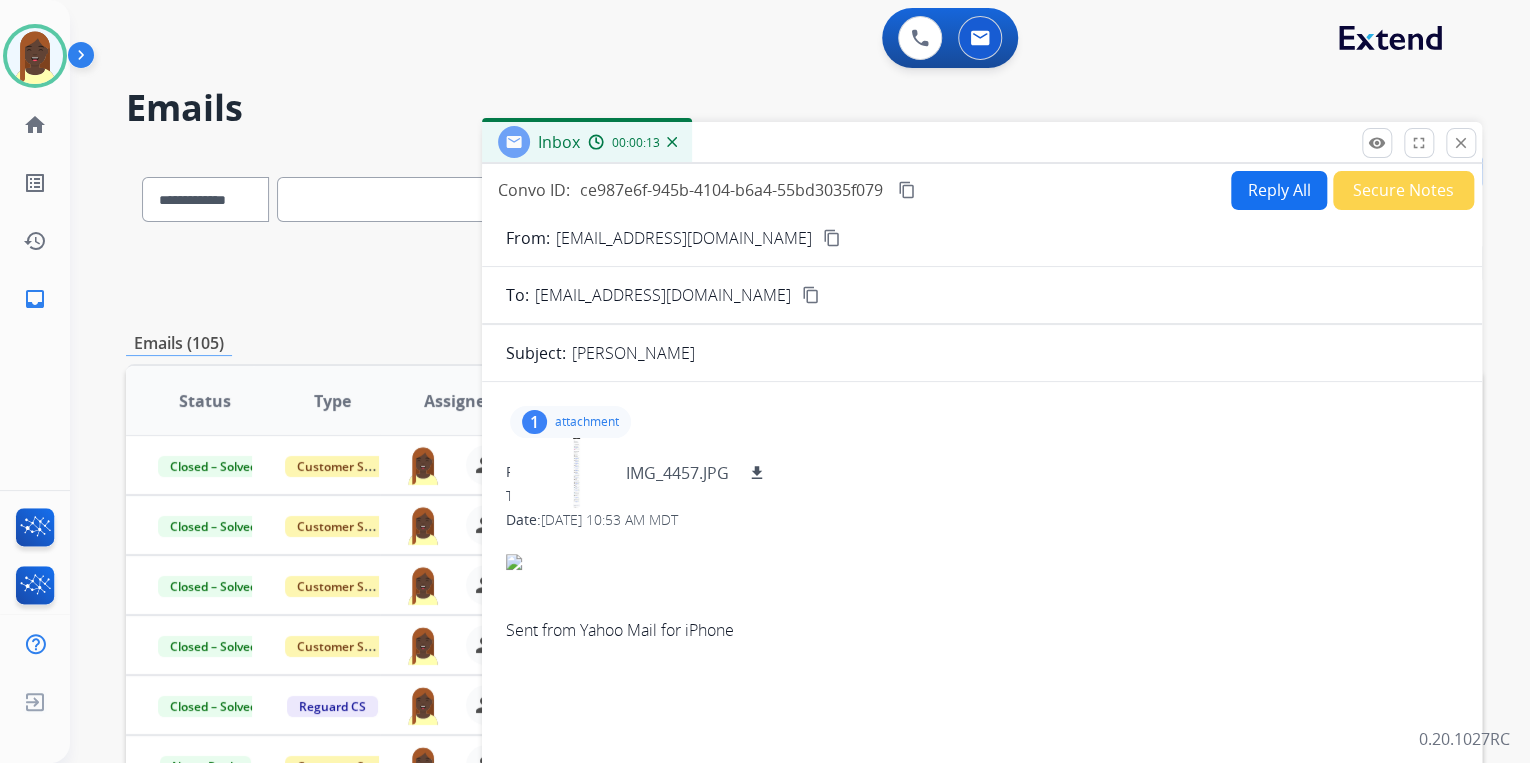 click on "content_copy" at bounding box center (832, 238) 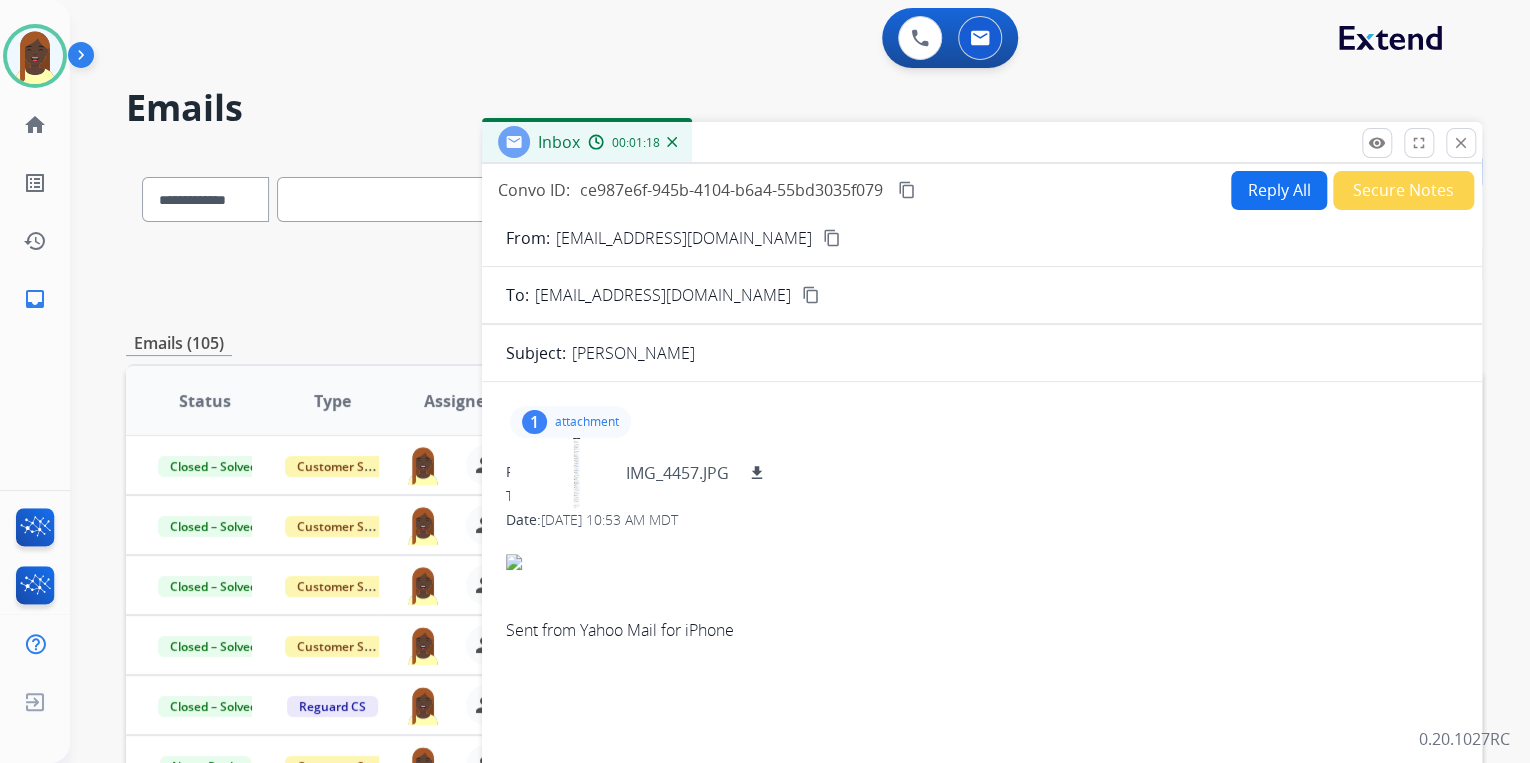click on "Reply All" at bounding box center (1279, 190) 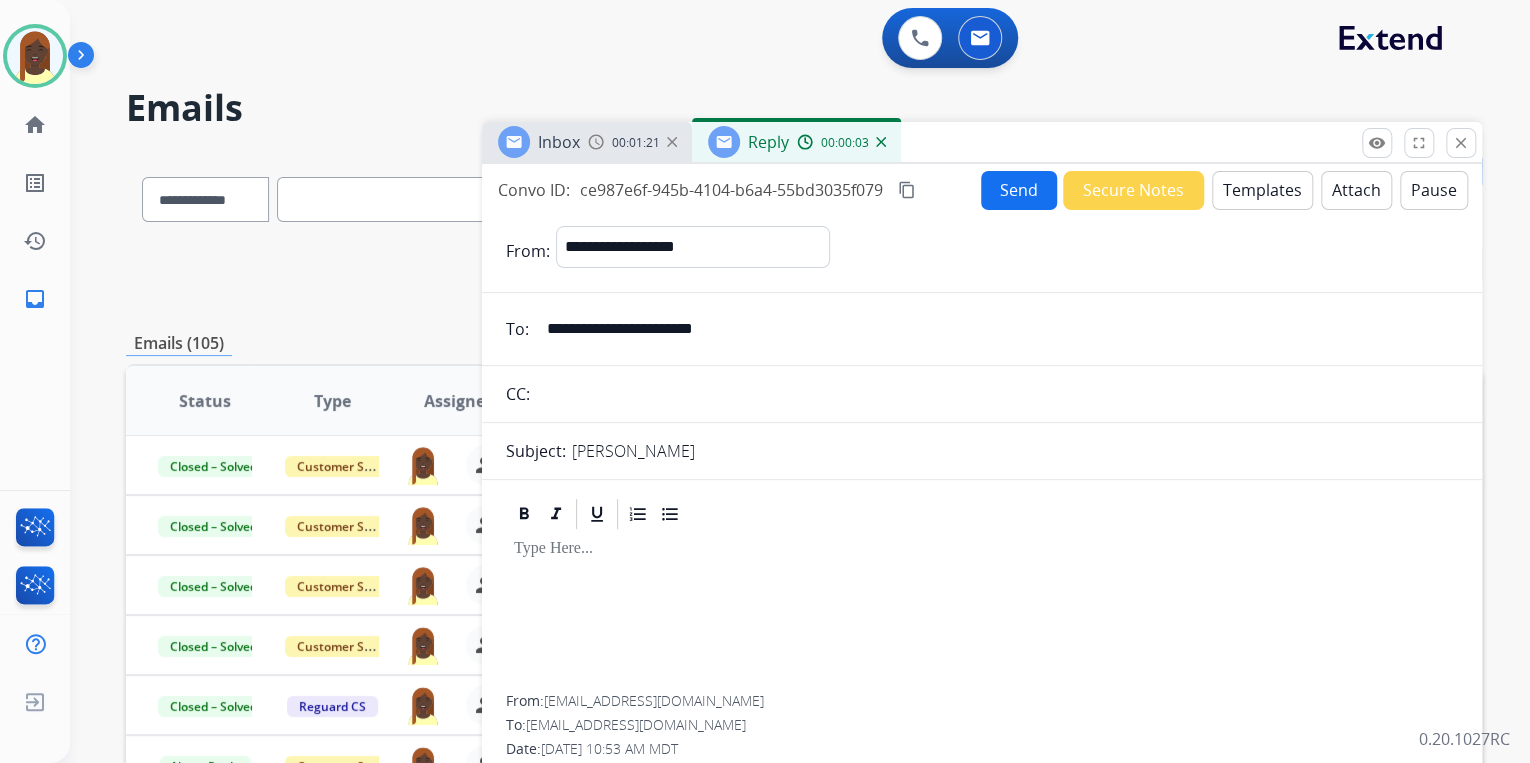 click on "Templates" at bounding box center [1262, 190] 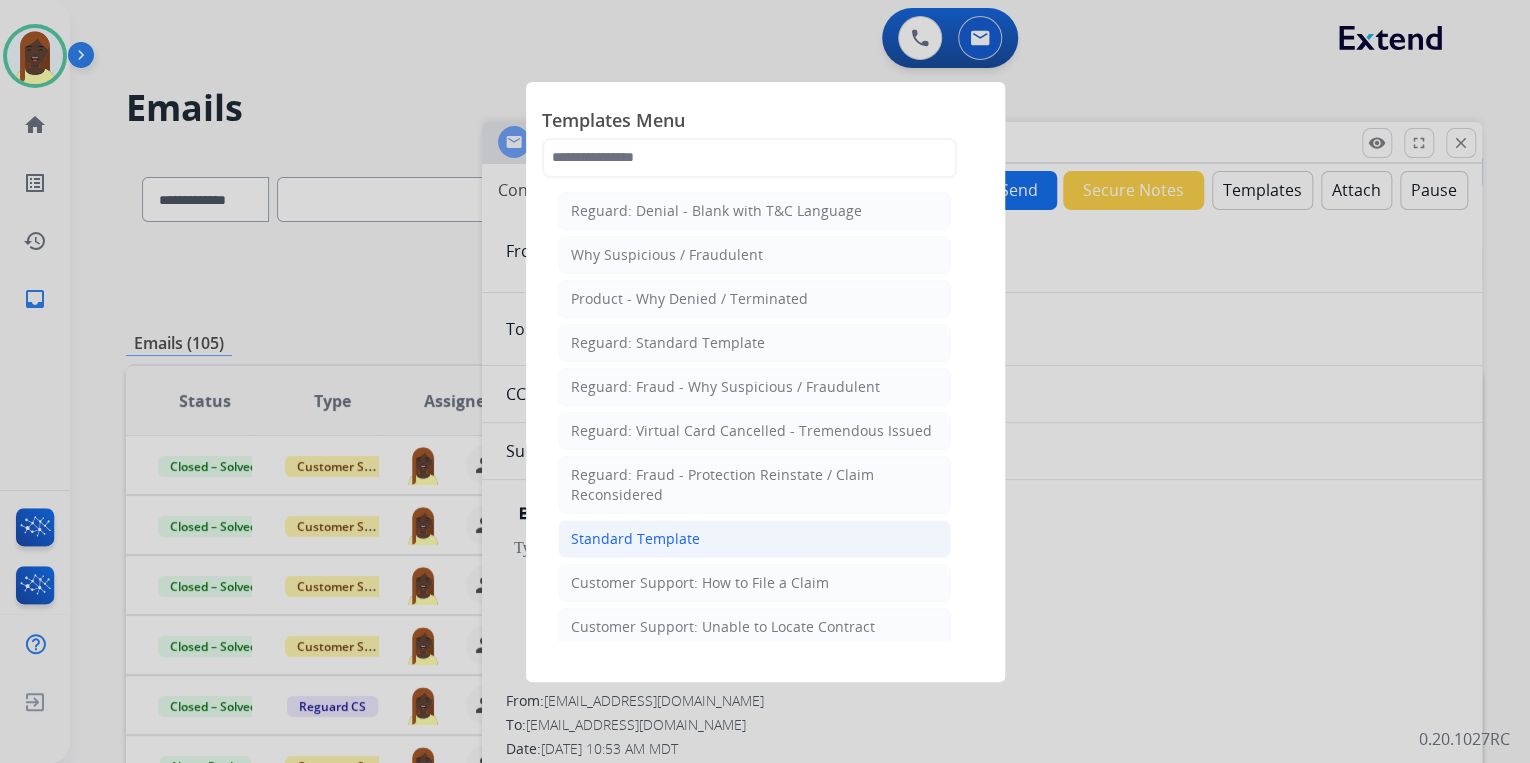 click on "Standard Template" 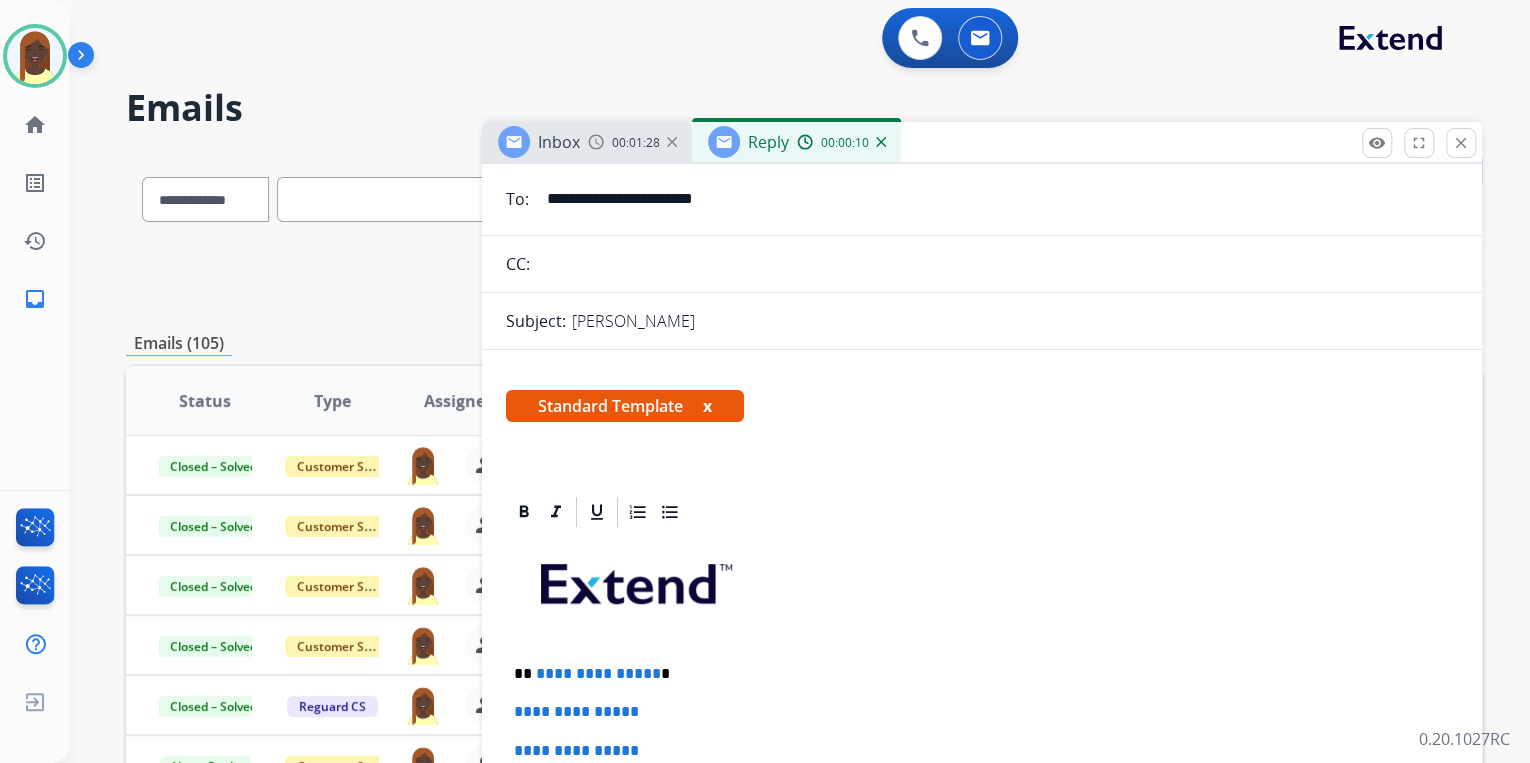 scroll, scrollTop: 400, scrollLeft: 0, axis: vertical 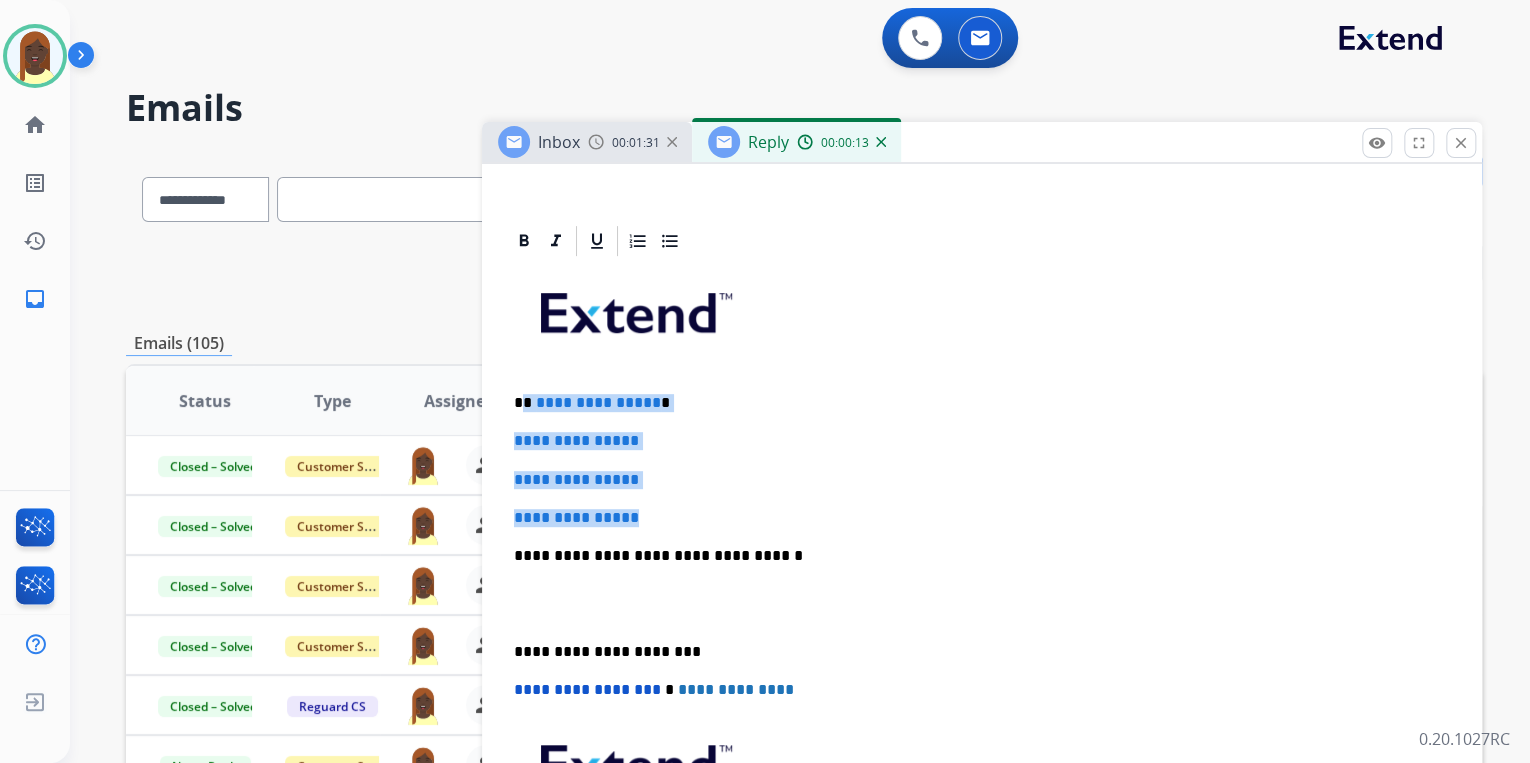 drag, startPoint x: 527, startPoint y: 398, endPoint x: 668, endPoint y: 512, distance: 181.32016 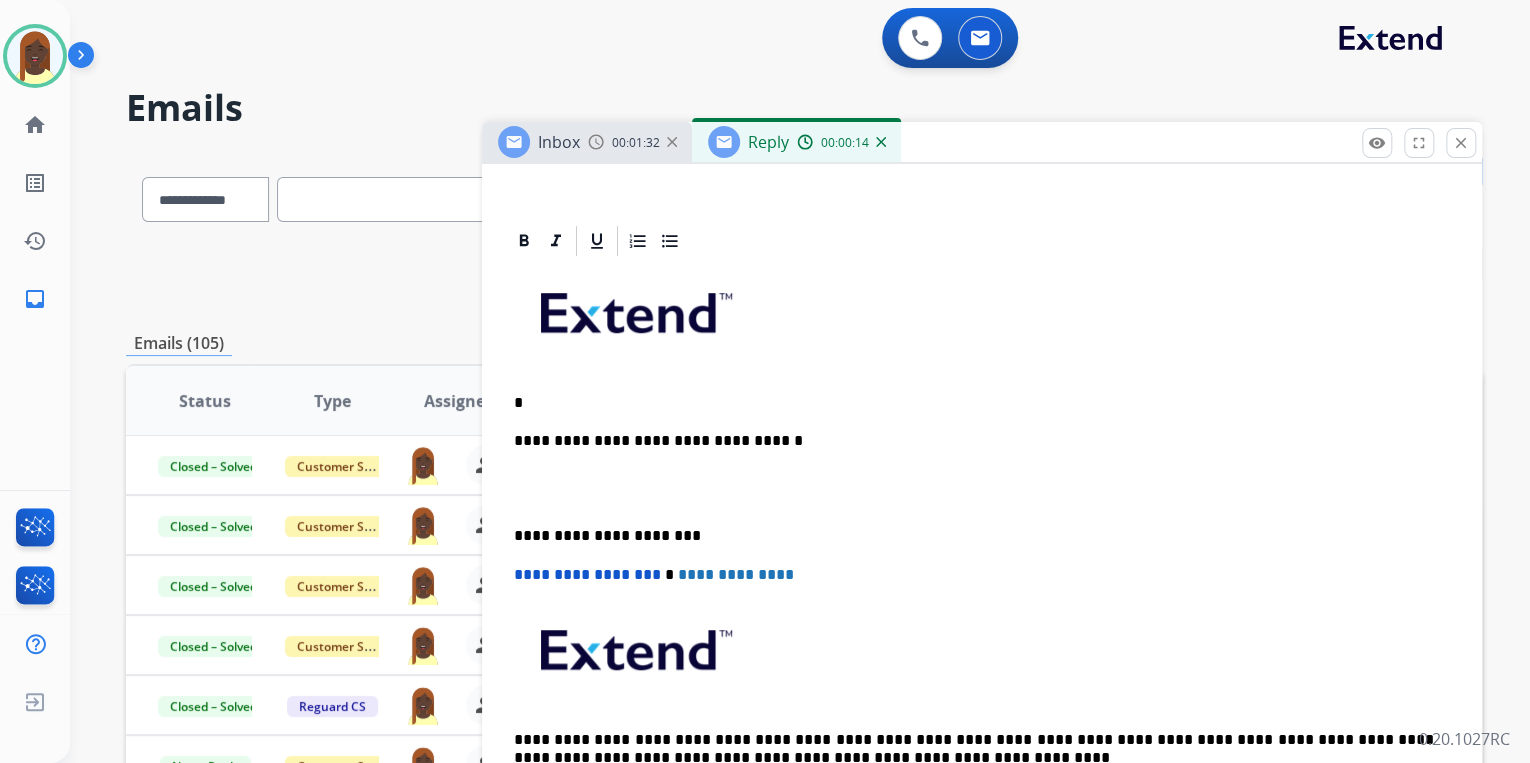 type 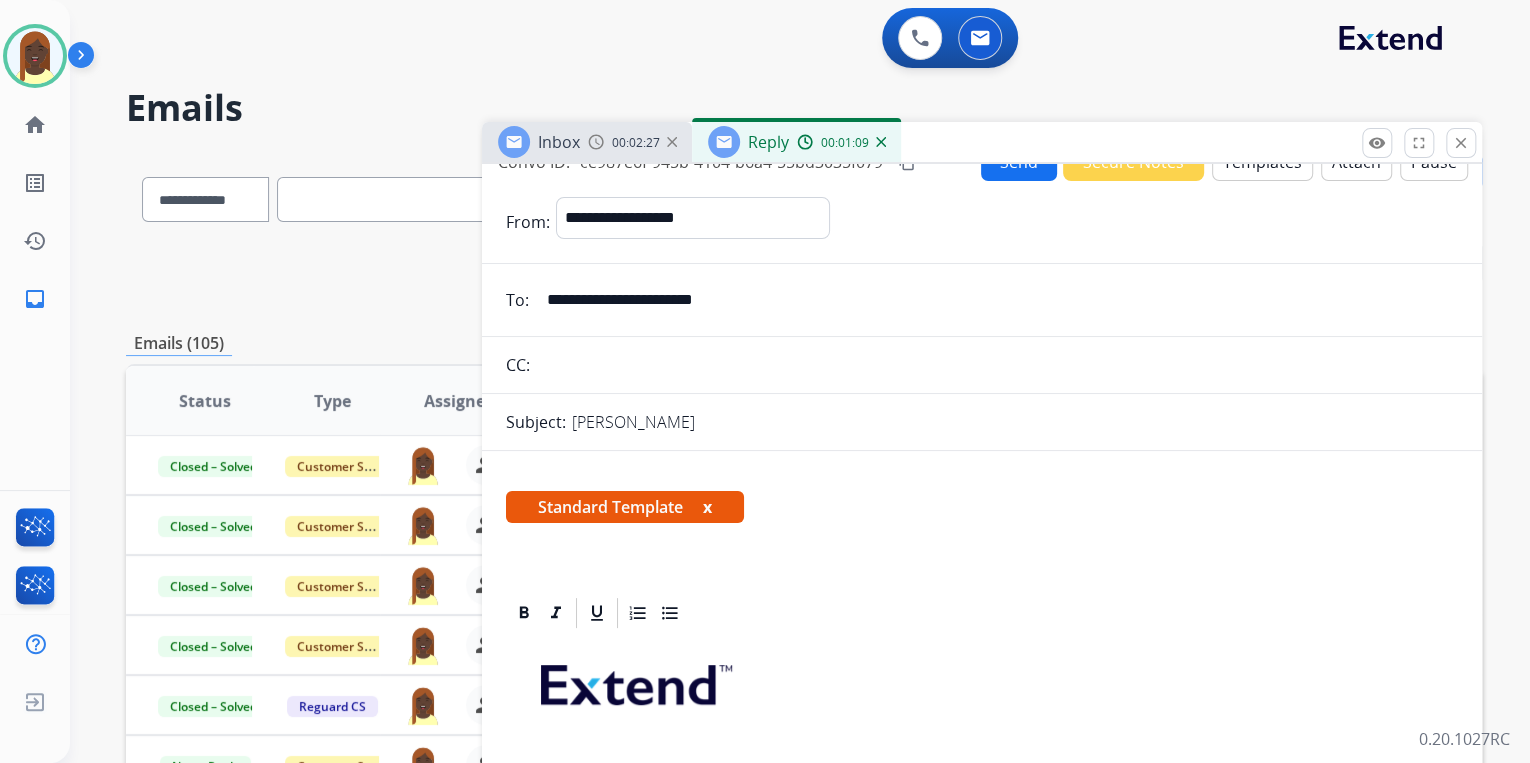 scroll, scrollTop: 0, scrollLeft: 0, axis: both 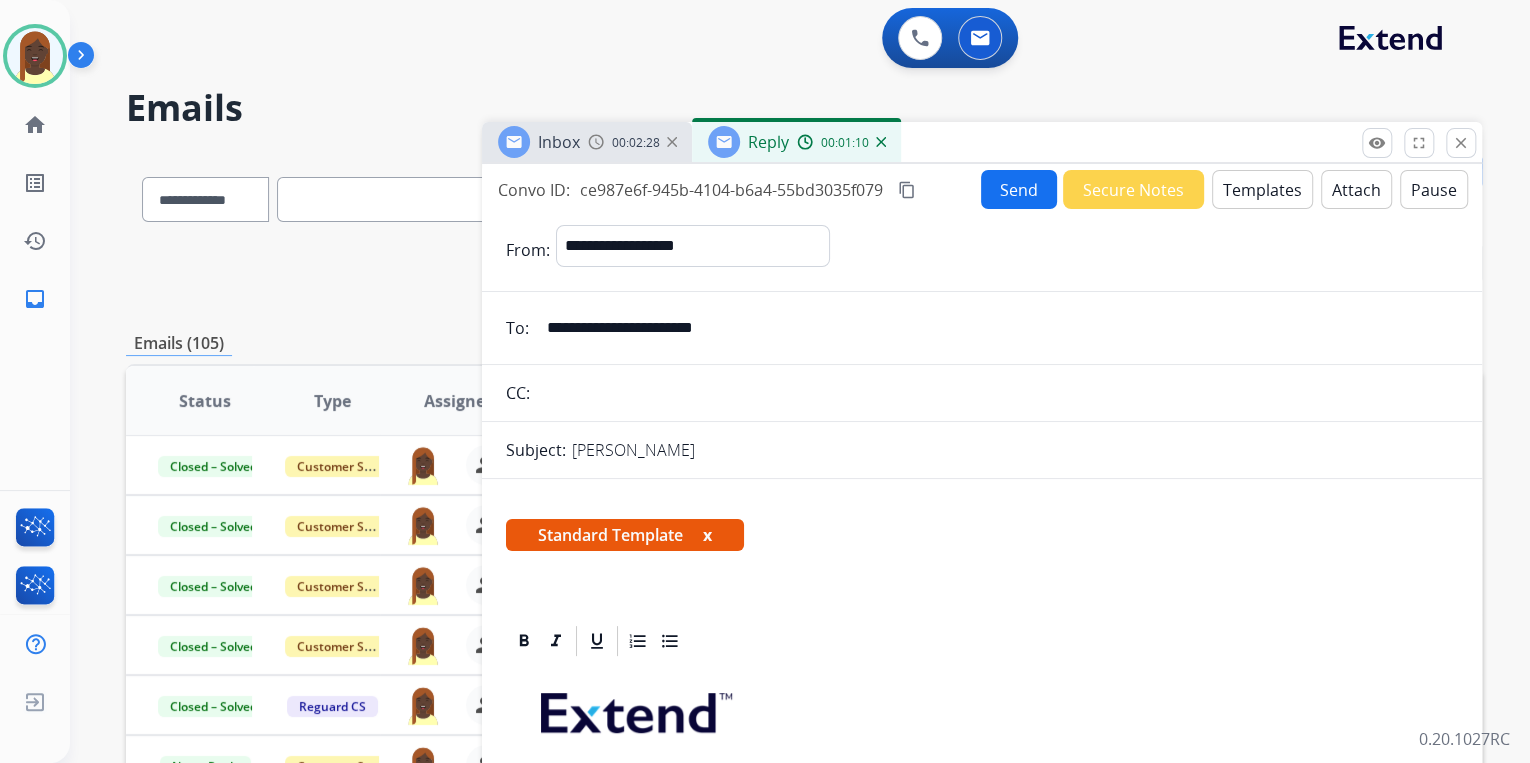 click on "Send" at bounding box center (1019, 189) 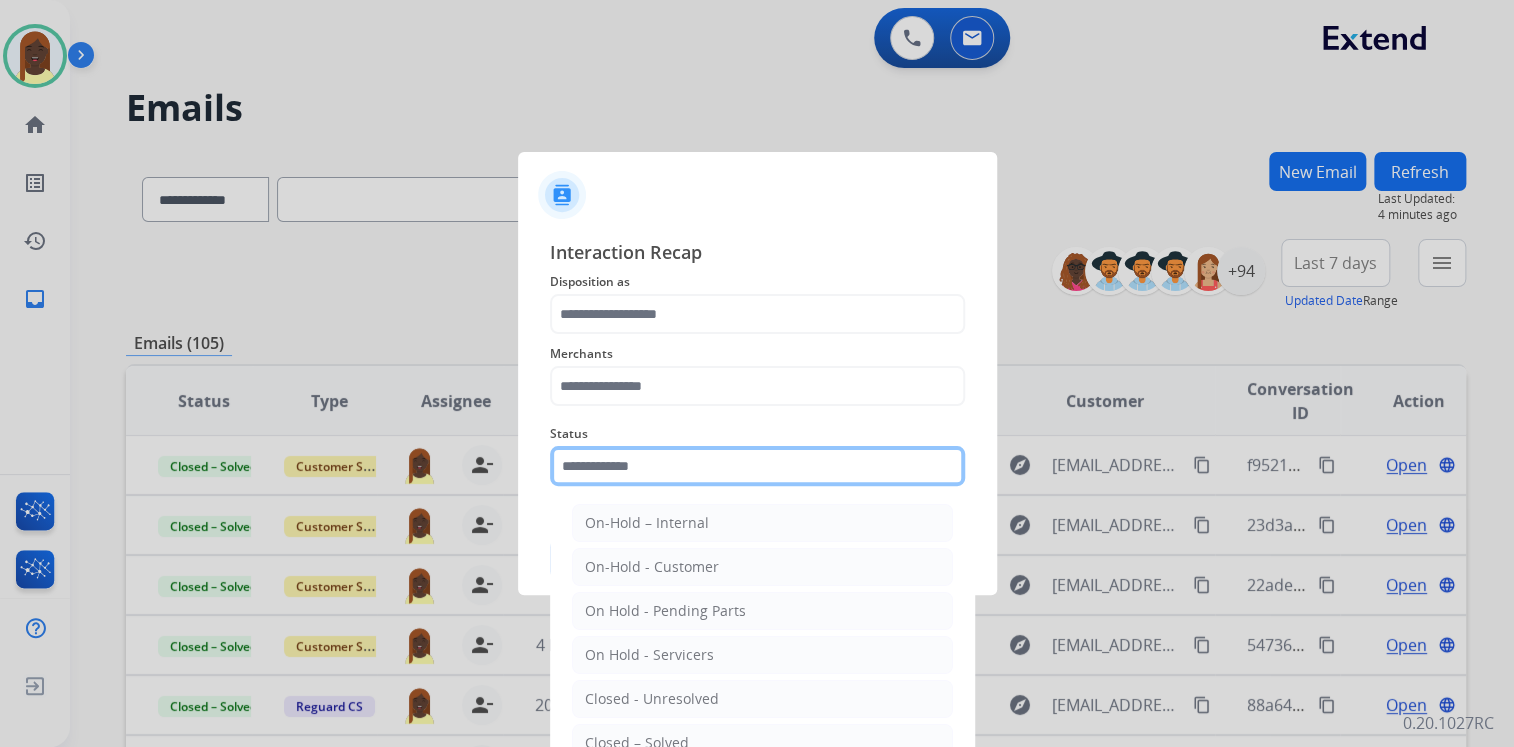 click 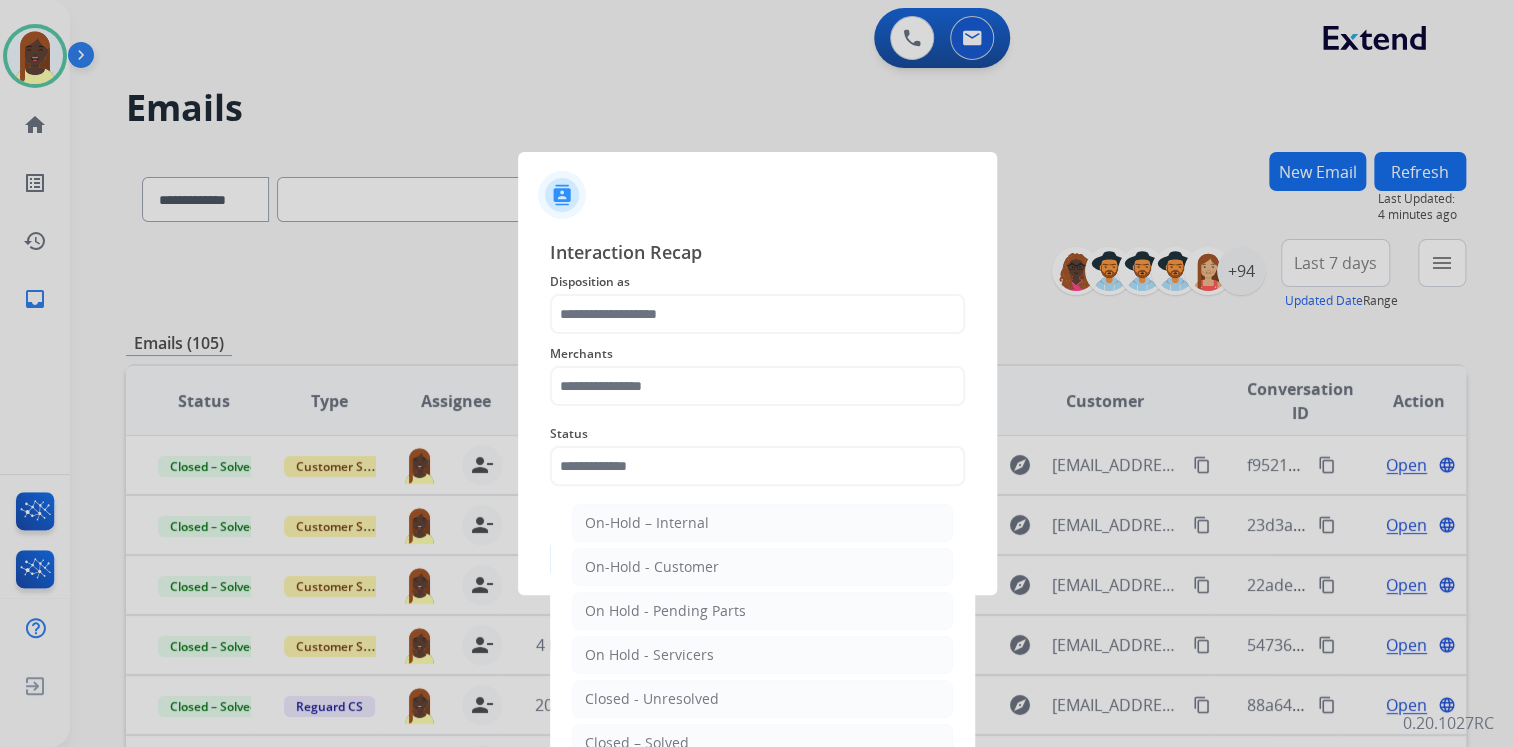 drag, startPoint x: 666, startPoint y: 736, endPoint x: 667, endPoint y: 724, distance: 12.0415945 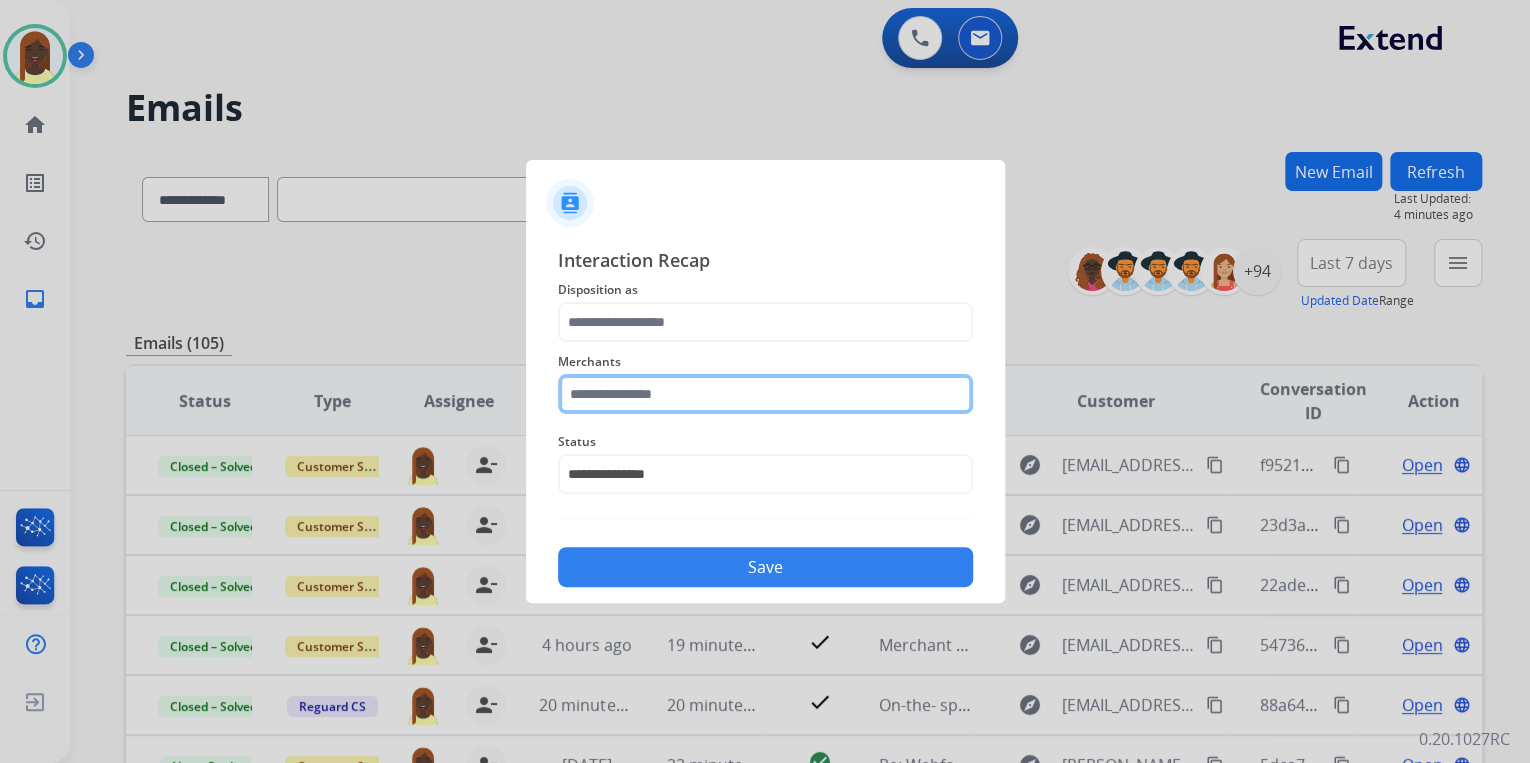 click 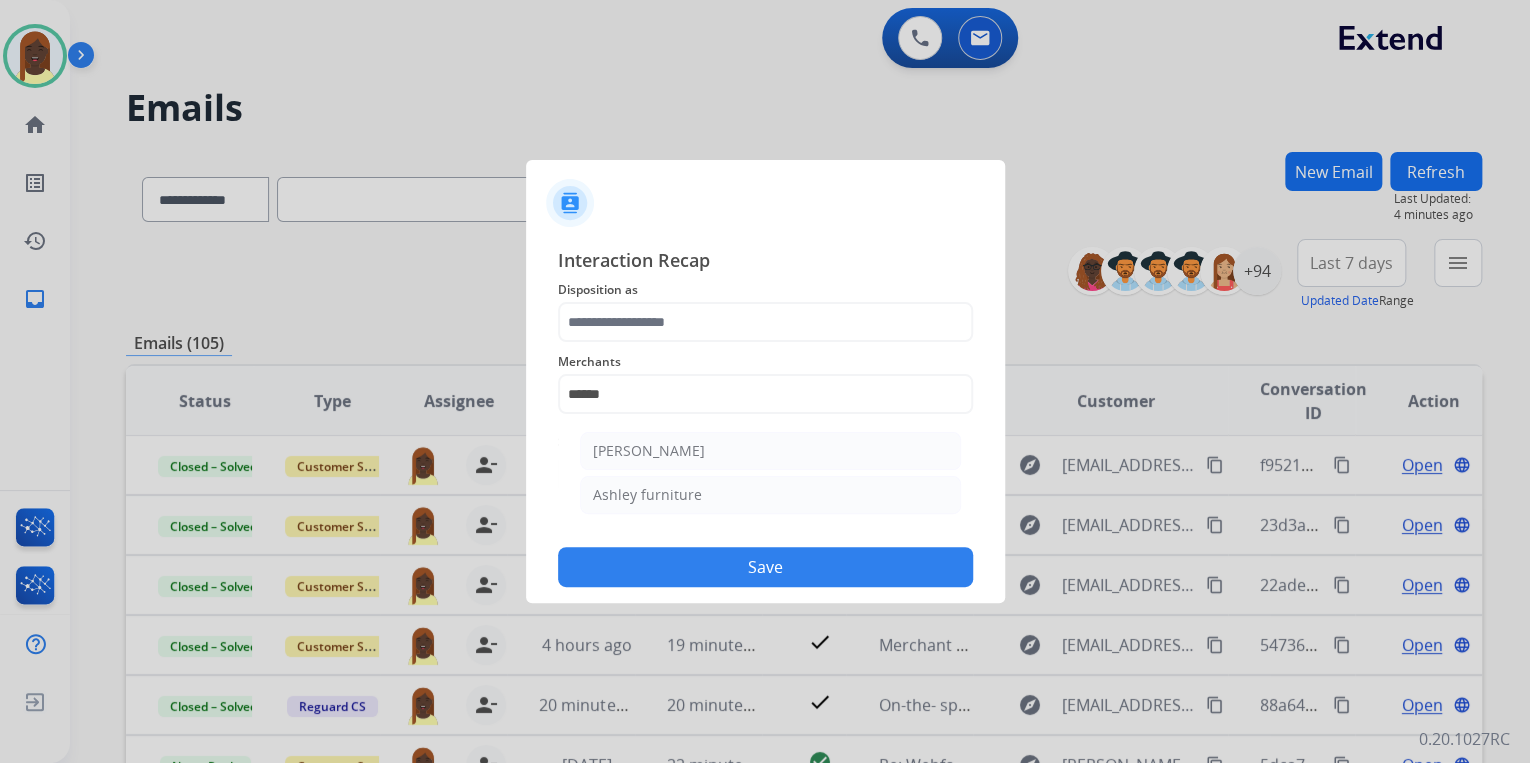drag, startPoint x: 660, startPoint y: 488, endPoint x: 658, endPoint y: 423, distance: 65.03076 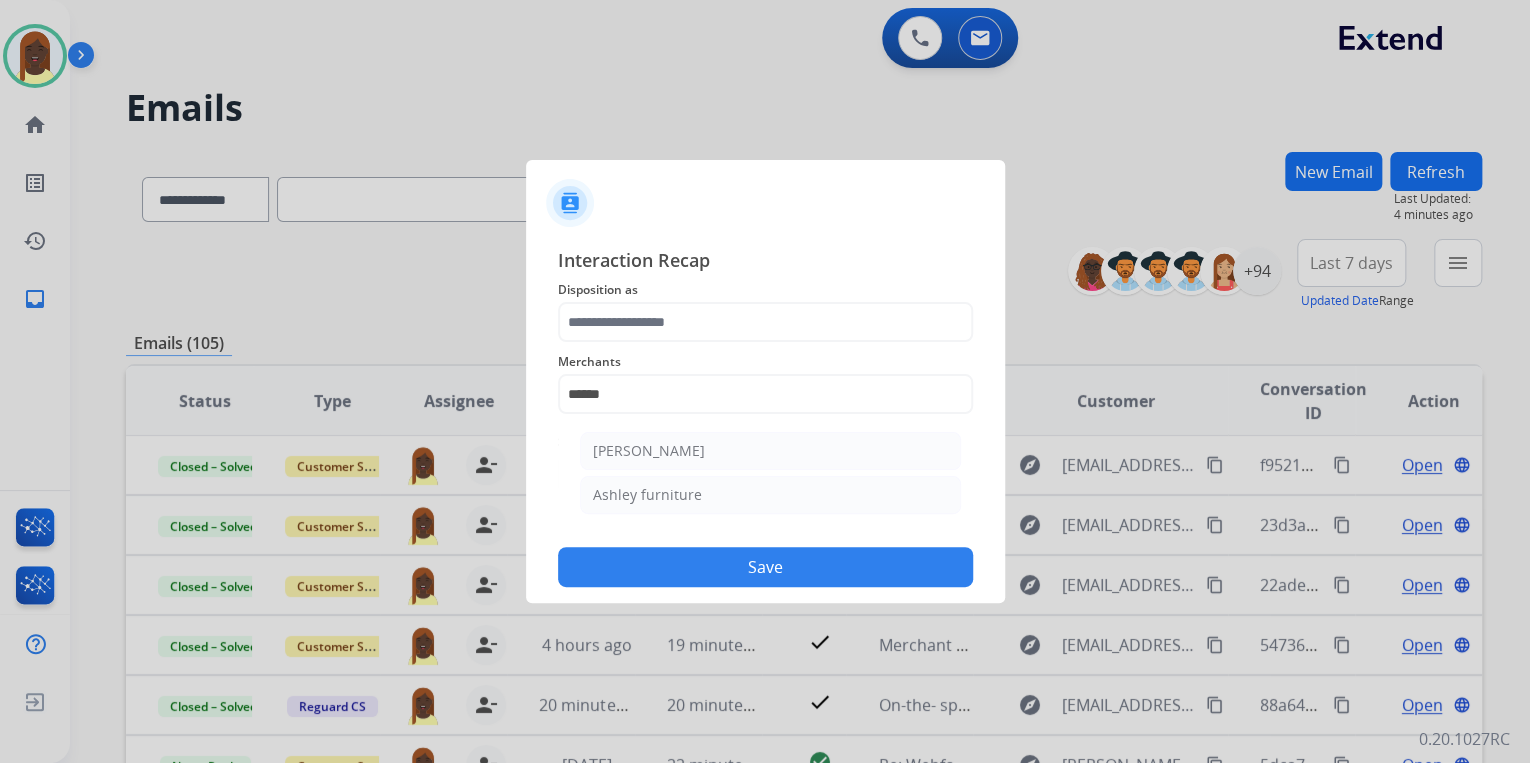 click on "Ashley furniture" 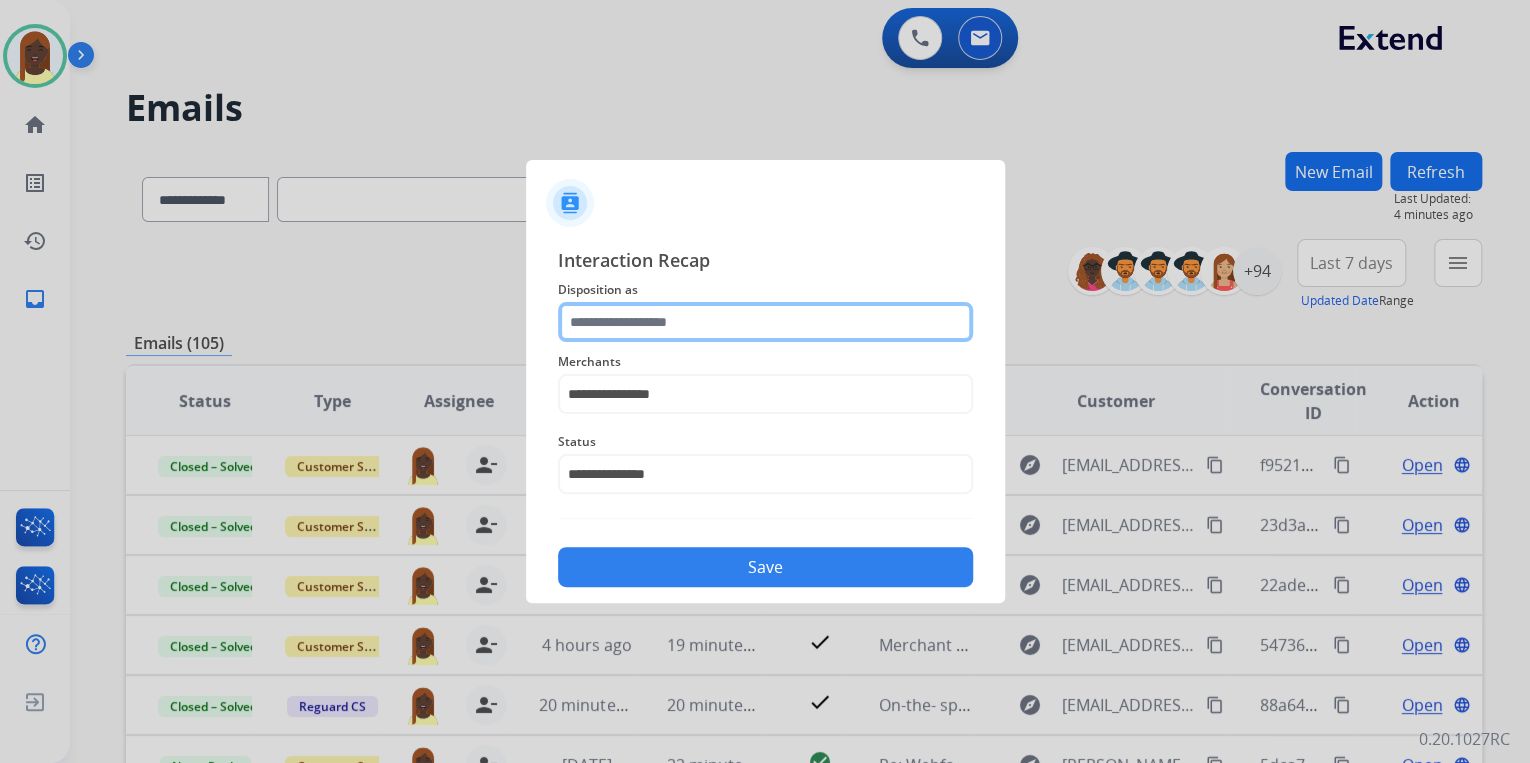 click 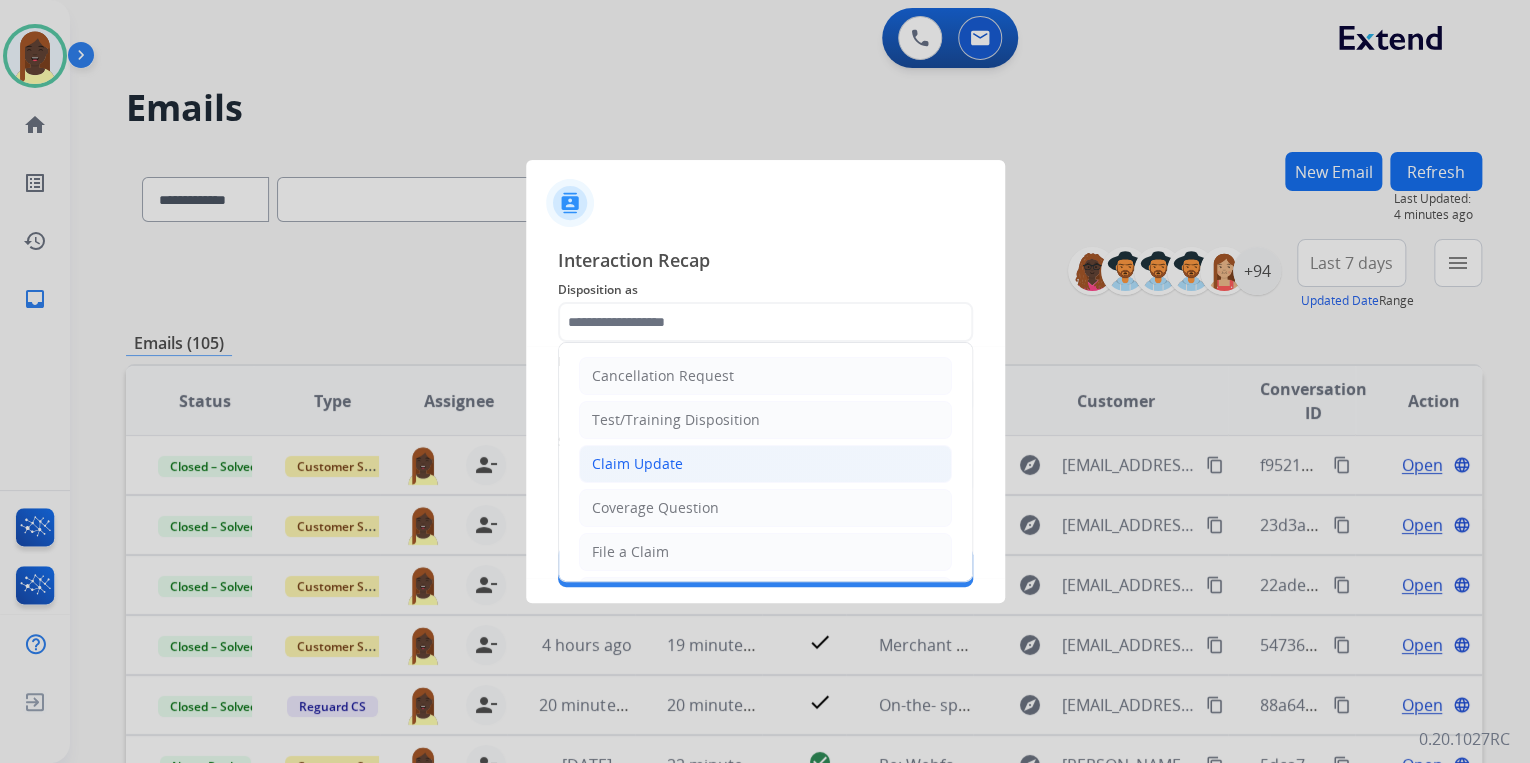 click on "Claim Update" 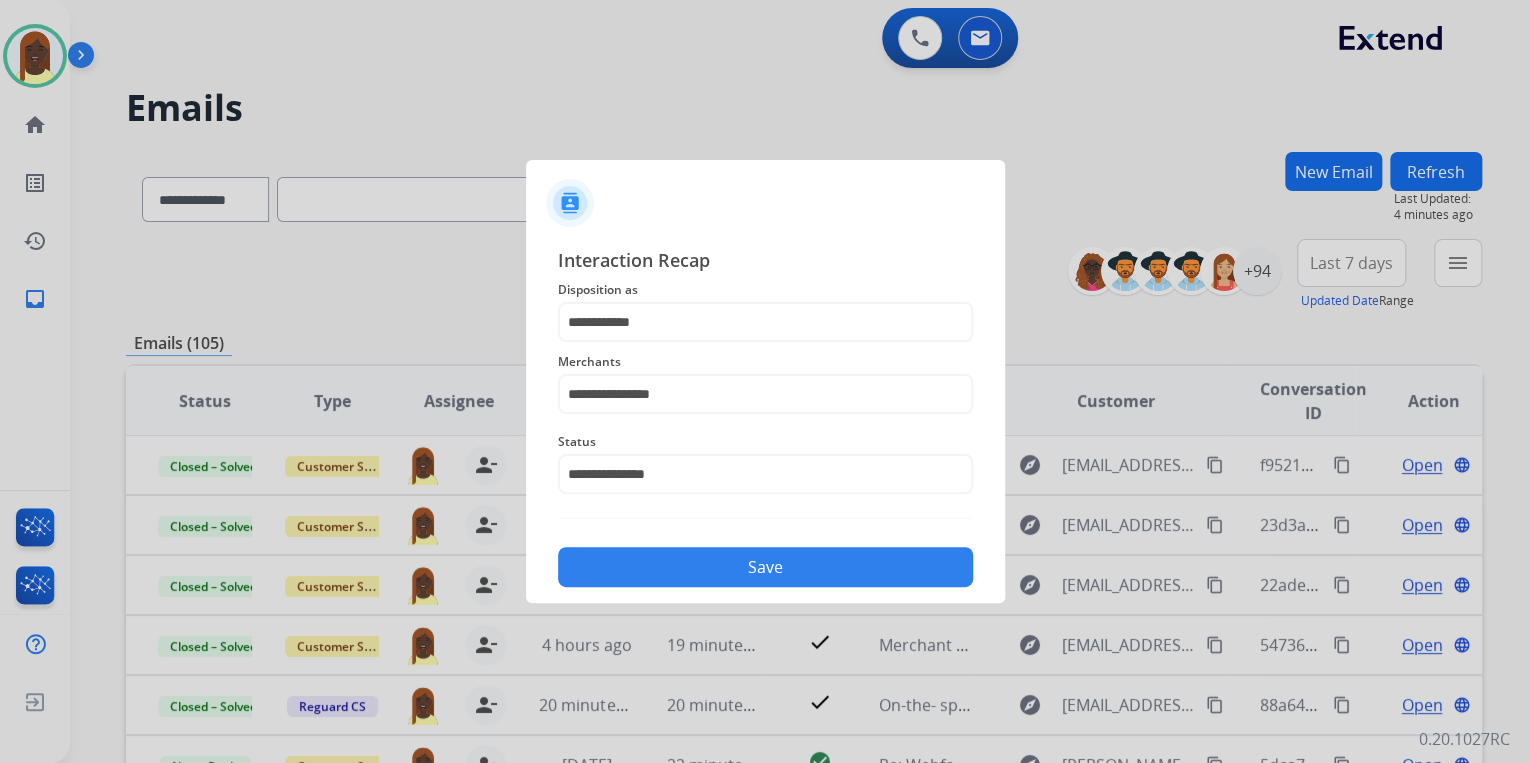 click on "Save" 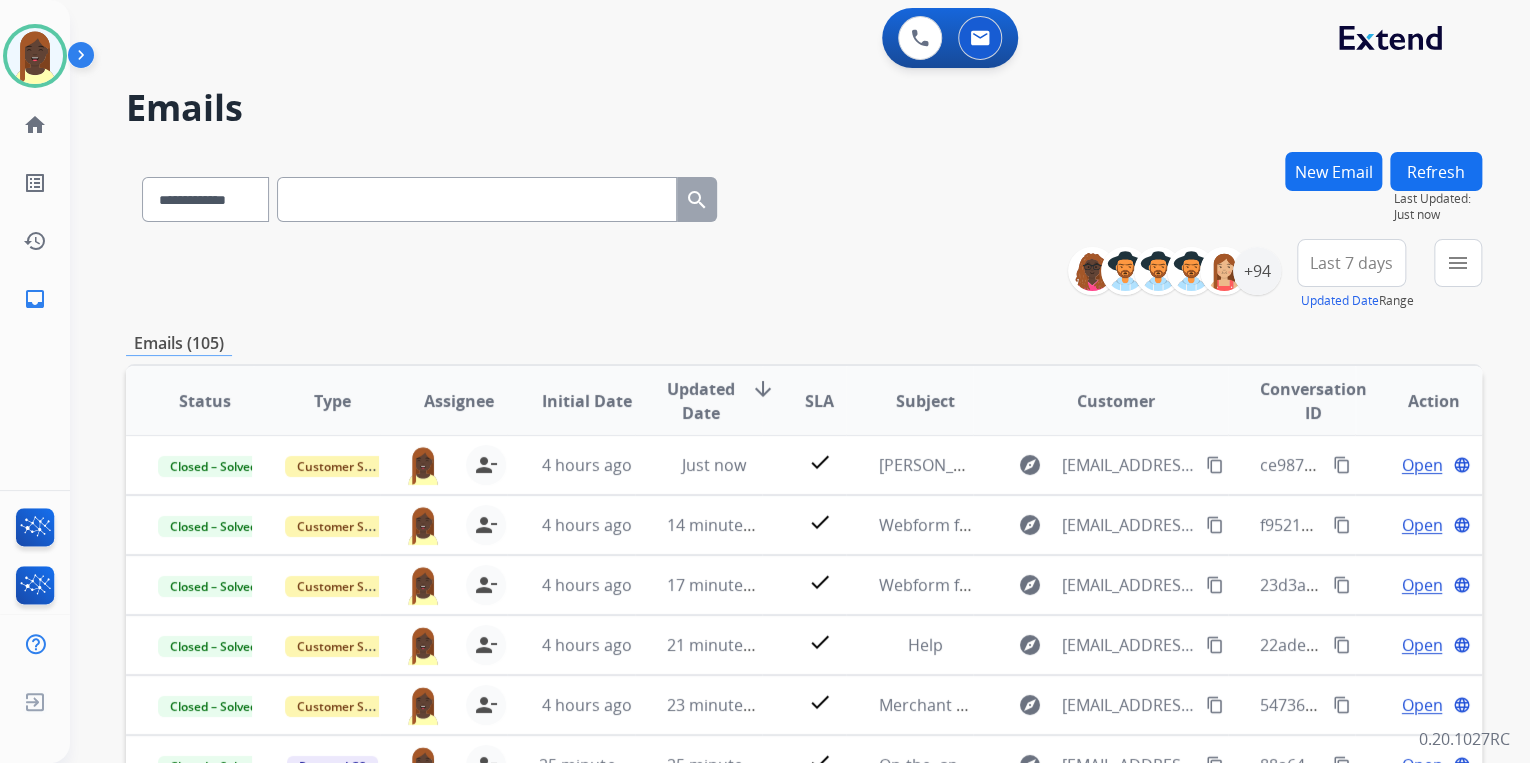 click on "**********" at bounding box center [804, 275] 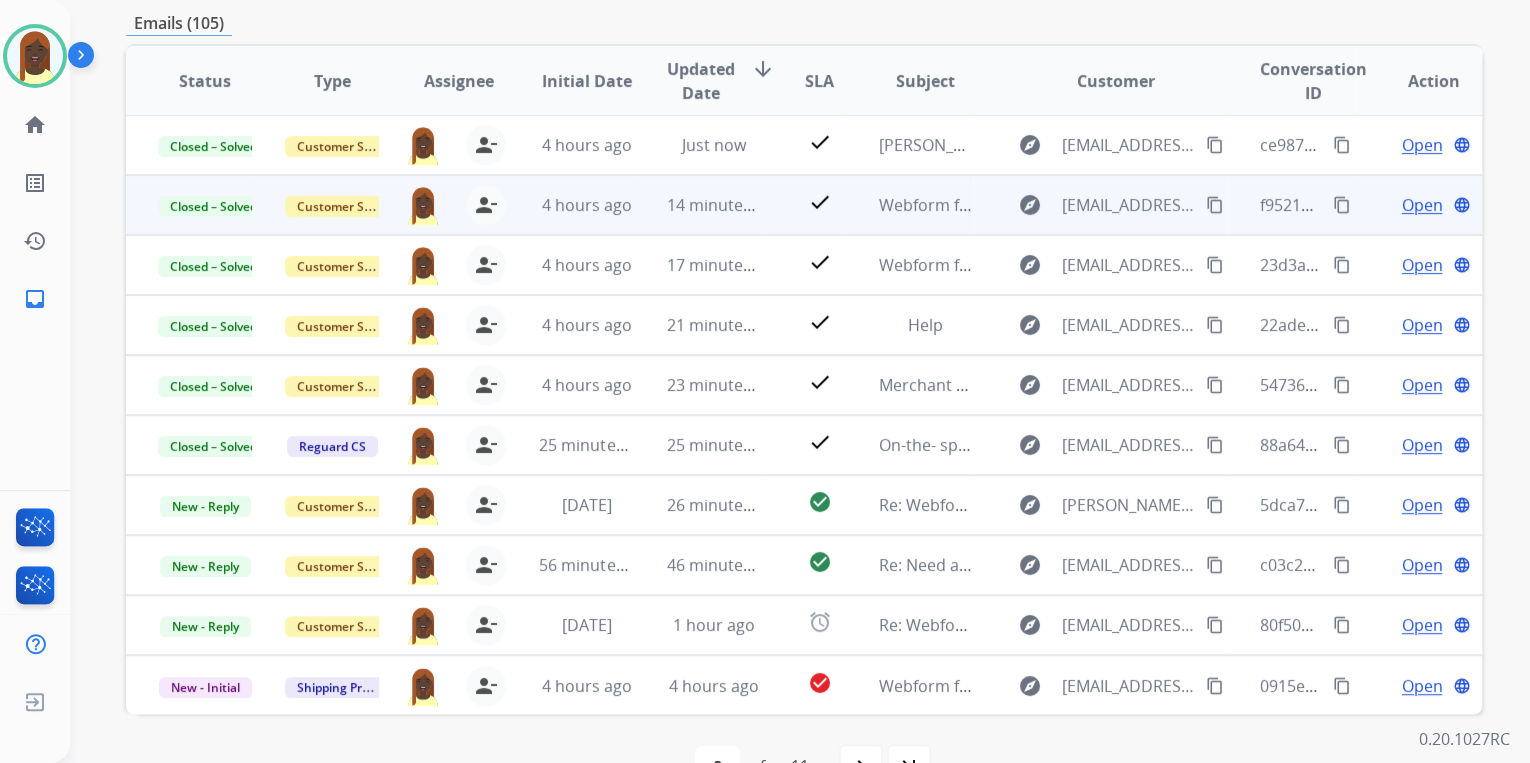 scroll, scrollTop: 374, scrollLeft: 0, axis: vertical 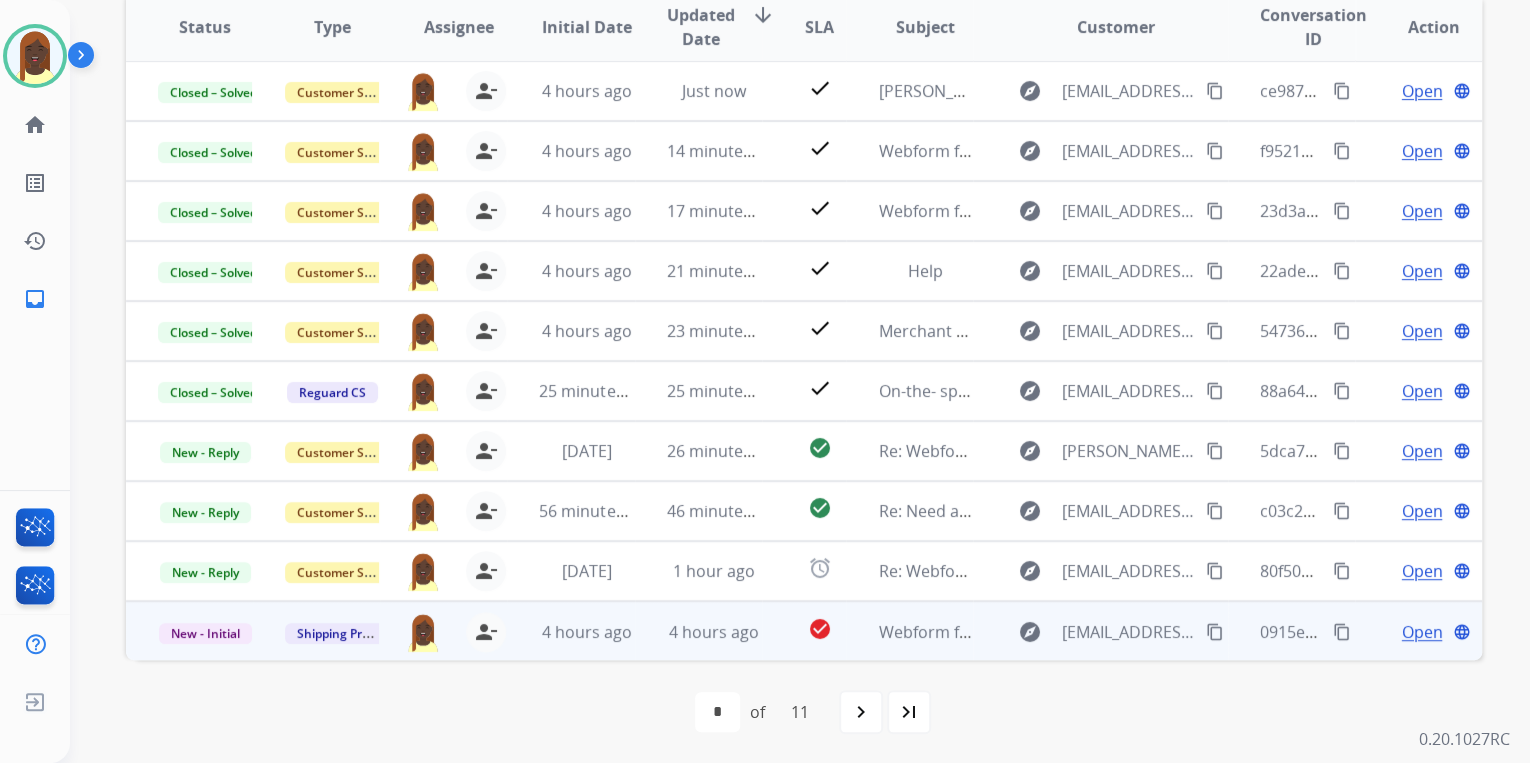 click on "content_copy" at bounding box center (1342, 632) 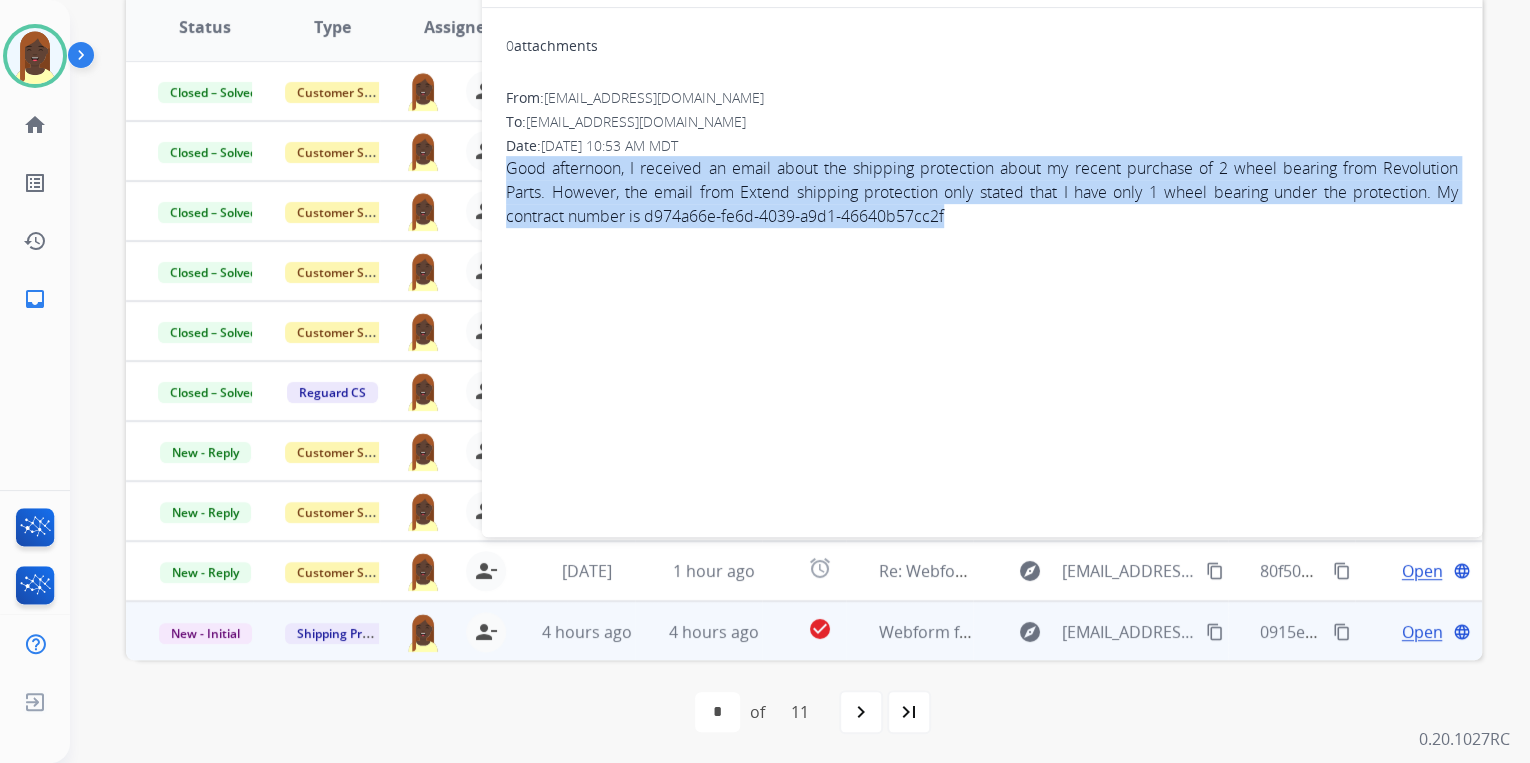 drag, startPoint x: 496, startPoint y: 163, endPoint x: 973, endPoint y: 249, distance: 484.6906 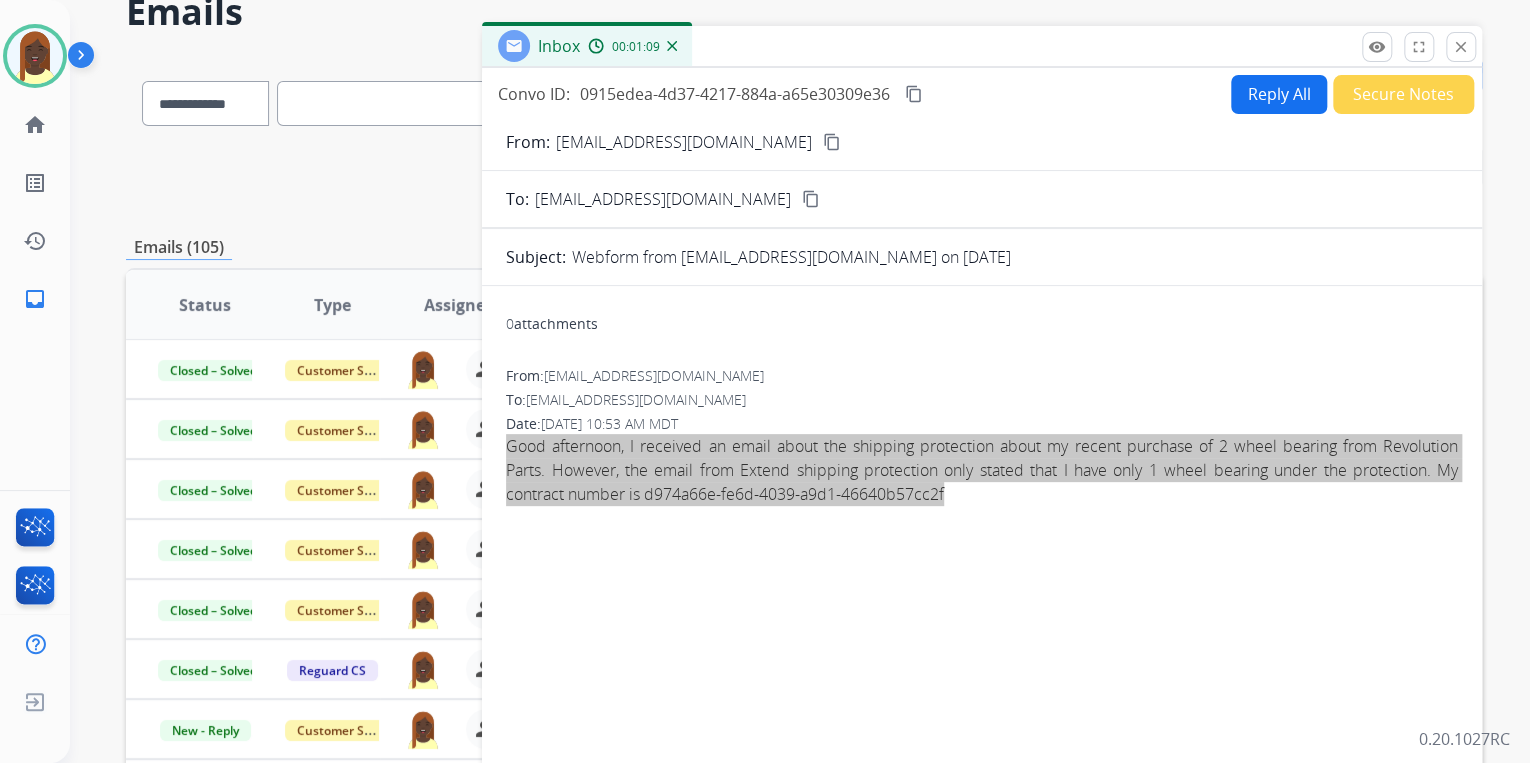 scroll, scrollTop: 54, scrollLeft: 0, axis: vertical 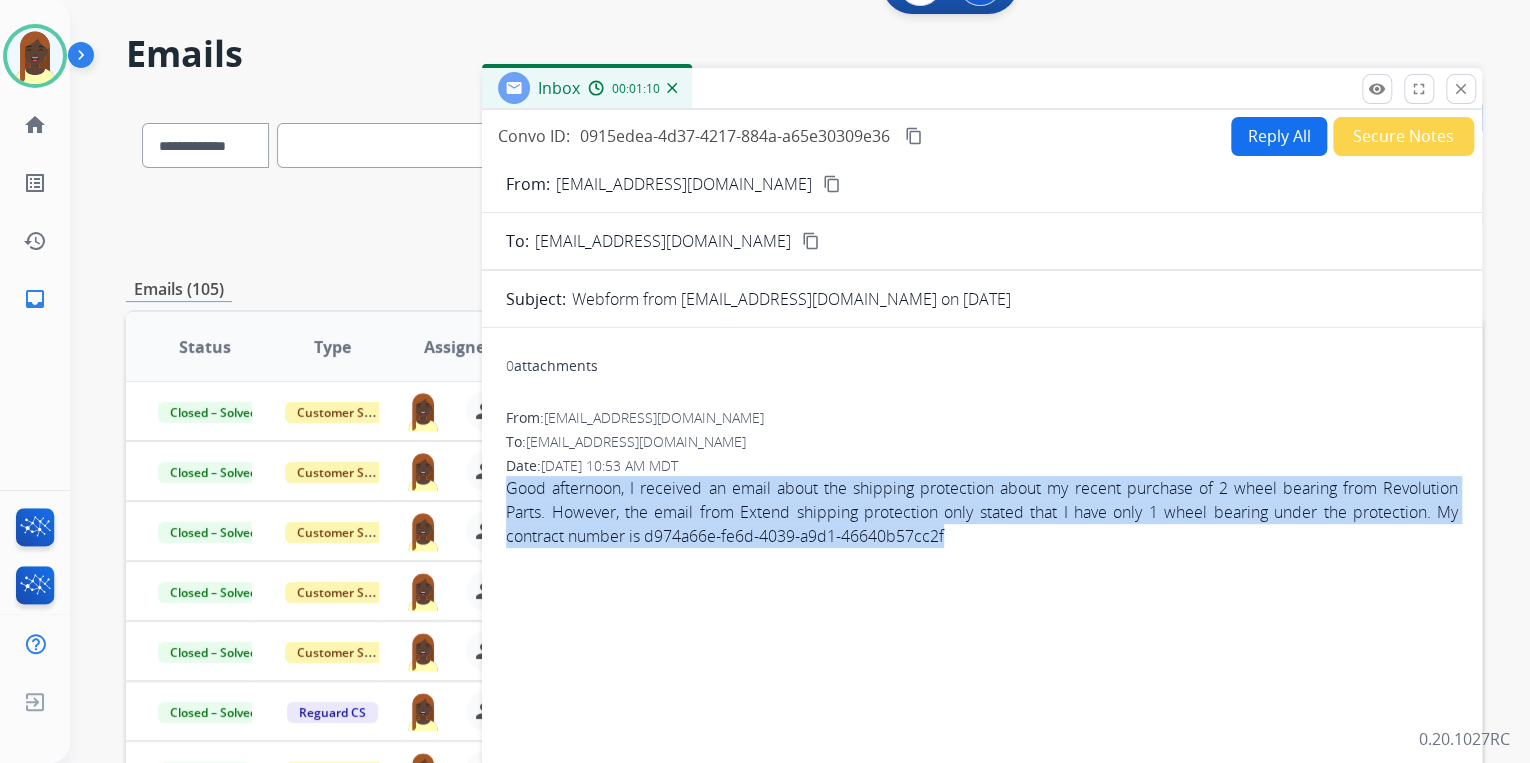 click on "content_copy" at bounding box center (832, 184) 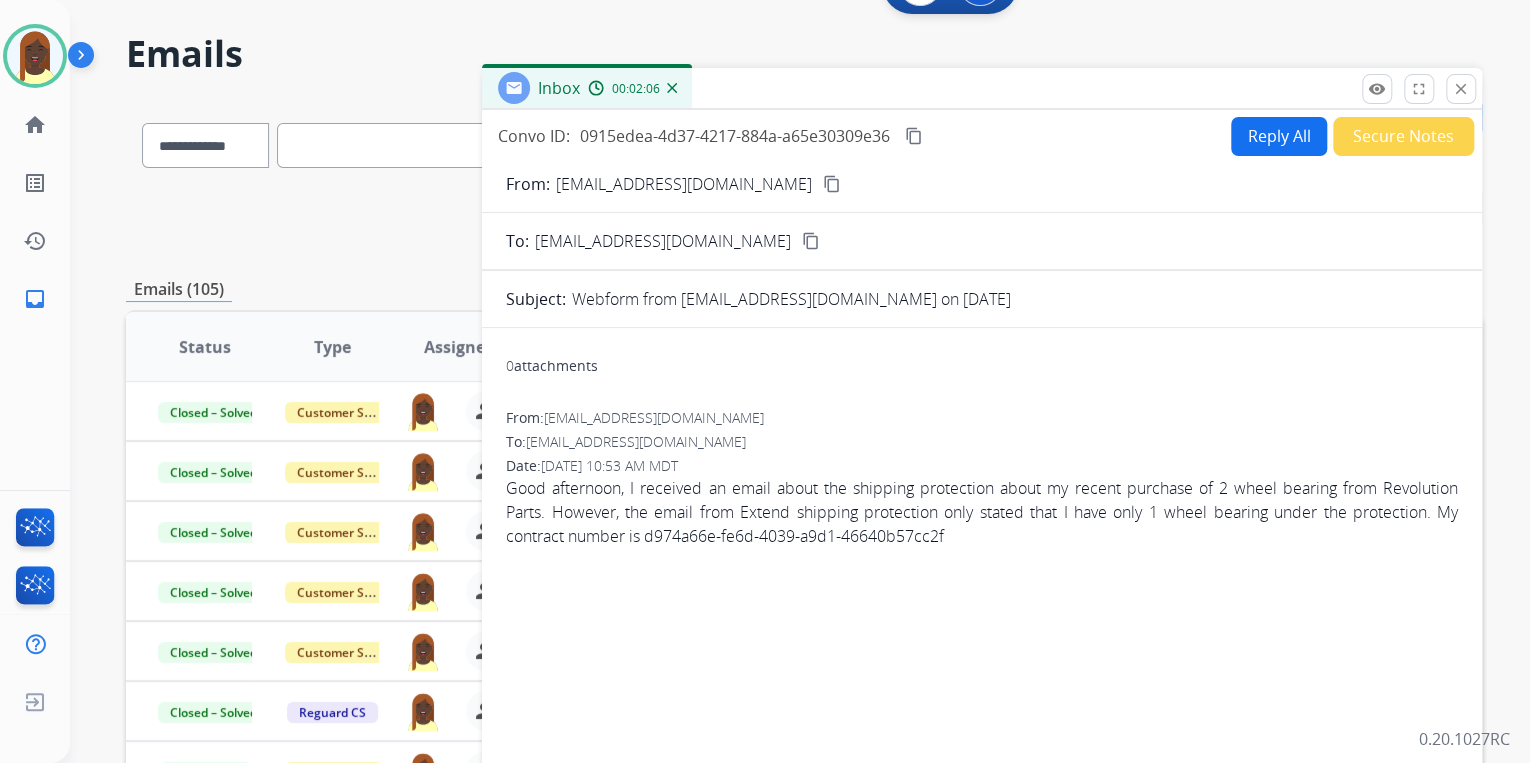 click on "To:  [EMAIL_ADDRESS][DOMAIN_NAME]" at bounding box center (982, 442) 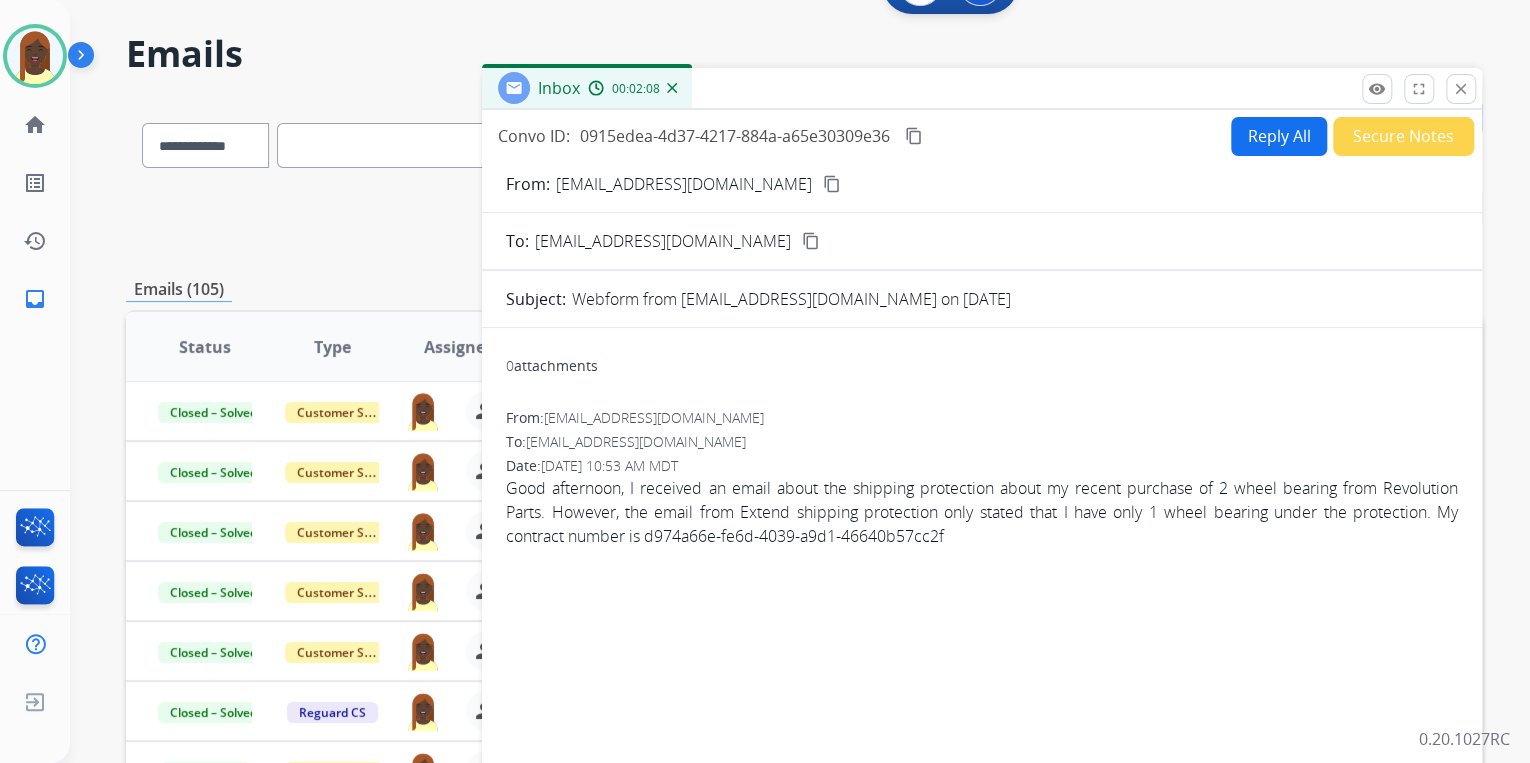 click on "Reply All" at bounding box center [1279, 136] 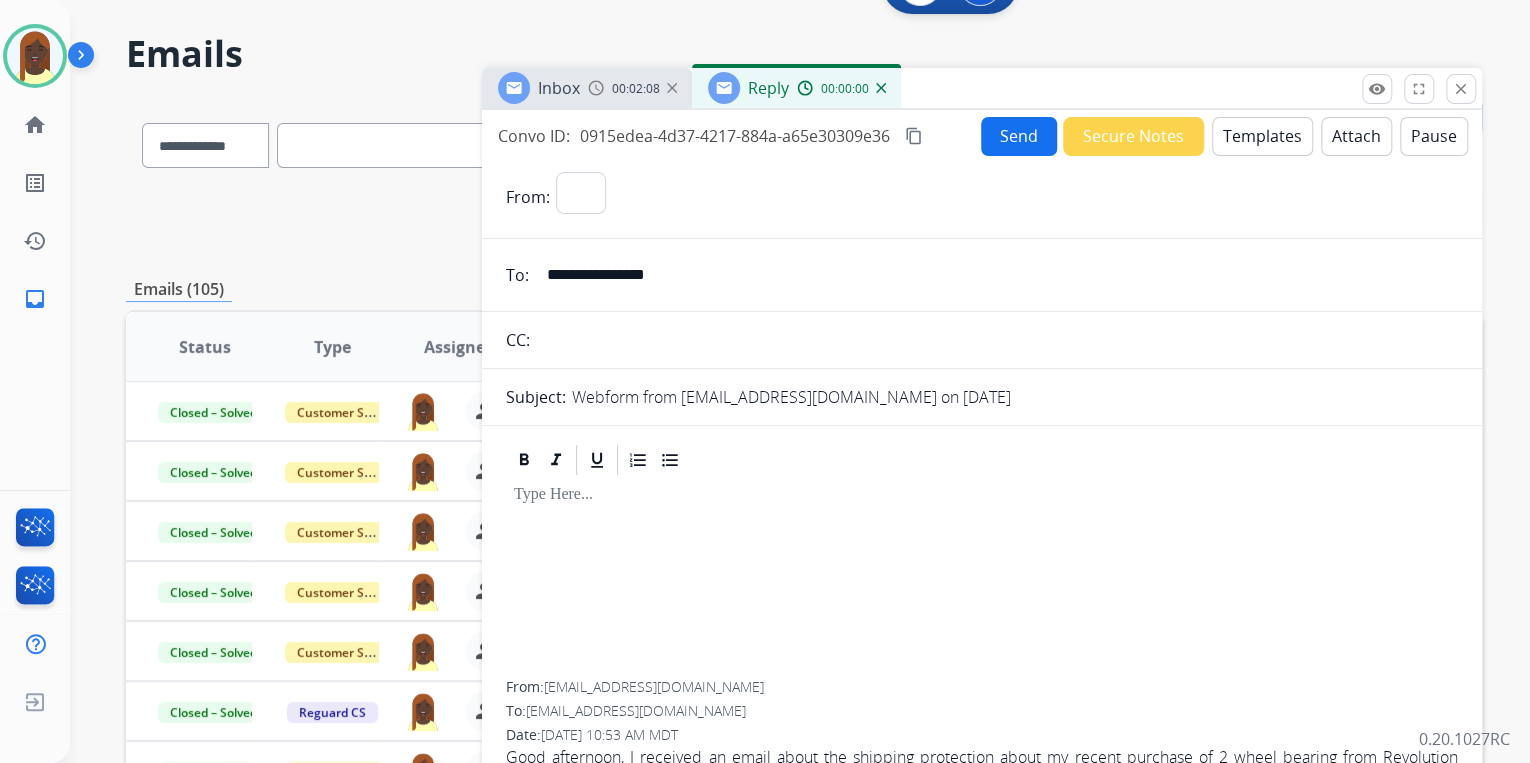 select on "**********" 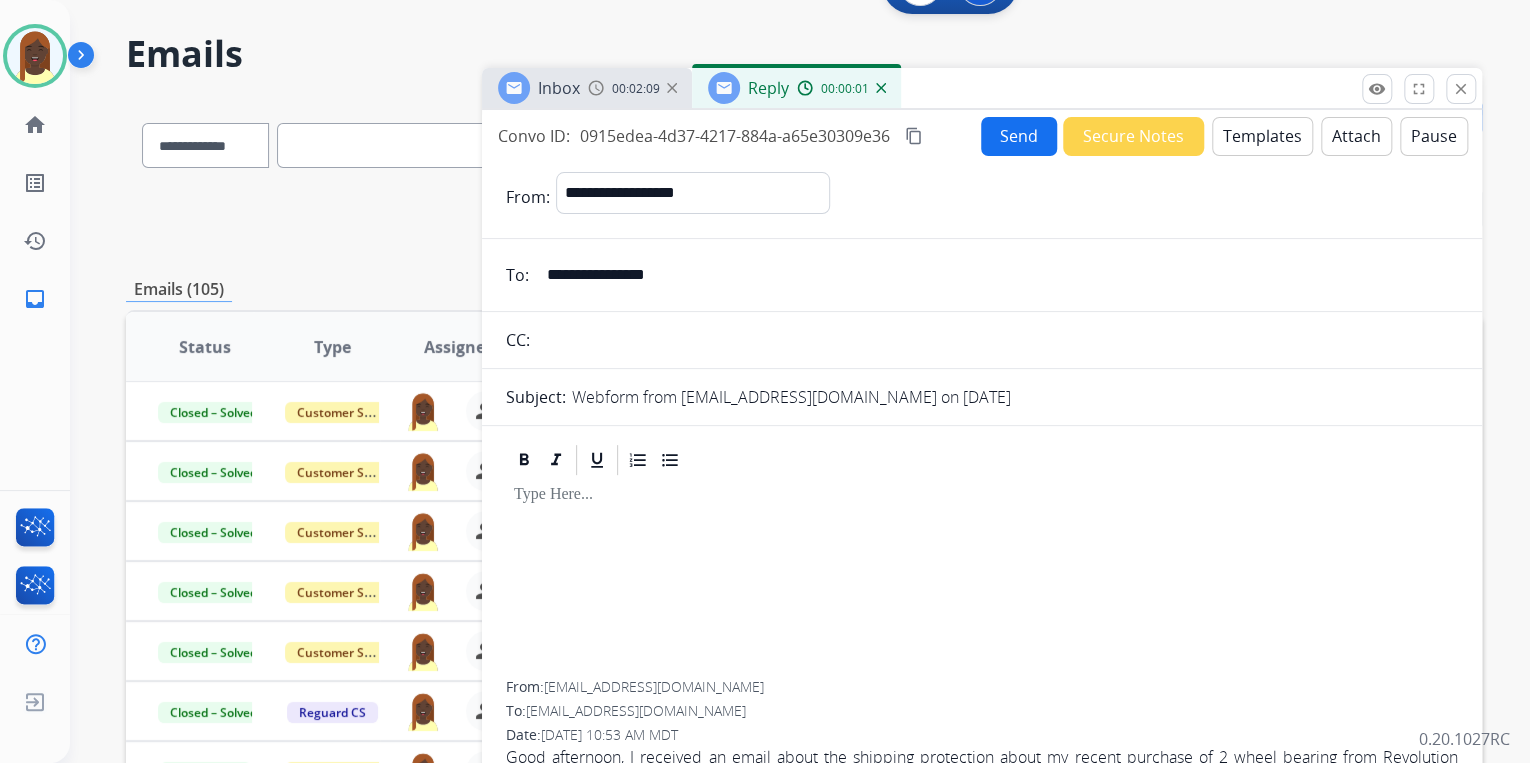 click on "Templates" at bounding box center (1262, 136) 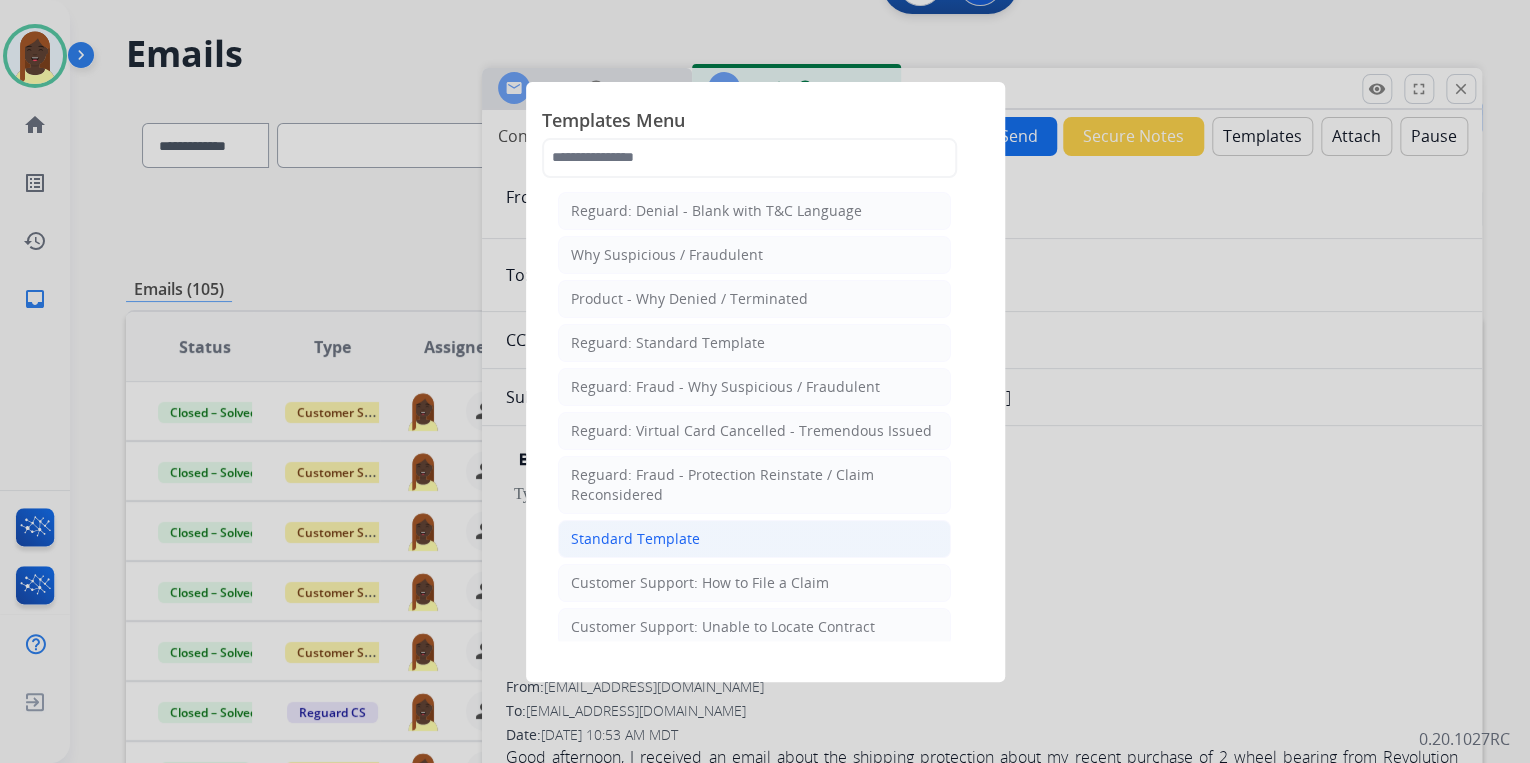 click on "Standard Template" 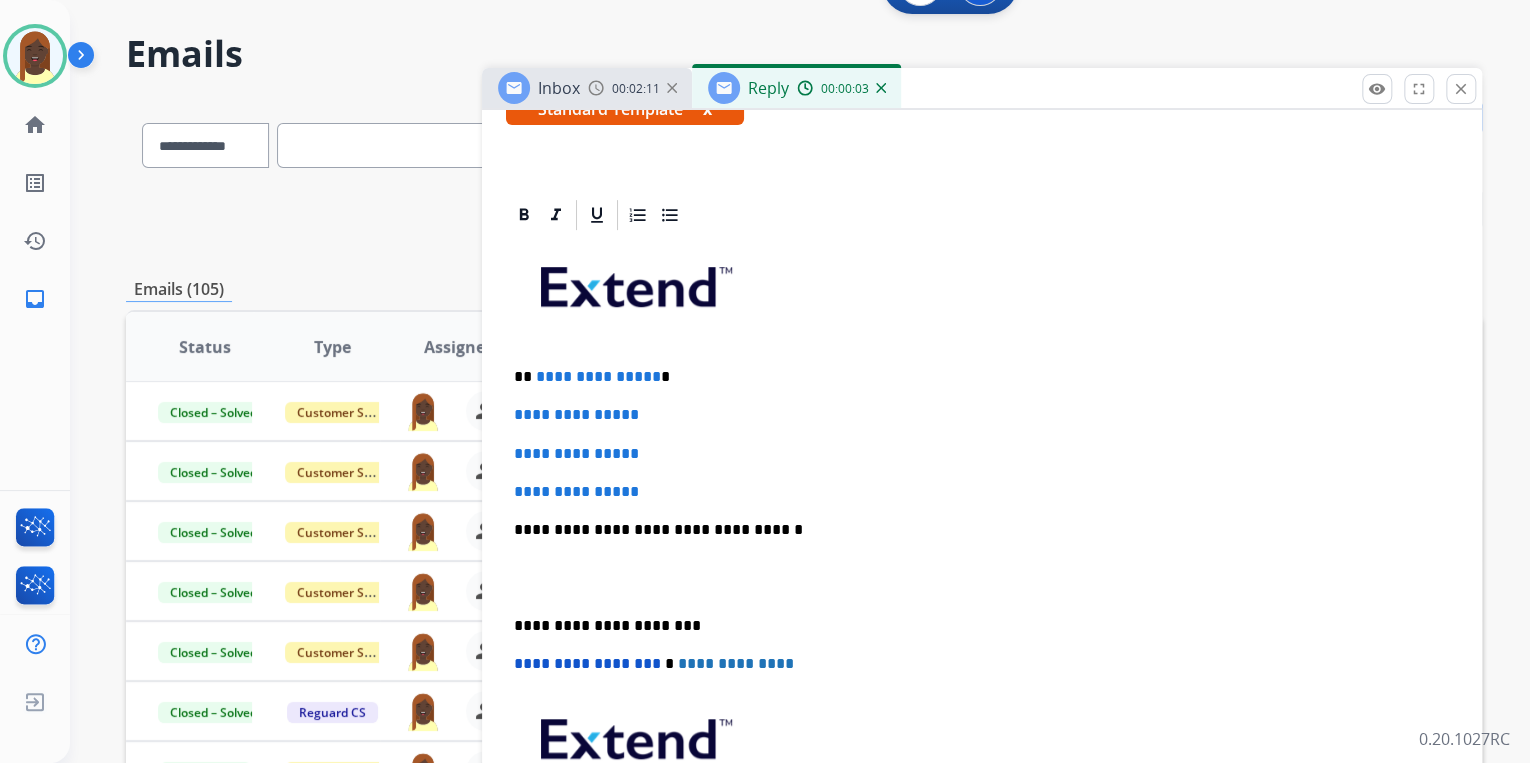 scroll, scrollTop: 400, scrollLeft: 0, axis: vertical 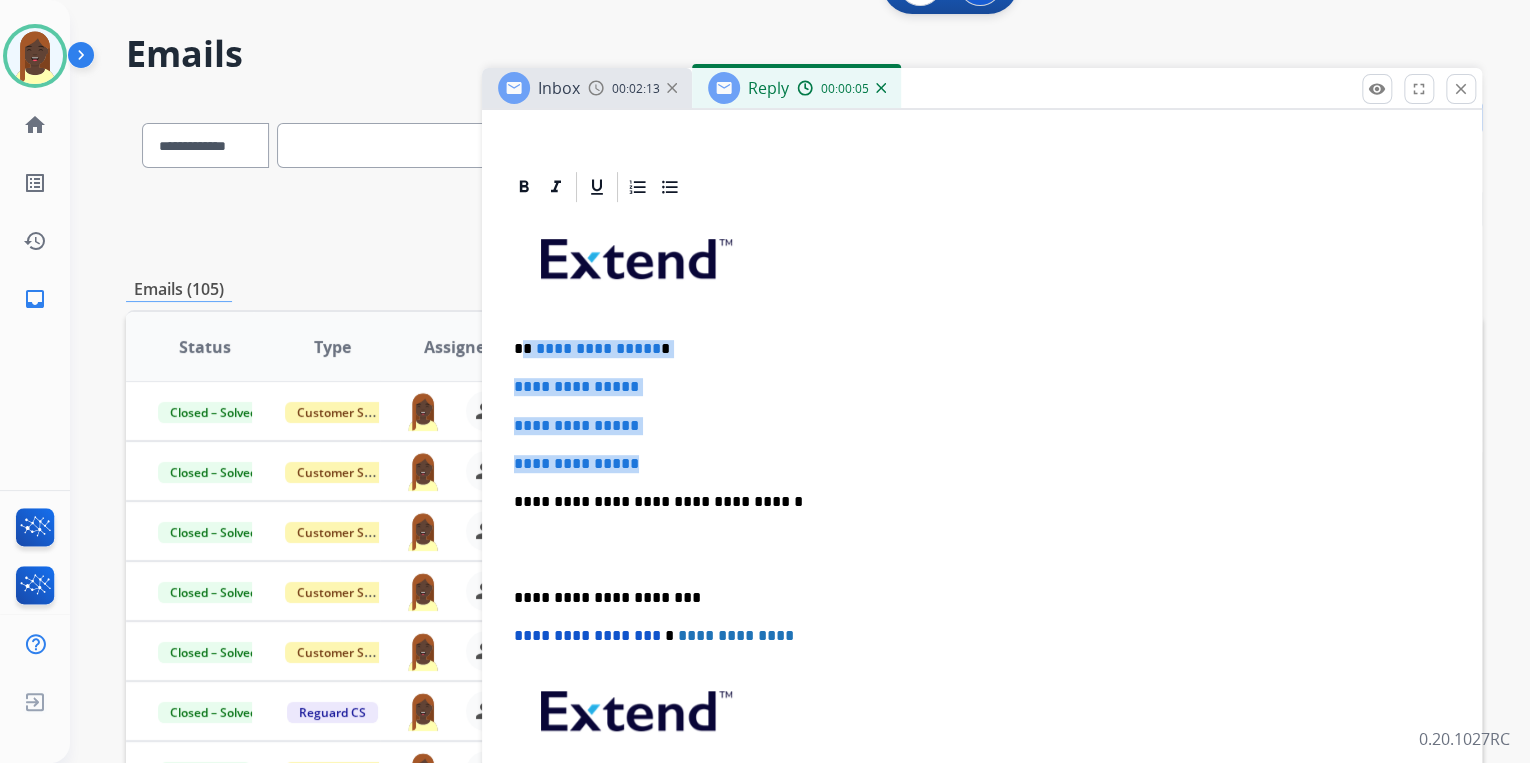 drag, startPoint x: 522, startPoint y: 348, endPoint x: 670, endPoint y: 447, distance: 178.05898 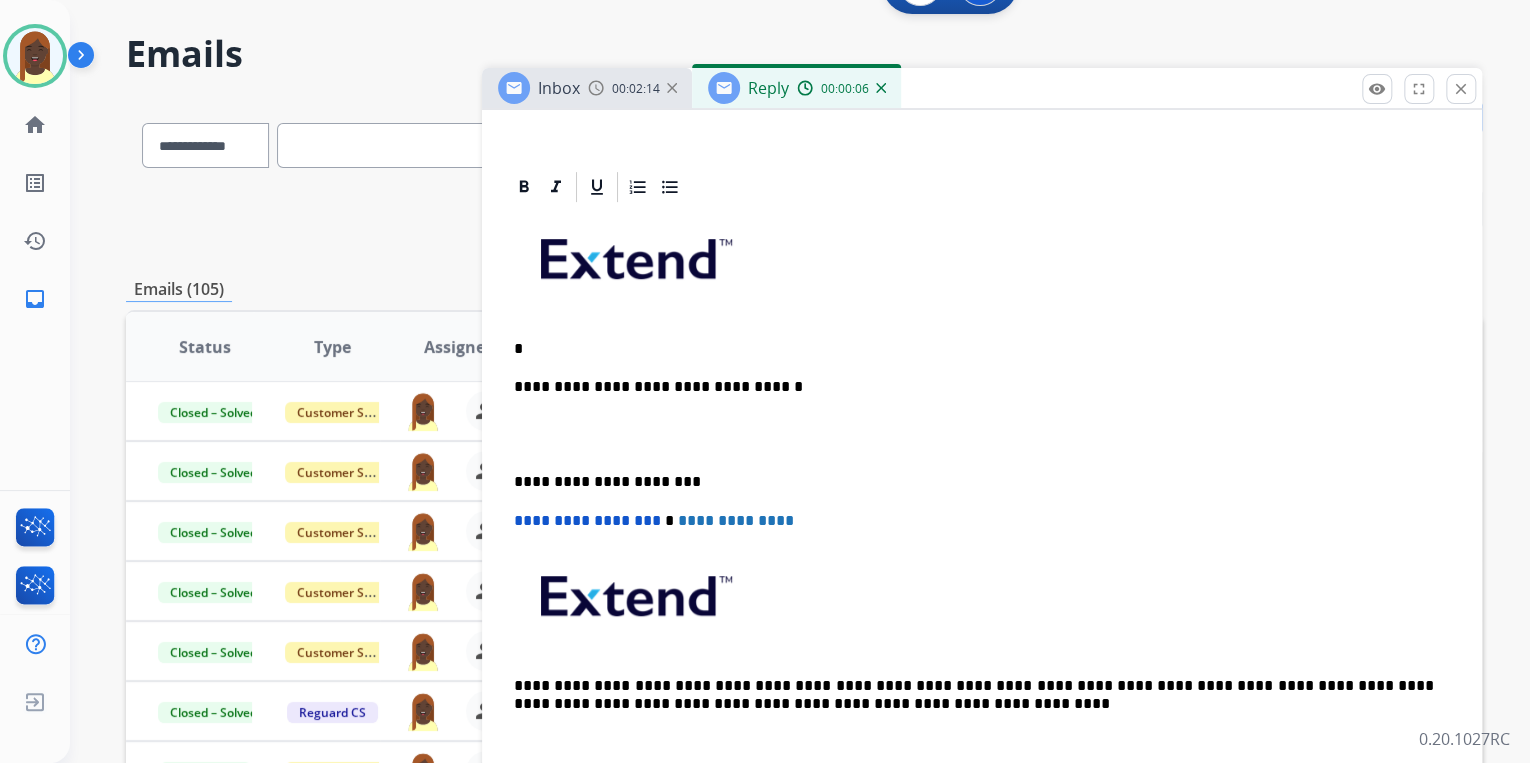 type 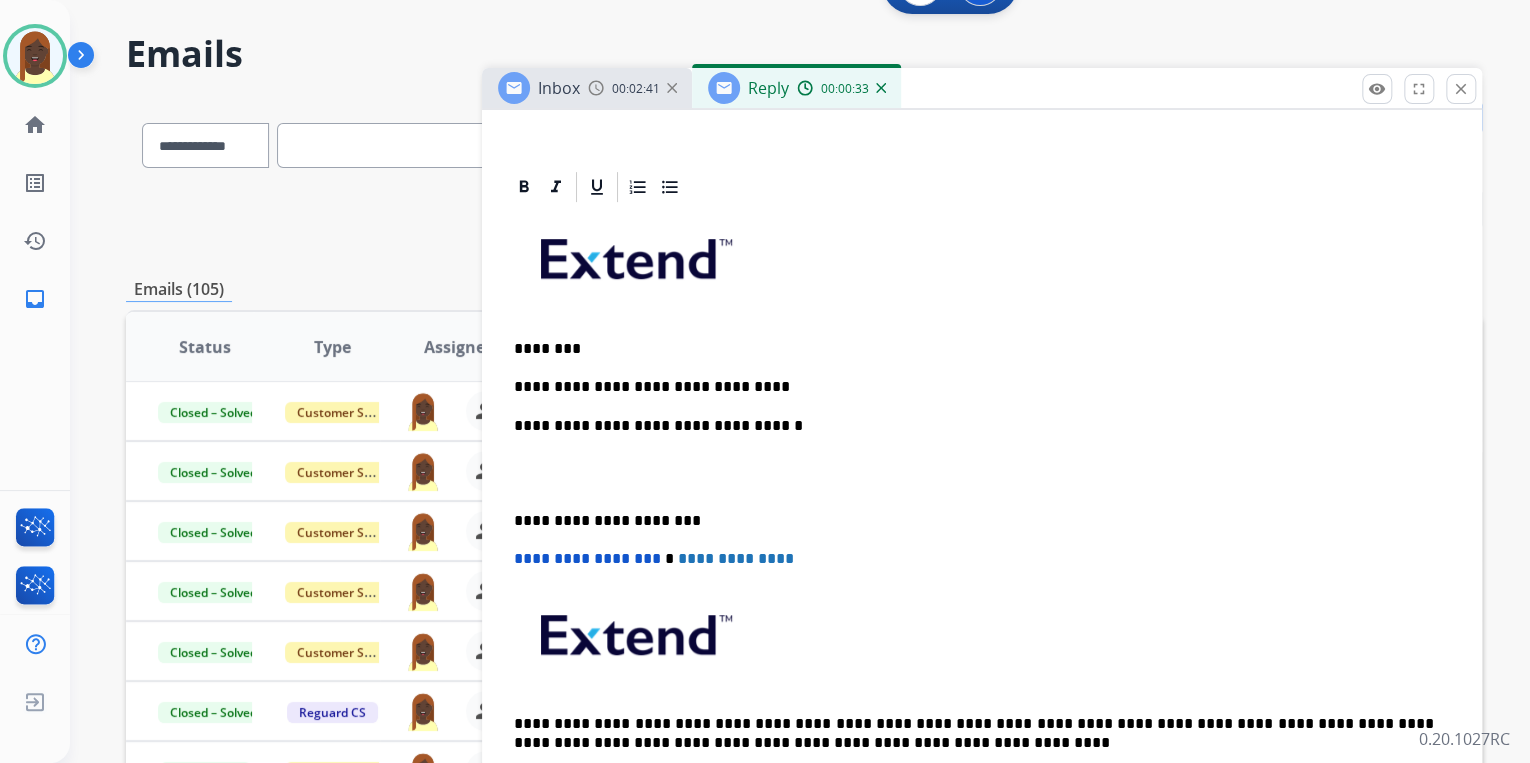 click on "**********" at bounding box center (974, 387) 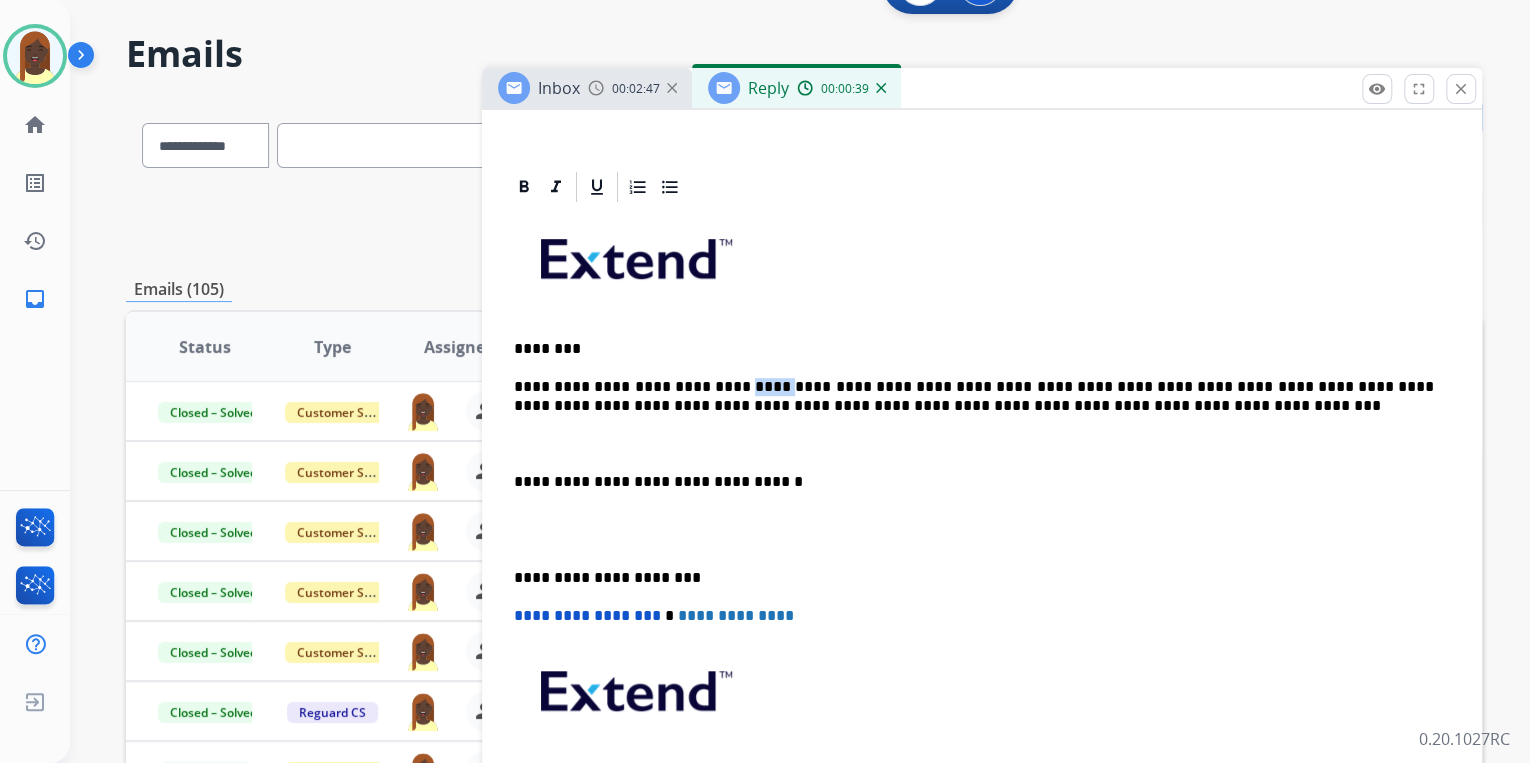 drag, startPoint x: 740, startPoint y: 385, endPoint x: 708, endPoint y: 383, distance: 32.06244 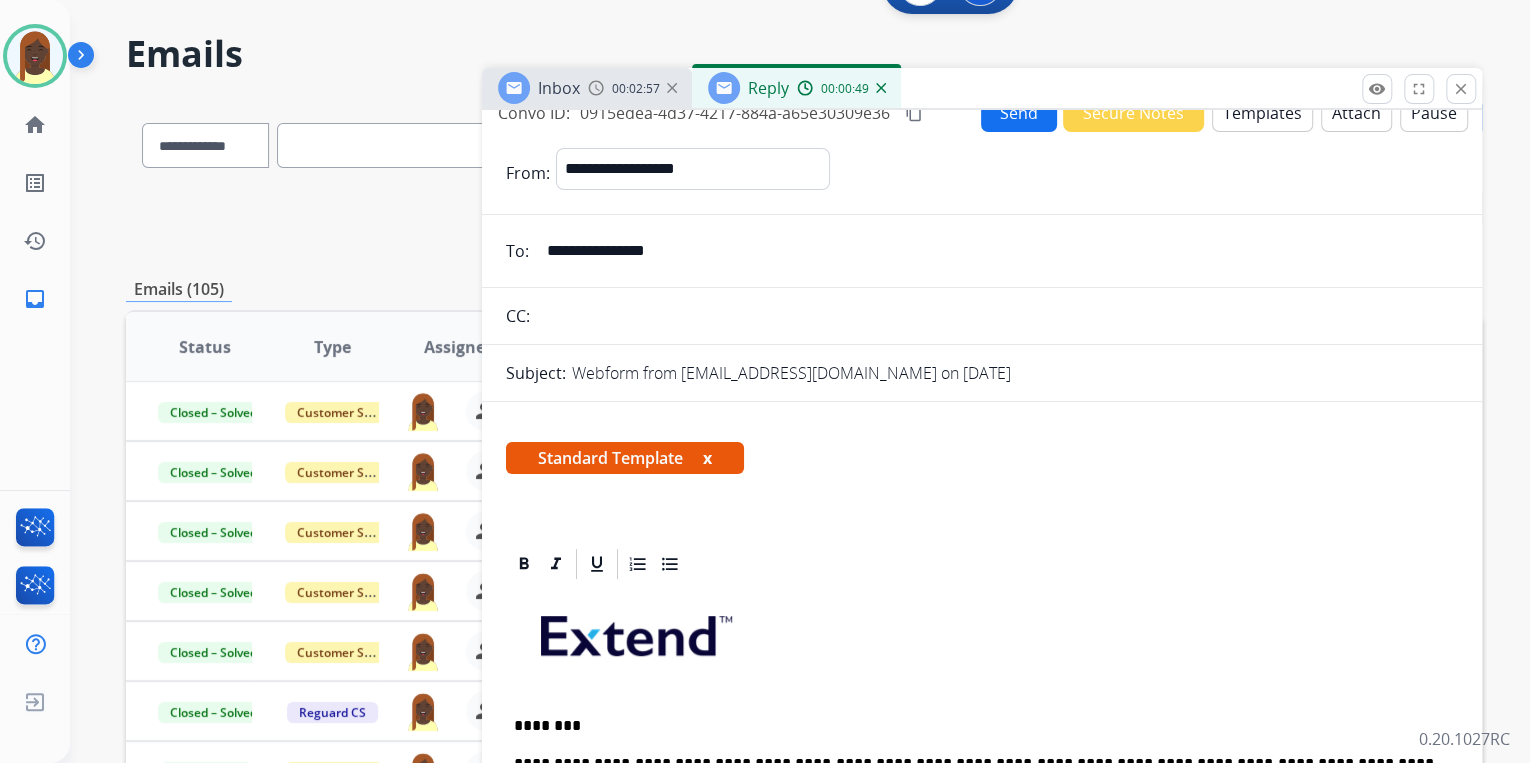 scroll, scrollTop: 0, scrollLeft: 0, axis: both 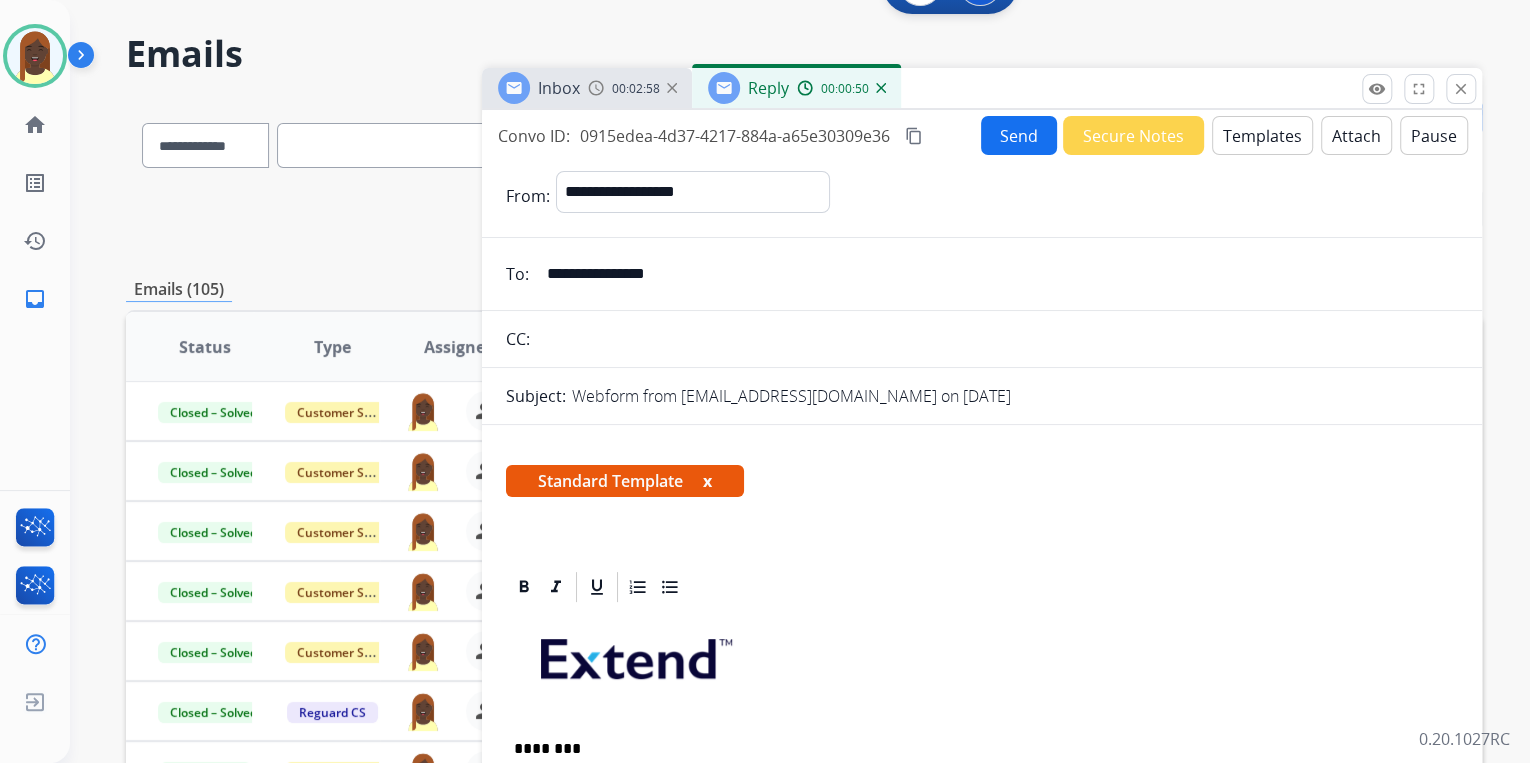 click on "Send" at bounding box center [1019, 135] 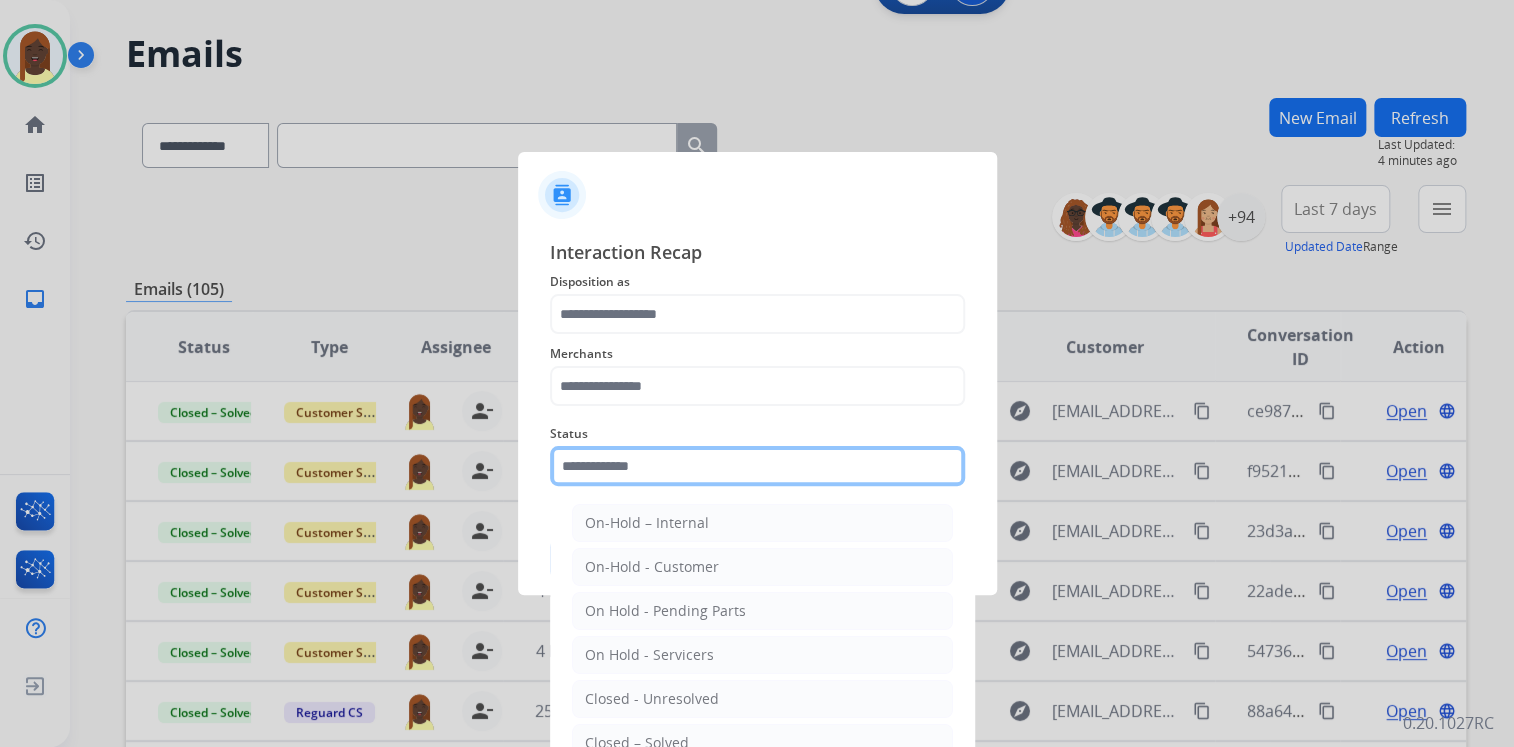 click 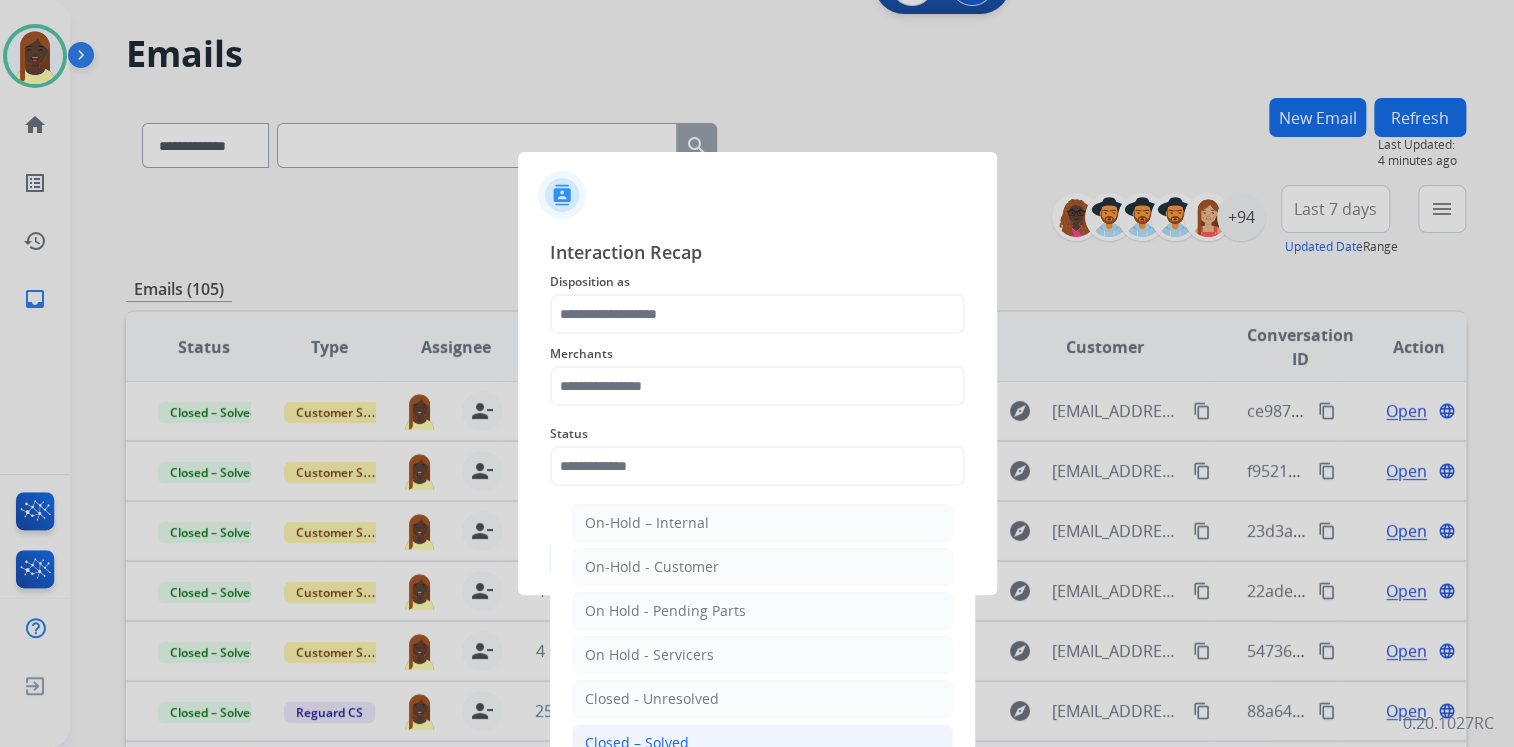 drag, startPoint x: 656, startPoint y: 739, endPoint x: 656, endPoint y: 712, distance: 27 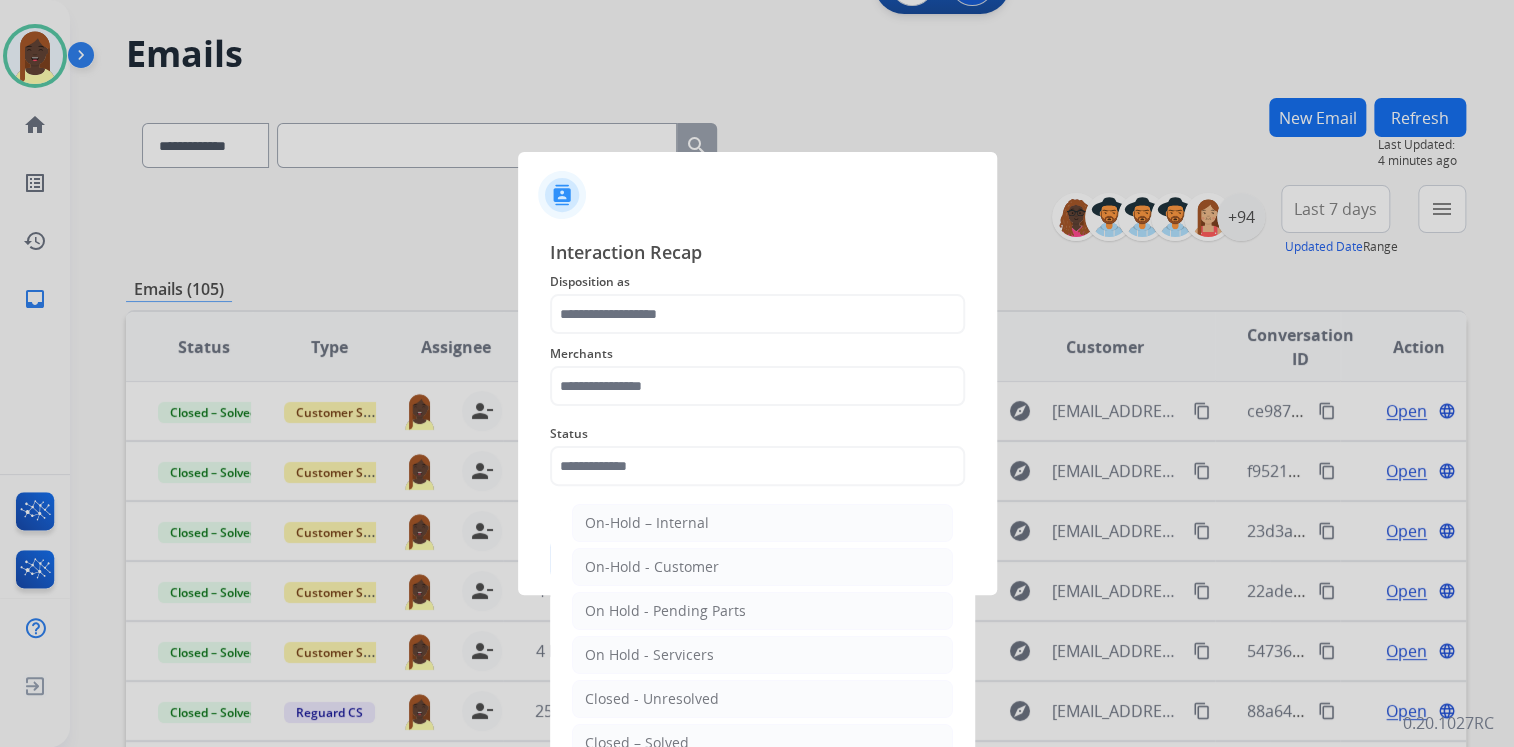 type on "**********" 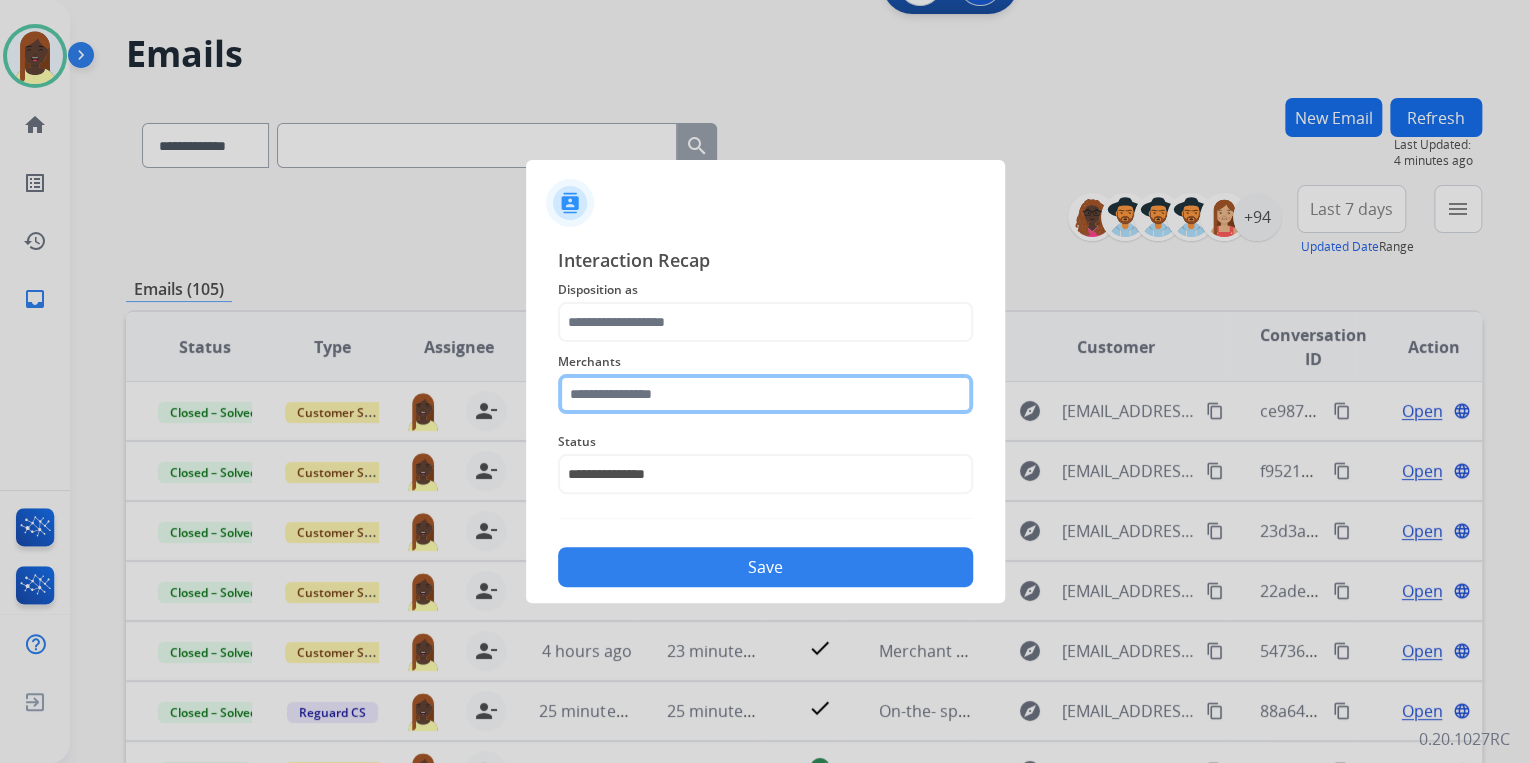 click 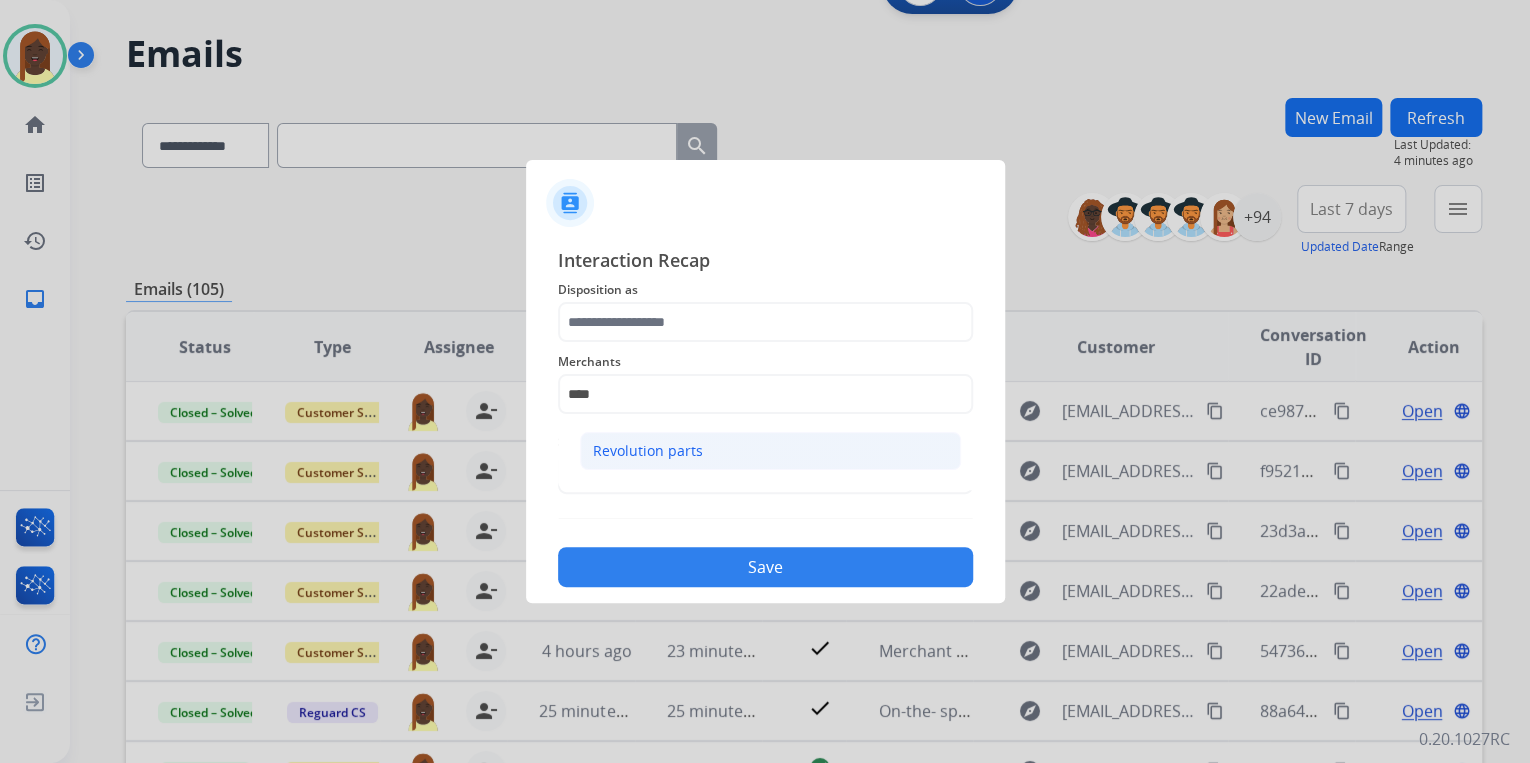click on "Revolution parts" 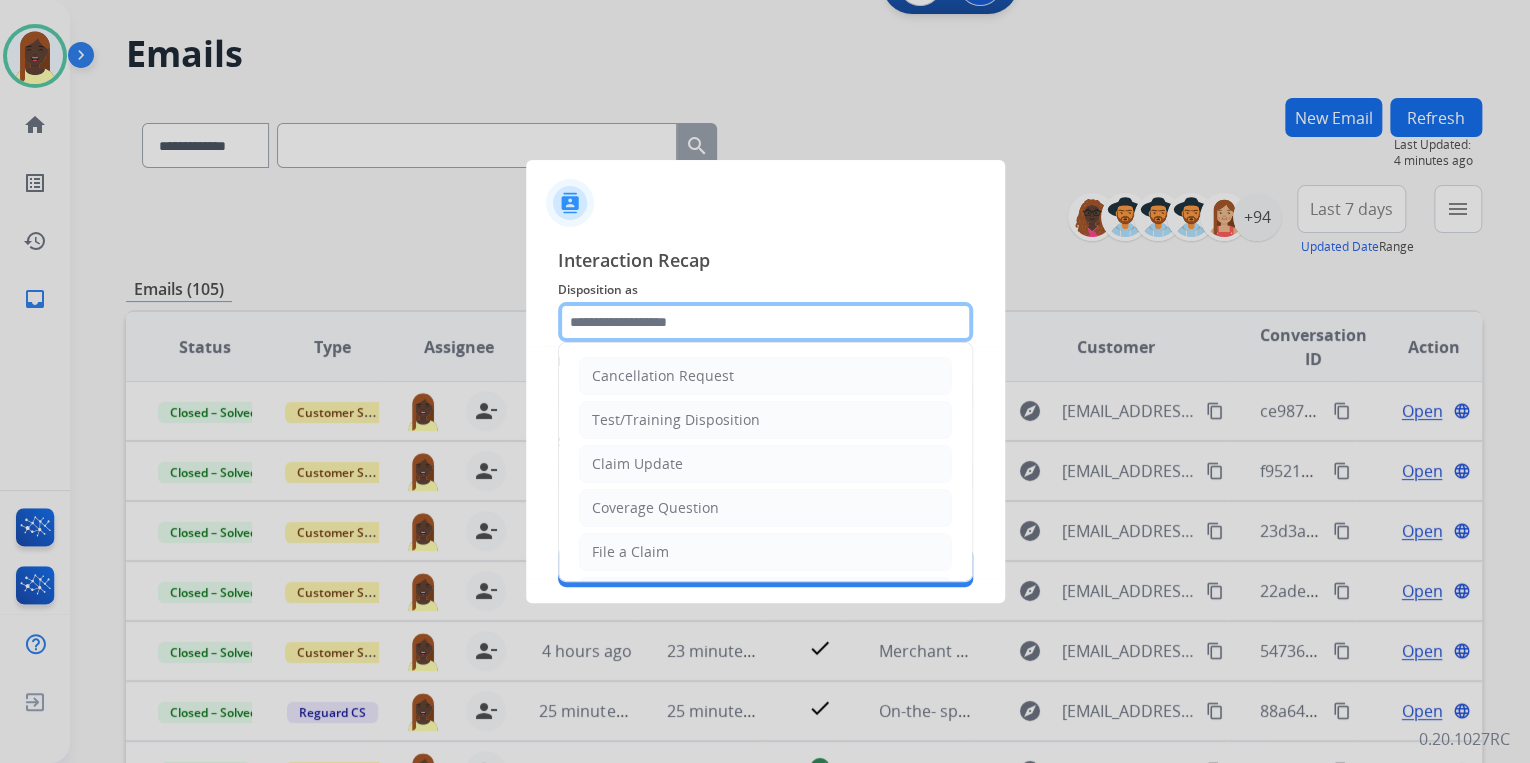 click 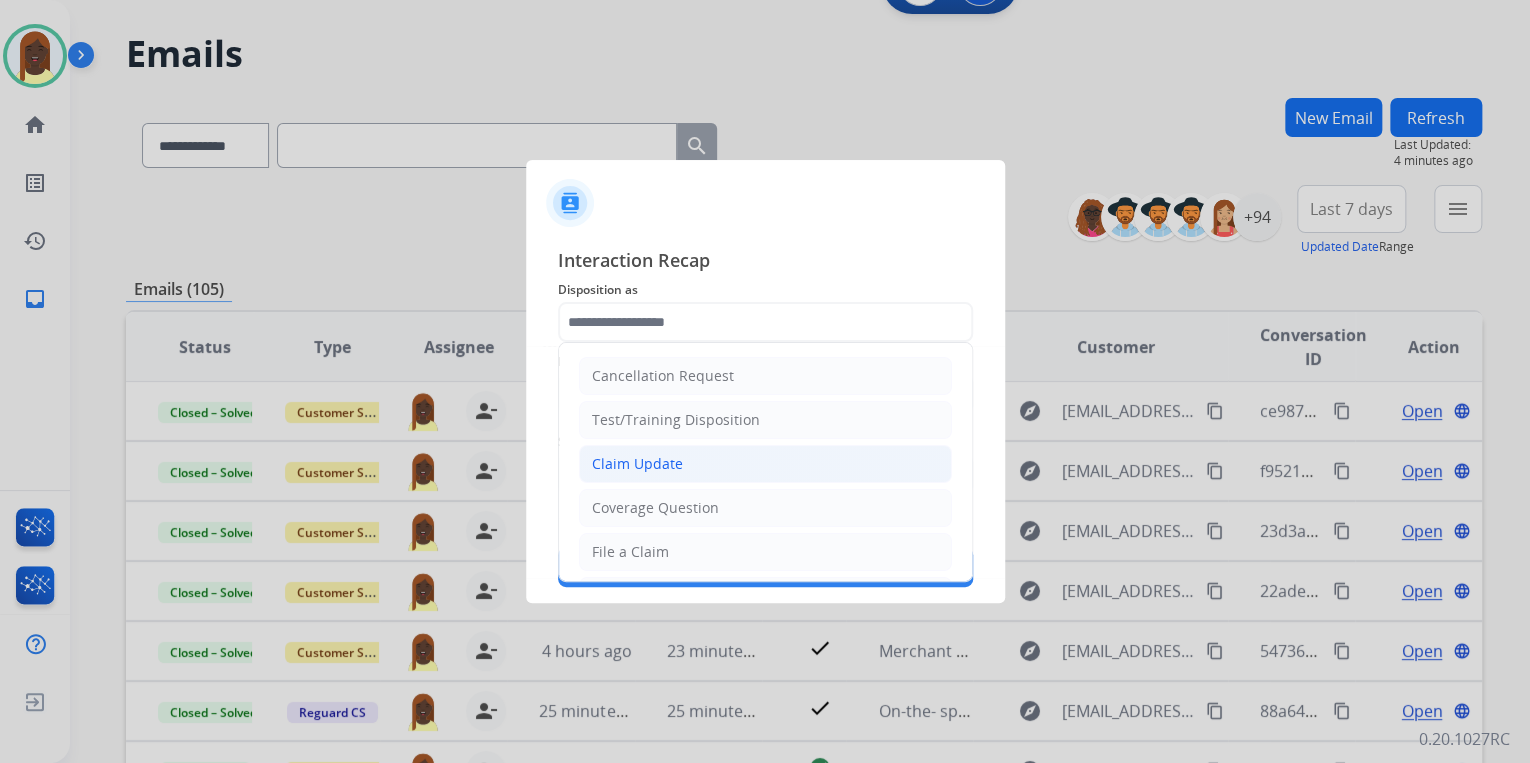 click on "Claim Update" 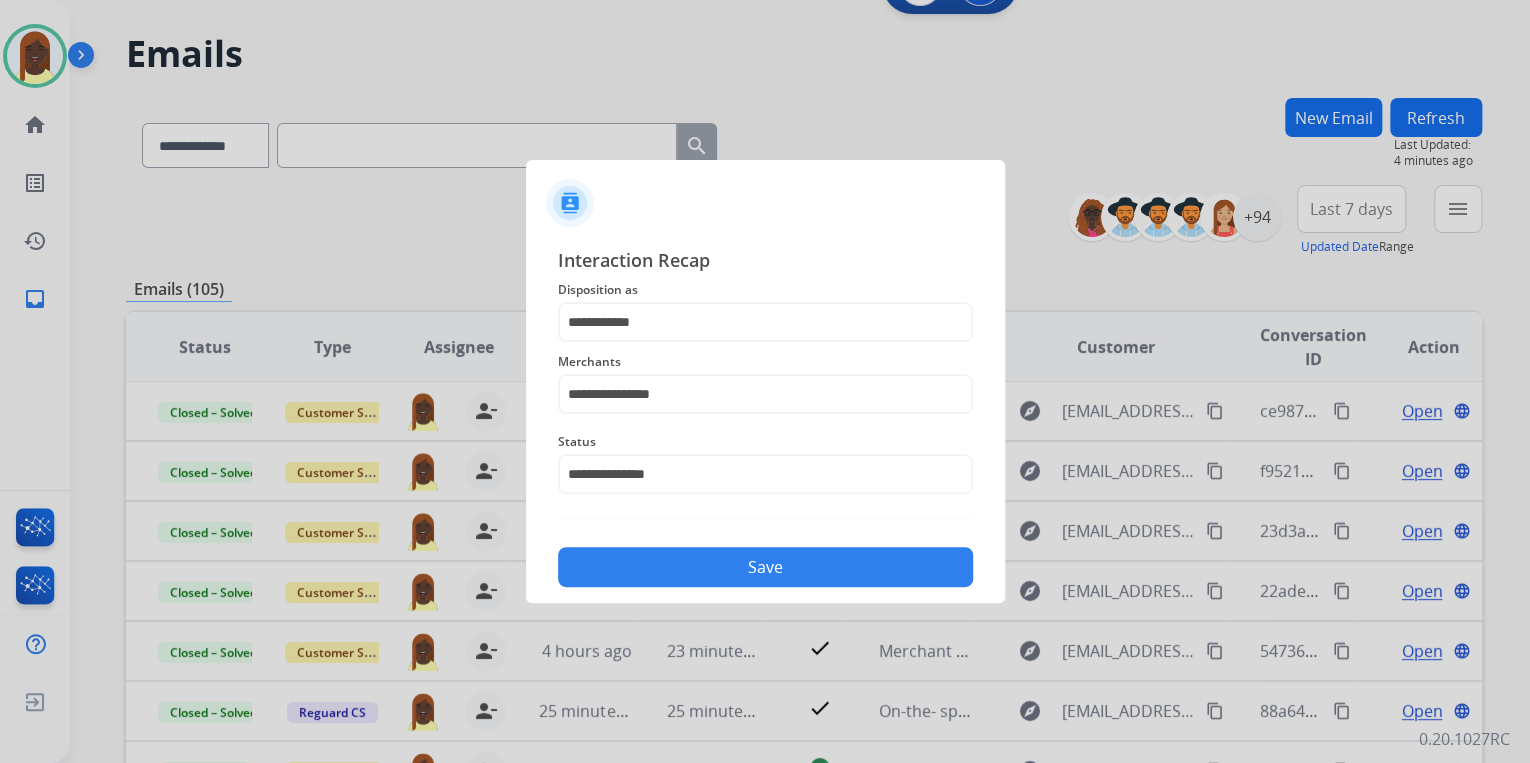 click on "Save" 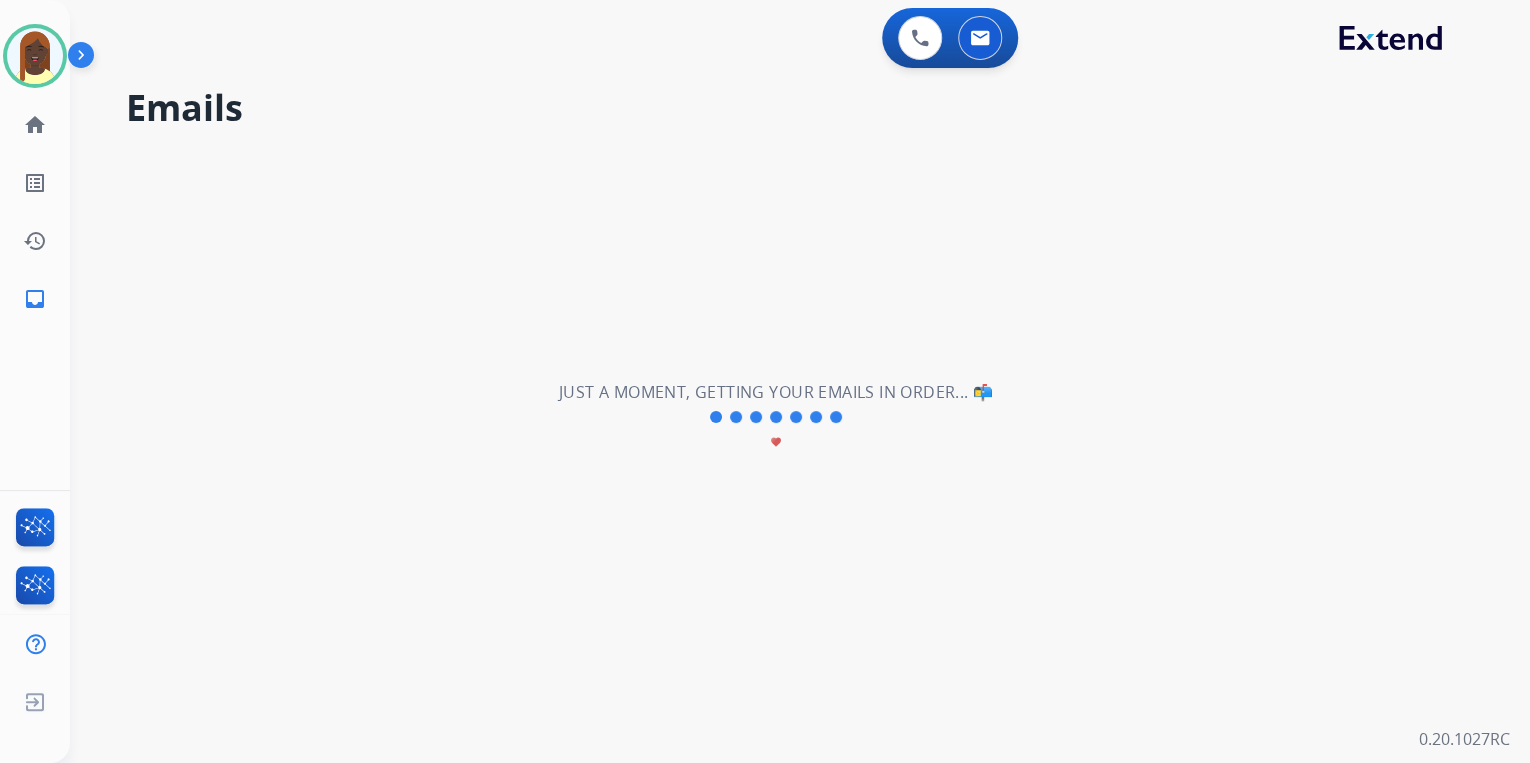 scroll, scrollTop: 0, scrollLeft: 0, axis: both 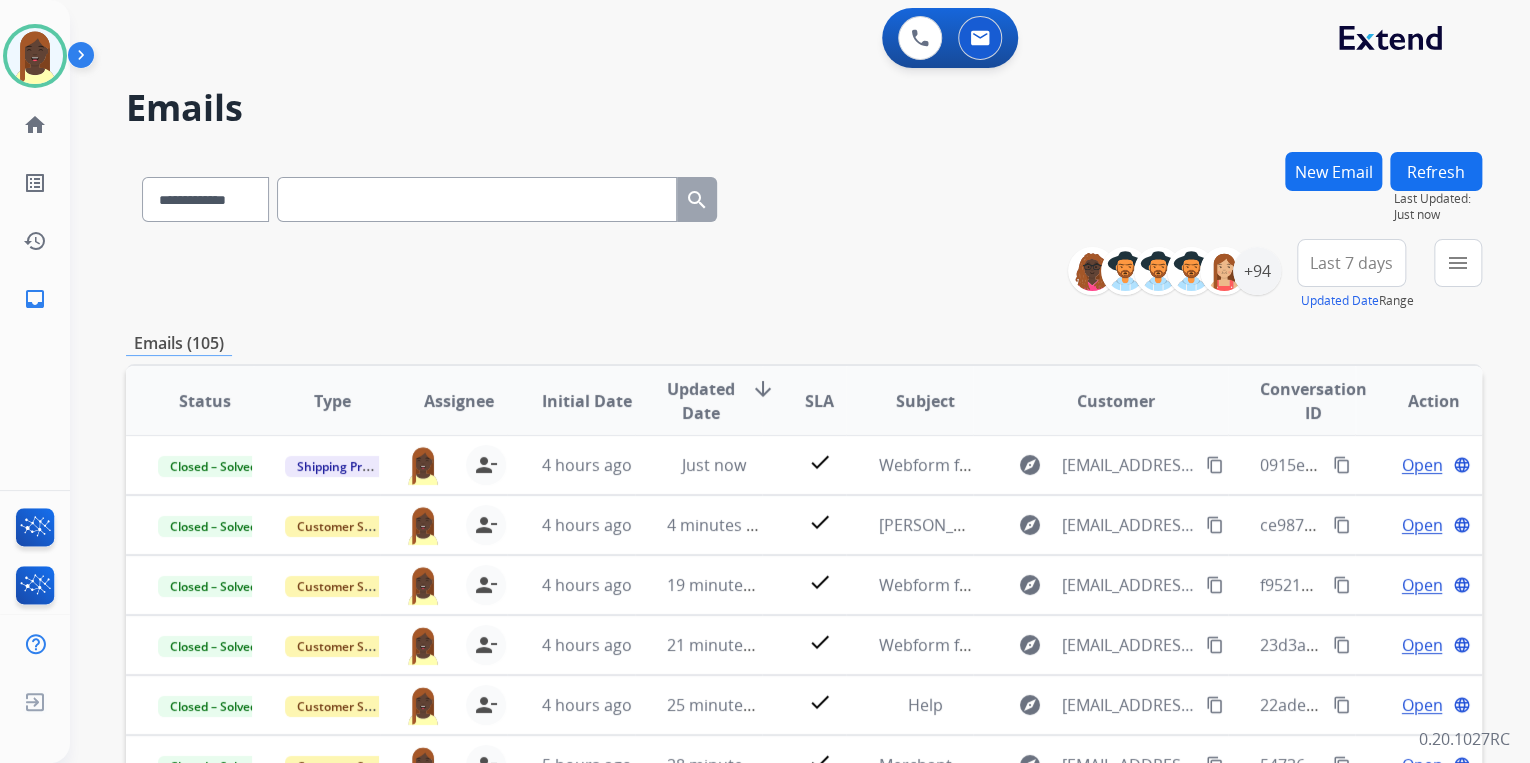 click on "**********" at bounding box center (804, 275) 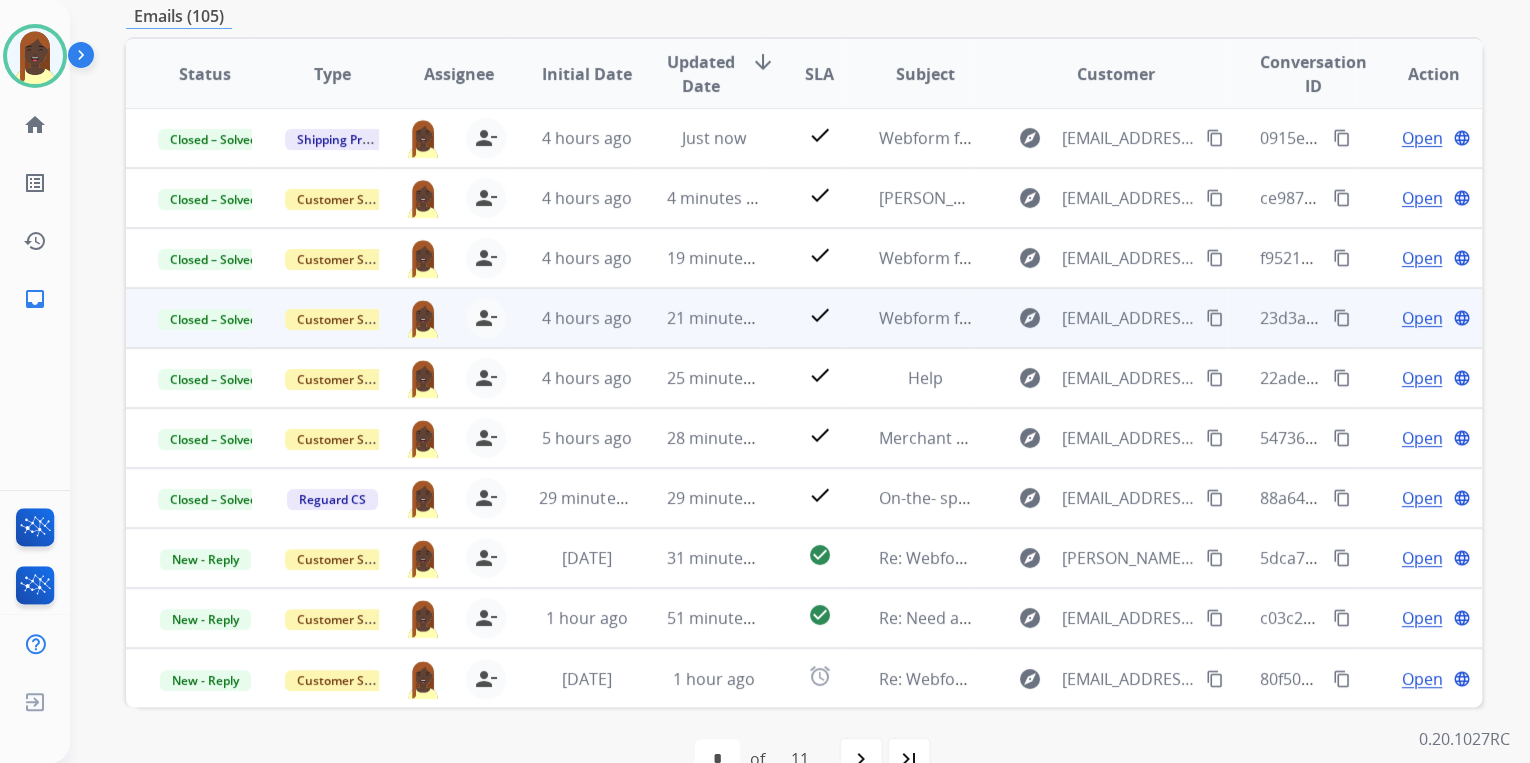 scroll, scrollTop: 374, scrollLeft: 0, axis: vertical 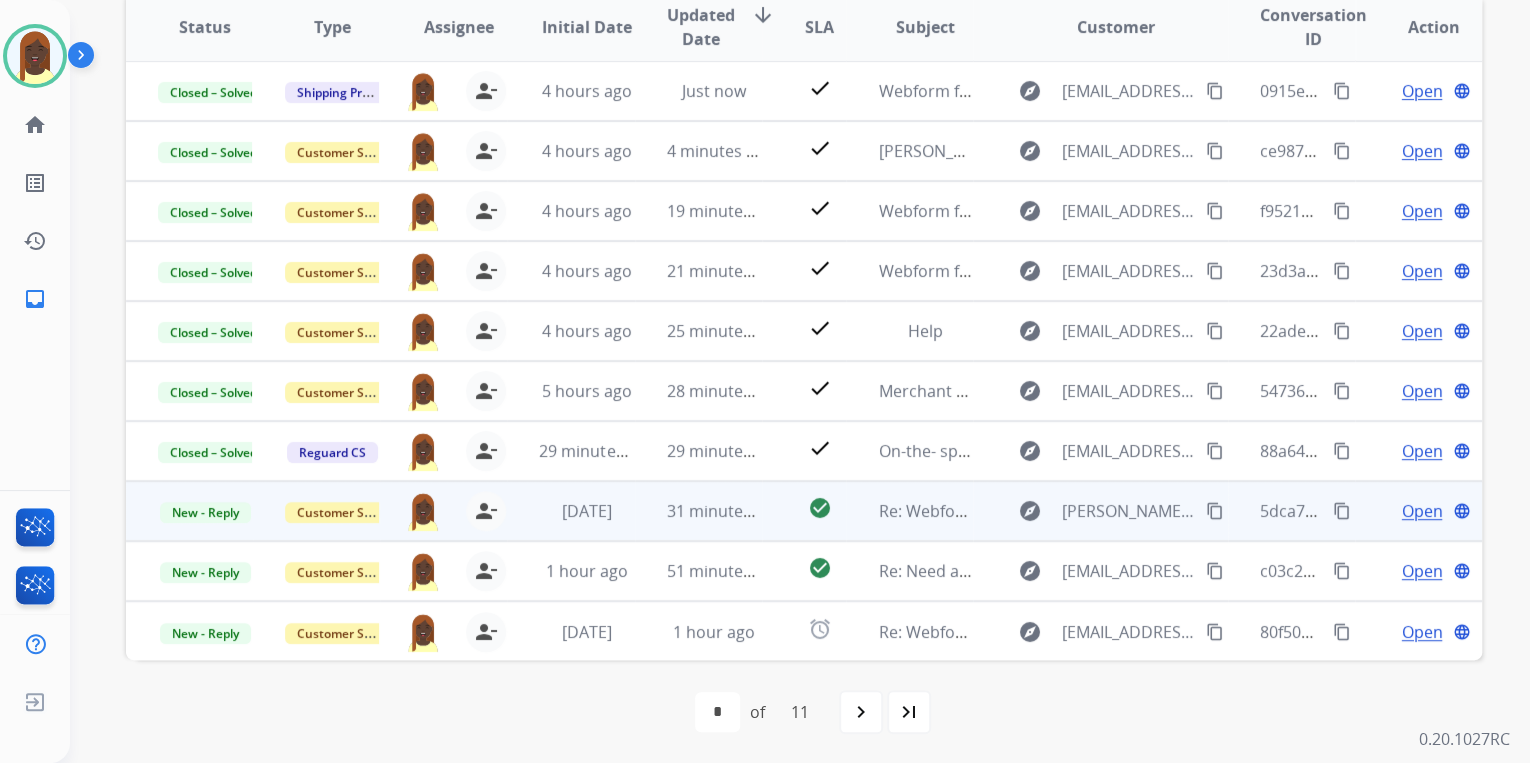 click on "content_copy" at bounding box center [1342, 511] 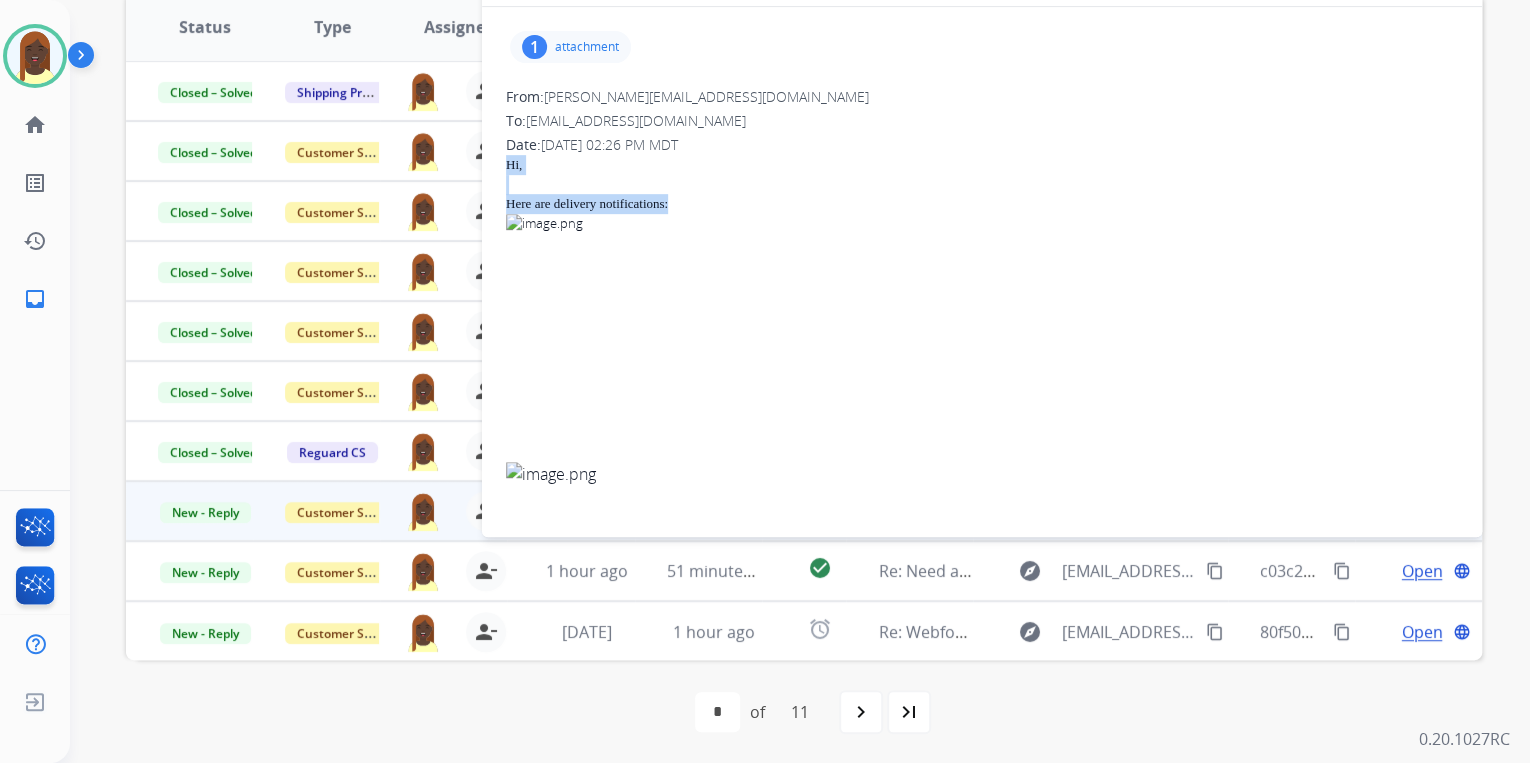drag, startPoint x: 495, startPoint y: 157, endPoint x: 688, endPoint y: 202, distance: 198.17668 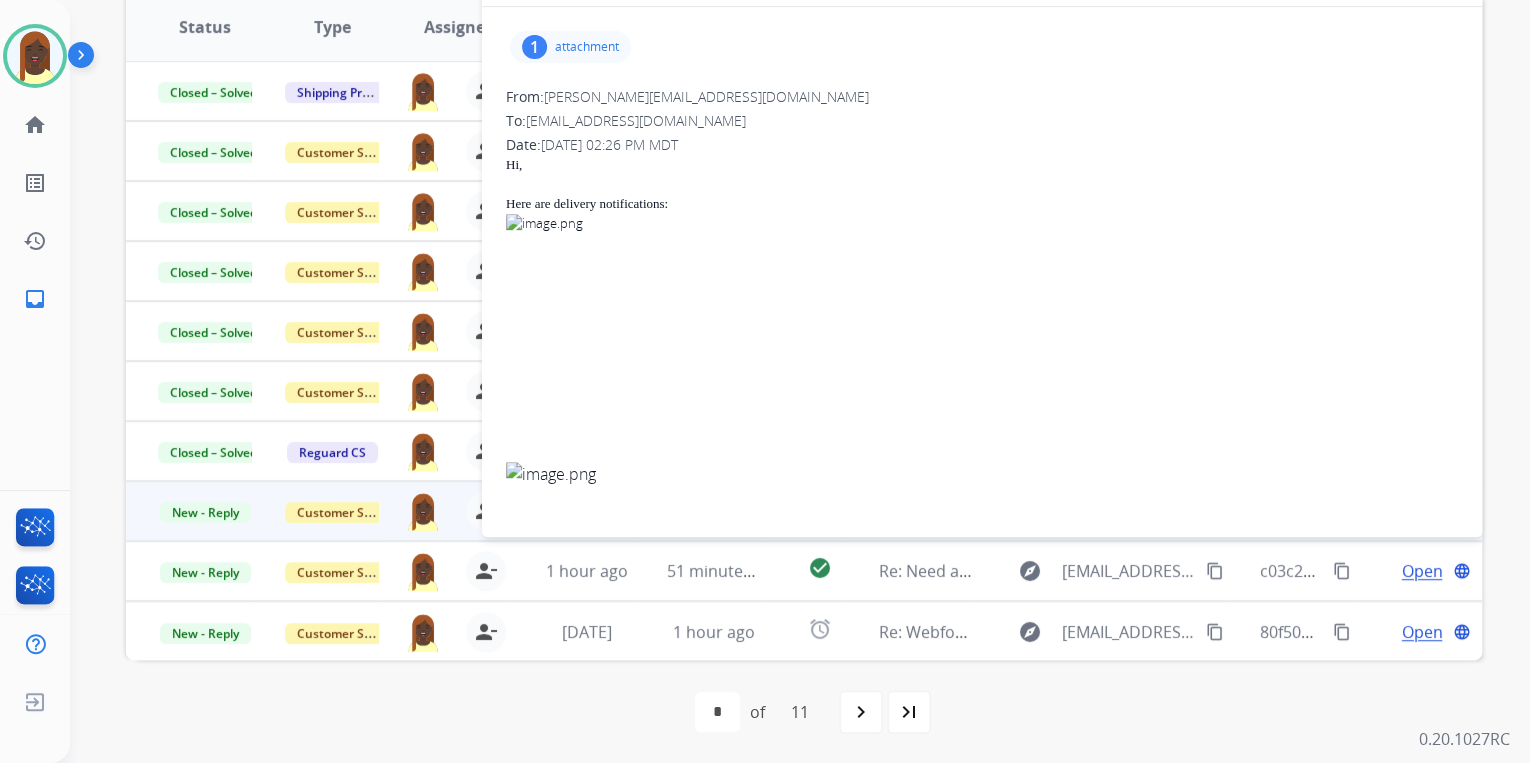 click on "attachment" at bounding box center [587, 47] 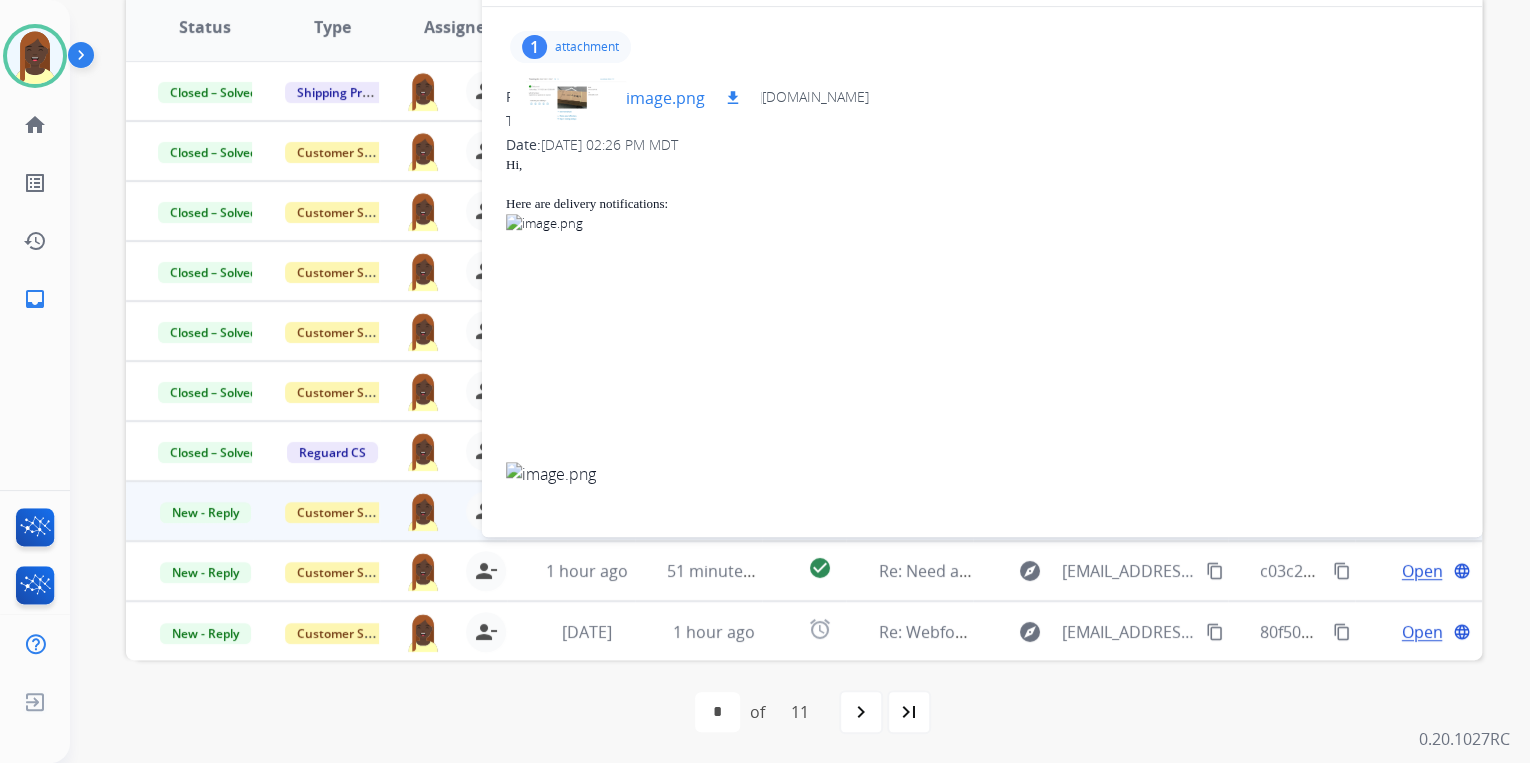 click on "download" at bounding box center [733, 98] 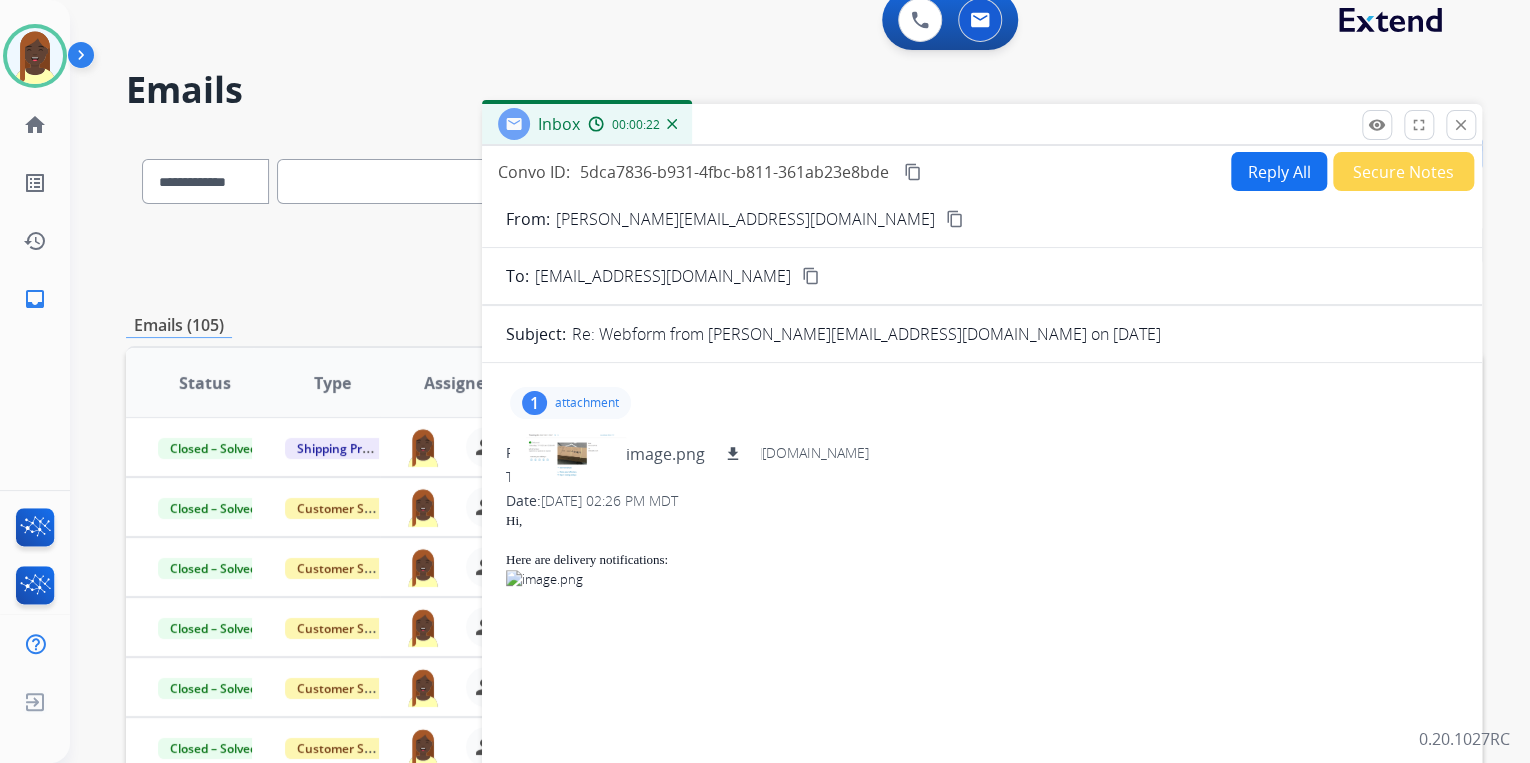 scroll, scrollTop: 0, scrollLeft: 0, axis: both 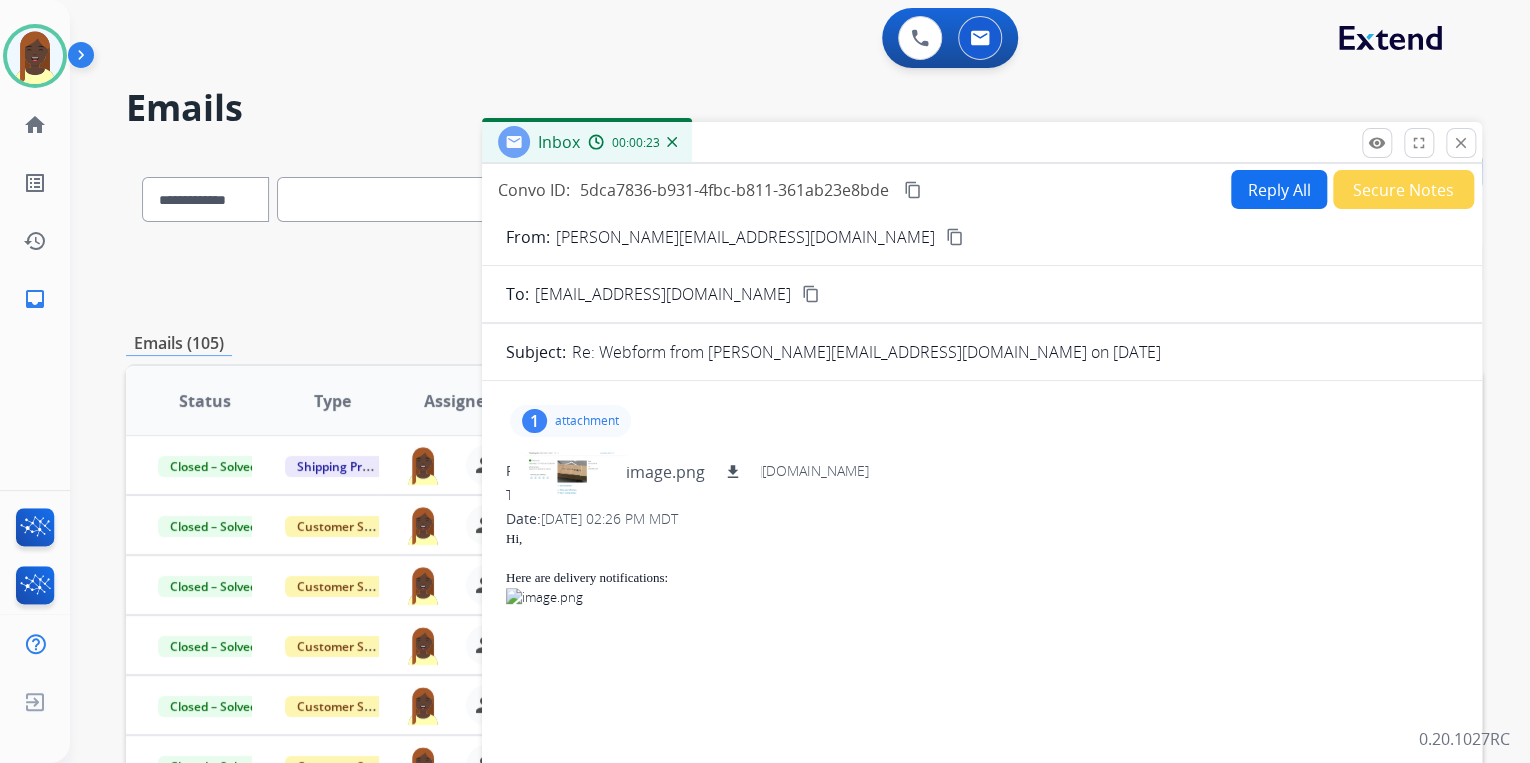 click on "content_copy" at bounding box center [955, 237] 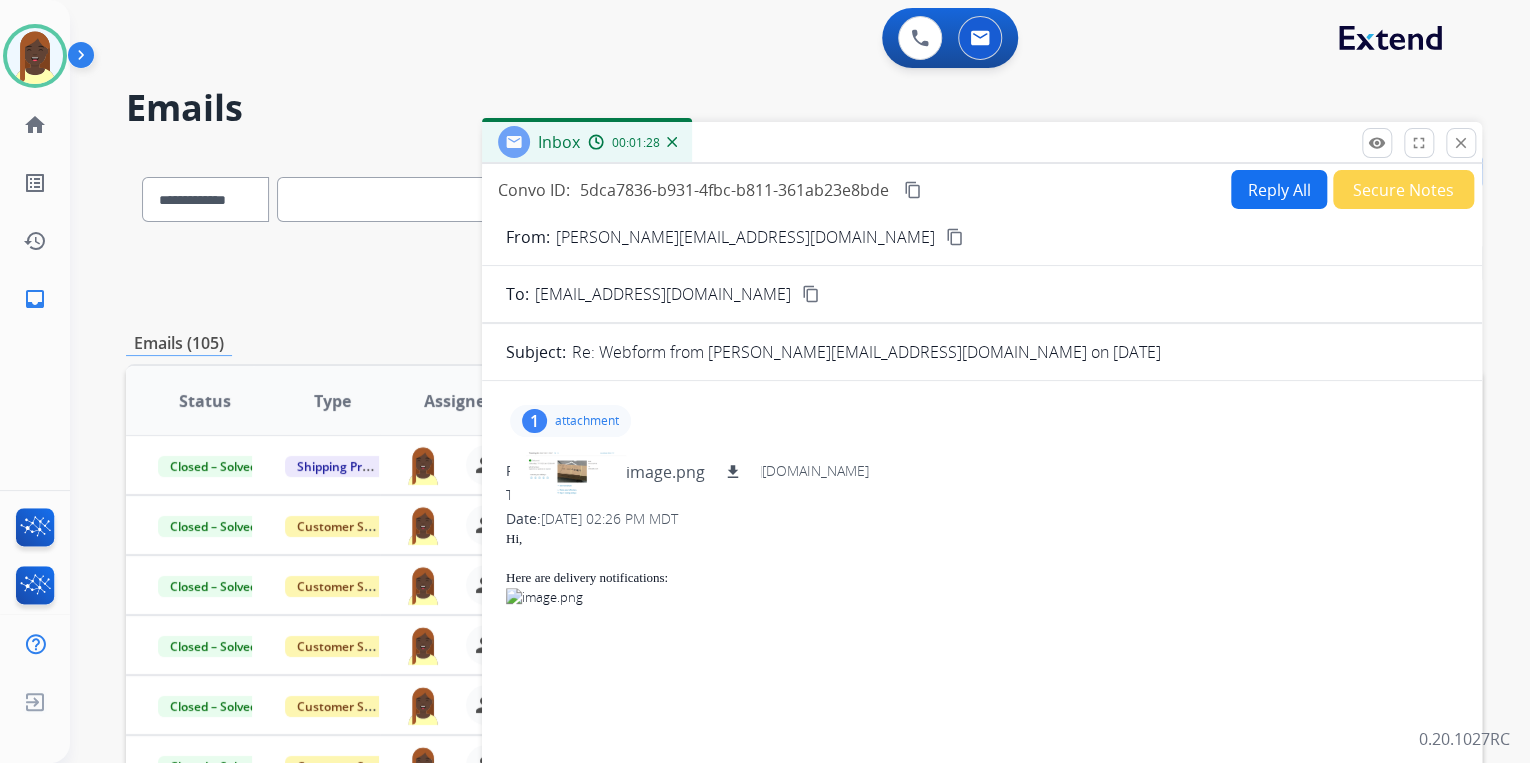 click on "Reply All" at bounding box center [1279, 189] 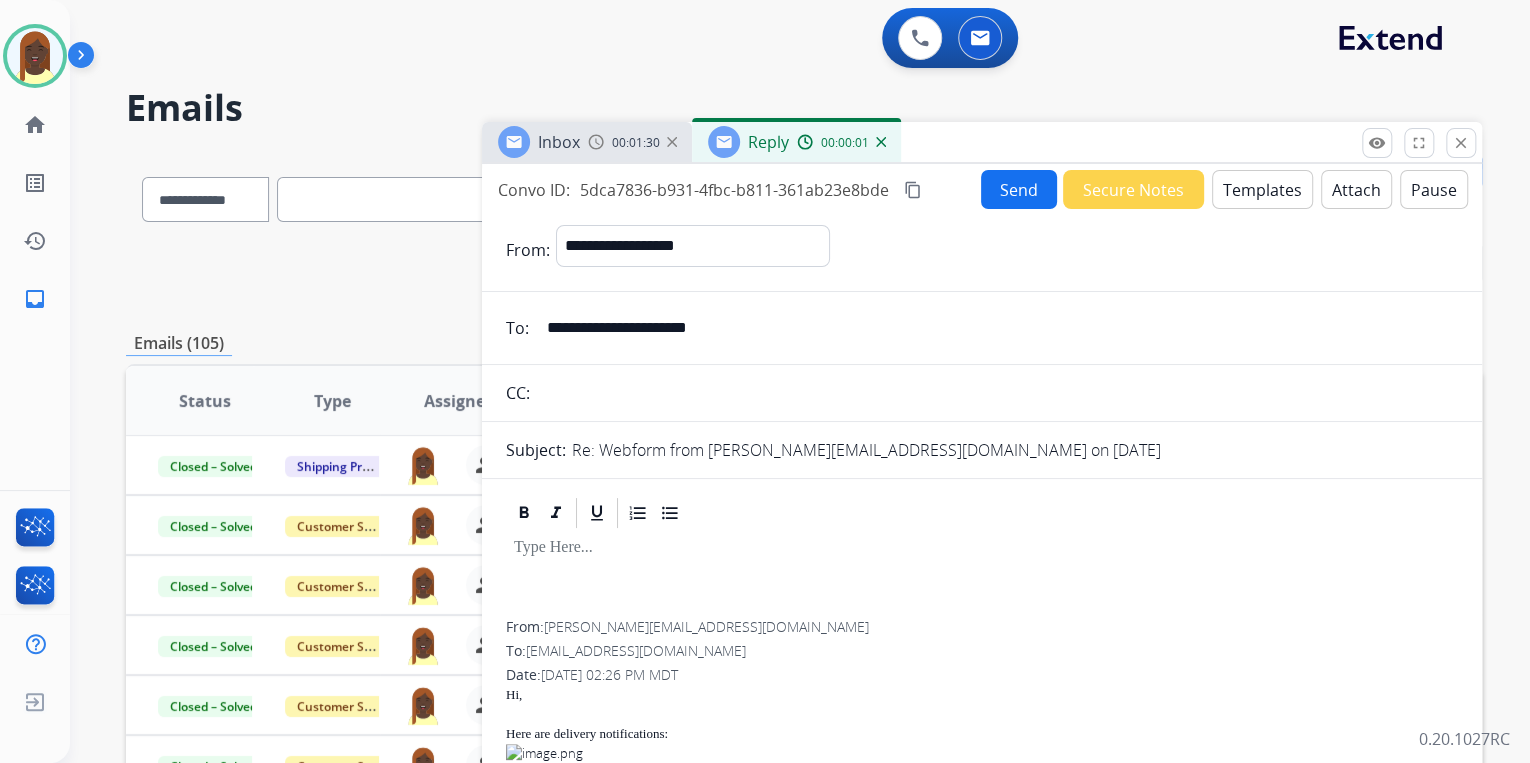 click on "Templates" at bounding box center (1262, 189) 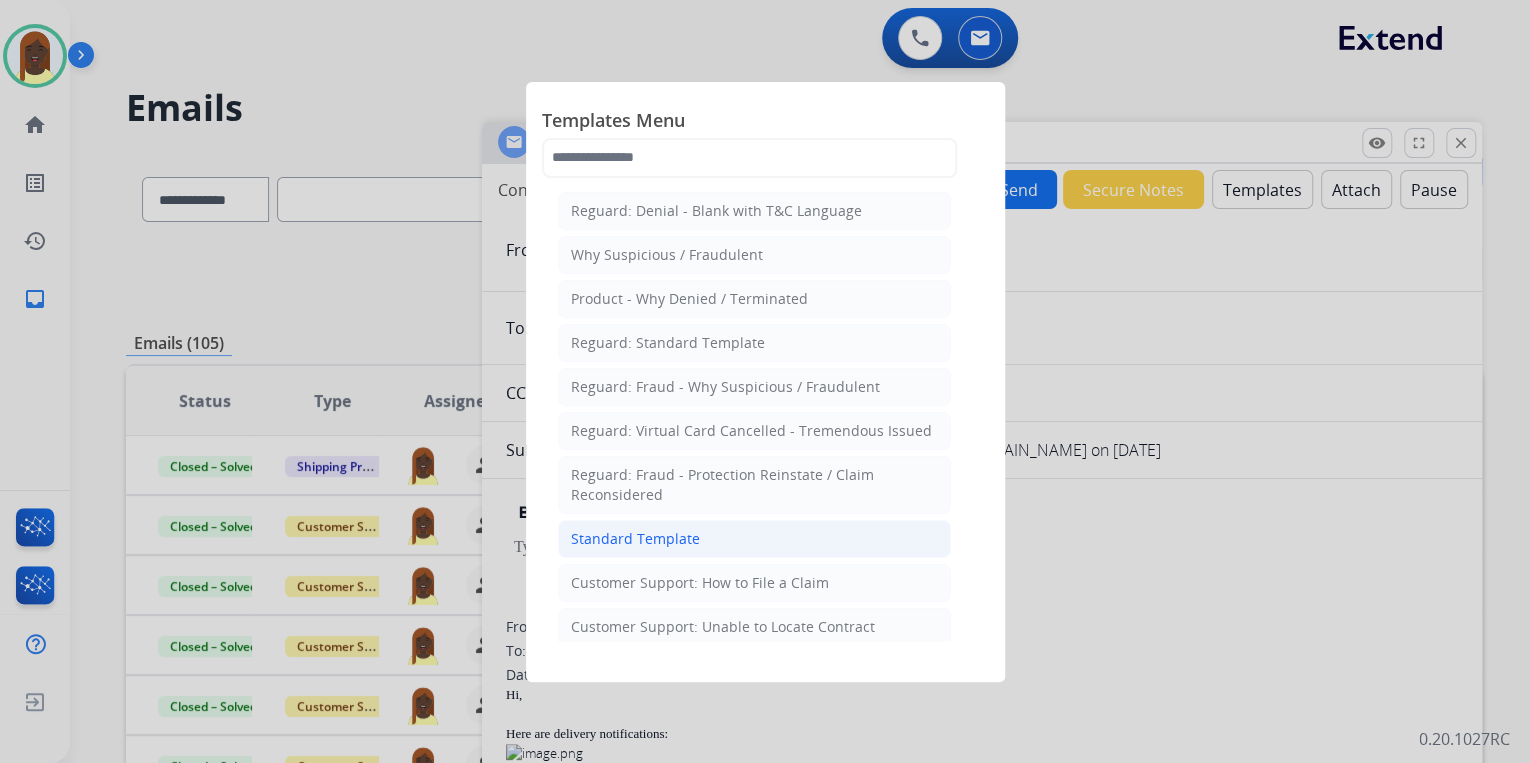 click on "Standard Template" 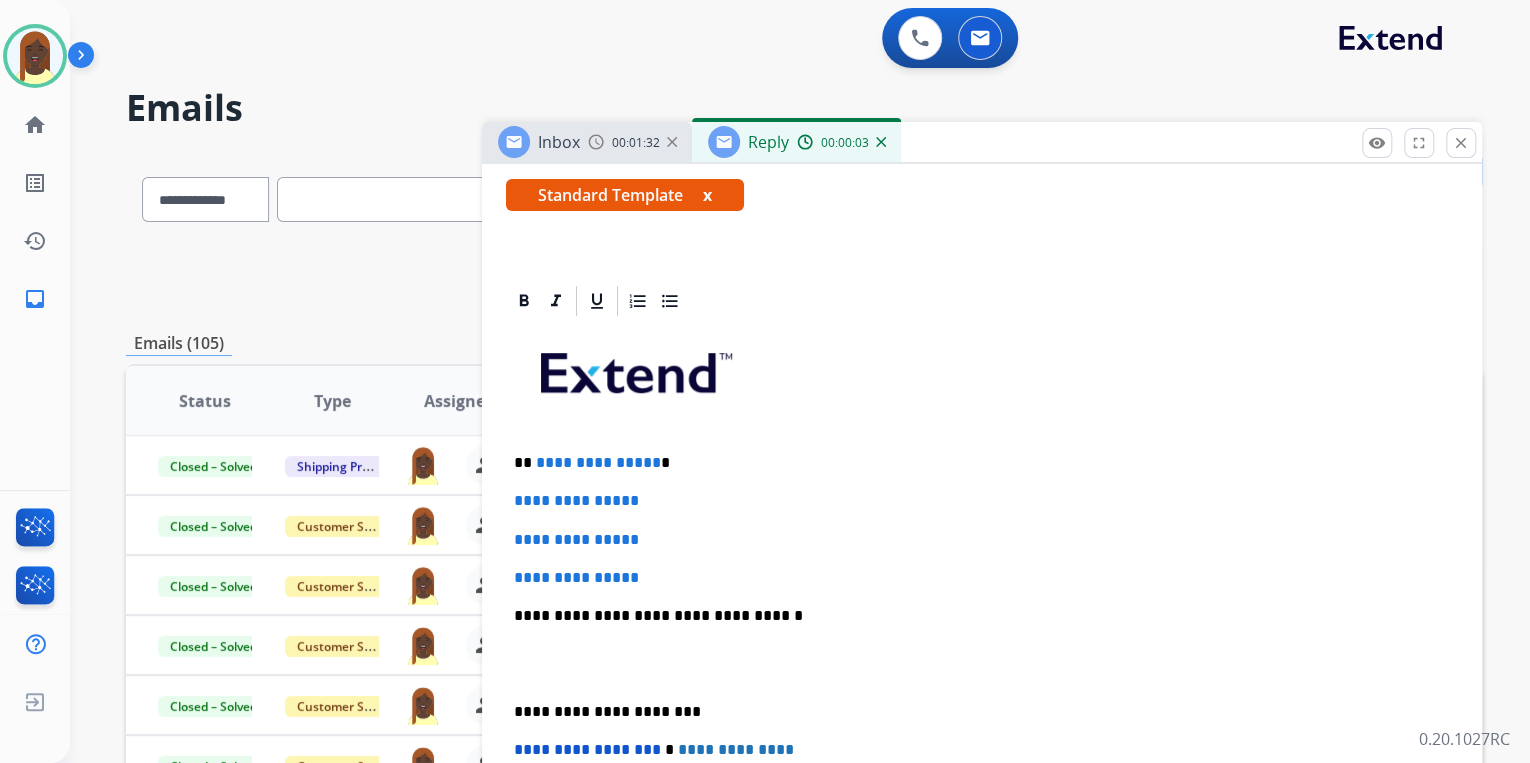 scroll, scrollTop: 400, scrollLeft: 0, axis: vertical 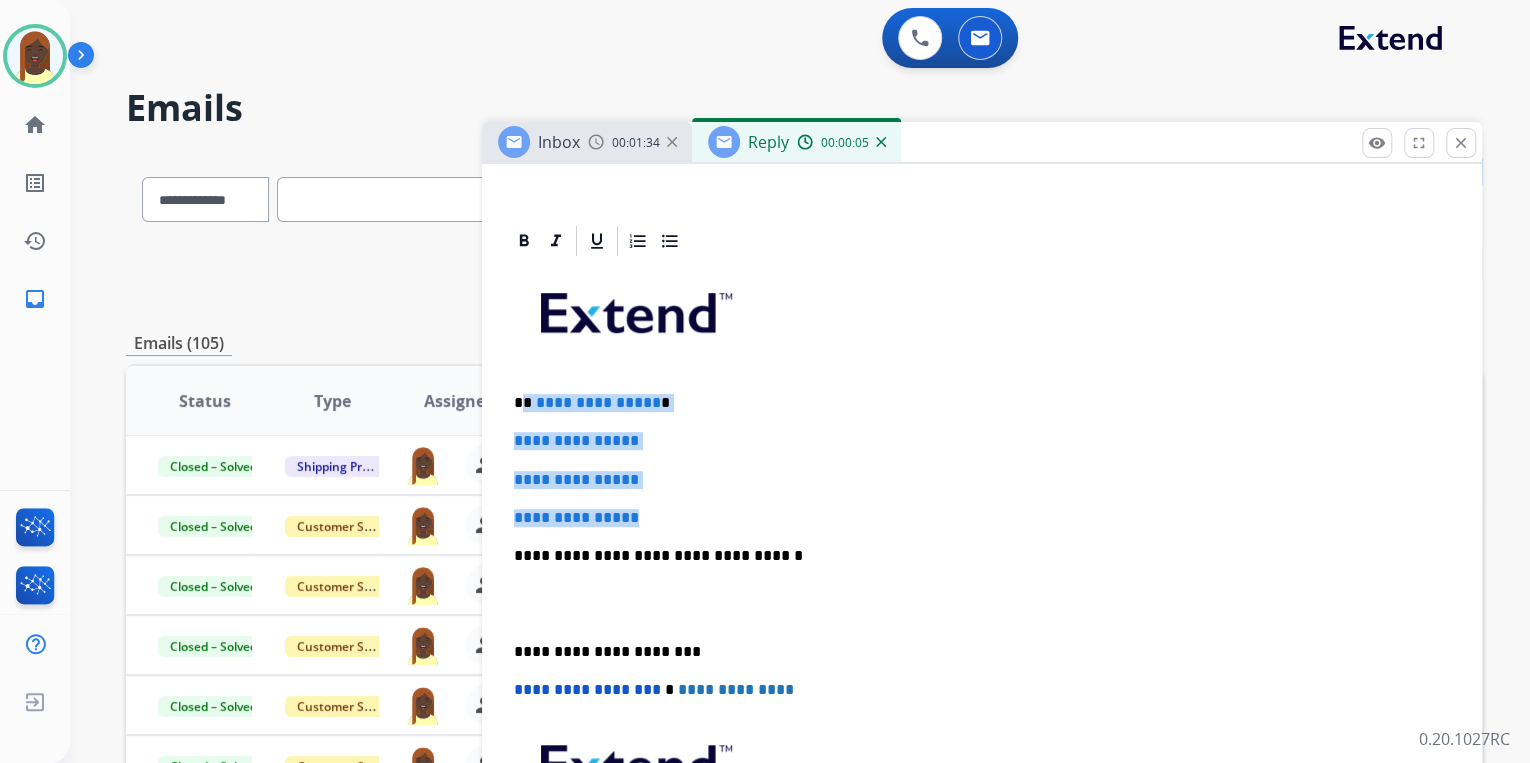 drag, startPoint x: 525, startPoint y: 402, endPoint x: 659, endPoint y: 509, distance: 171.47887 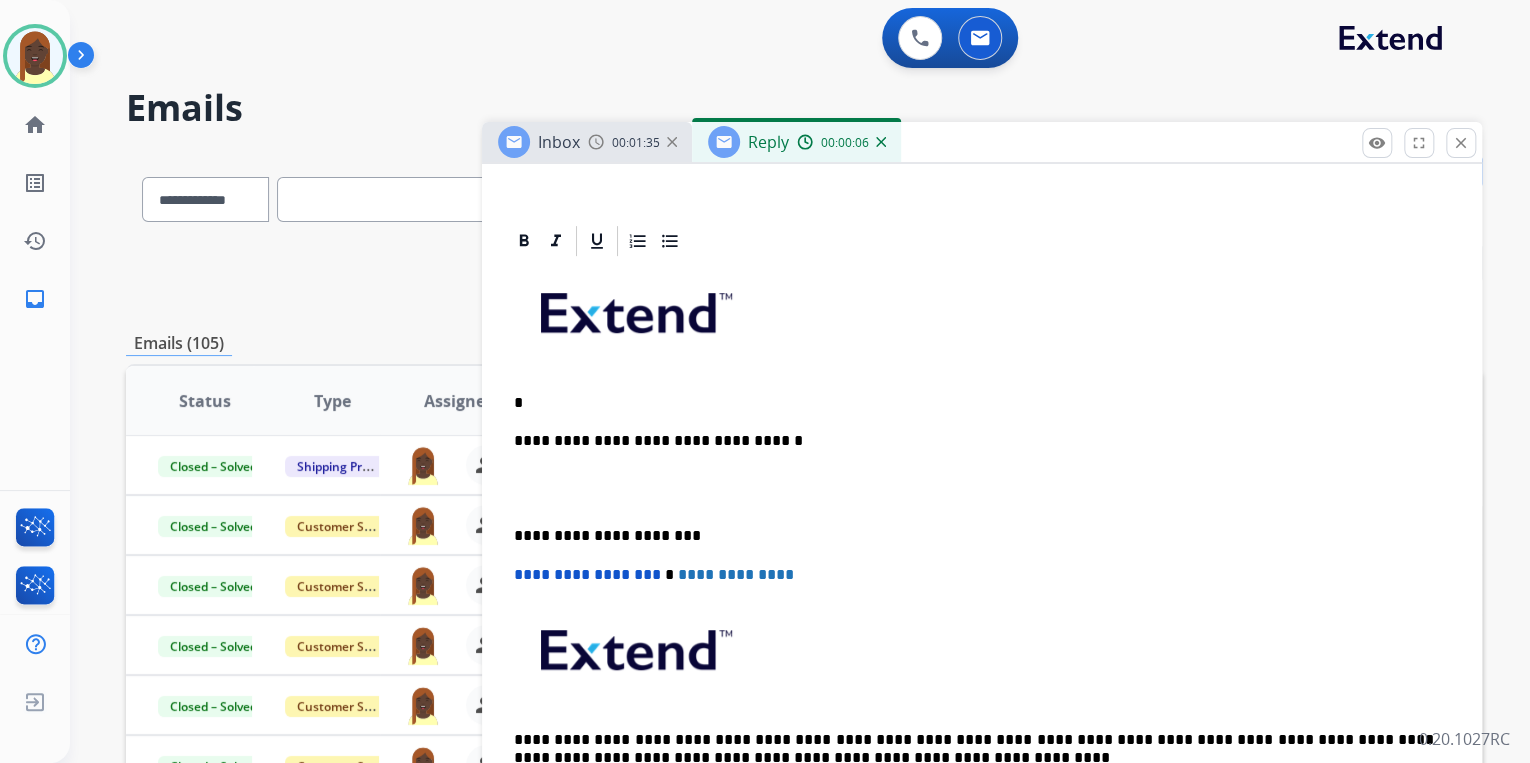 type 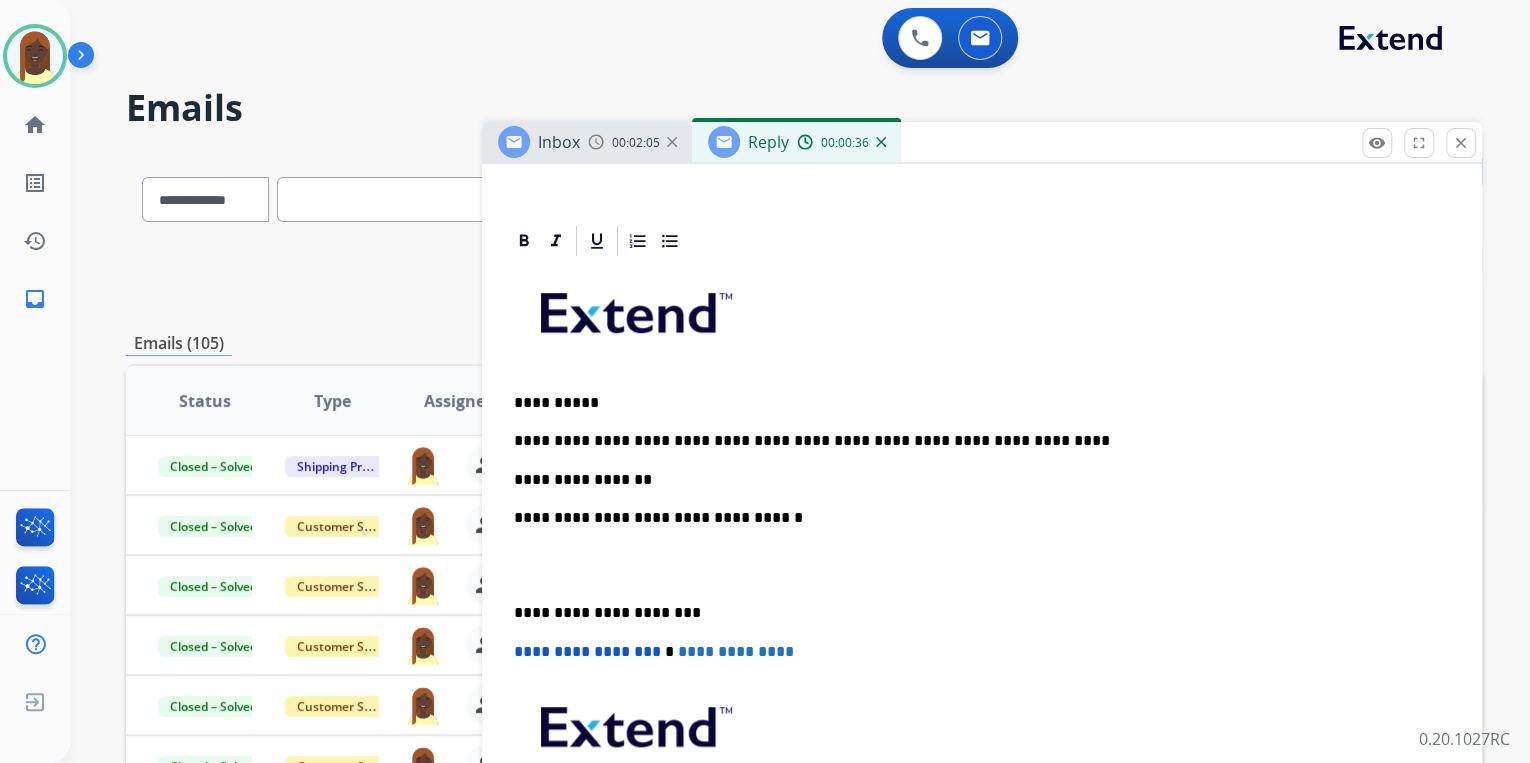 click on "**********" at bounding box center (974, 441) 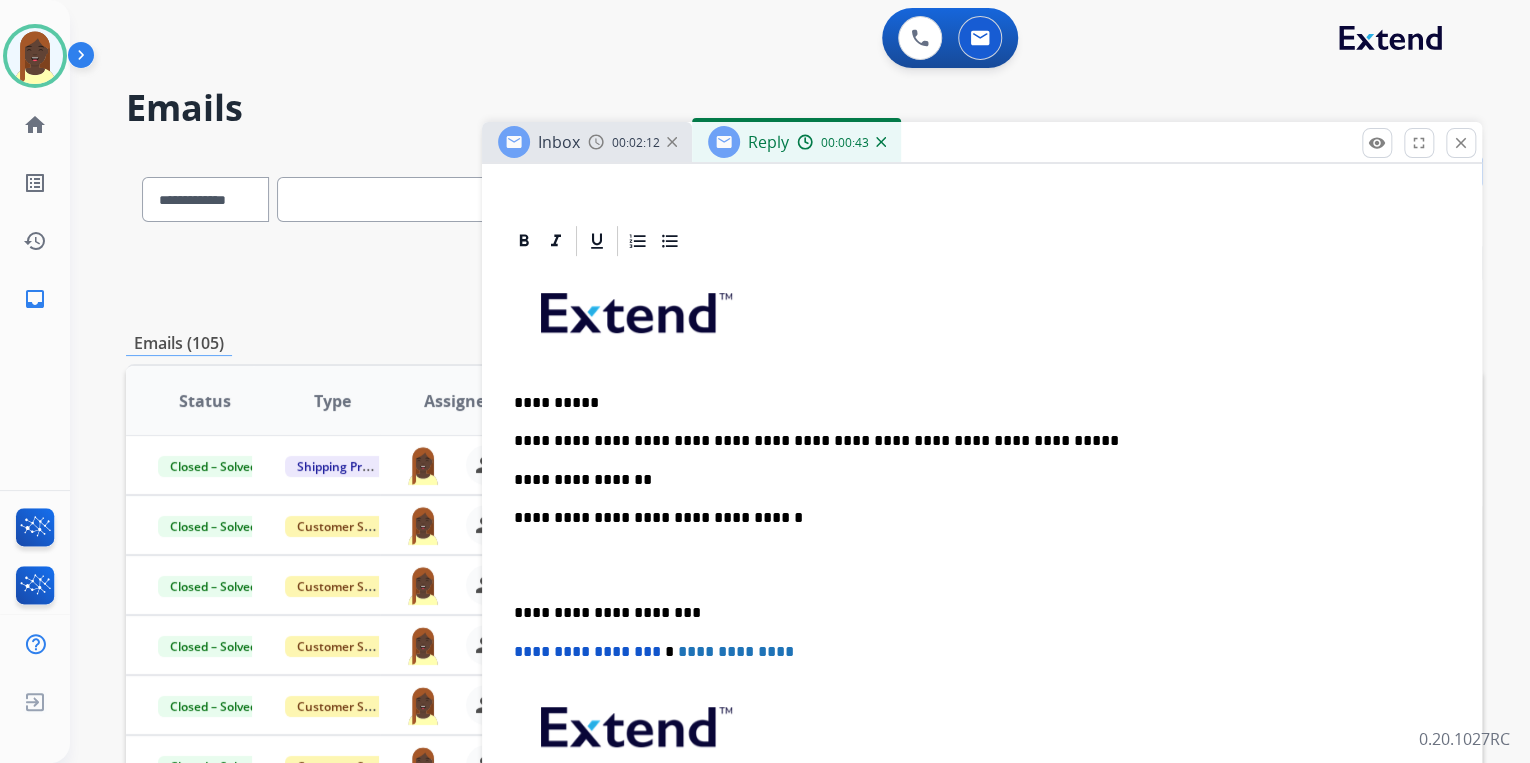 click on "**********" at bounding box center (974, 480) 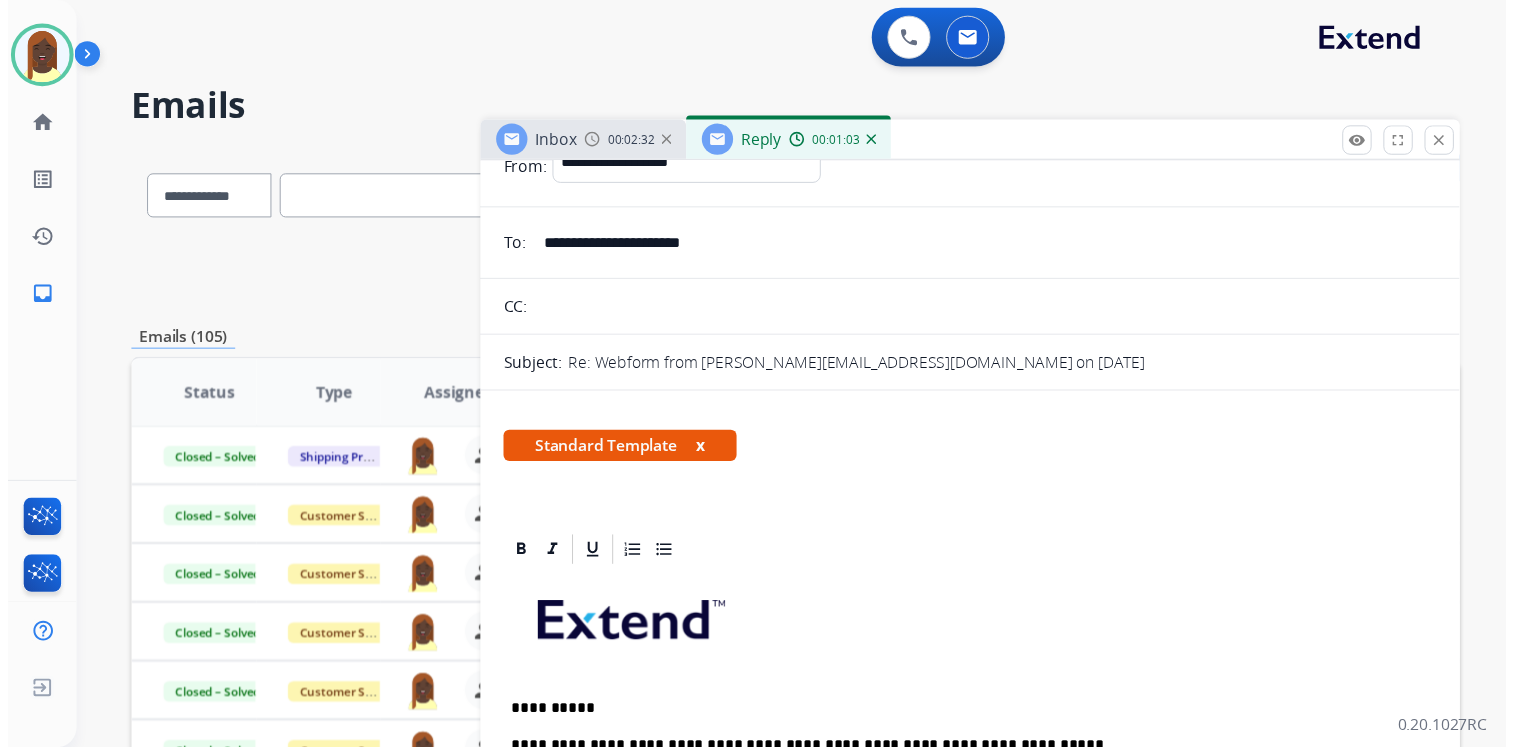 scroll, scrollTop: 0, scrollLeft: 0, axis: both 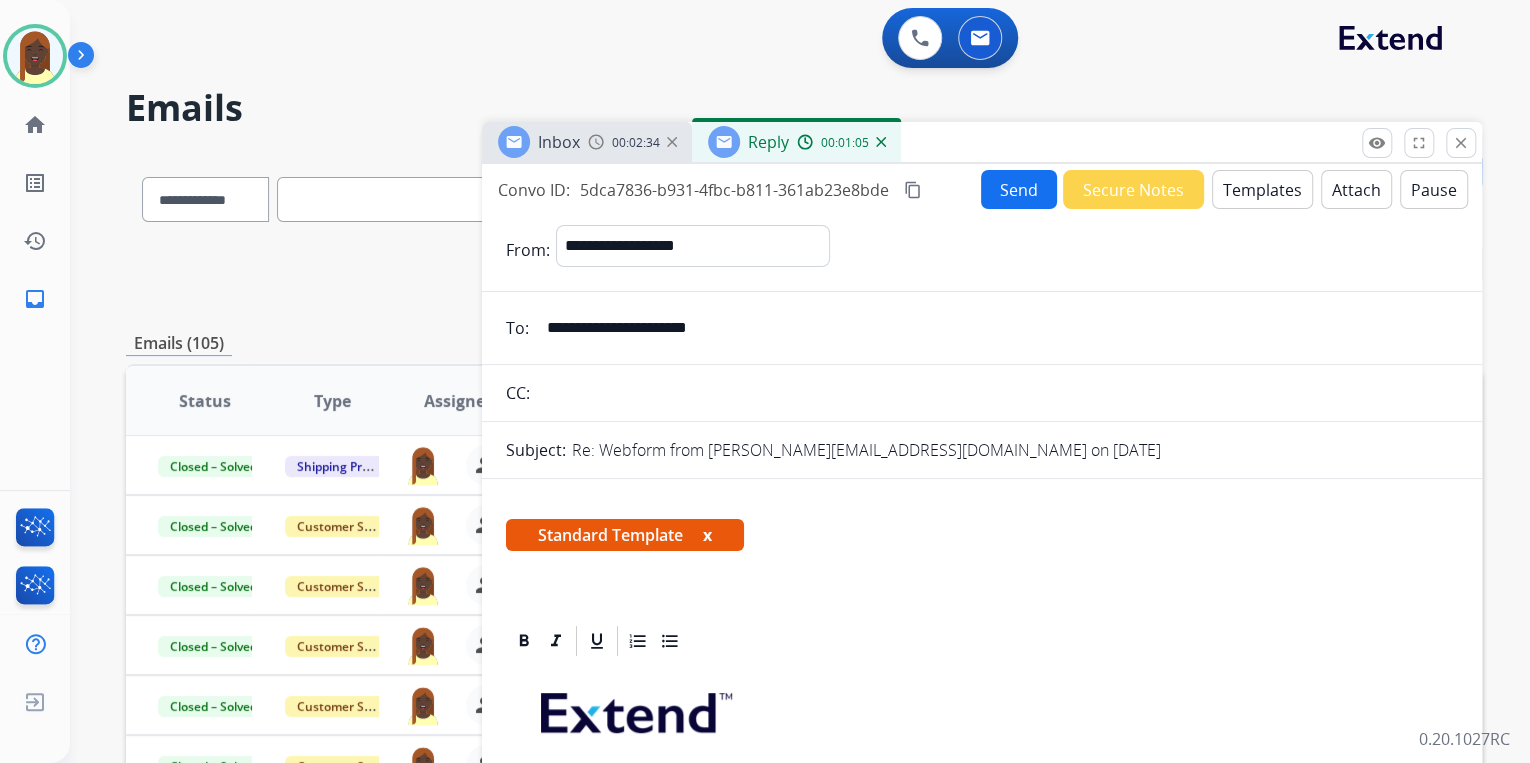 click on "Send" at bounding box center (1019, 189) 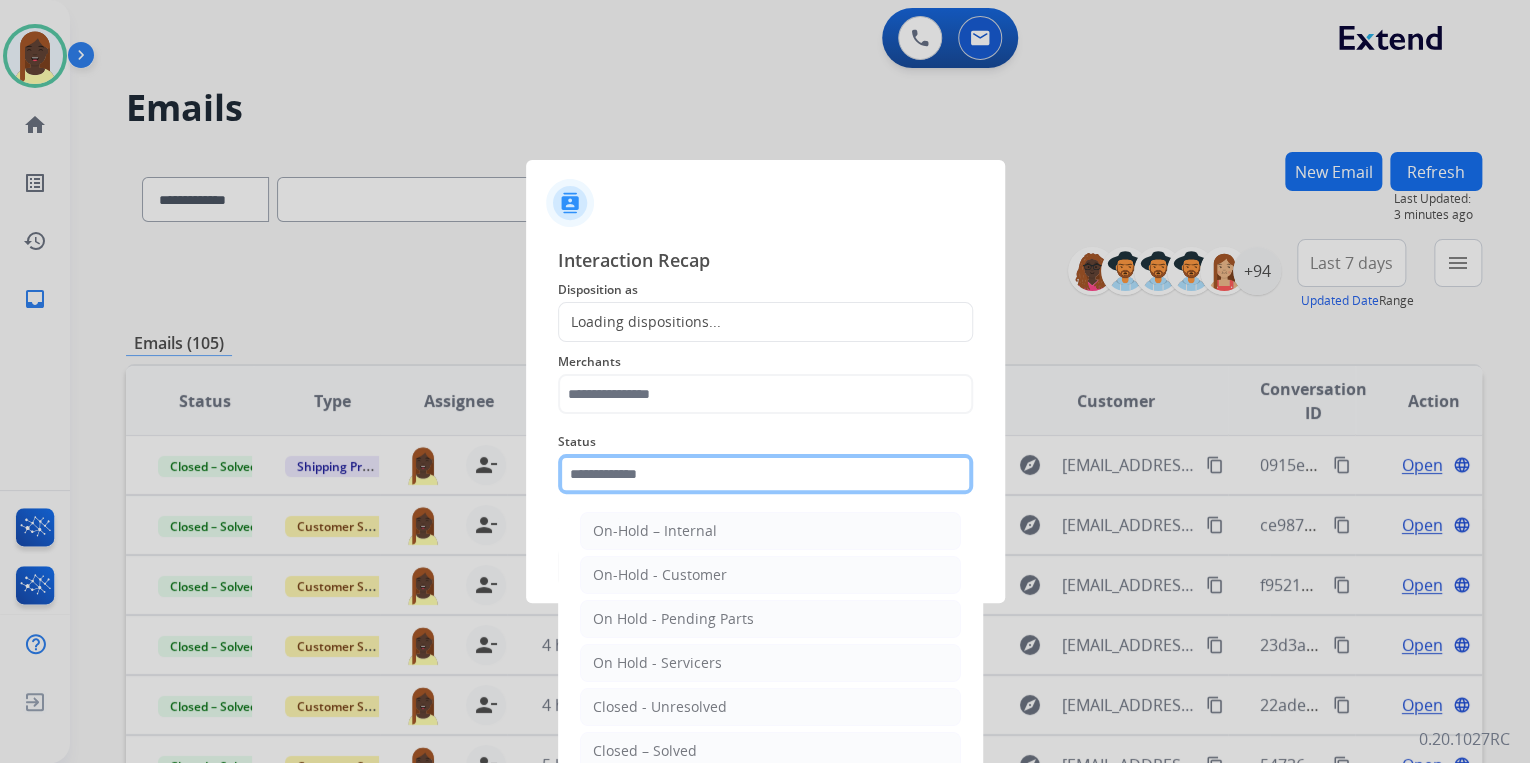 click 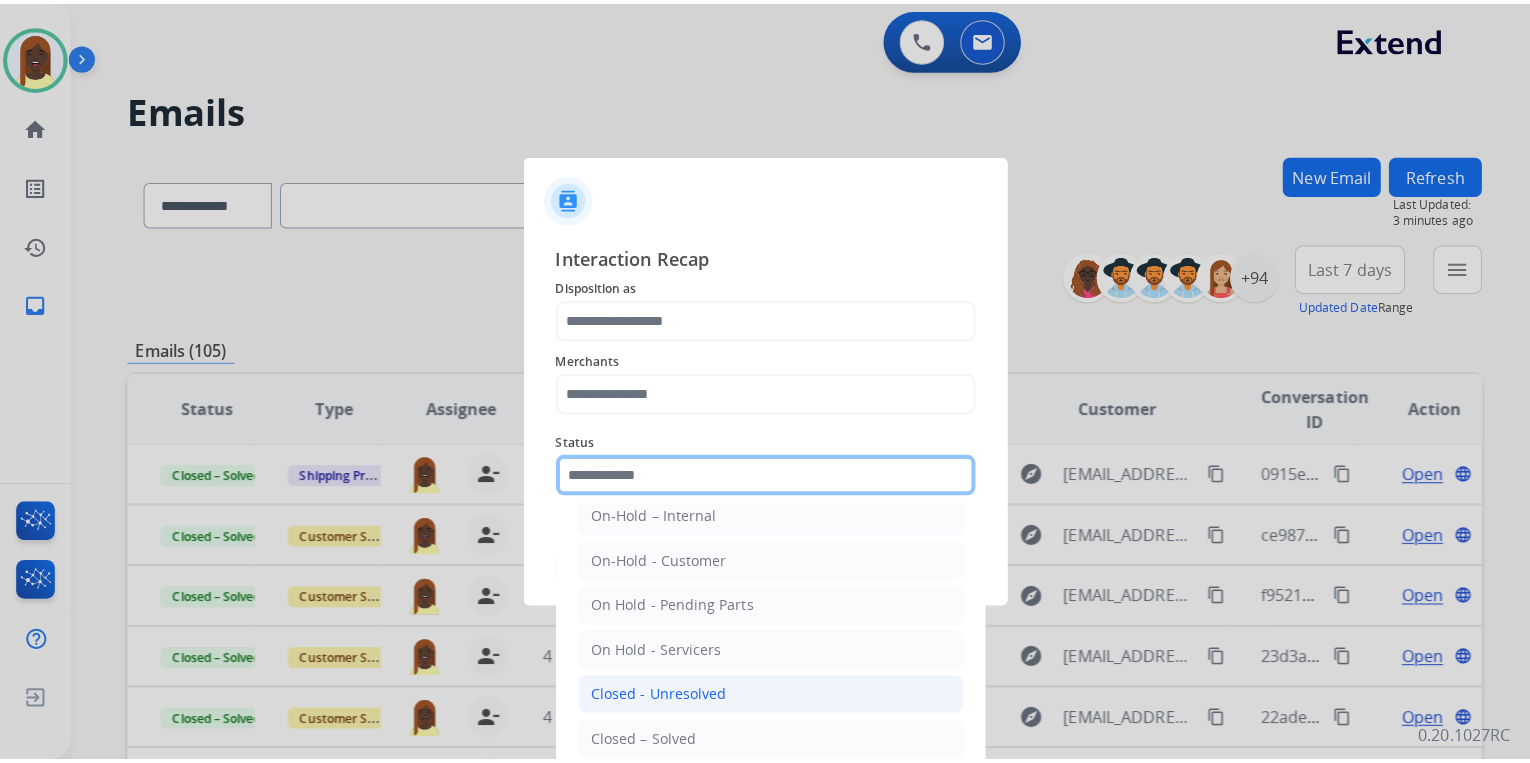 scroll, scrollTop: 0, scrollLeft: 0, axis: both 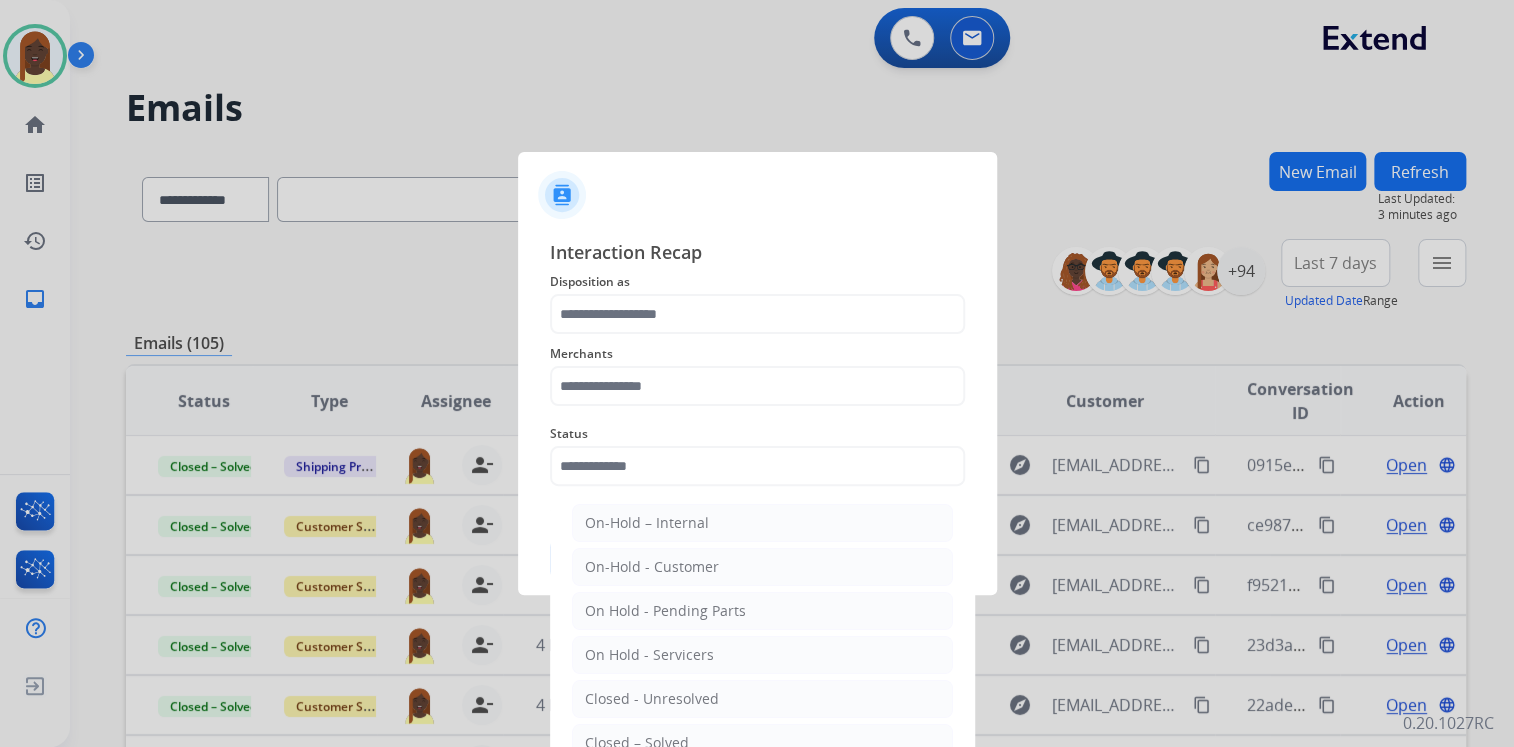 drag, startPoint x: 639, startPoint y: 734, endPoint x: 640, endPoint y: 716, distance: 18.027756 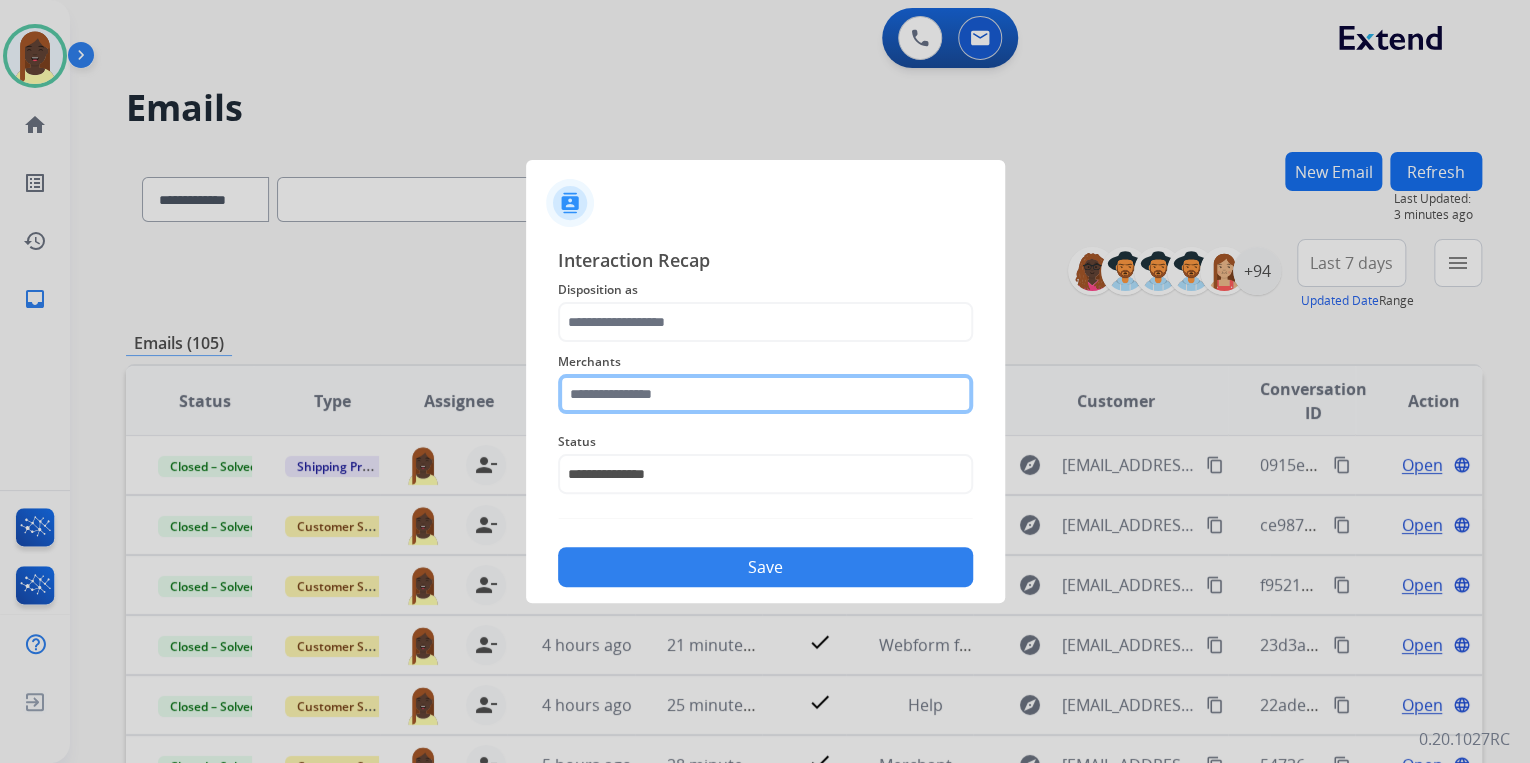 click 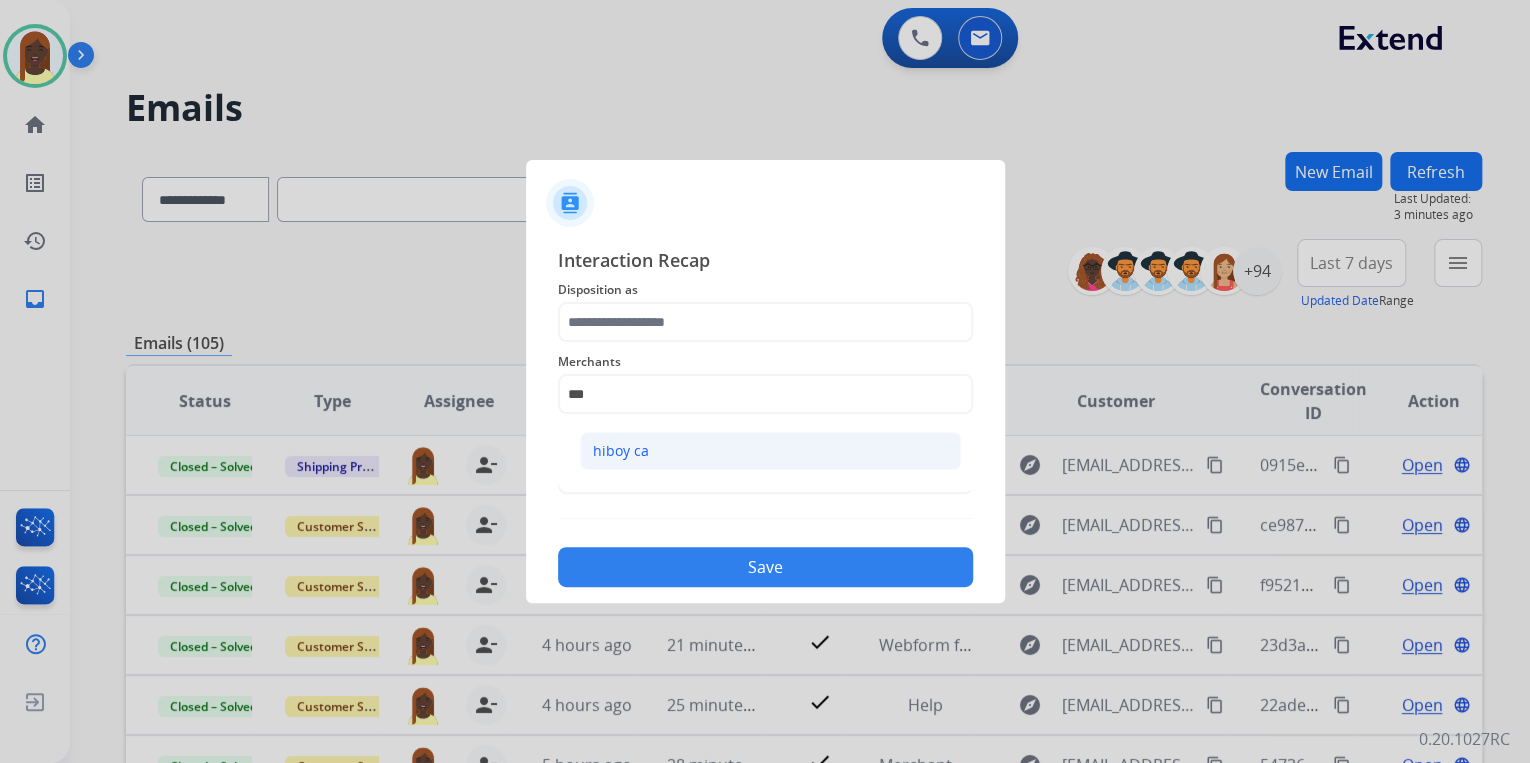 click on "hiboy ca" 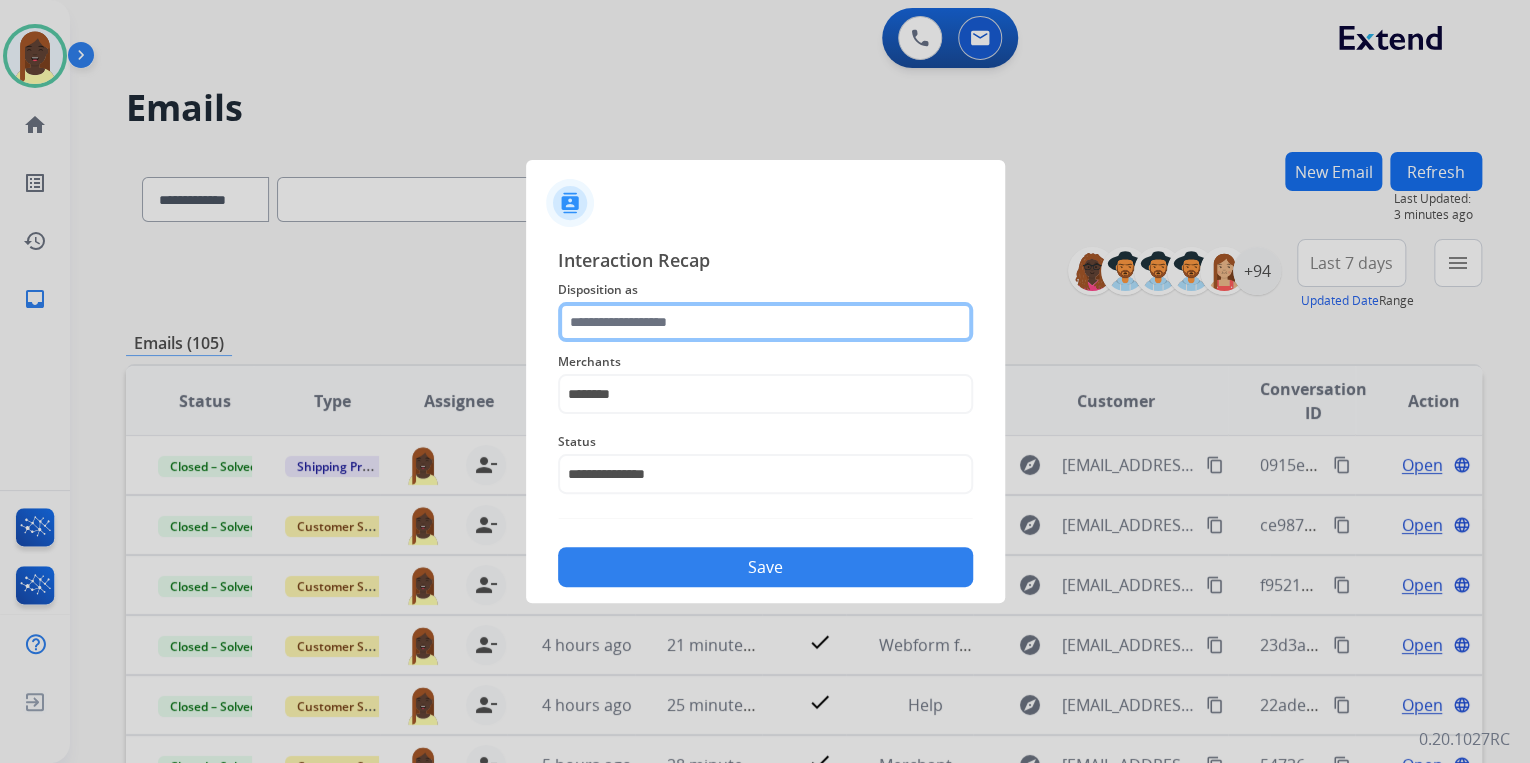click 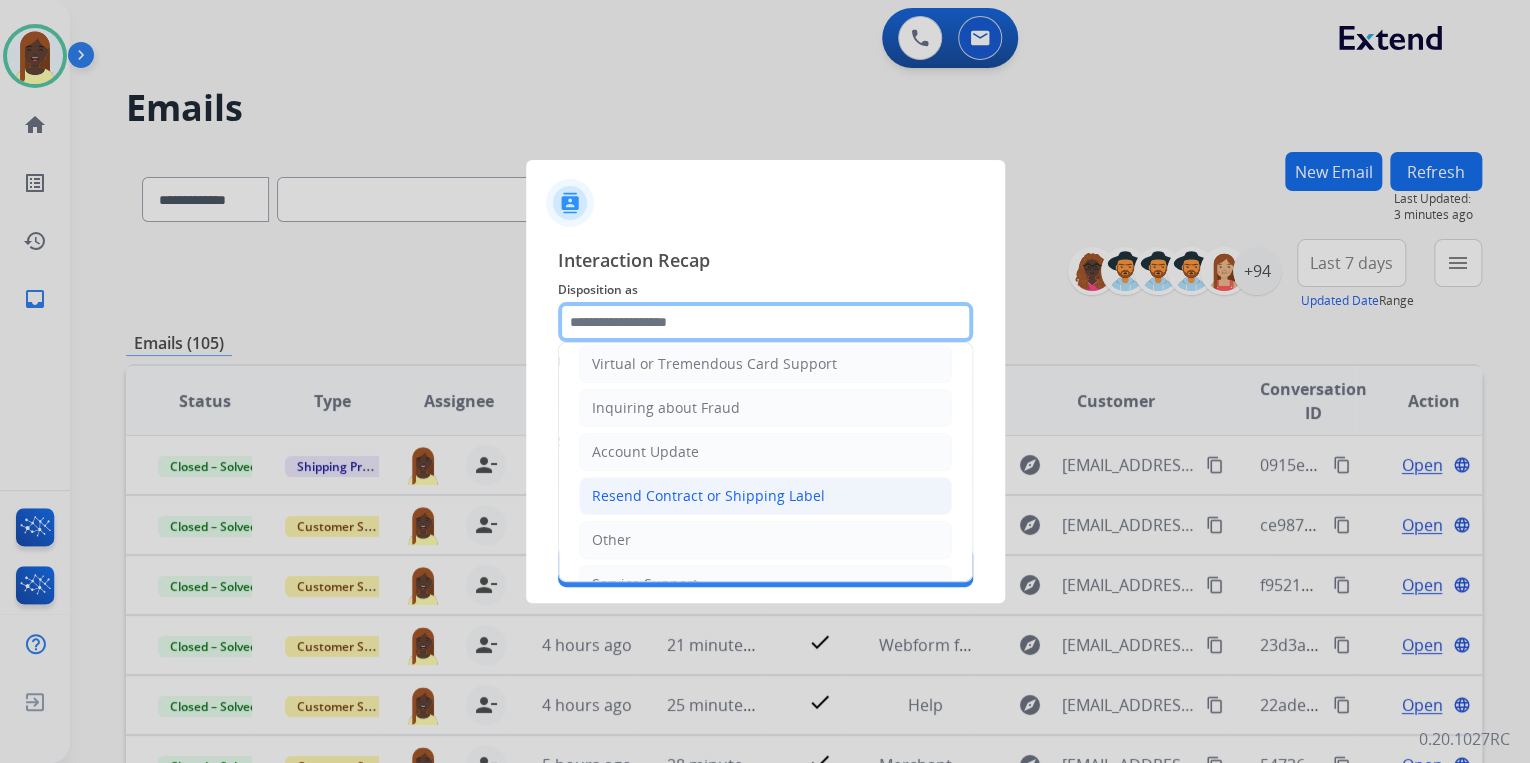 scroll, scrollTop: 306, scrollLeft: 0, axis: vertical 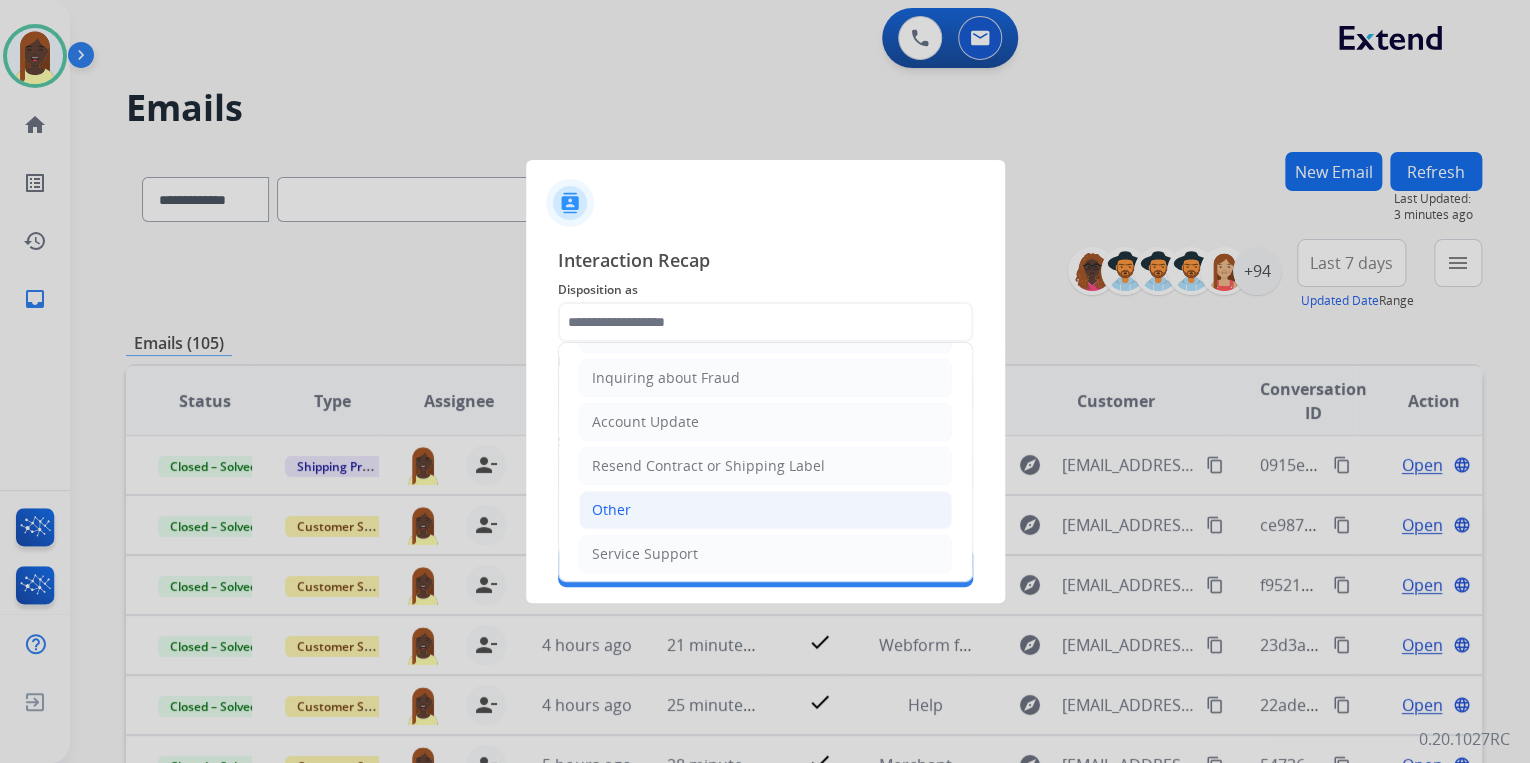 click on "Other" 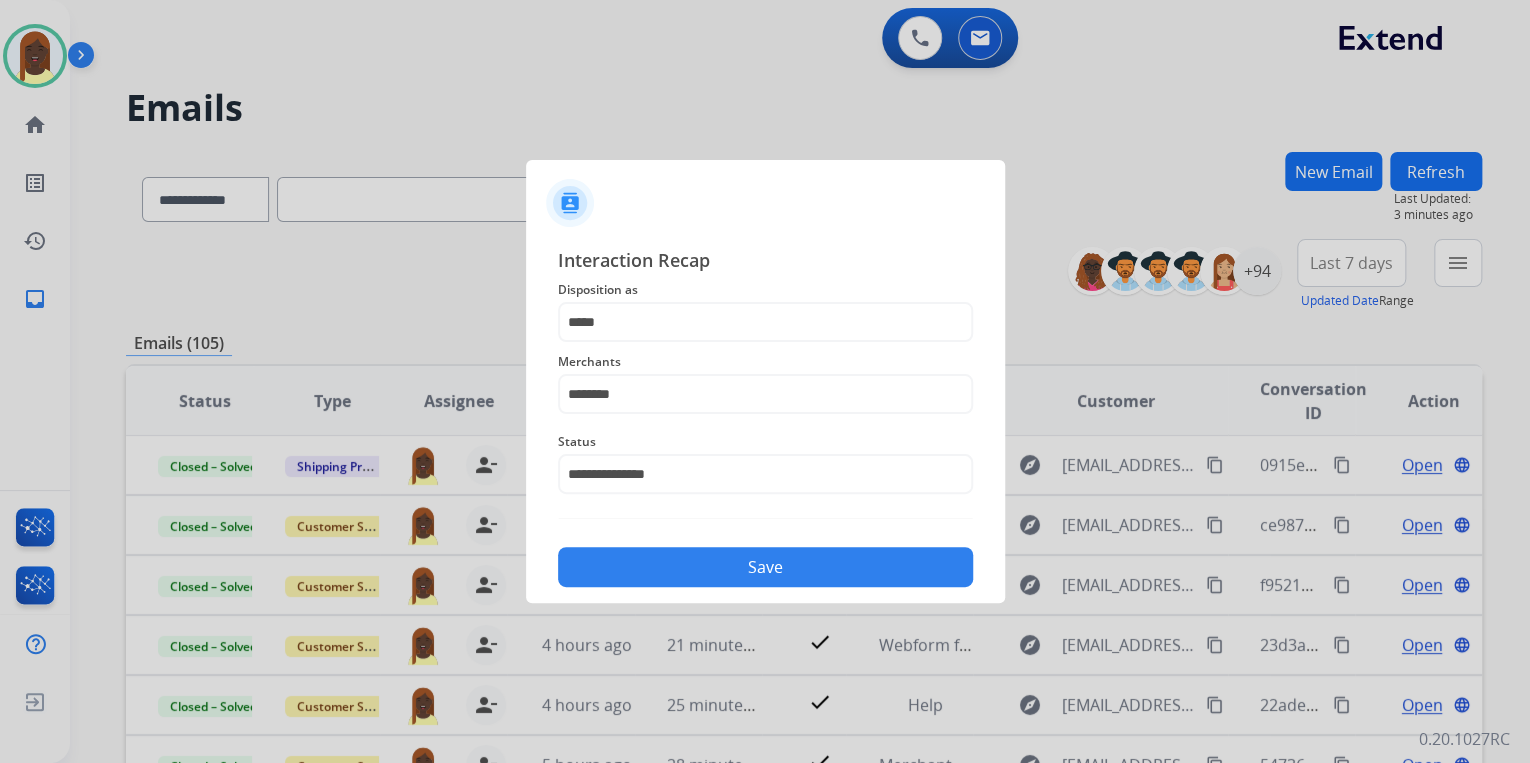 click on "Save" 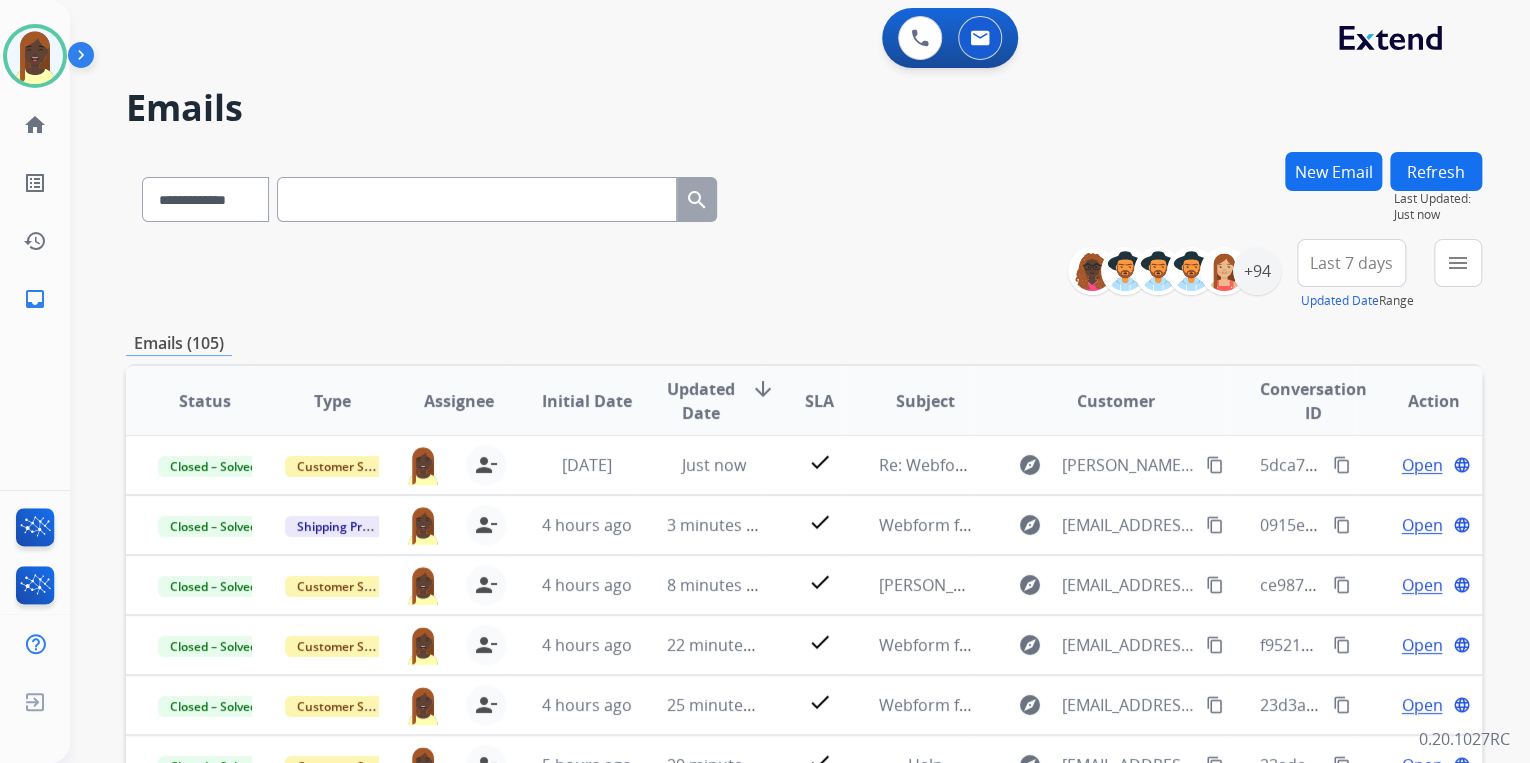 click on "**********" at bounding box center [804, 275] 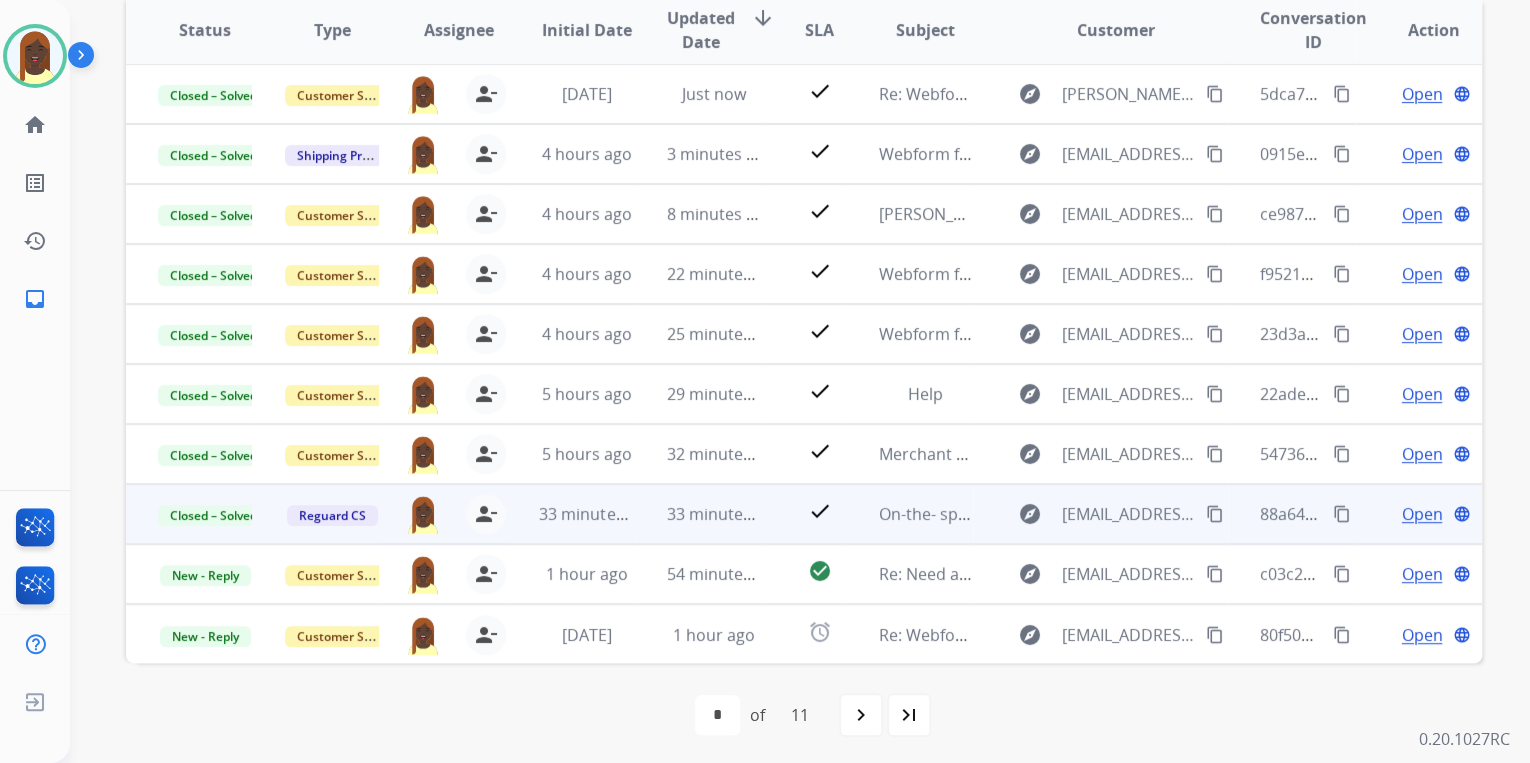 scroll, scrollTop: 374, scrollLeft: 0, axis: vertical 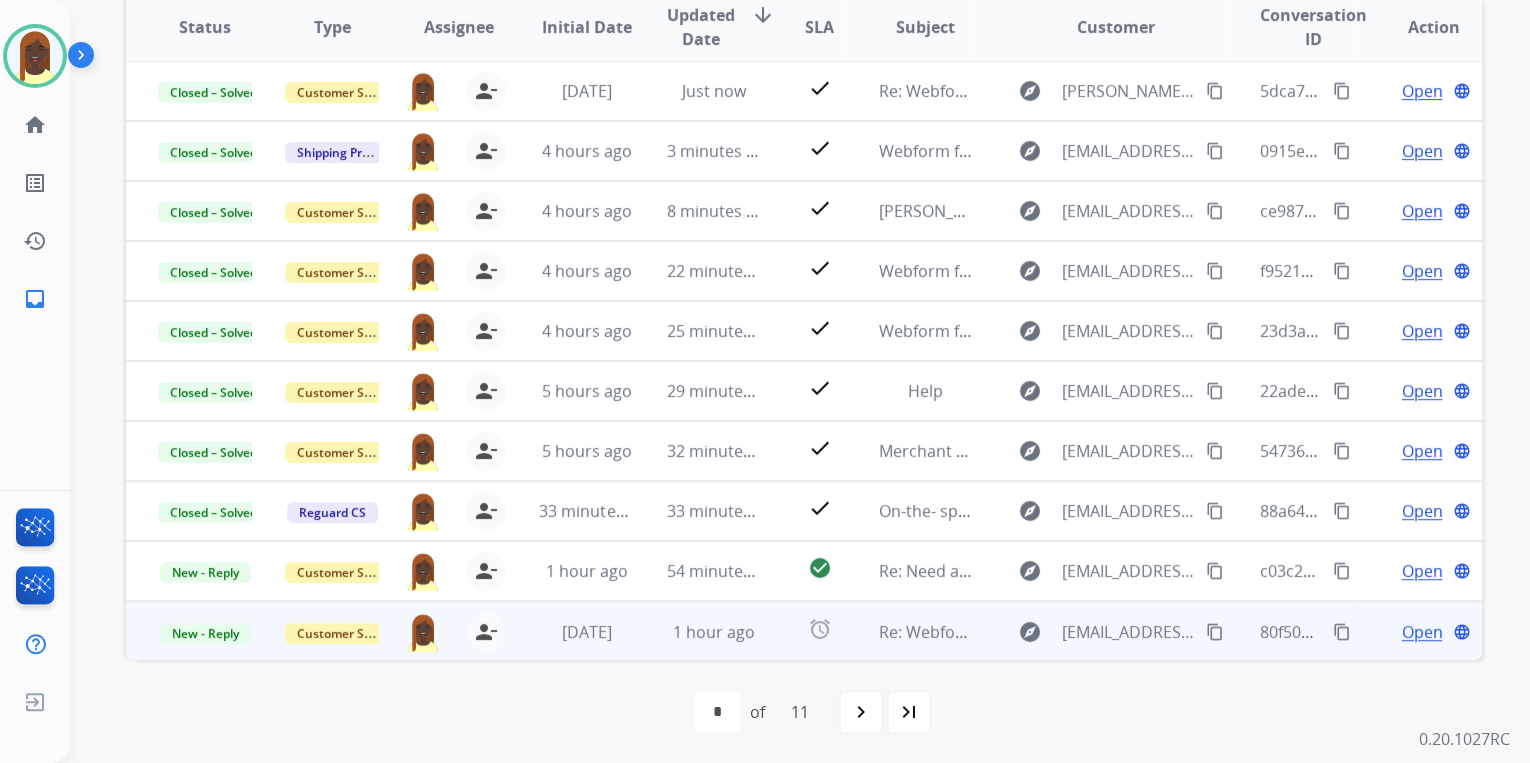 click on "content_copy" at bounding box center [1342, 632] 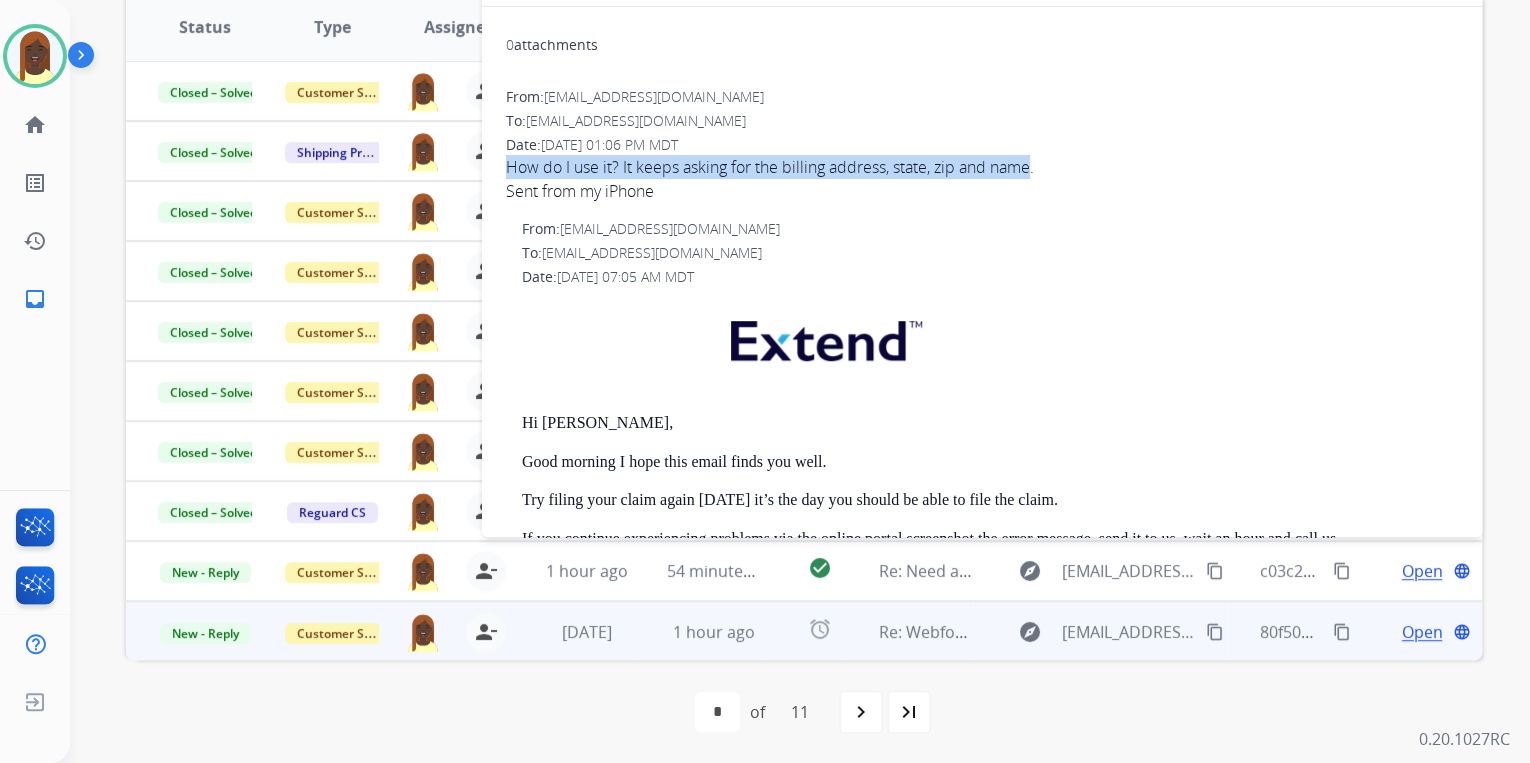 drag, startPoint x: 491, startPoint y: 161, endPoint x: 1036, endPoint y: 165, distance: 545.01465 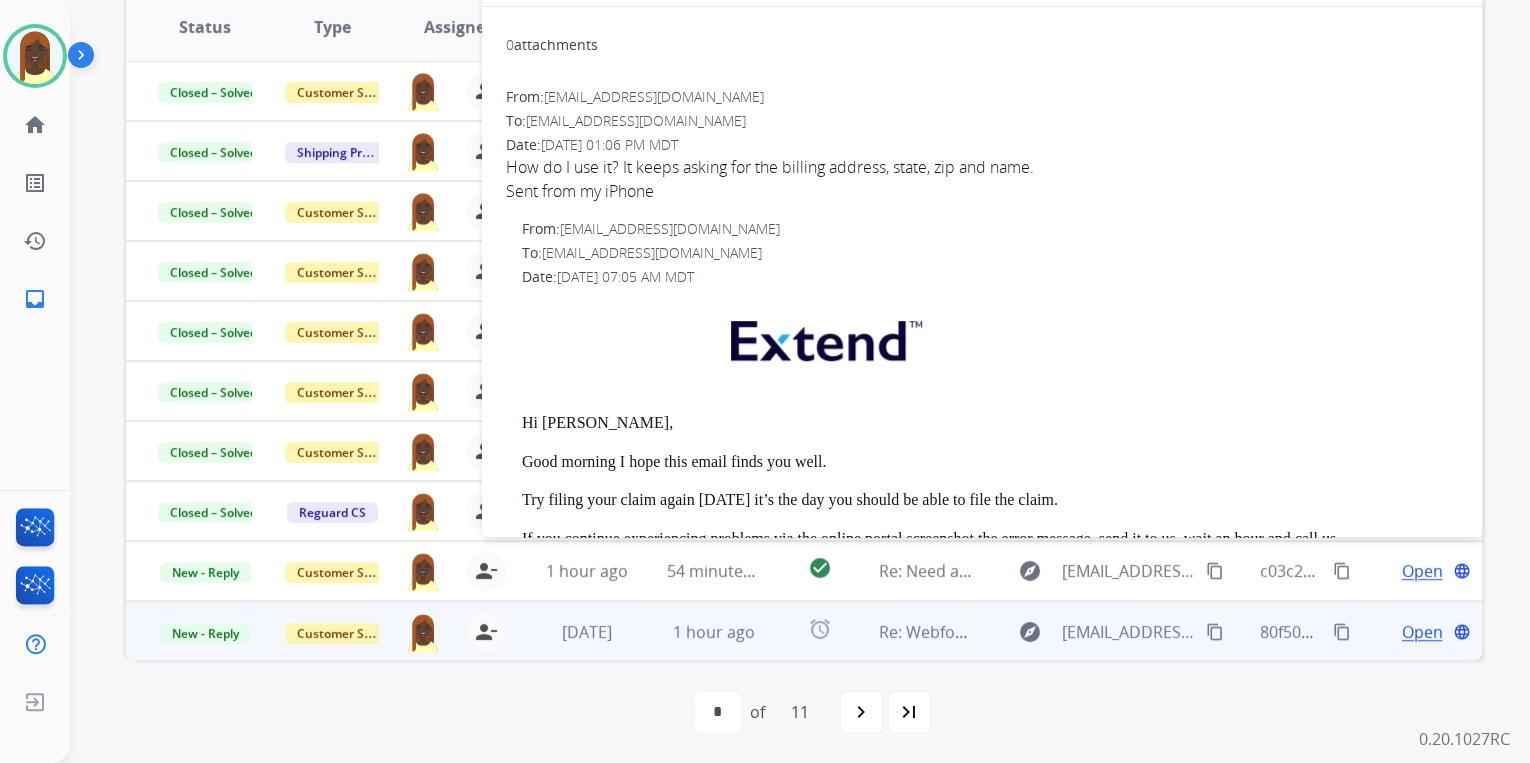 click at bounding box center [990, 345] 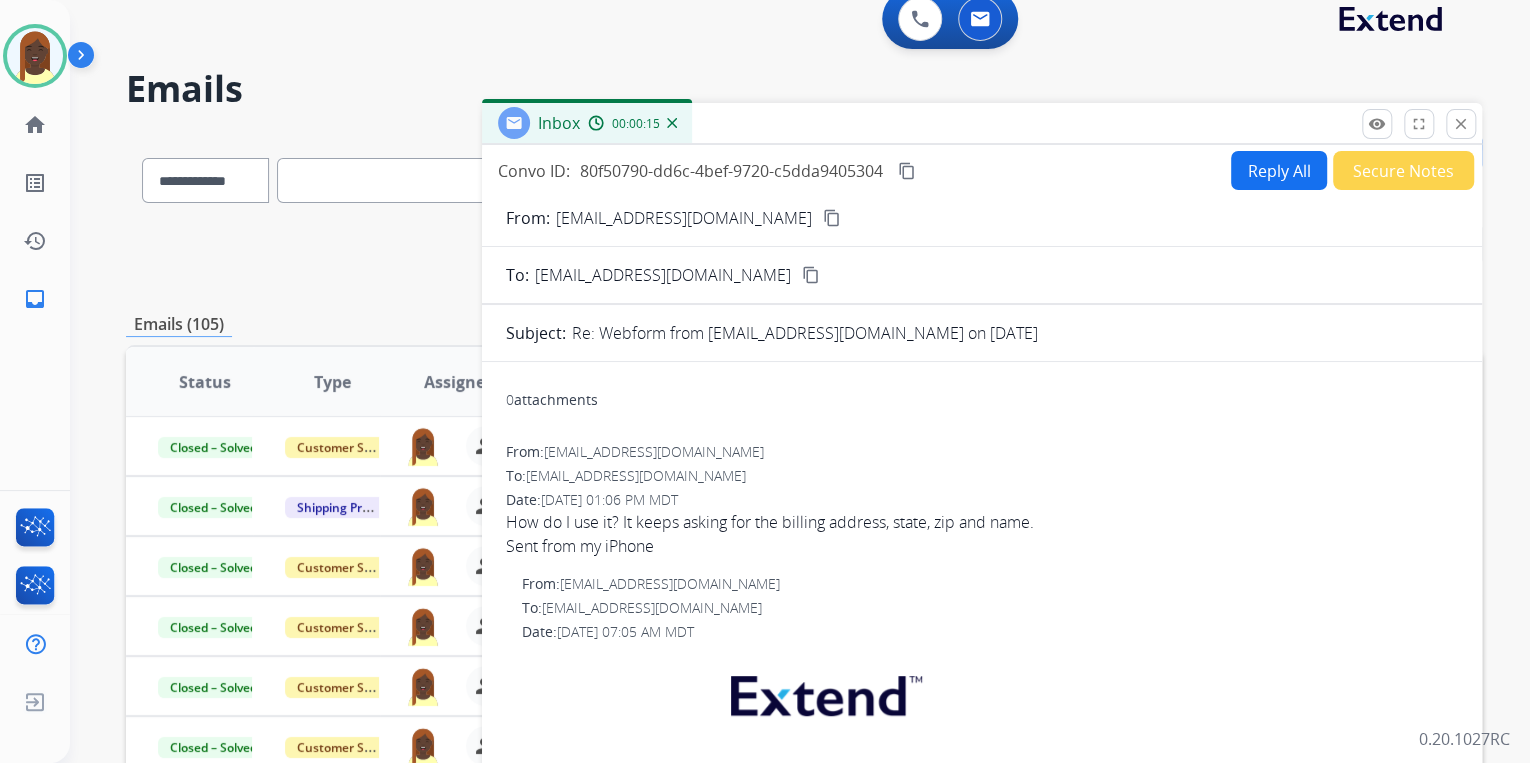 scroll, scrollTop: 0, scrollLeft: 0, axis: both 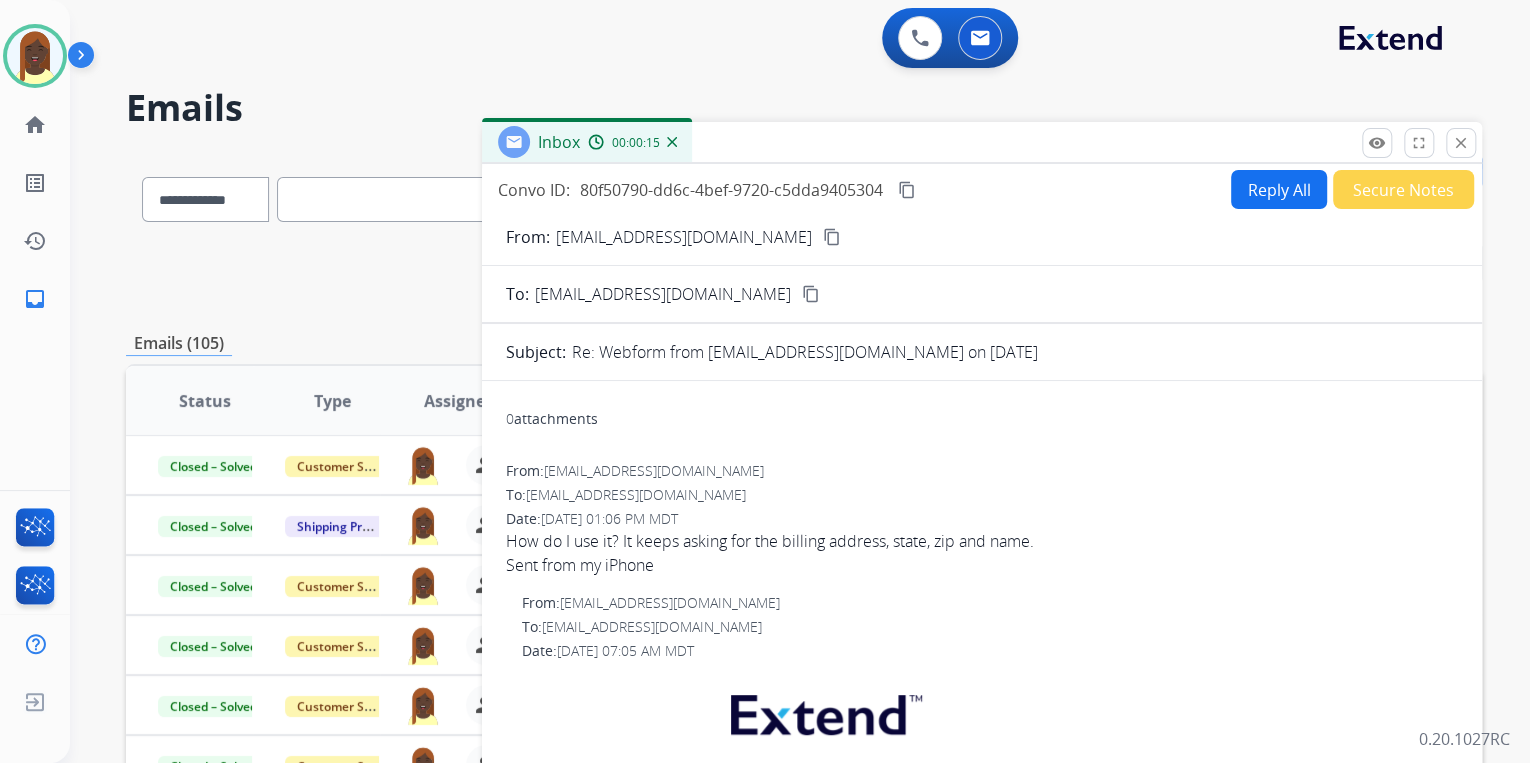 click on "Reply All" at bounding box center [1279, 189] 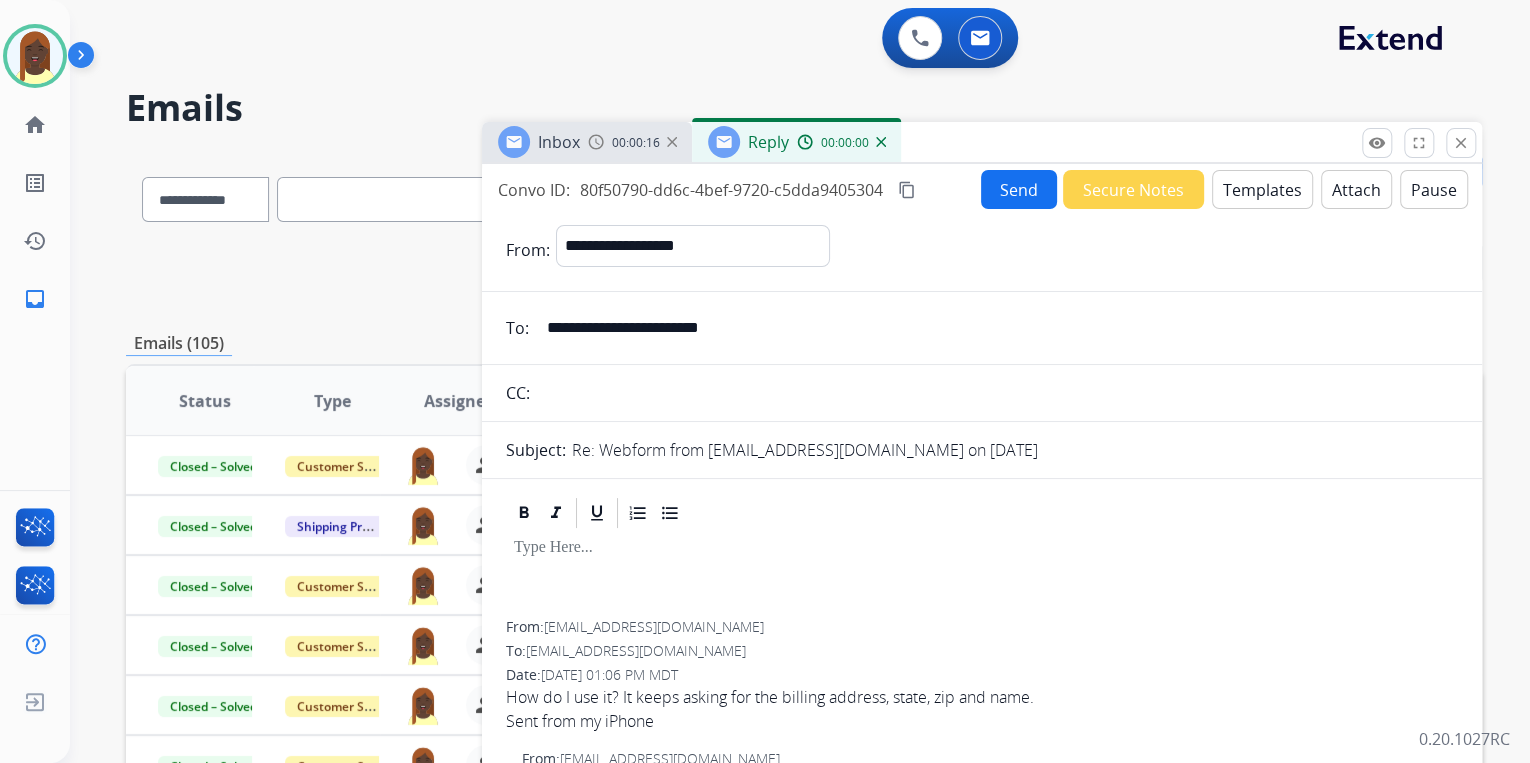 click on "Templates" at bounding box center (1262, 189) 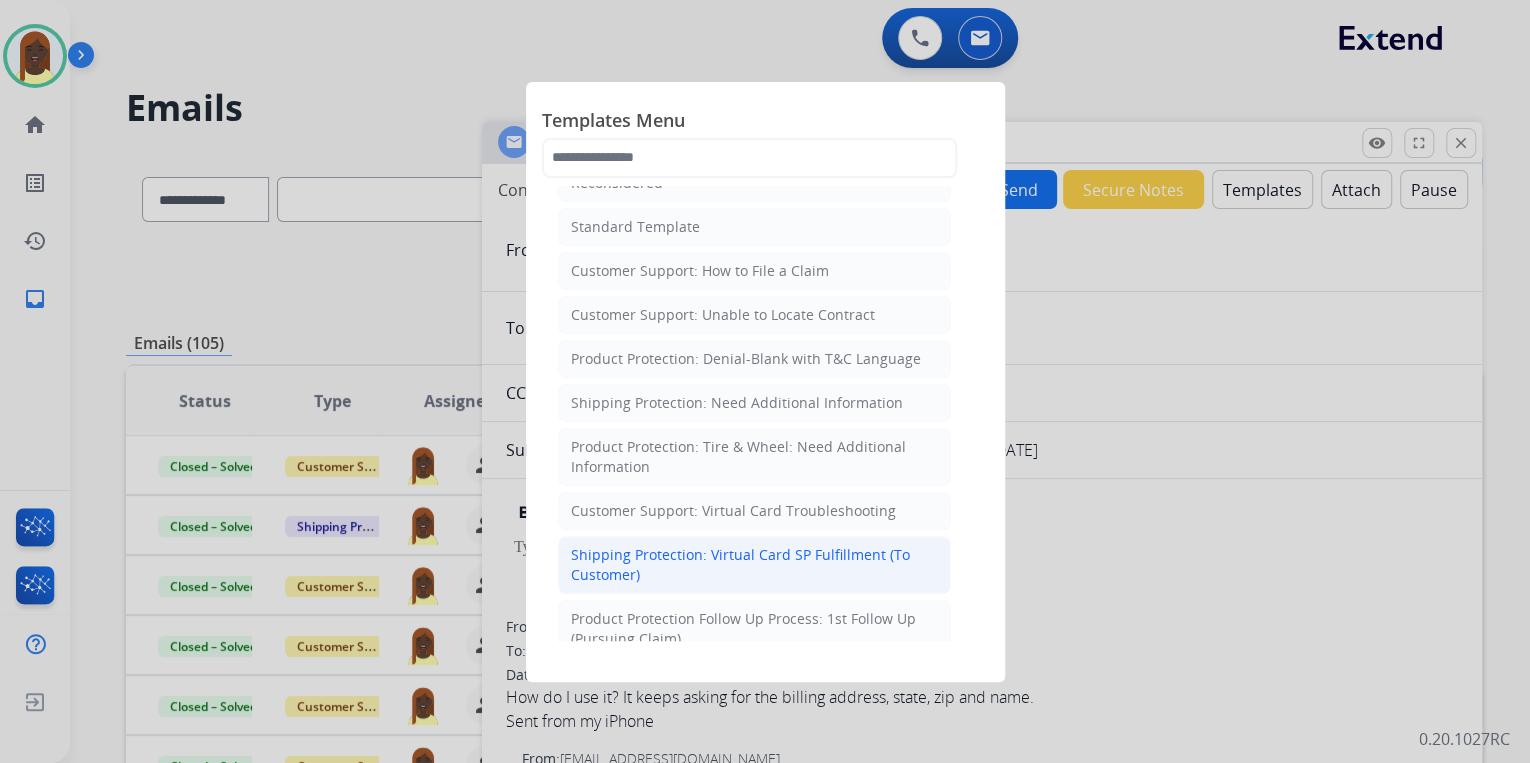 scroll, scrollTop: 320, scrollLeft: 0, axis: vertical 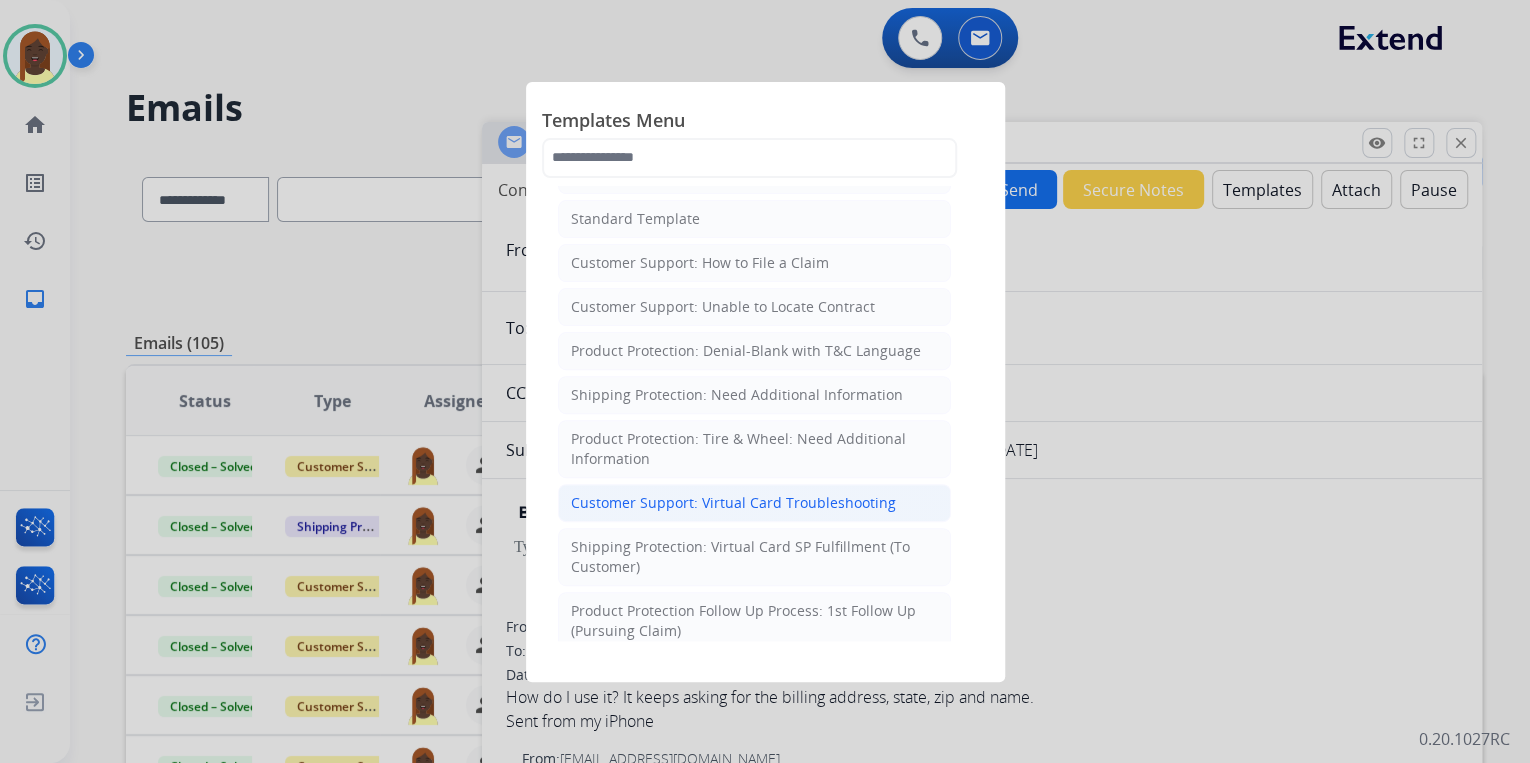 click on "Customer Support: Virtual Card Troubleshooting" 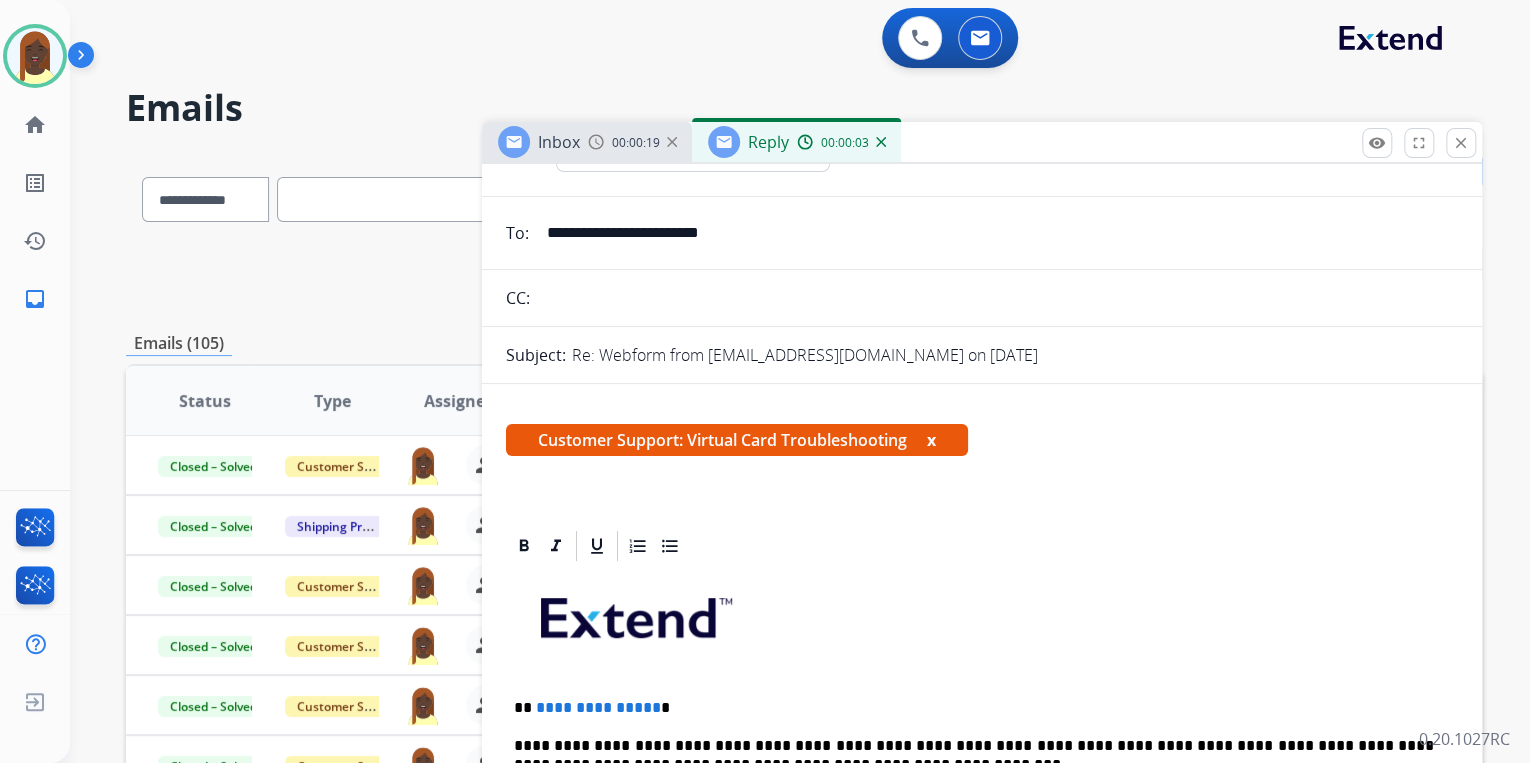 scroll, scrollTop: 400, scrollLeft: 0, axis: vertical 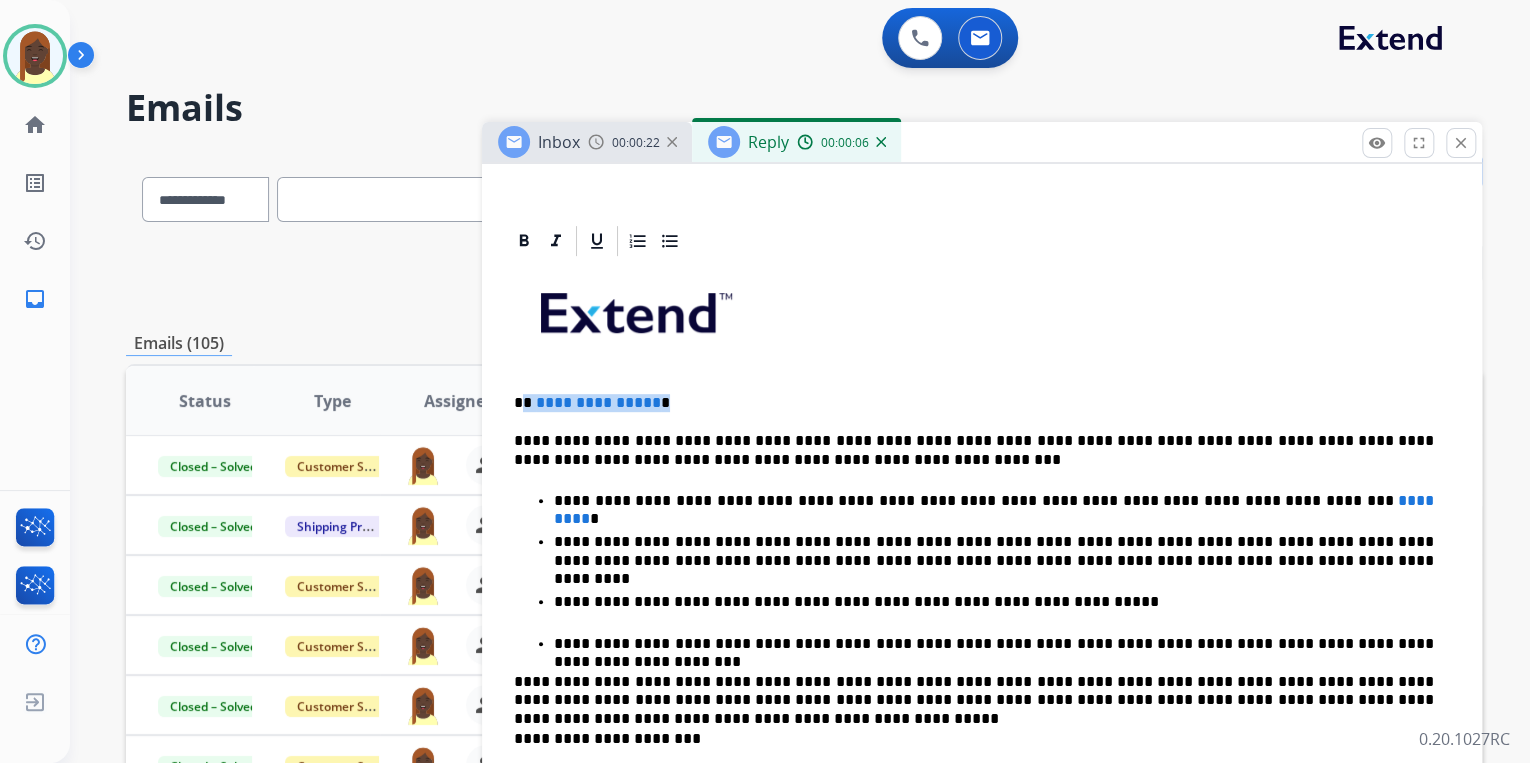 drag, startPoint x: 526, startPoint y: 401, endPoint x: 690, endPoint y: 399, distance: 164.01219 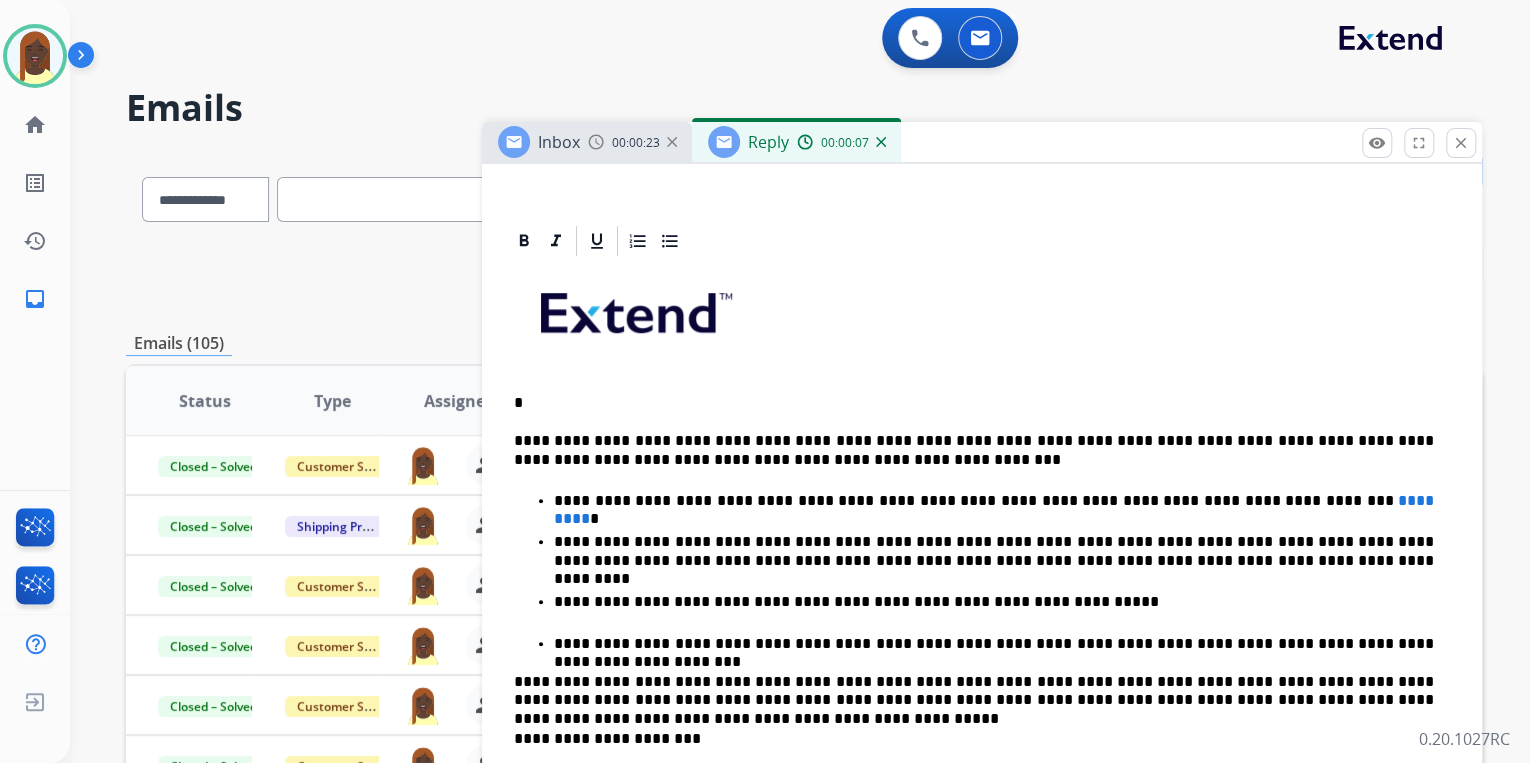 type 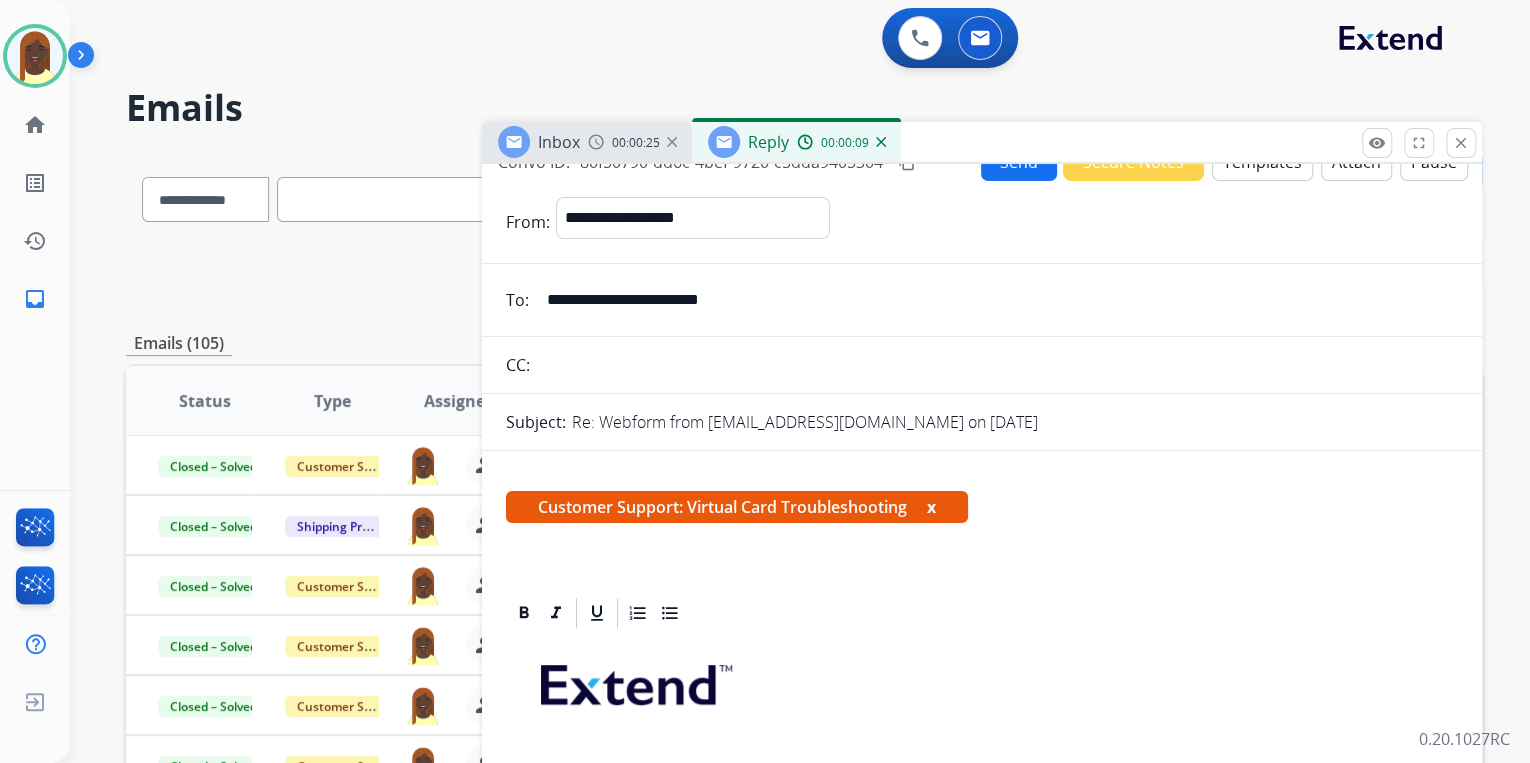 scroll, scrollTop: 0, scrollLeft: 0, axis: both 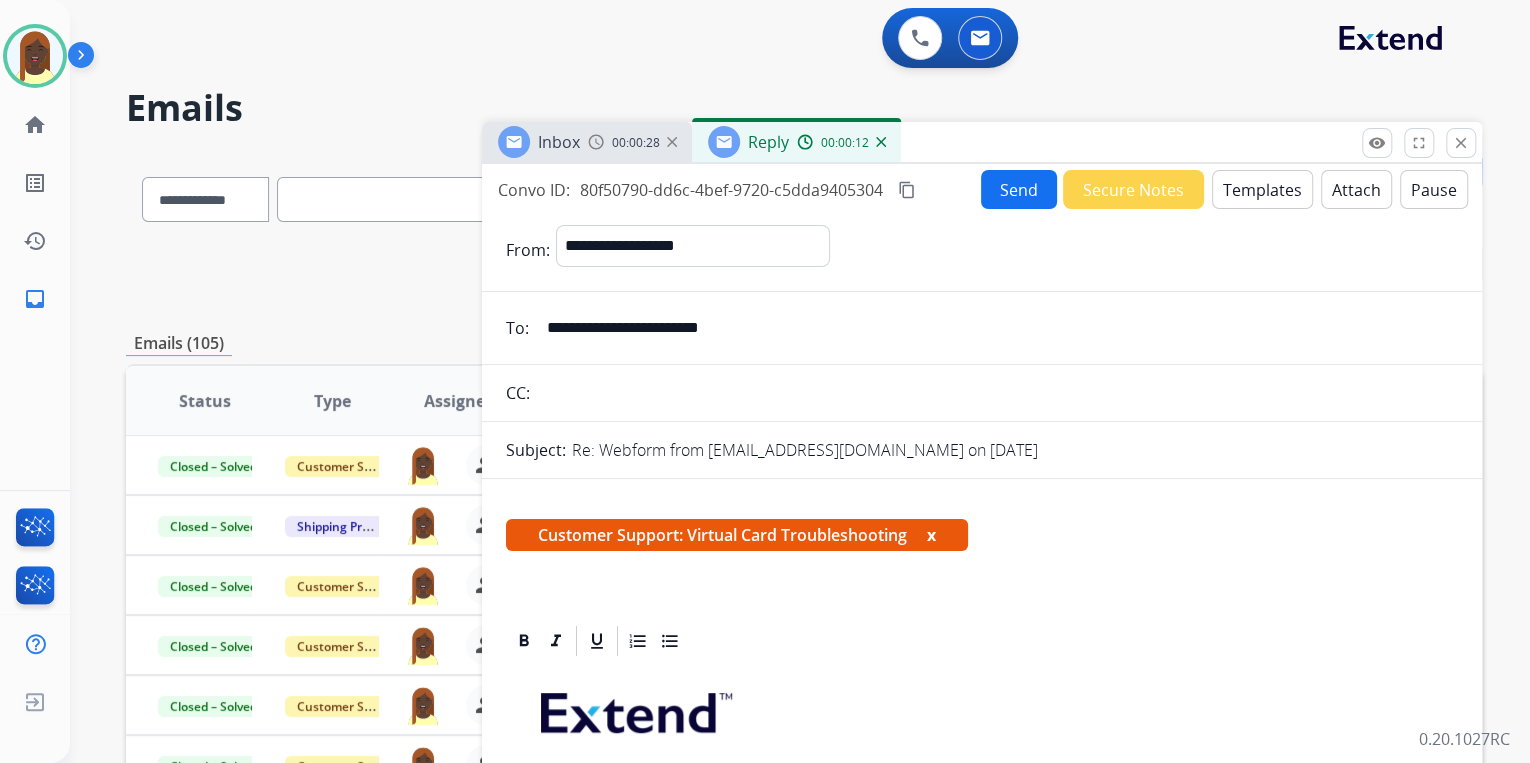 drag, startPoint x: 773, startPoint y: 333, endPoint x: 545, endPoint y: 328, distance: 228.05482 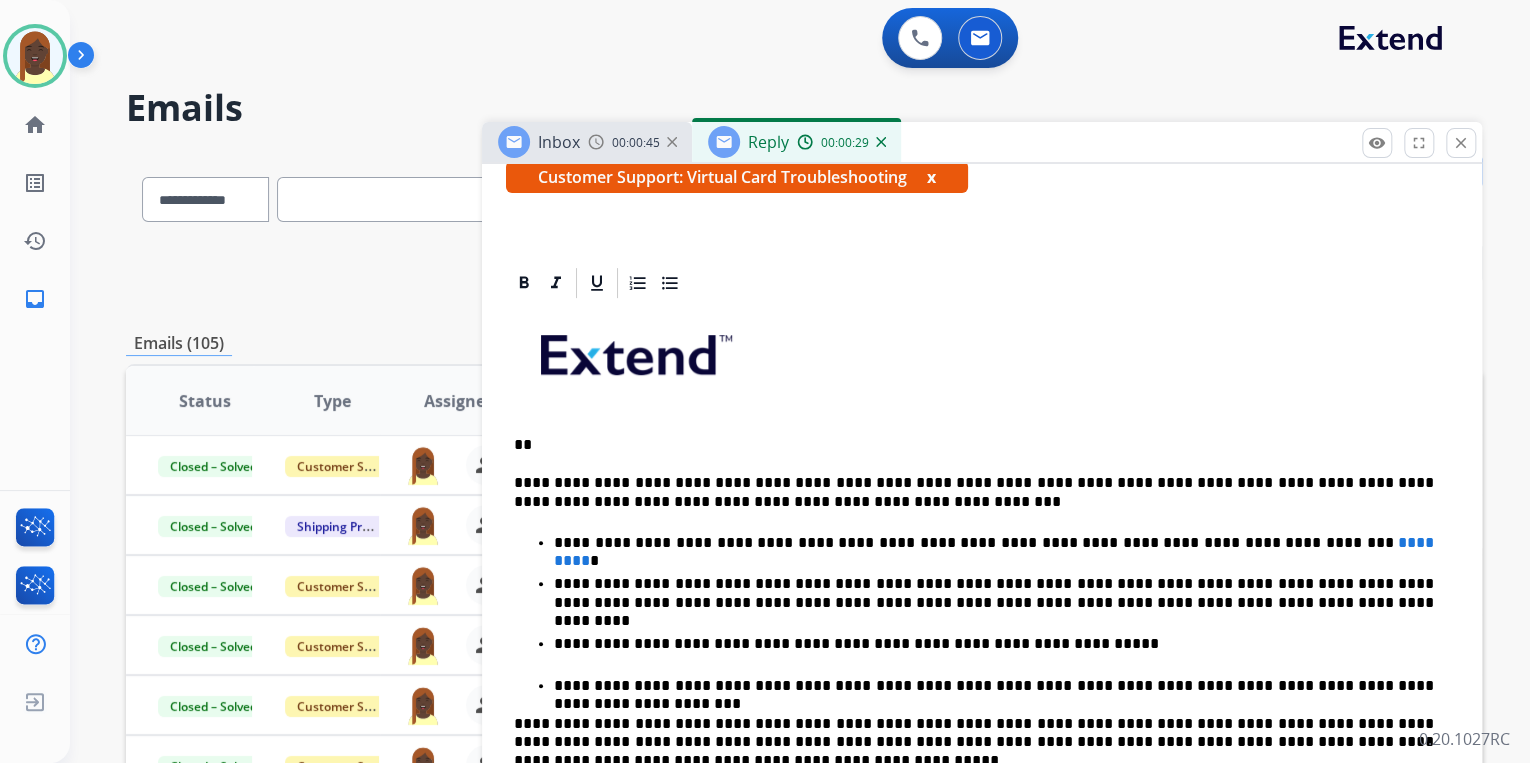 scroll, scrollTop: 400, scrollLeft: 0, axis: vertical 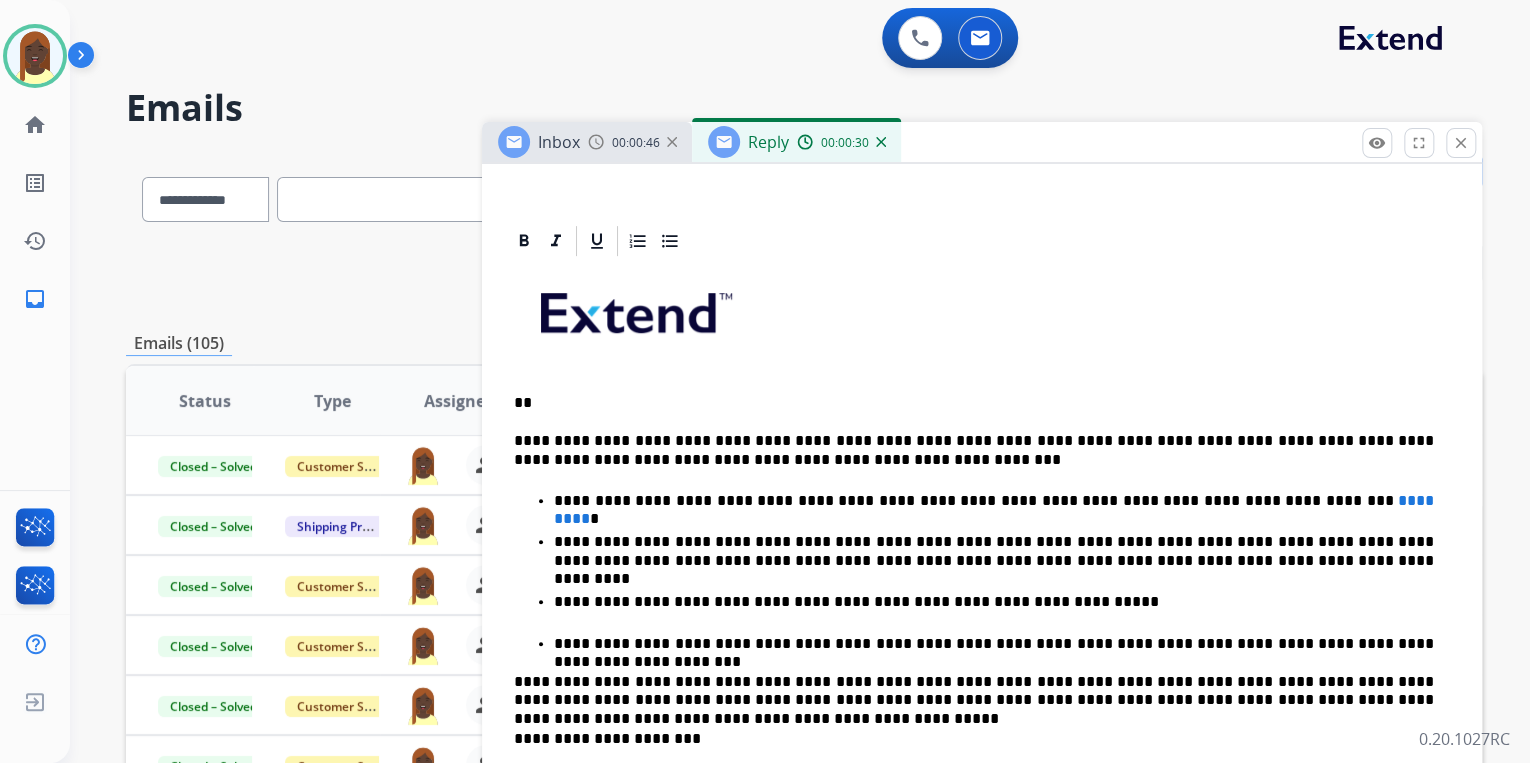 click on "**" at bounding box center (974, 403) 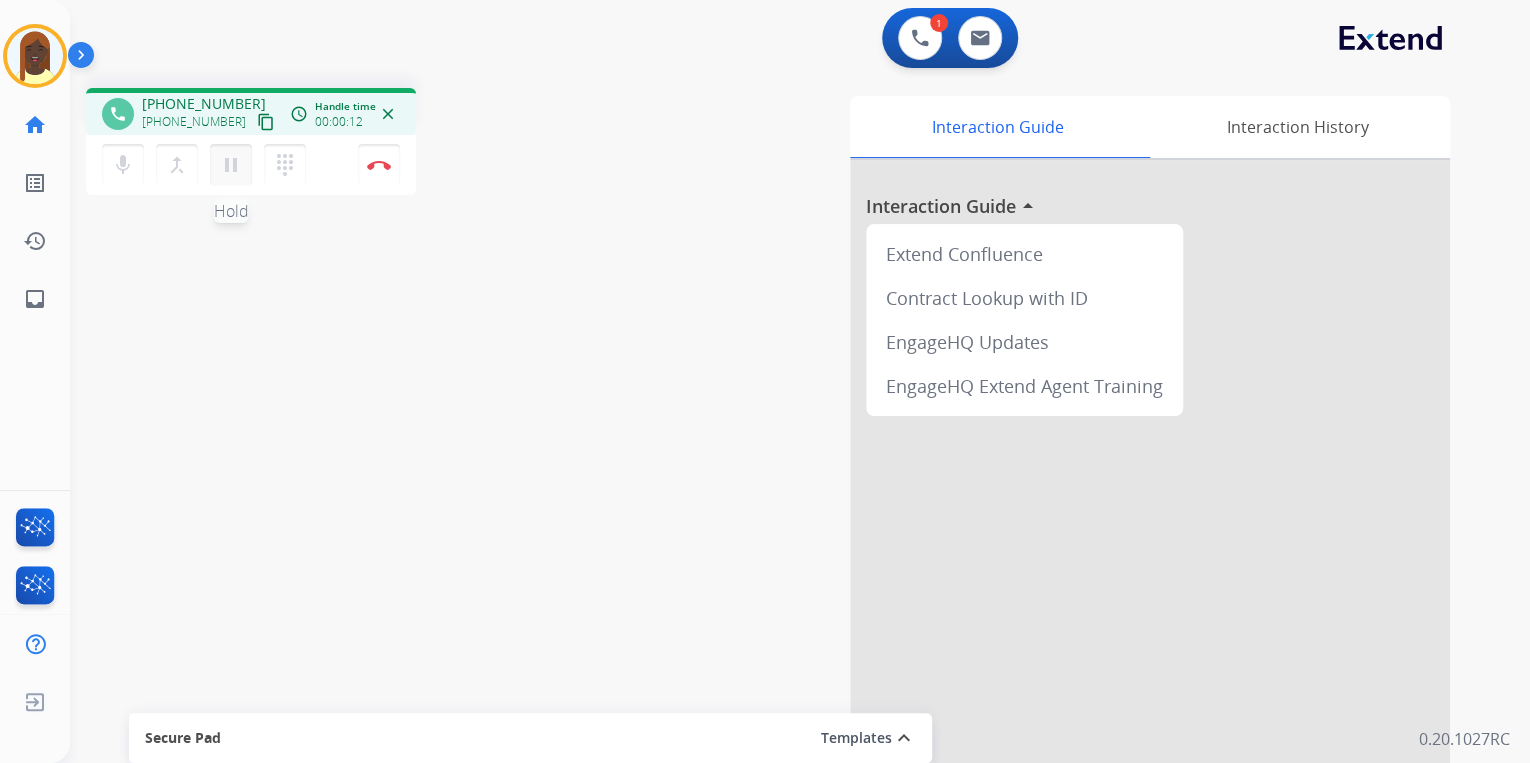 click on "pause" at bounding box center [231, 165] 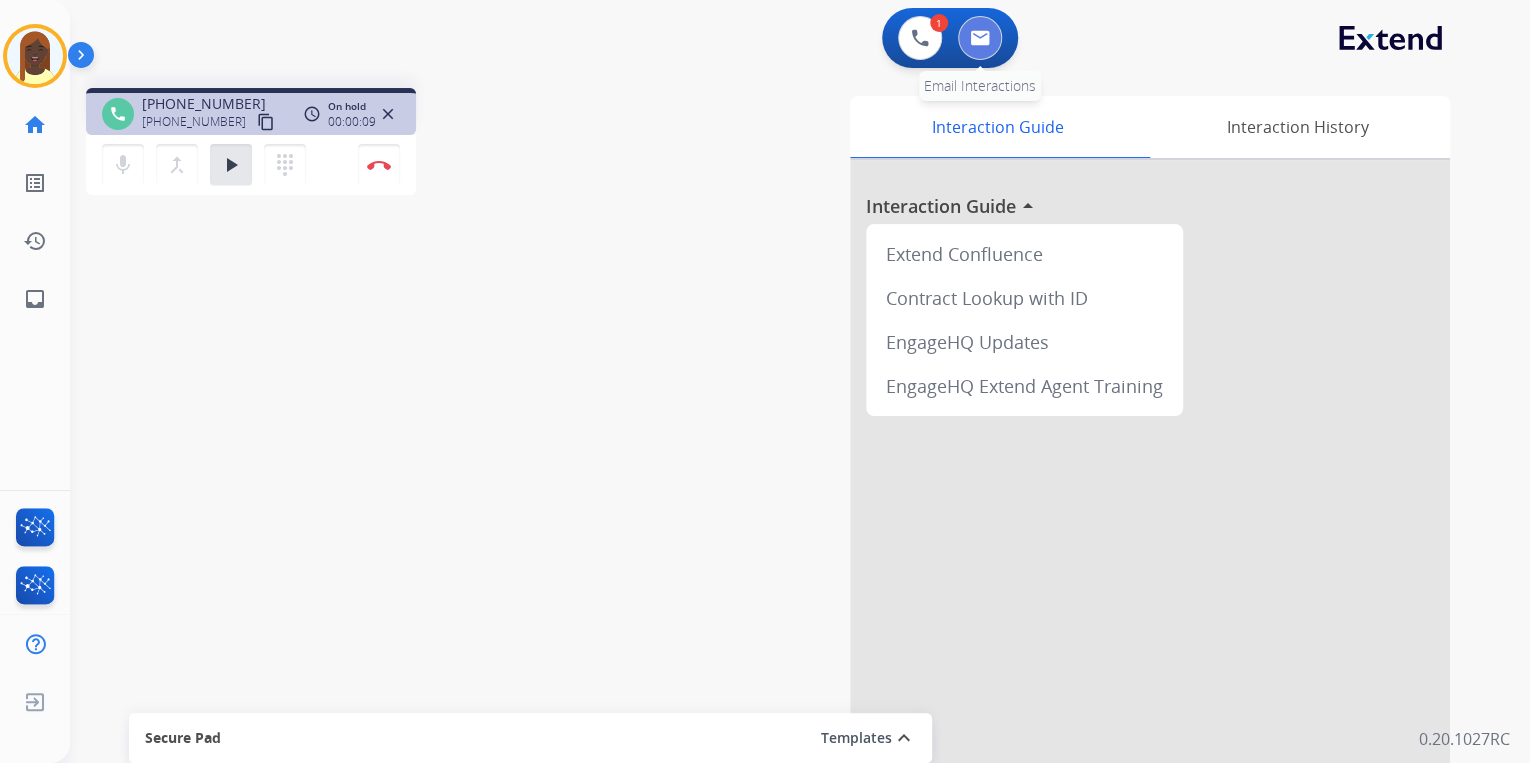 click at bounding box center [980, 38] 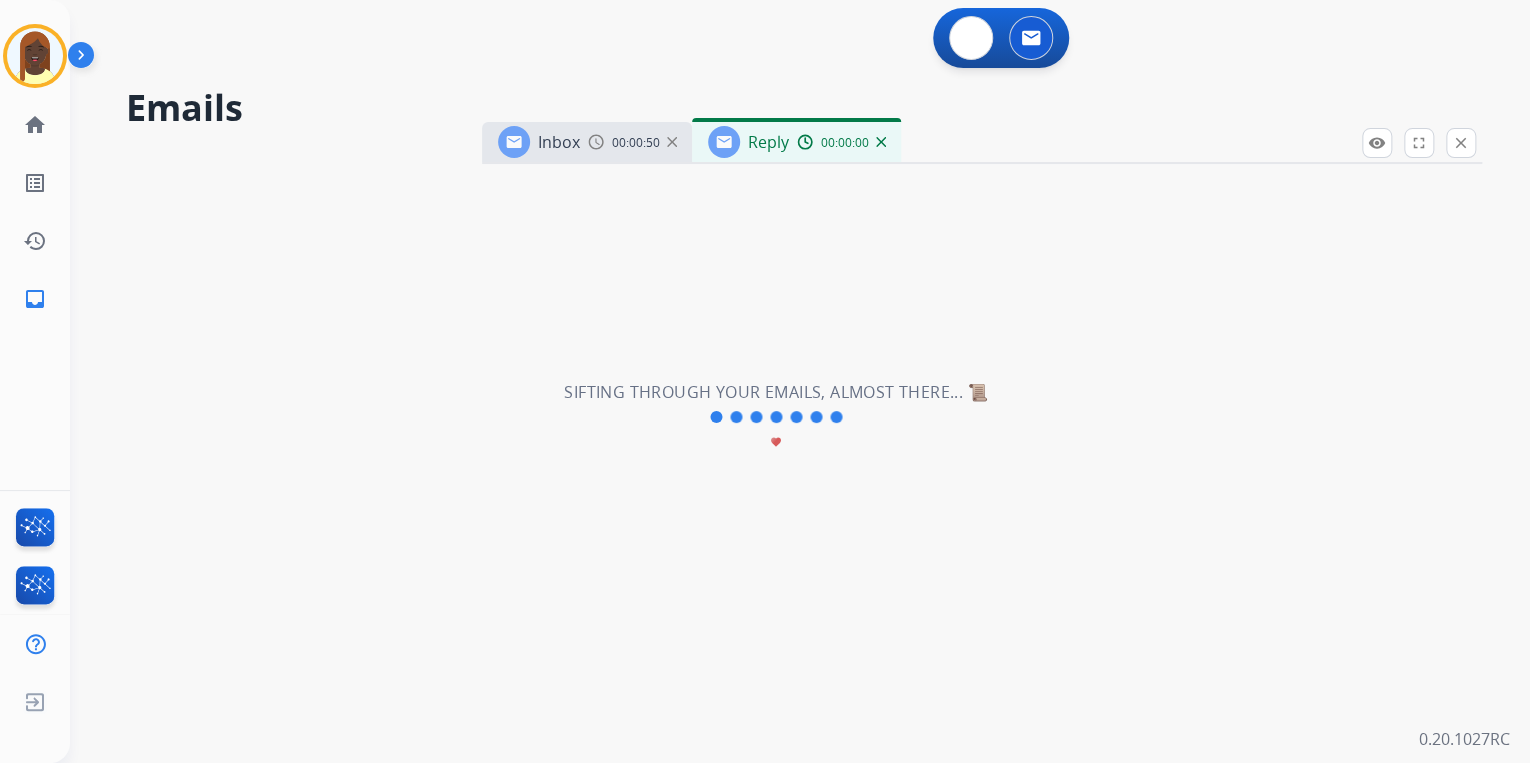 select on "**********" 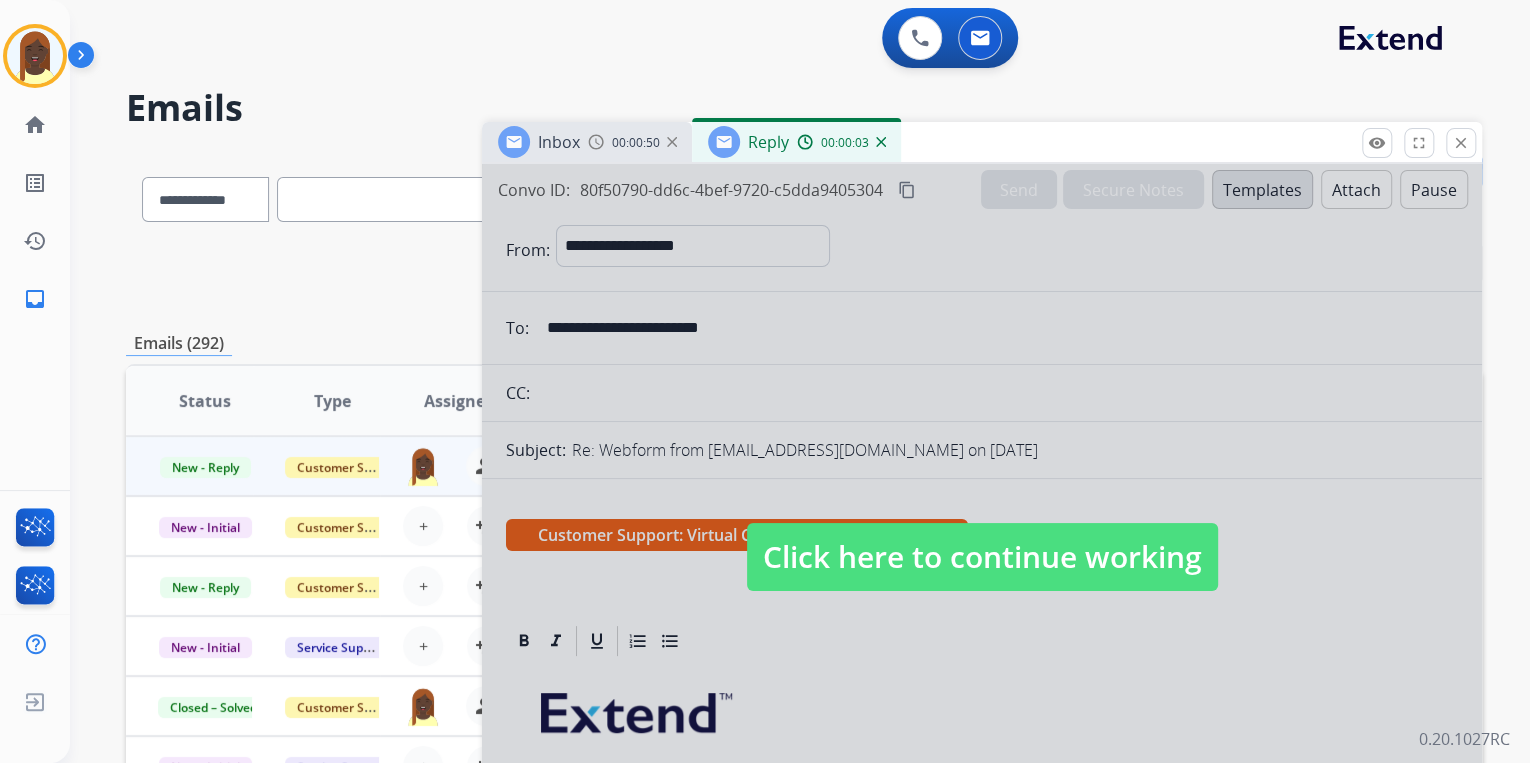click on "Click here to continue working" at bounding box center [982, 557] 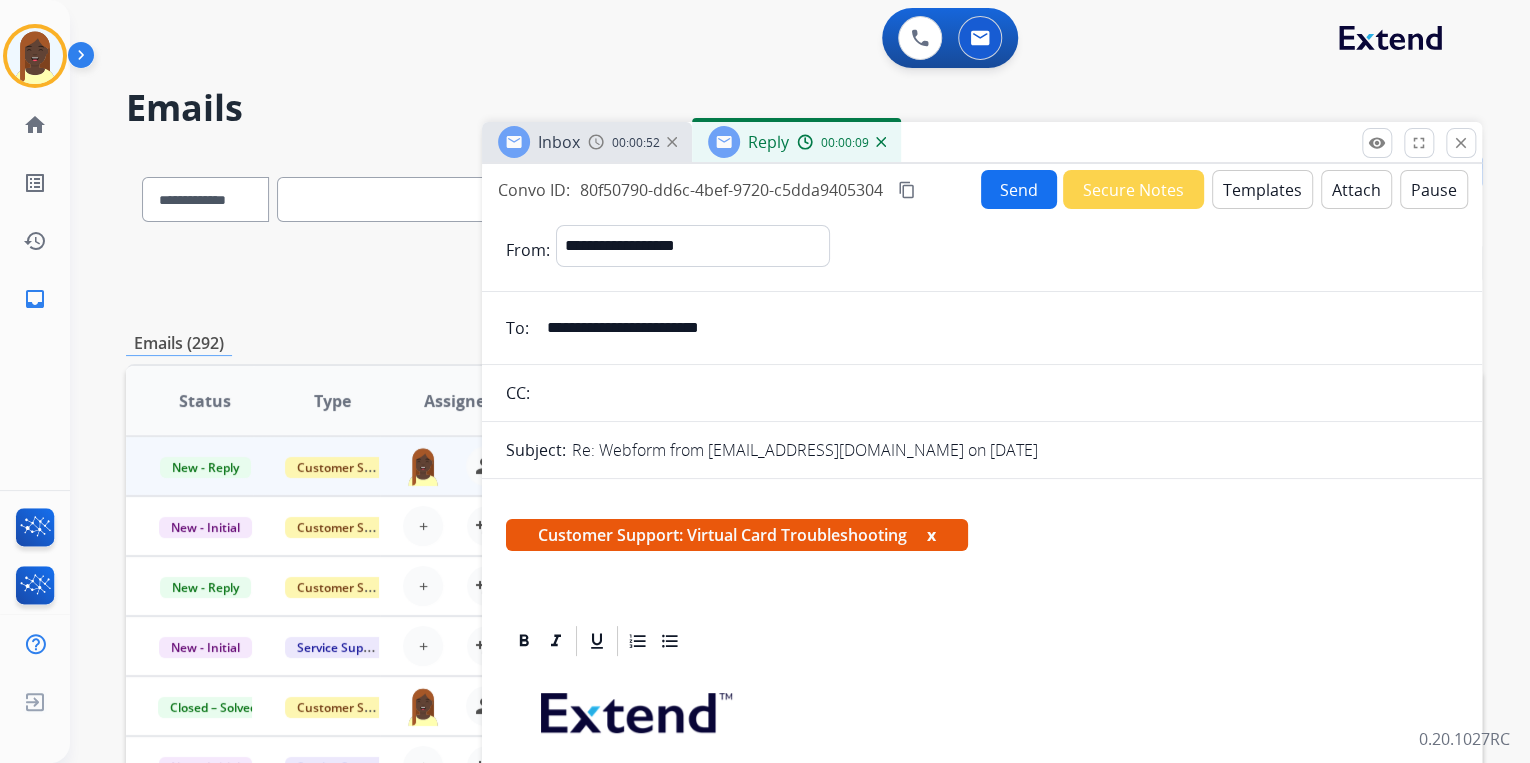 drag, startPoint x: 775, startPoint y: 332, endPoint x: 546, endPoint y: 332, distance: 229 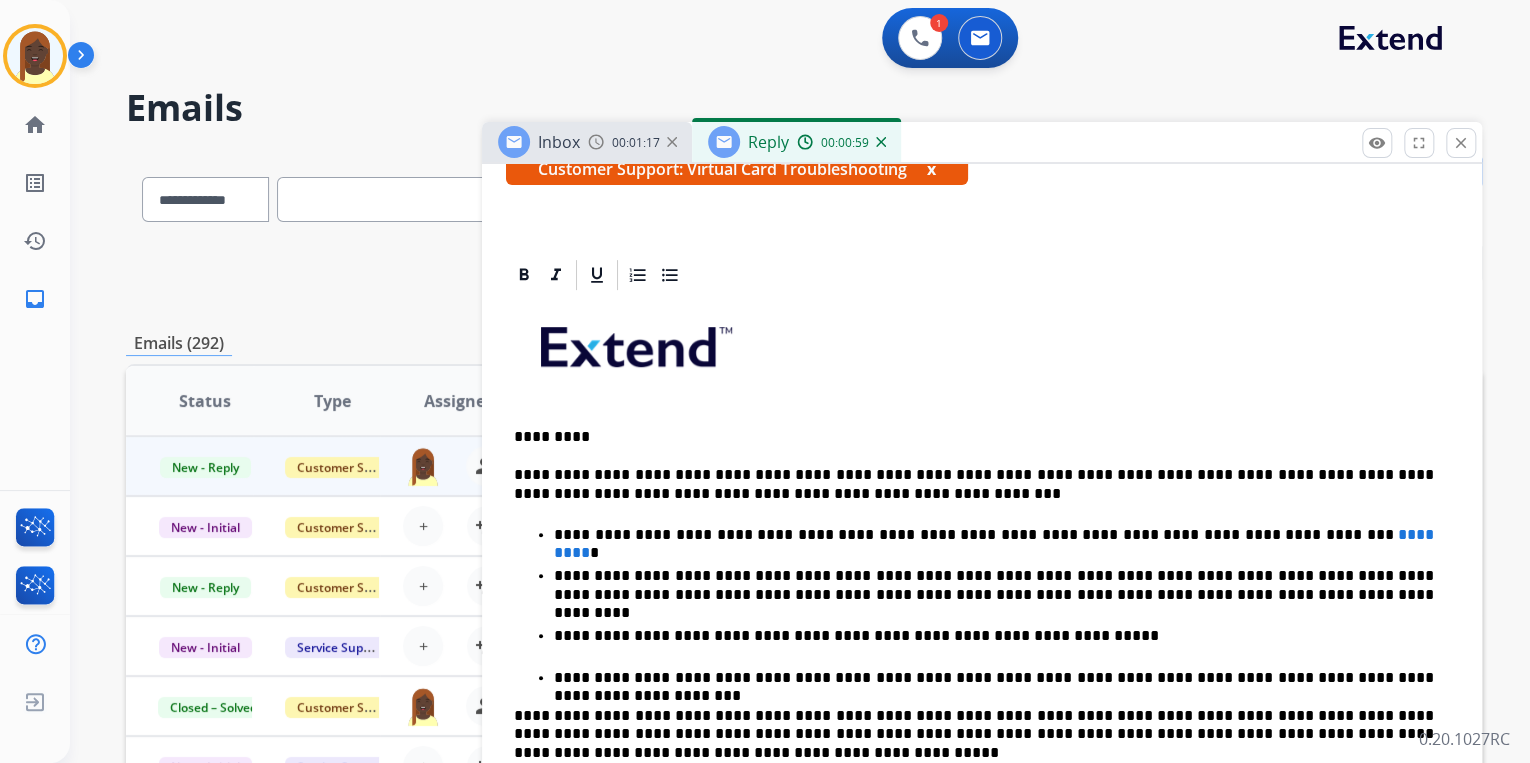scroll, scrollTop: 400, scrollLeft: 0, axis: vertical 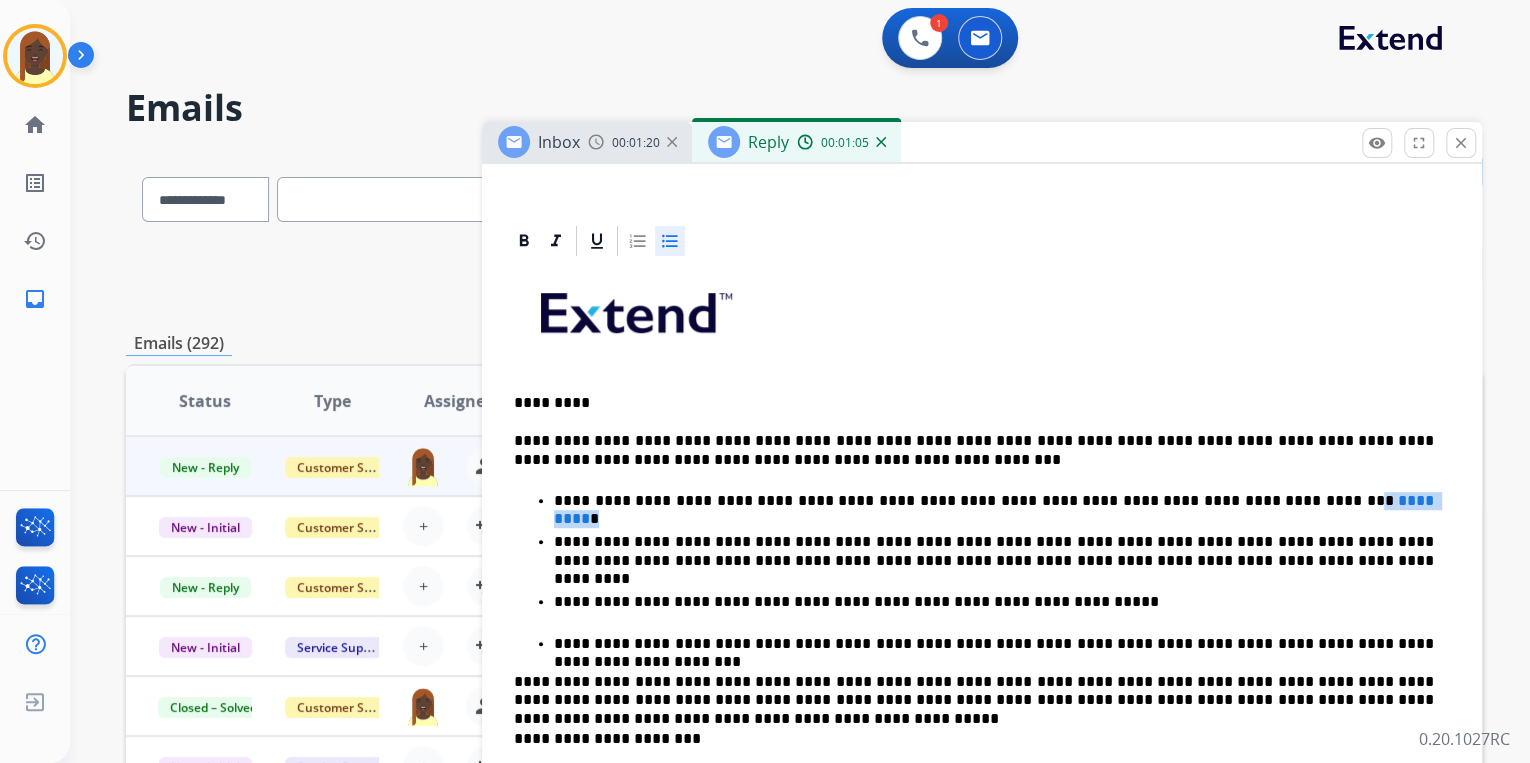 drag, startPoint x: 1200, startPoint y: 501, endPoint x: 1296, endPoint y: 497, distance: 96.0833 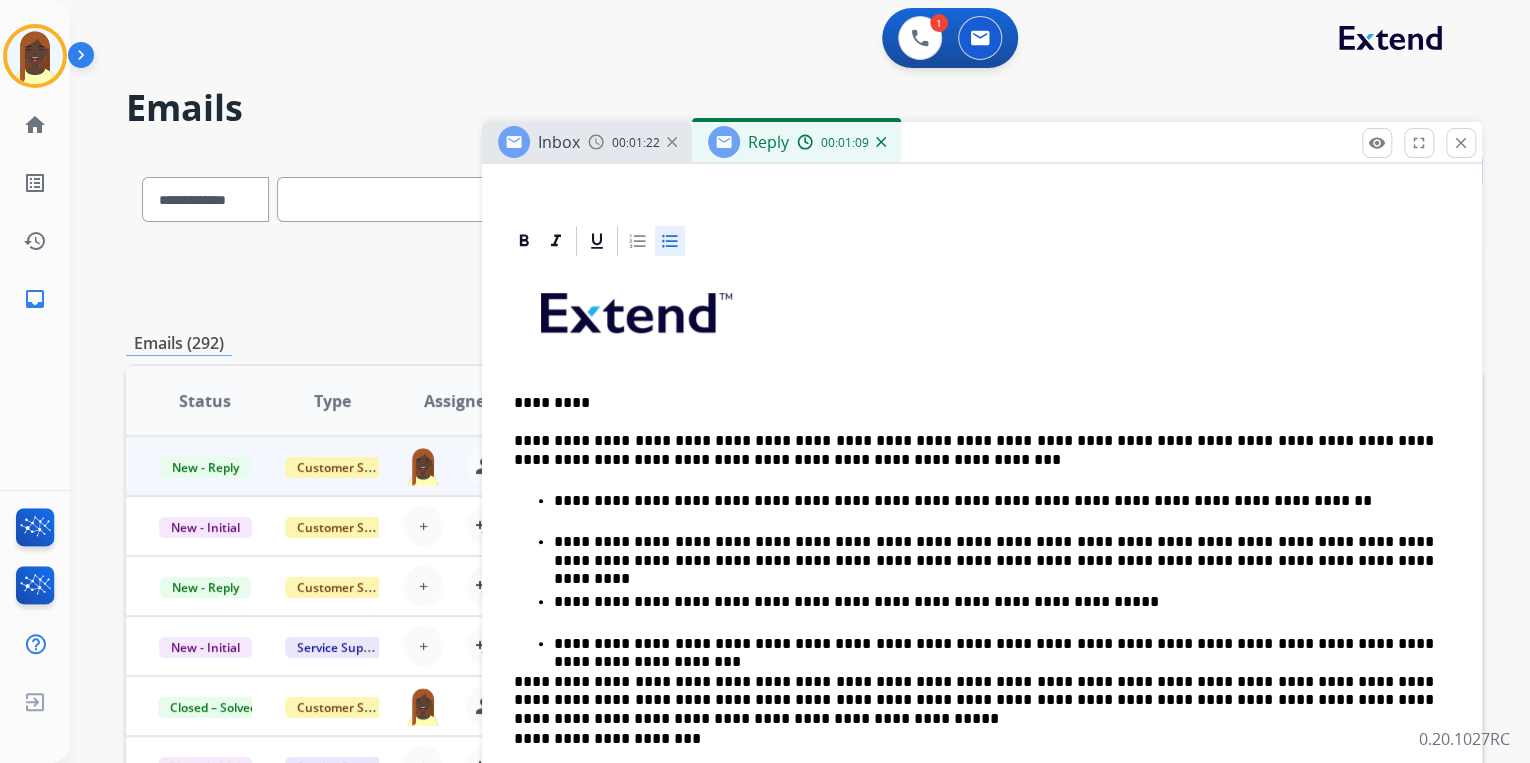 type 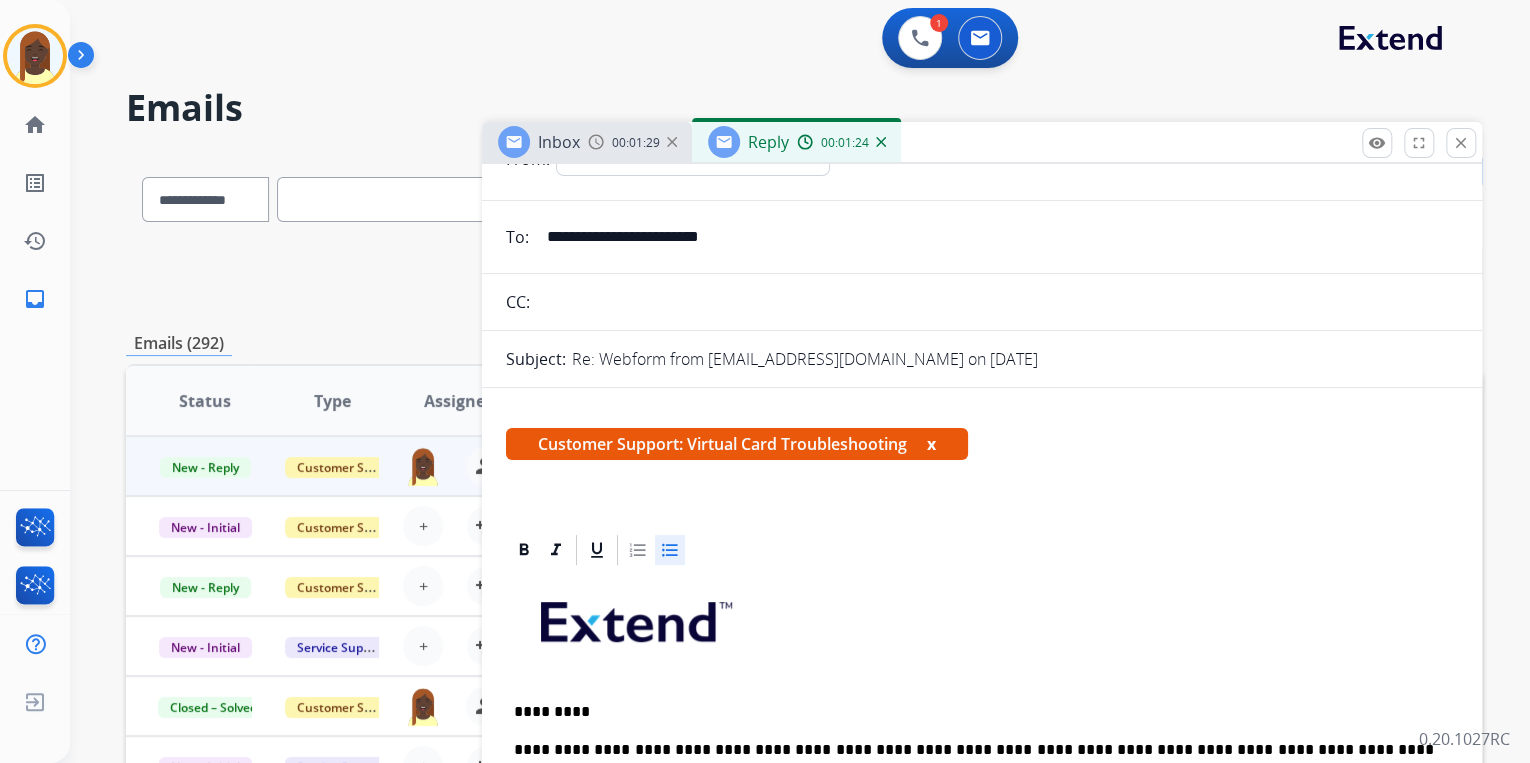 scroll, scrollTop: 80, scrollLeft: 0, axis: vertical 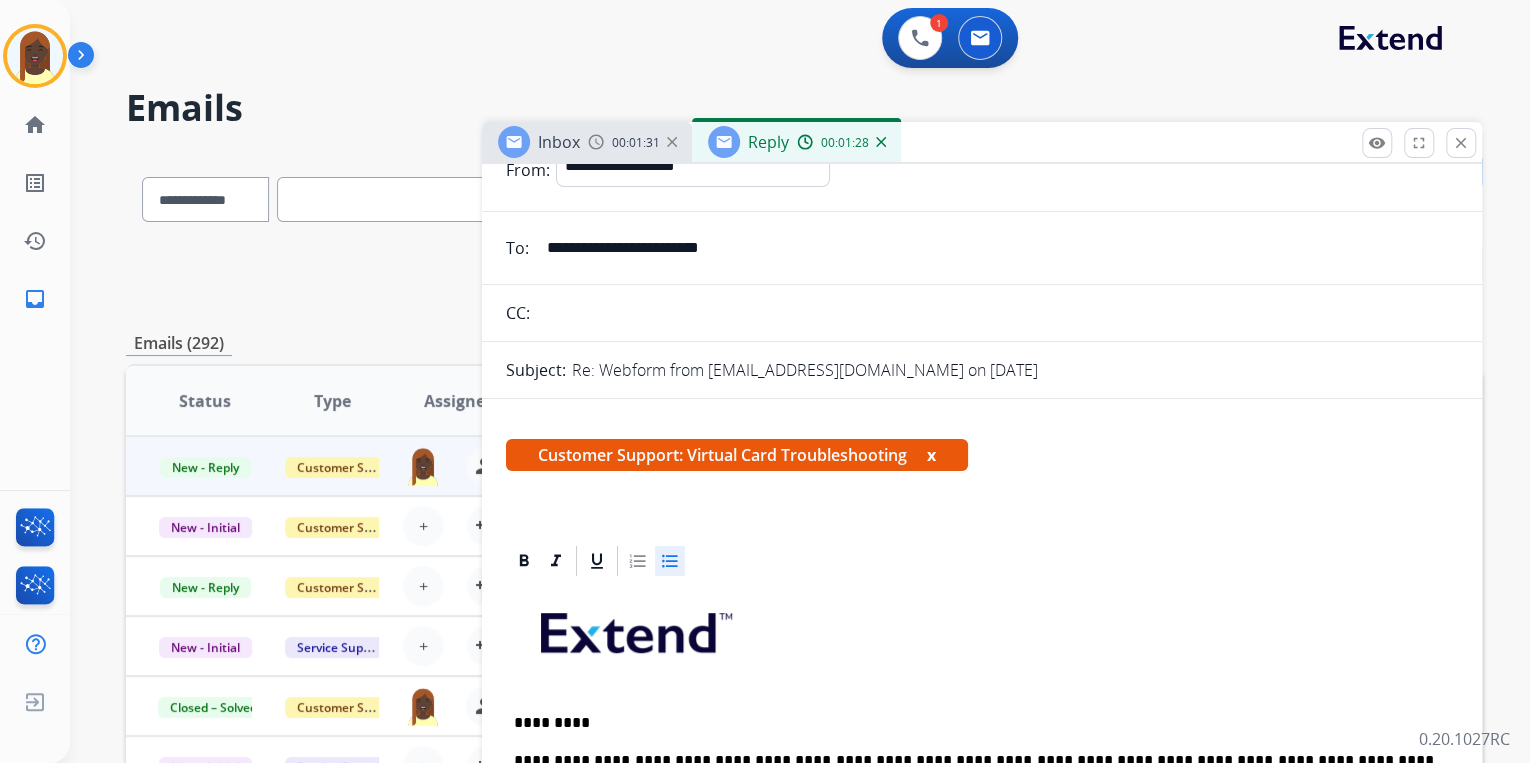 click on "*********" at bounding box center (974, 723) 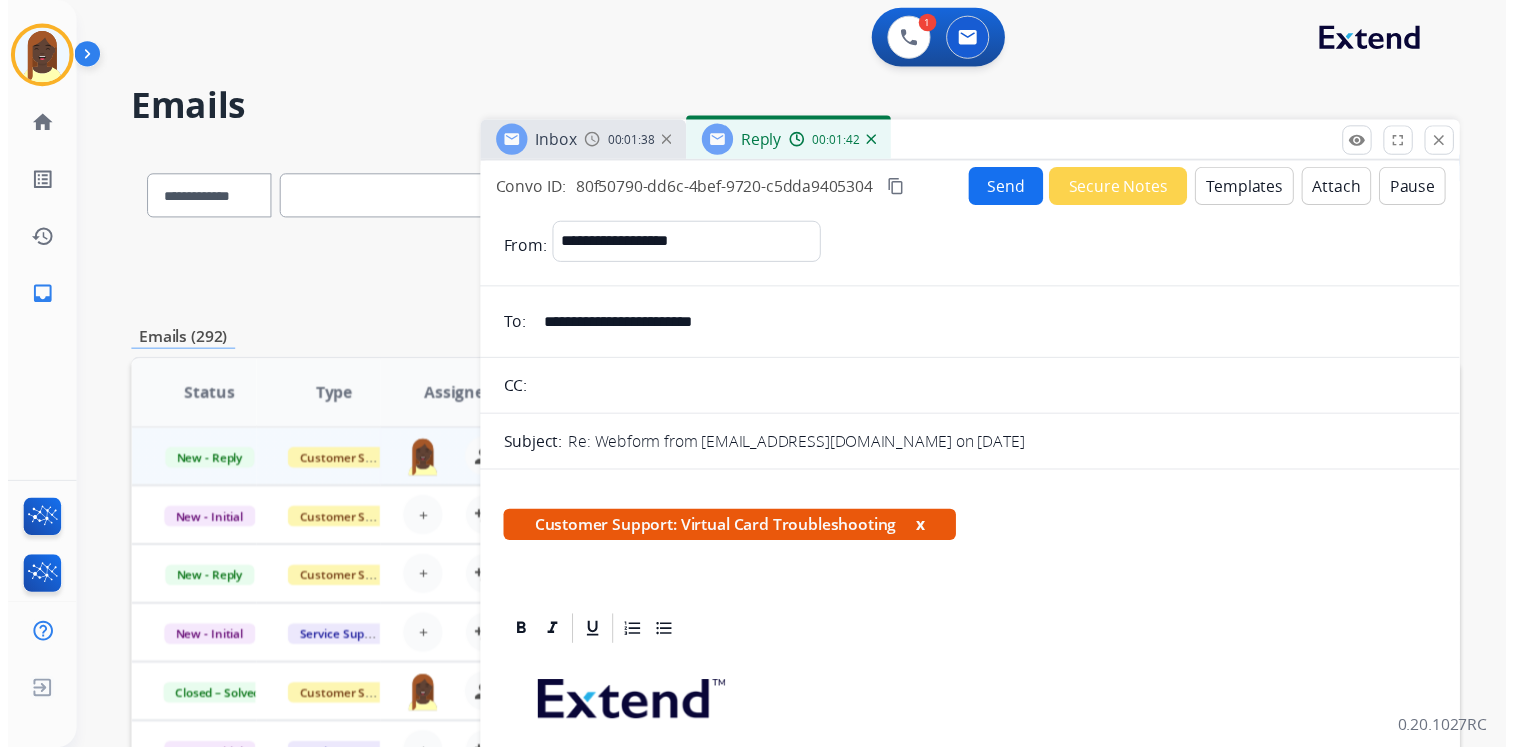 scroll, scrollTop: 0, scrollLeft: 0, axis: both 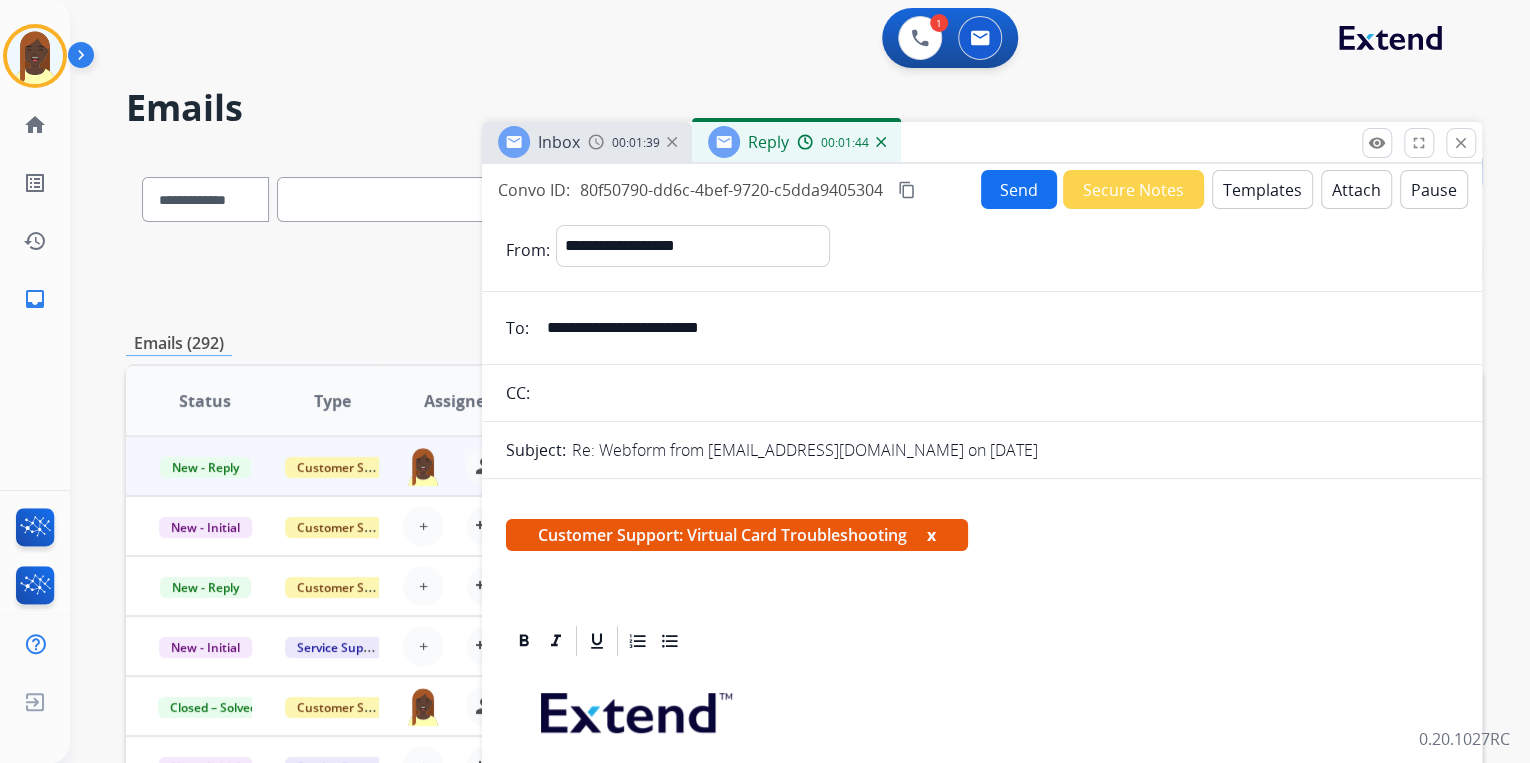 click on "Send" at bounding box center [1019, 189] 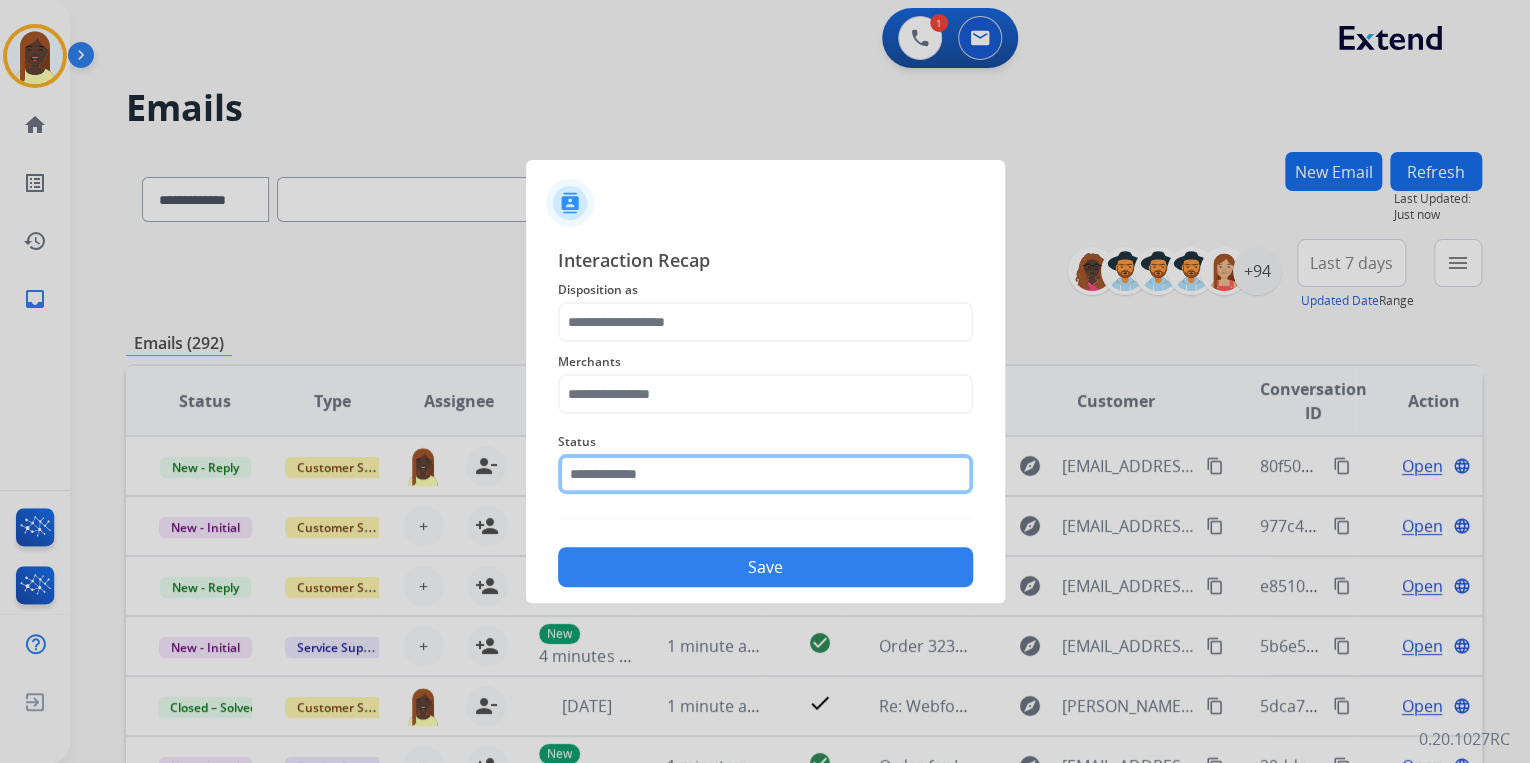 click 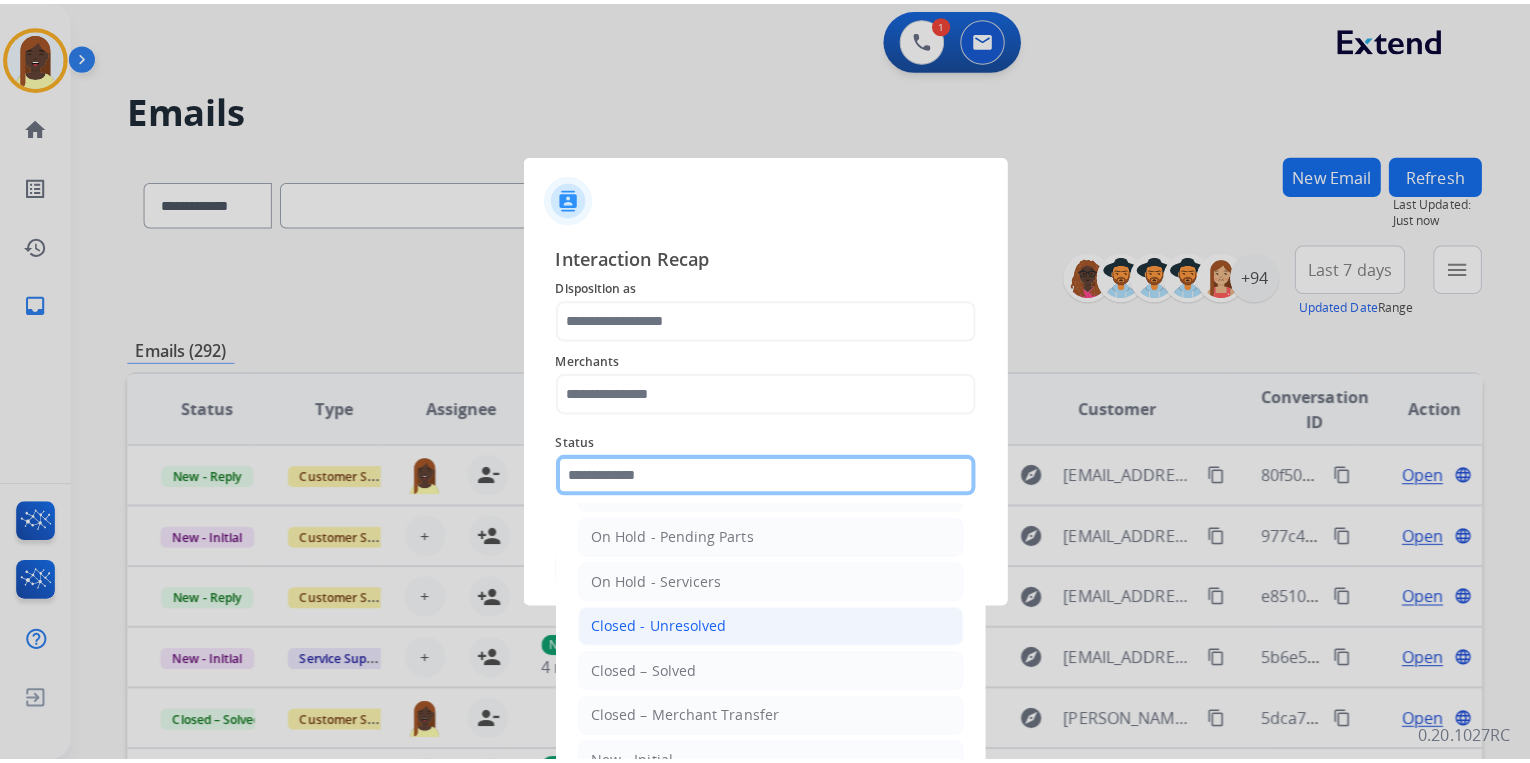 scroll, scrollTop: 36, scrollLeft: 0, axis: vertical 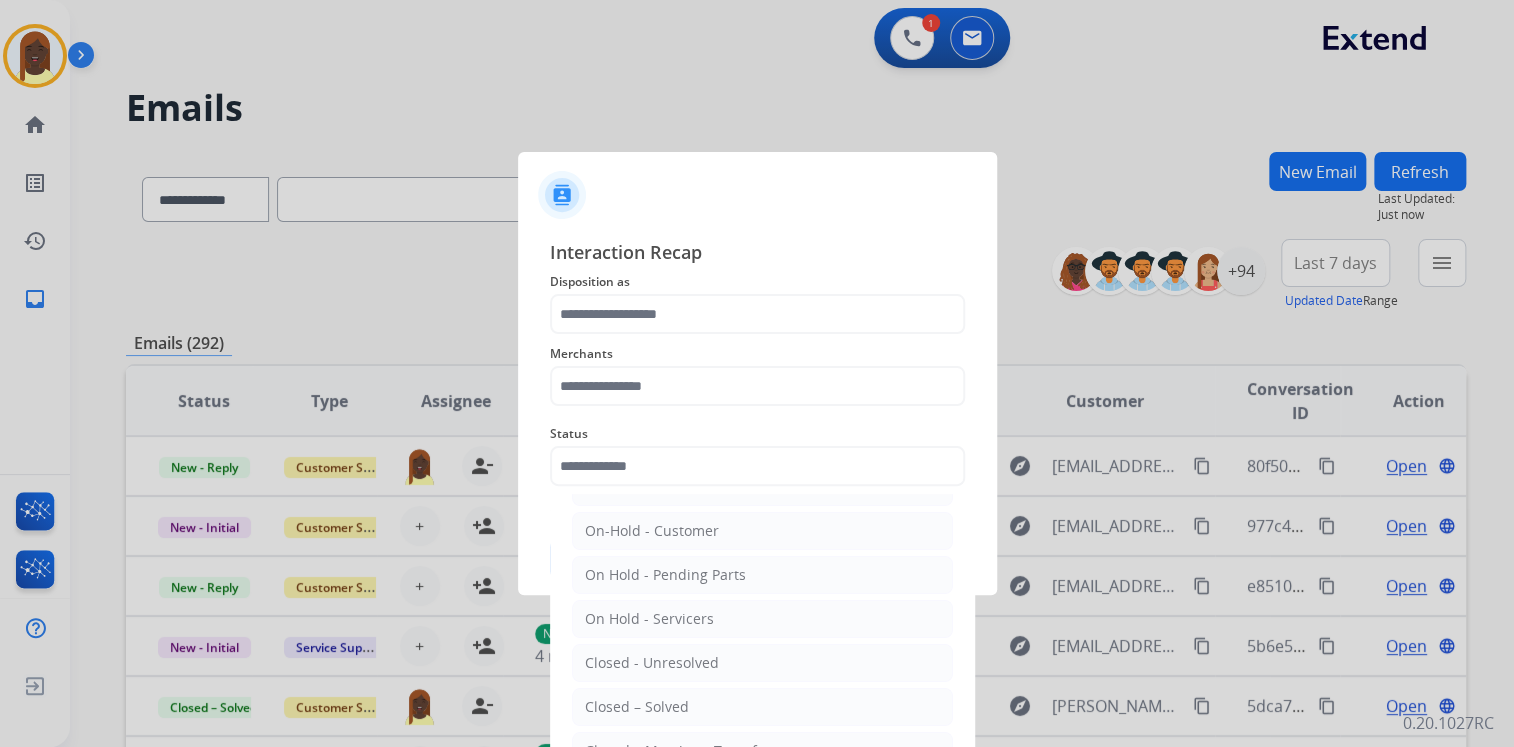 click on "Closed – Solved" 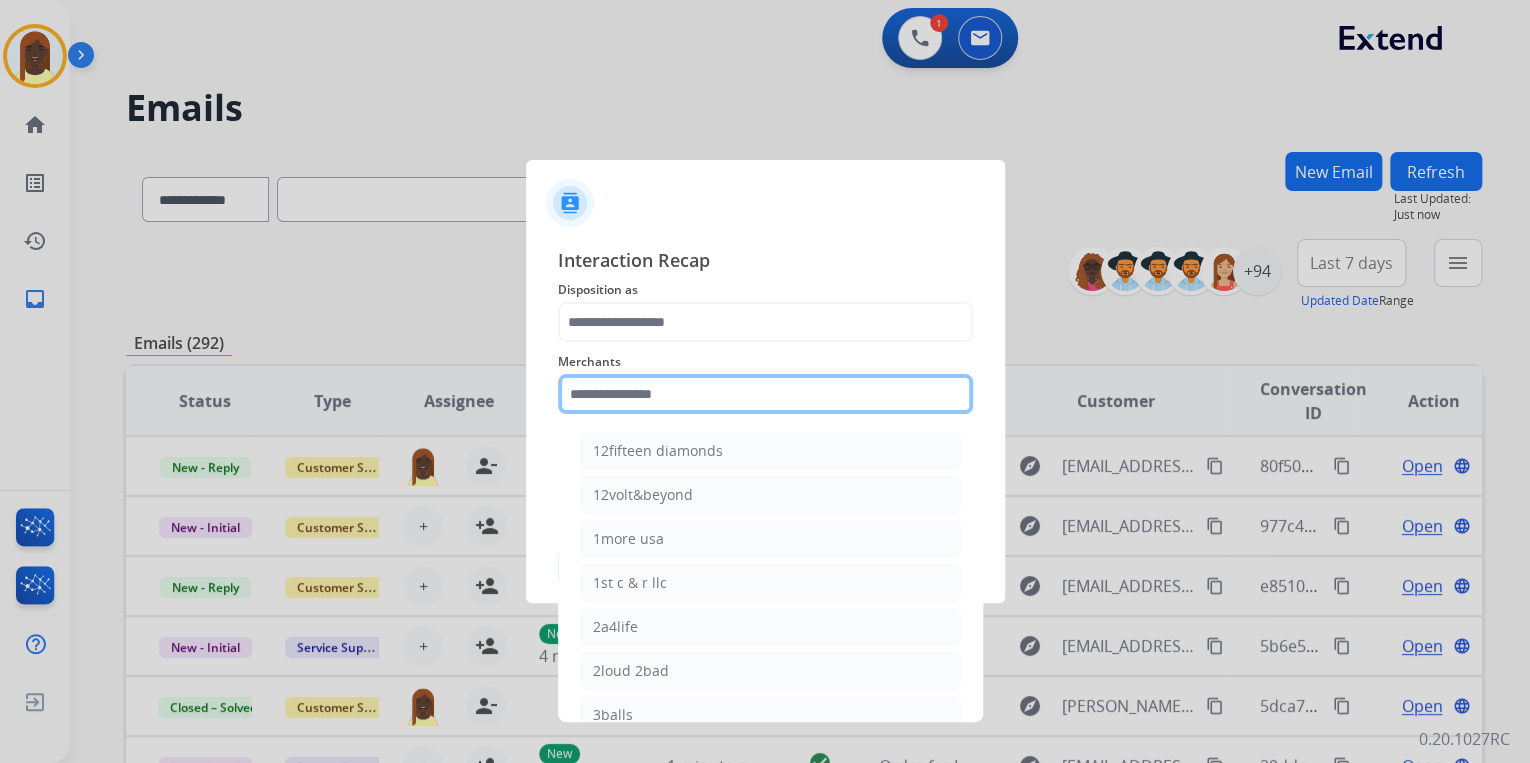 click 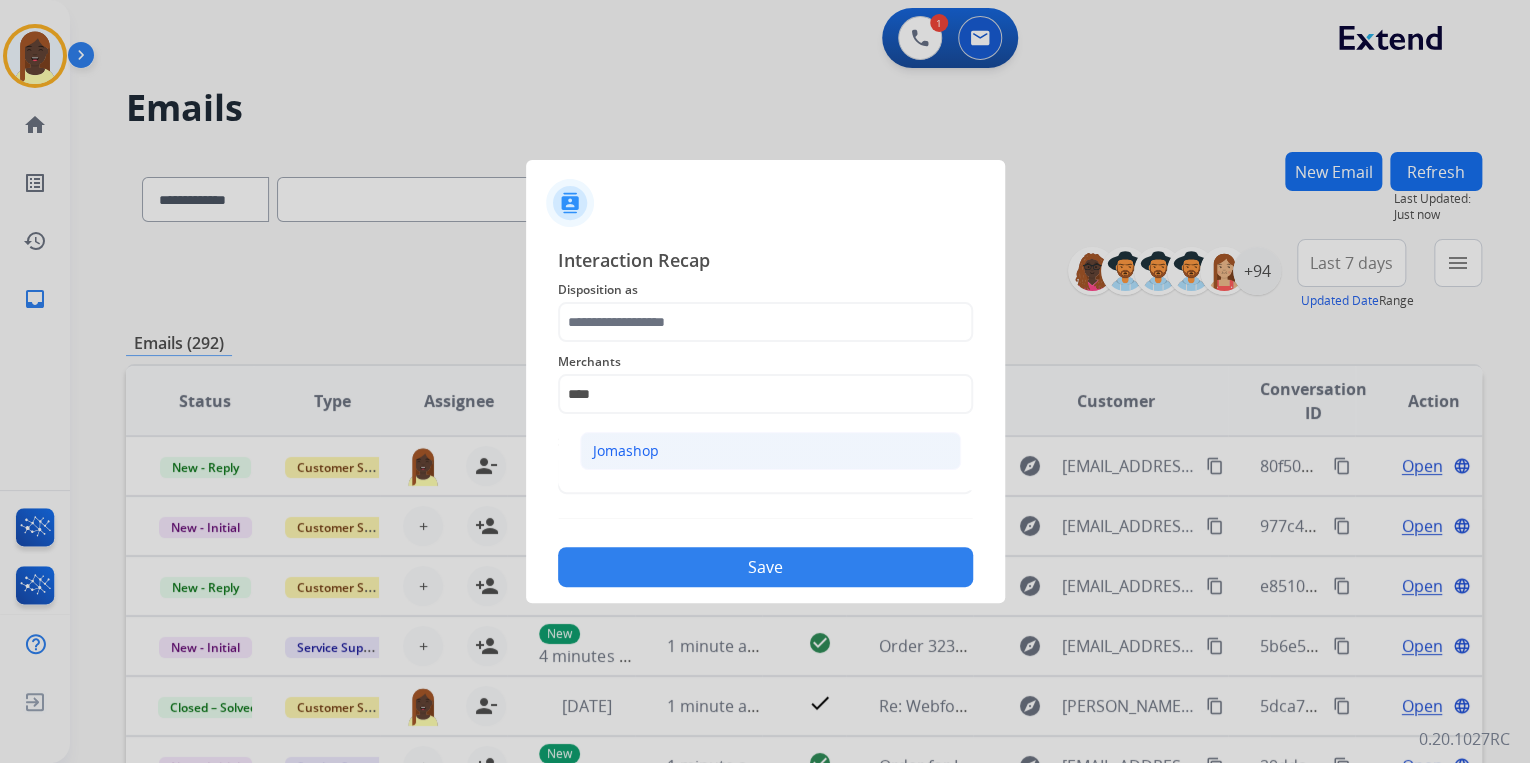 click on "Jomashop" 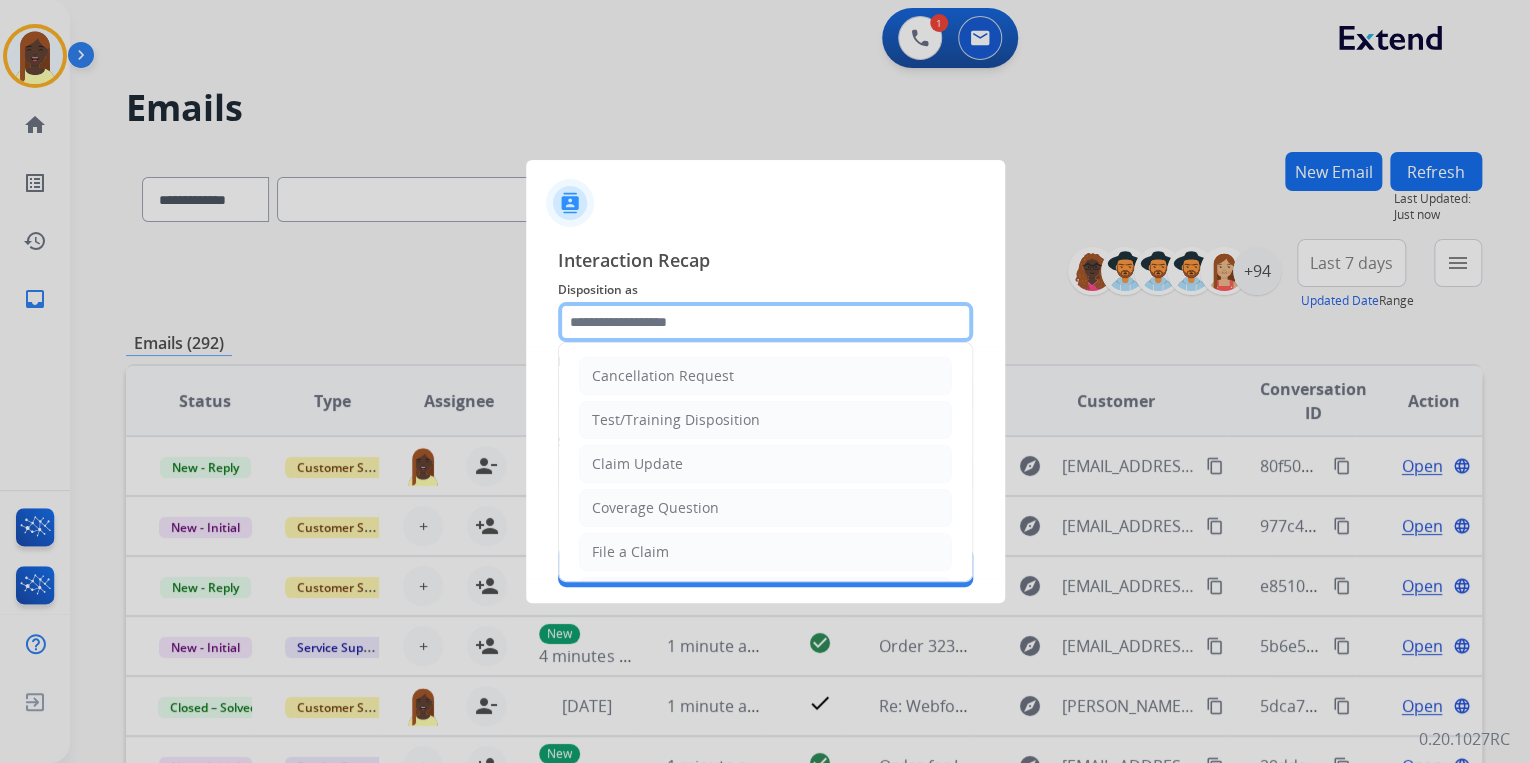 click 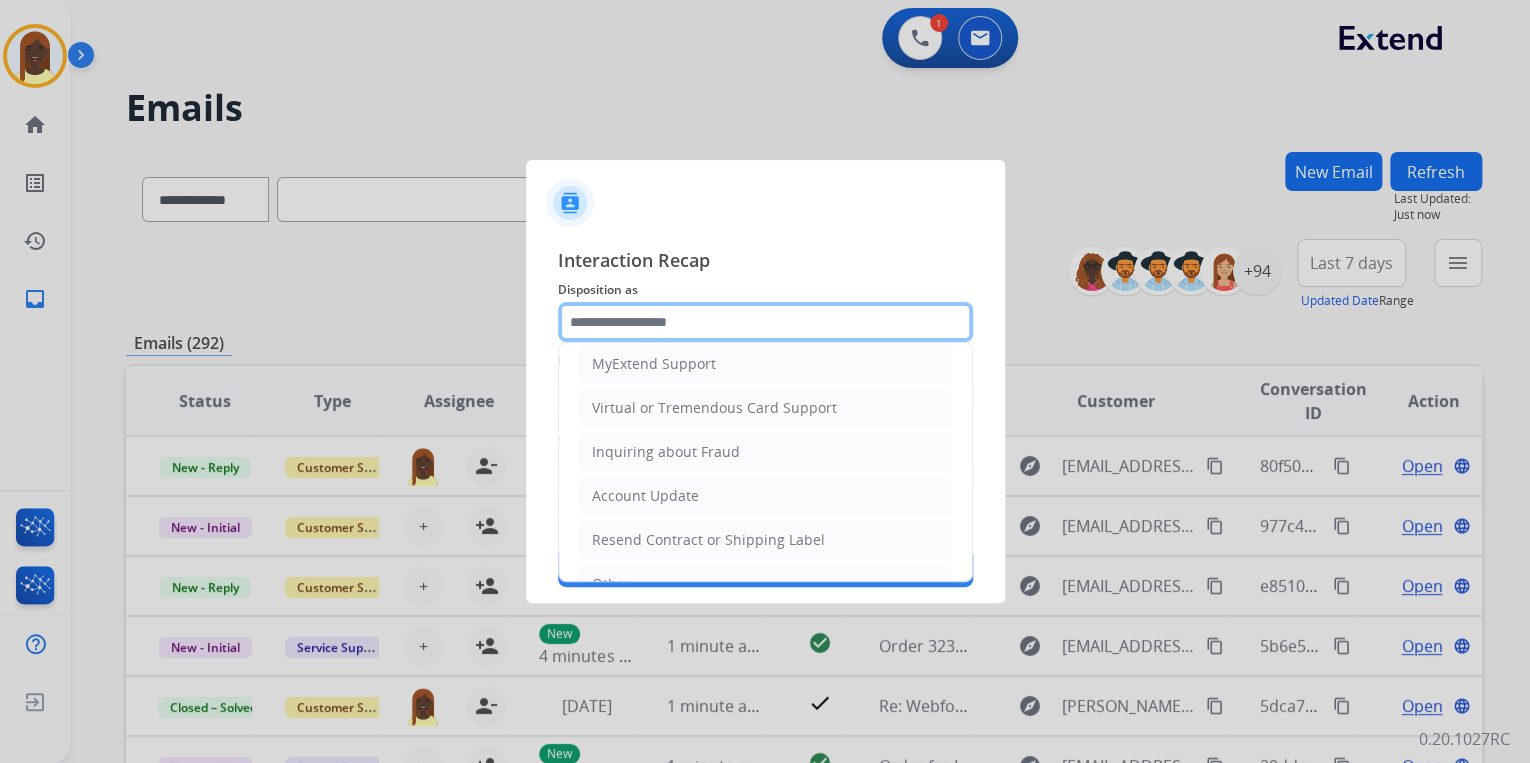 scroll, scrollTop: 240, scrollLeft: 0, axis: vertical 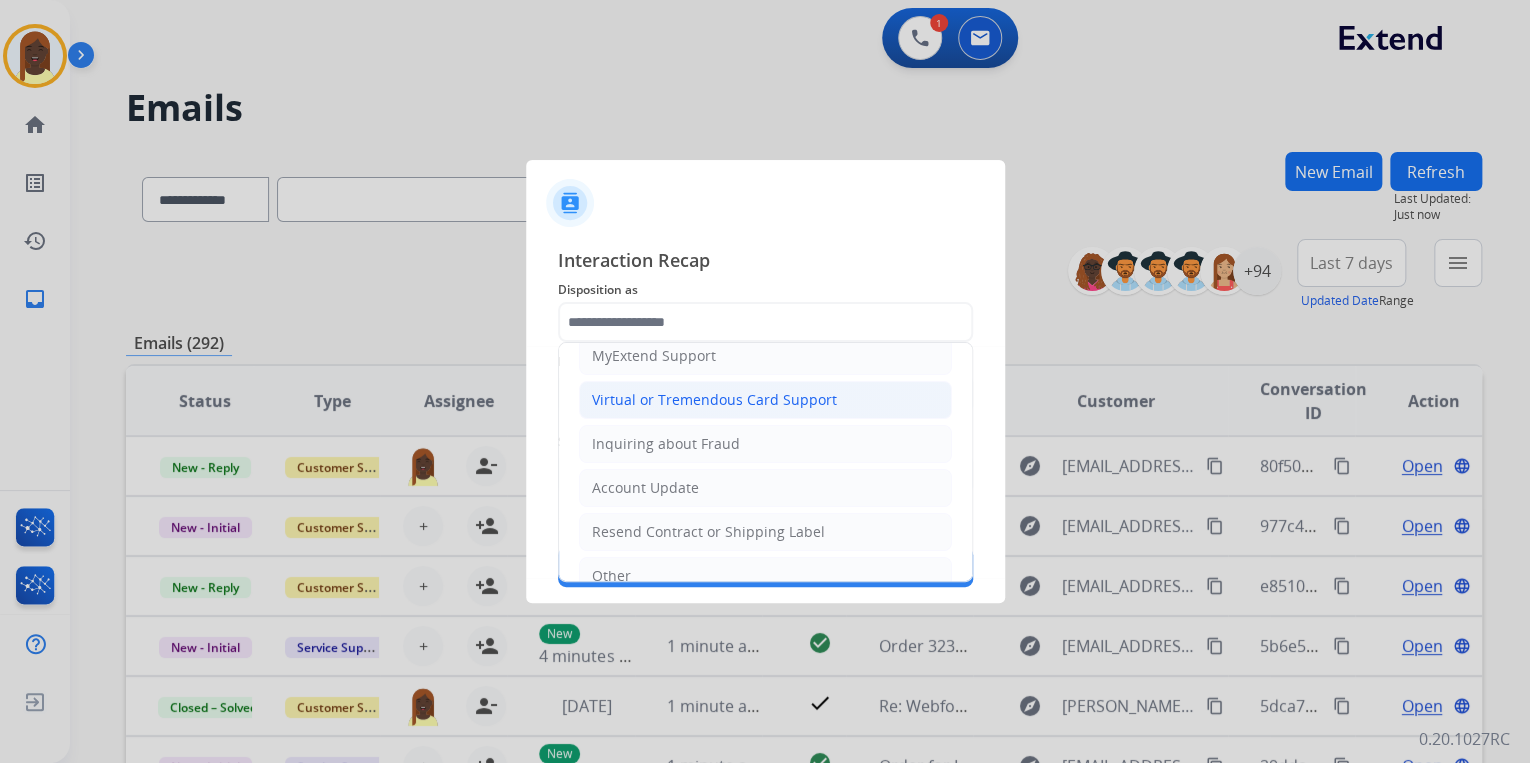 click on "Virtual or Tremendous Card Support" 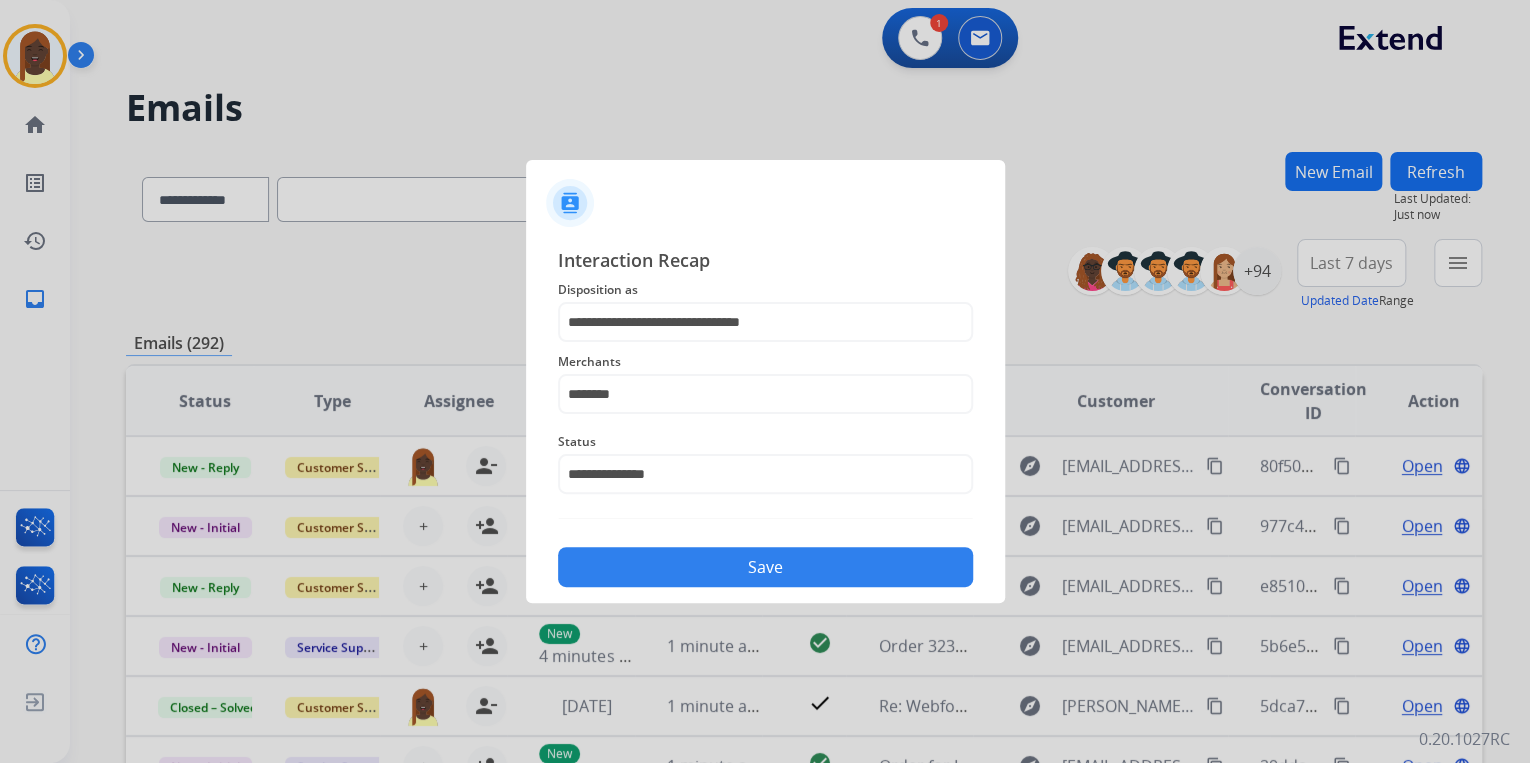 click on "Save" 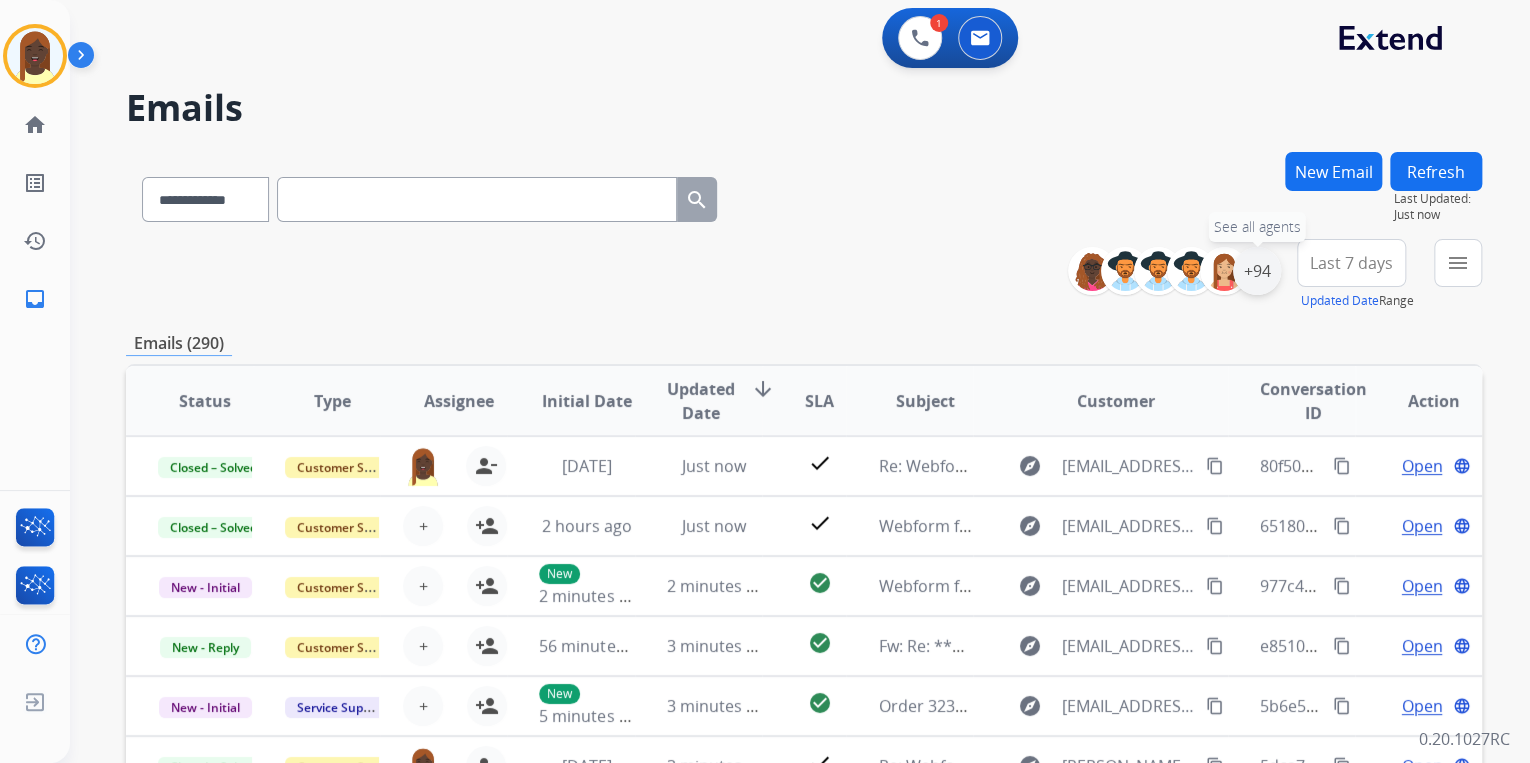 click on "+94" at bounding box center (1257, 271) 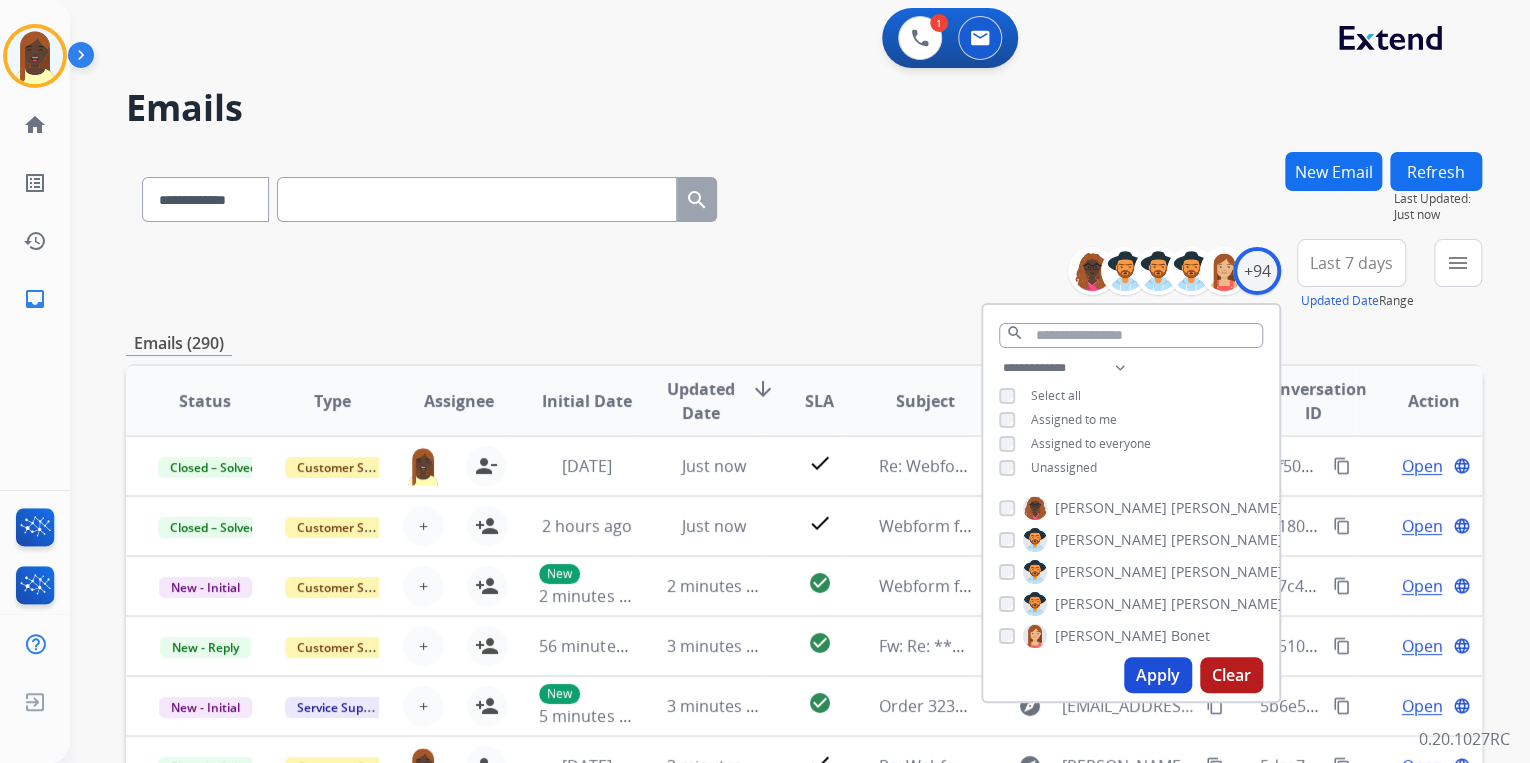 click on "Apply" at bounding box center (1158, 675) 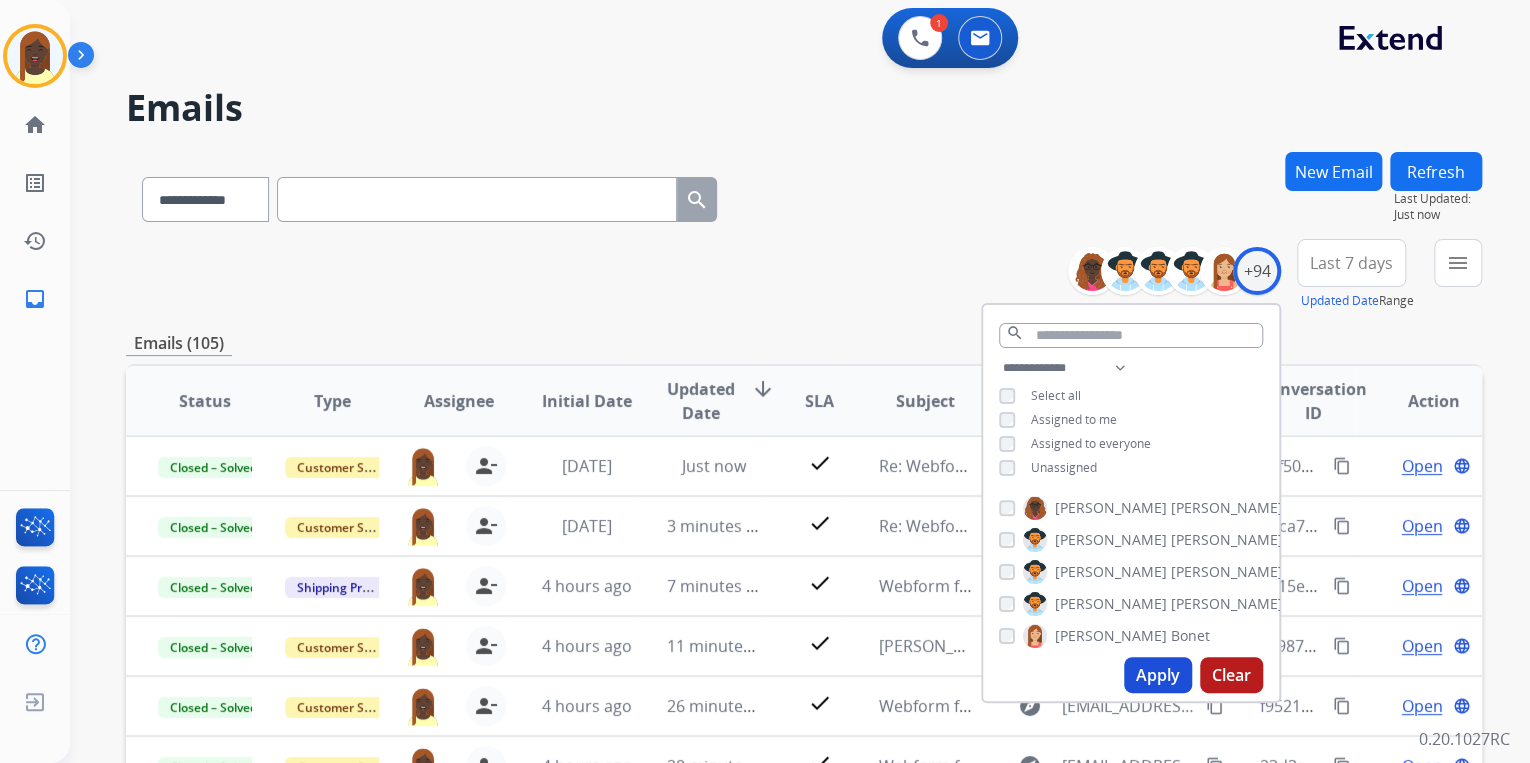 click on "**********" at bounding box center (804, 275) 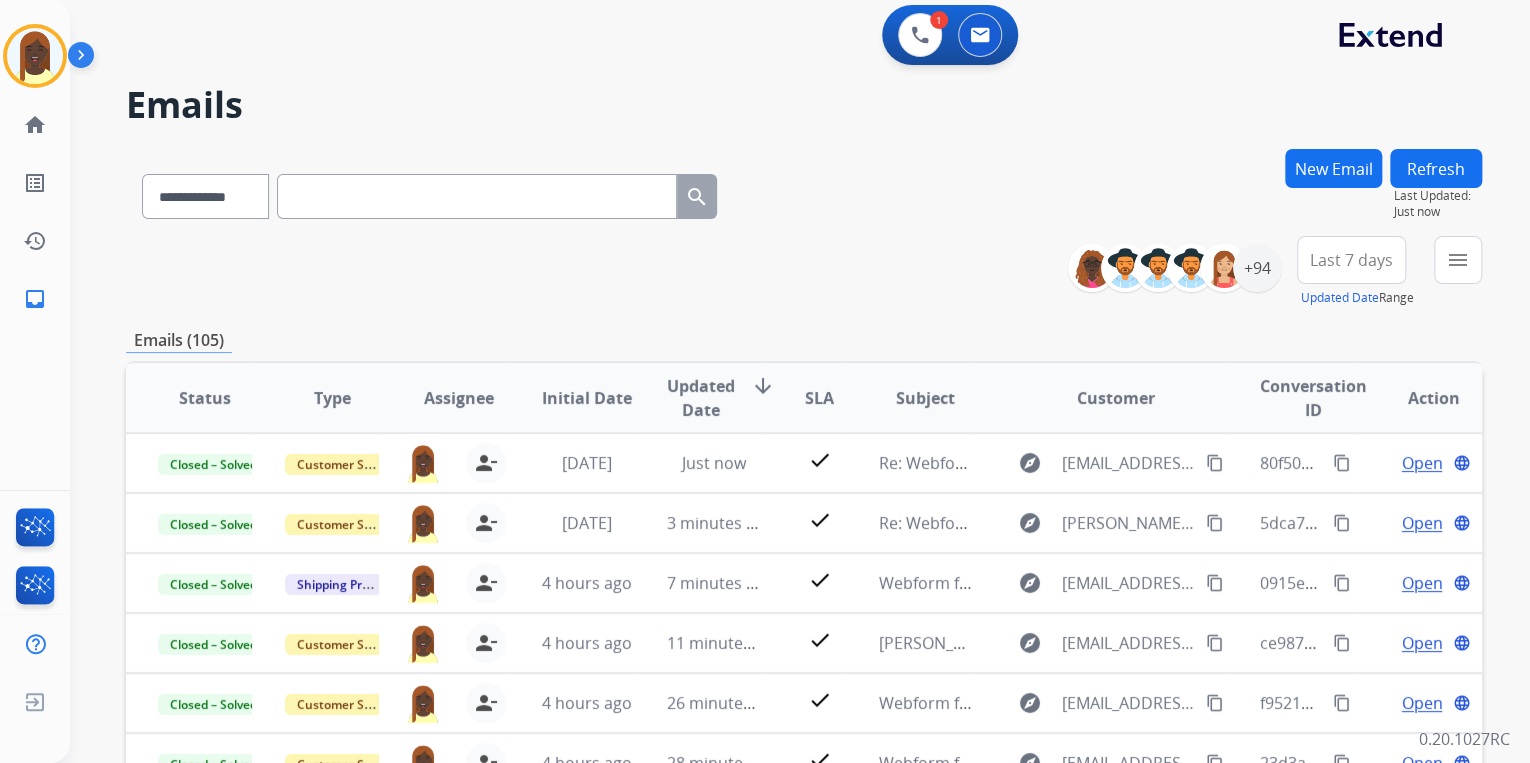 scroll, scrollTop: 0, scrollLeft: 0, axis: both 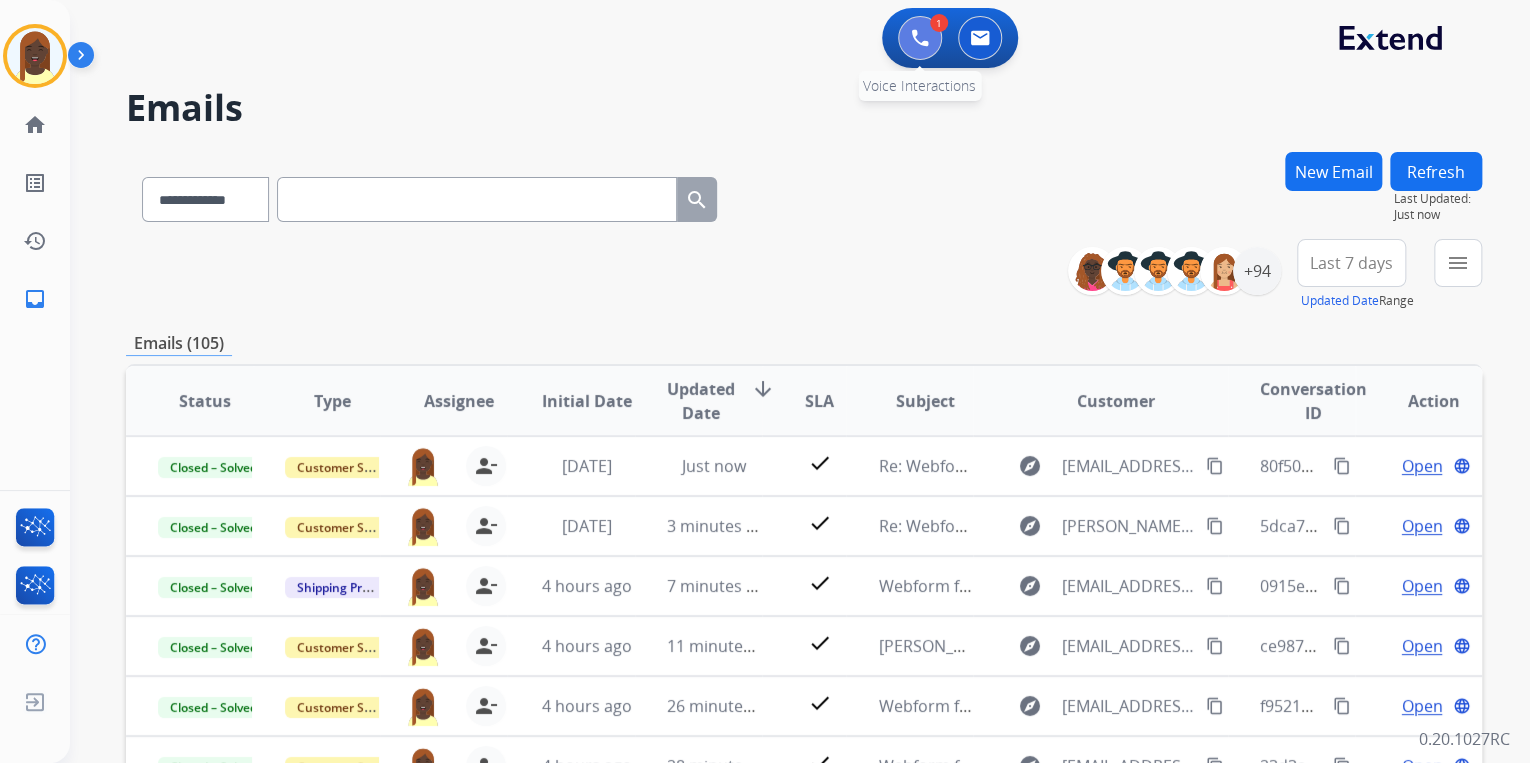 click at bounding box center (920, 38) 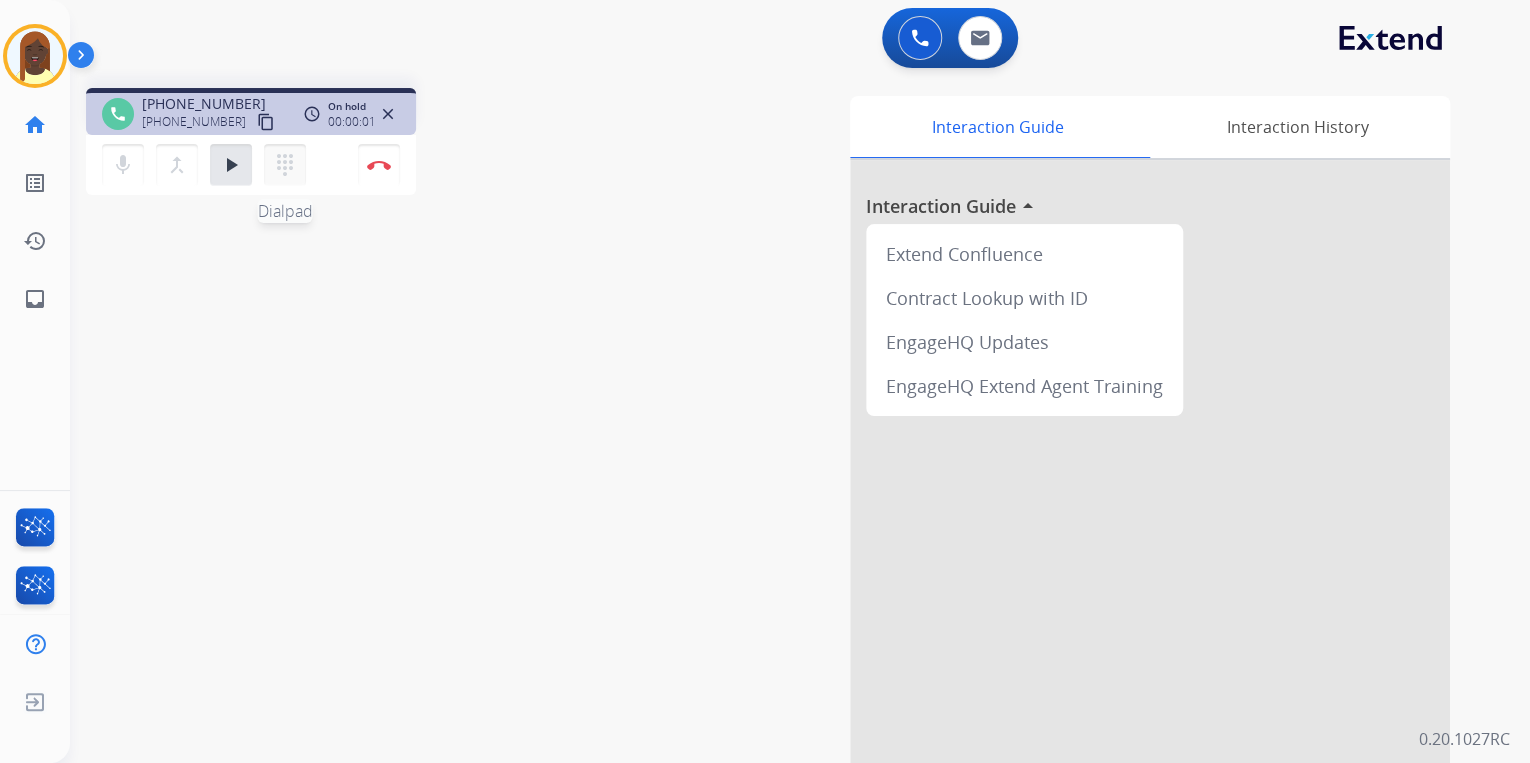 click on "dialpad" at bounding box center [285, 165] 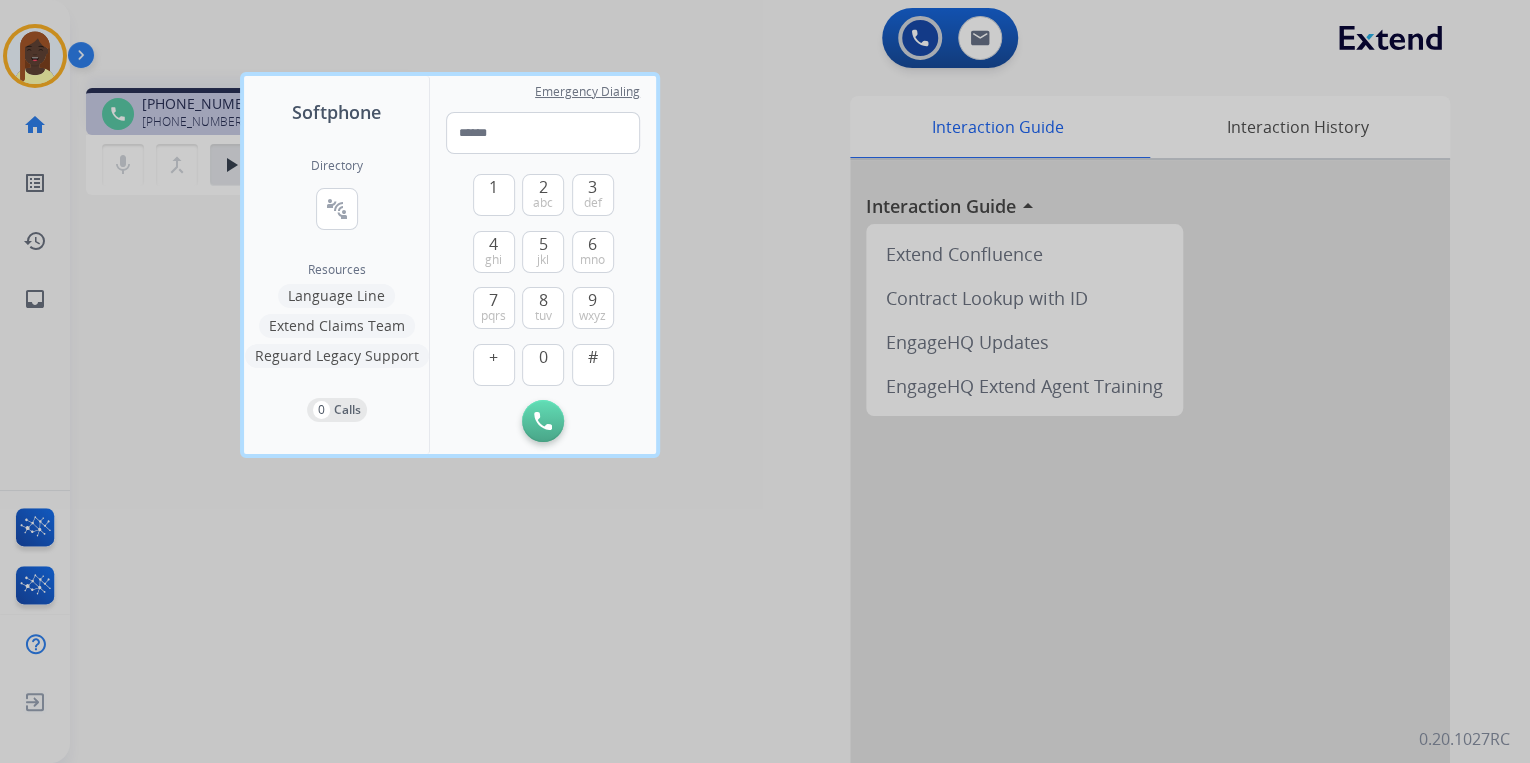 click on "Language Line" at bounding box center (336, 296) 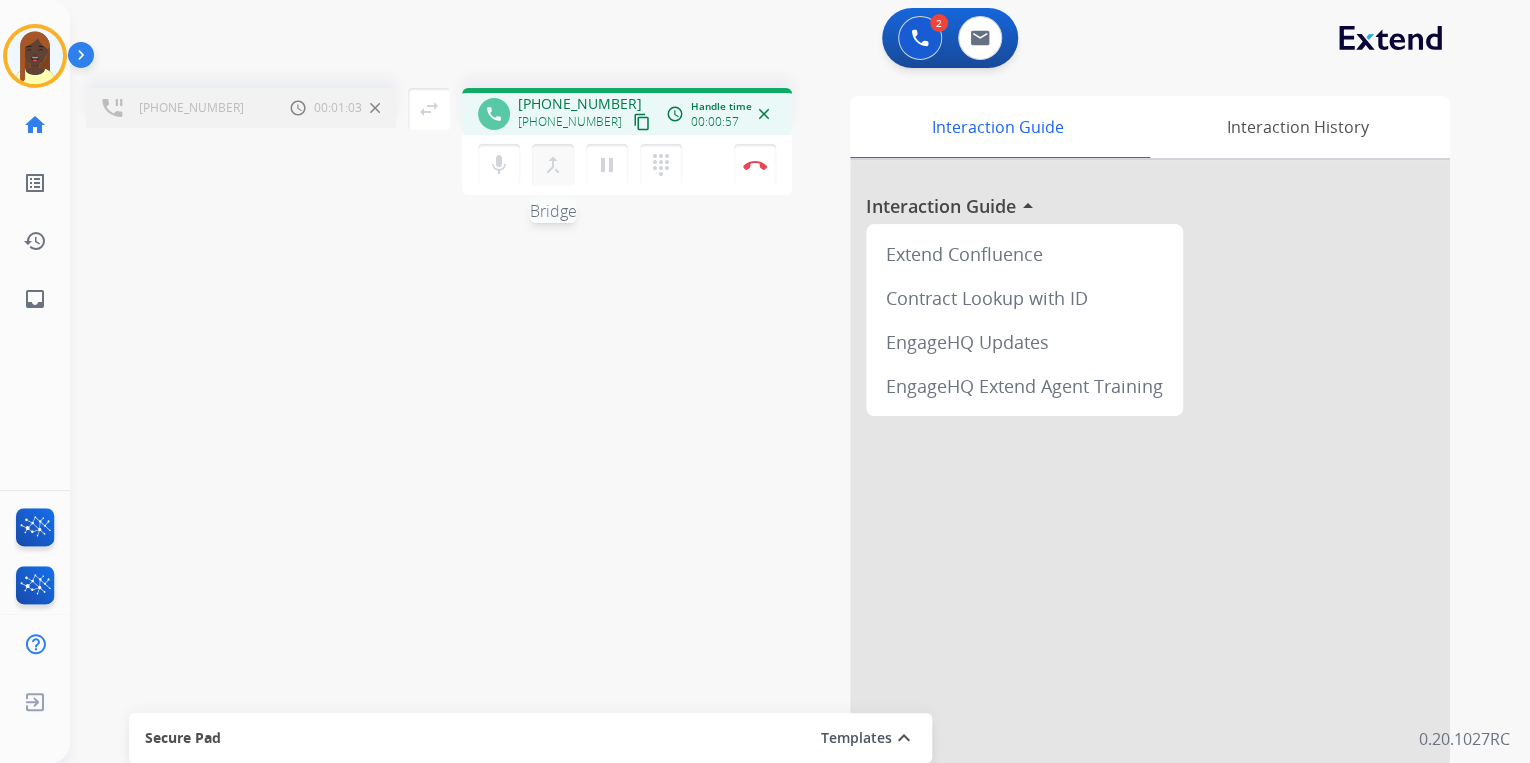 click on "merge_type" at bounding box center [553, 165] 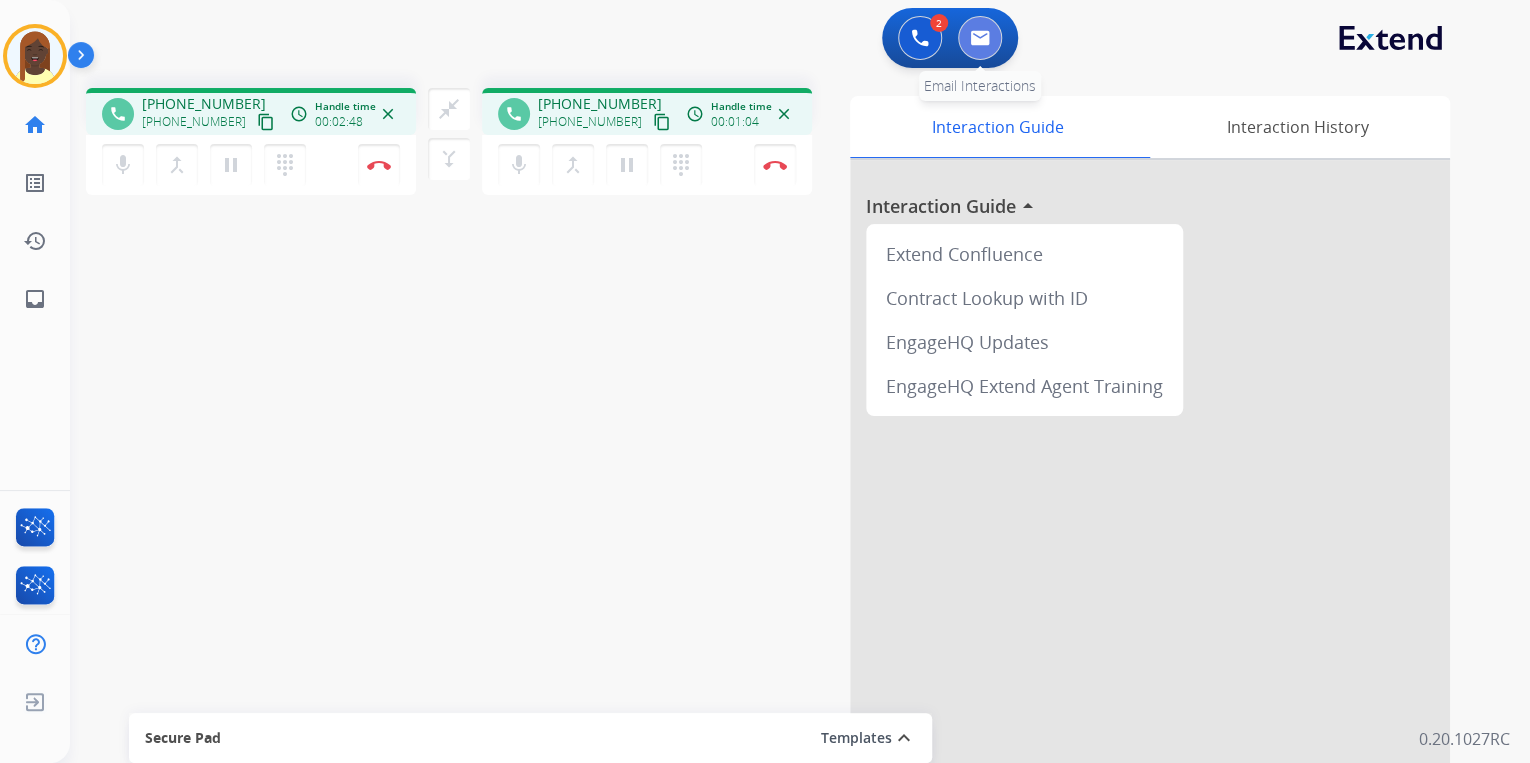 click at bounding box center (980, 38) 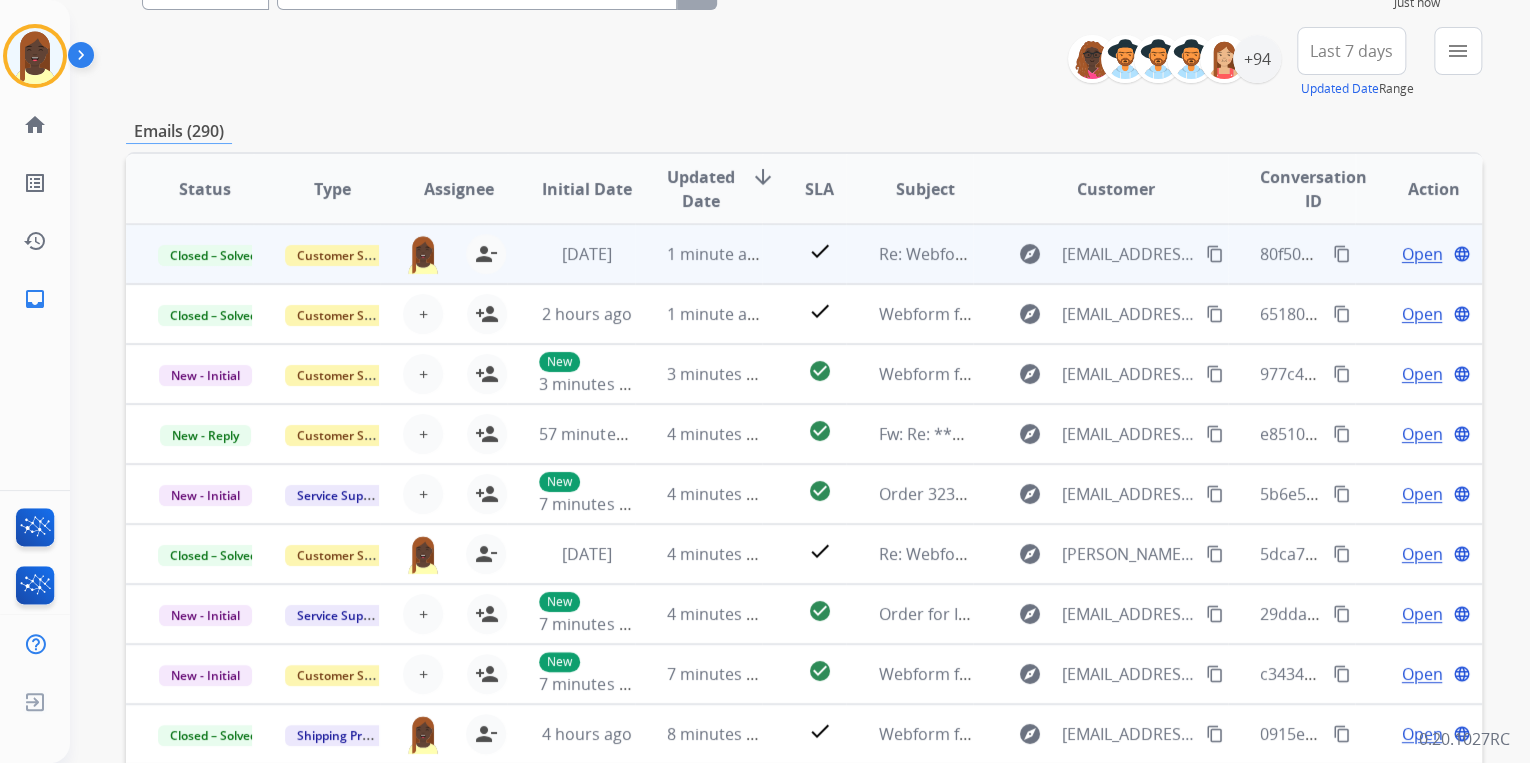 scroll, scrollTop: 0, scrollLeft: 0, axis: both 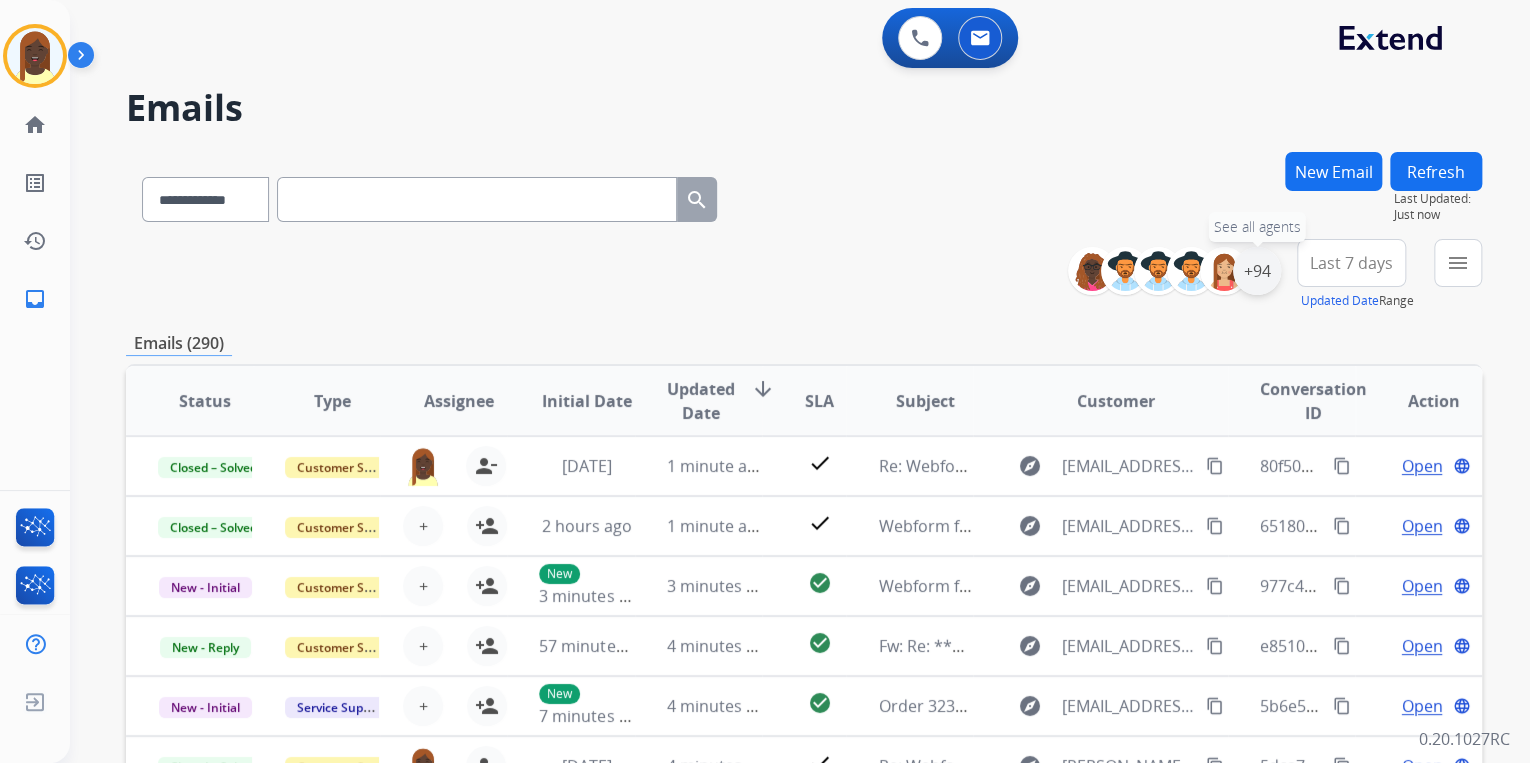 click on "+94" at bounding box center [1257, 271] 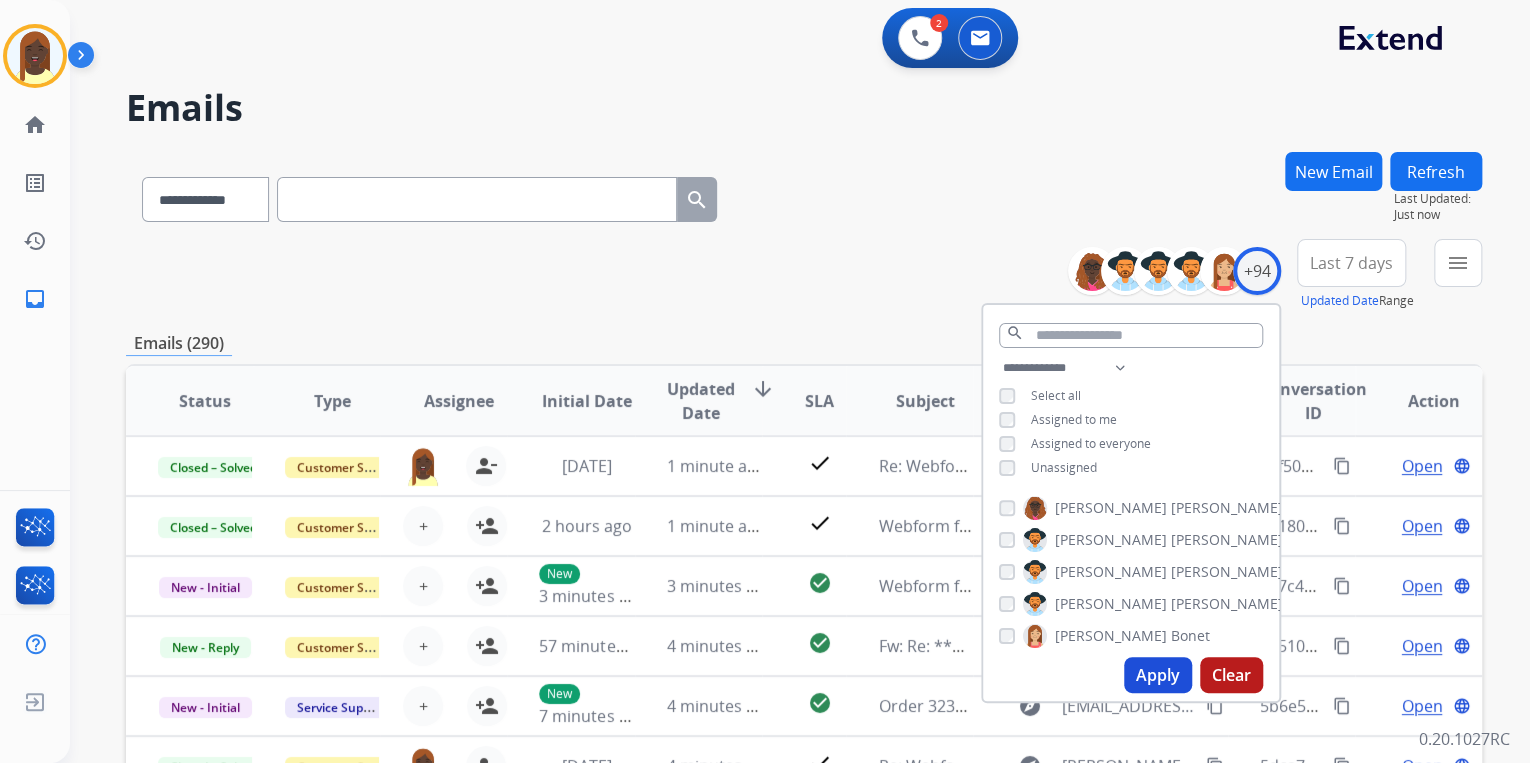drag, startPoint x: 1148, startPoint y: 671, endPoint x: 1140, endPoint y: 641, distance: 31.04835 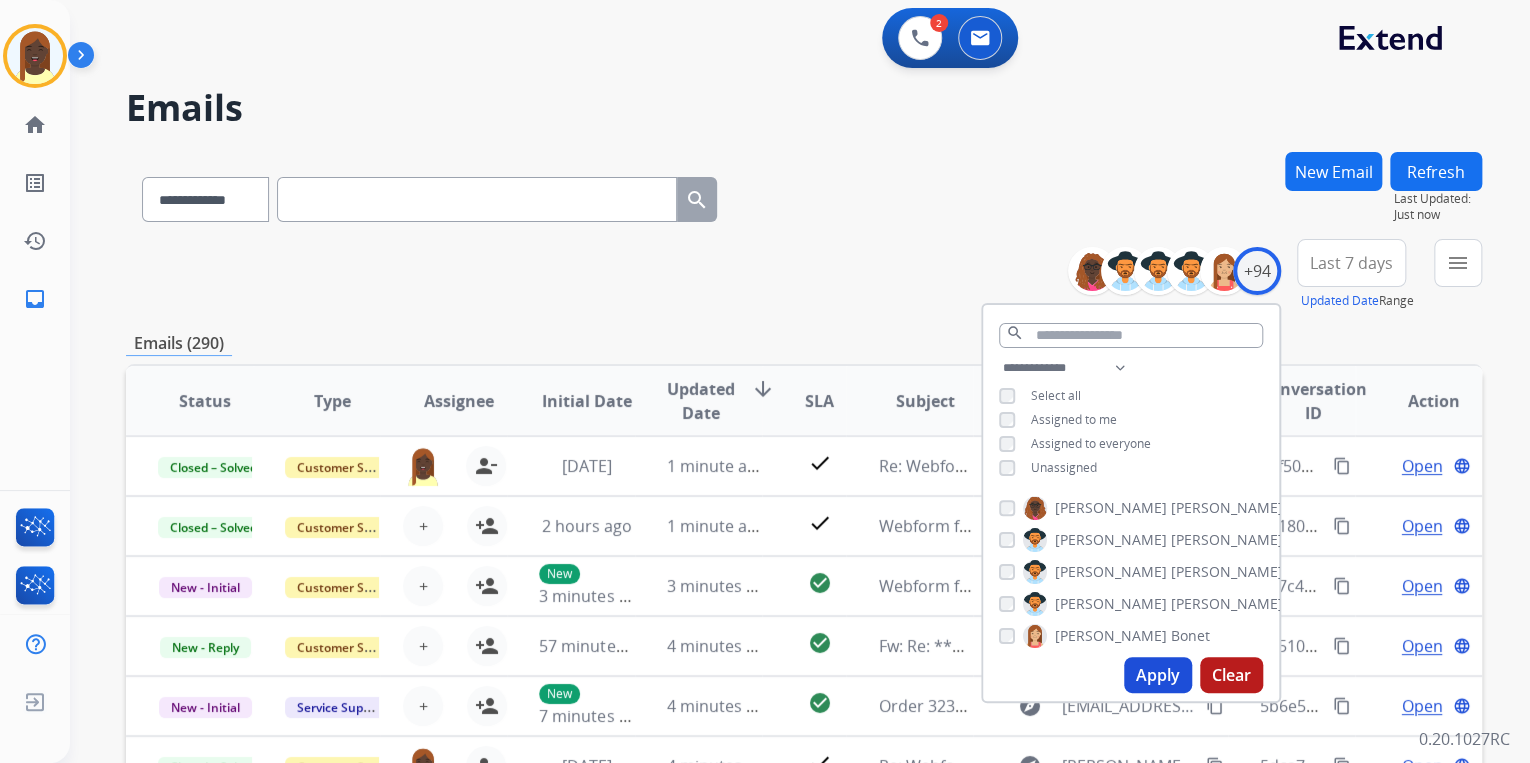 click on "Apply" at bounding box center [1158, 675] 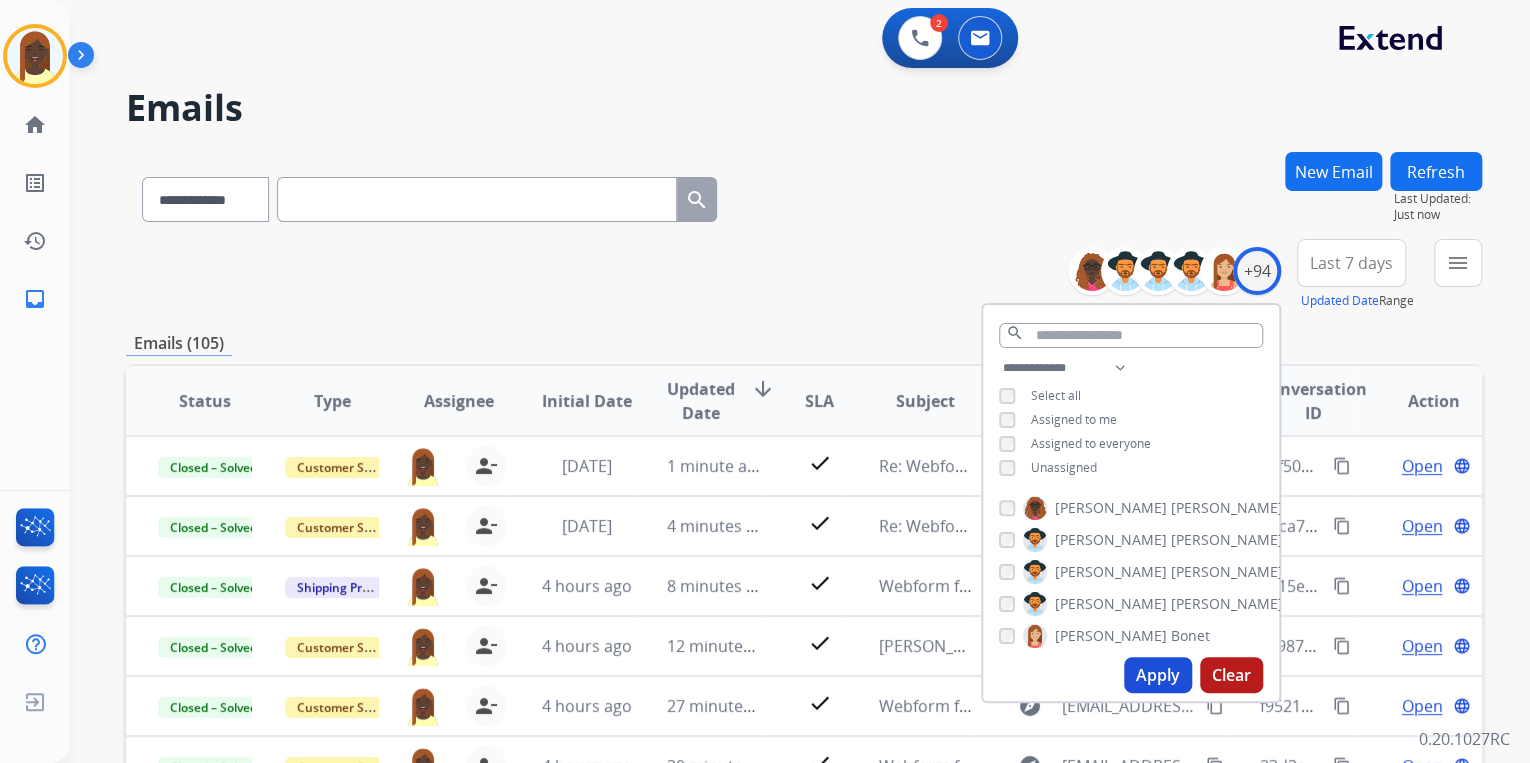 click on "**********" at bounding box center (804, 275) 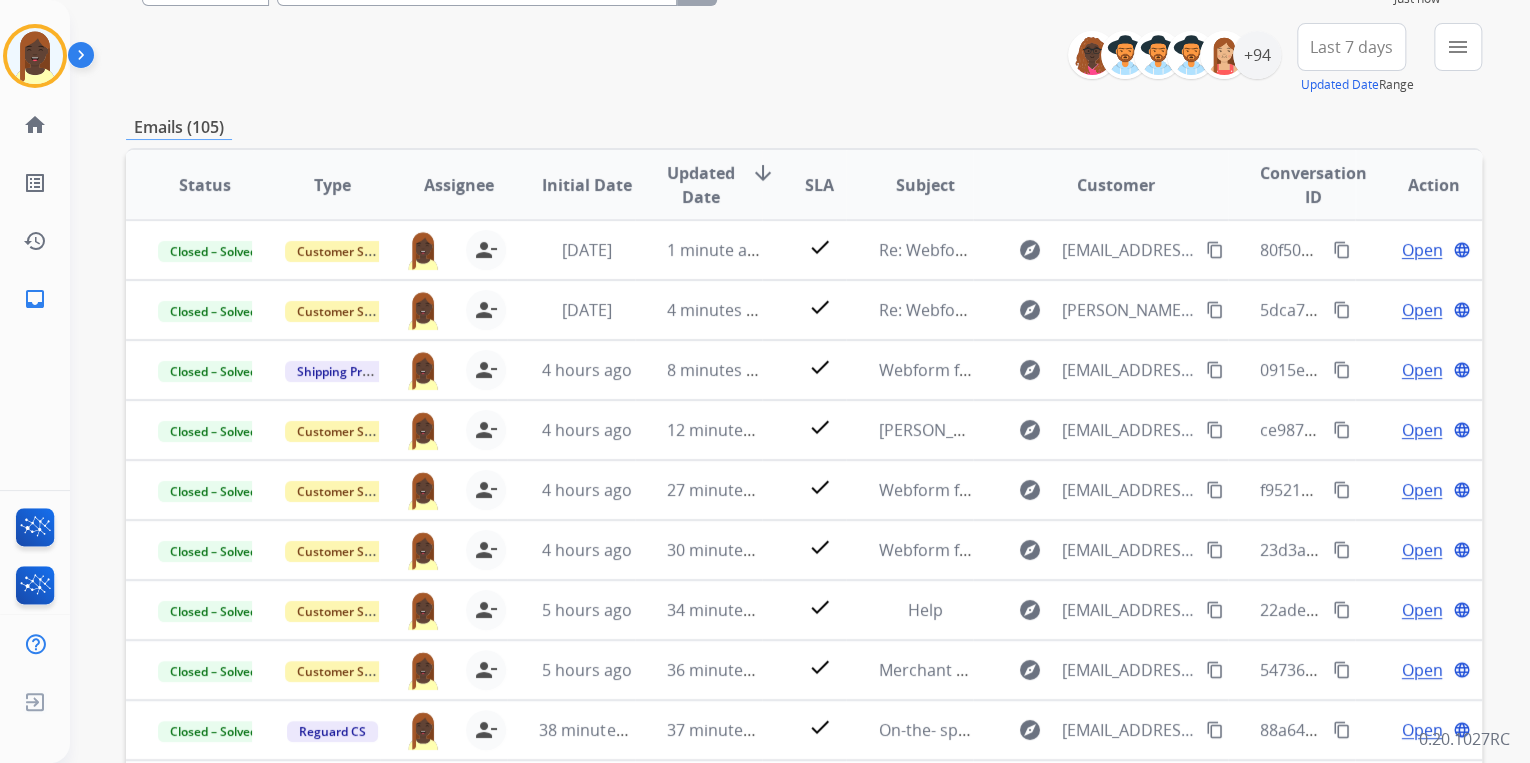 scroll, scrollTop: 214, scrollLeft: 0, axis: vertical 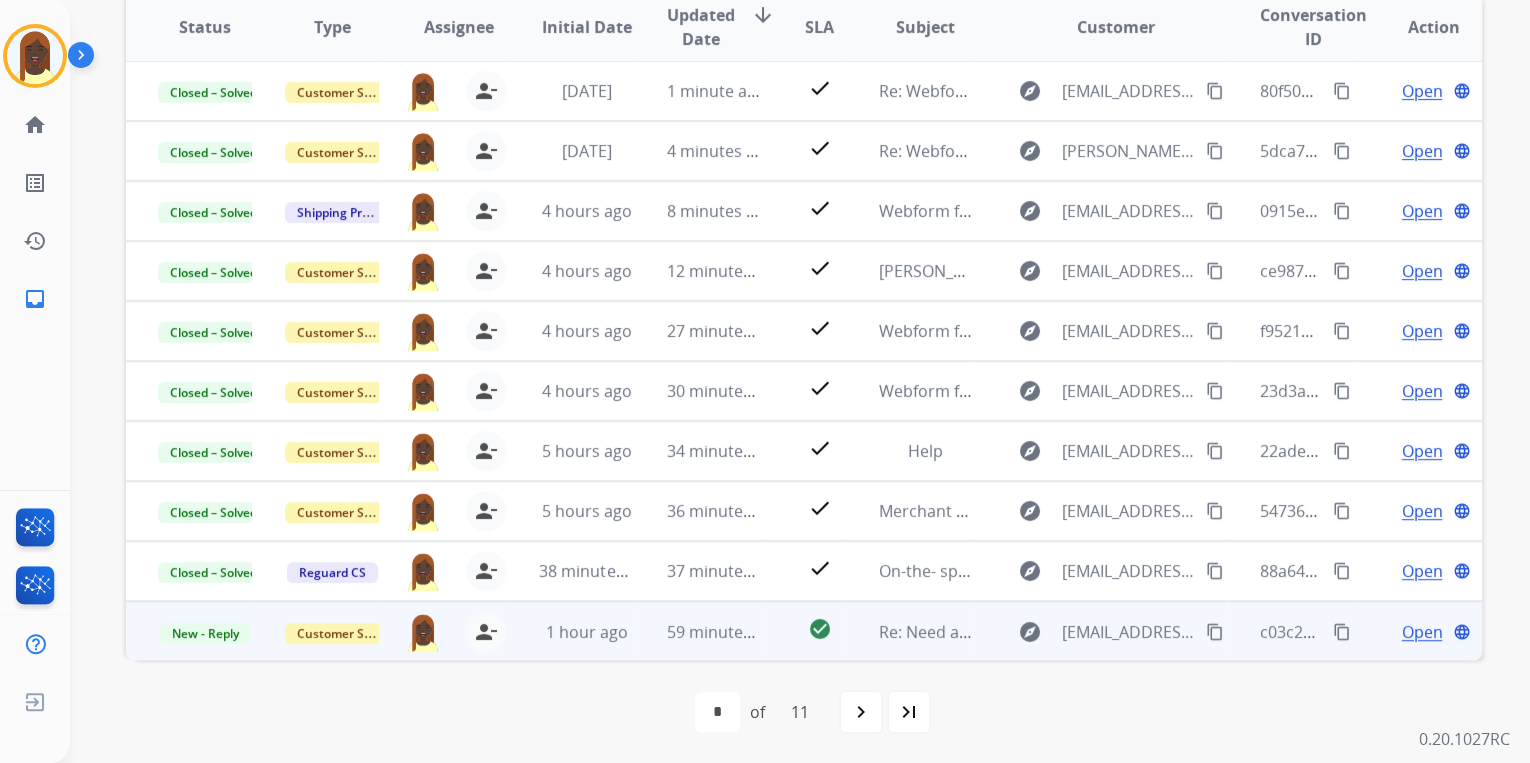 click on "content_copy" at bounding box center (1342, 632) 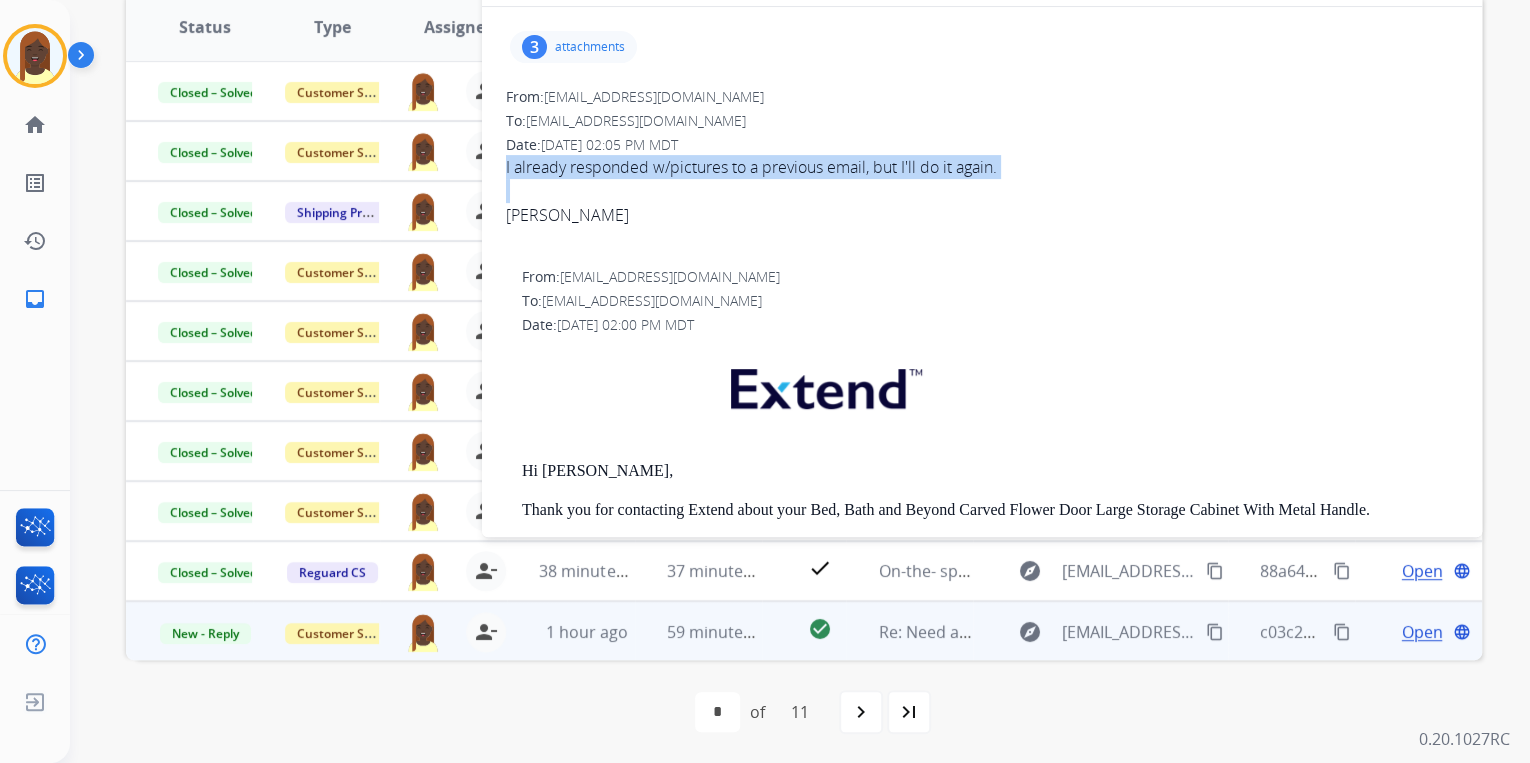 drag, startPoint x: 497, startPoint y: 170, endPoint x: 955, endPoint y: 191, distance: 458.4812 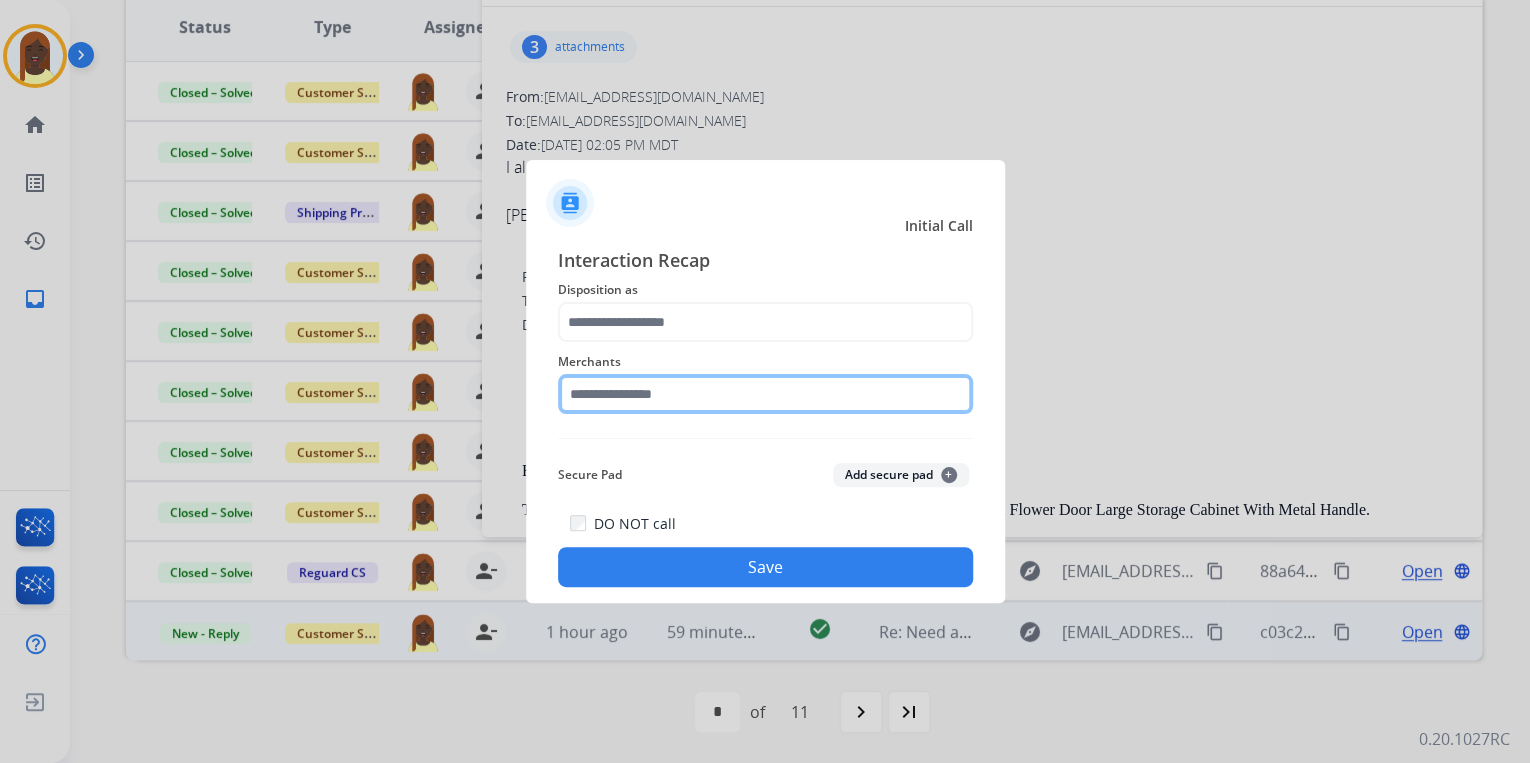 click 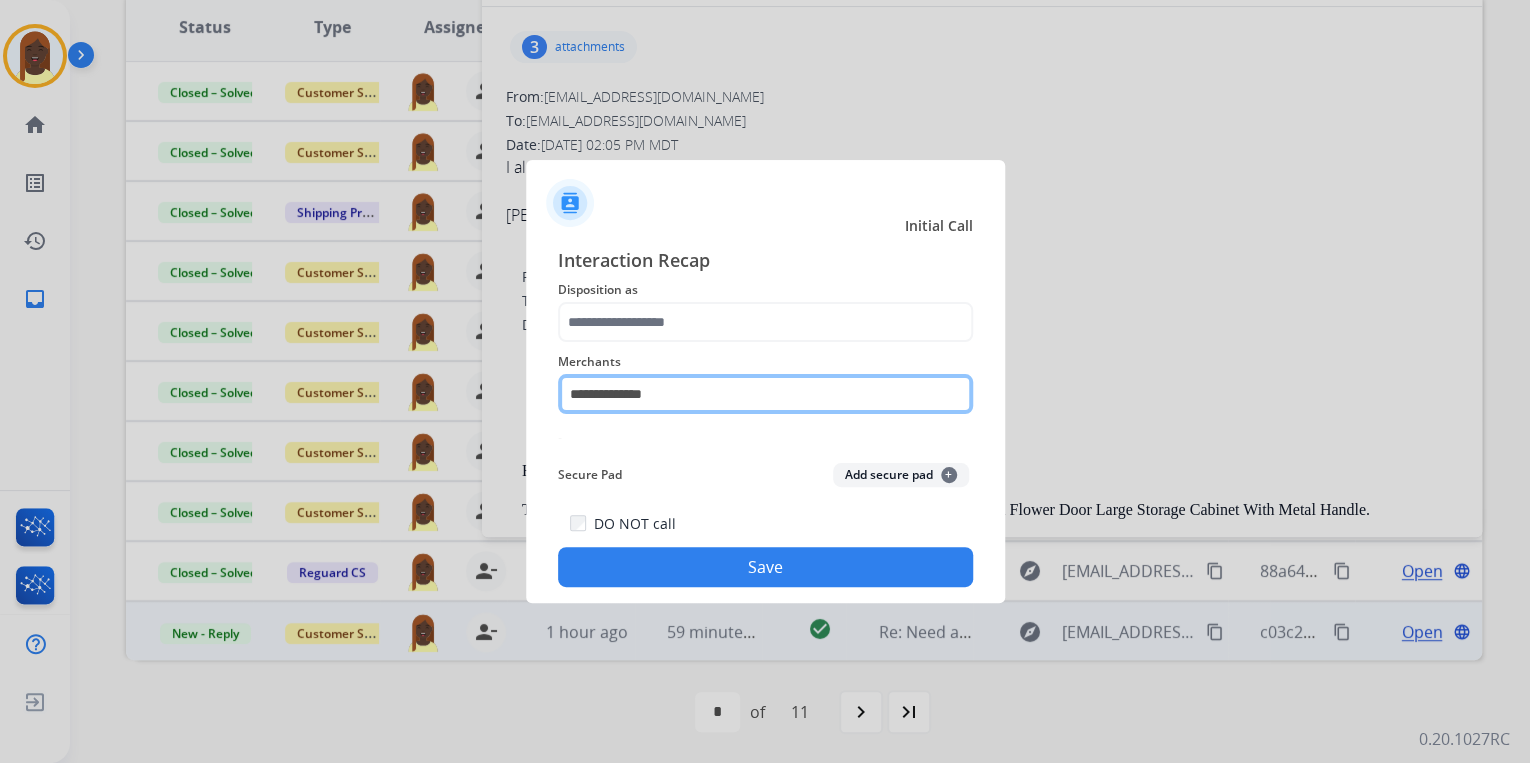 type on "**********" 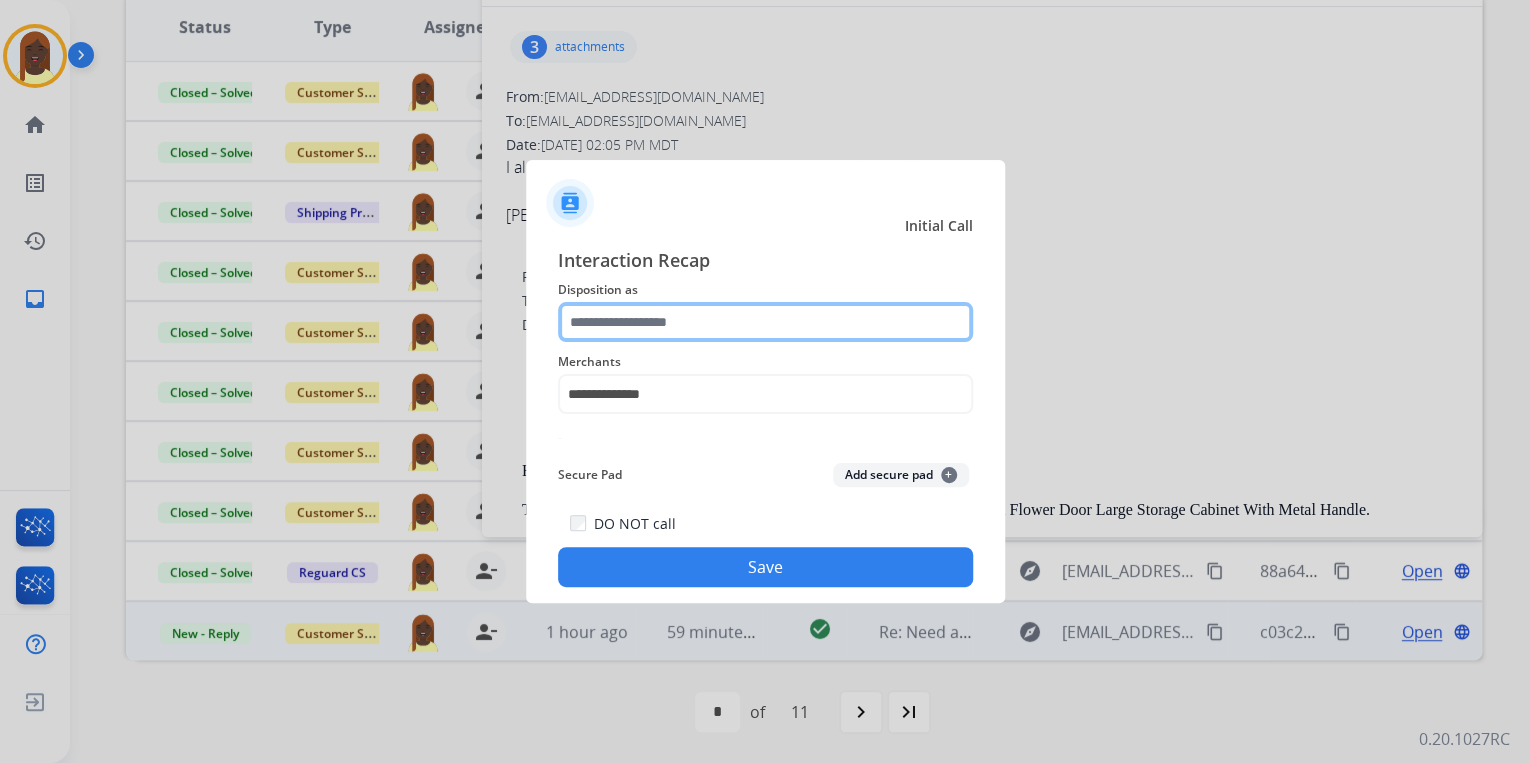 click 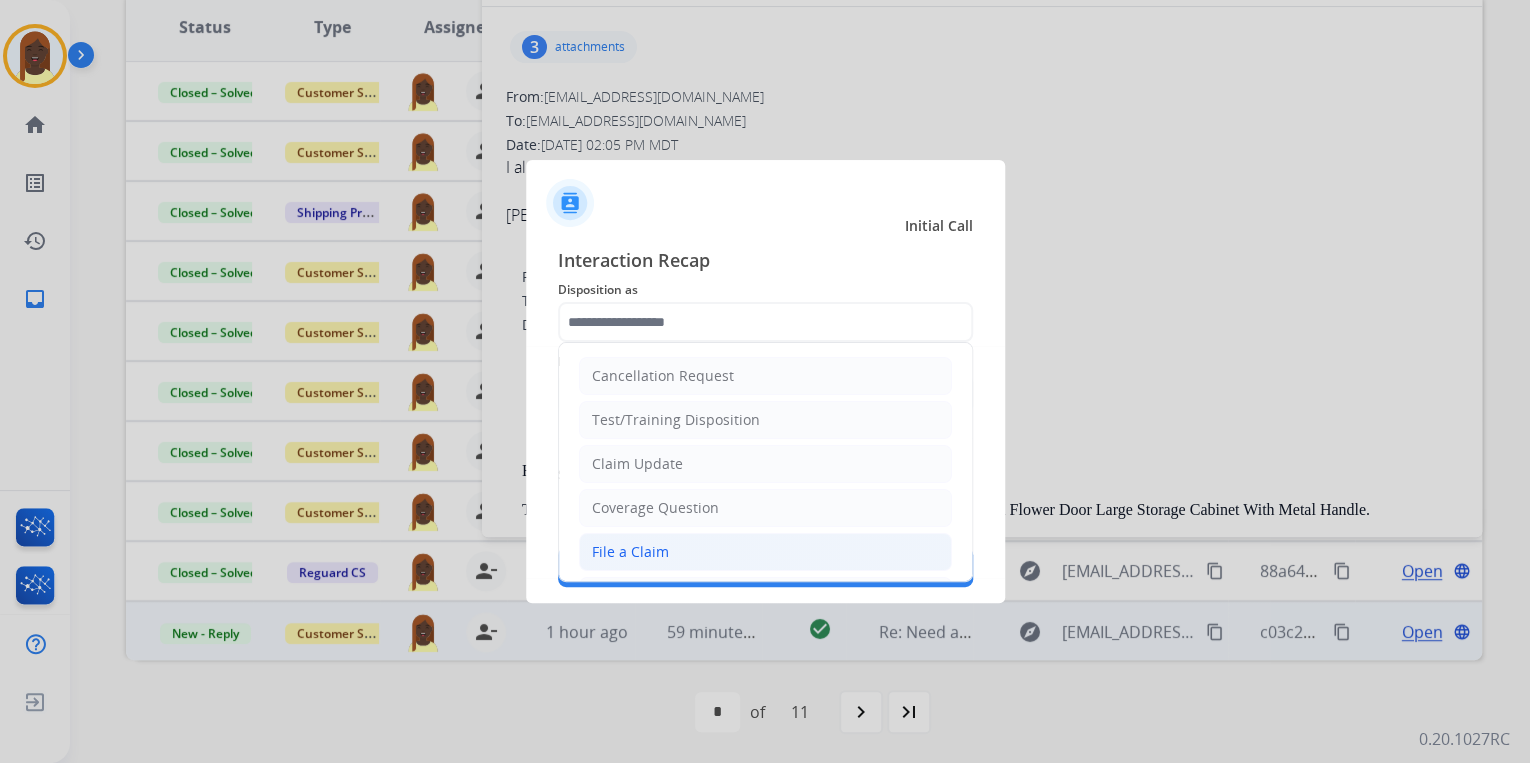 click on "File a Claim" 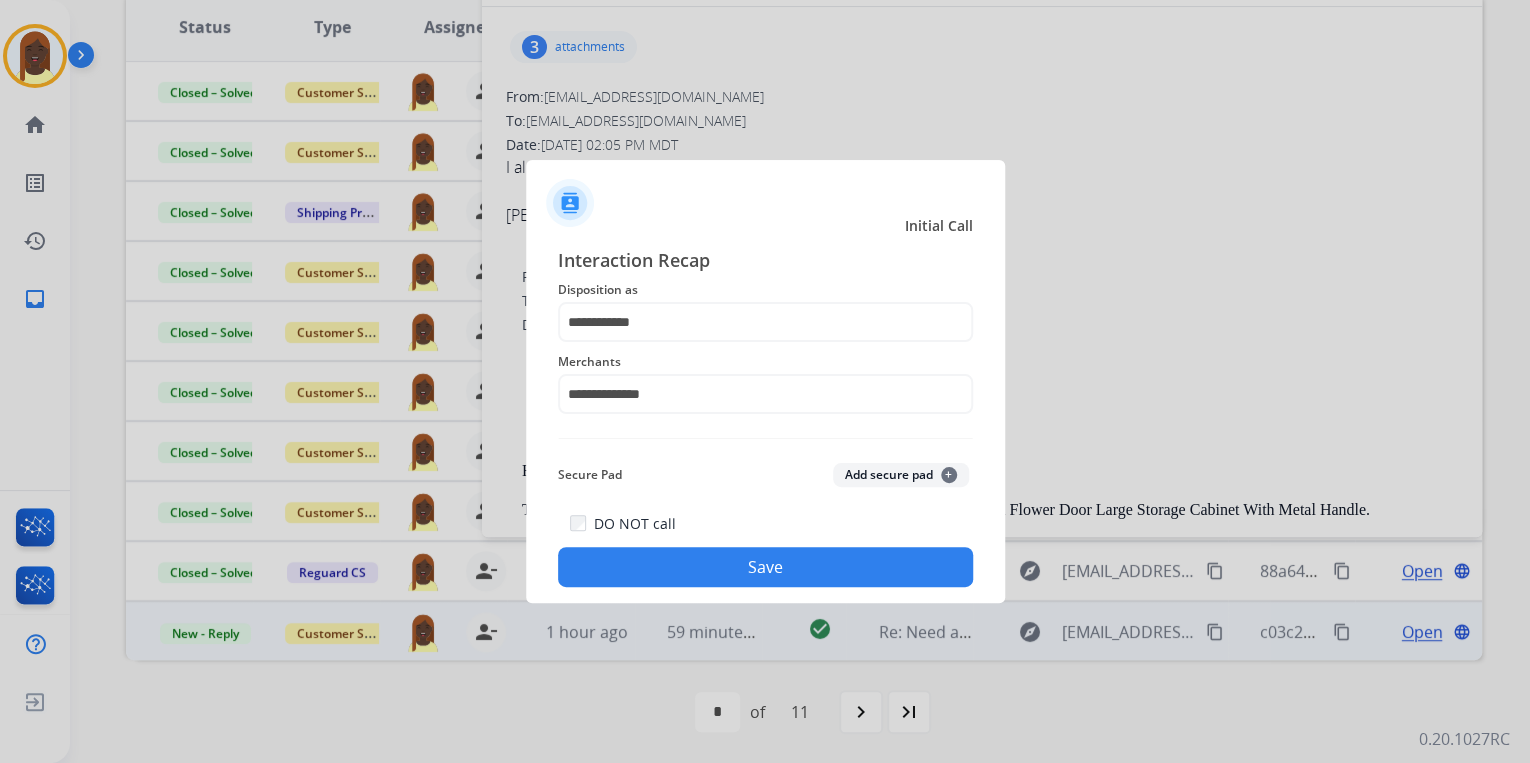 click on "Save" 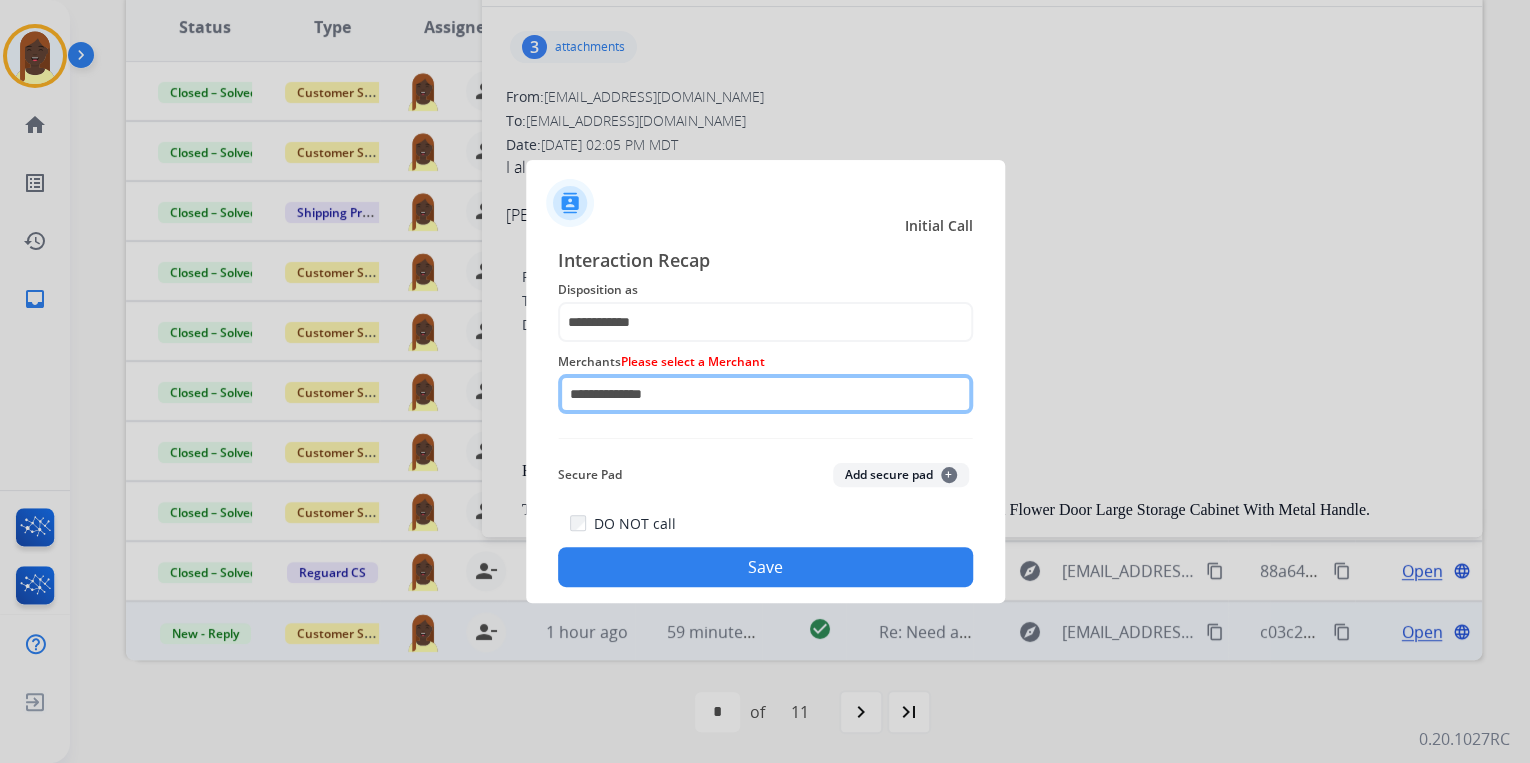 click on "**********" 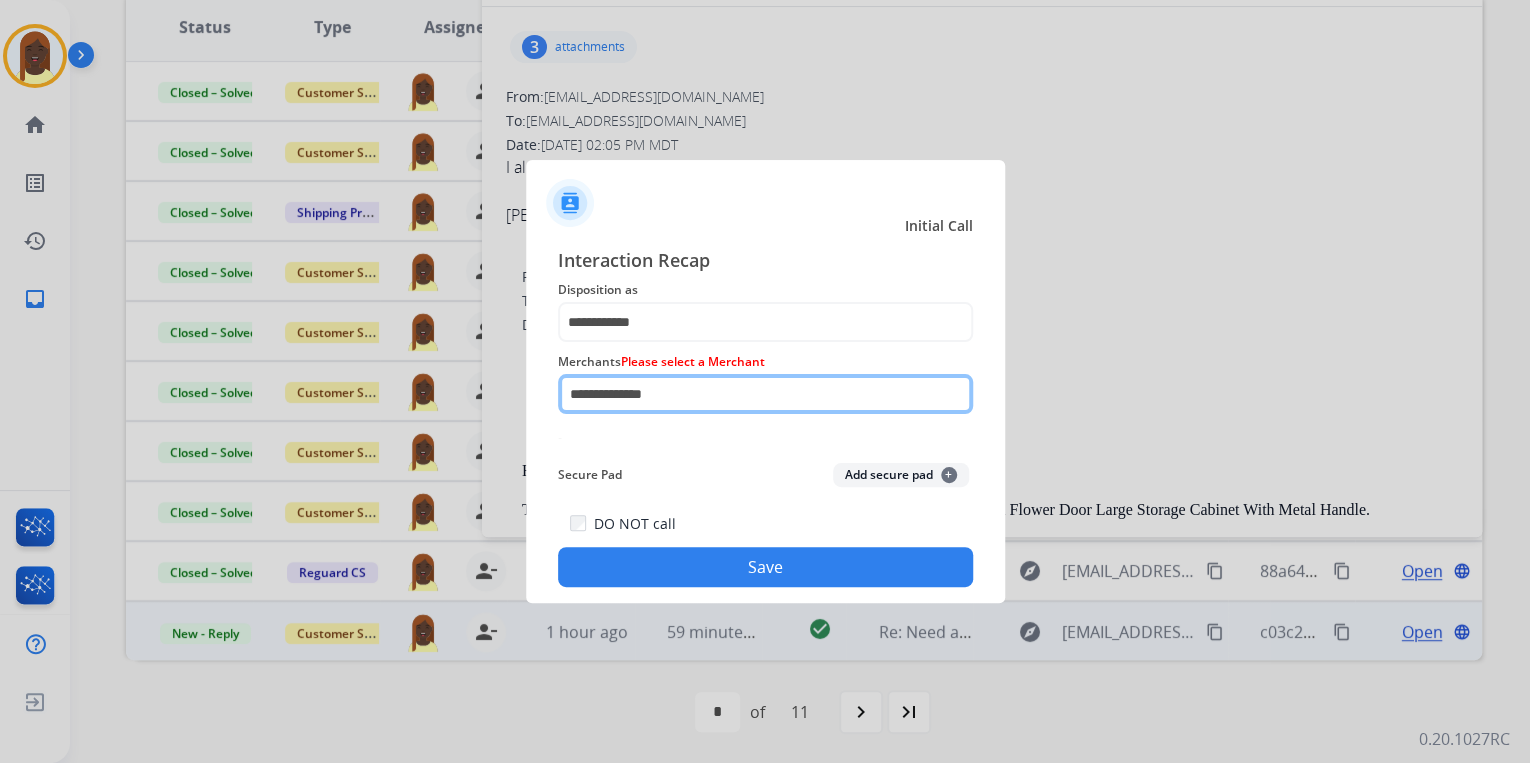 drag, startPoint x: 692, startPoint y: 394, endPoint x: 610, endPoint y: 402, distance: 82.38932 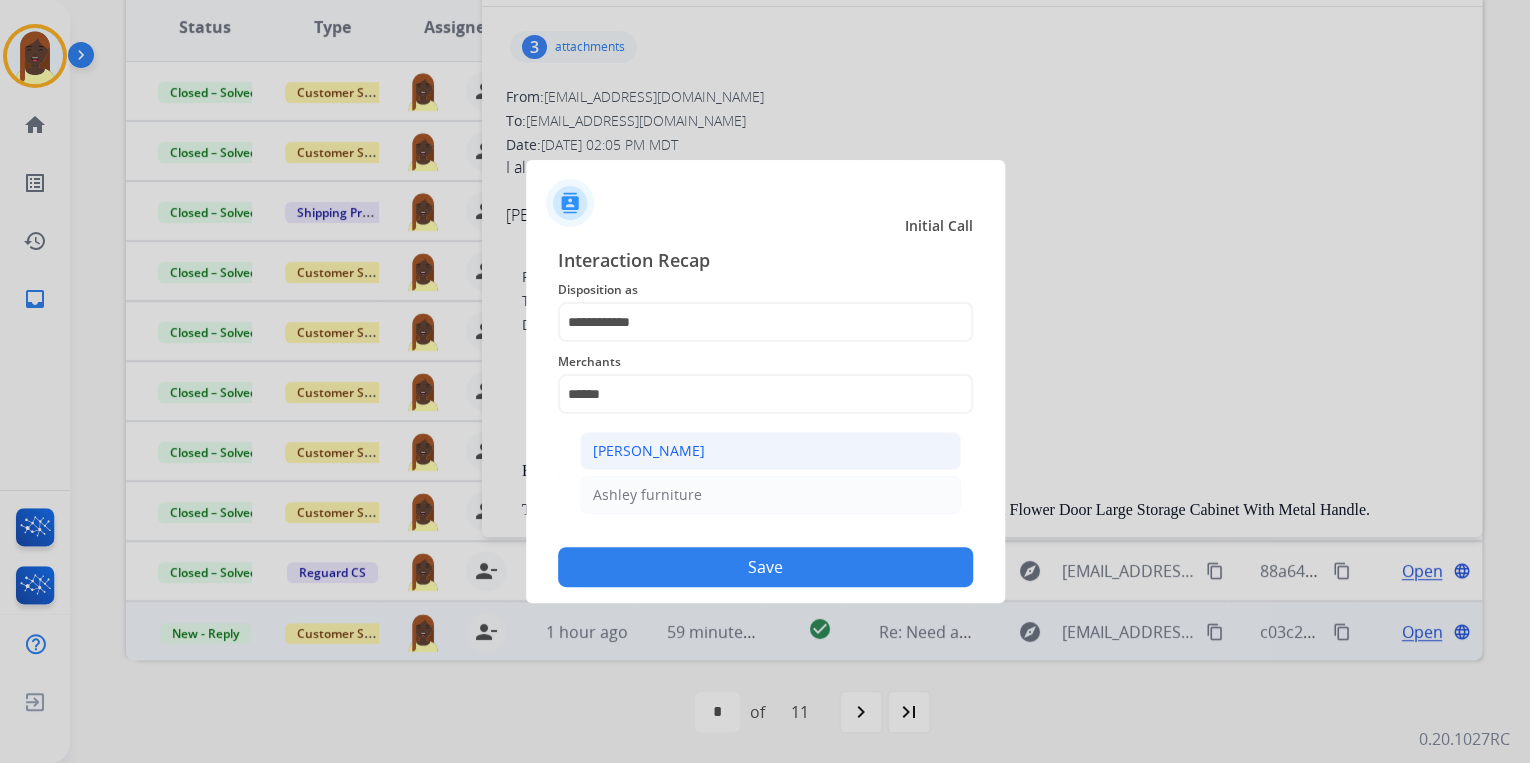 click on "[PERSON_NAME]" 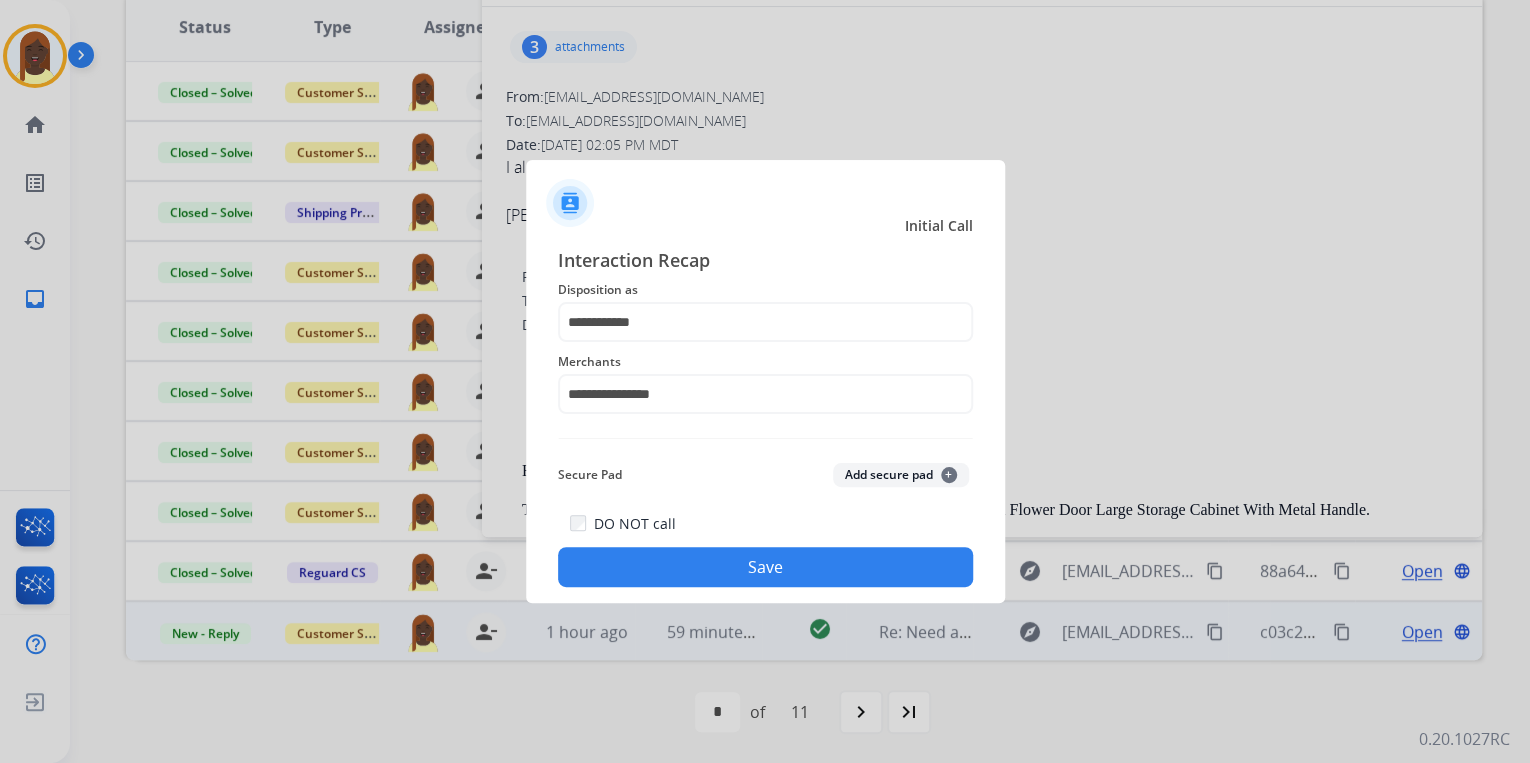 click on "Save" 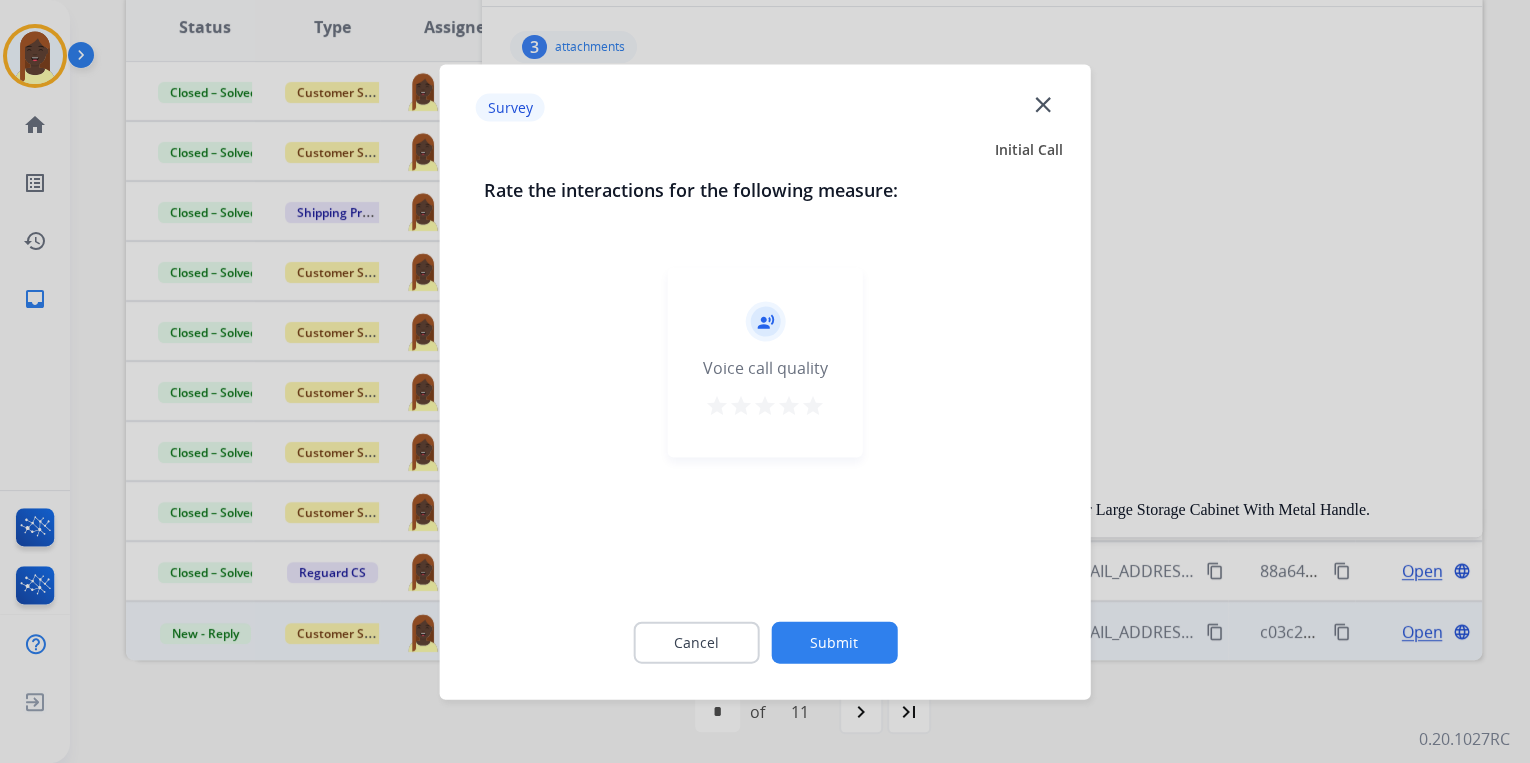 click on "Submit" 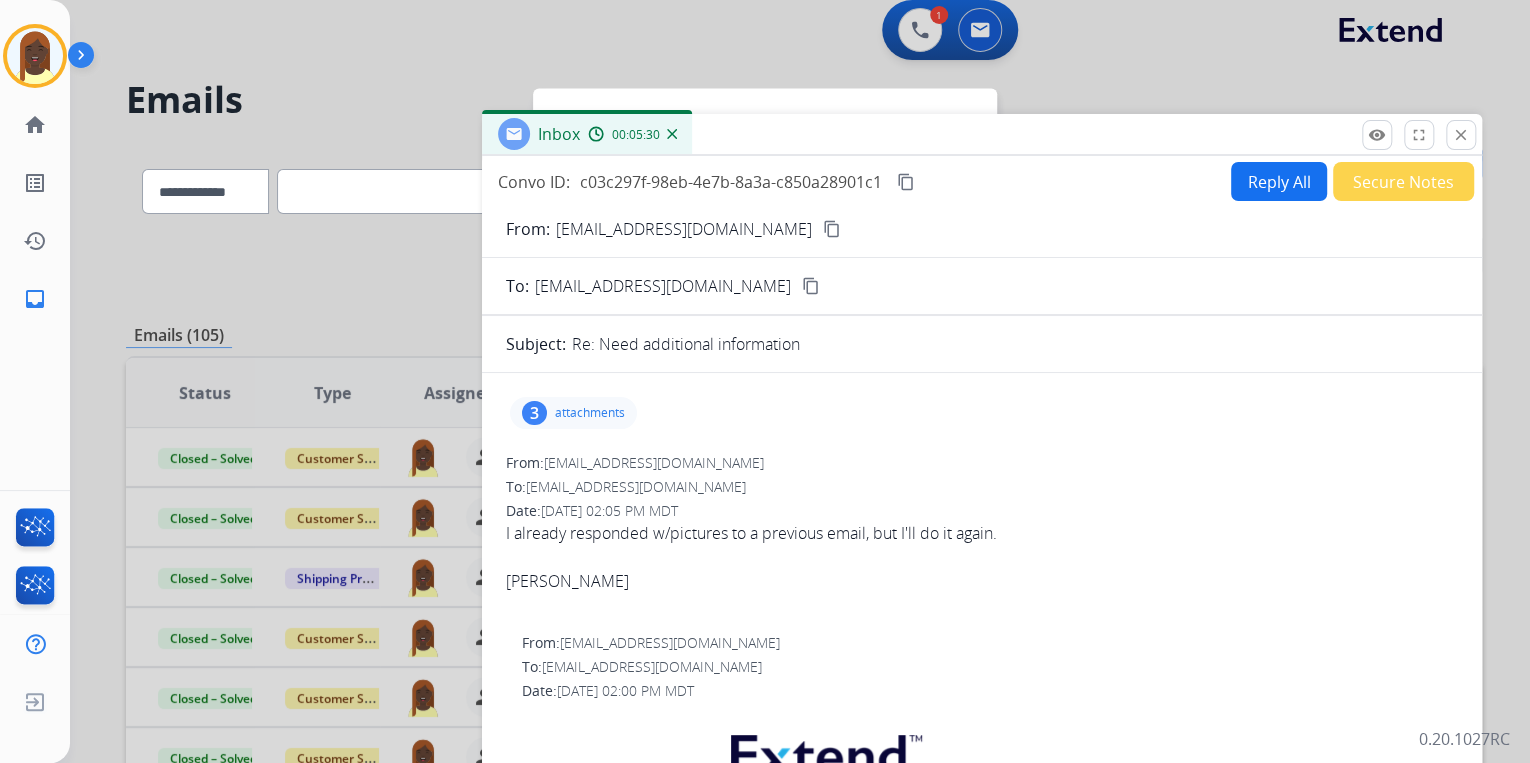 scroll, scrollTop: 0, scrollLeft: 0, axis: both 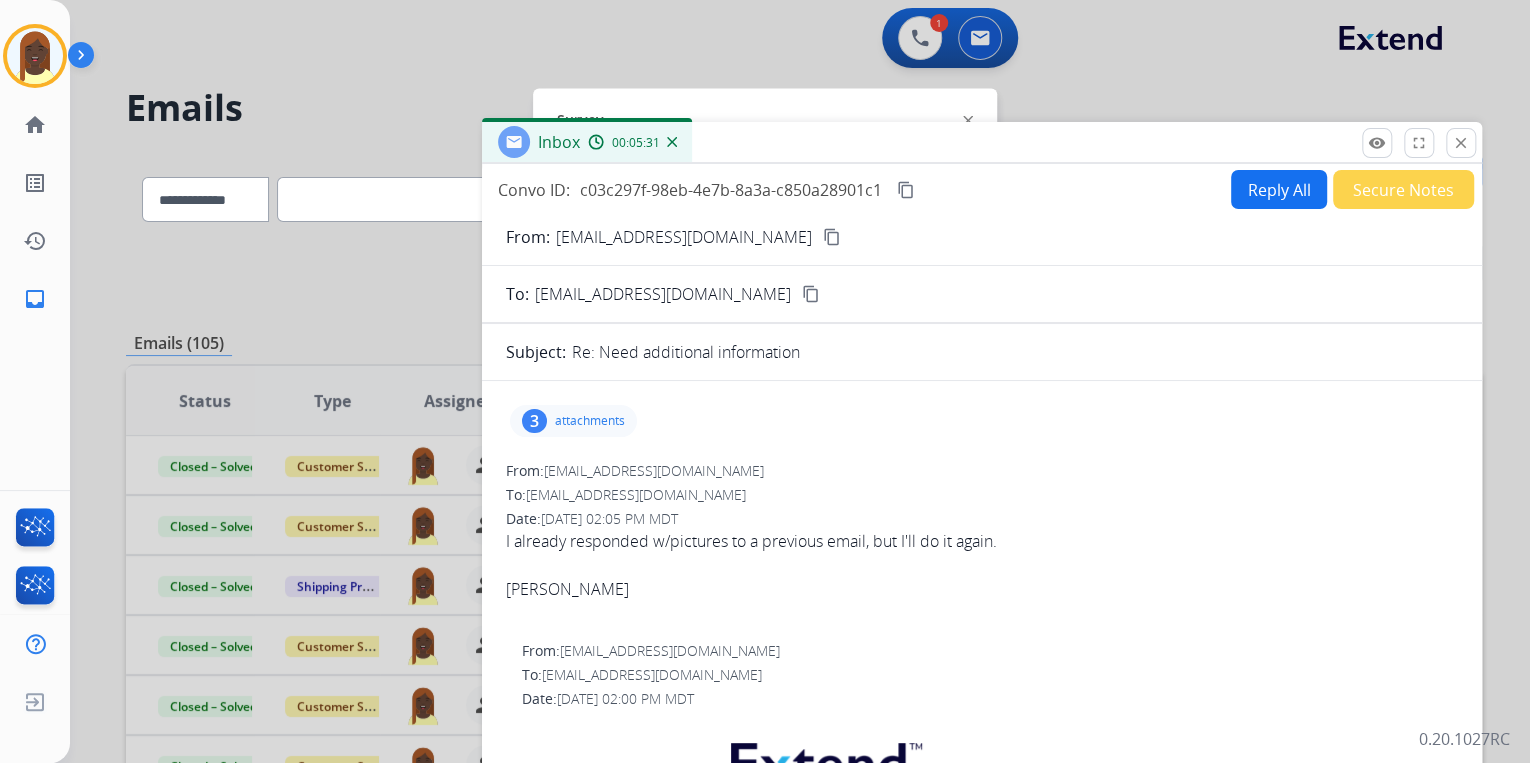 click 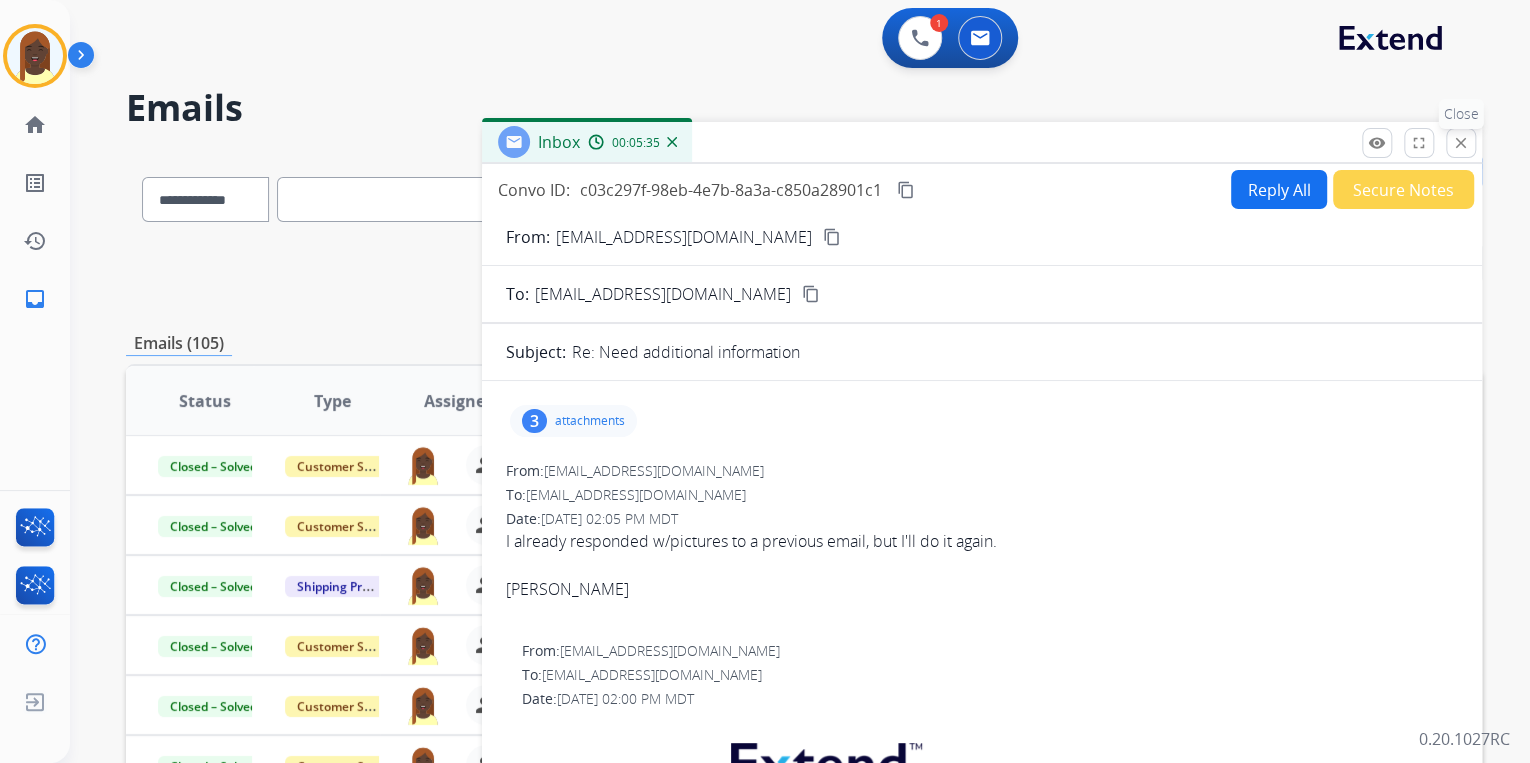 click on "close" at bounding box center [1461, 143] 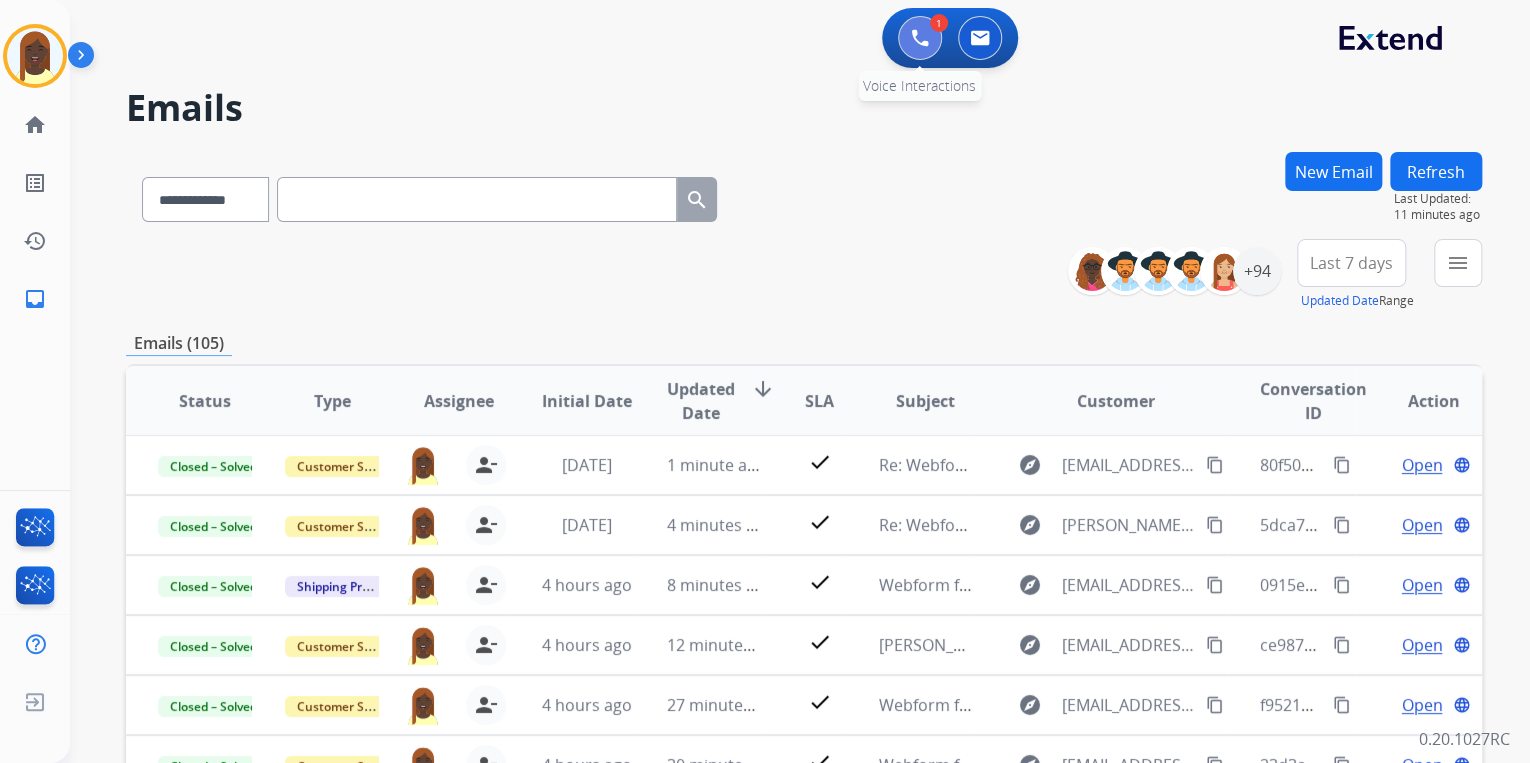 click at bounding box center (920, 38) 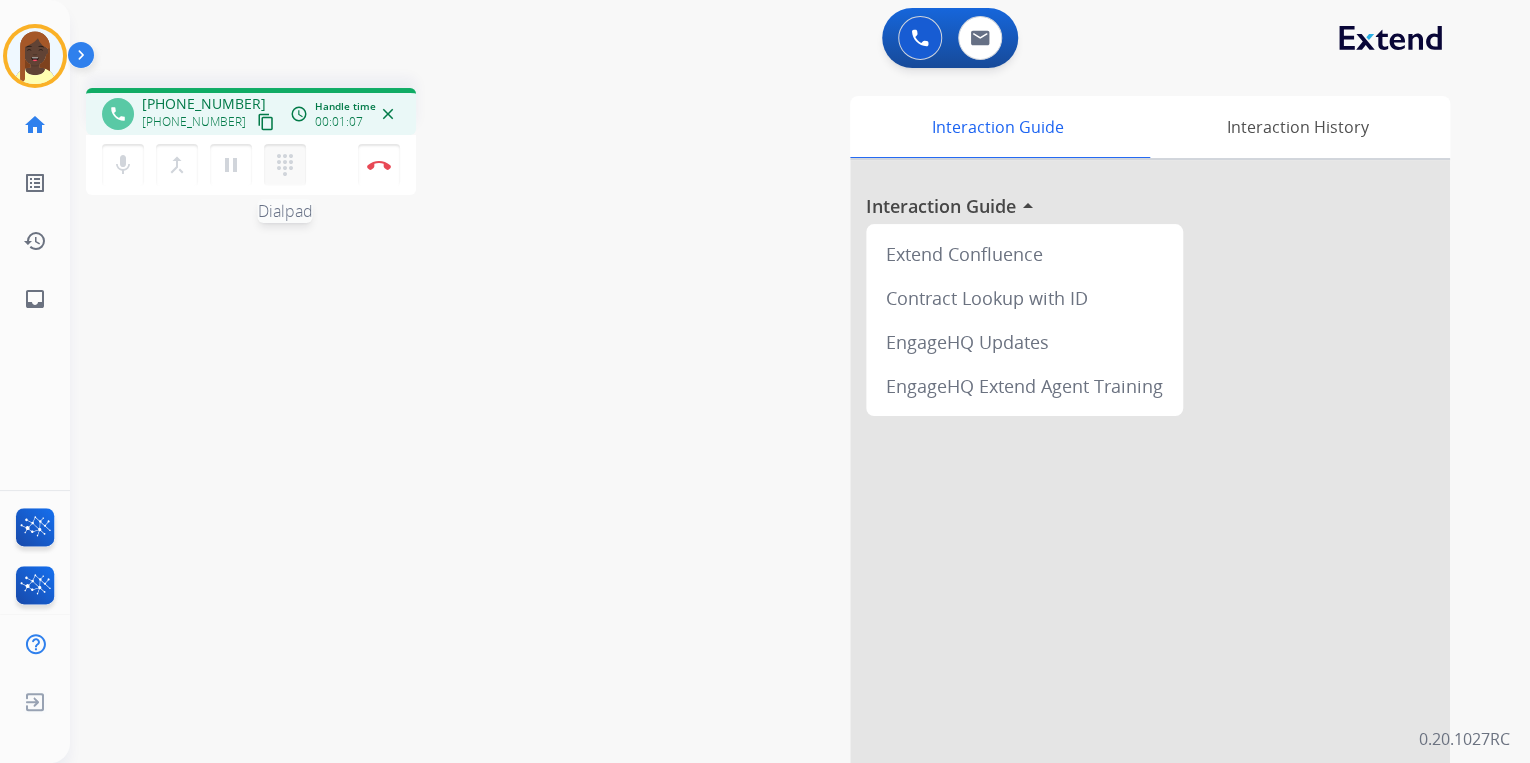 click on "dialpad" at bounding box center [285, 165] 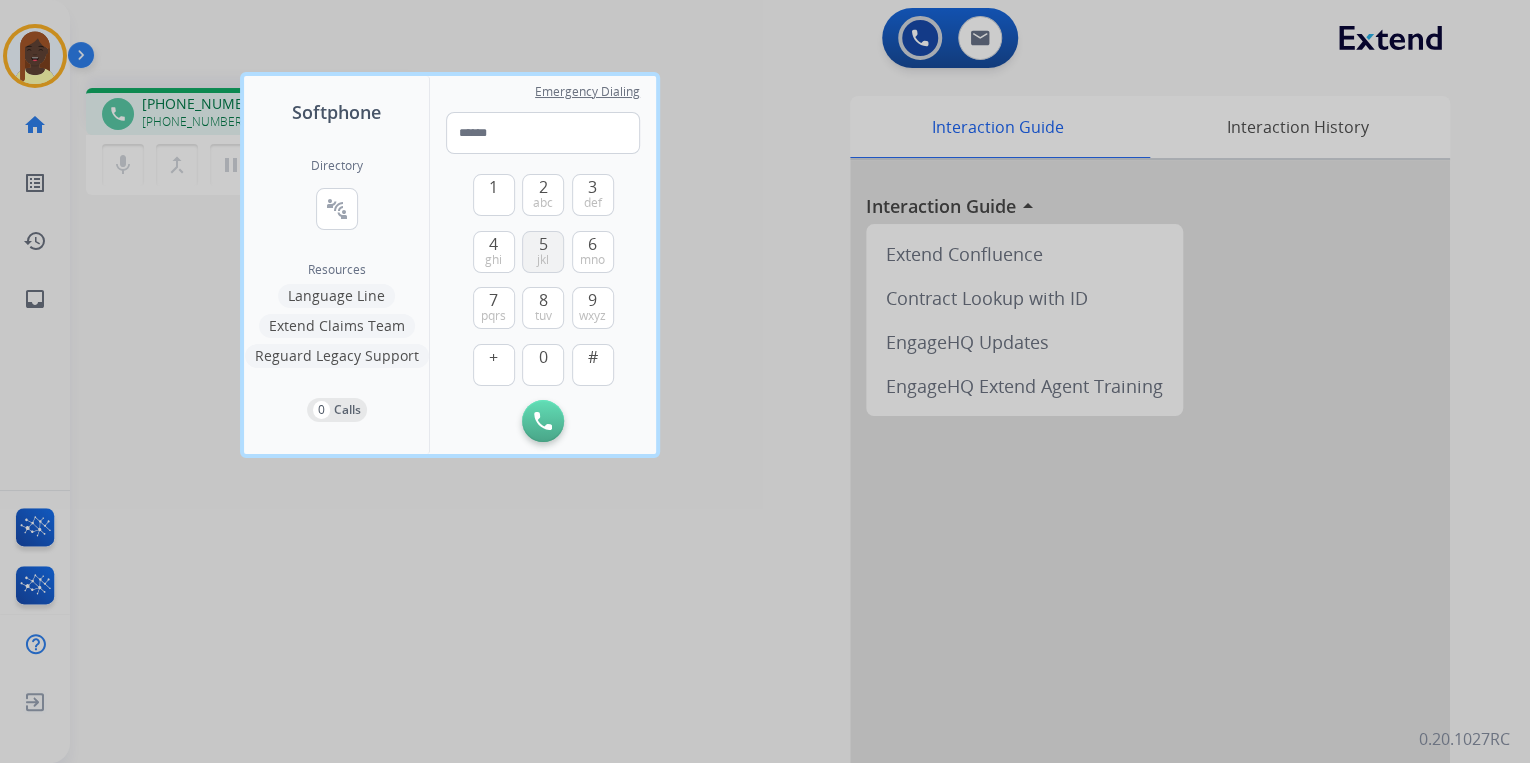 click on "5 jkl" at bounding box center [543, 252] 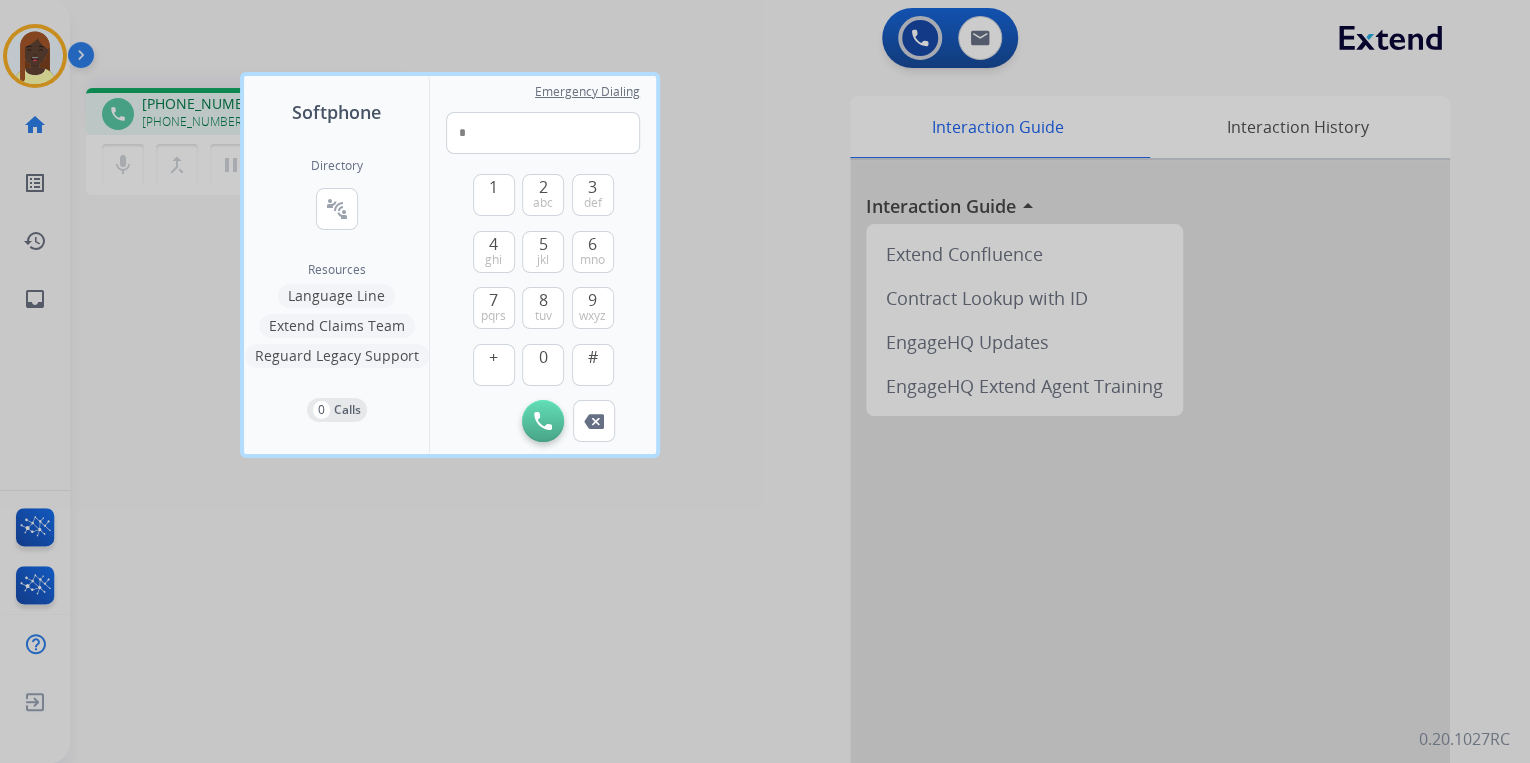 click at bounding box center [765, 381] 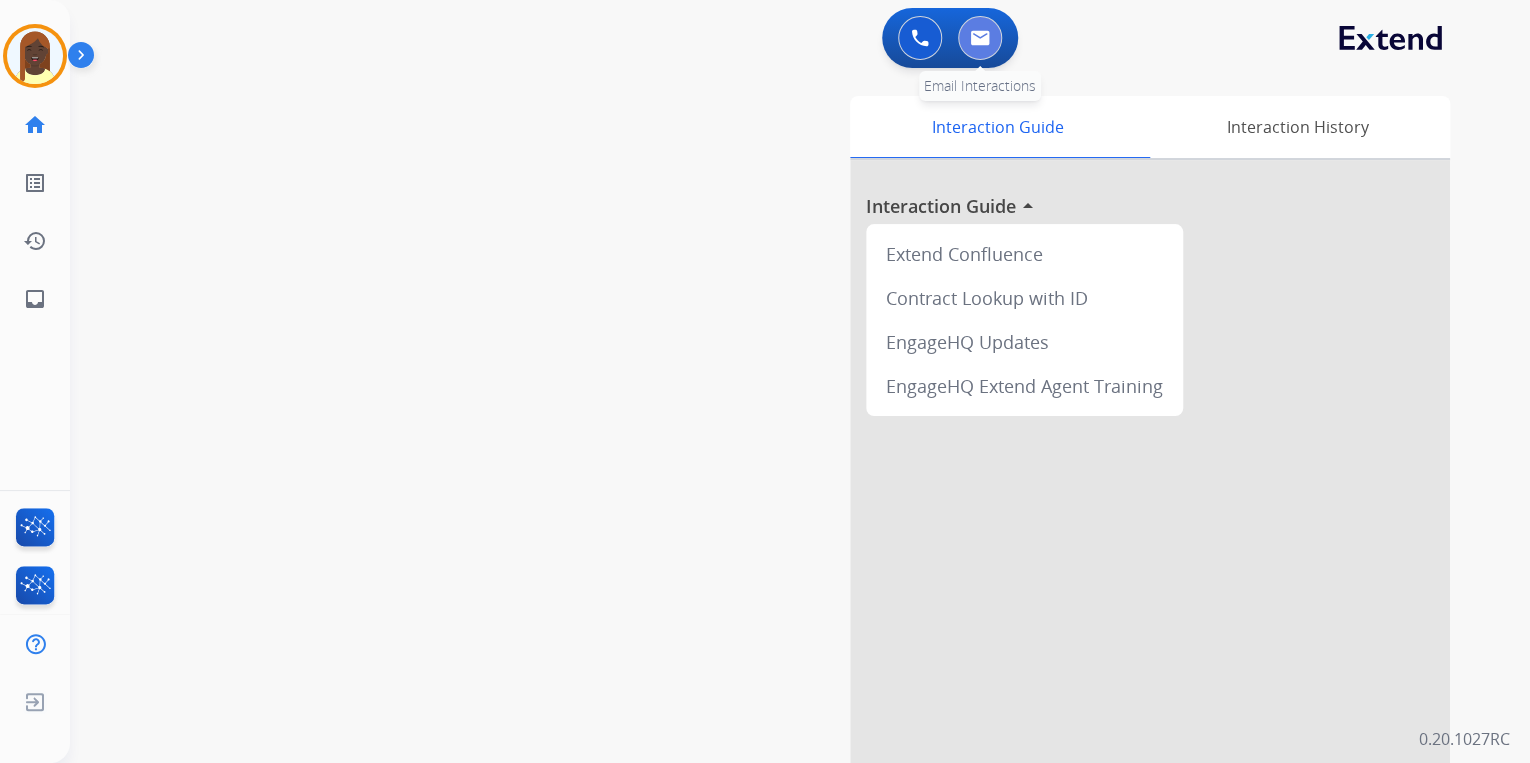 click at bounding box center [980, 38] 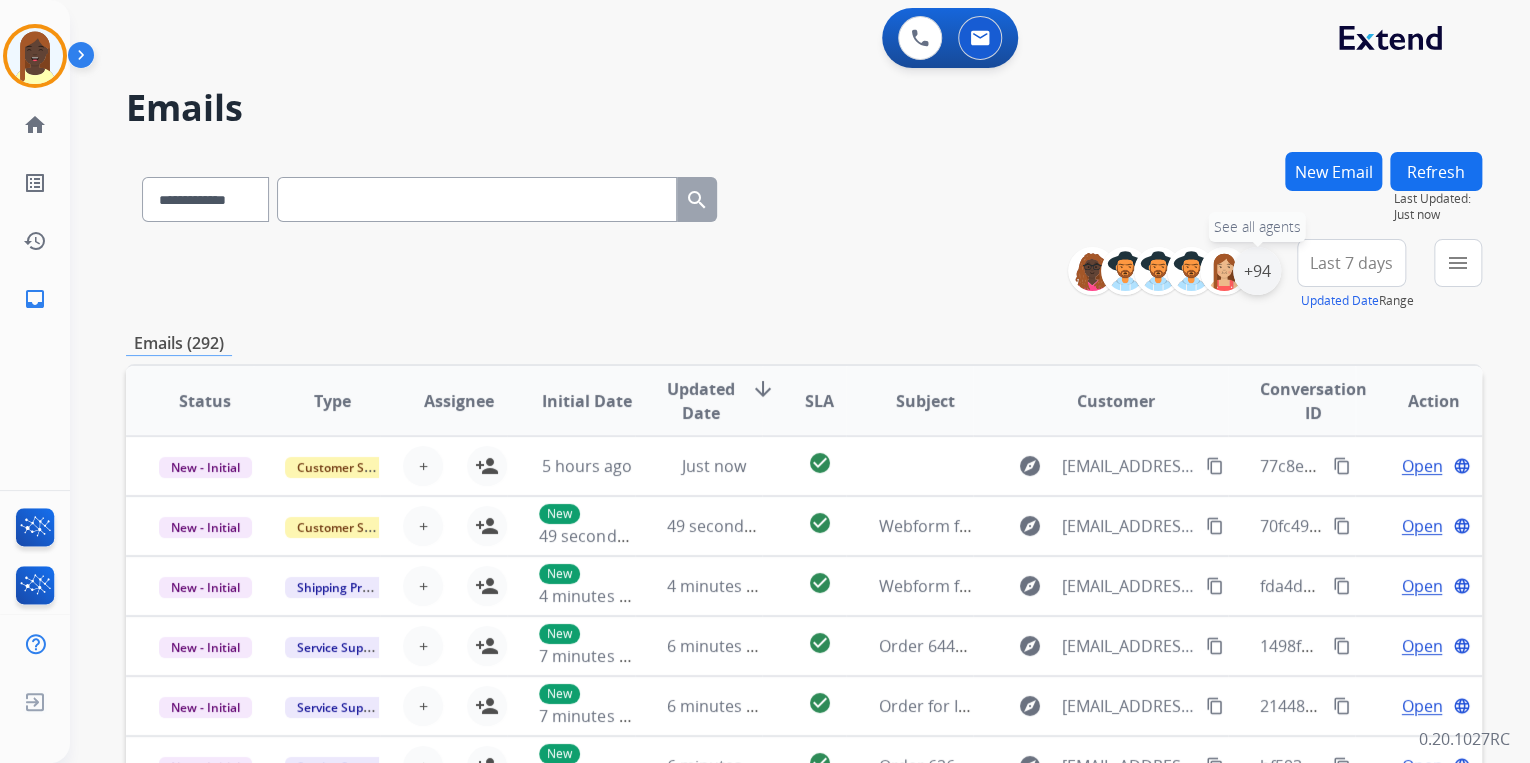 click on "+94" at bounding box center (1257, 271) 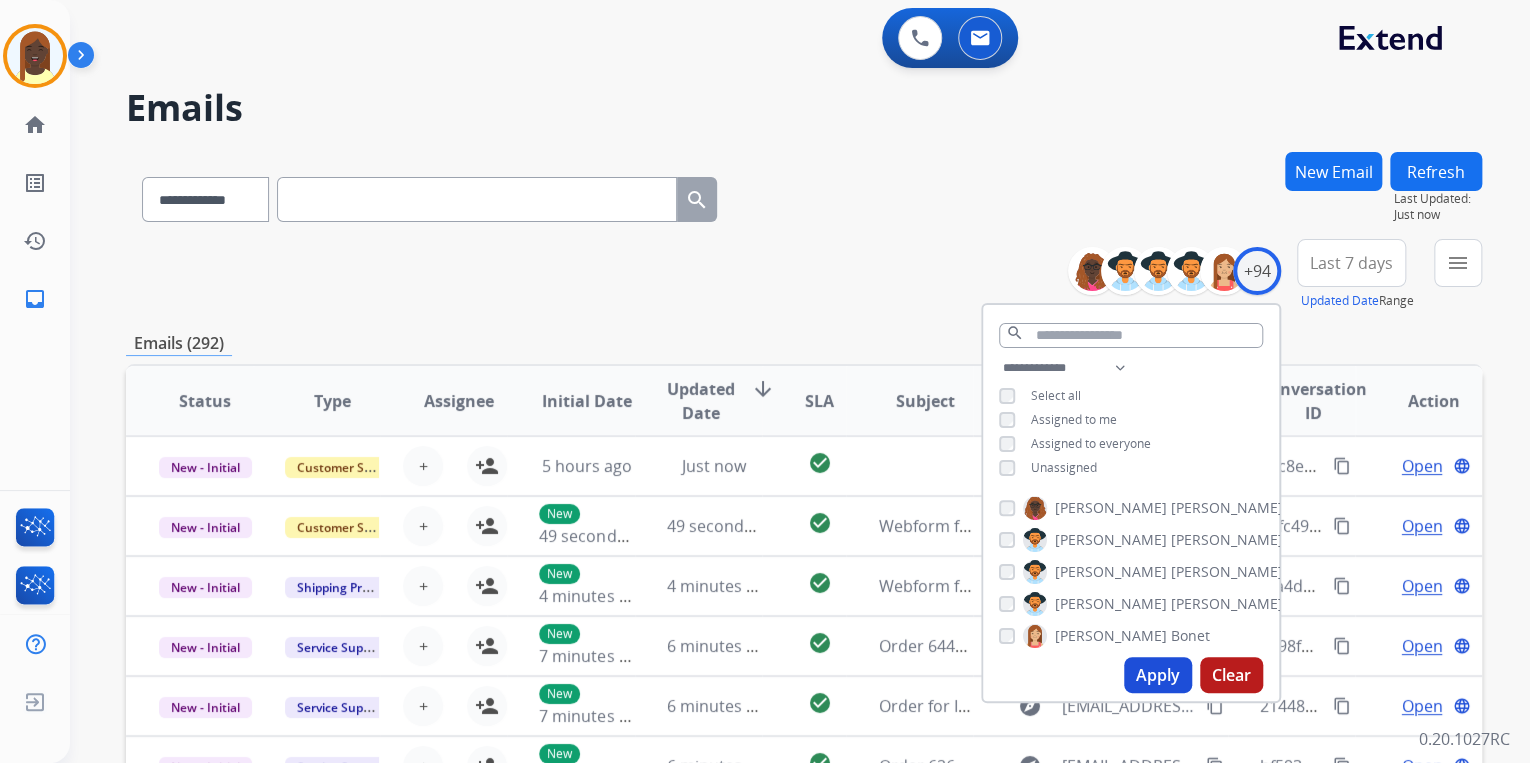 drag, startPoint x: 1140, startPoint y: 668, endPoint x: 1142, endPoint y: 653, distance: 15.132746 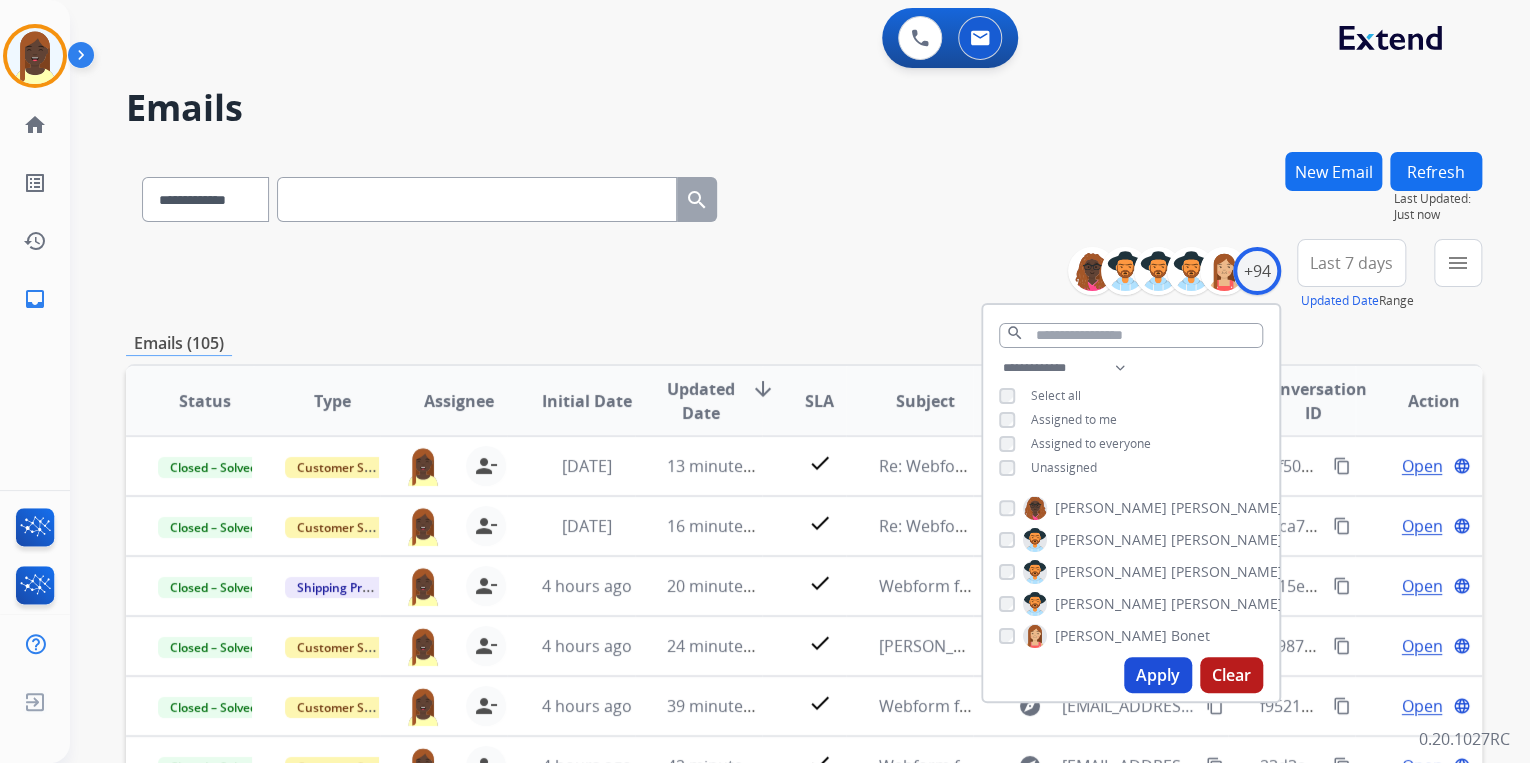 click on "Emails (105)" at bounding box center [804, 343] 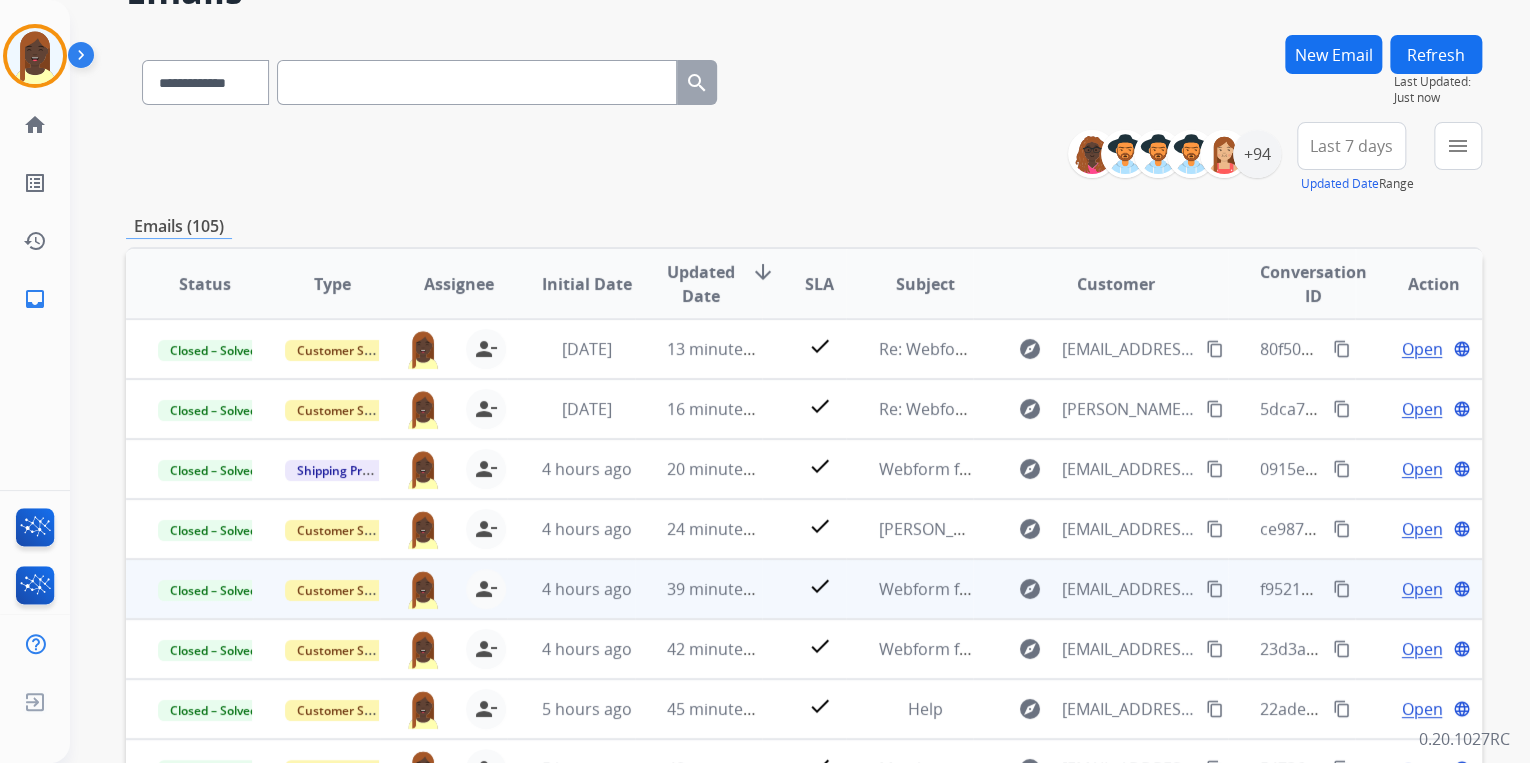 scroll, scrollTop: 374, scrollLeft: 0, axis: vertical 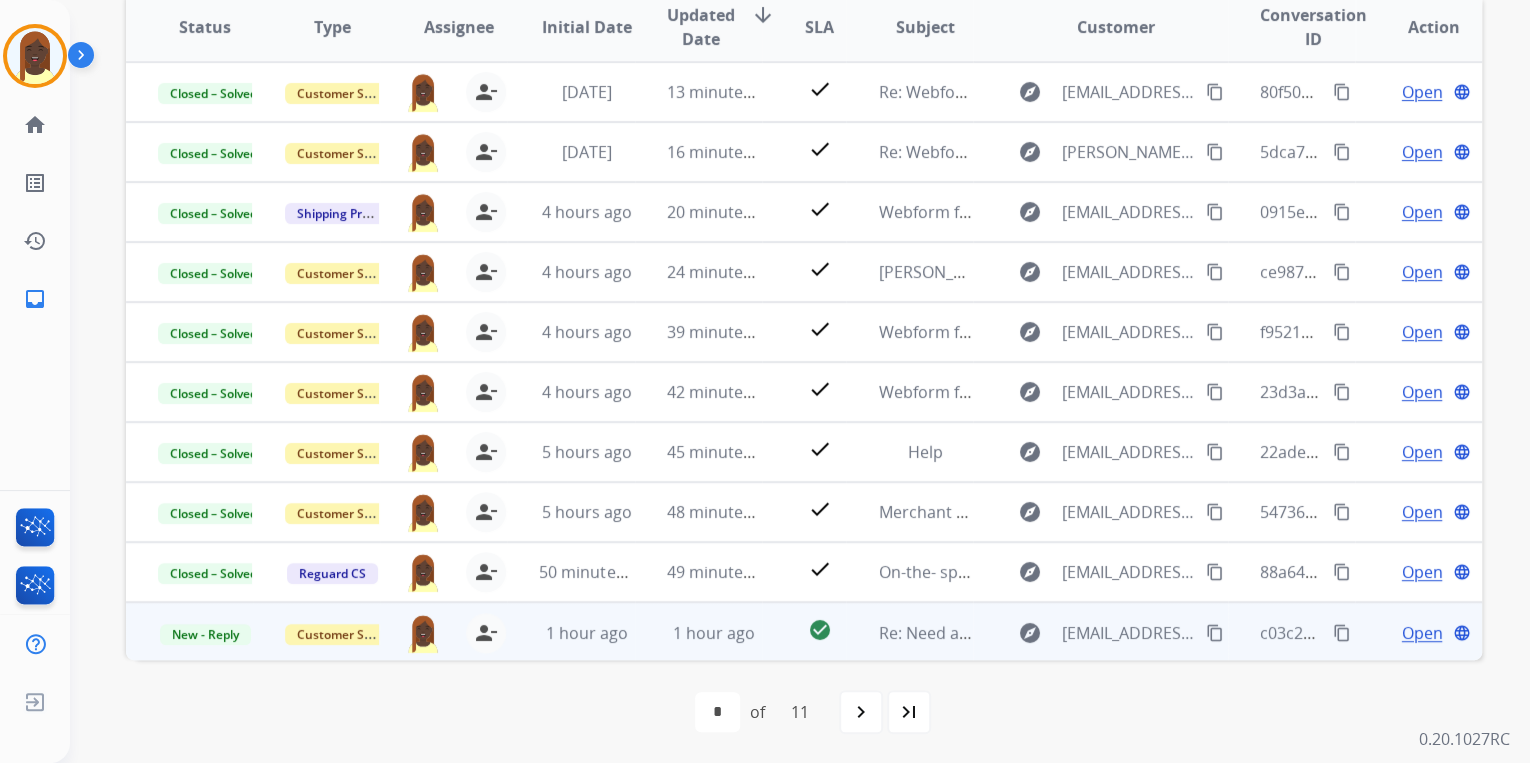 click on "Open" at bounding box center (1421, 633) 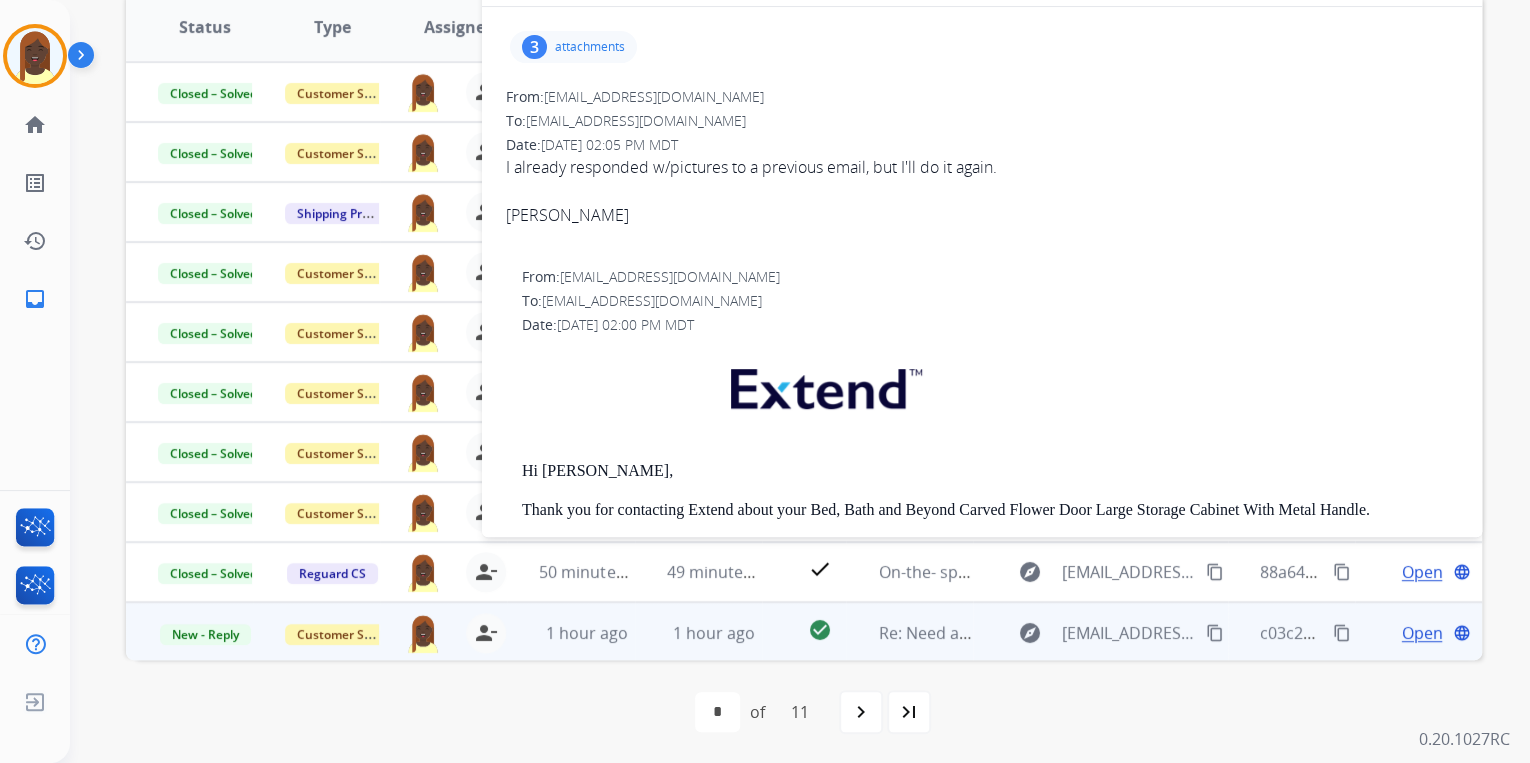 click on "attachments" at bounding box center [590, 47] 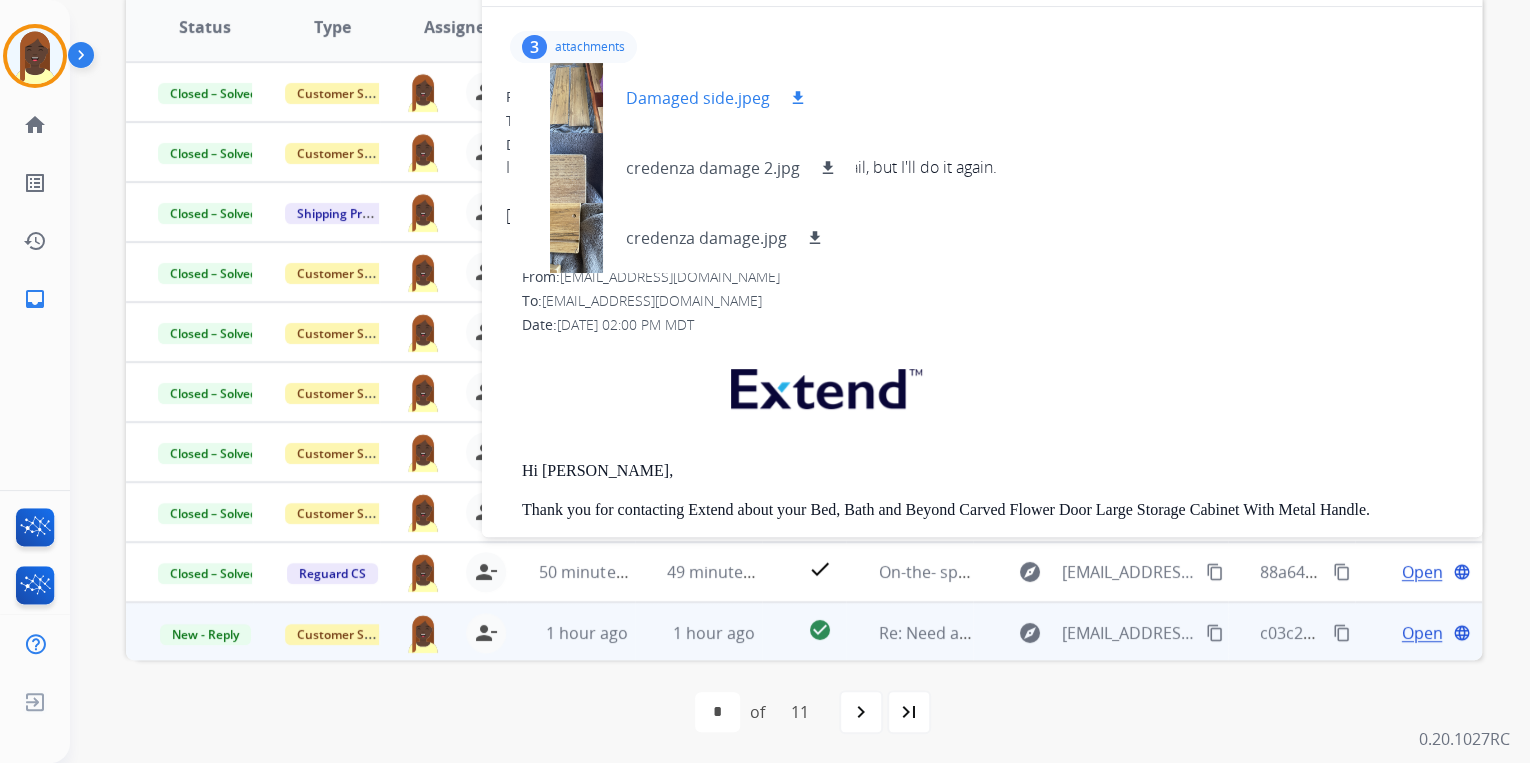 click on "download" at bounding box center [798, 98] 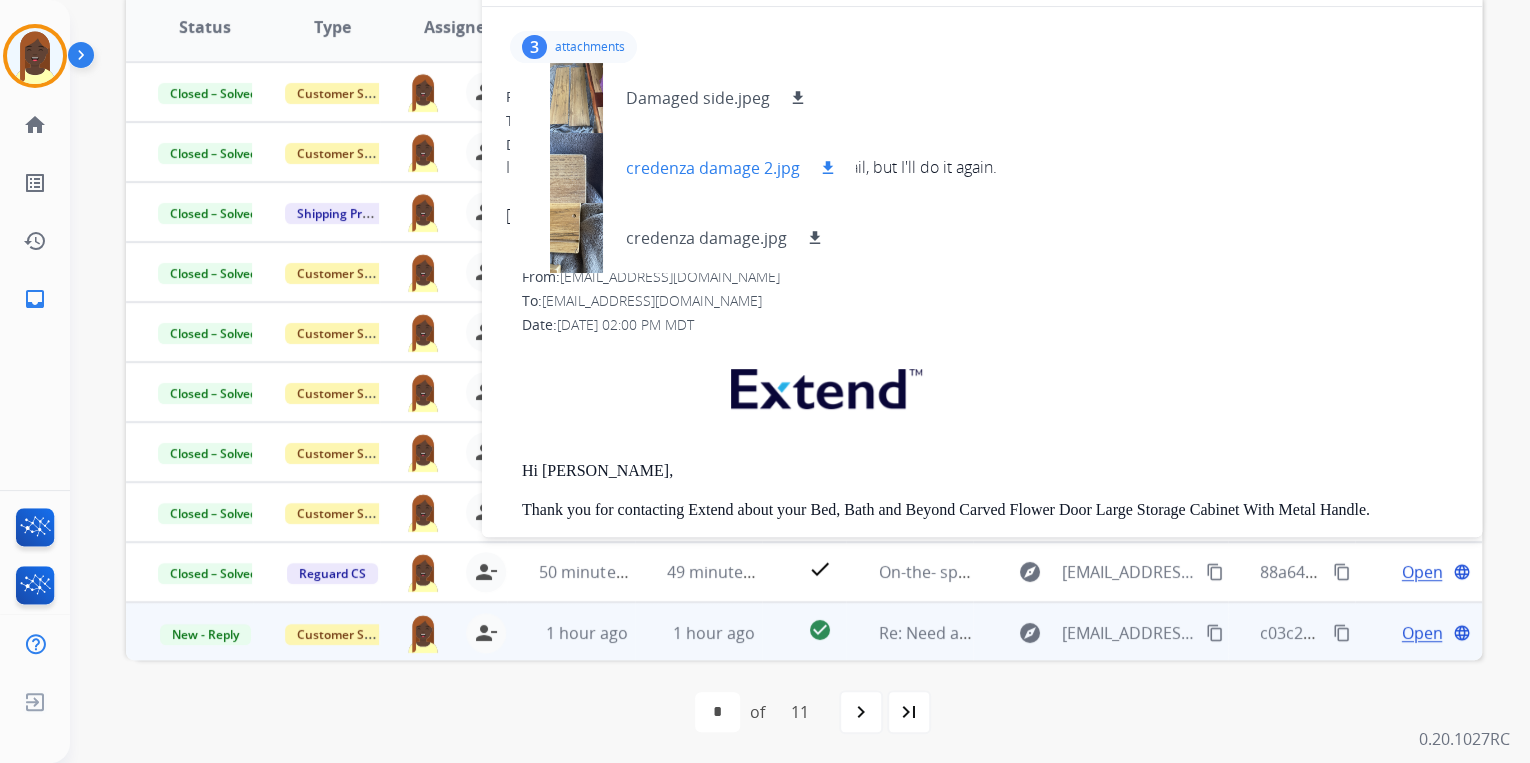 click on "download" at bounding box center [828, 168] 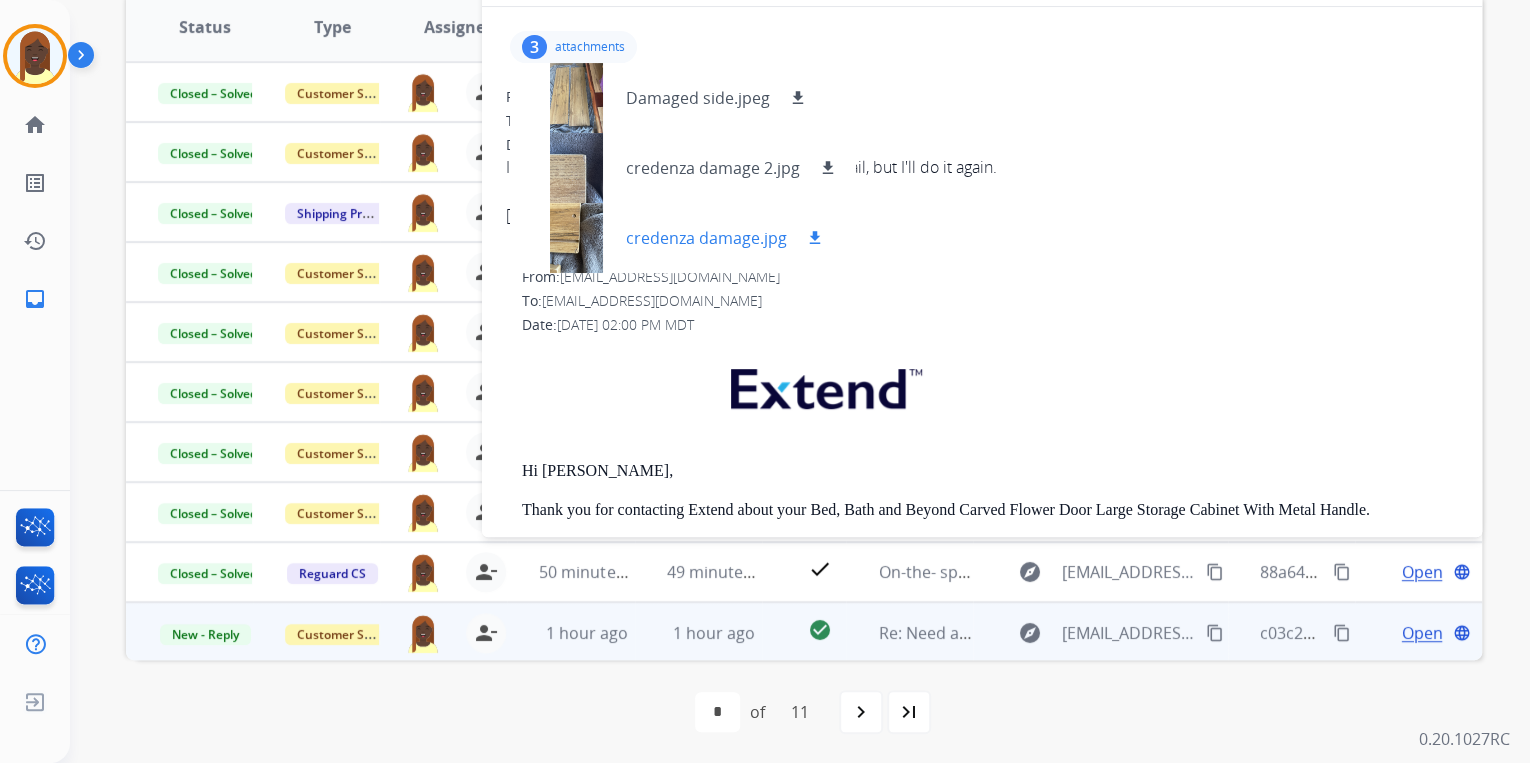 click on "download" at bounding box center (815, 238) 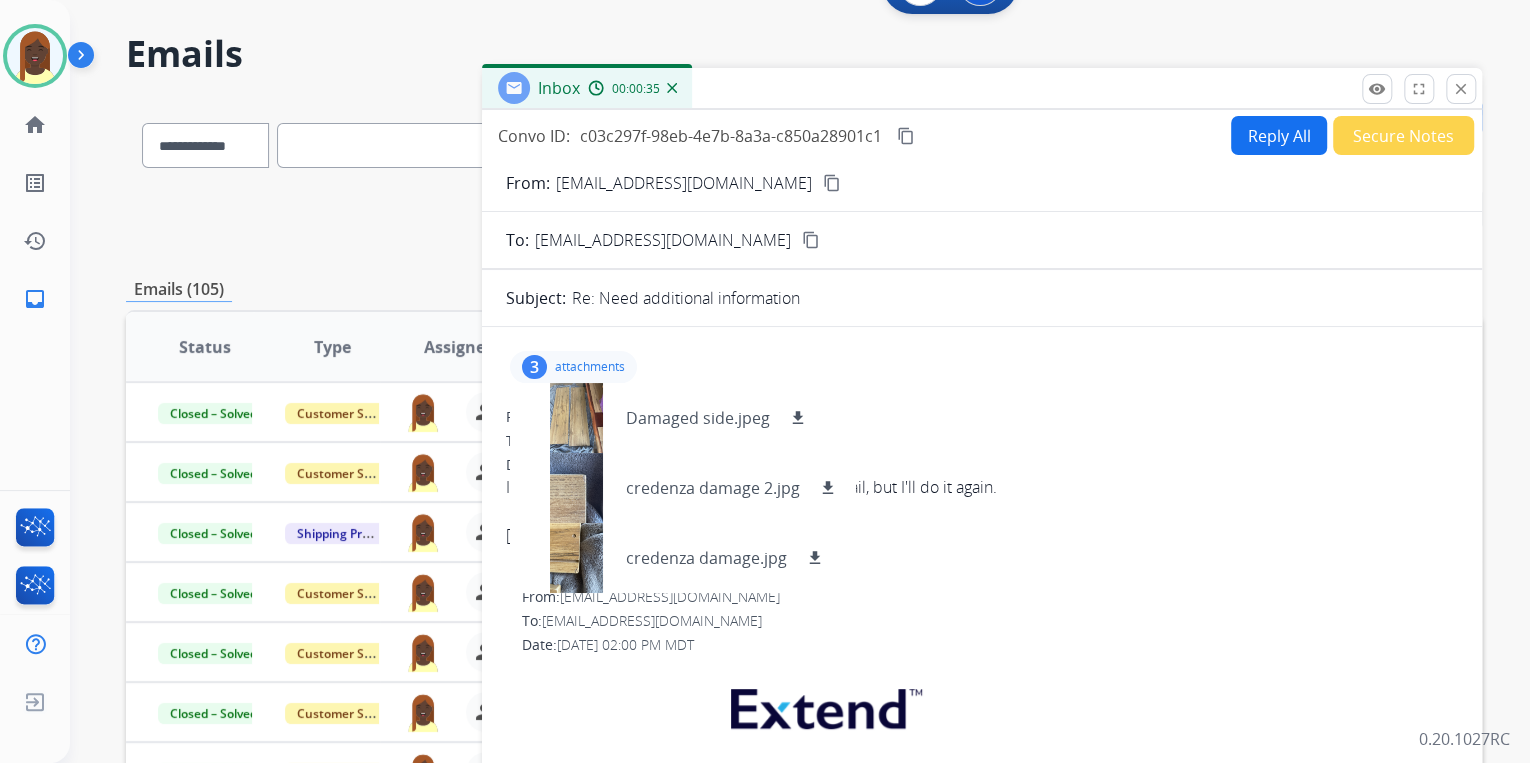 scroll, scrollTop: 0, scrollLeft: 0, axis: both 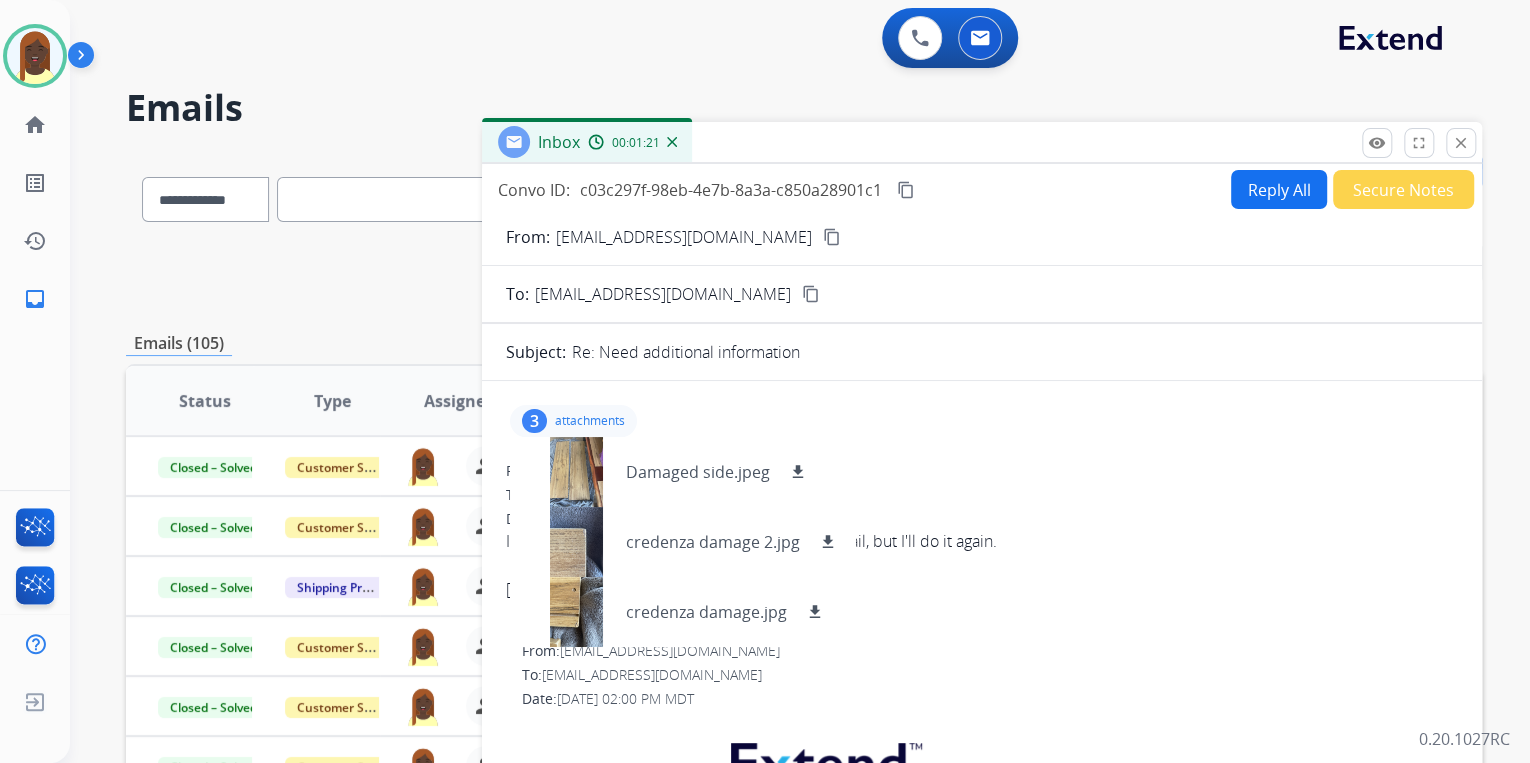 click on "Reply All" at bounding box center (1279, 189) 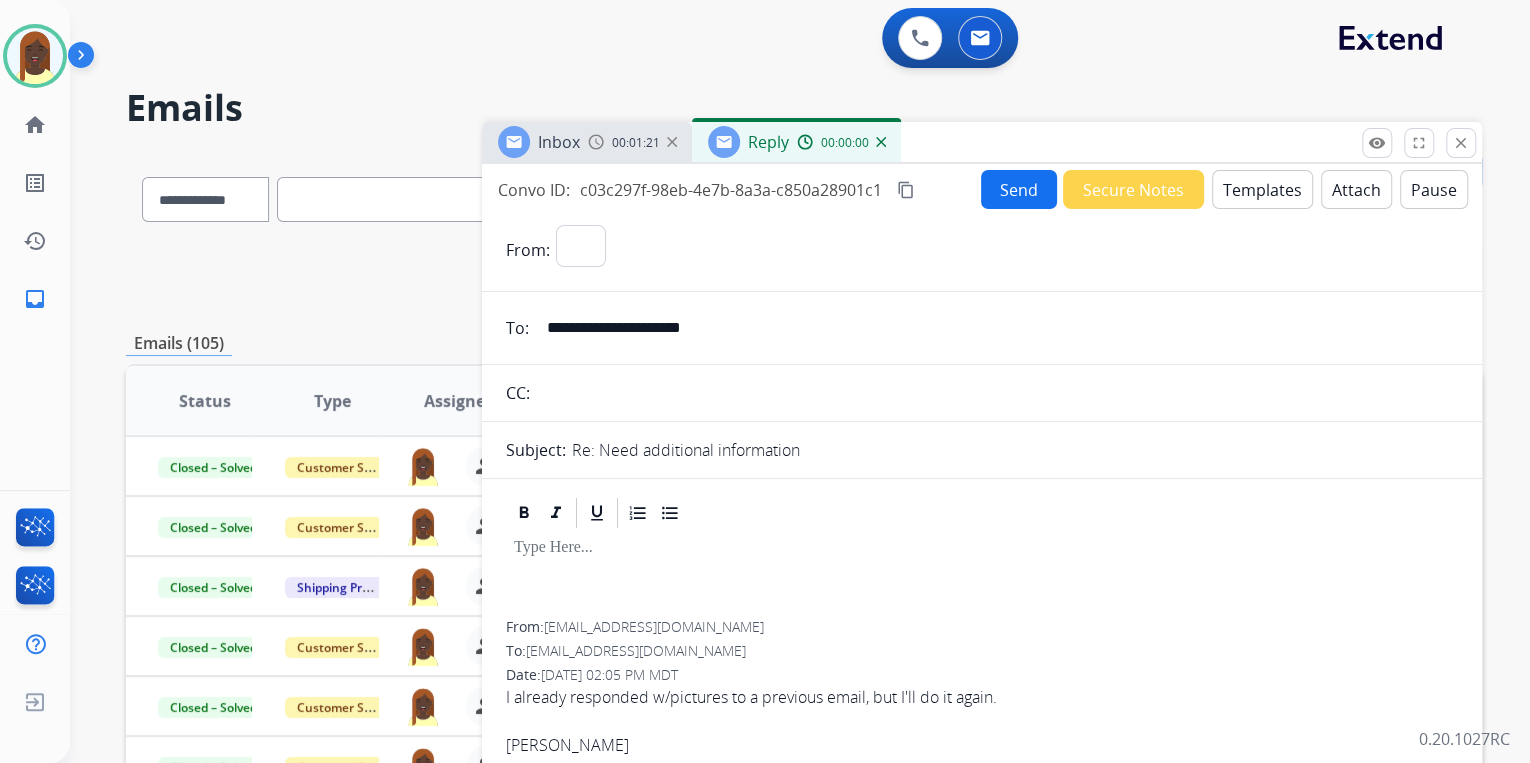 select on "**********" 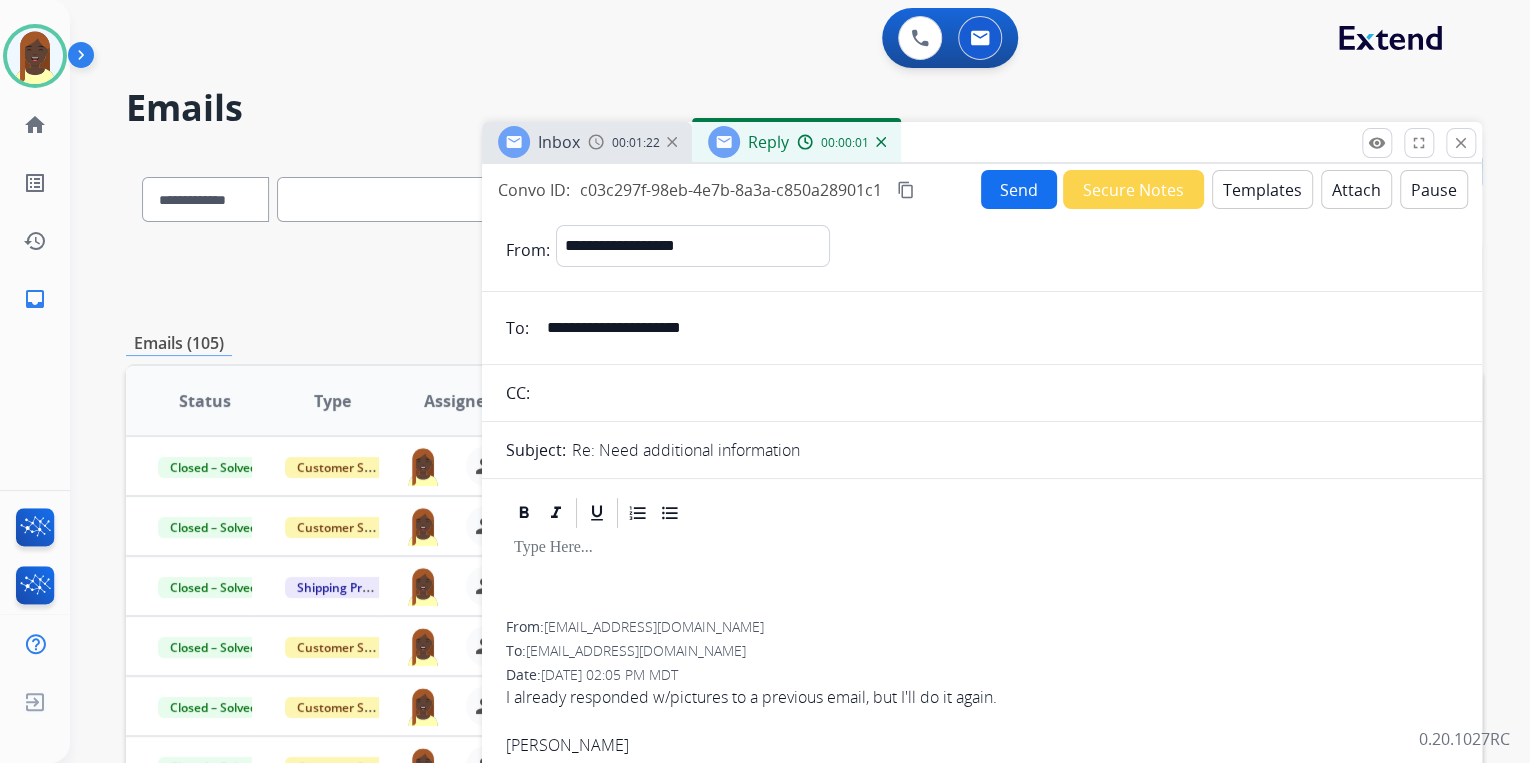 click on "Templates" at bounding box center (1262, 189) 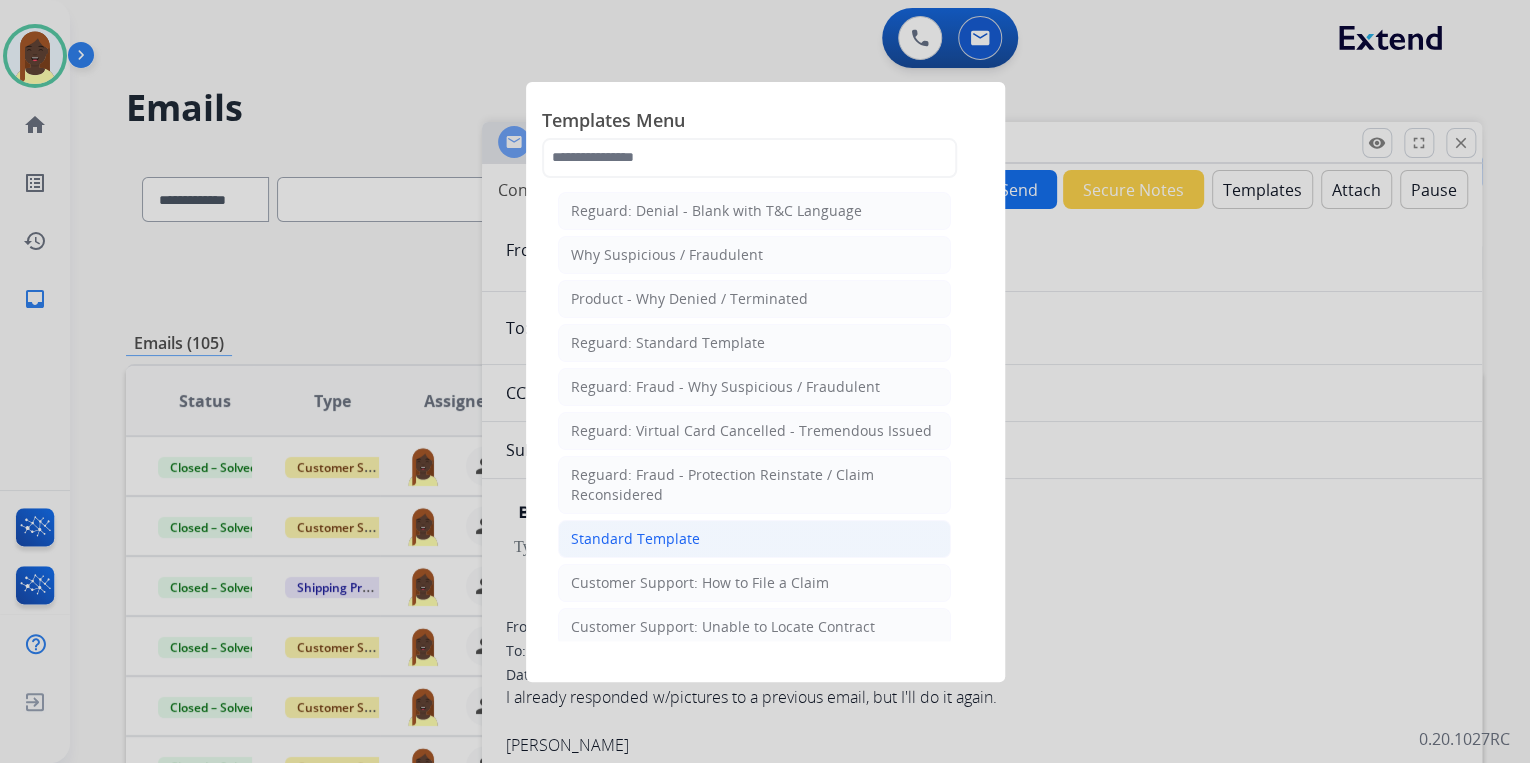 click on "Standard Template" 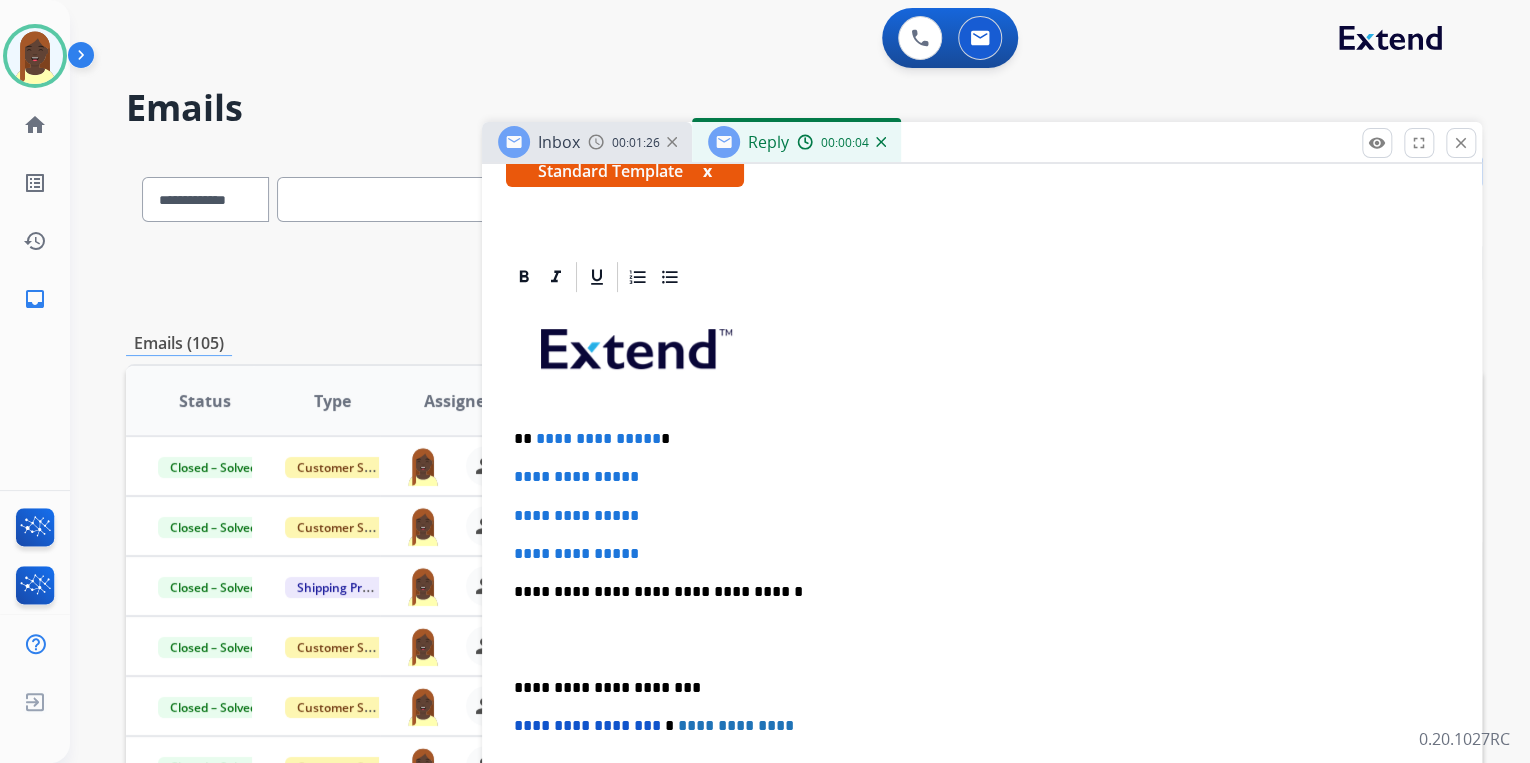 scroll, scrollTop: 400, scrollLeft: 0, axis: vertical 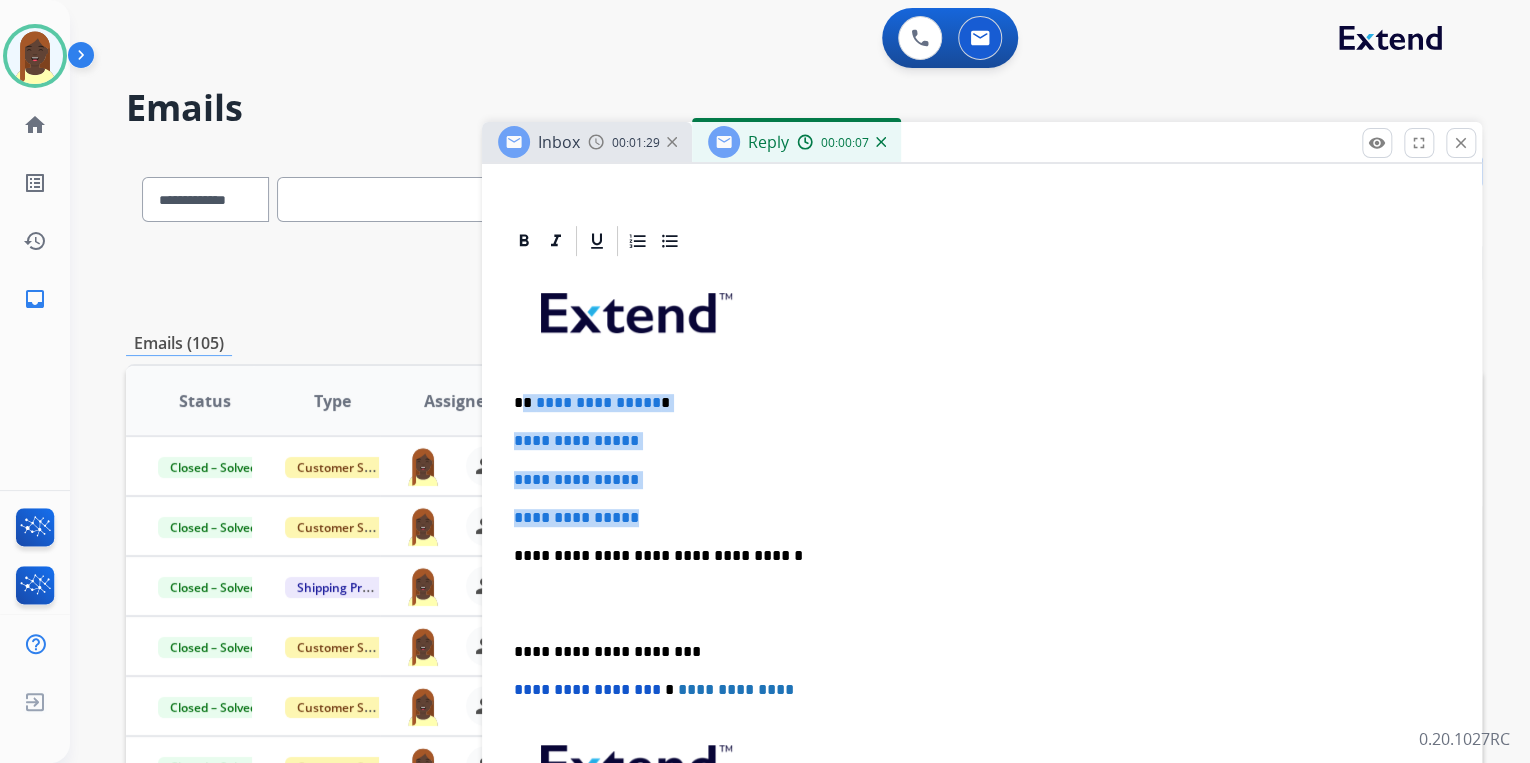 drag, startPoint x: 526, startPoint y: 400, endPoint x: 678, endPoint y: 552, distance: 214.96046 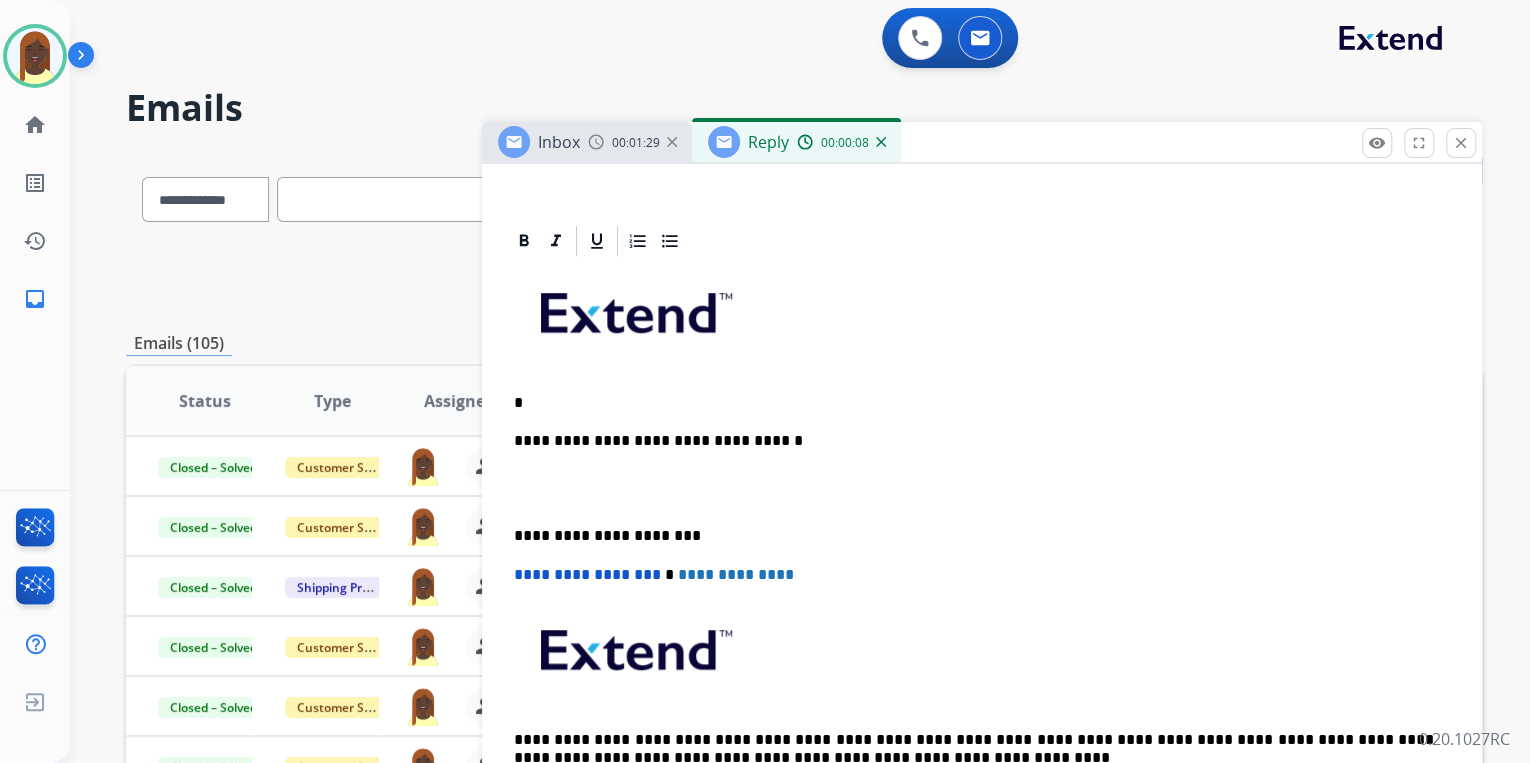 type 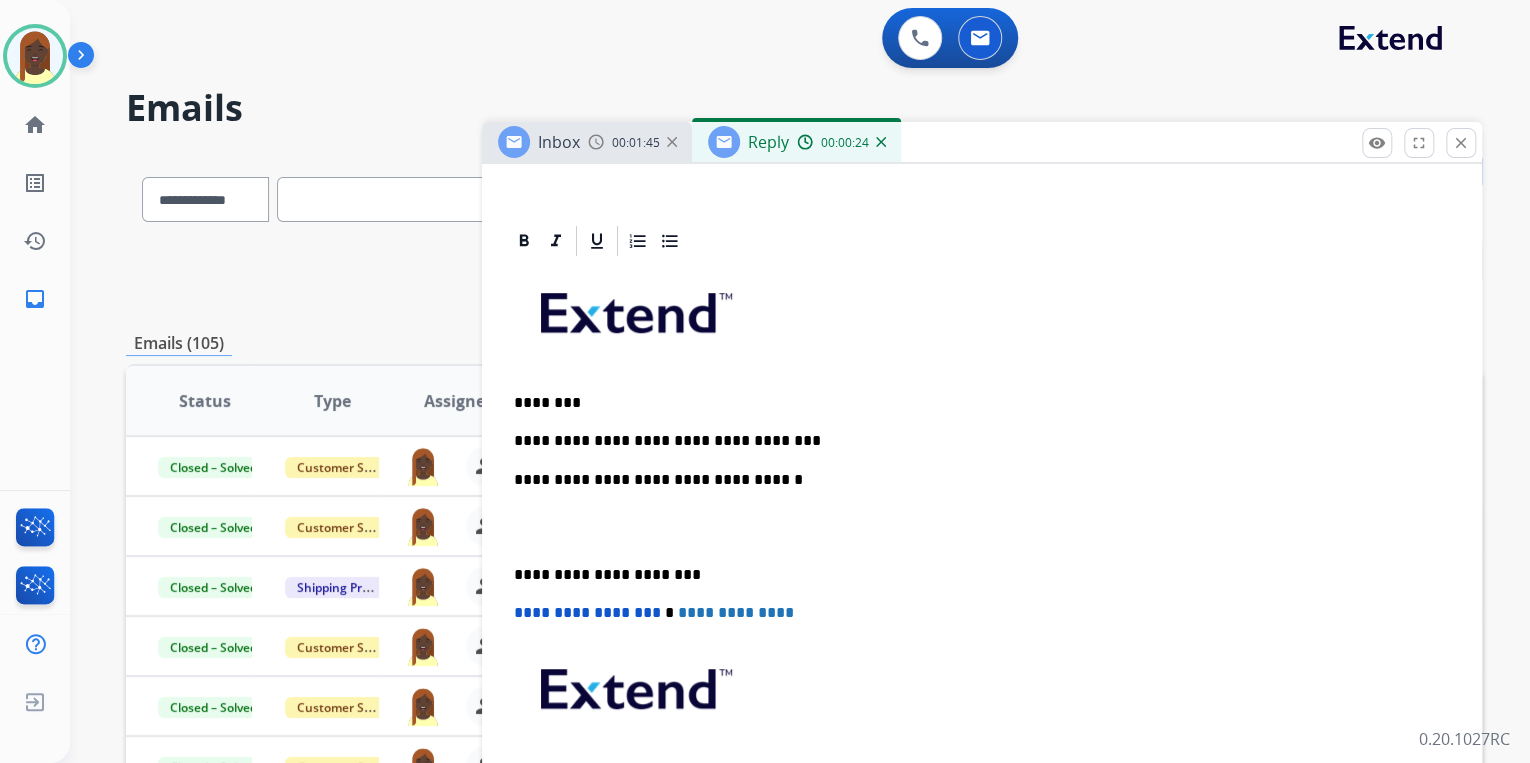 click on "**********" at bounding box center [974, 441] 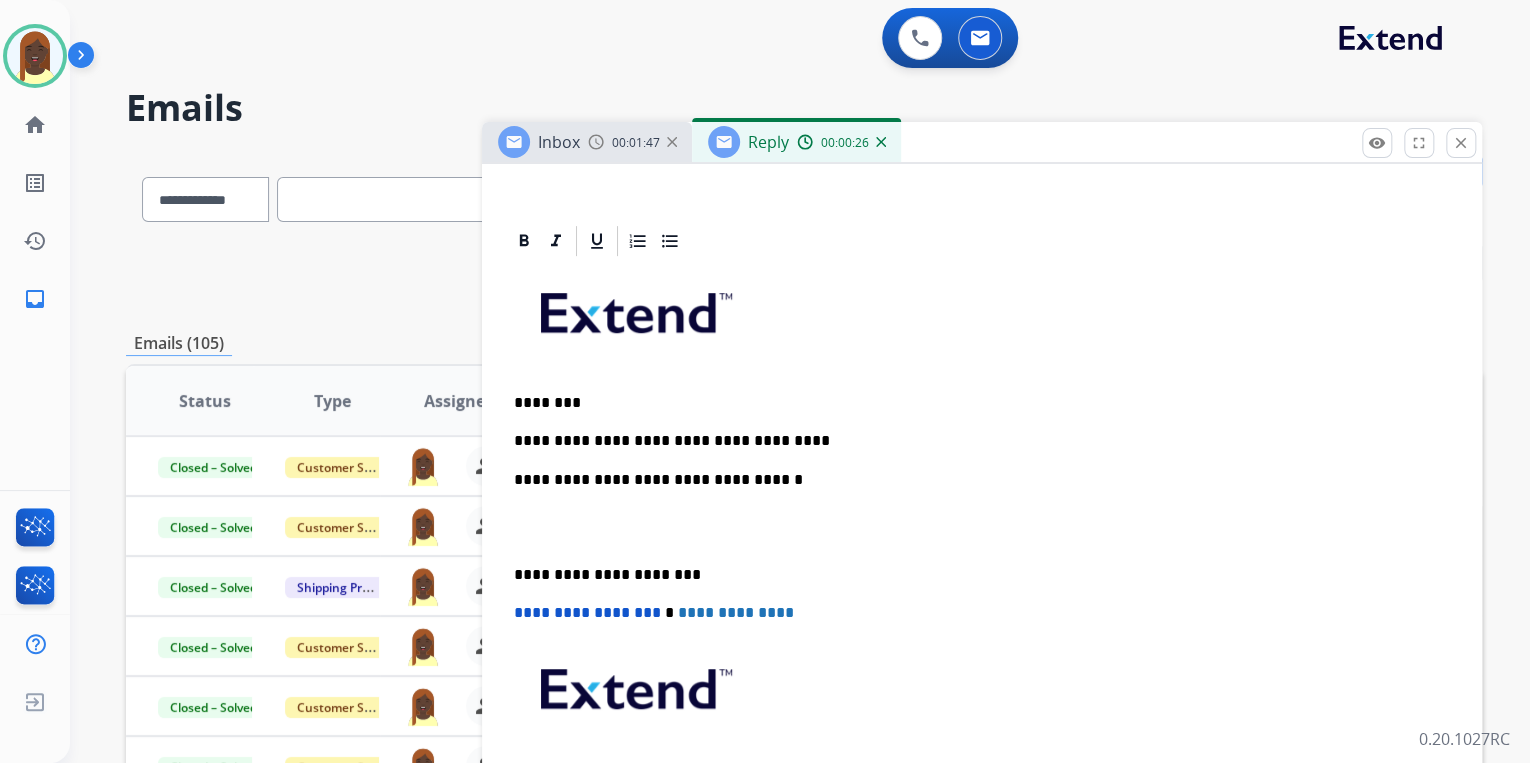 click on "**********" at bounding box center (974, 441) 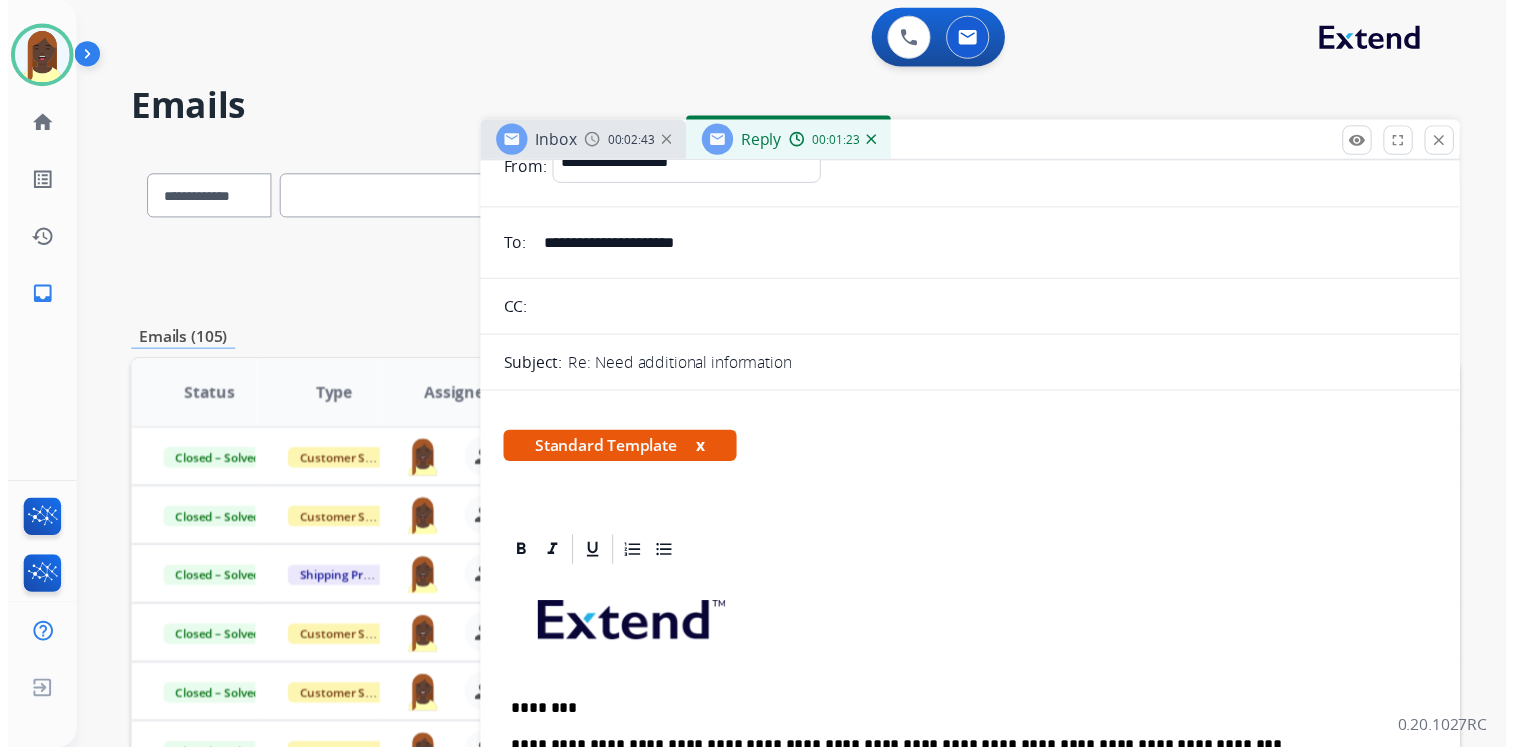 scroll, scrollTop: 0, scrollLeft: 0, axis: both 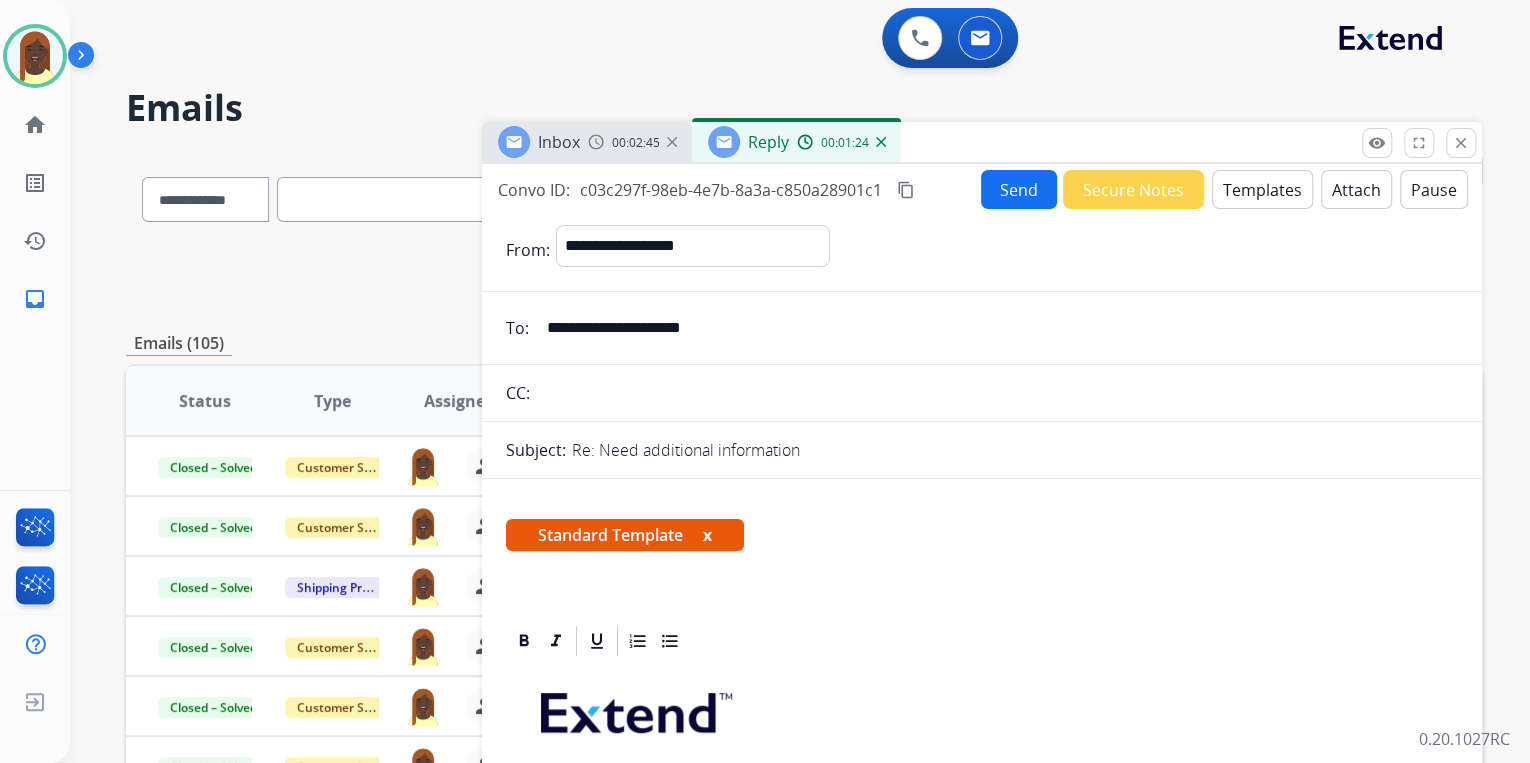 click on "Send" at bounding box center [1019, 189] 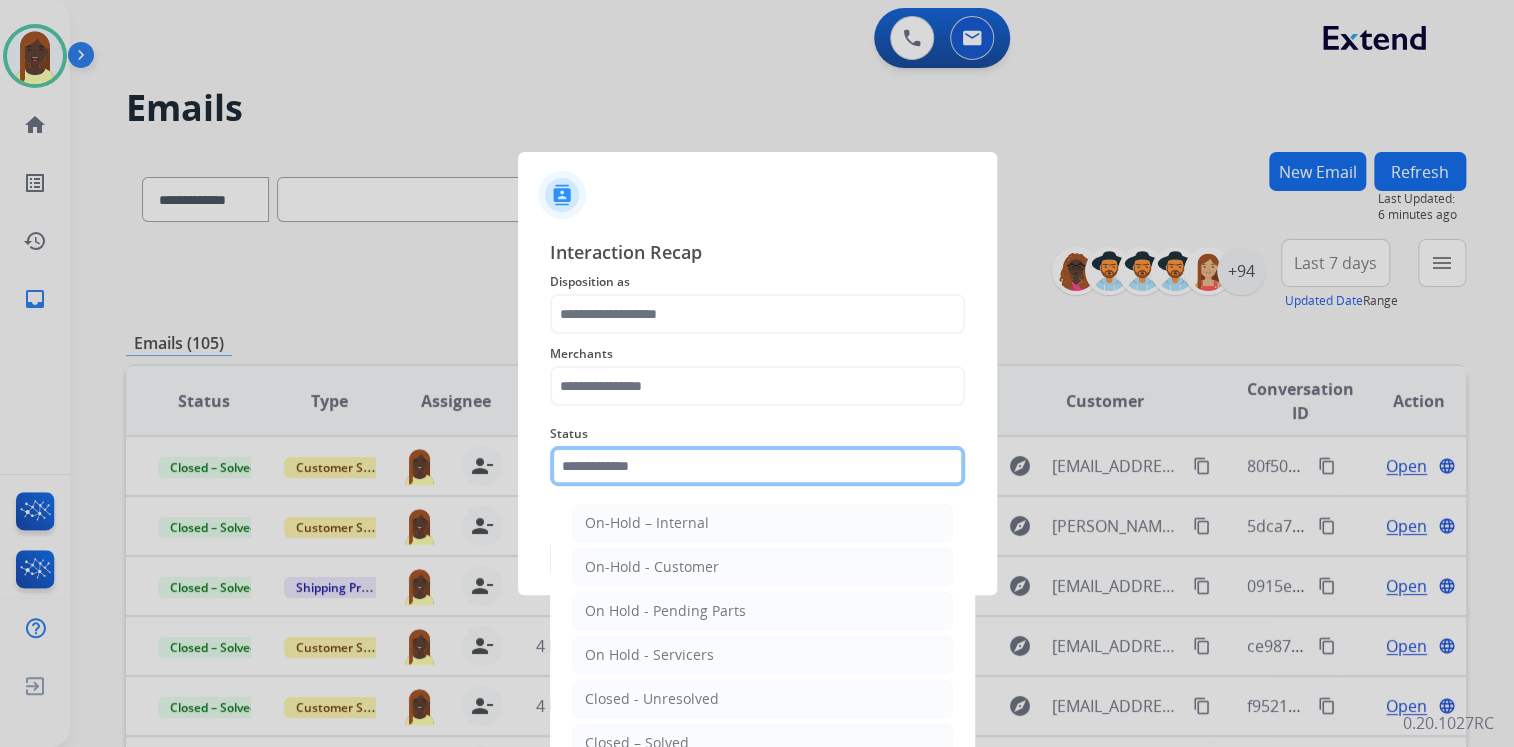 click 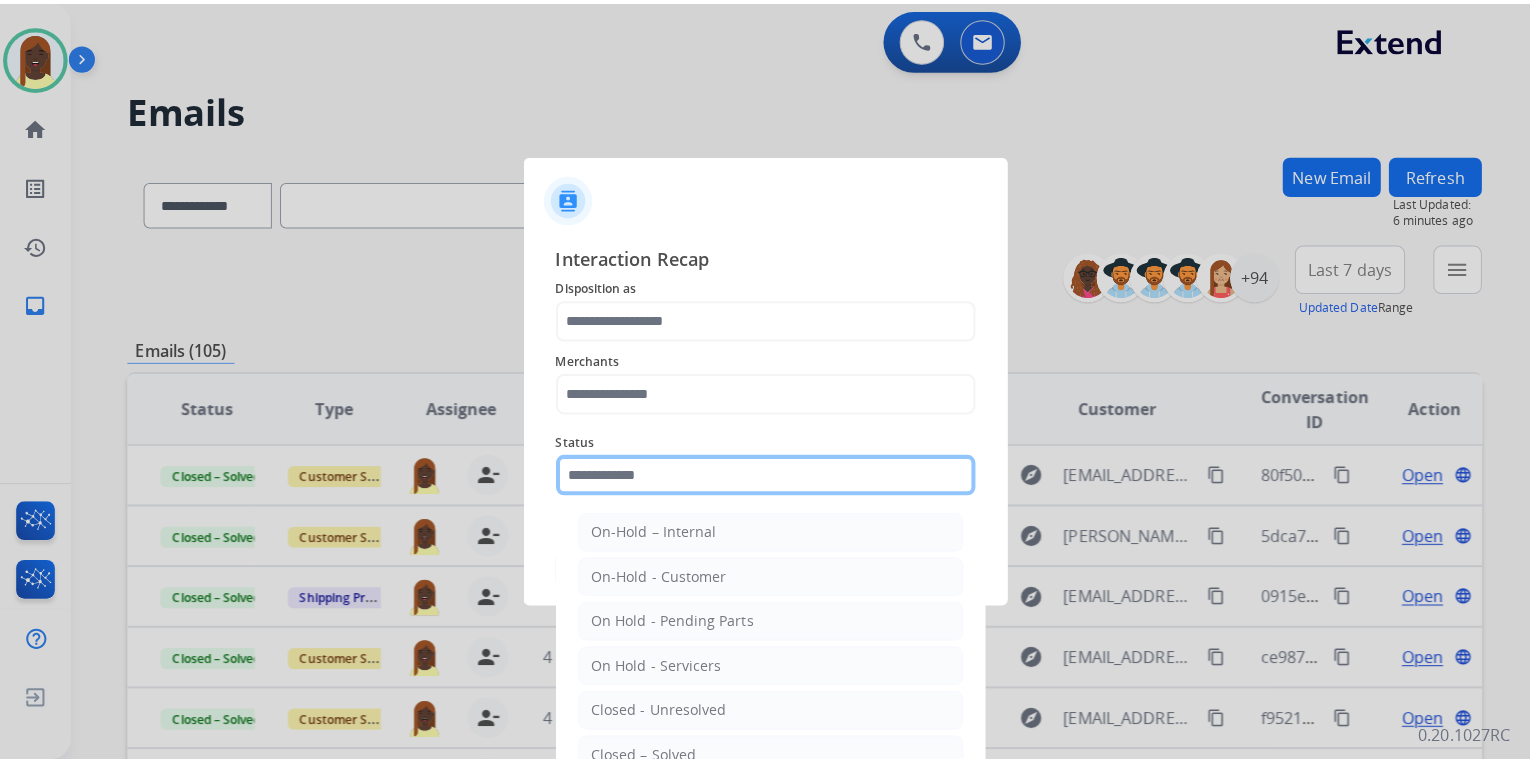 scroll, scrollTop: 116, scrollLeft: 0, axis: vertical 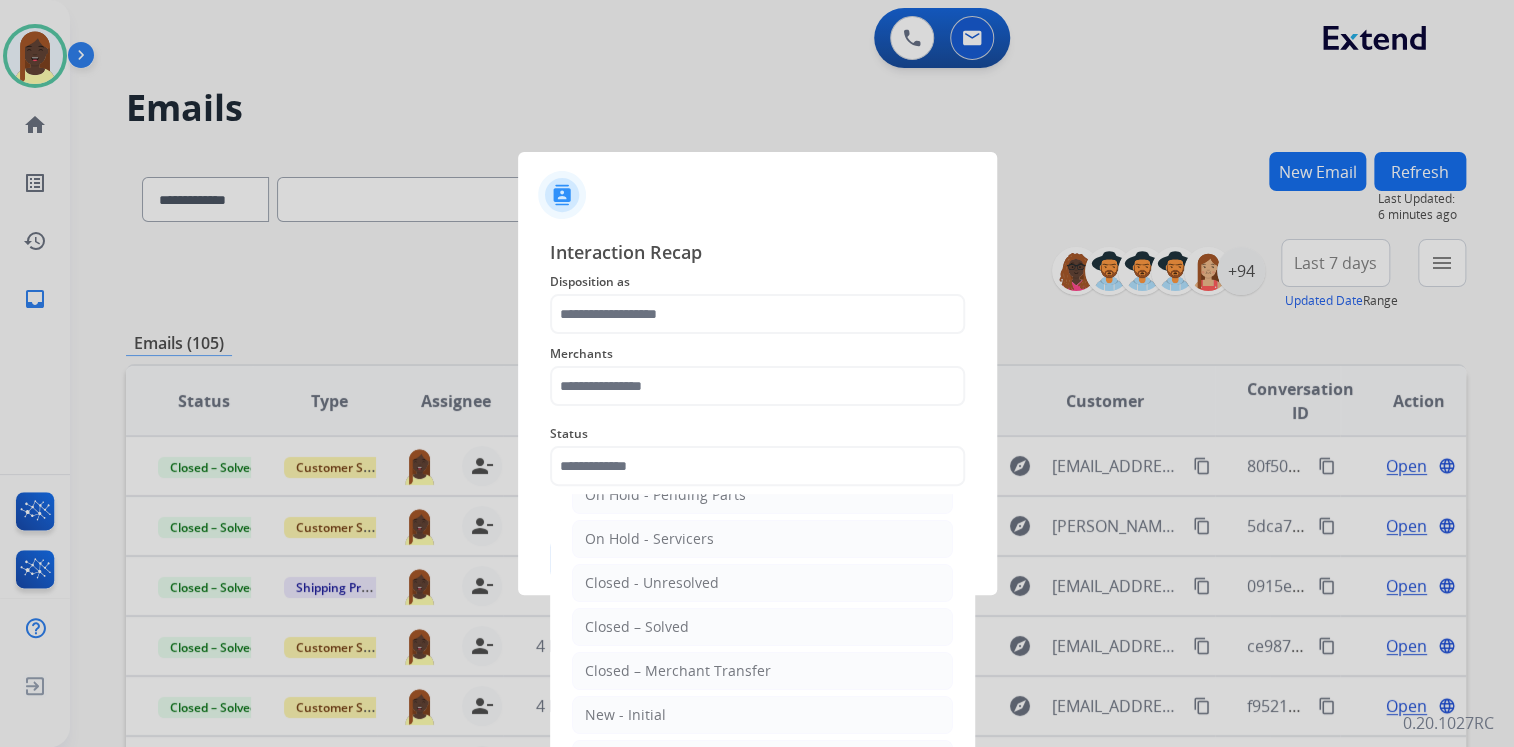 click on "Closed – Solved" 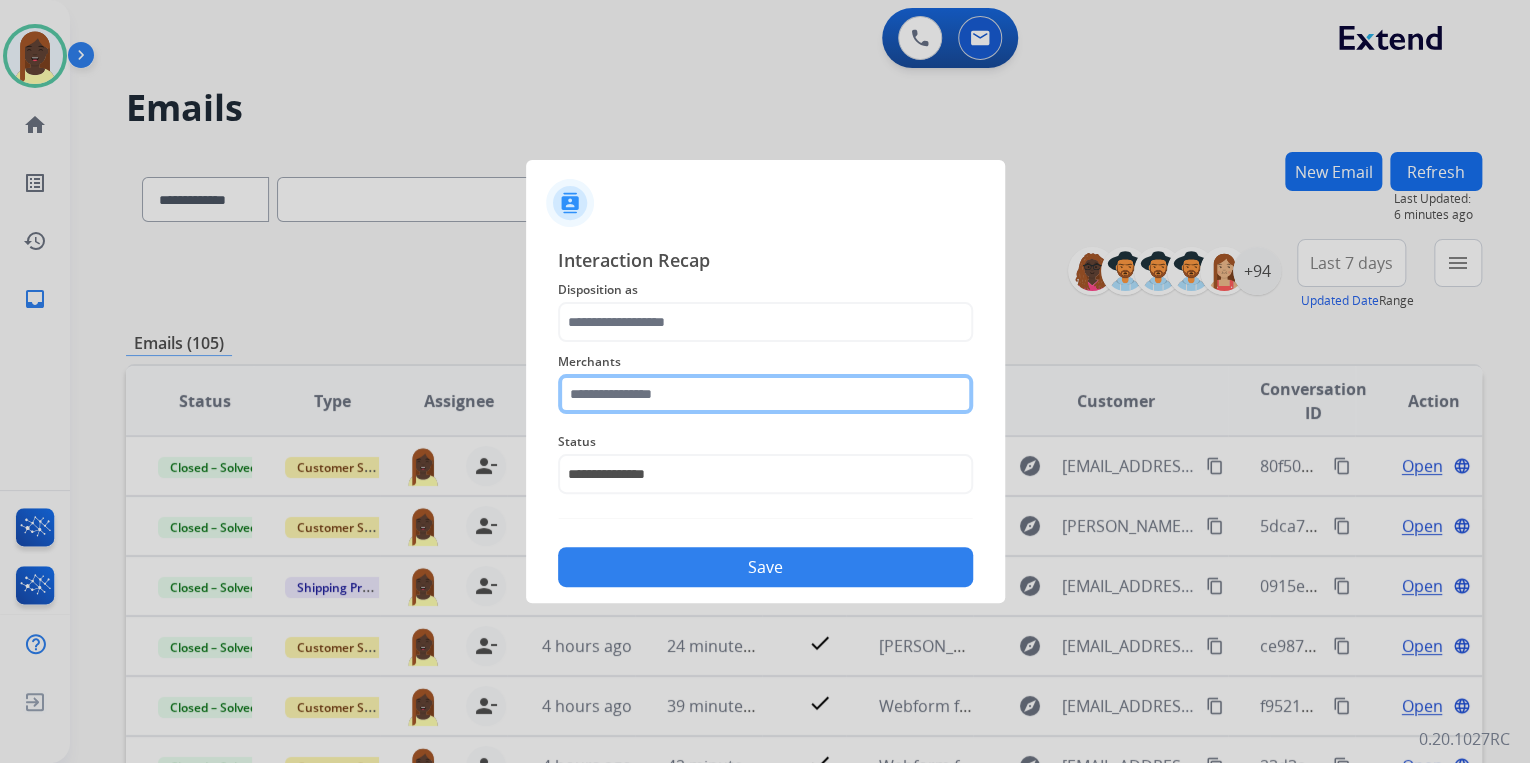 click 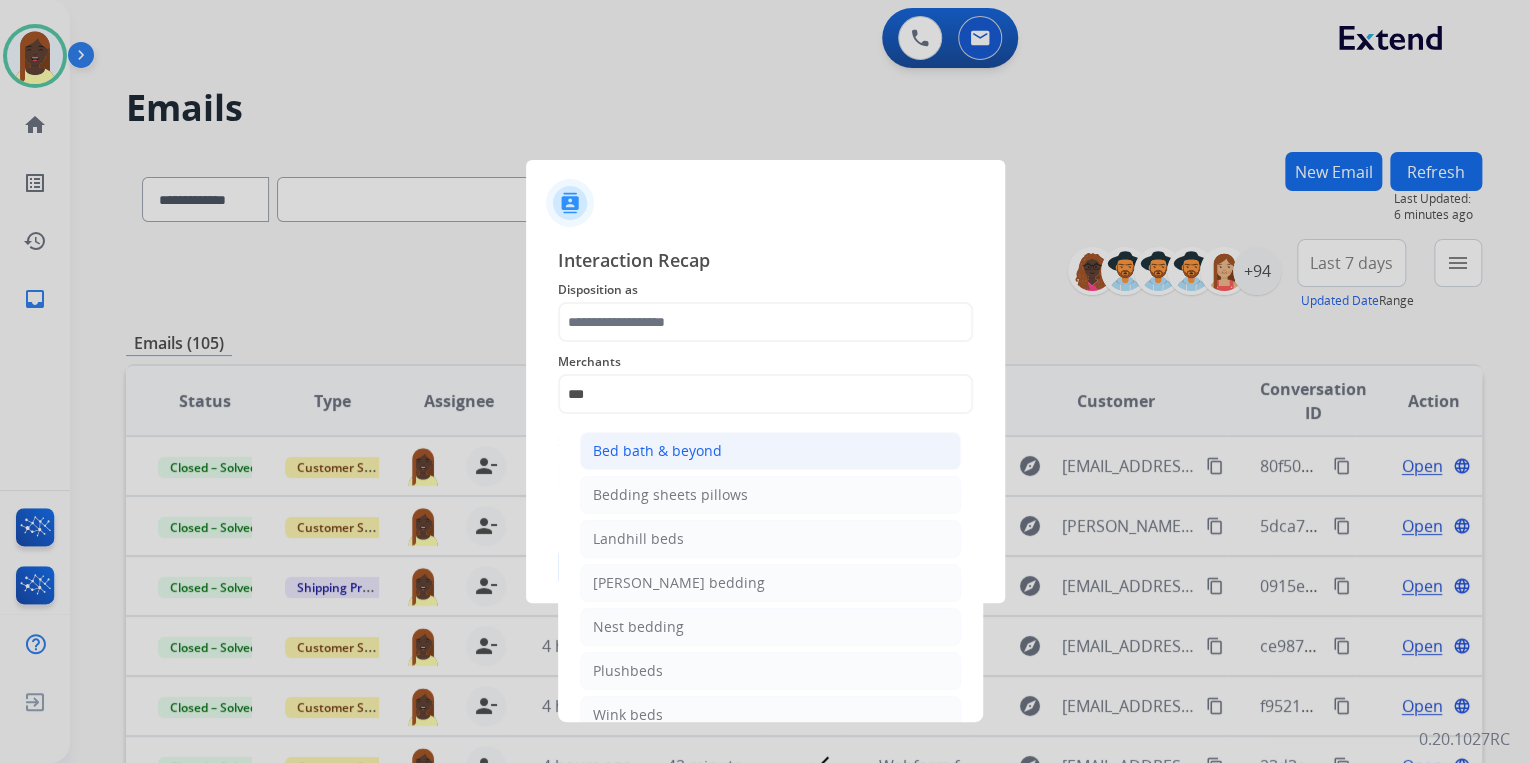 click on "Bed bath & beyond" 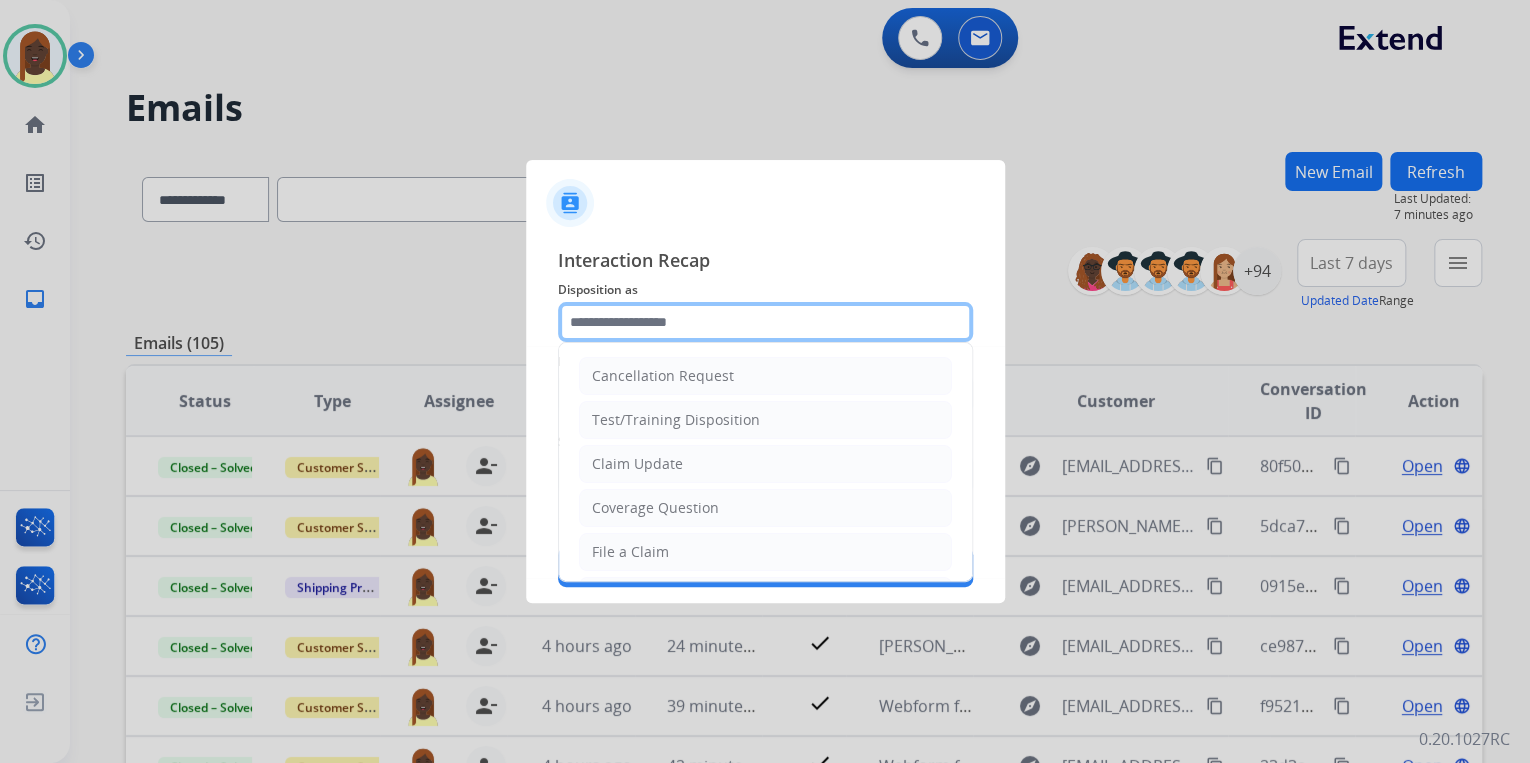 click 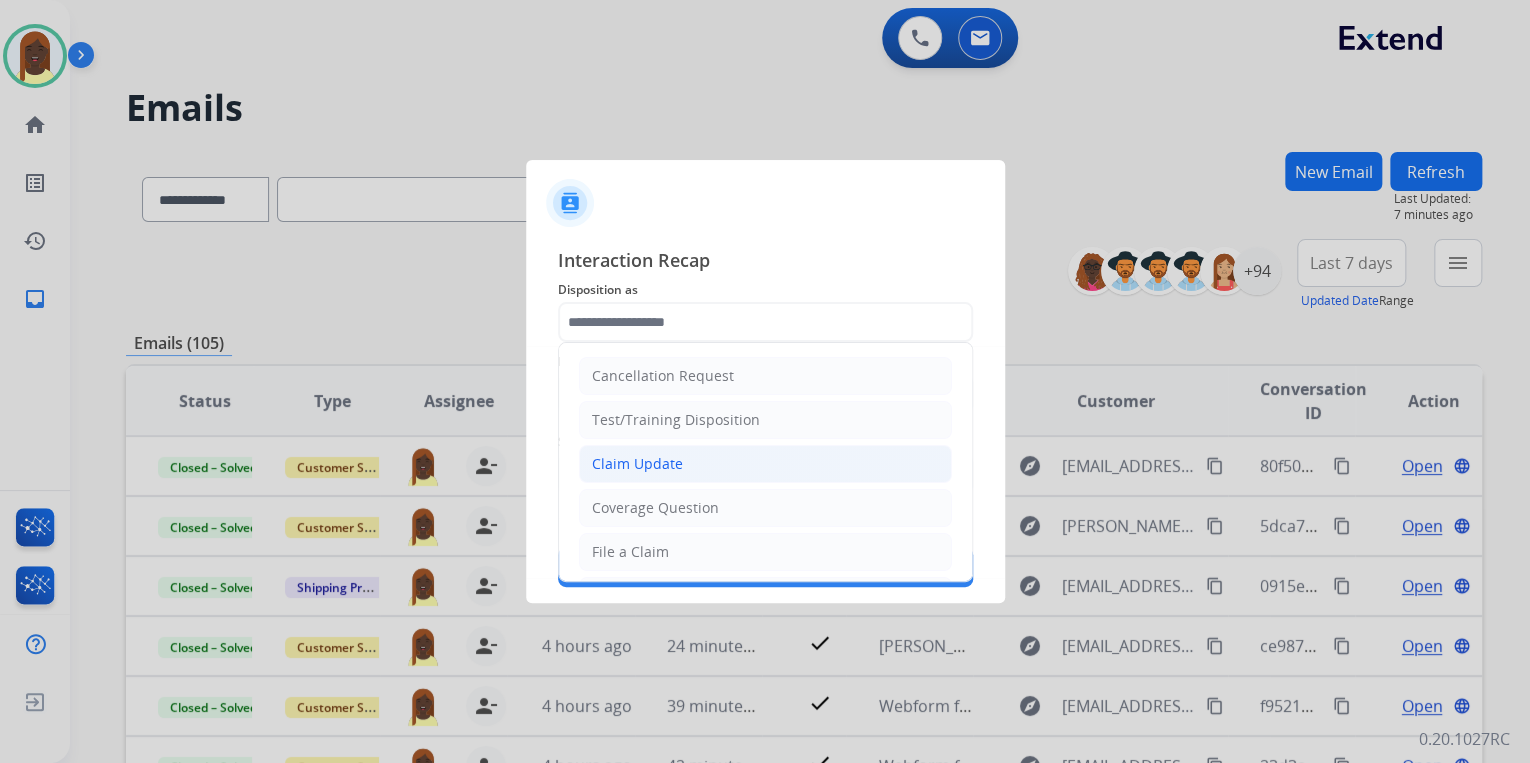 click on "Claim Update" 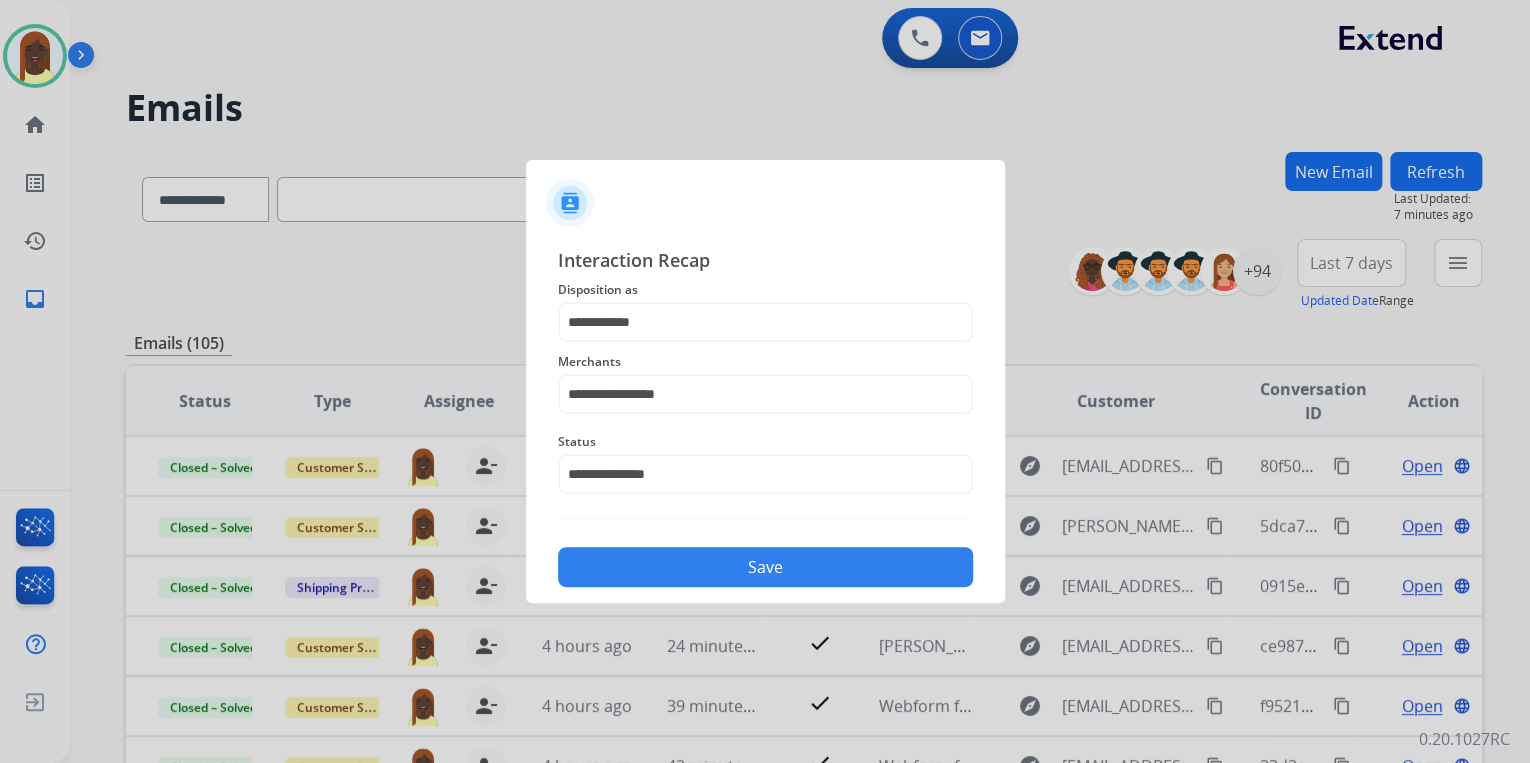 click on "Save" 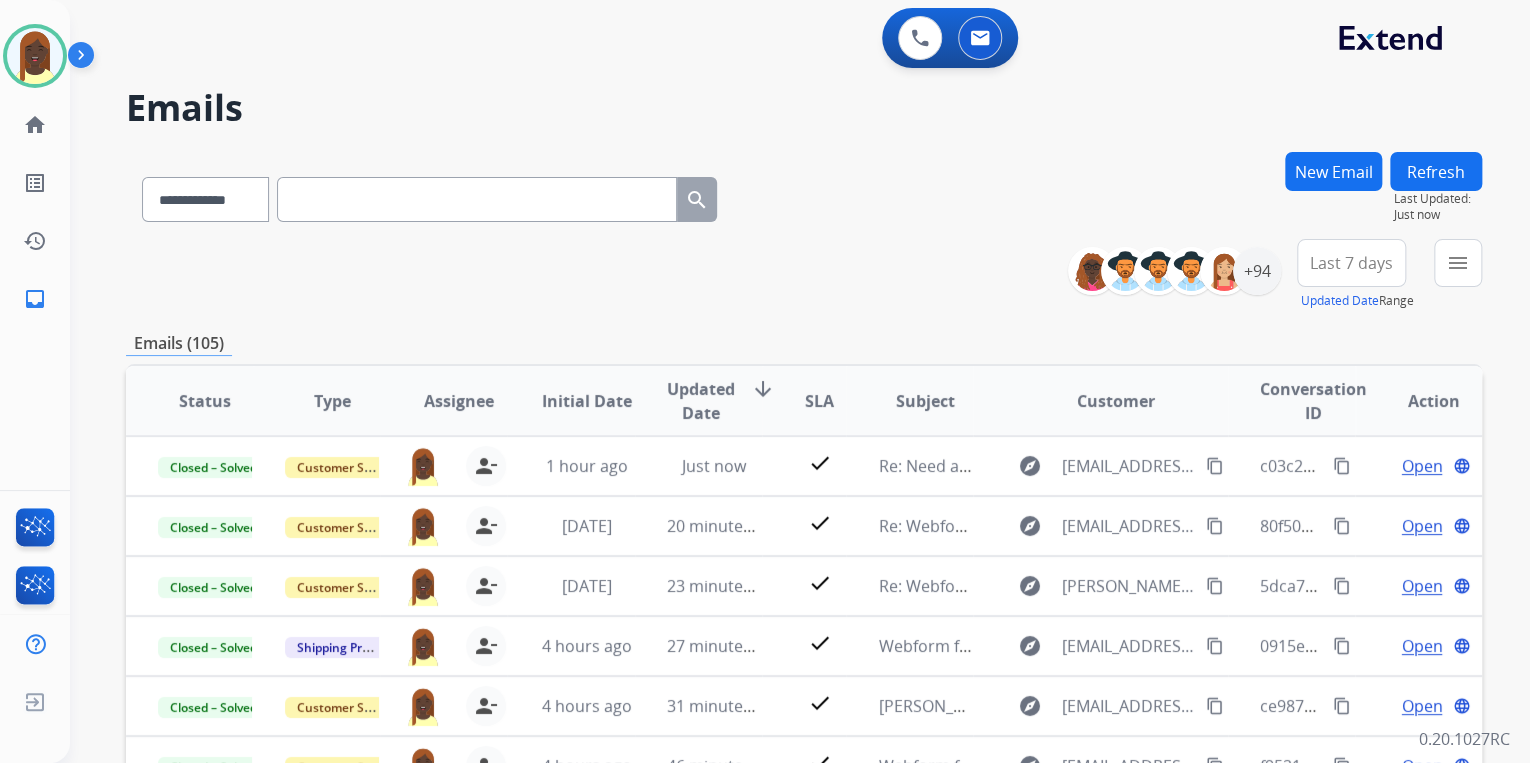 click on "**********" at bounding box center [804, 645] 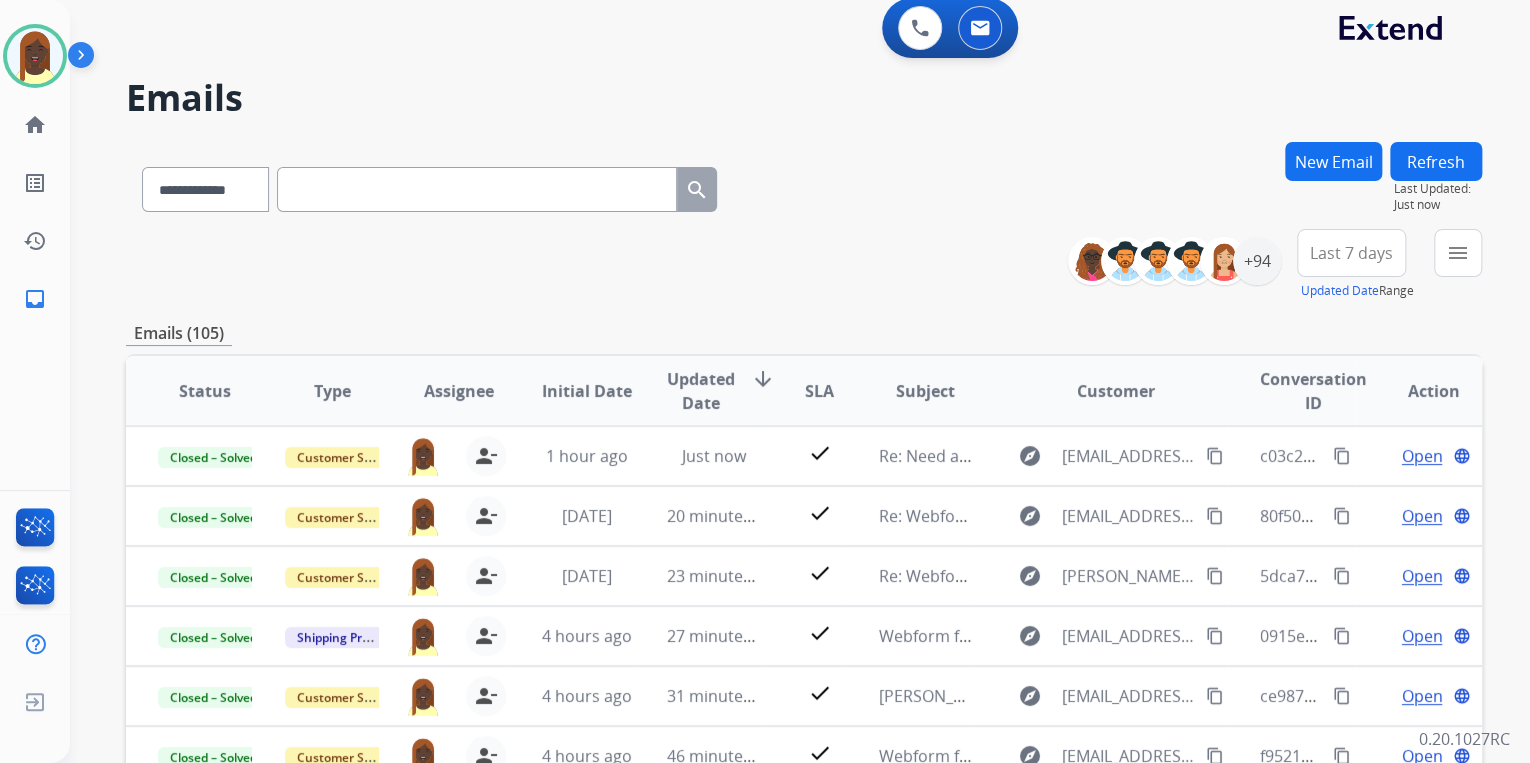 scroll, scrollTop: 0, scrollLeft: 0, axis: both 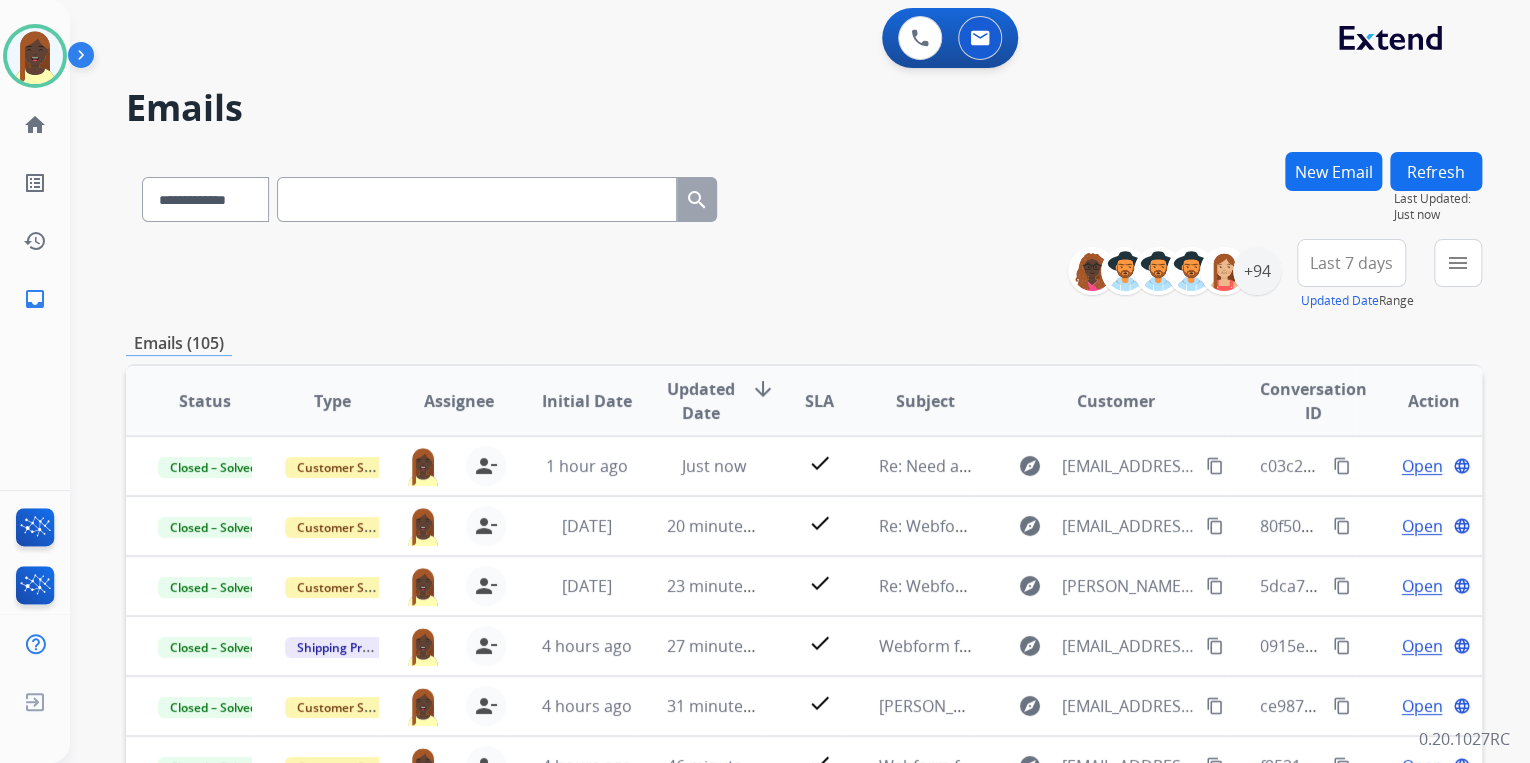 click at bounding box center [477, 199] 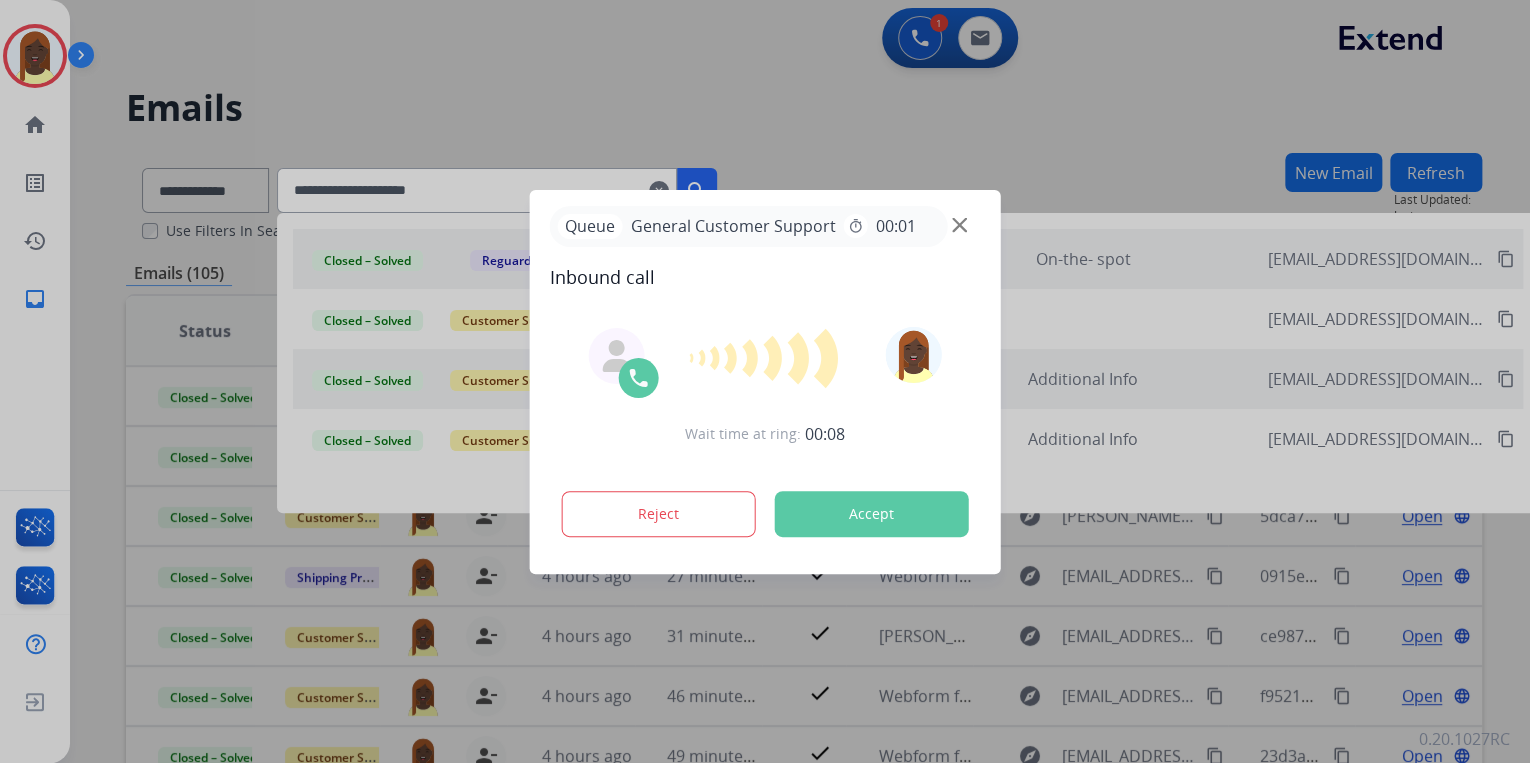 type on "**********" 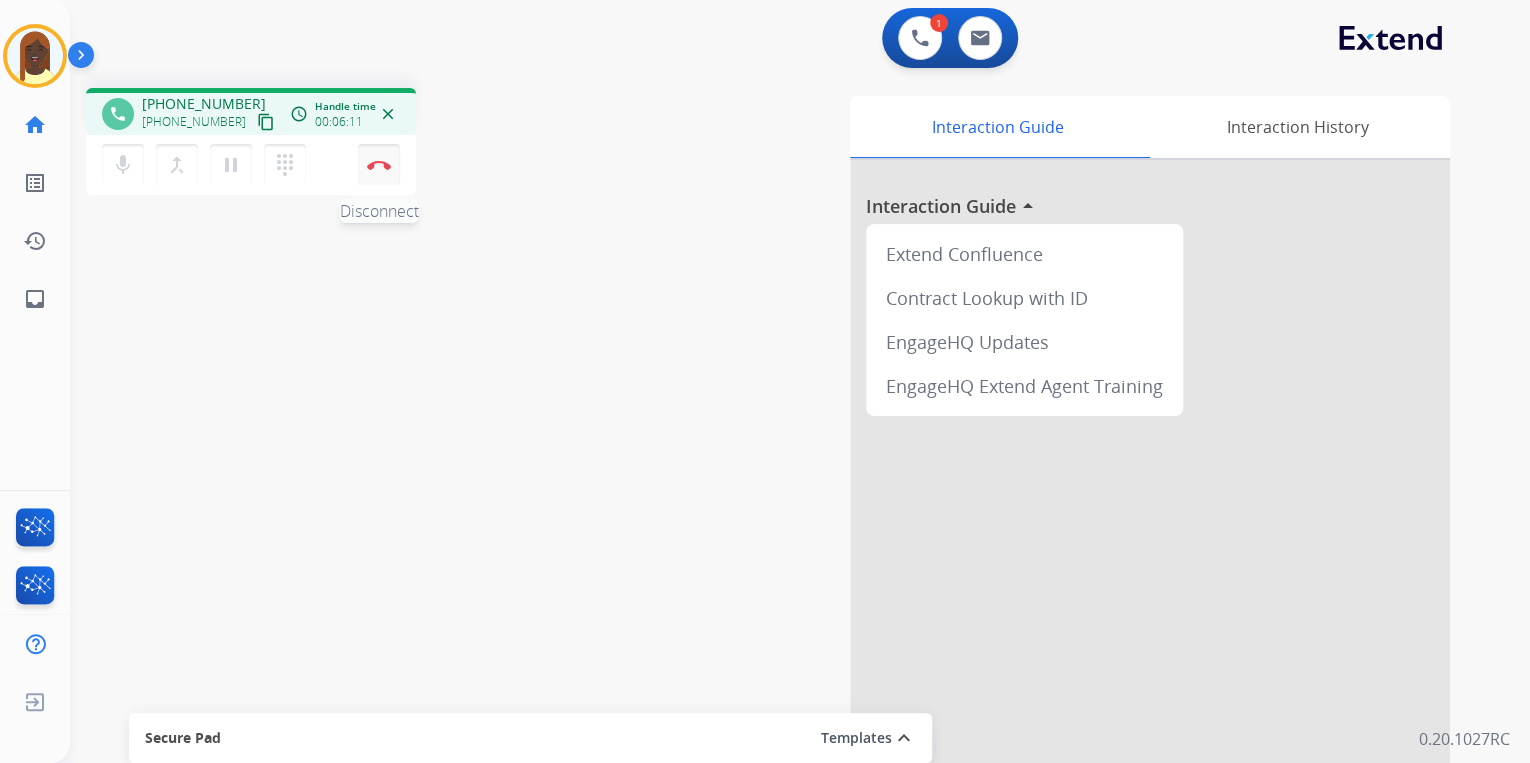 click at bounding box center (379, 165) 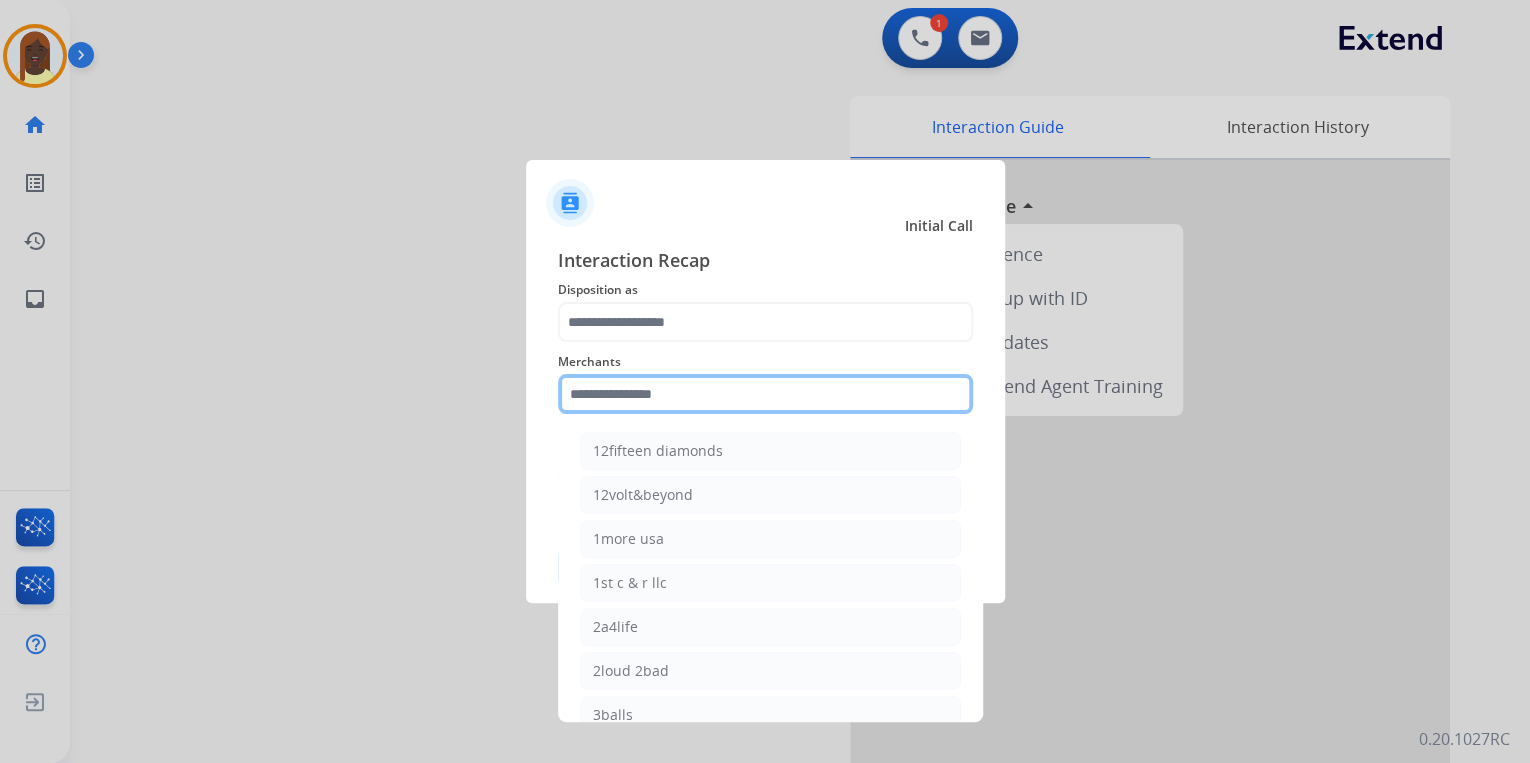 click 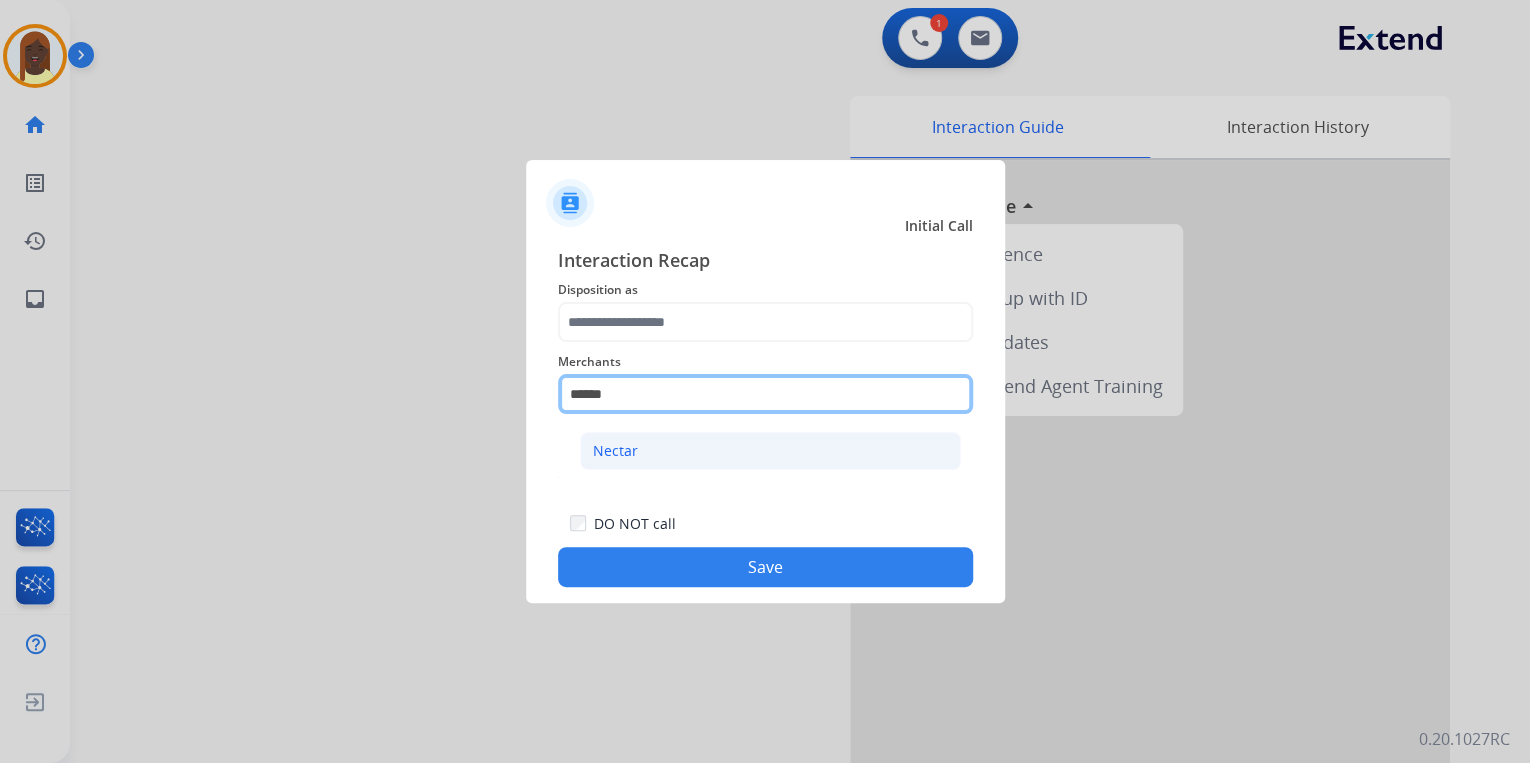 type on "******" 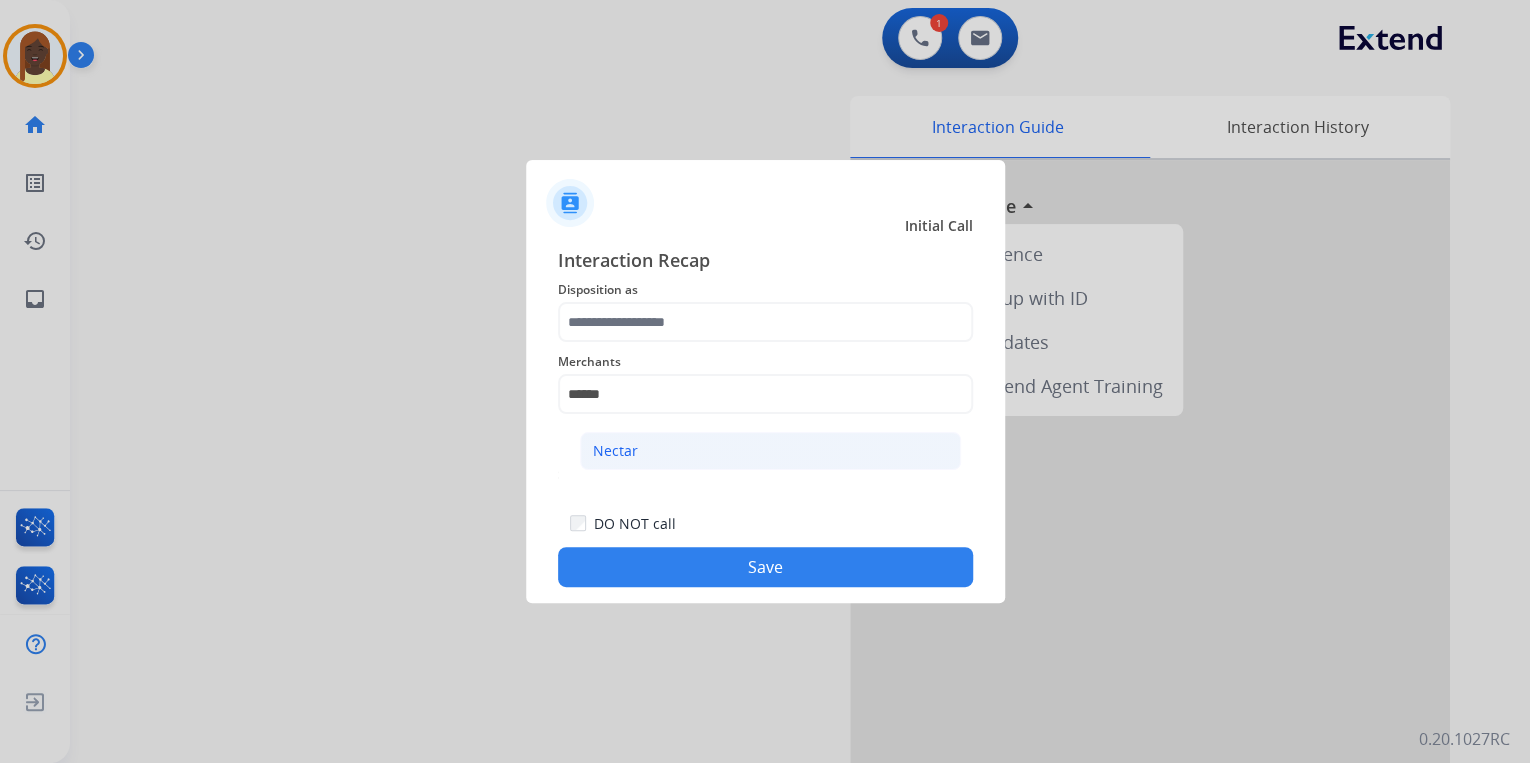 click on "Nectar" 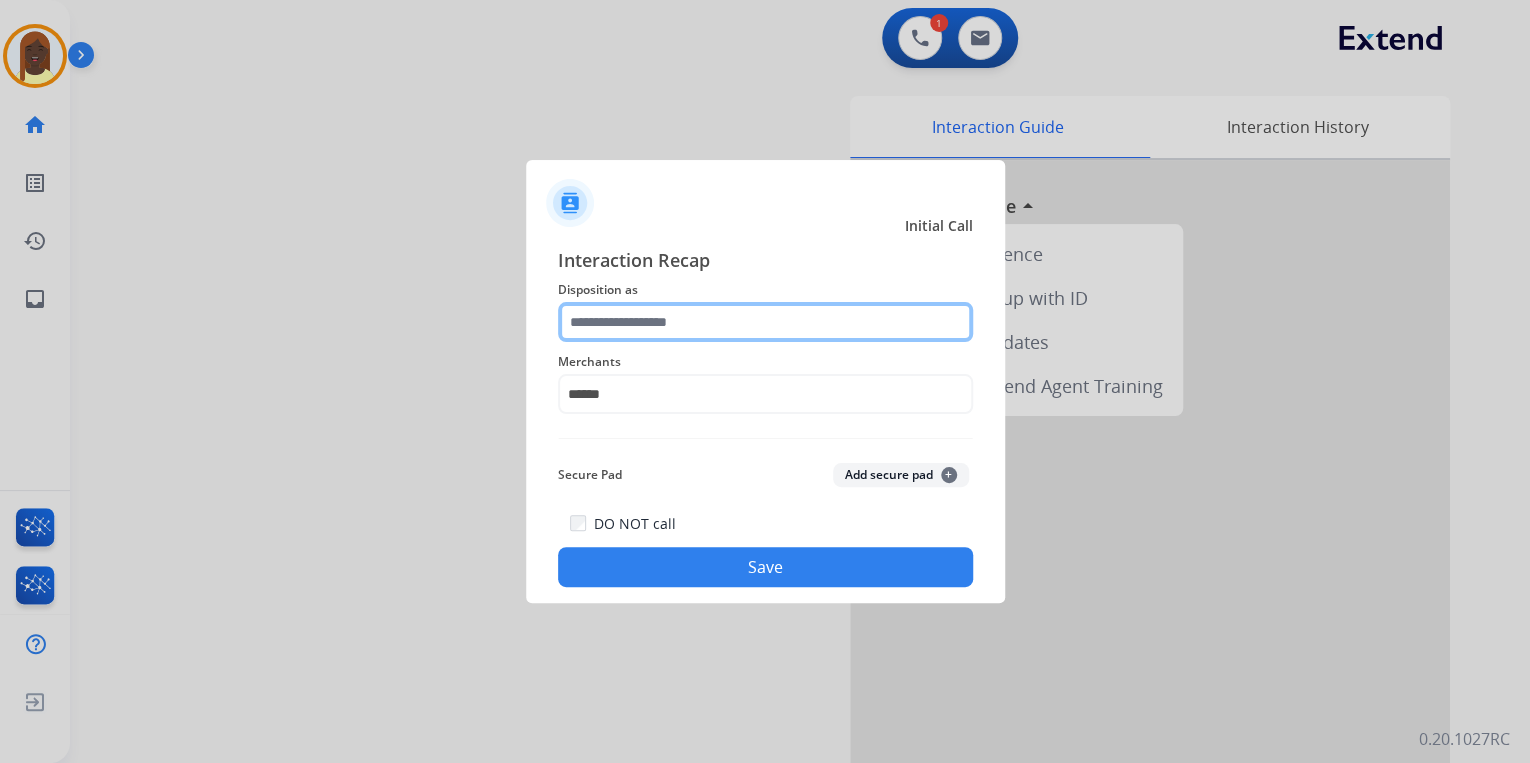 click 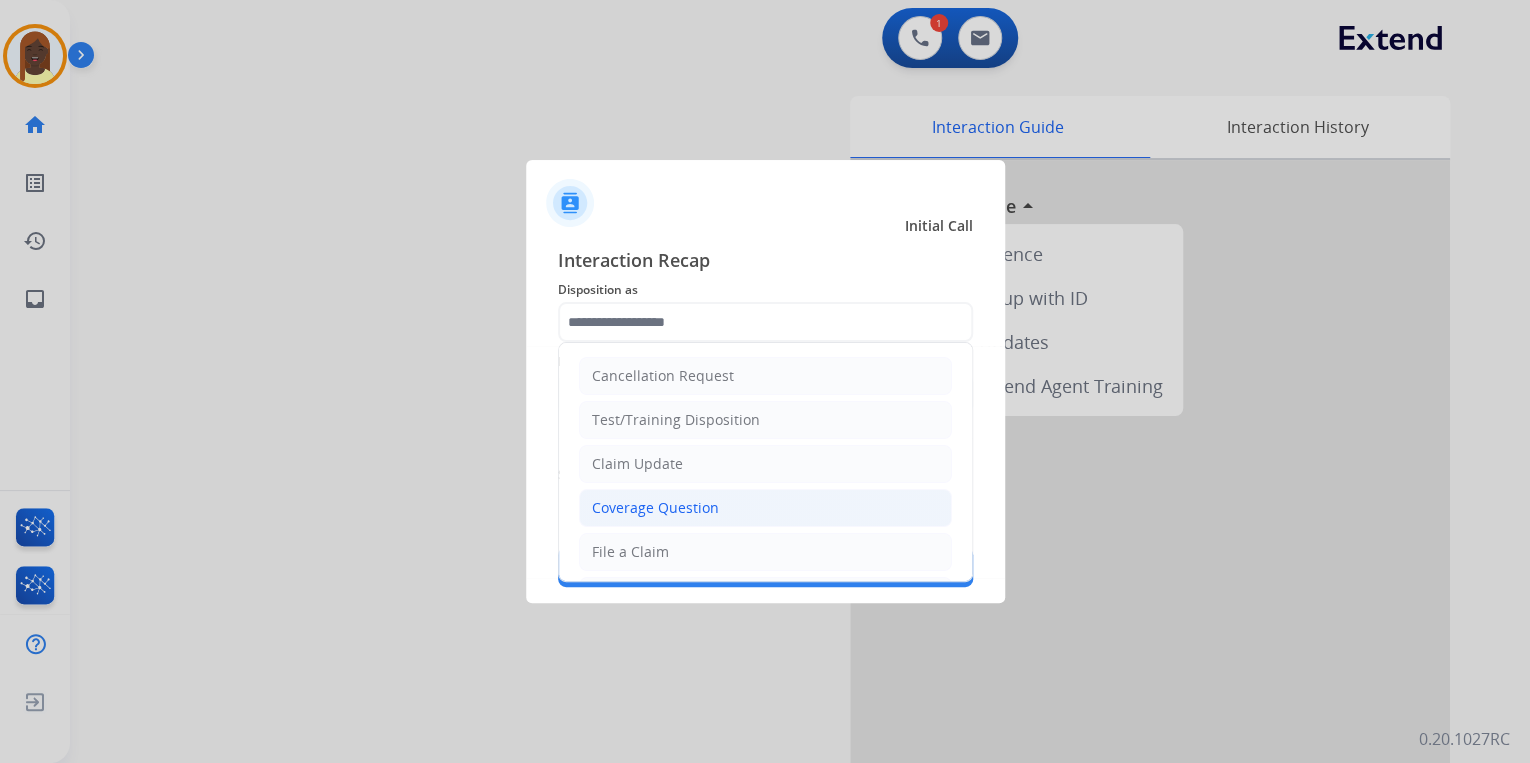 click on "Coverage Question" 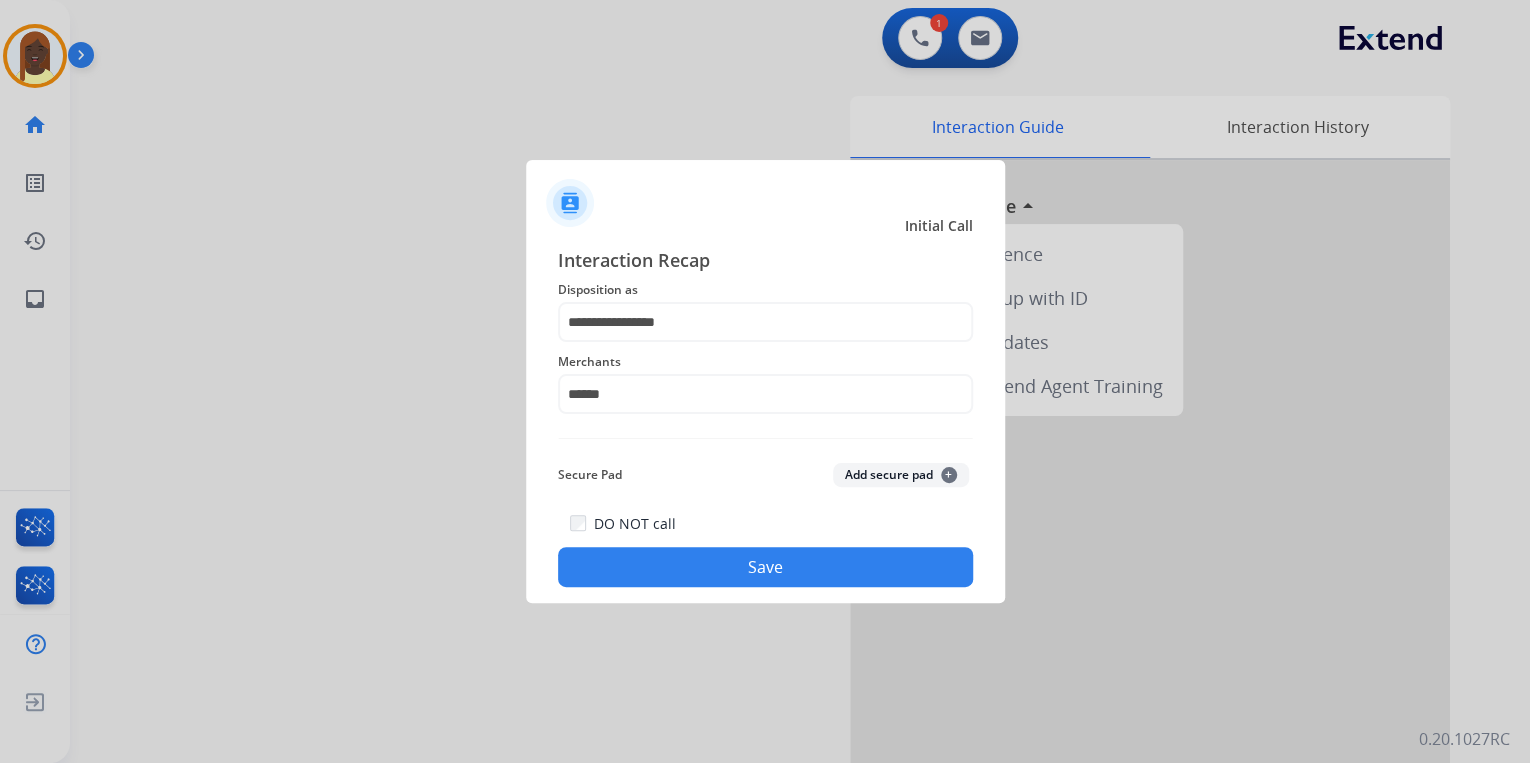 click on "Save" 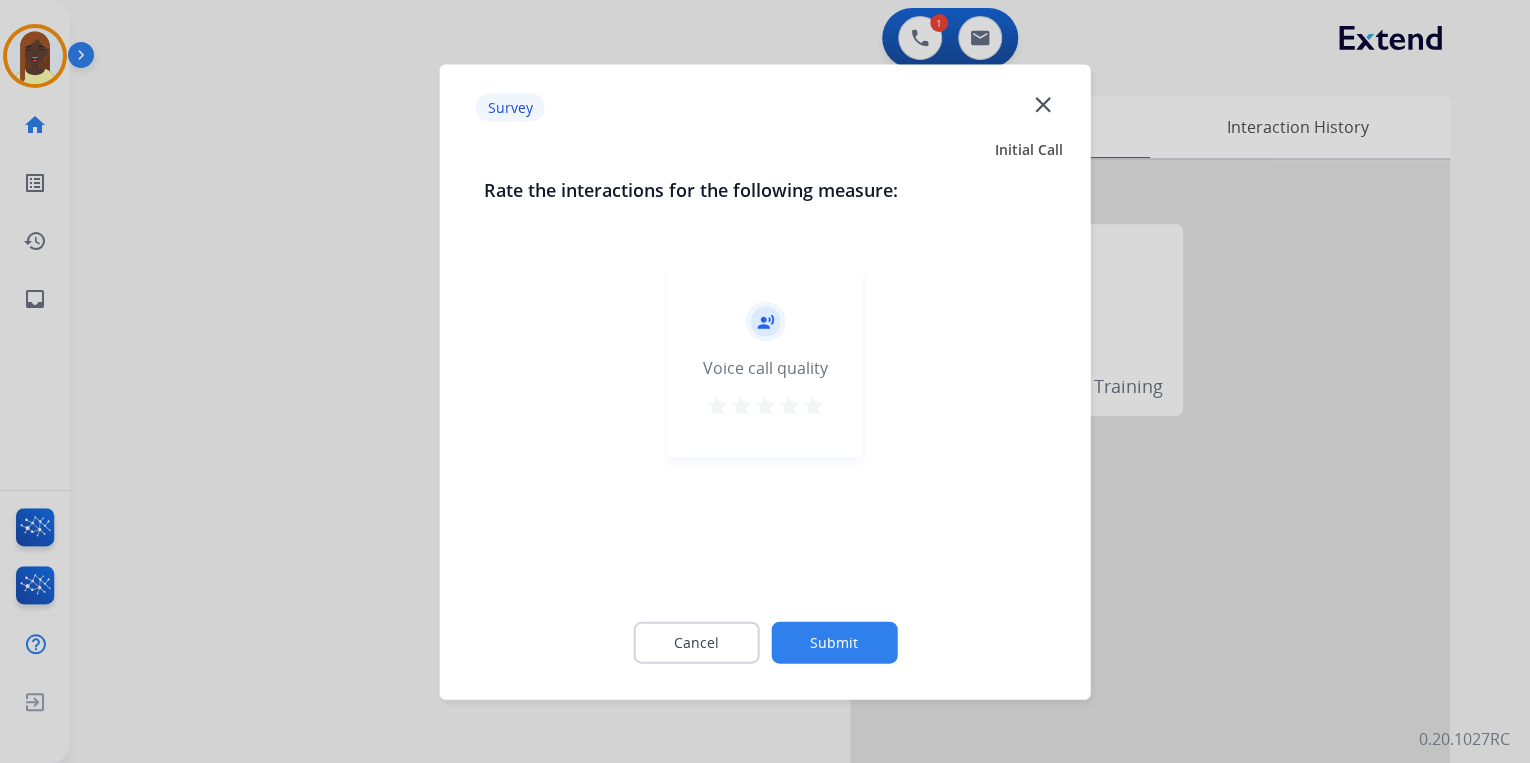click on "star" at bounding box center [813, 405] 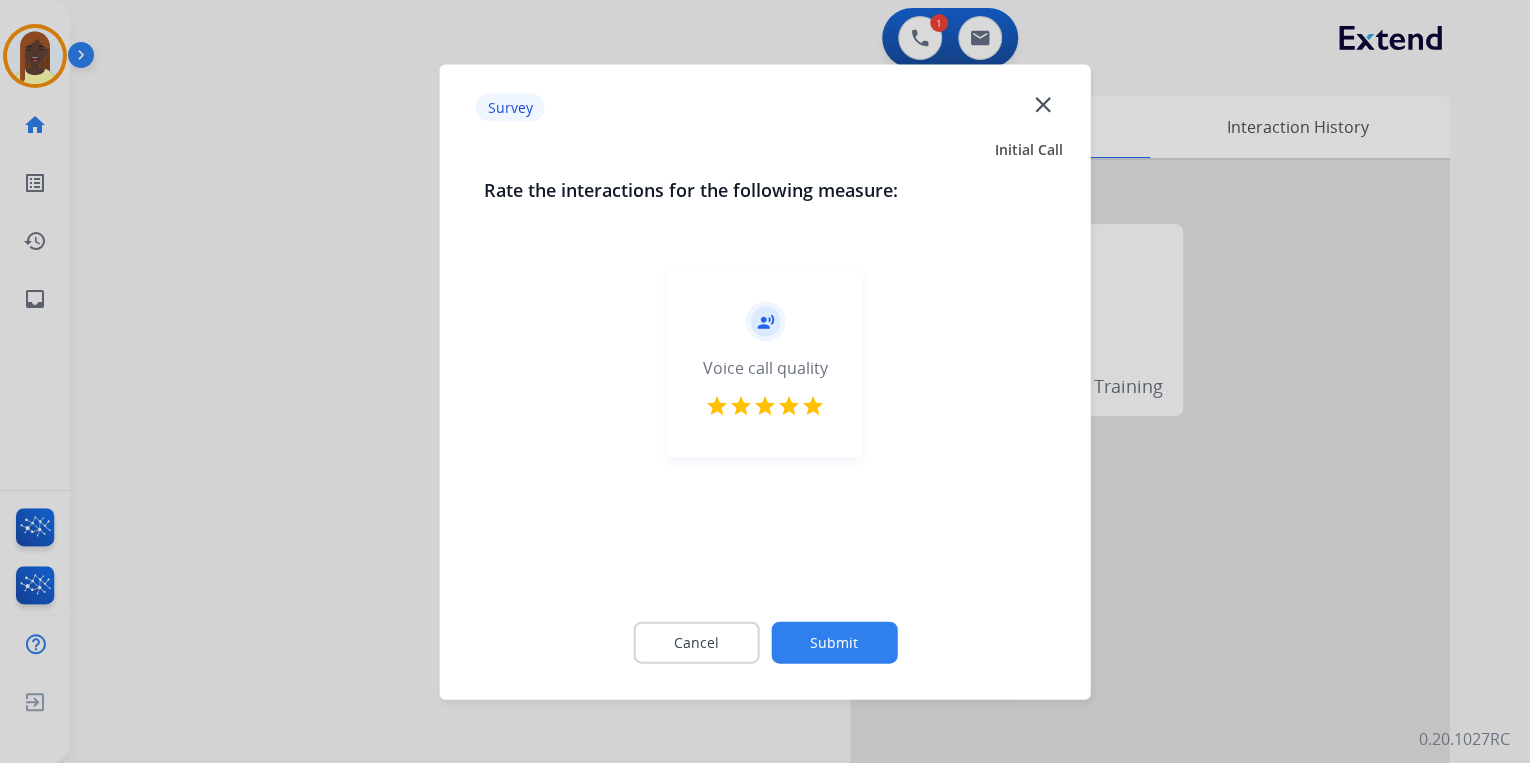 click on "Submit" 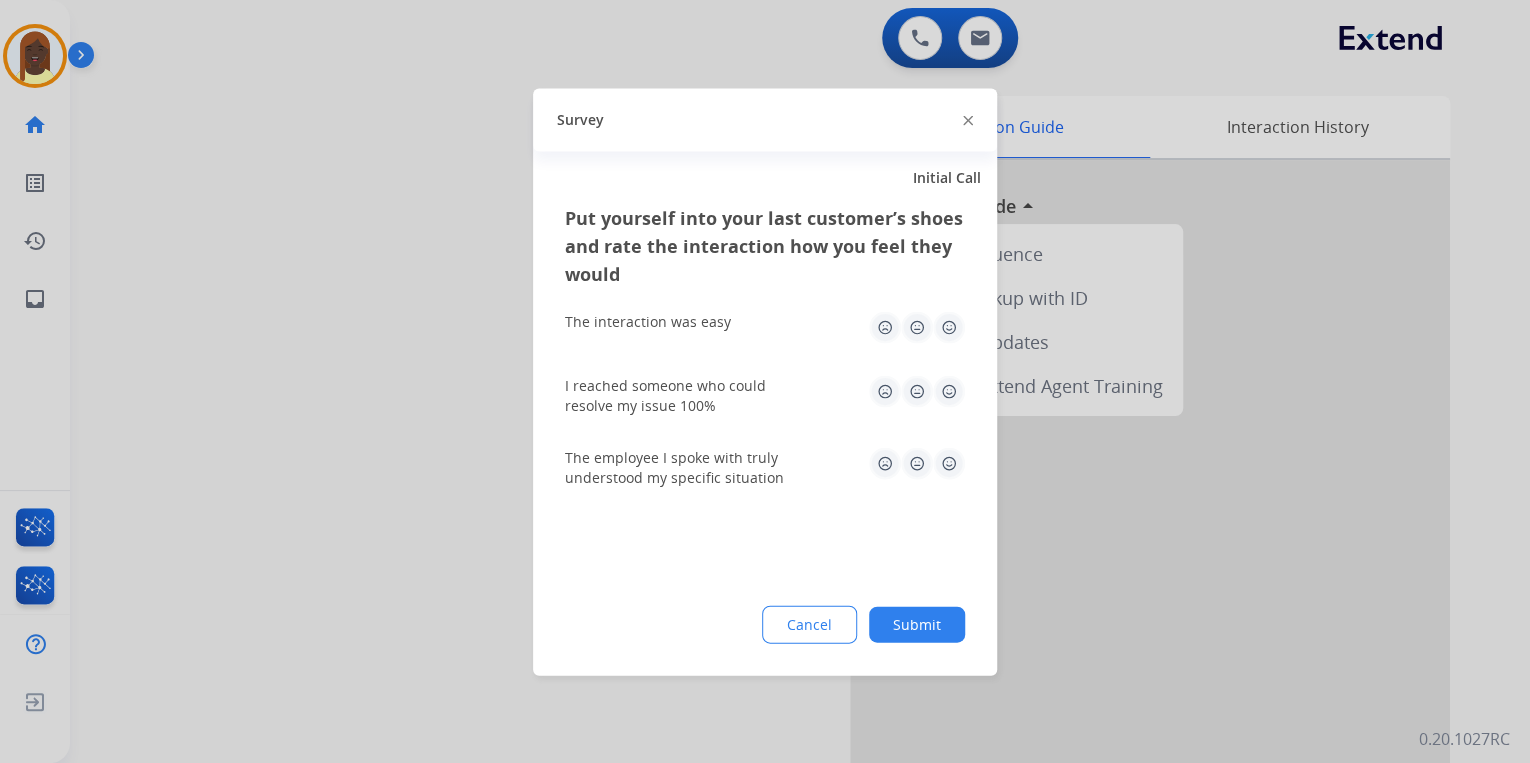 click on "Survey" 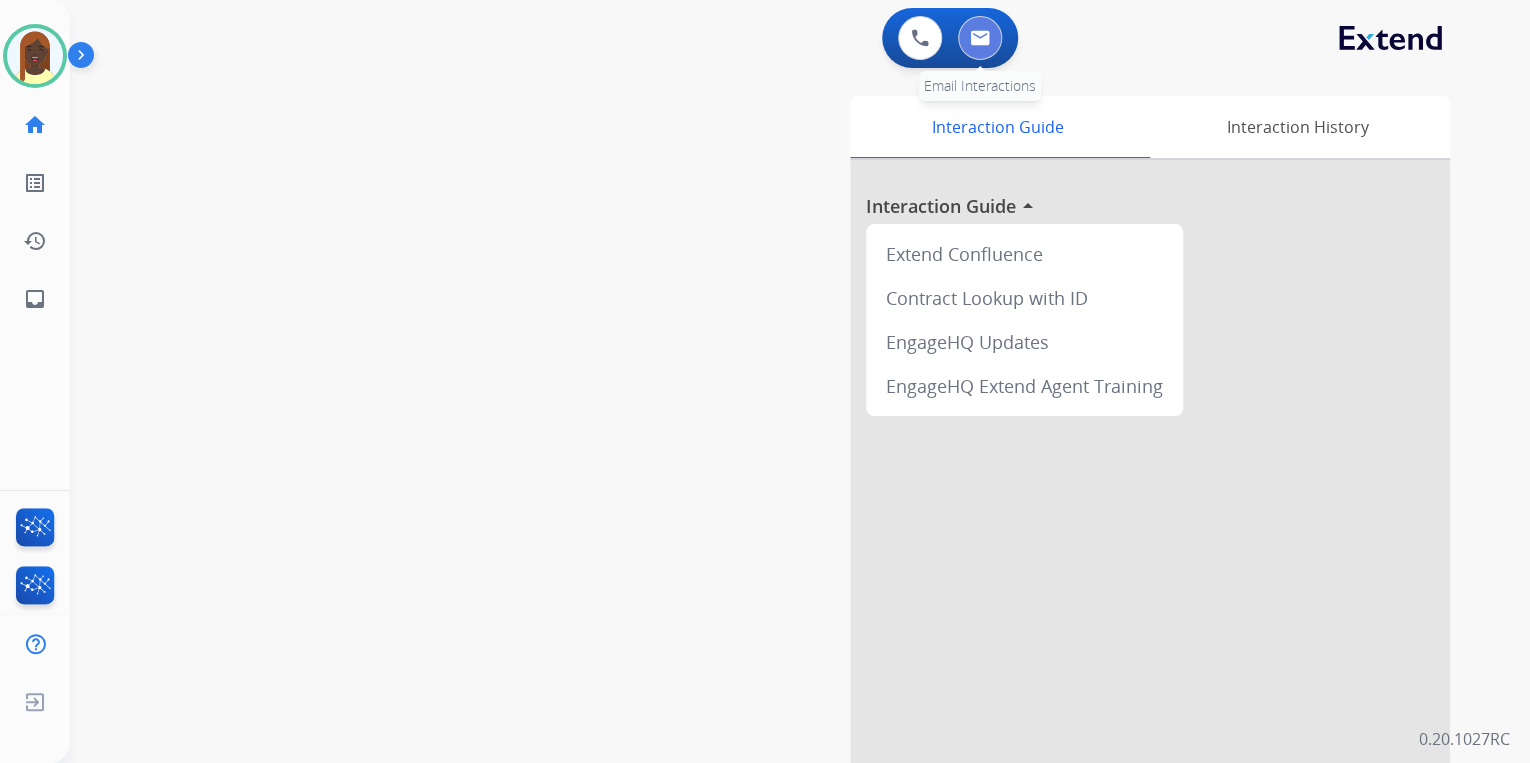 click at bounding box center (980, 38) 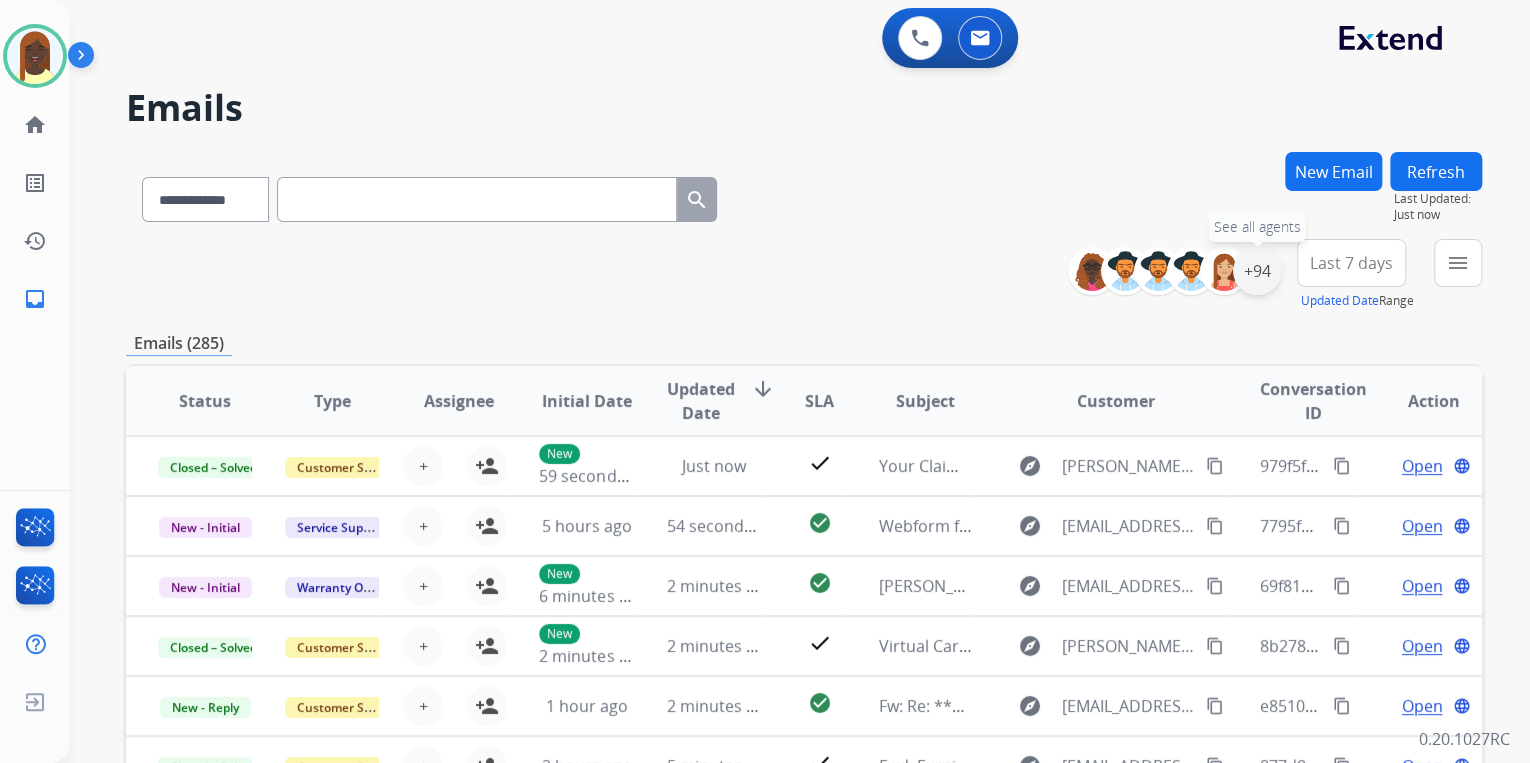 click on "+94" at bounding box center (1257, 271) 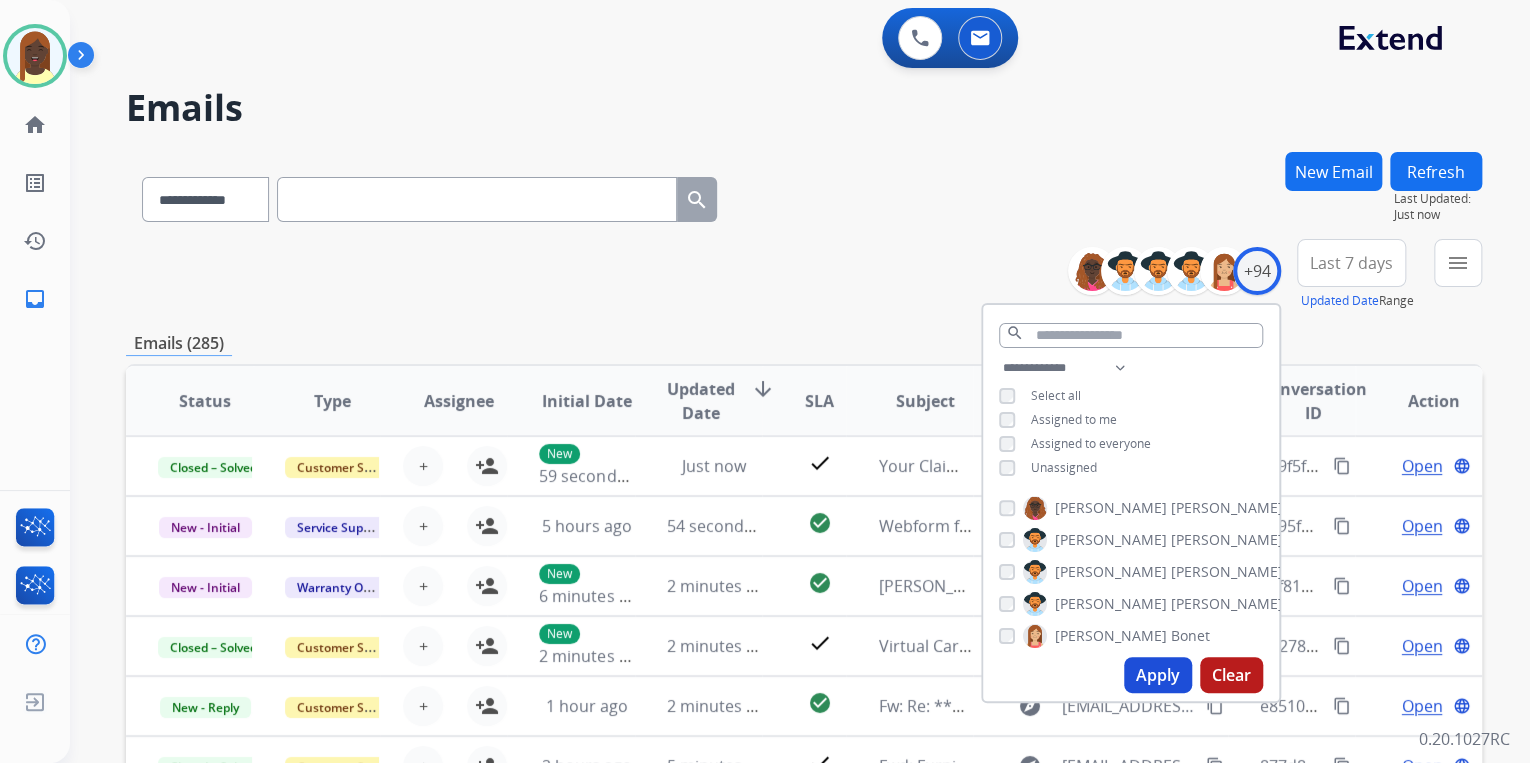 click on "Apply" at bounding box center [1158, 675] 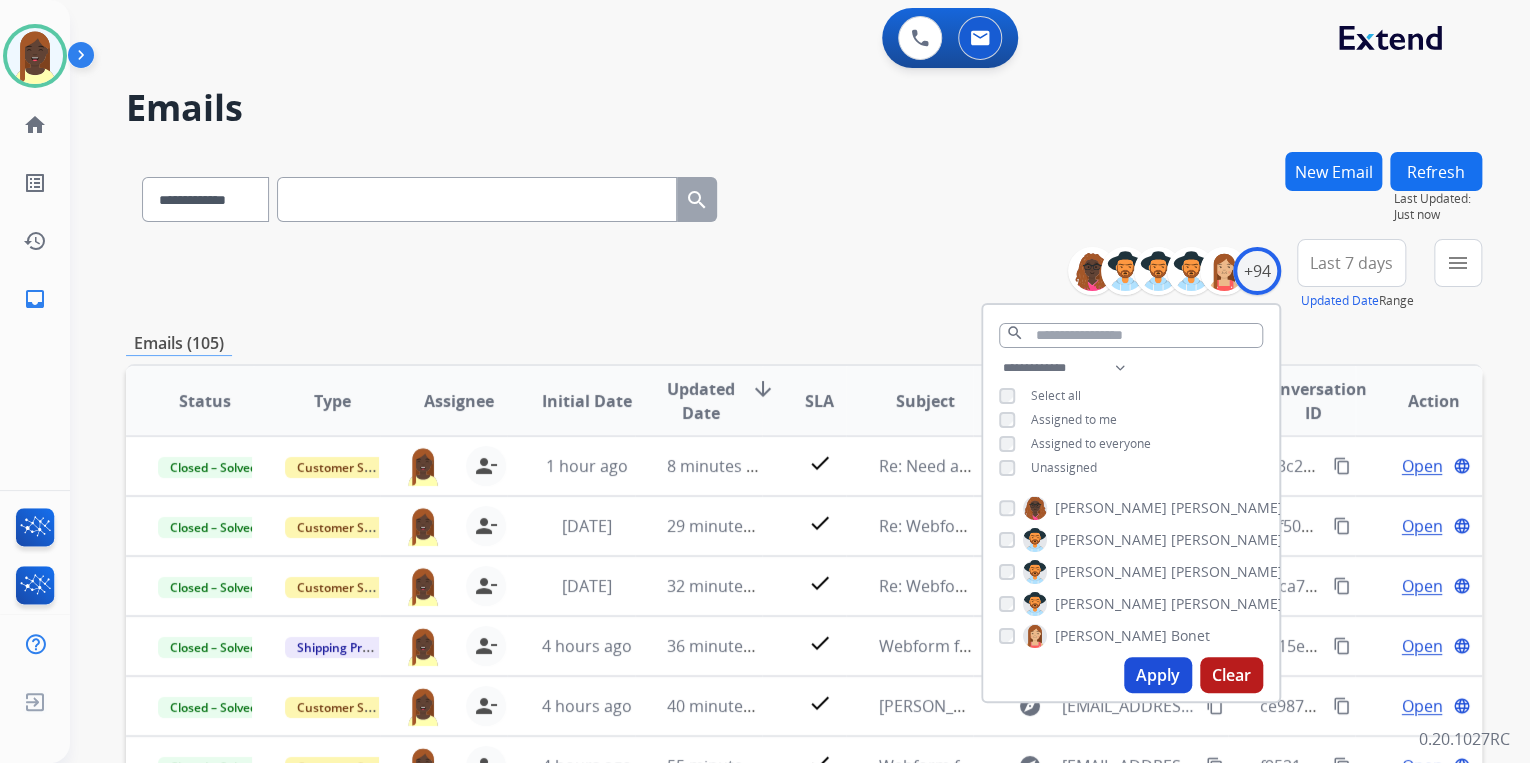 click on "**********" at bounding box center (804, 275) 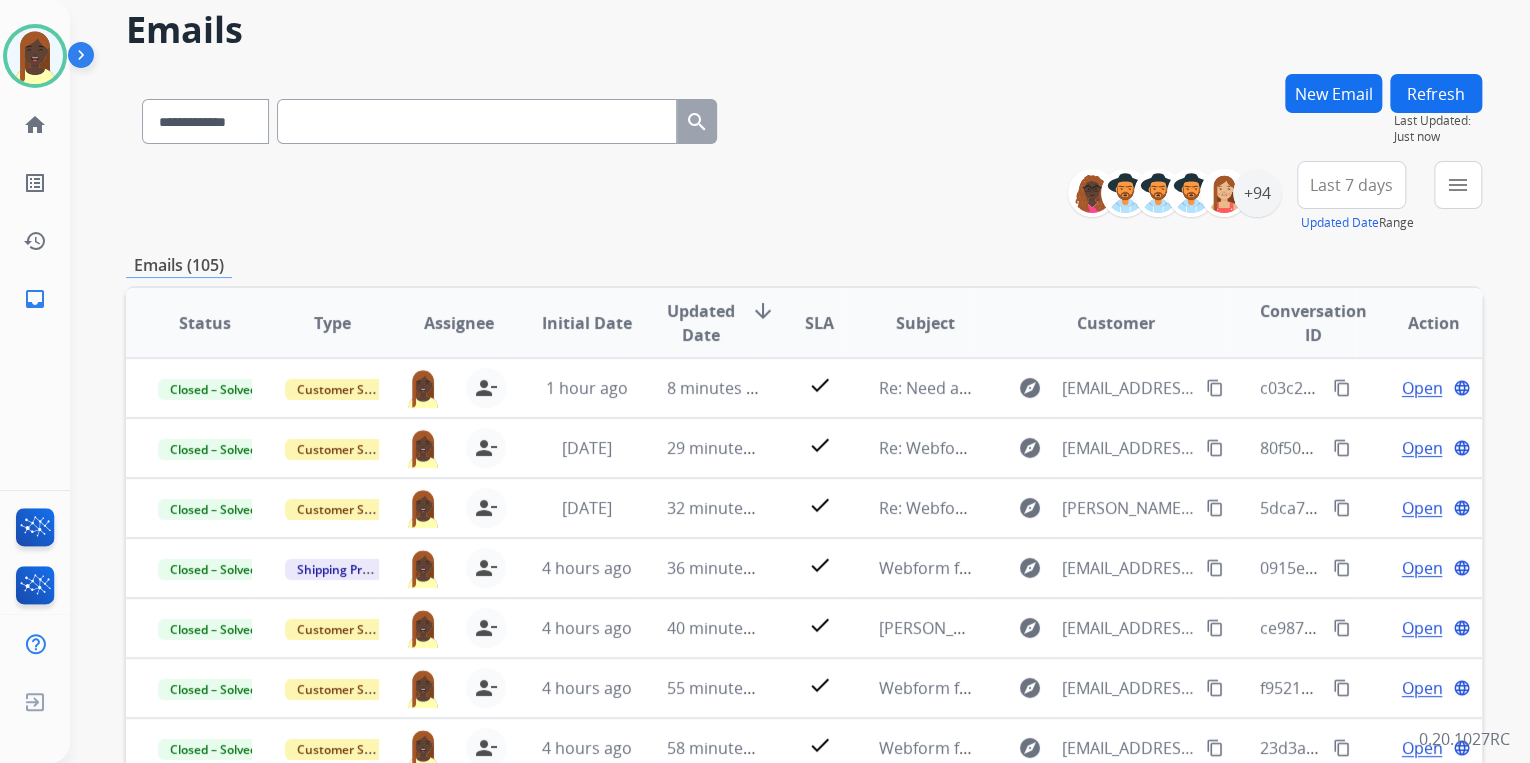 scroll, scrollTop: 374, scrollLeft: 0, axis: vertical 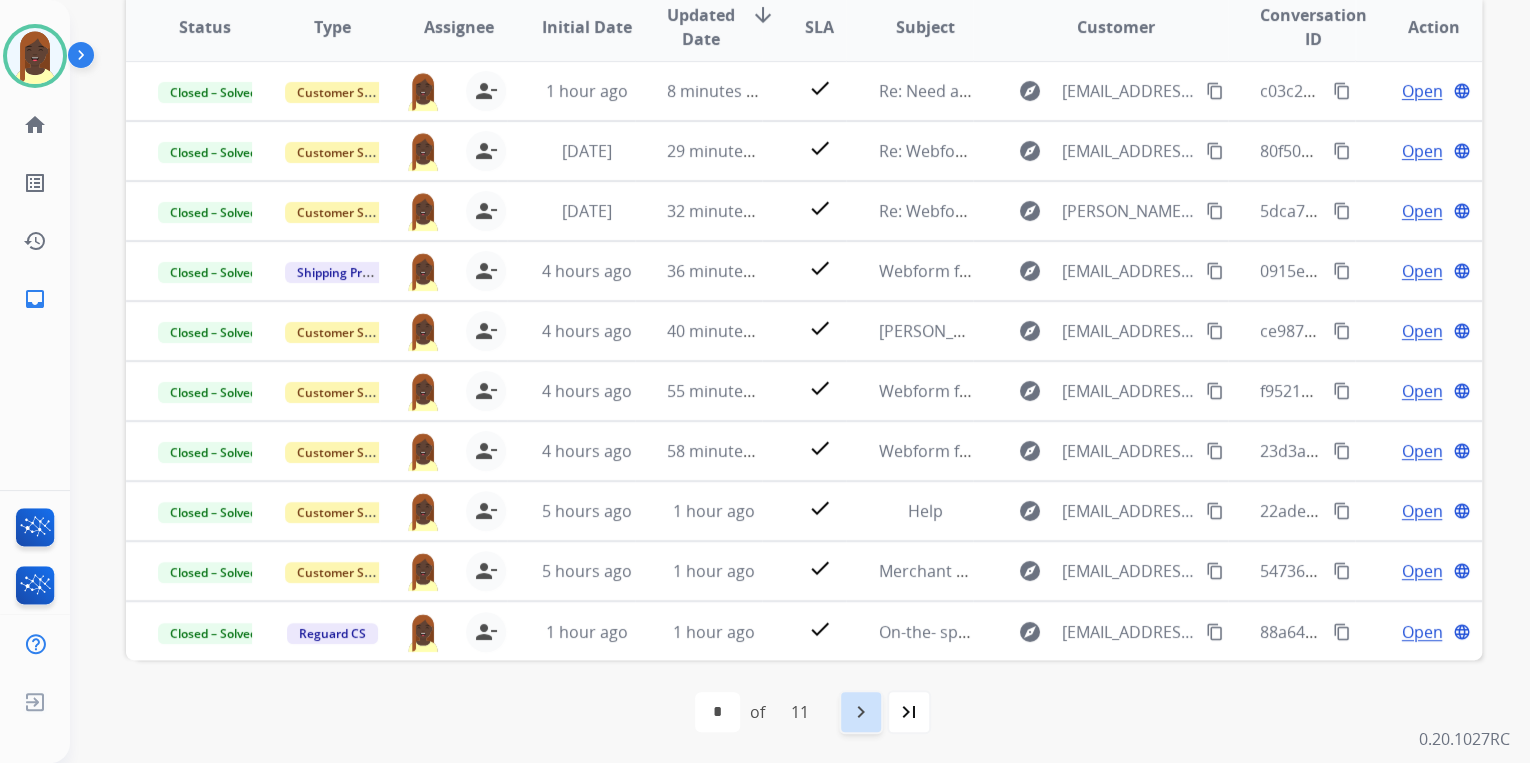 click on "navigate_next" at bounding box center (861, 712) 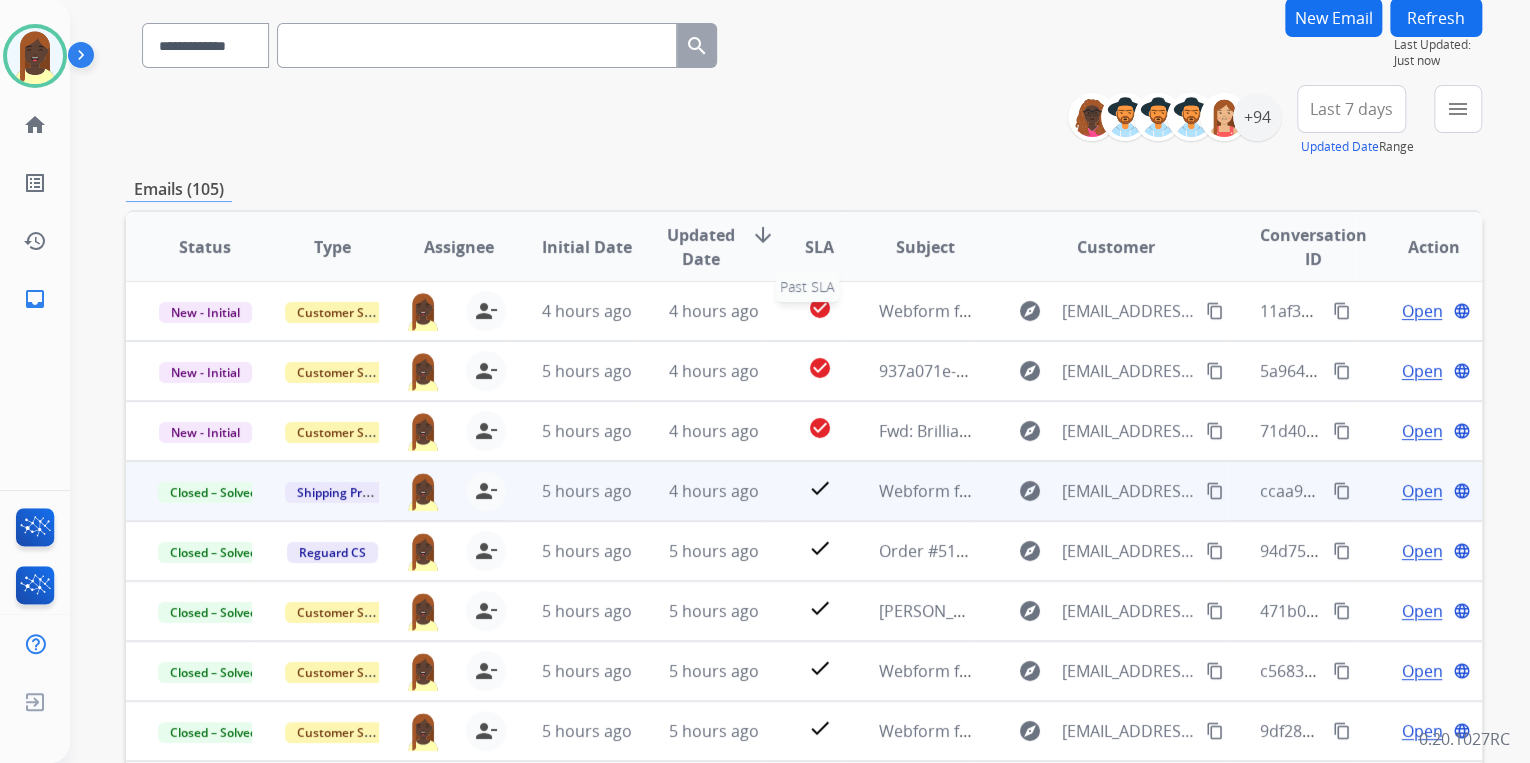 scroll, scrollTop: 160, scrollLeft: 0, axis: vertical 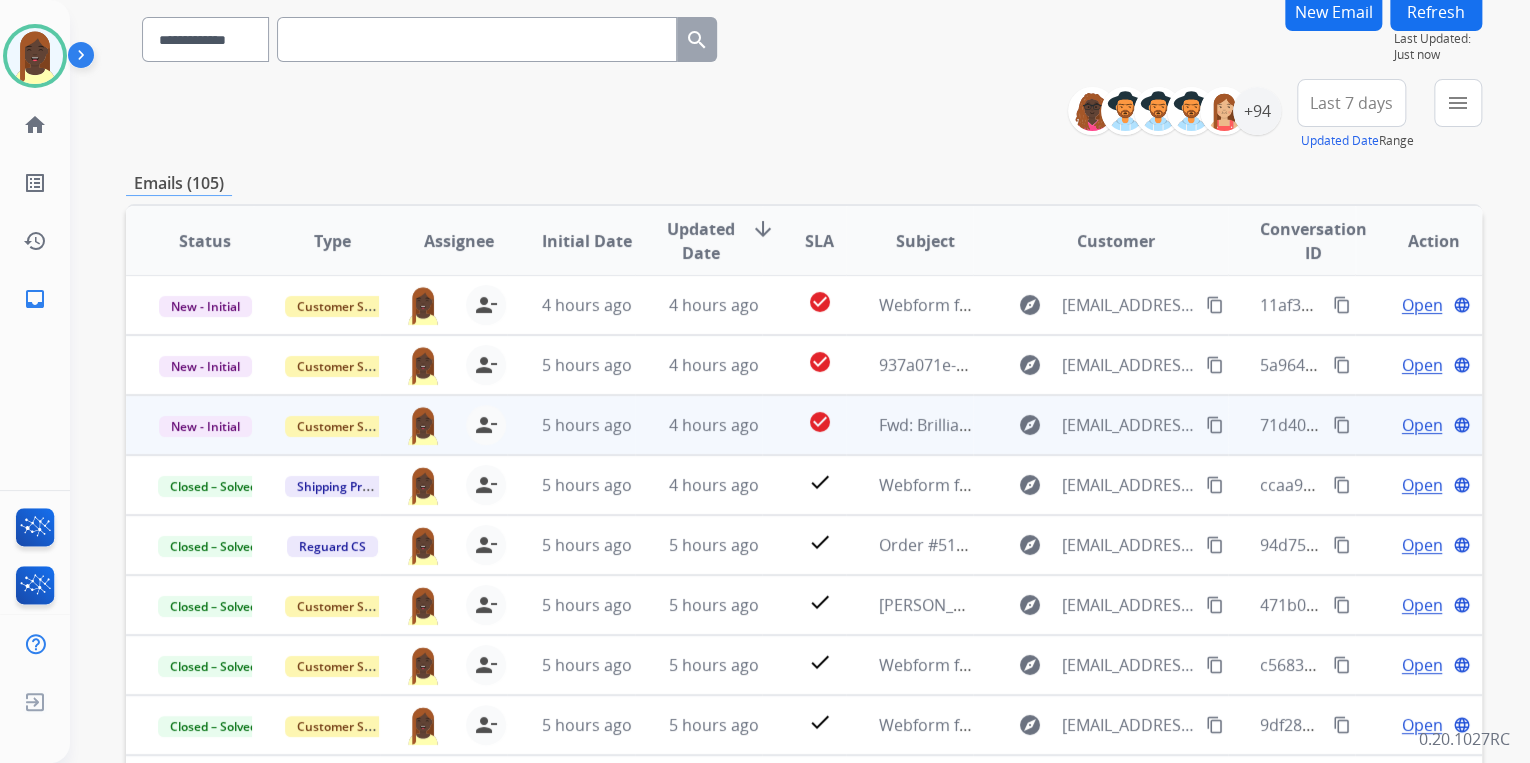click on "content_copy" at bounding box center [1342, 425] 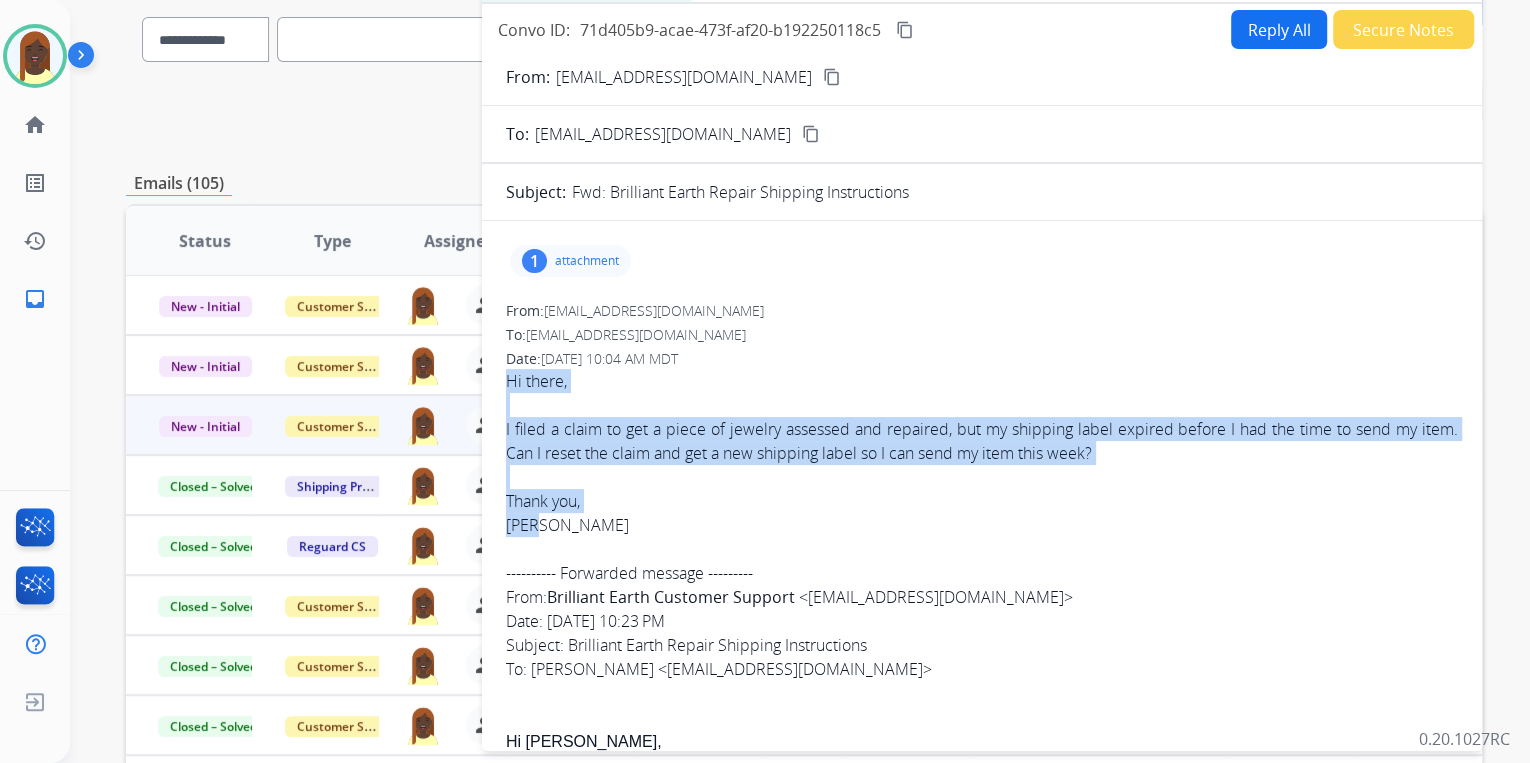 drag, startPoint x: 502, startPoint y: 374, endPoint x: 580, endPoint y: 522, distance: 167.29614 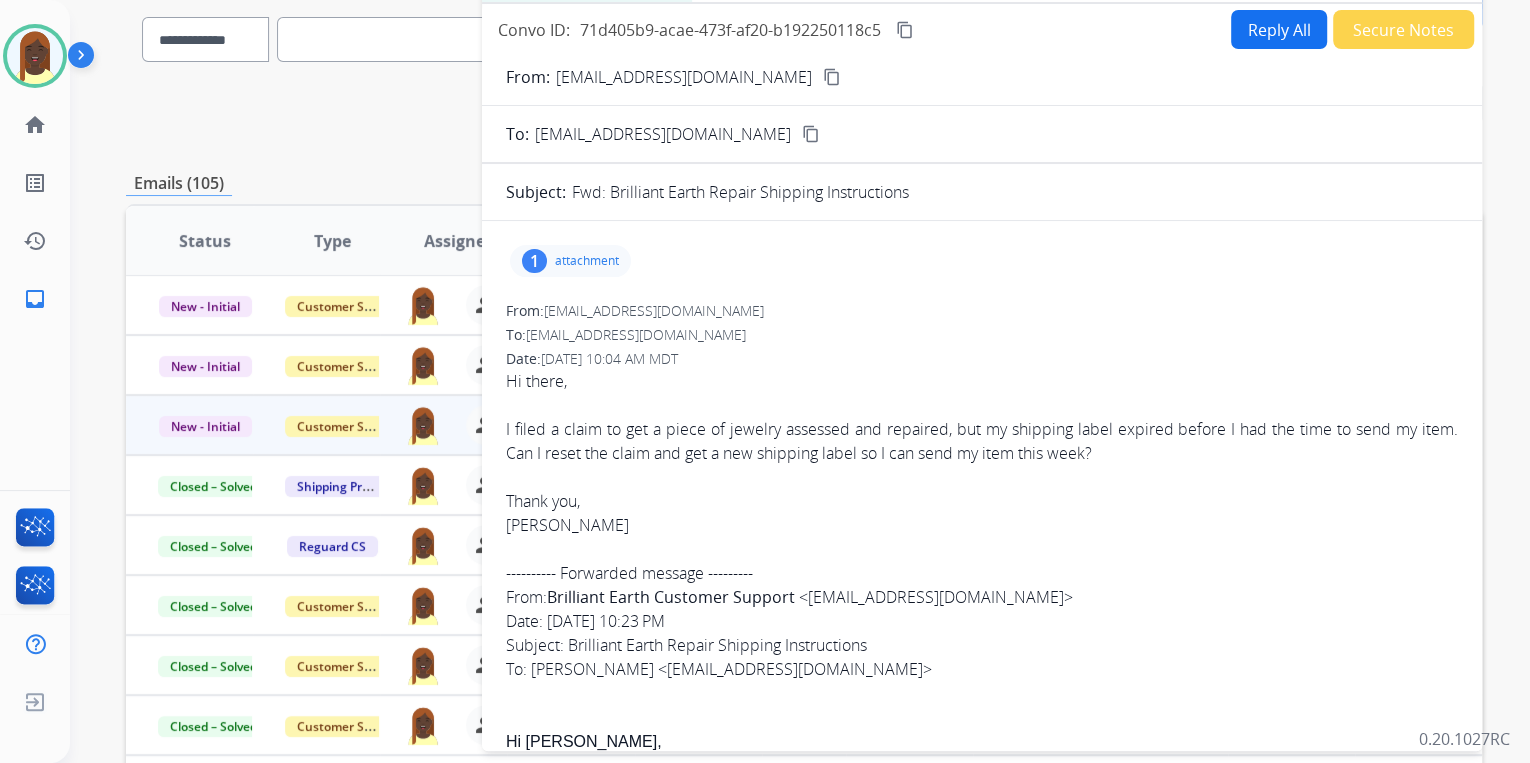 click on "To:  [EMAIL_ADDRESS][DOMAIN_NAME]" at bounding box center [982, 335] 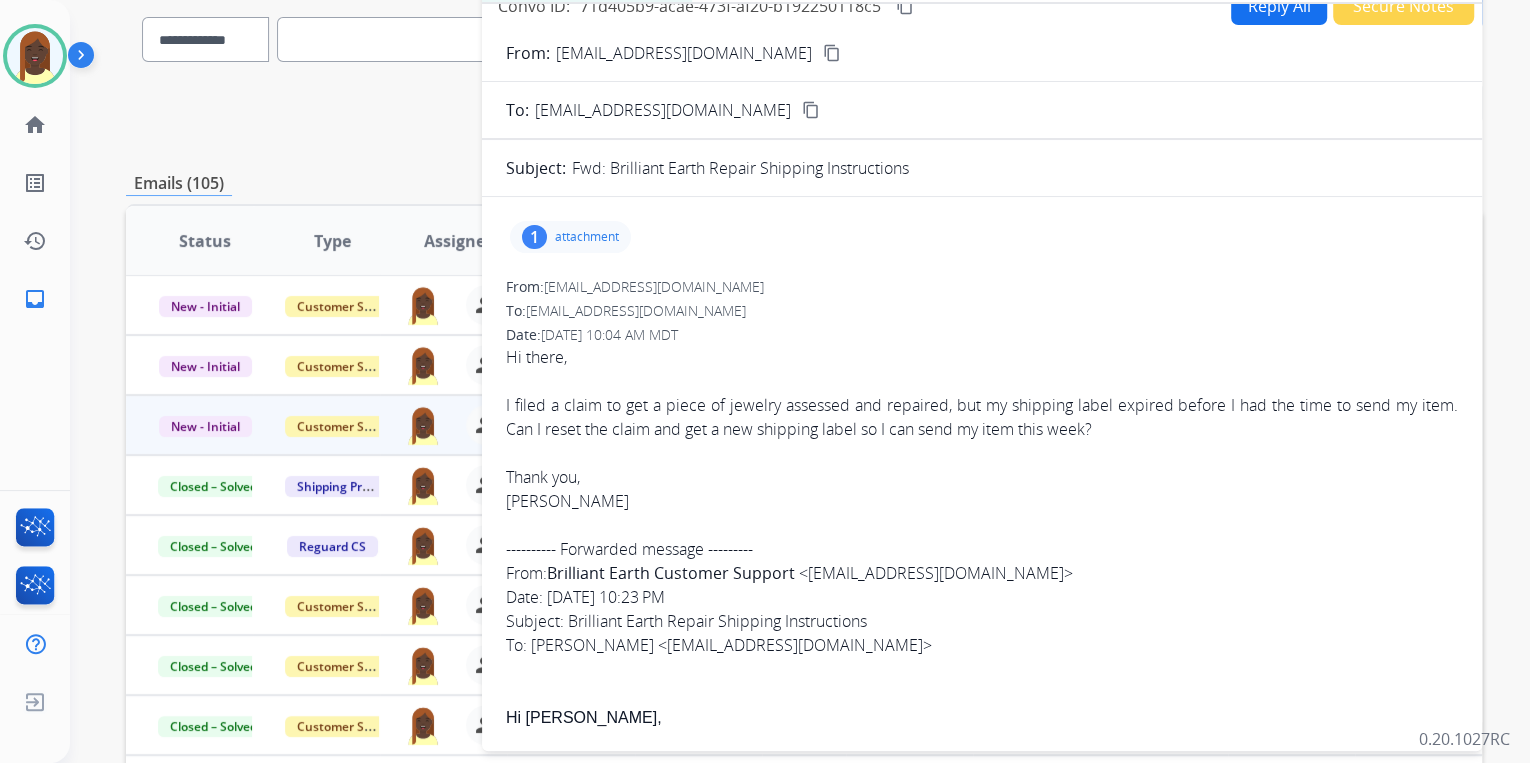 scroll, scrollTop: 0, scrollLeft: 0, axis: both 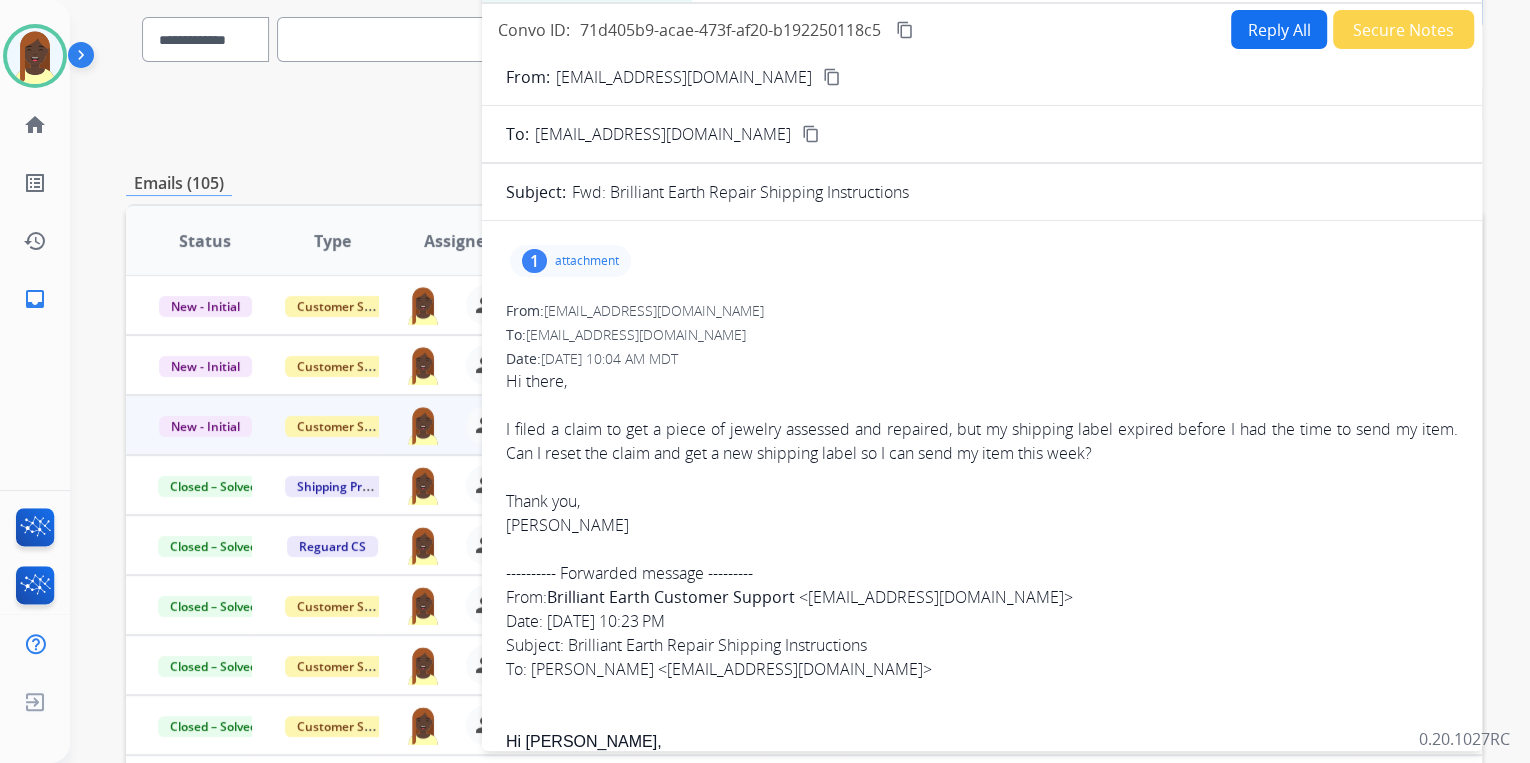 click on "1 attachment" at bounding box center (570, 261) 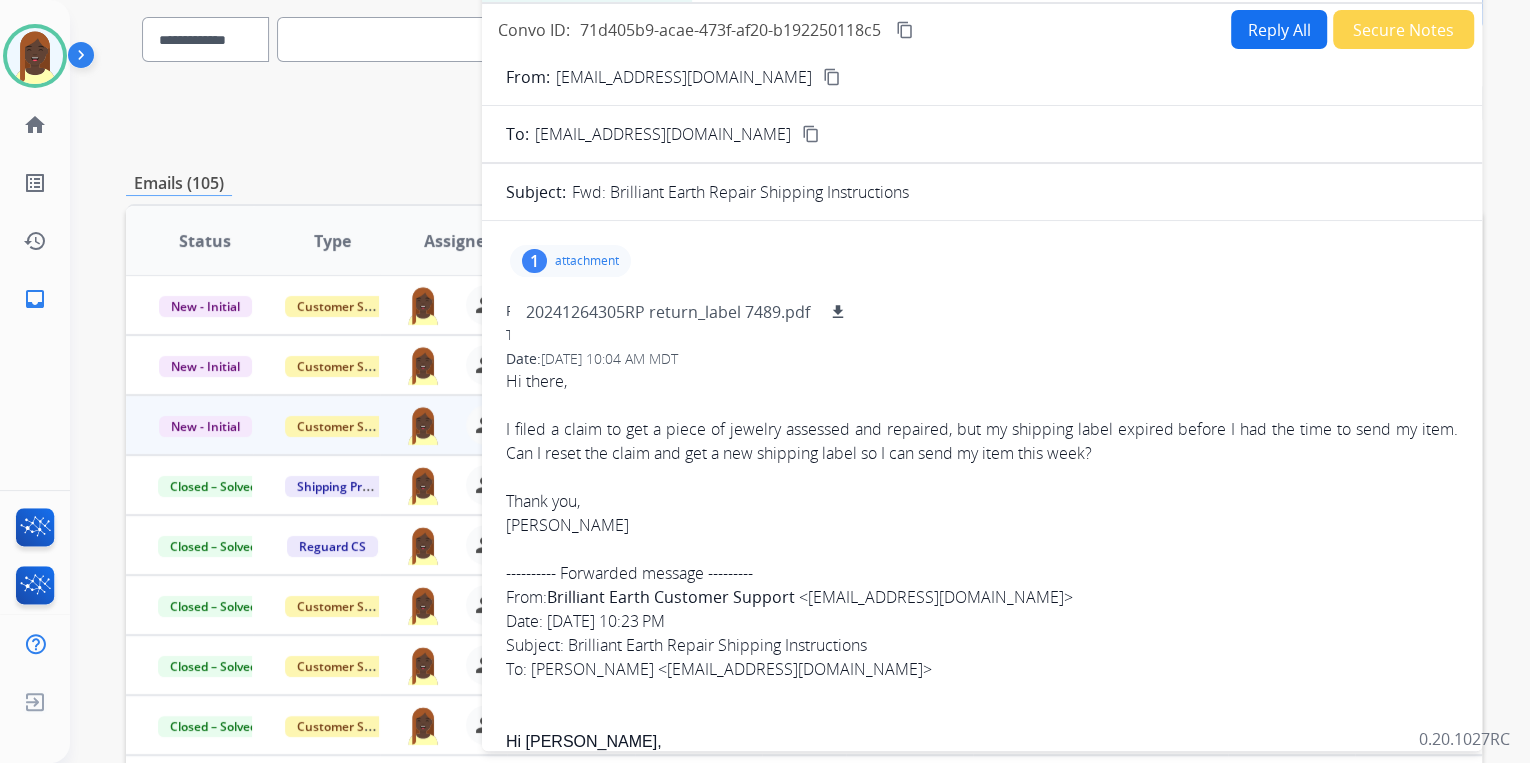 click on "To:  [EMAIL_ADDRESS][DOMAIN_NAME]" at bounding box center [982, 335] 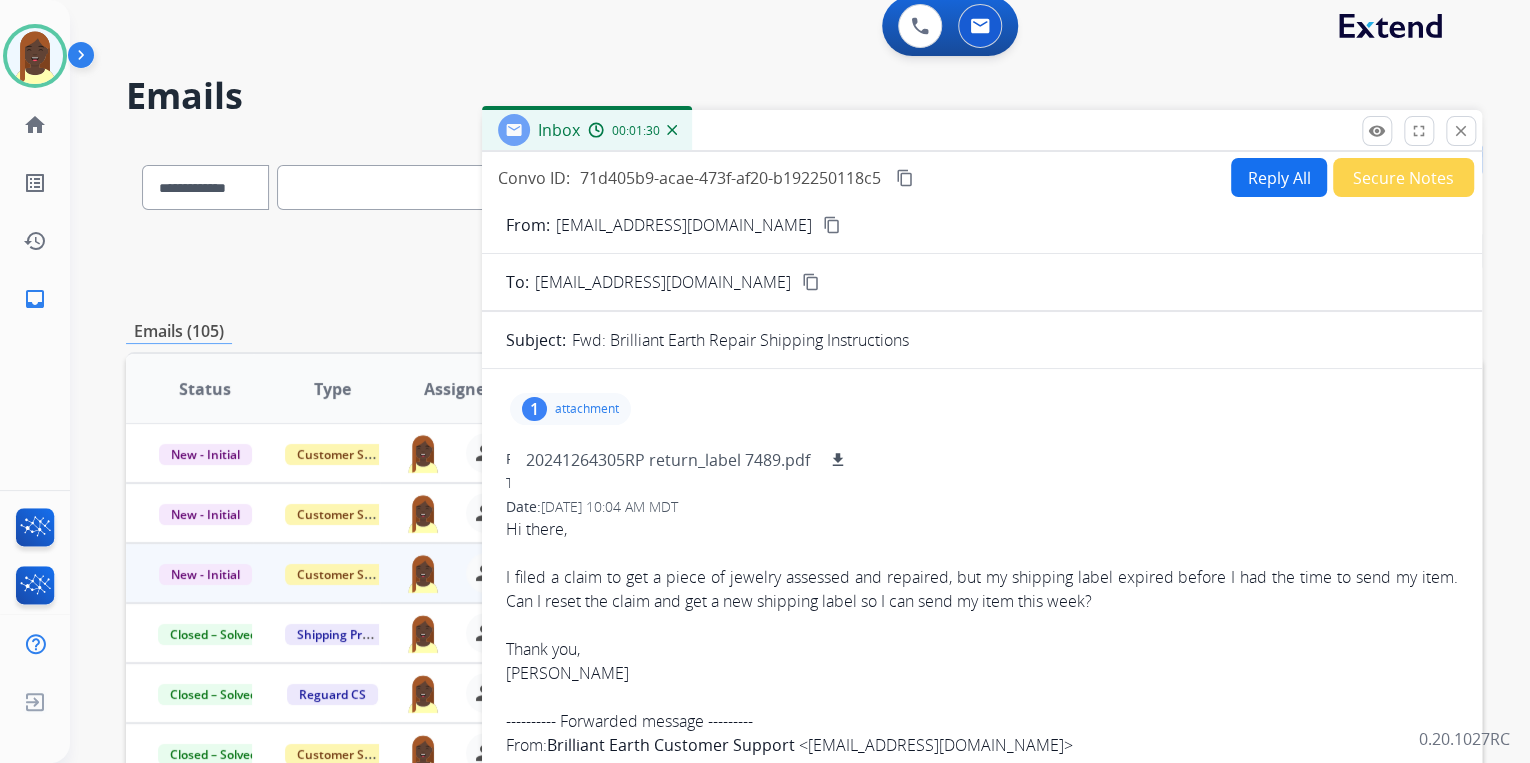 scroll, scrollTop: 0, scrollLeft: 0, axis: both 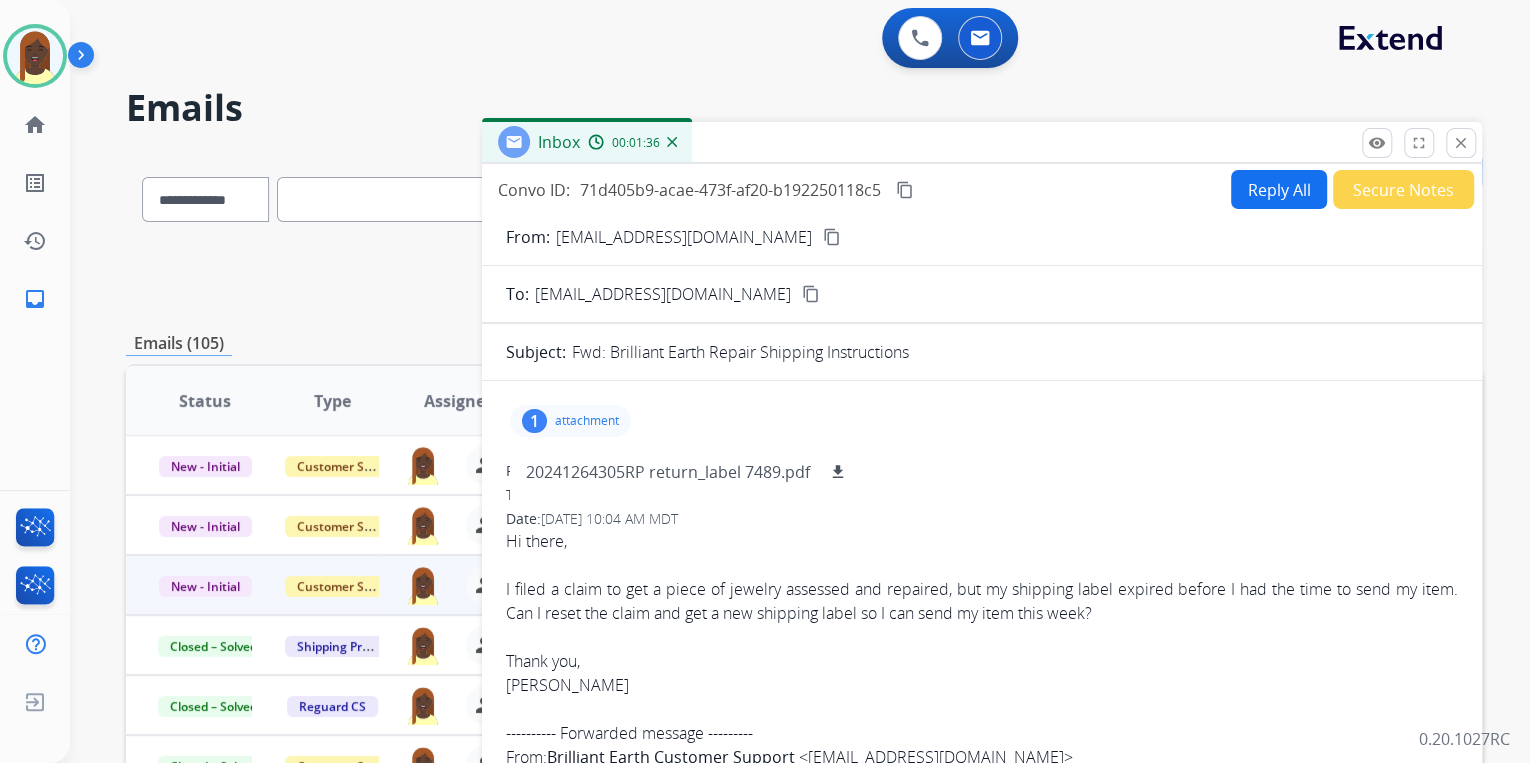 click on "Reply All" at bounding box center (1279, 189) 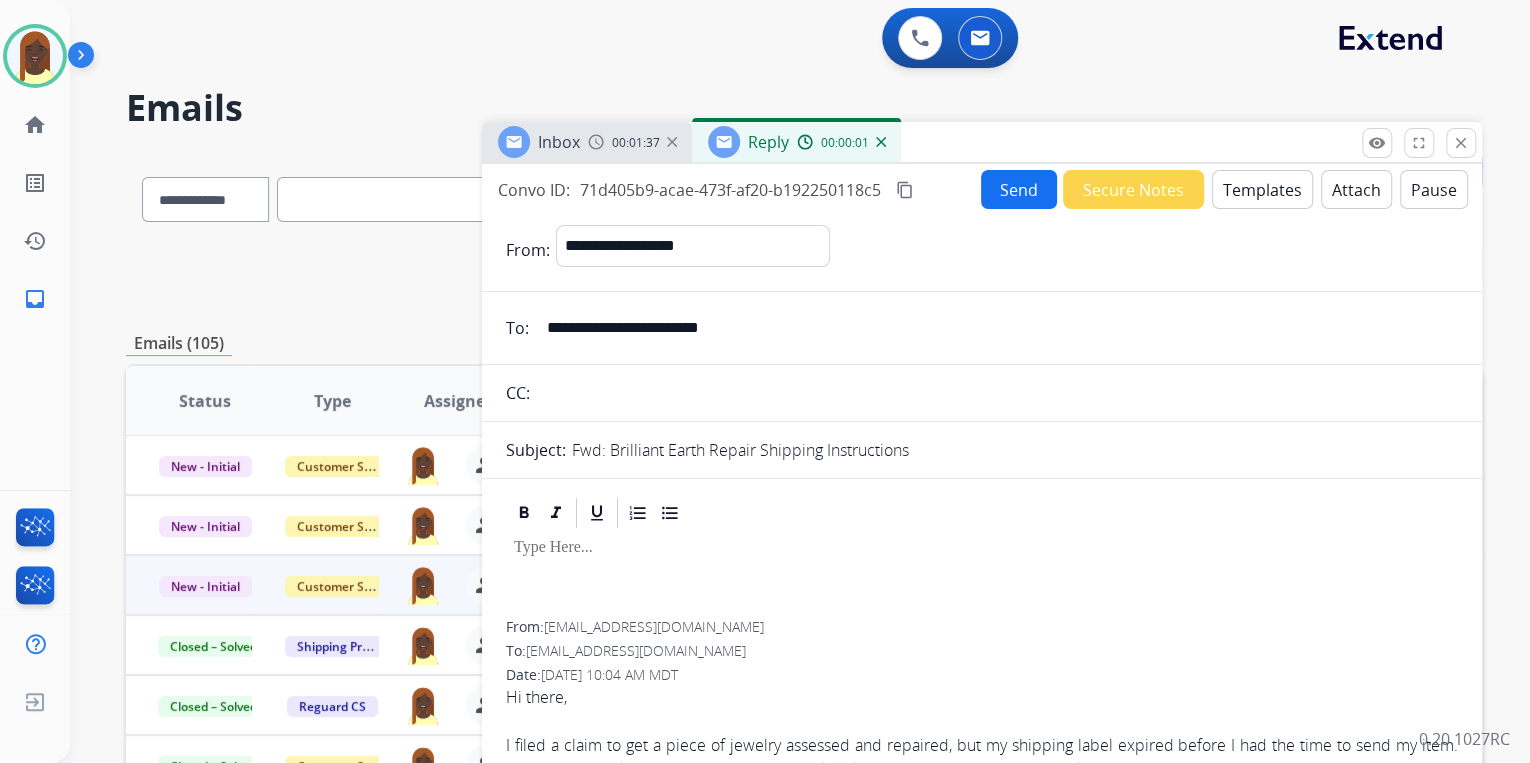 click on "Templates" at bounding box center (1262, 189) 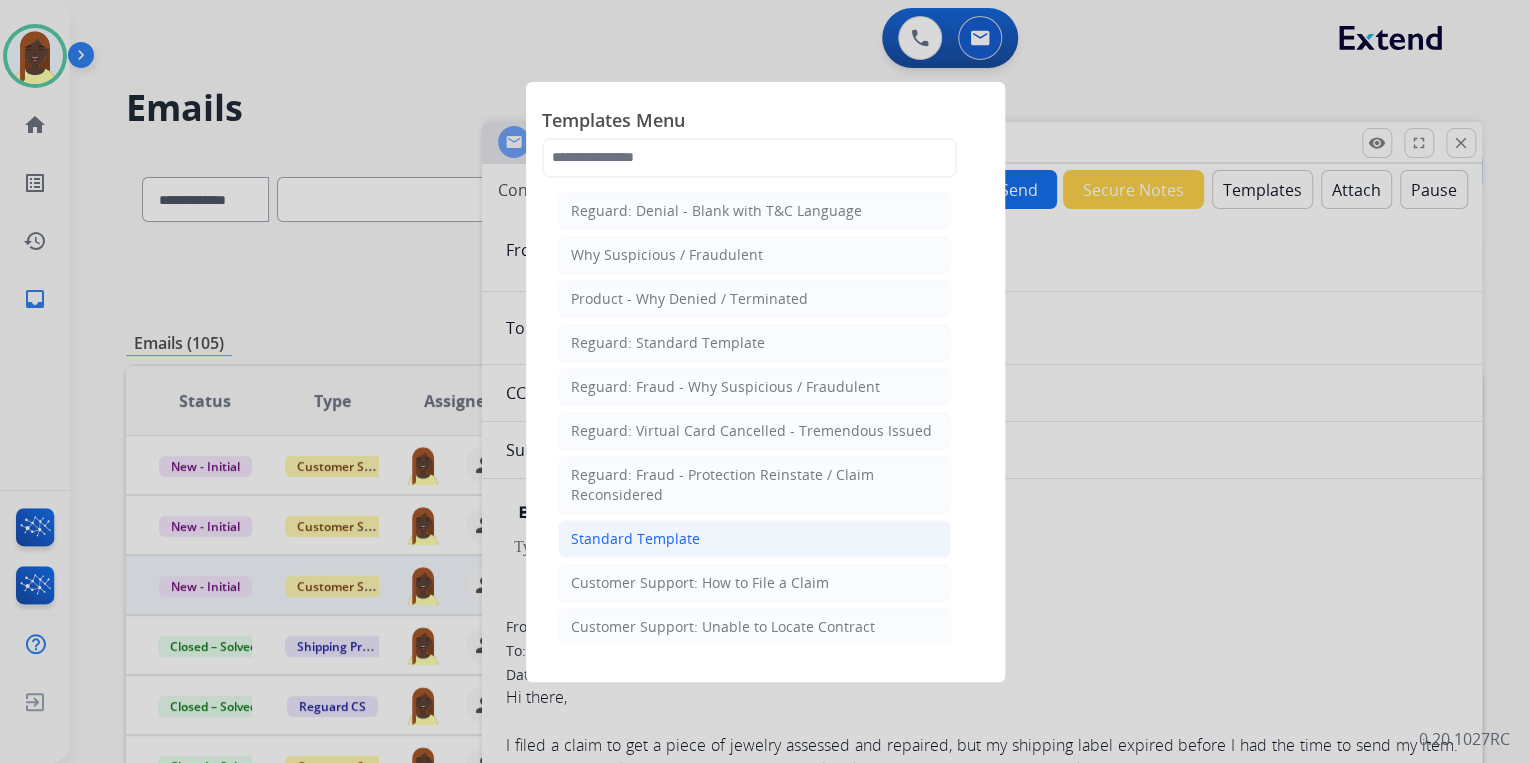 click on "Standard Template" 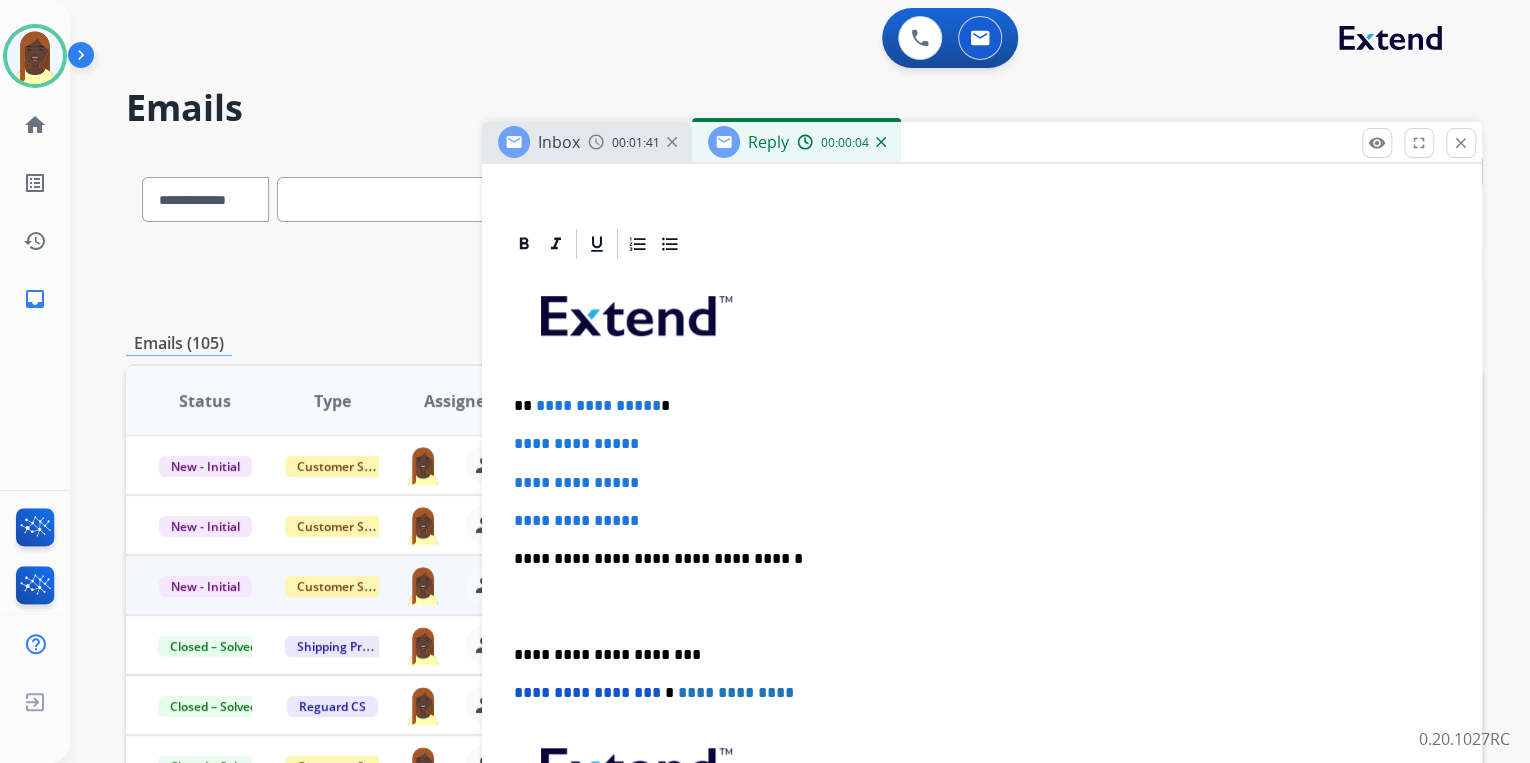 scroll, scrollTop: 400, scrollLeft: 0, axis: vertical 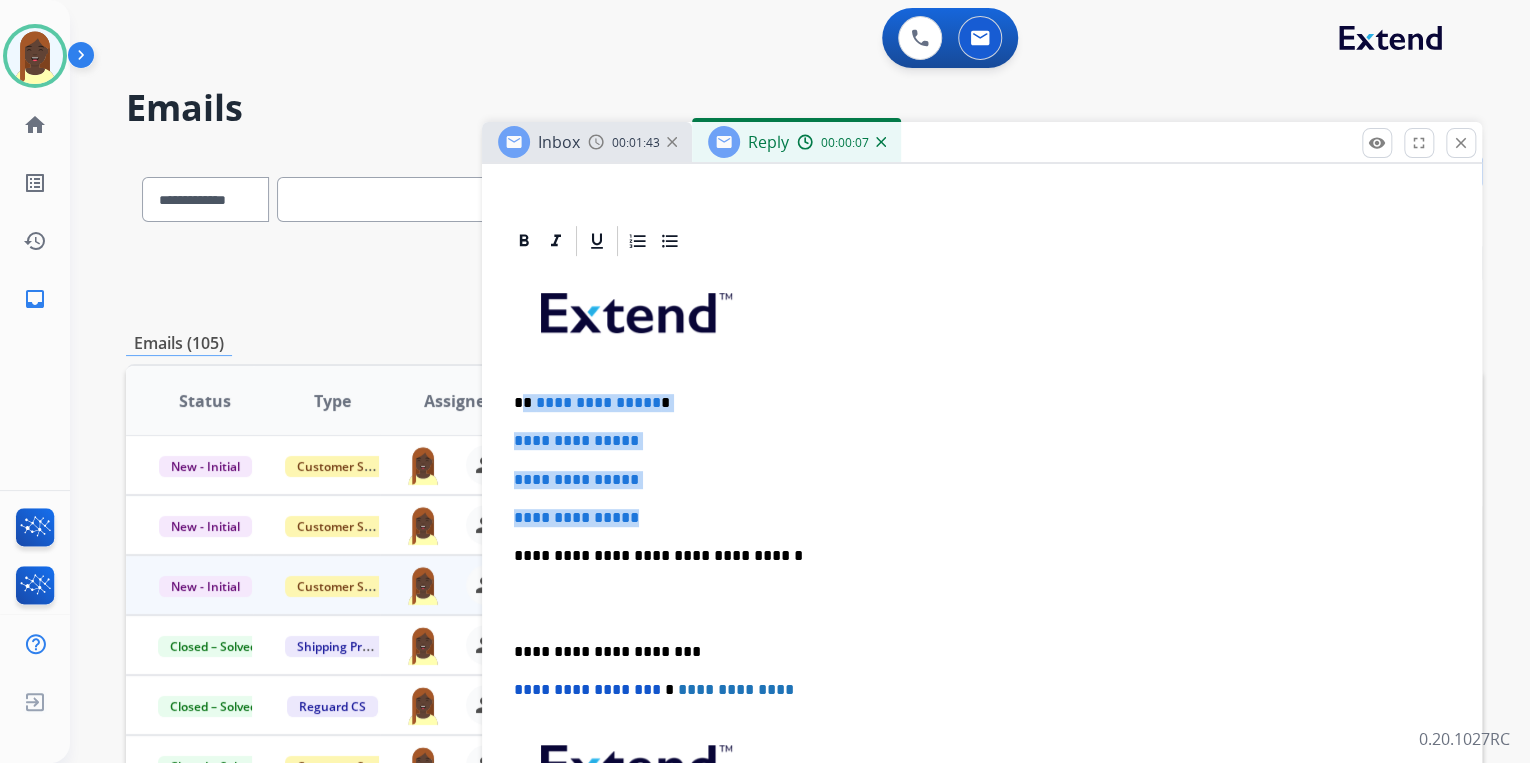 drag, startPoint x: 524, startPoint y: 400, endPoint x: 680, endPoint y: 507, distance: 189.16924 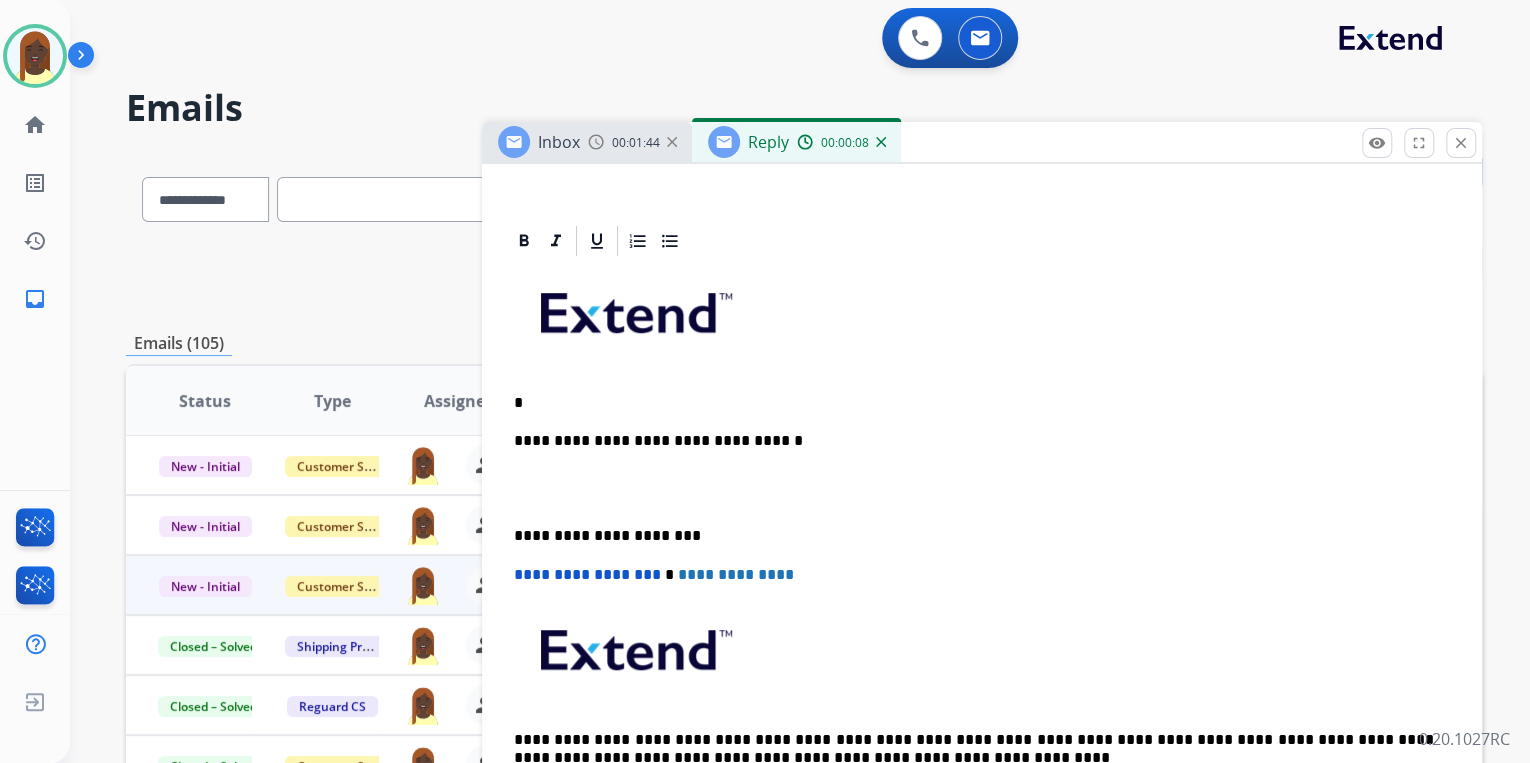 type 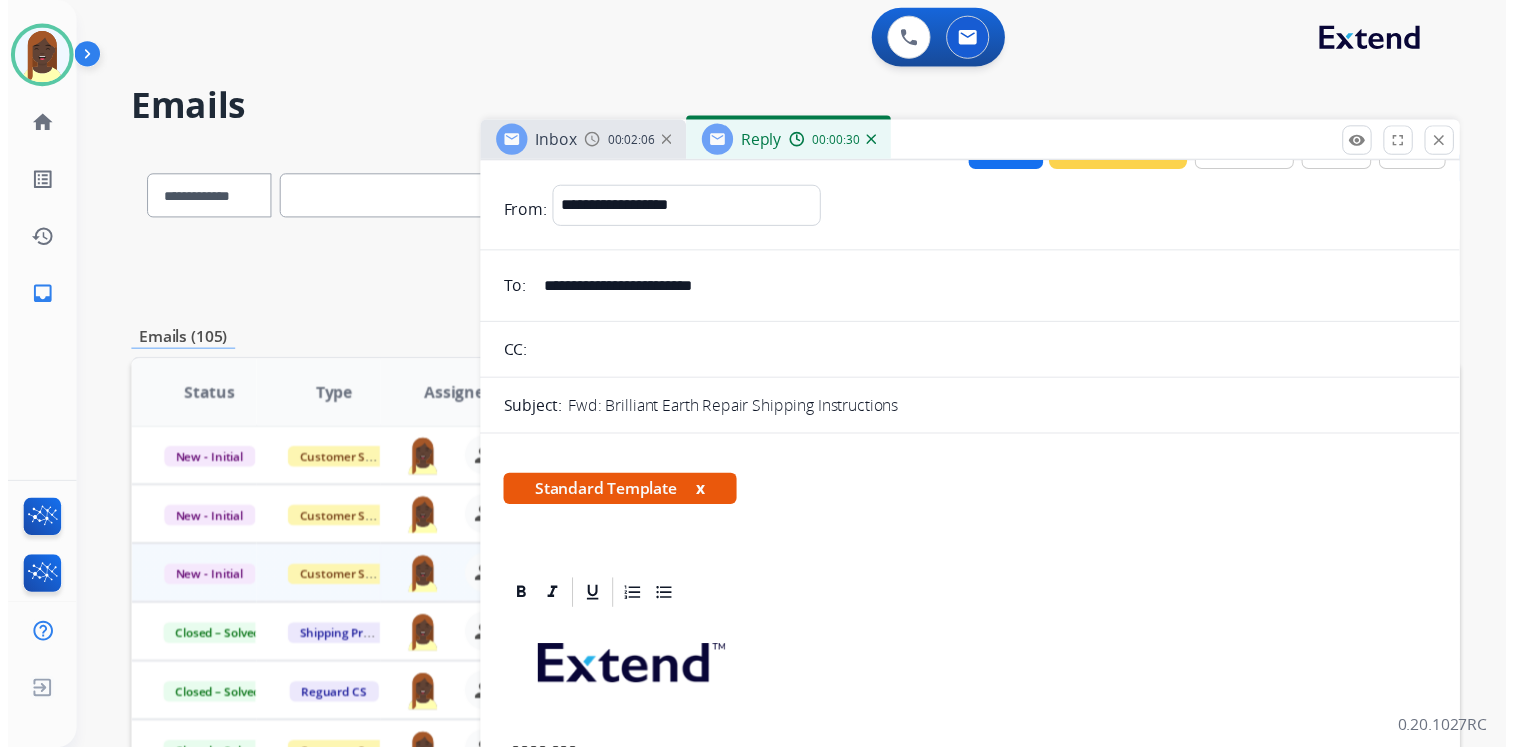 scroll, scrollTop: 0, scrollLeft: 0, axis: both 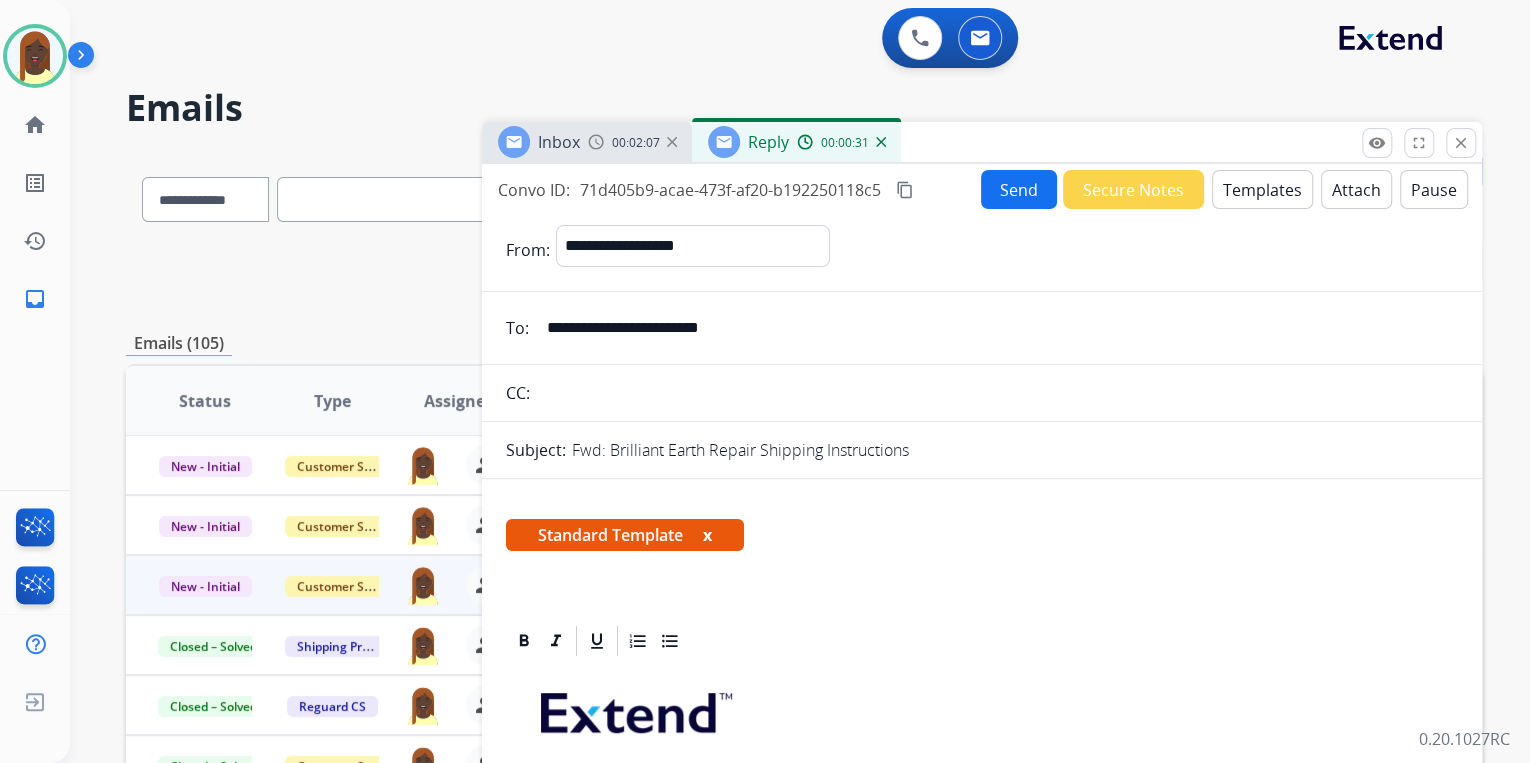 click on "Send" at bounding box center (1019, 189) 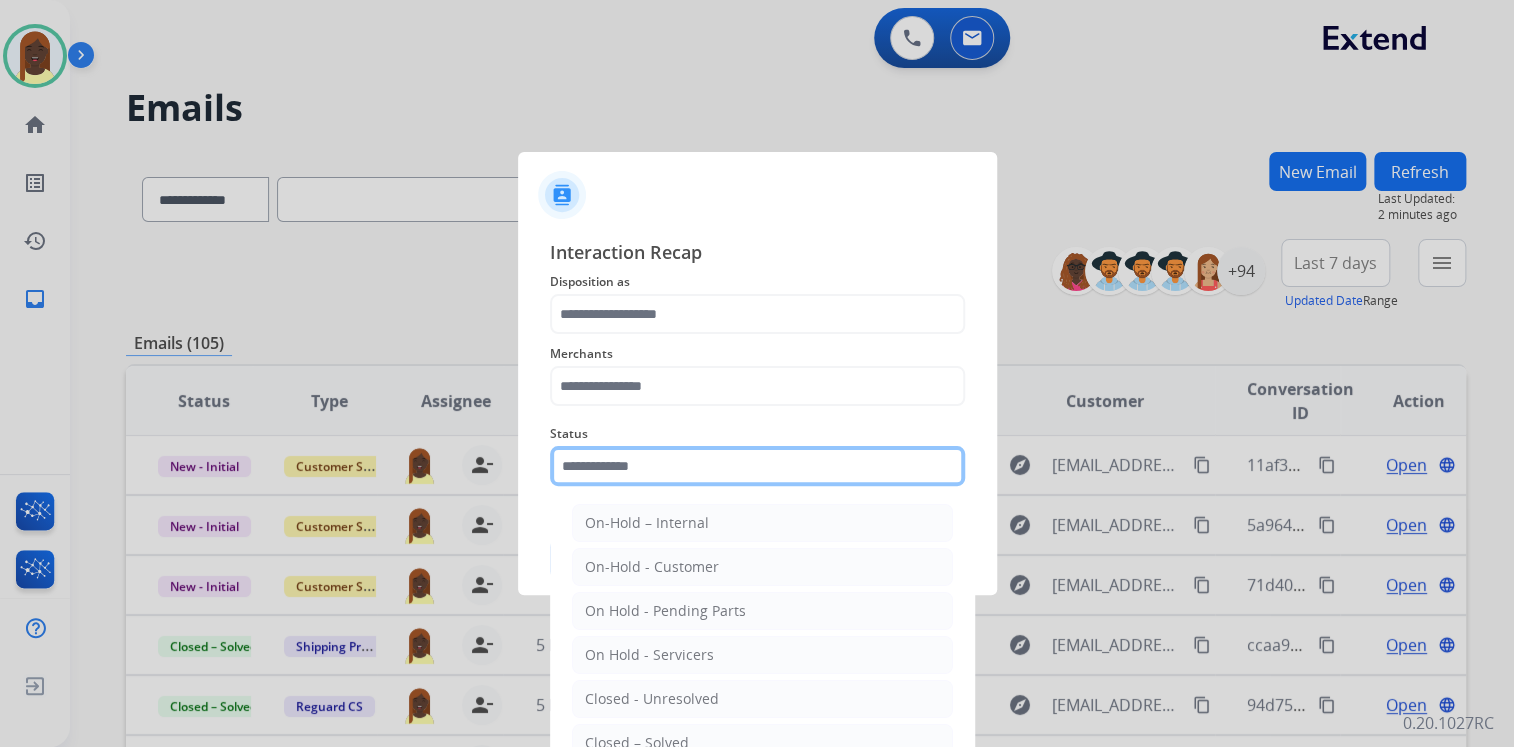 click 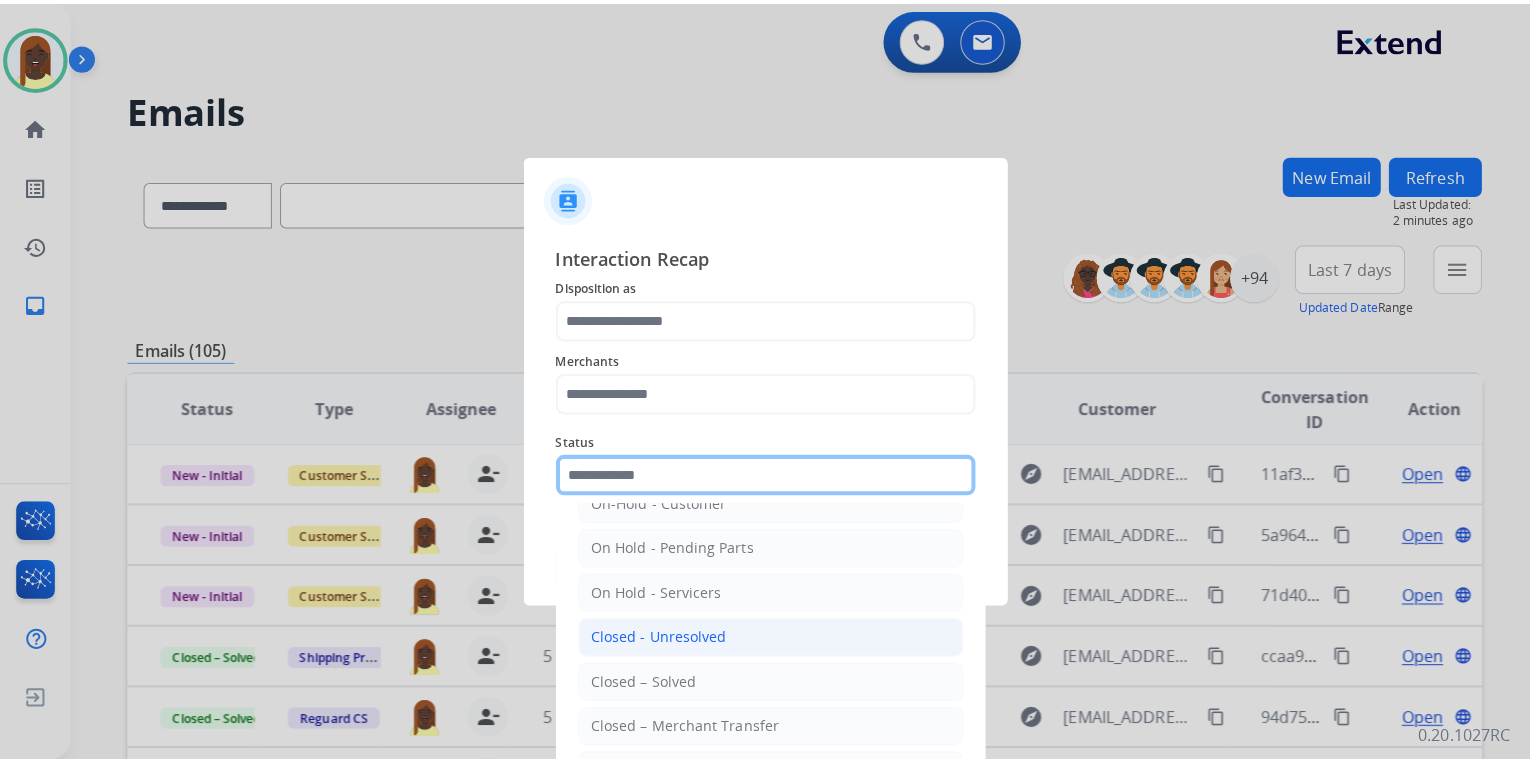 scroll, scrollTop: 0, scrollLeft: 0, axis: both 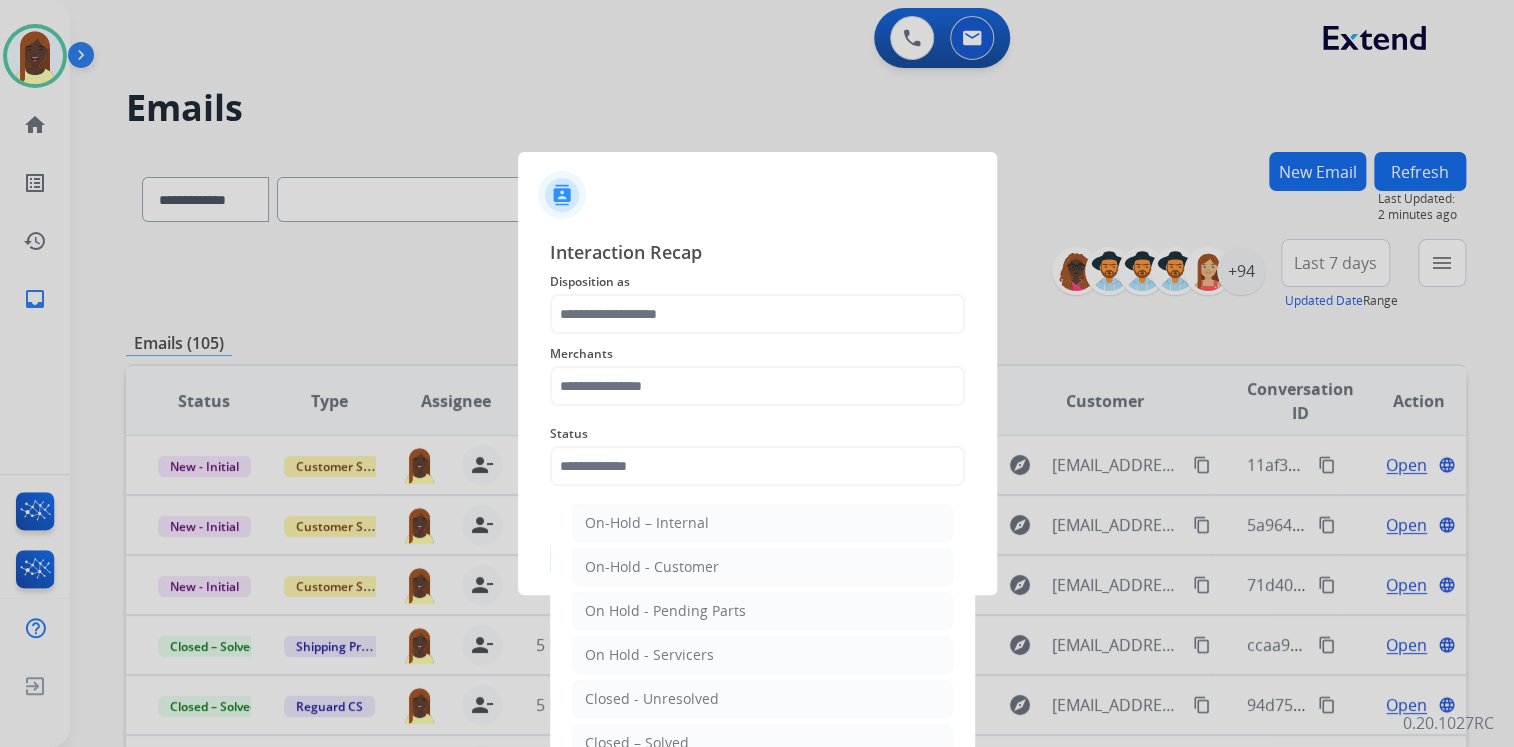 drag, startPoint x: 684, startPoint y: 731, endPoint x: 687, endPoint y: 712, distance: 19.235384 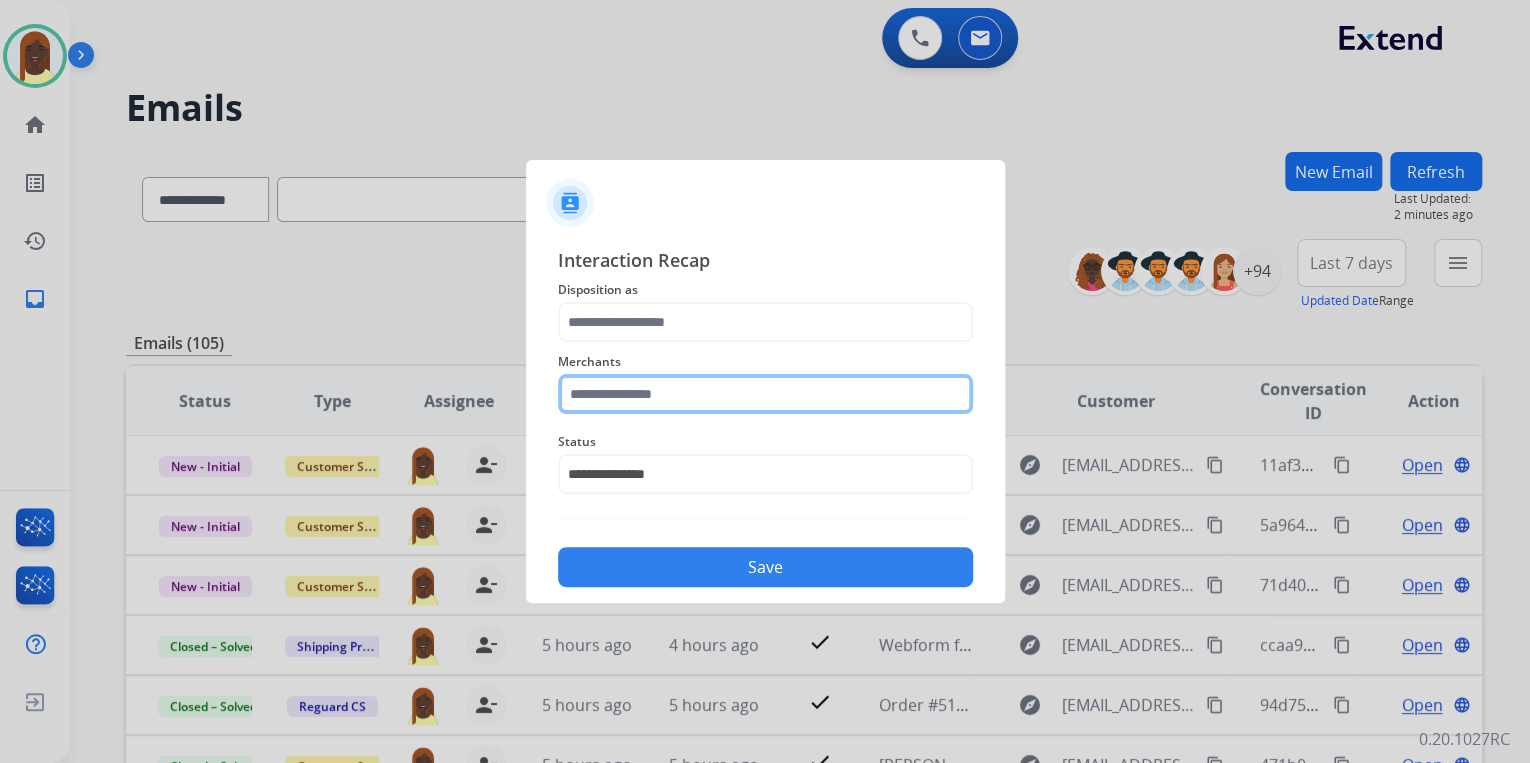 click 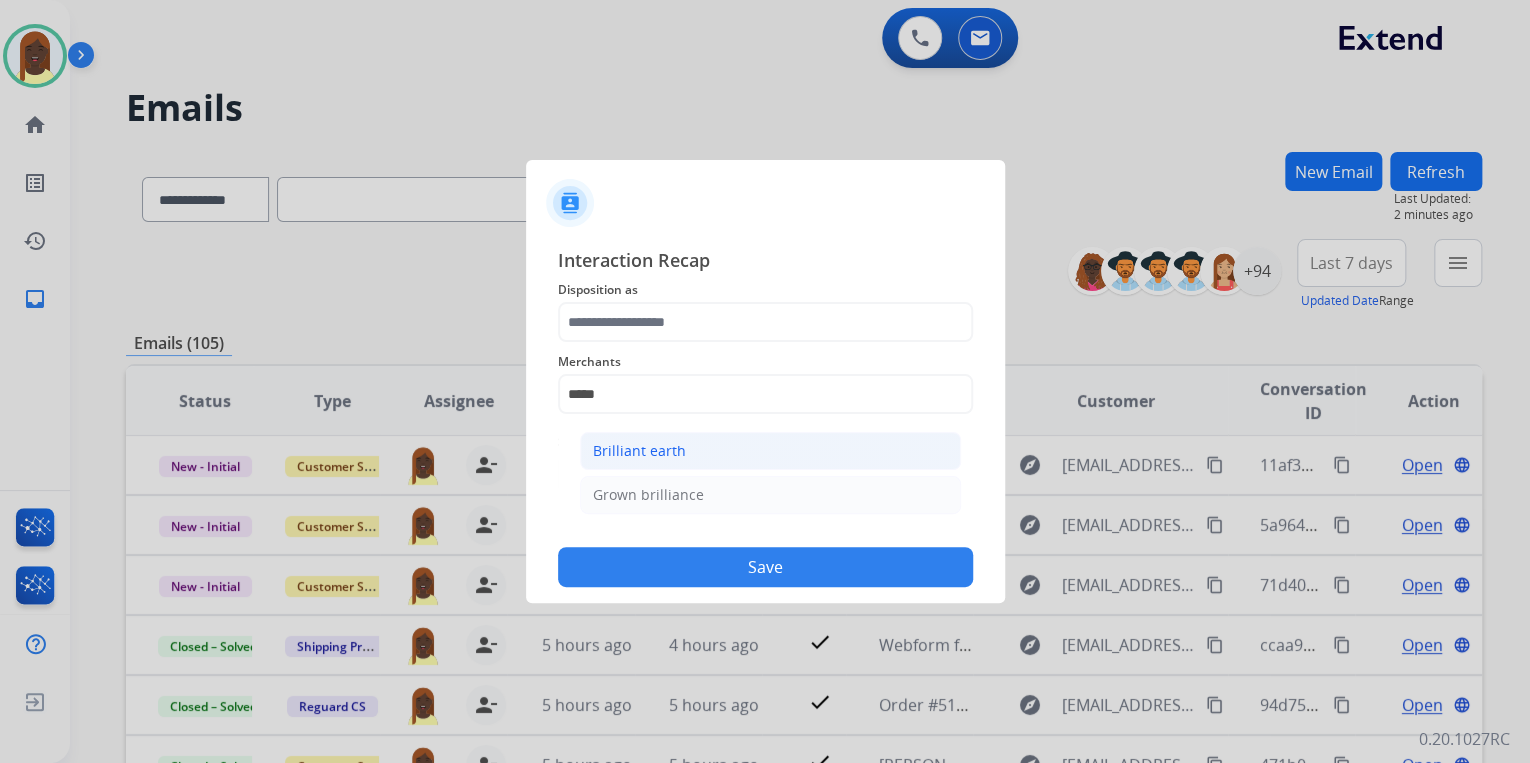 click on "Brilliant earth" 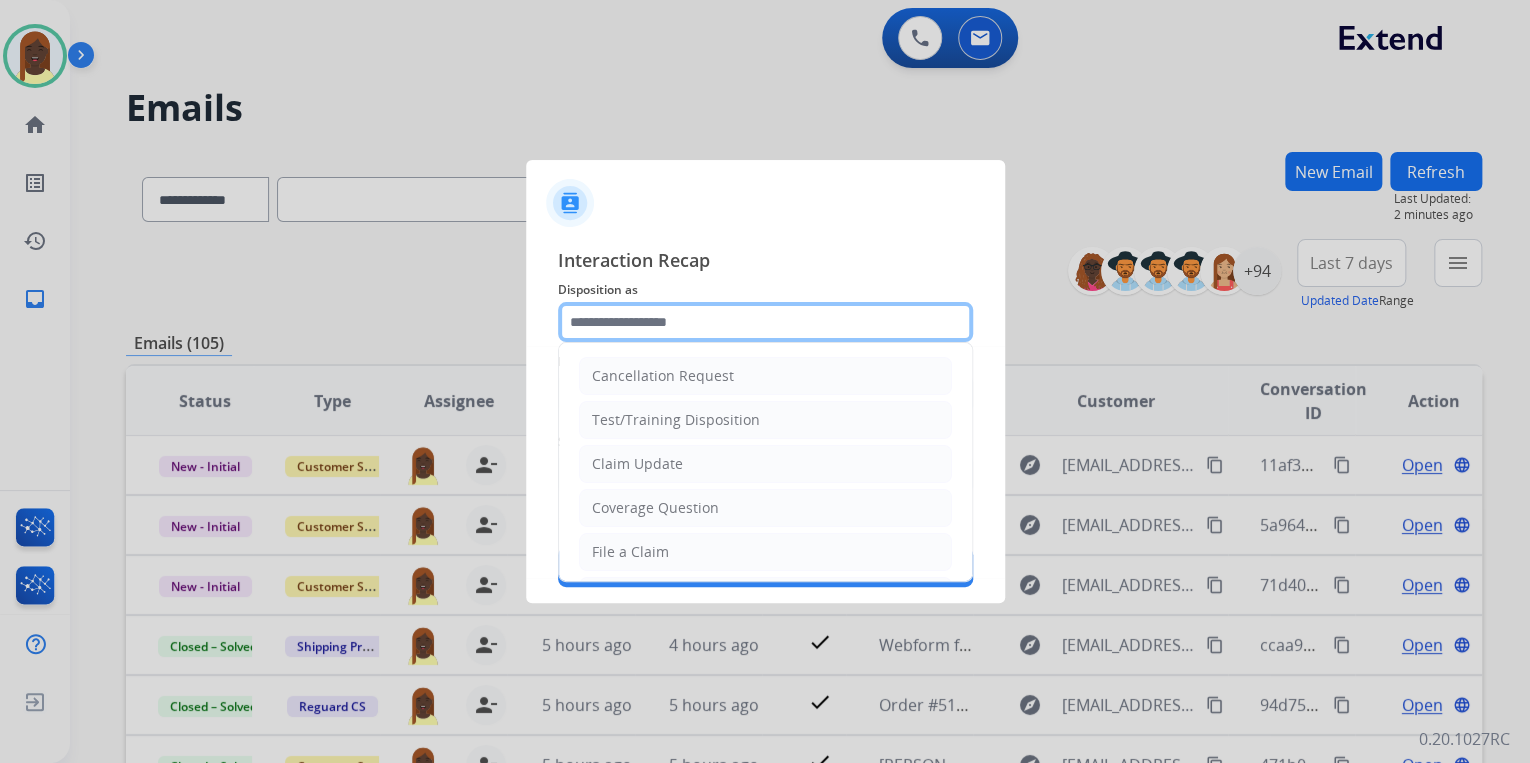click 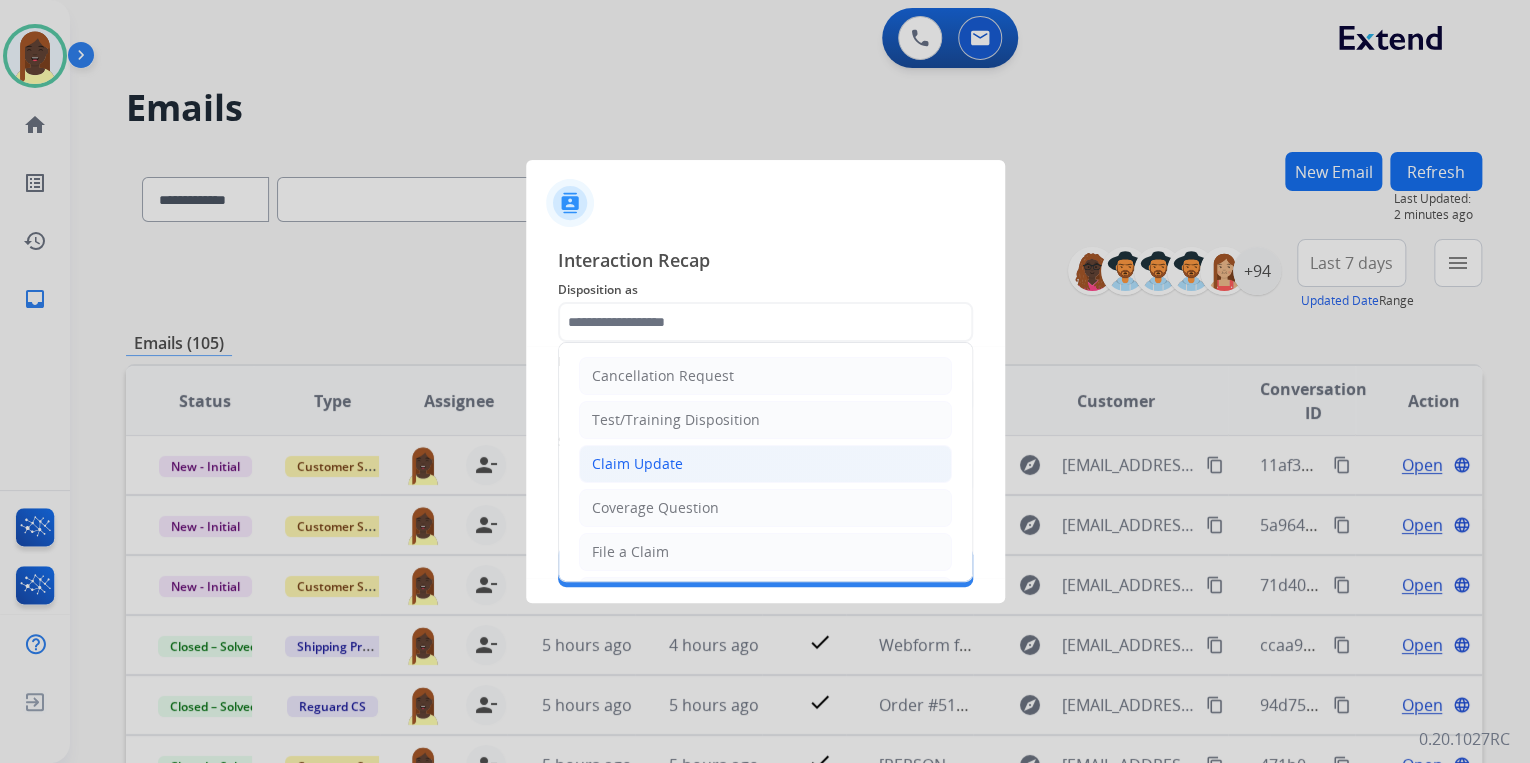 click on "Claim Update" 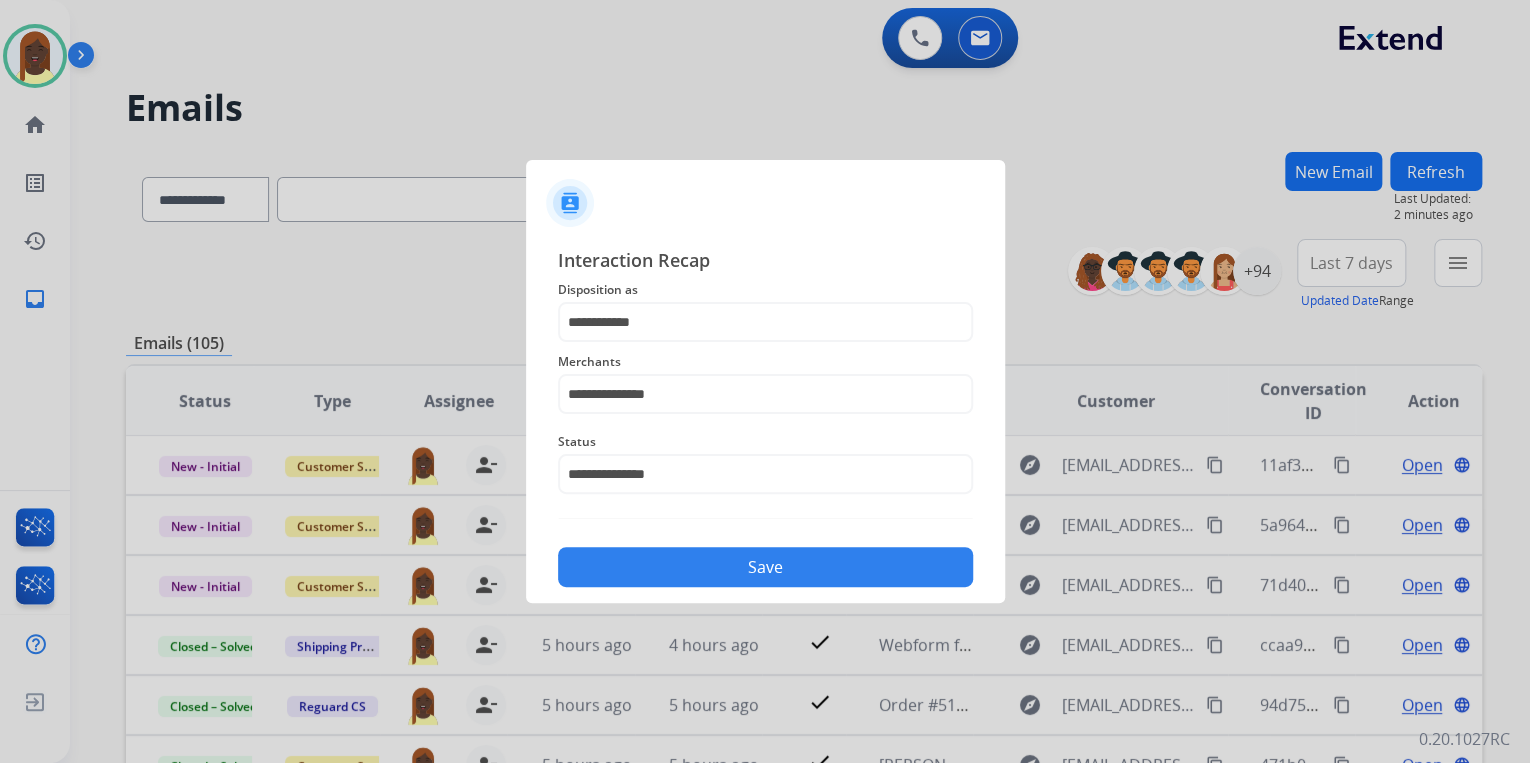 click on "Save" 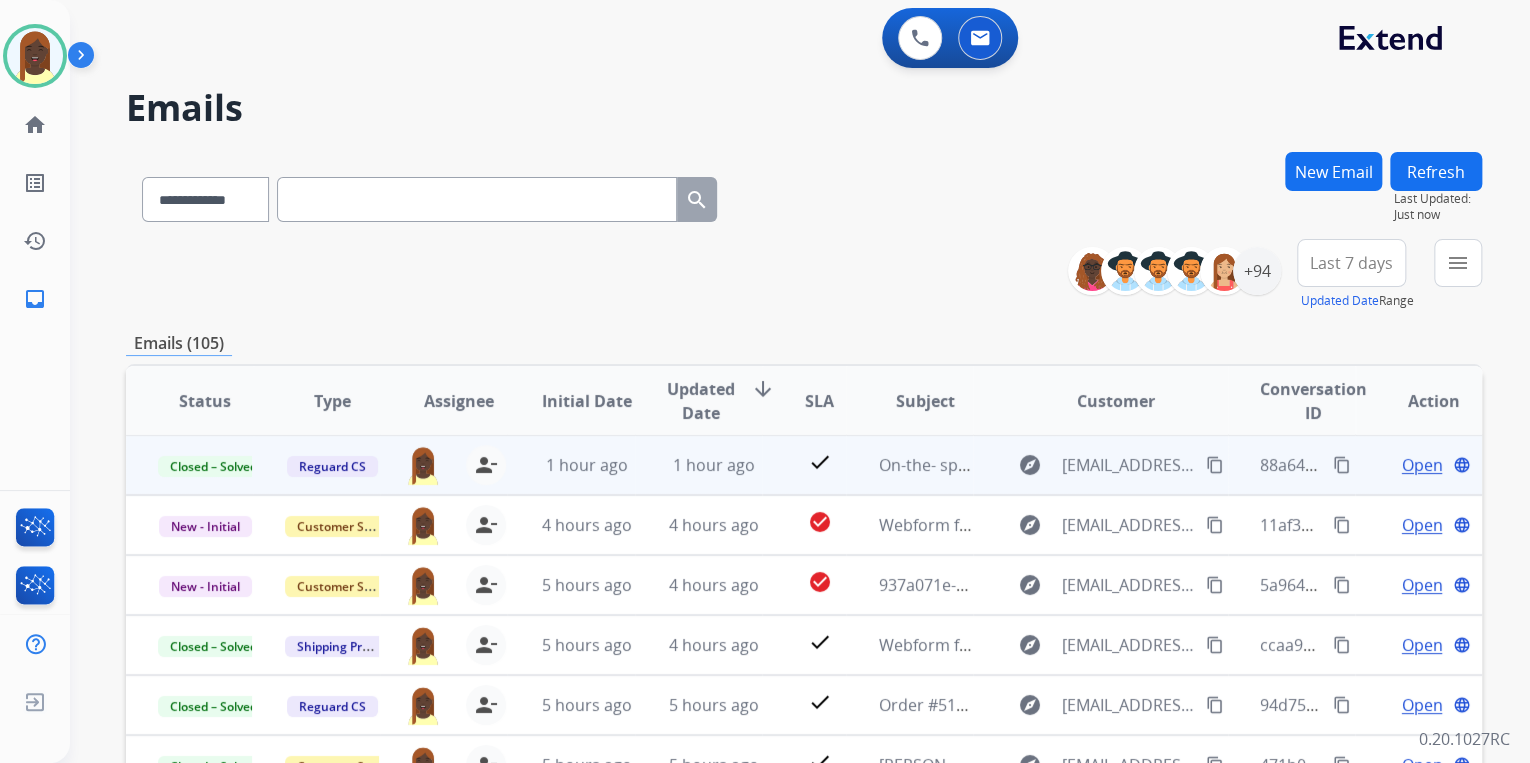 click on "content_copy" at bounding box center (1215, 465) 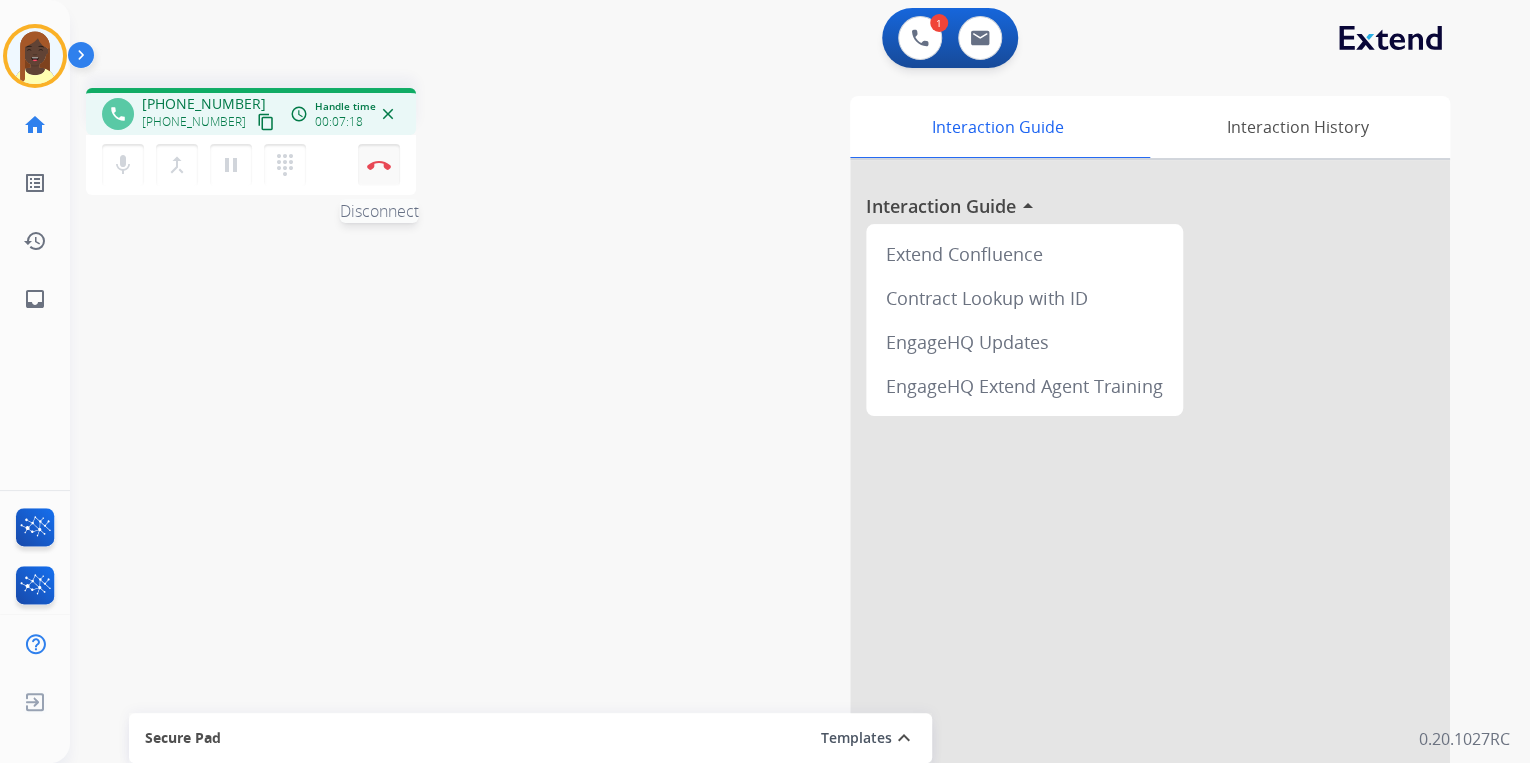 click on "Disconnect" at bounding box center [379, 165] 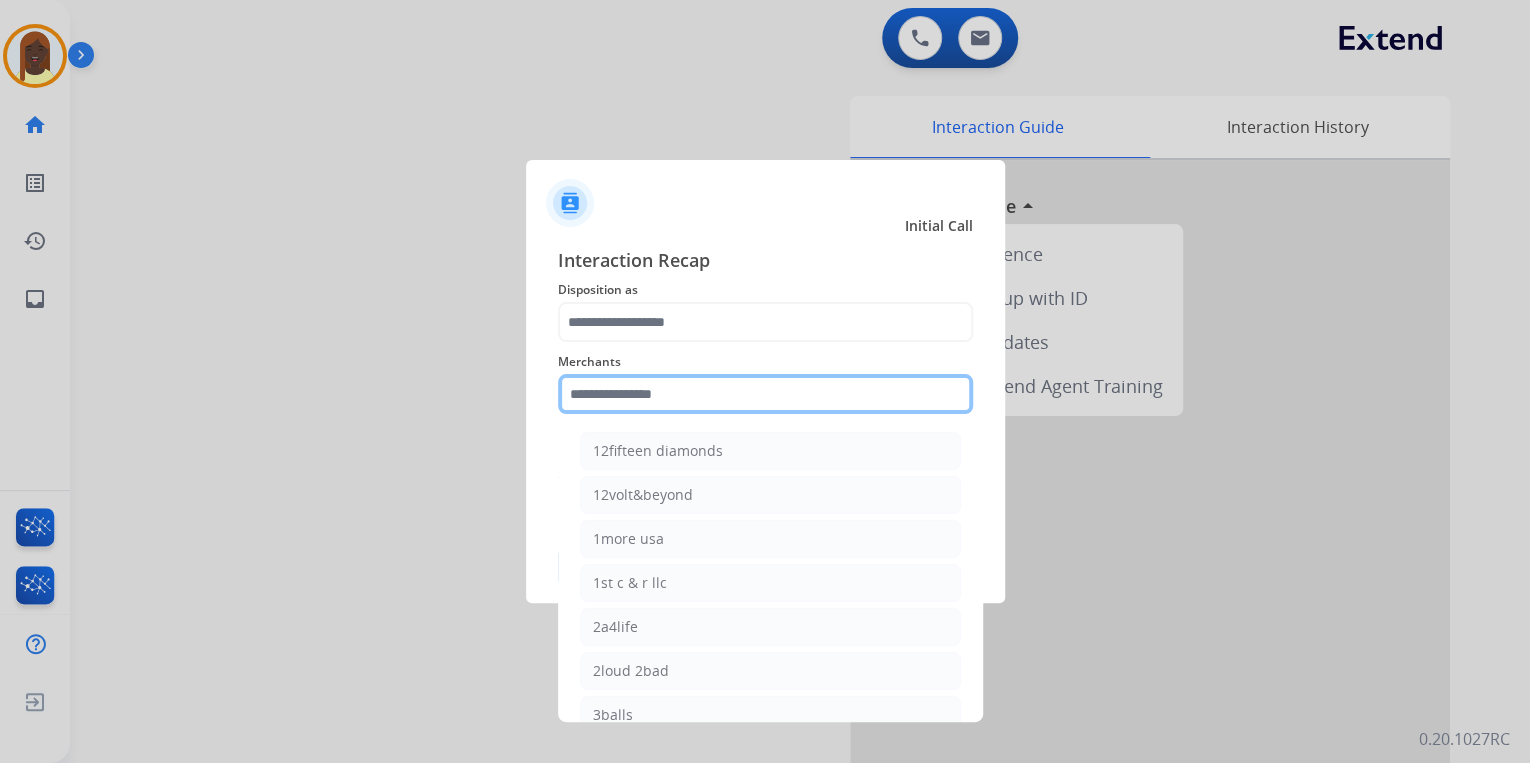 click 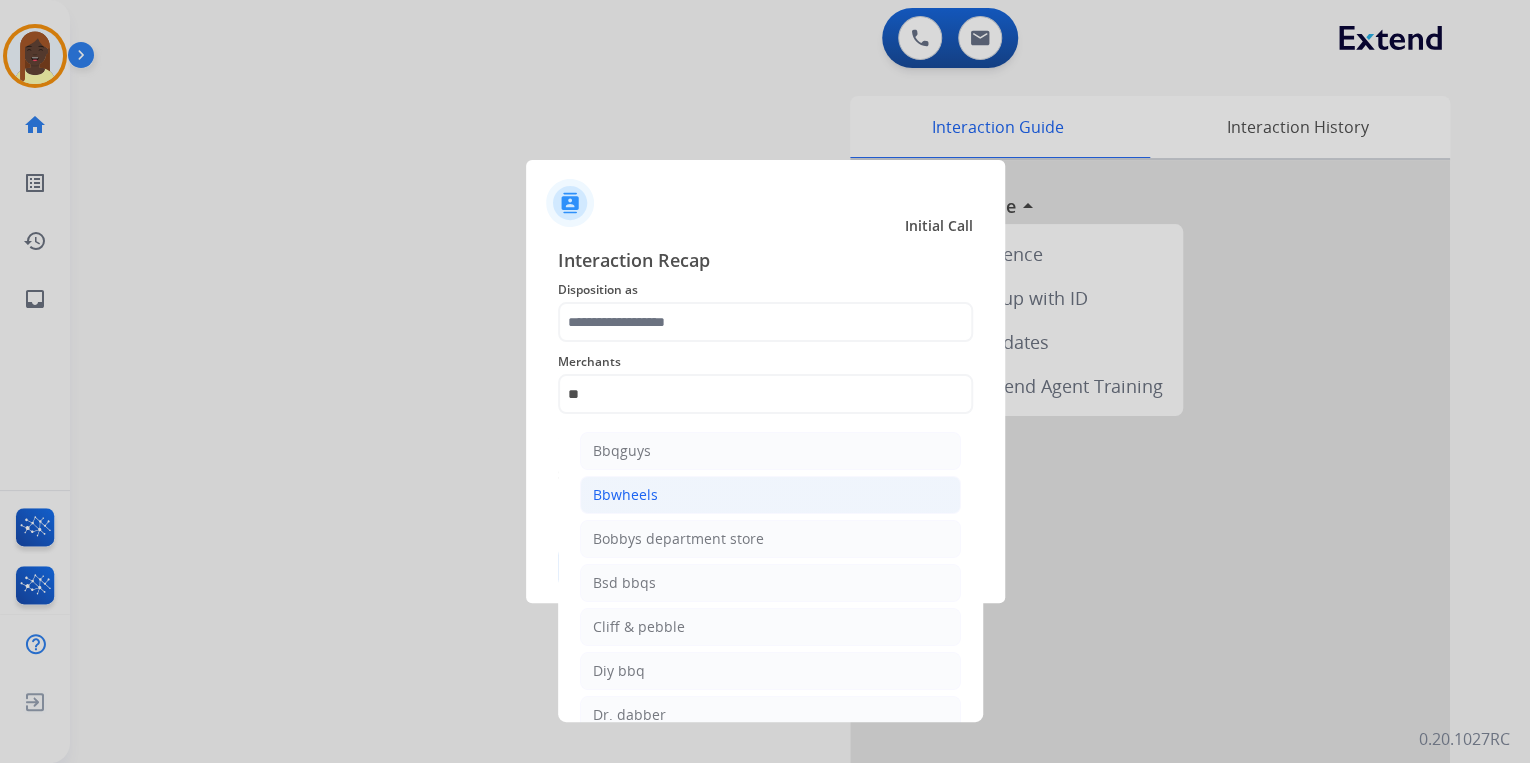 click on "Bbwheels" 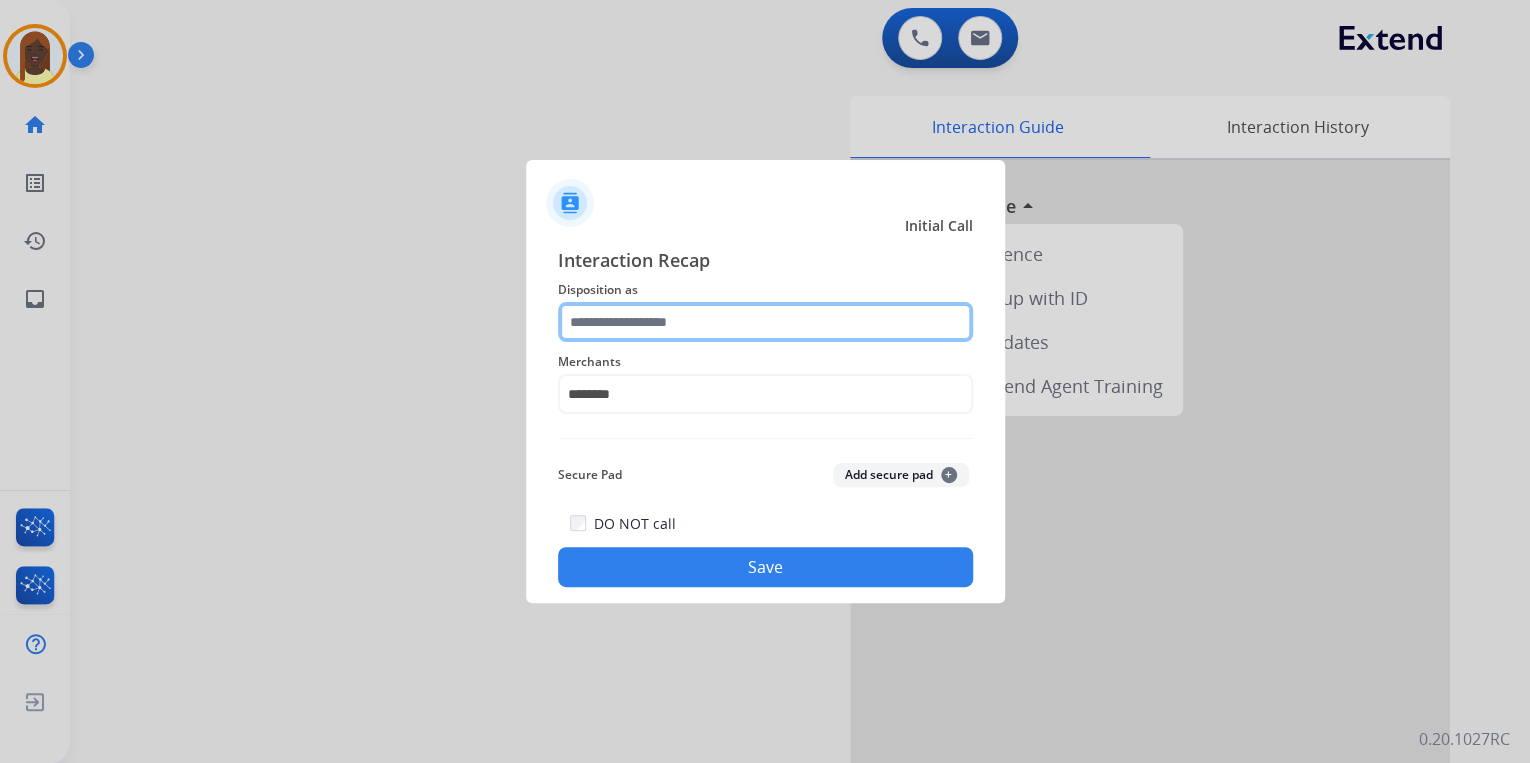 click 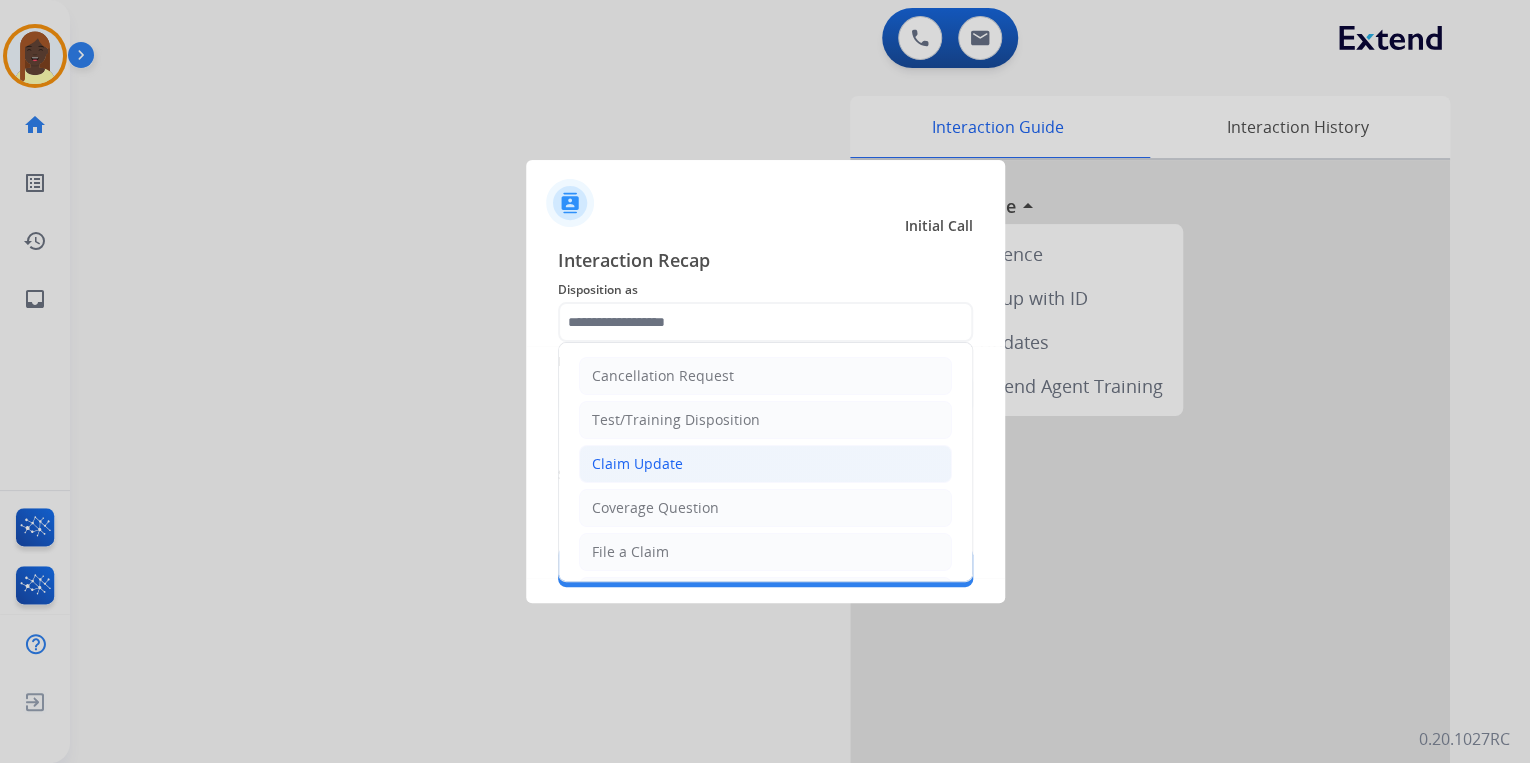 click on "Claim Update" 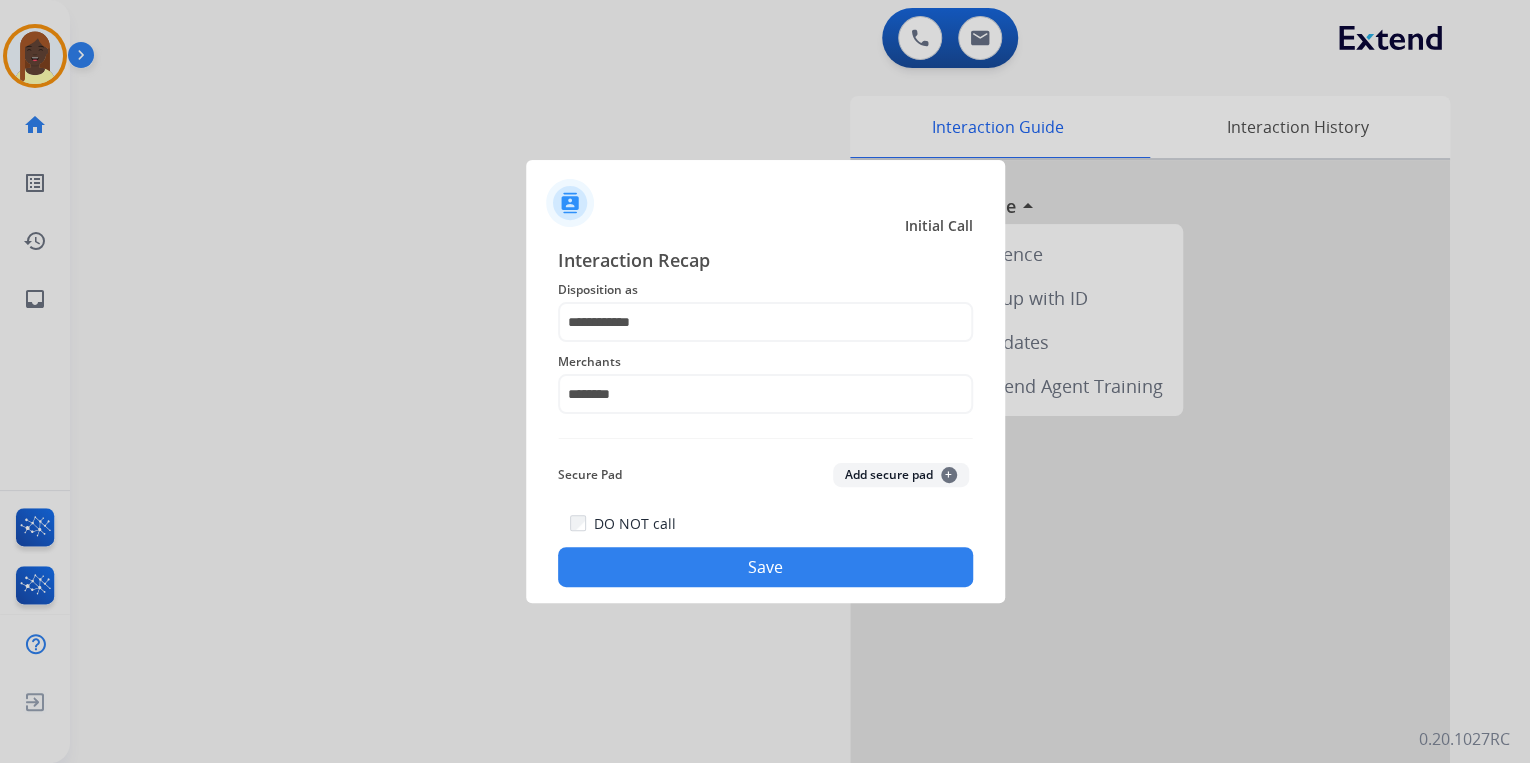click on "Save" 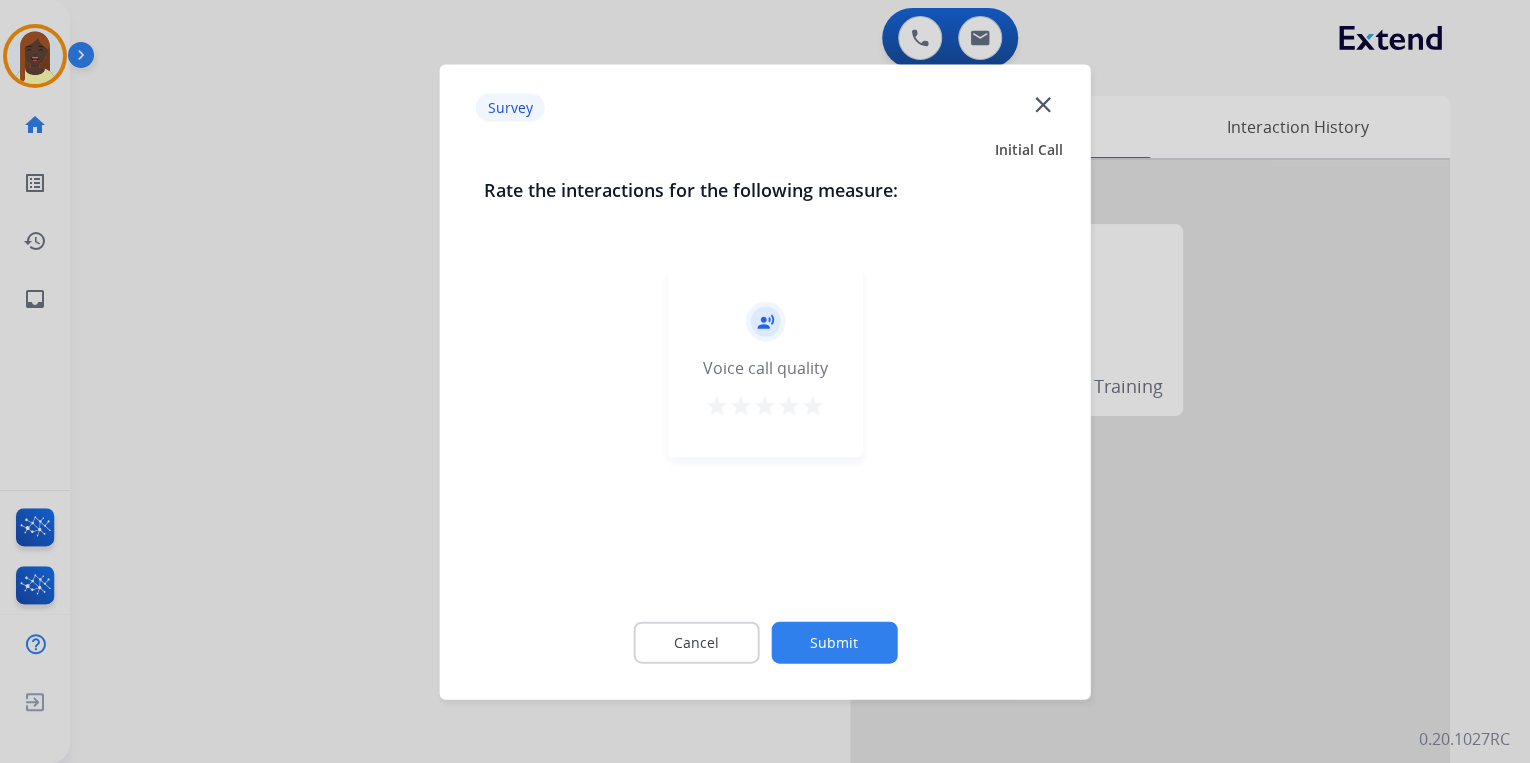 click on "star" at bounding box center (813, 405) 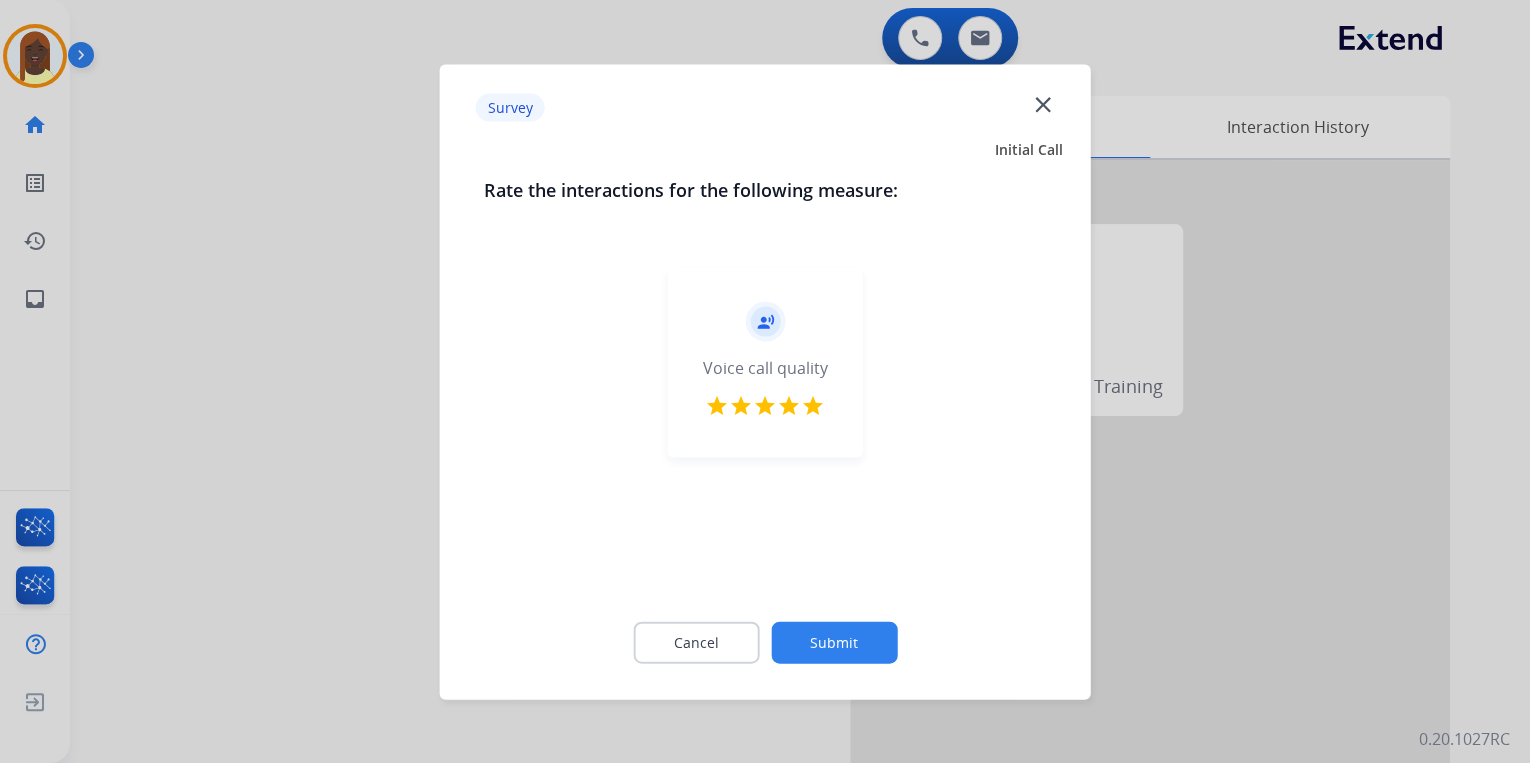 click on "Submit" 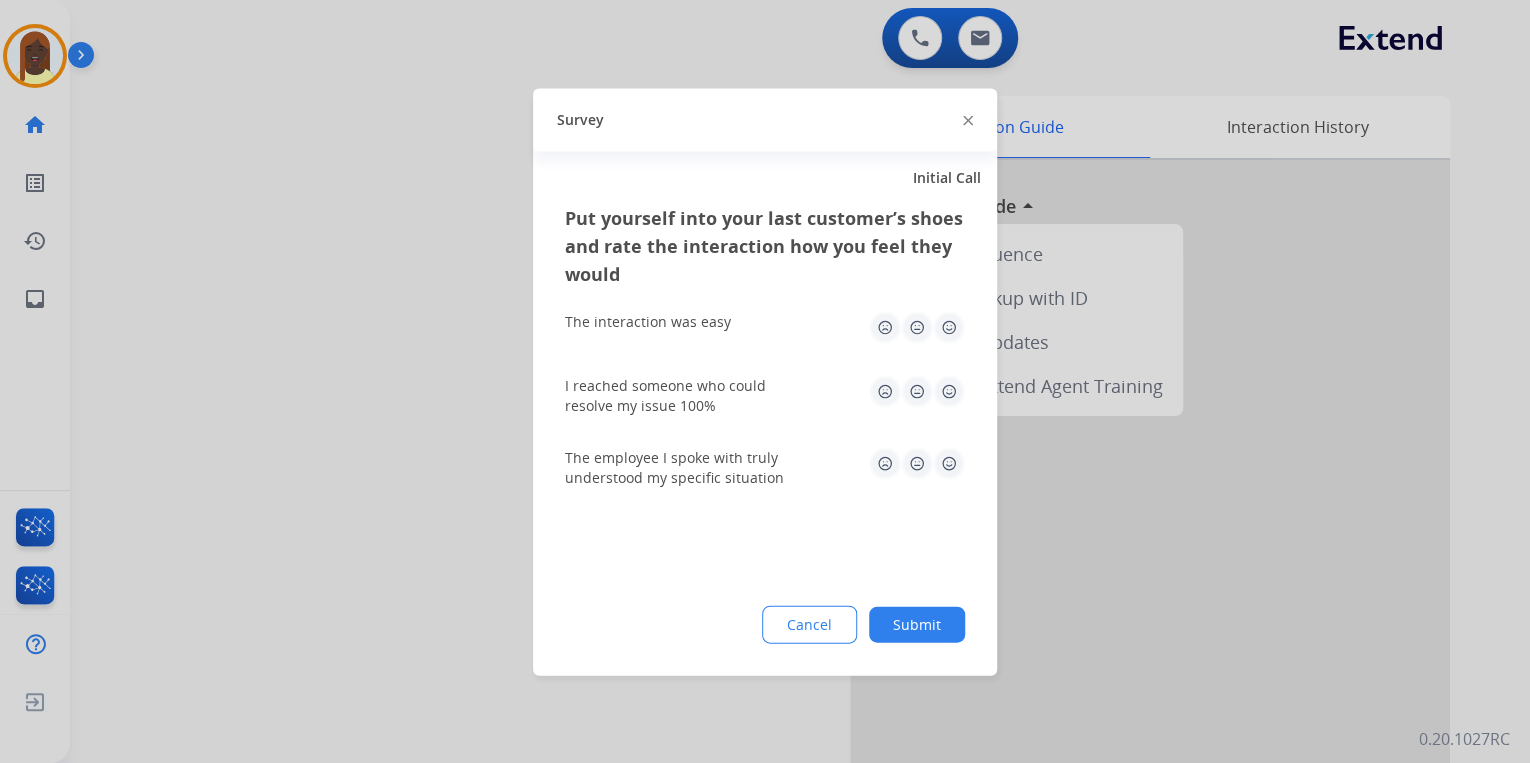 click 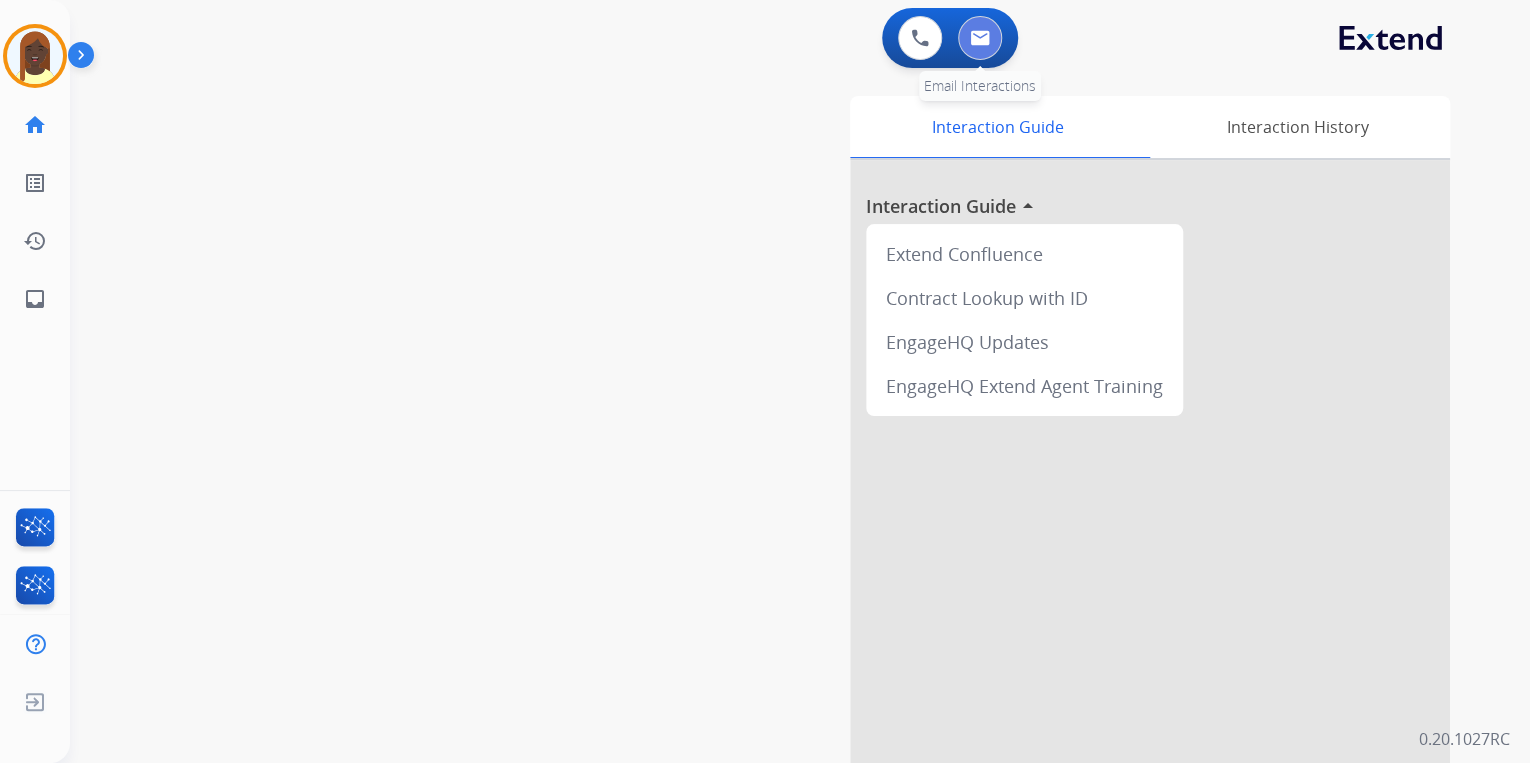click at bounding box center (980, 38) 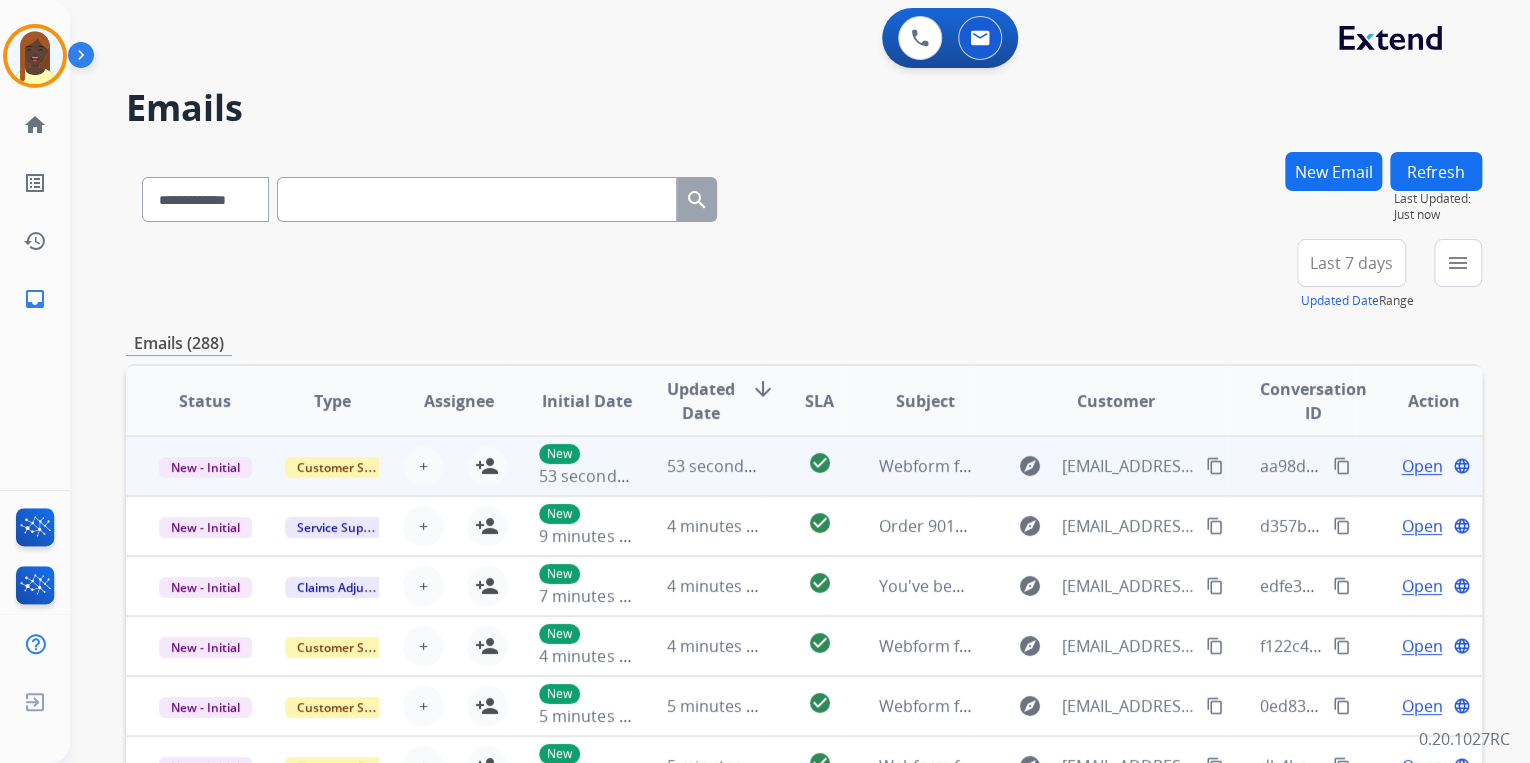 scroll, scrollTop: 1, scrollLeft: 0, axis: vertical 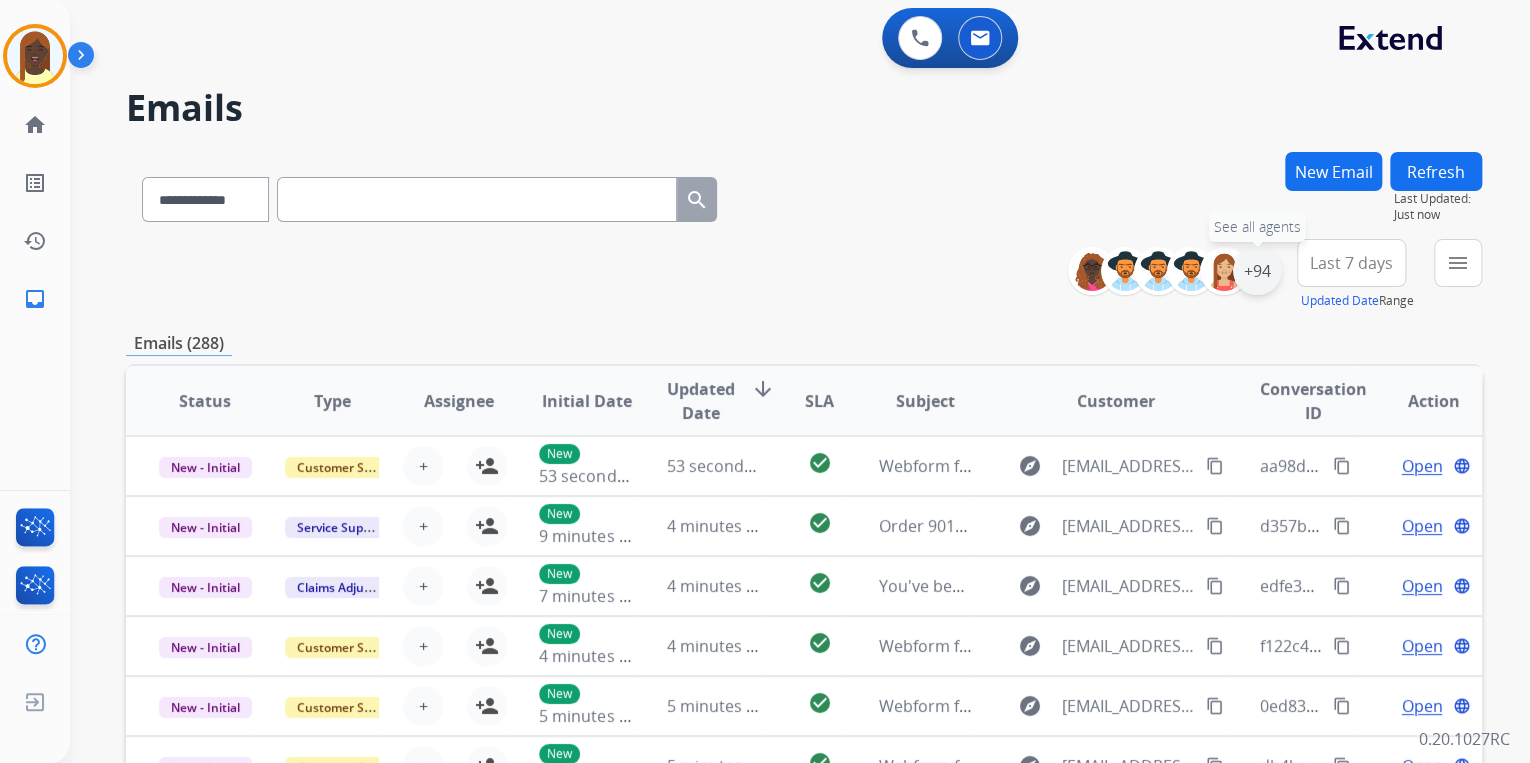 click on "+94" at bounding box center [1257, 271] 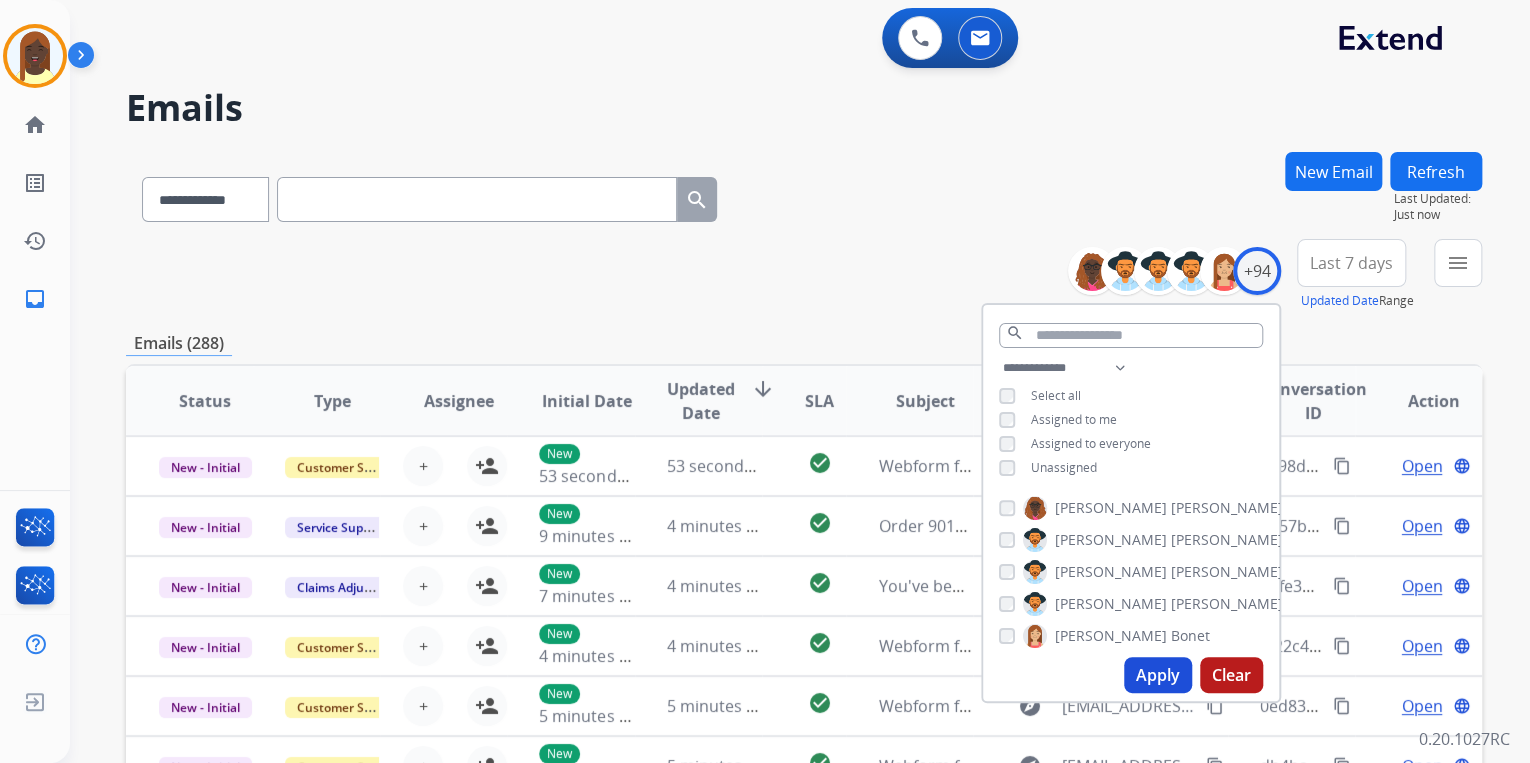 click on "Apply" at bounding box center (1158, 675) 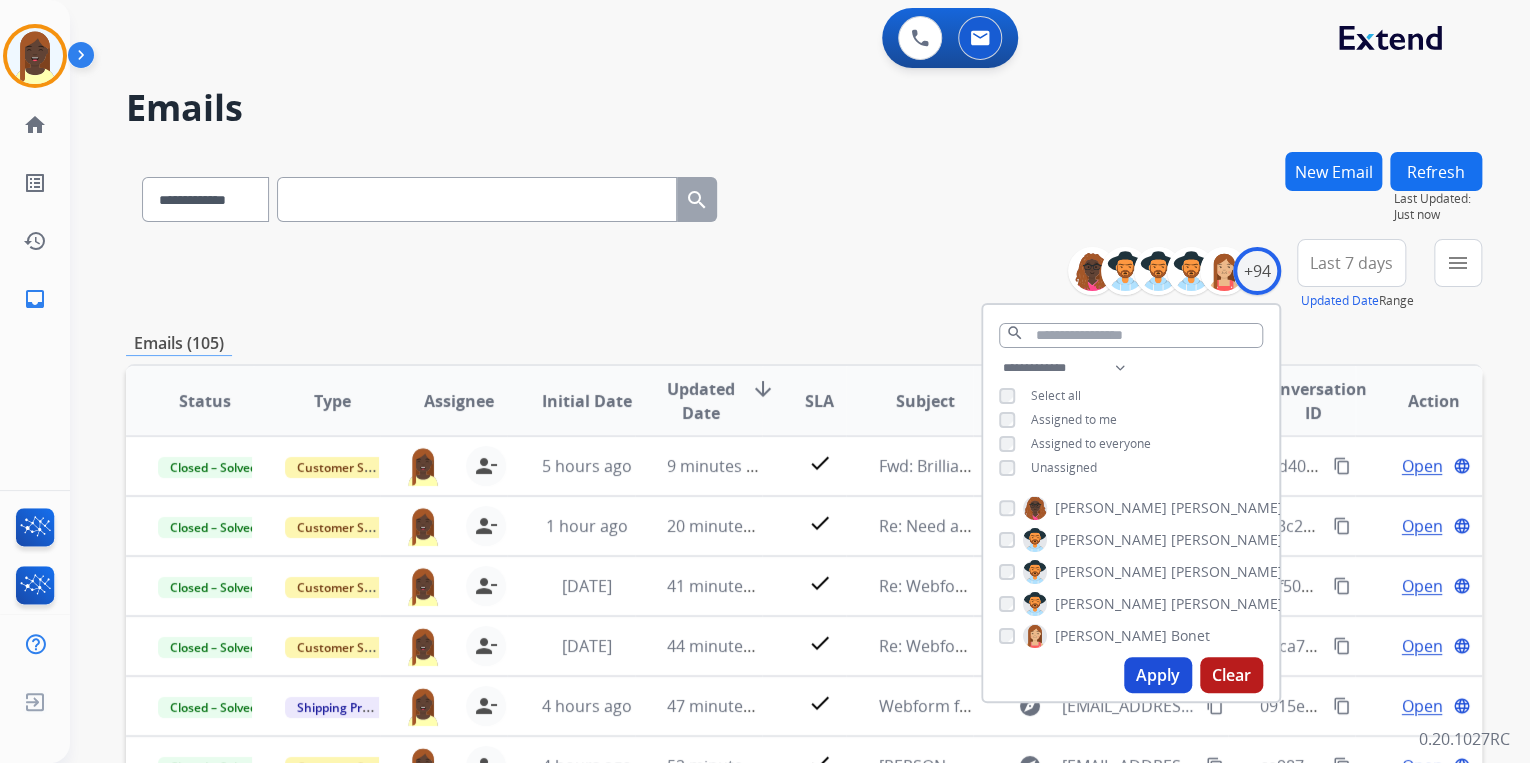 click on "**********" at bounding box center [804, 275] 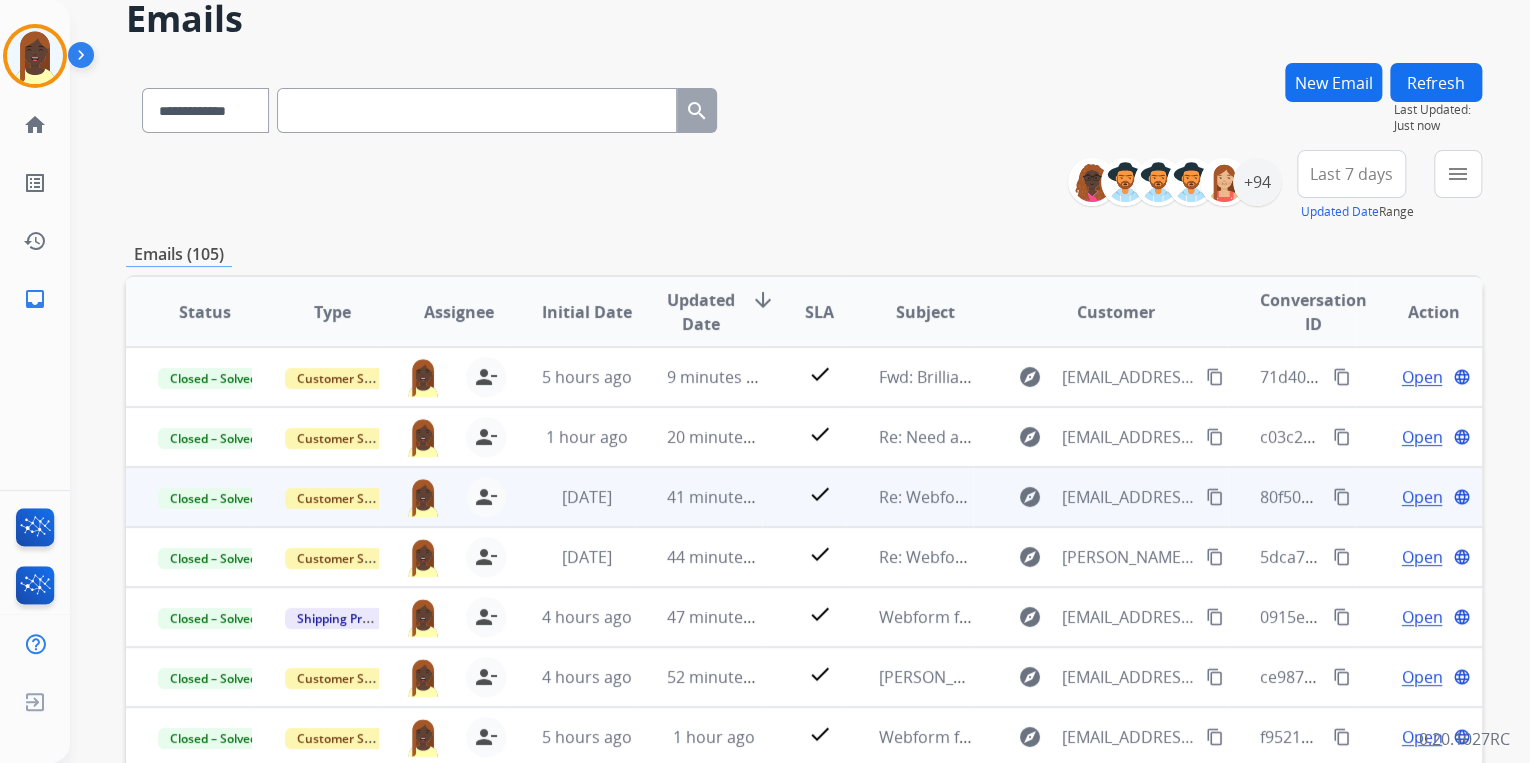 scroll, scrollTop: 374, scrollLeft: 0, axis: vertical 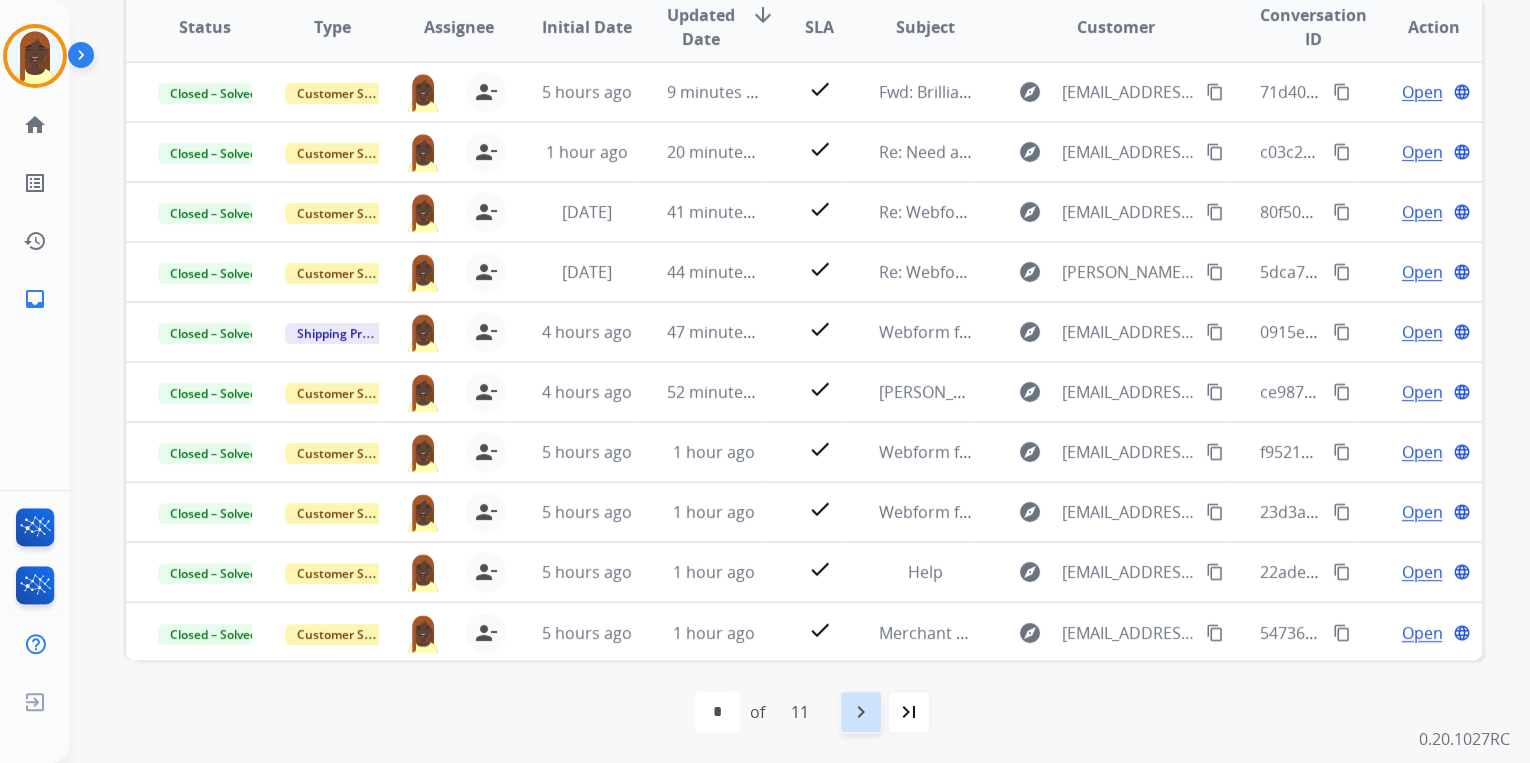 click on "navigate_next" at bounding box center [861, 712] 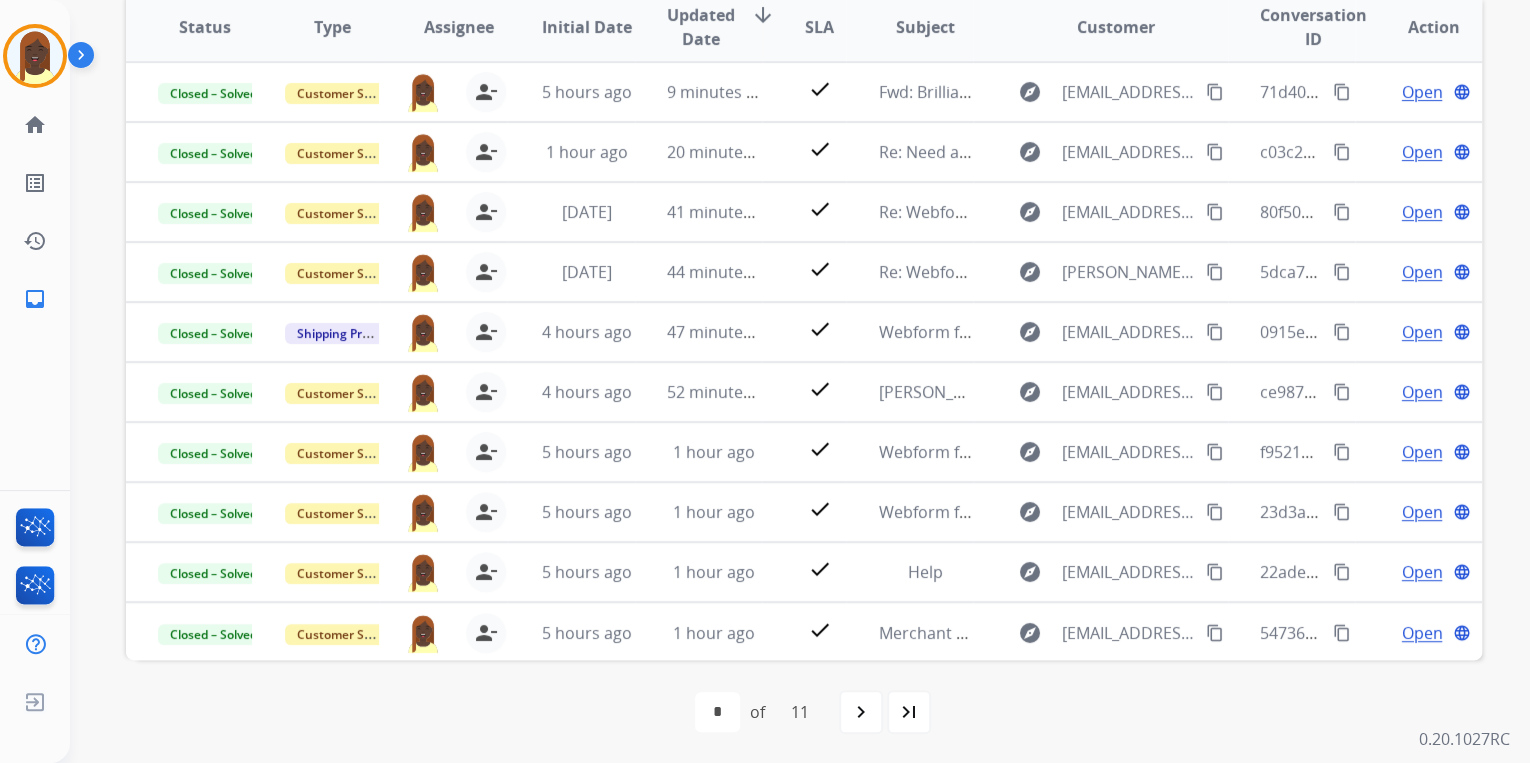 scroll, scrollTop: 0, scrollLeft: 0, axis: both 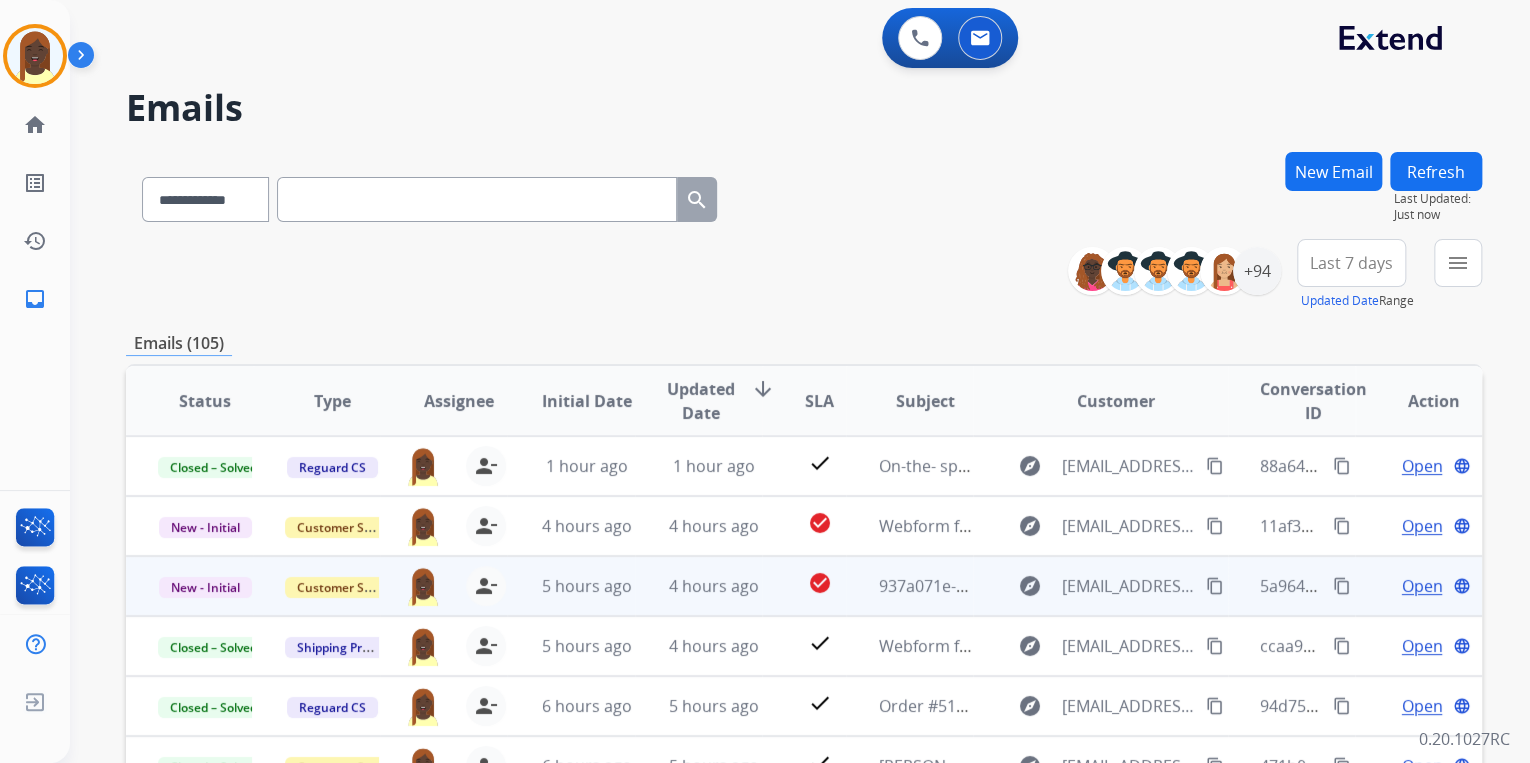click on "content_copy" at bounding box center [1342, 586] 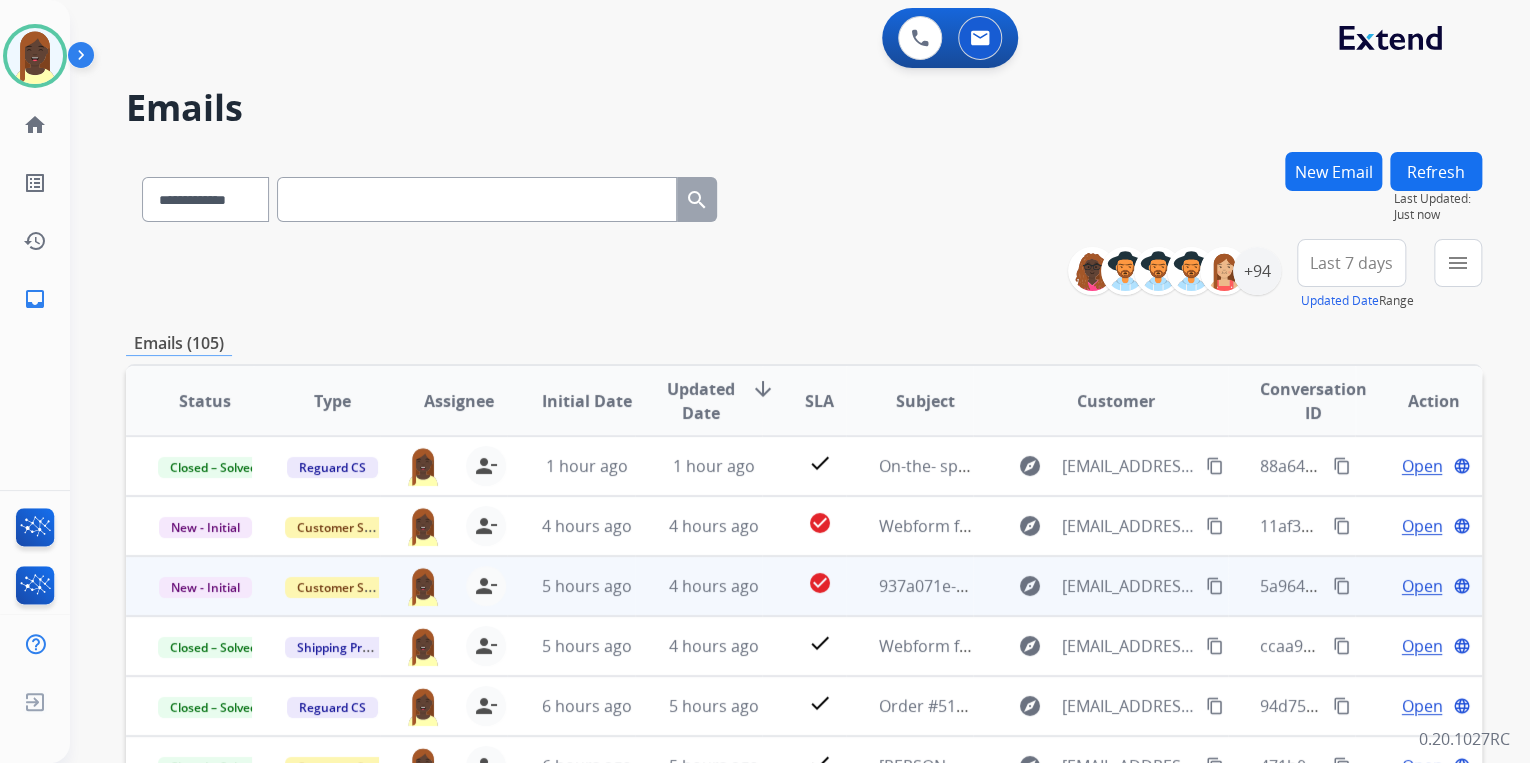 click on "content_copy" at bounding box center (1215, 586) 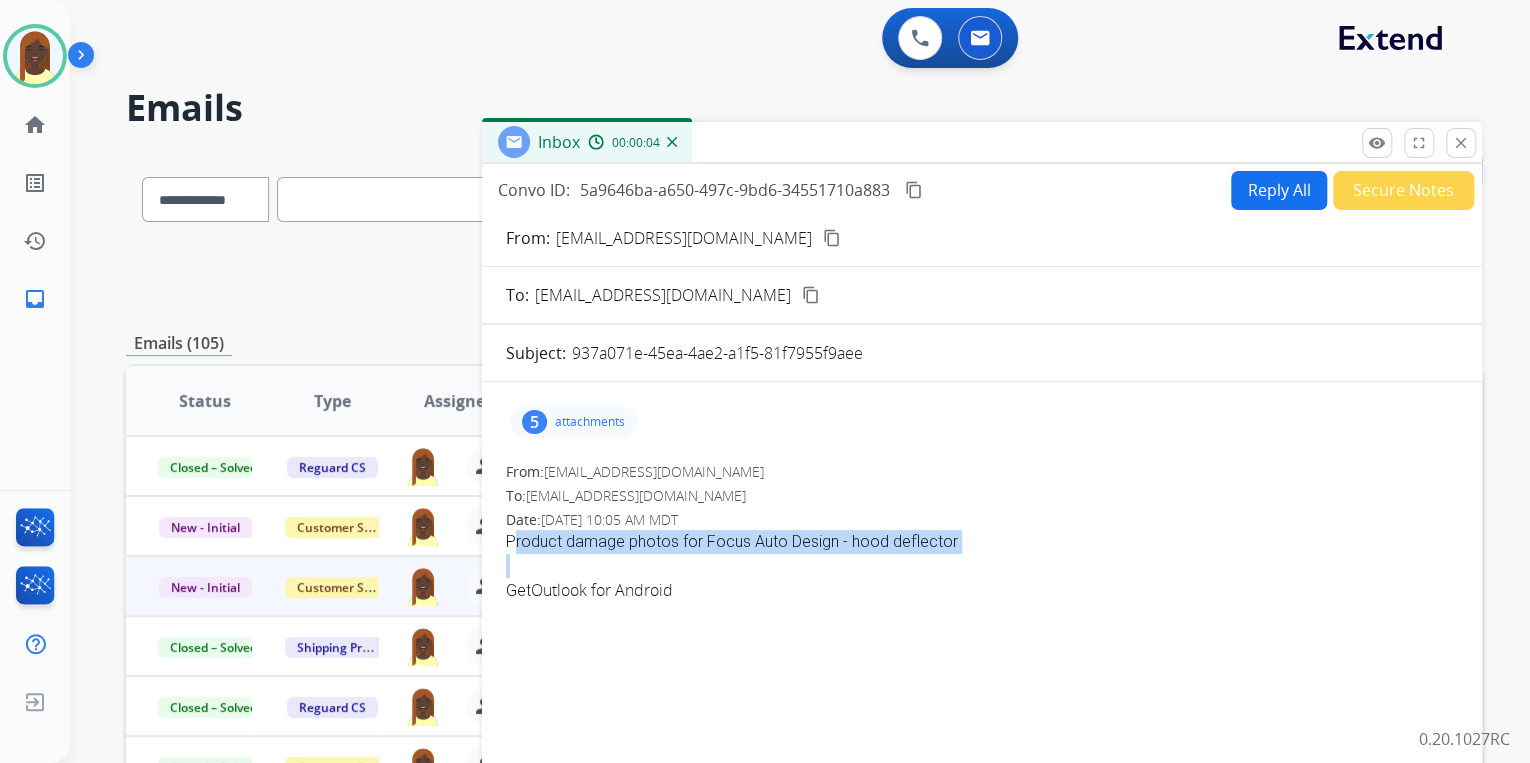 drag, startPoint x: 504, startPoint y: 544, endPoint x: 942, endPoint y: 555, distance: 438.1381 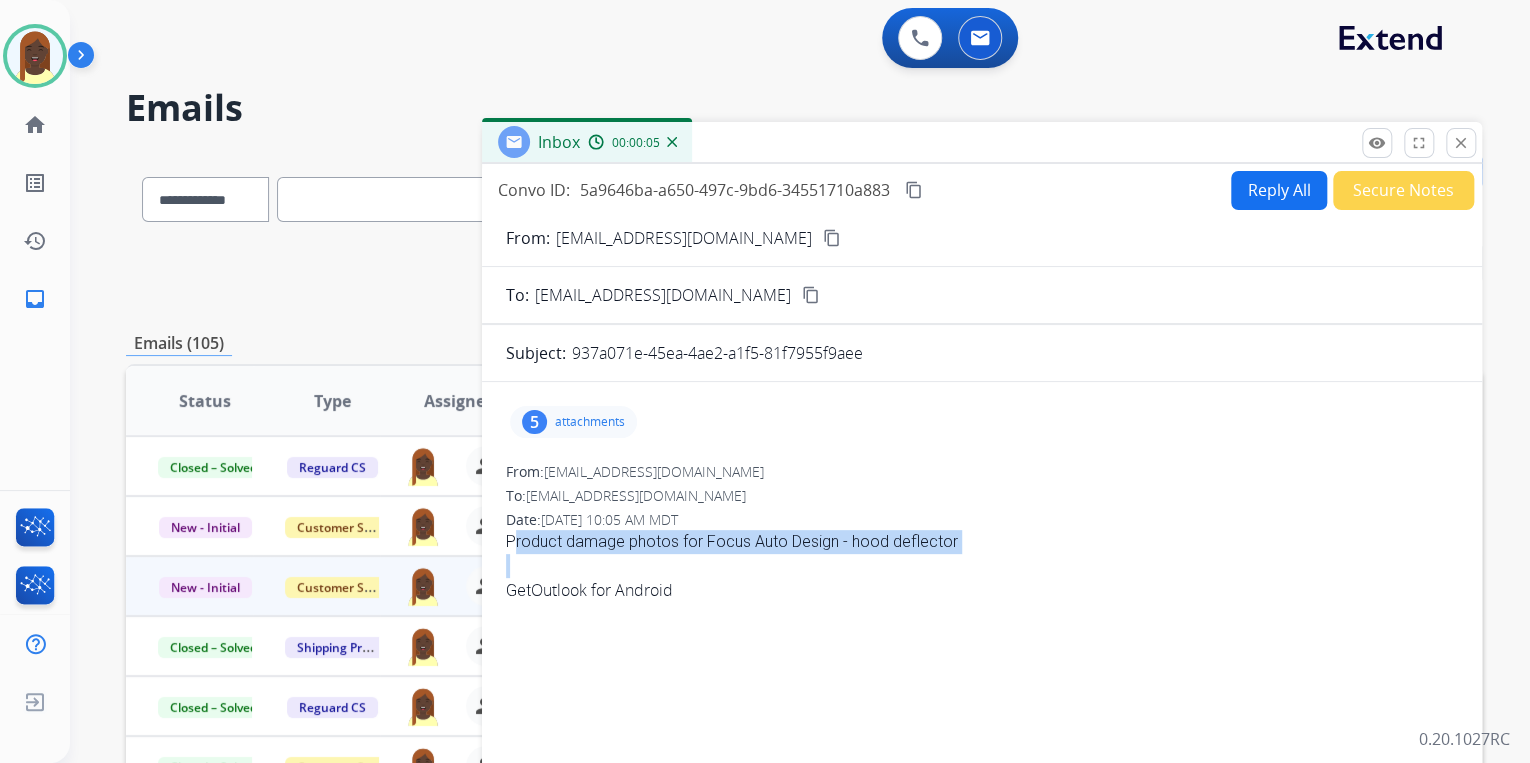 copy on "Product damage photos for Focus Auto Design - hood deflector" 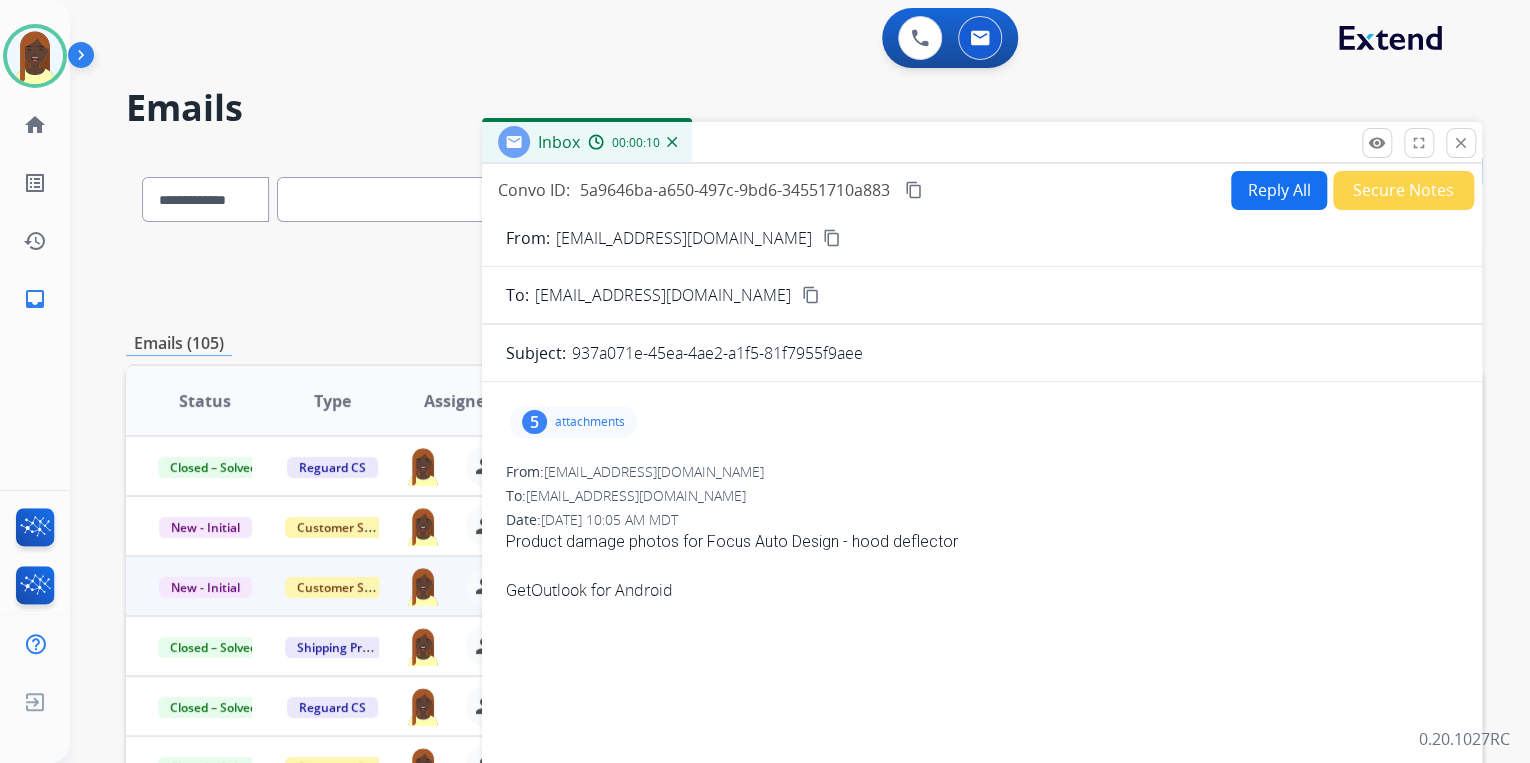drag, startPoint x: 840, startPoint y: 477, endPoint x: 825, endPoint y: 476, distance: 15.033297 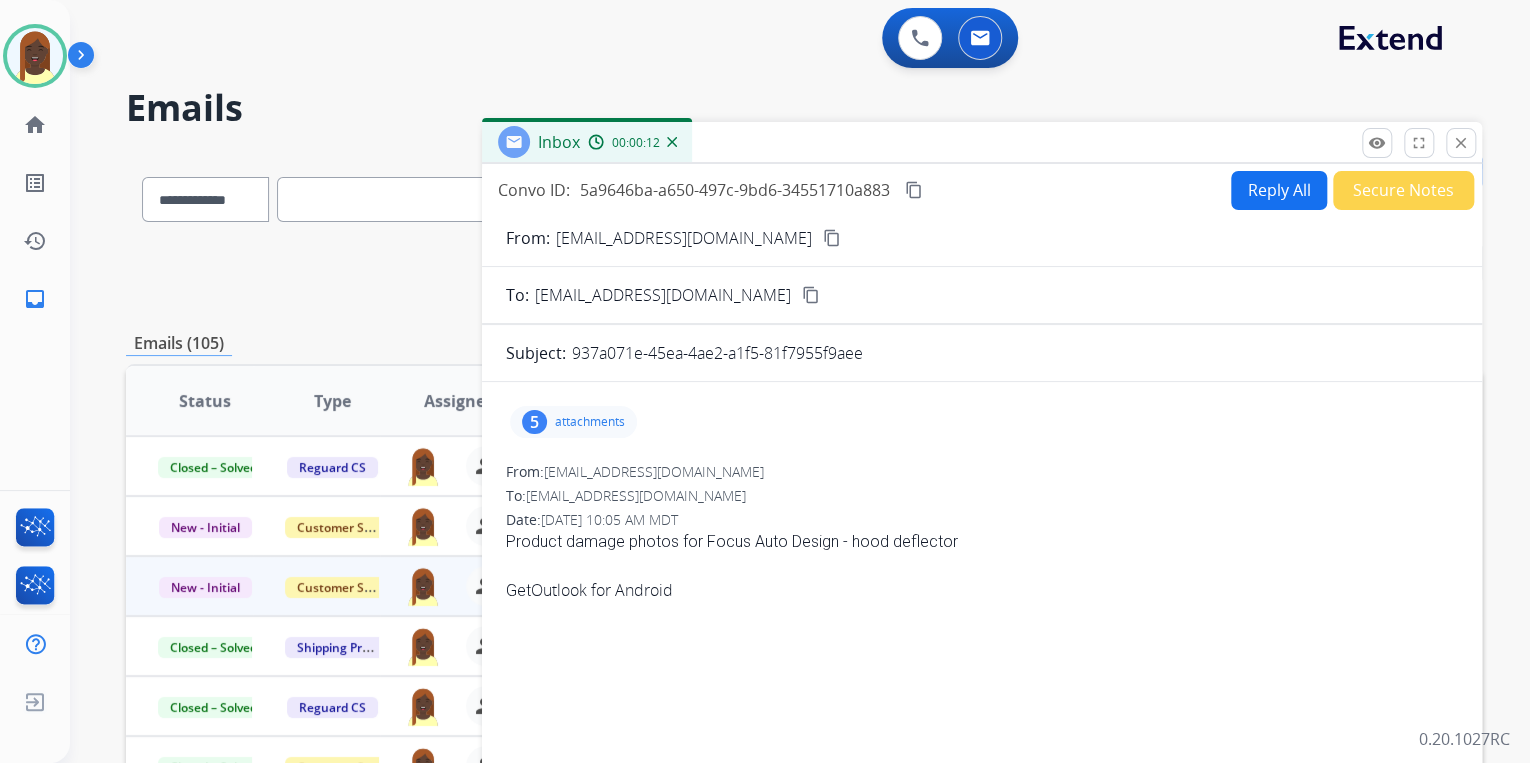 click on "attachments" at bounding box center [590, 422] 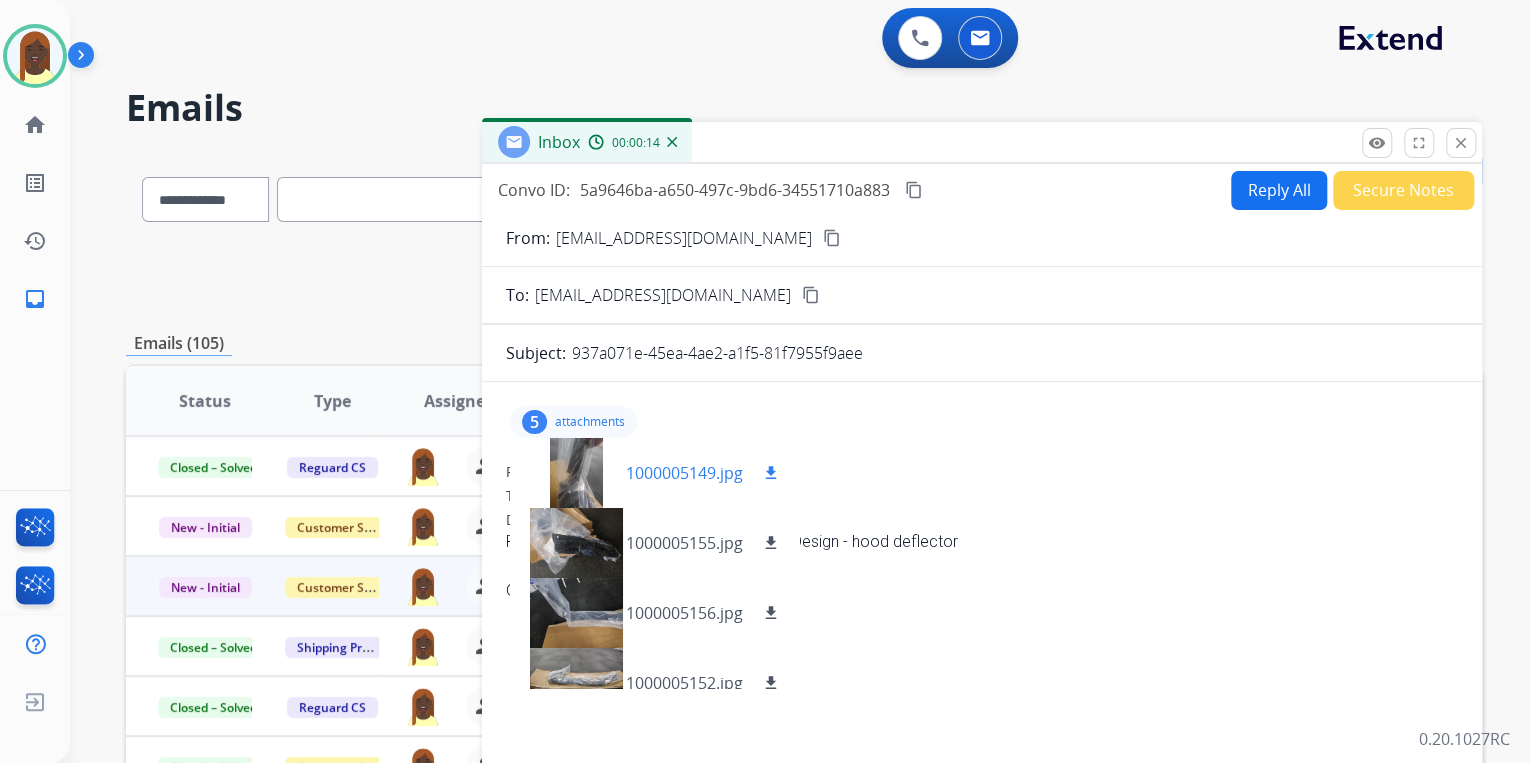 click on "download" at bounding box center [771, 473] 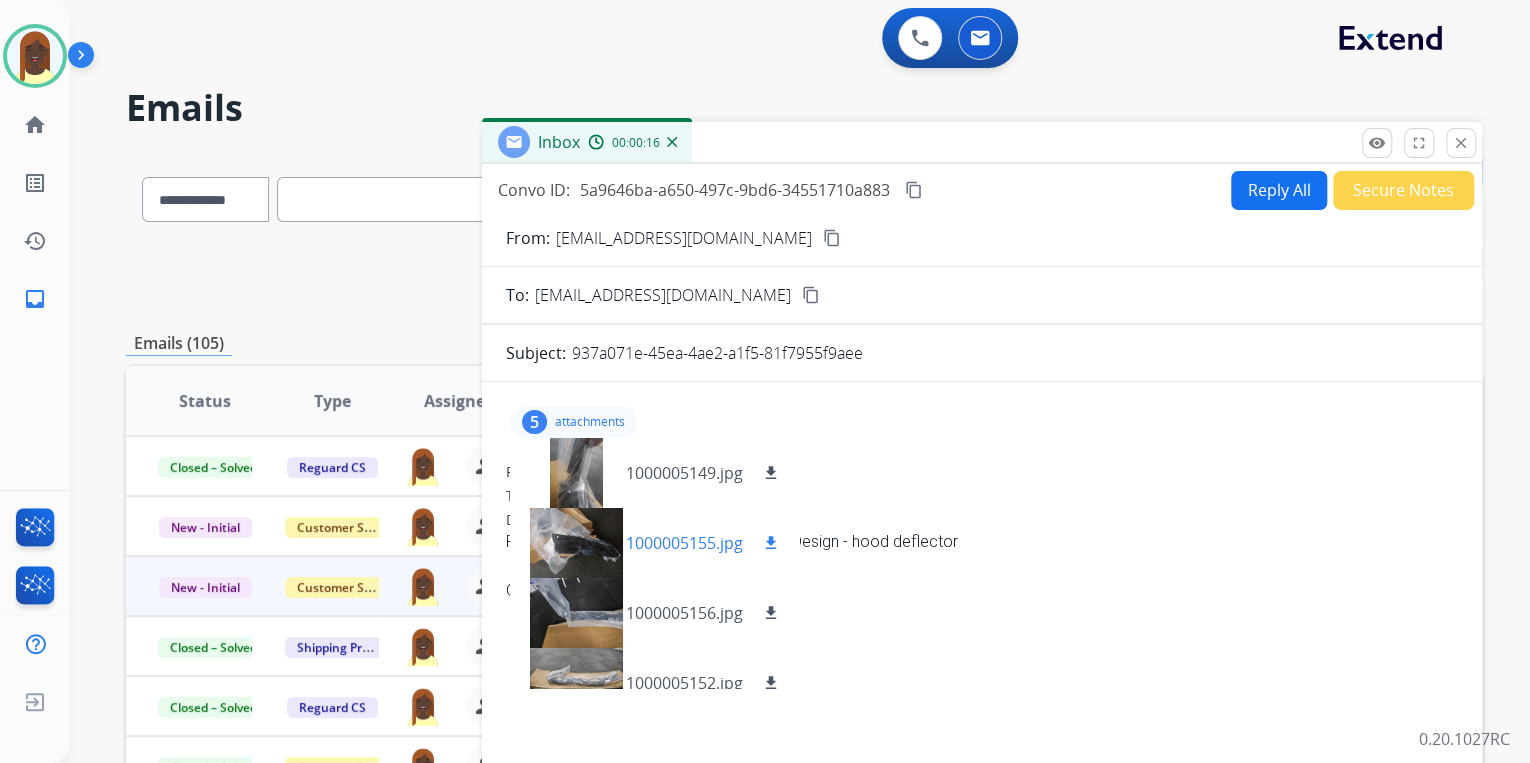 click on "download" at bounding box center (771, 543) 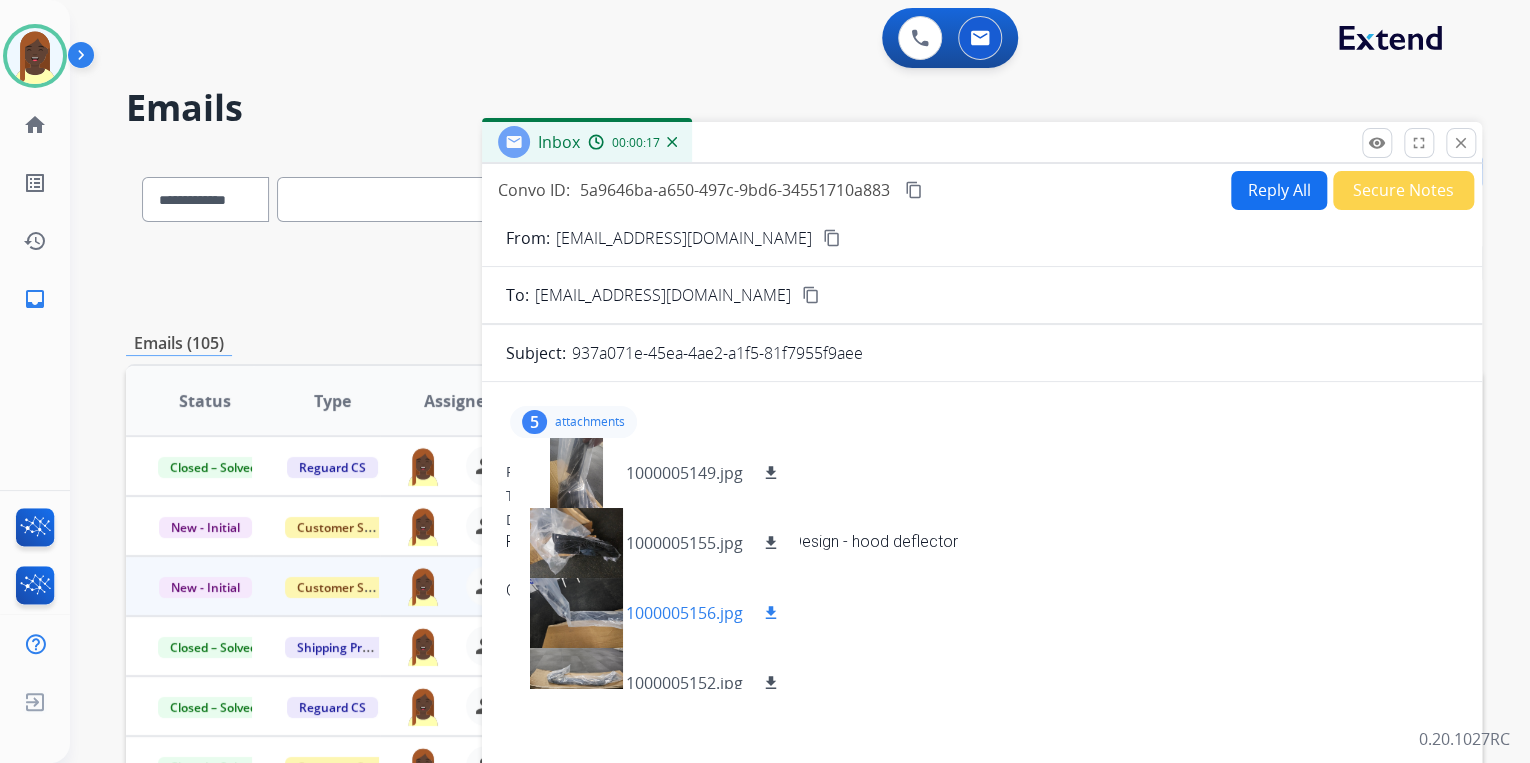 click on "download" at bounding box center (771, 613) 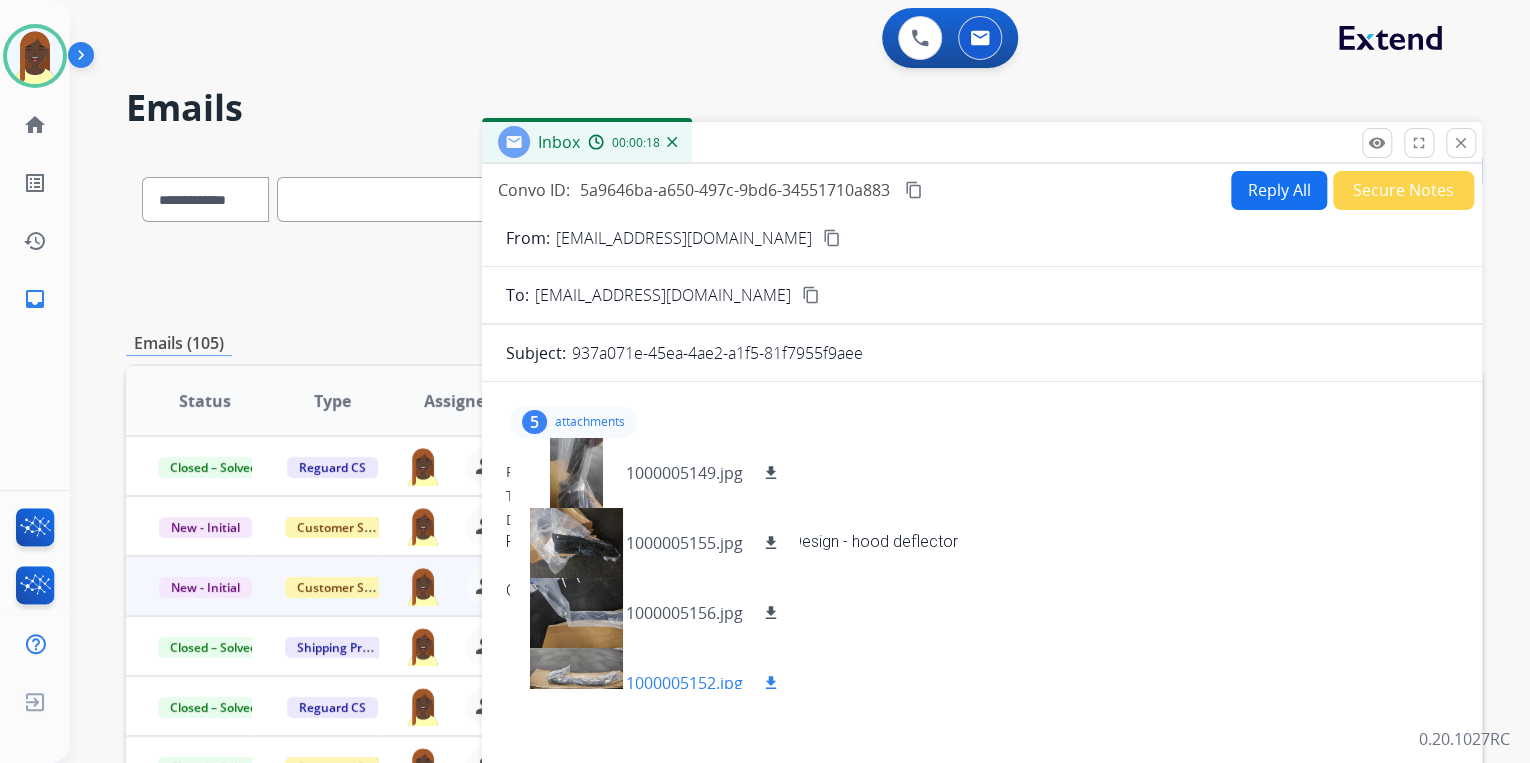 click on "download" at bounding box center [771, 683] 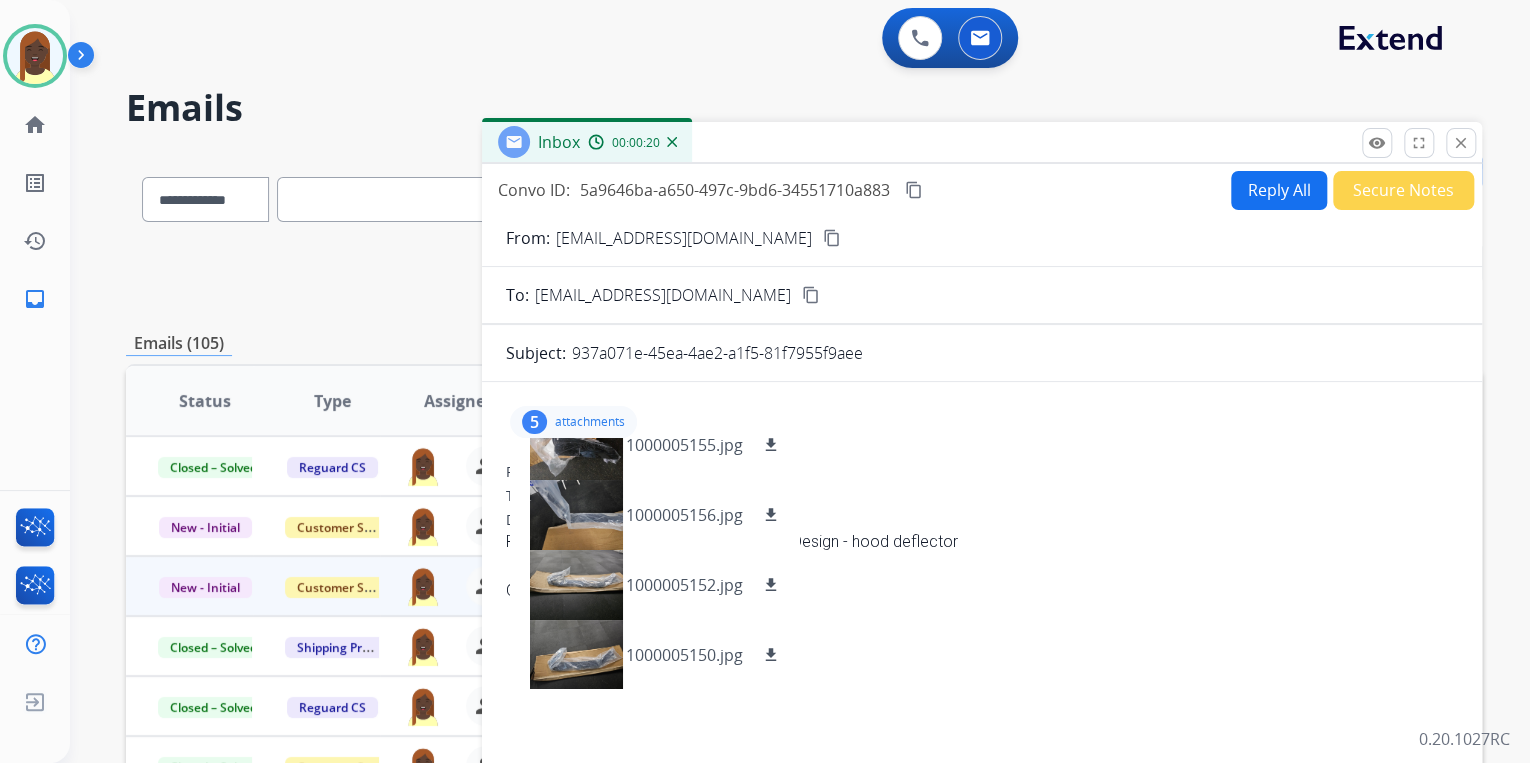 scroll, scrollTop: 100, scrollLeft: 0, axis: vertical 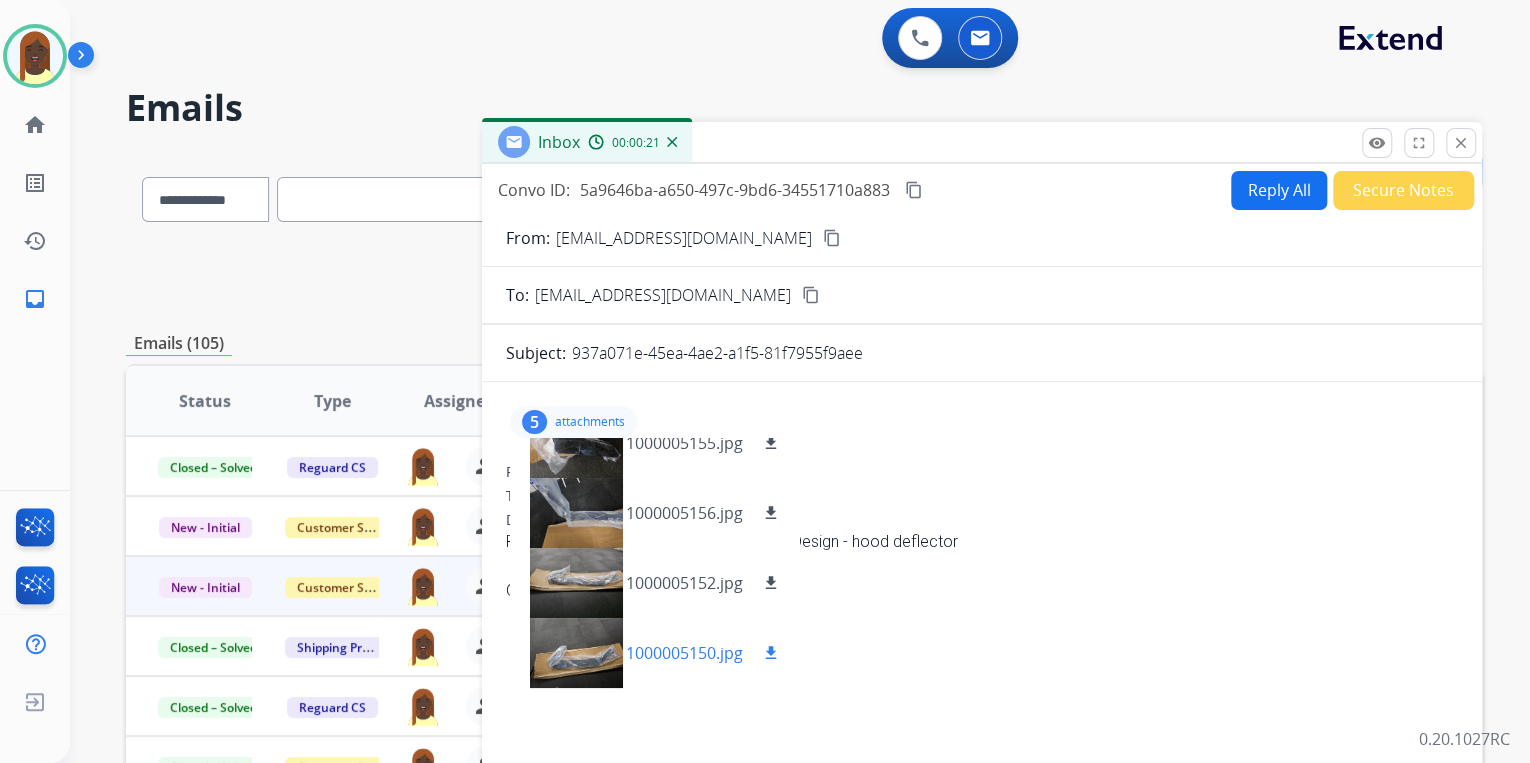 click on "download" at bounding box center (771, 653) 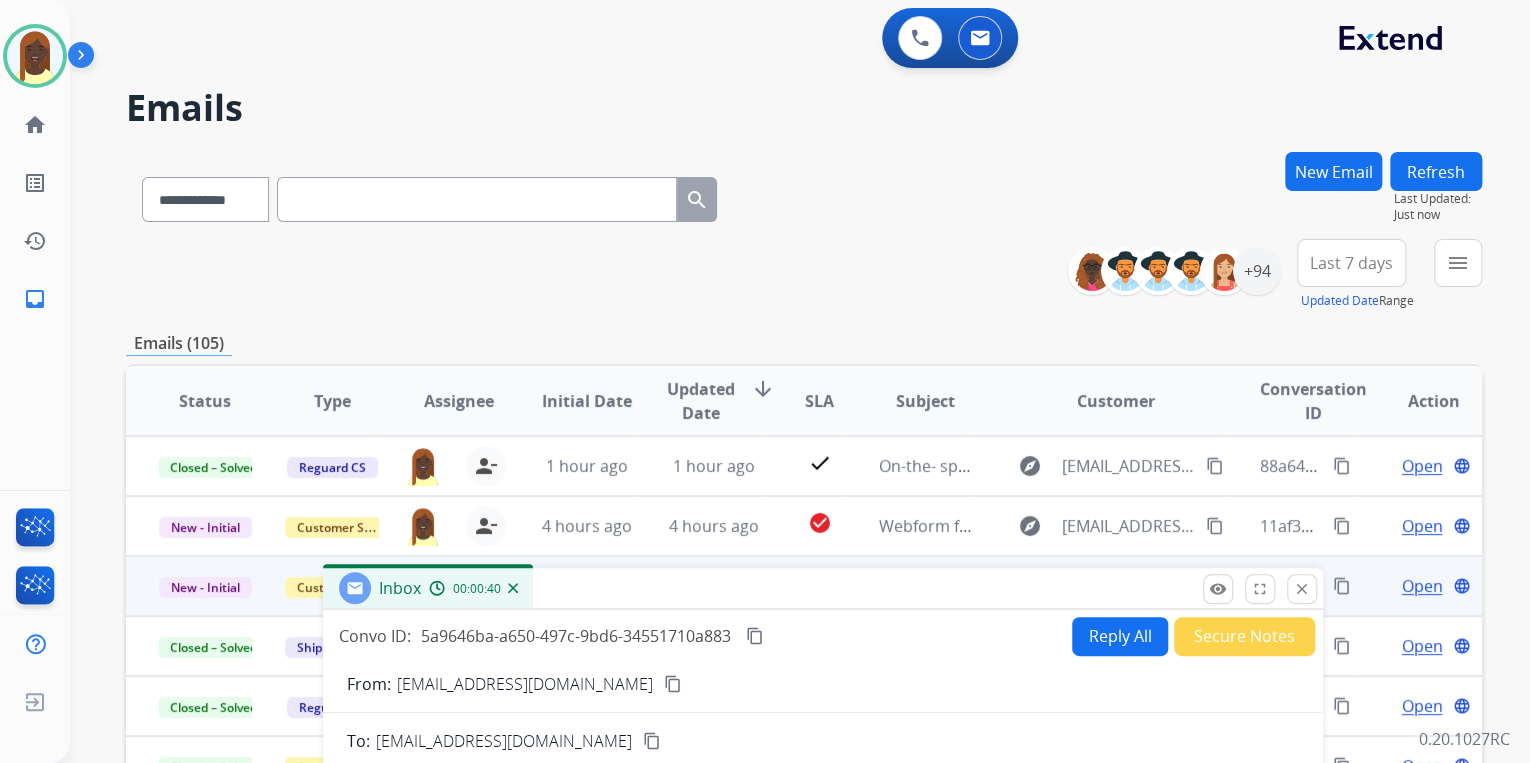 drag, startPoint x: 828, startPoint y: 146, endPoint x: 663, endPoint y: 554, distance: 440.10114 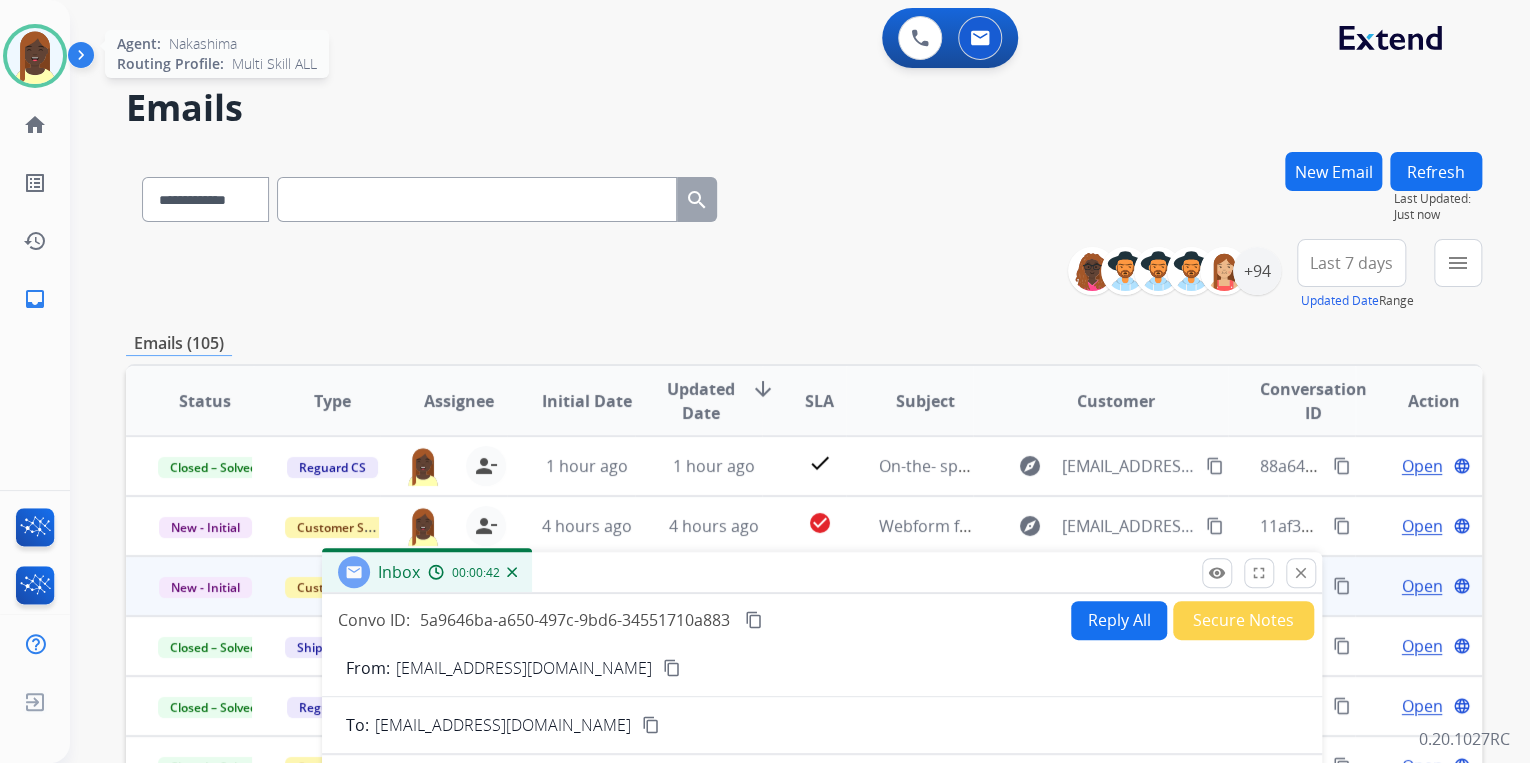 click at bounding box center [35, 56] 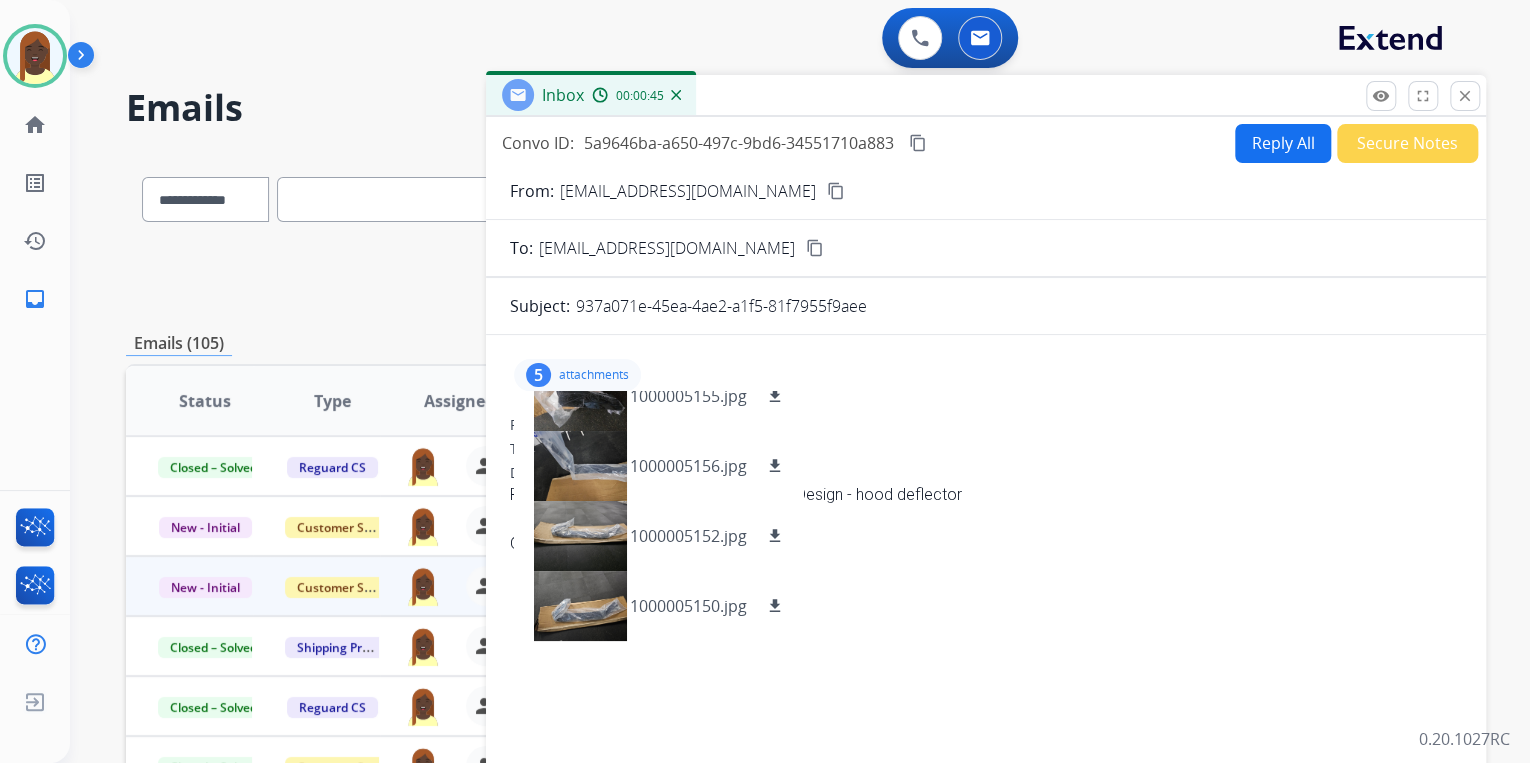 drag, startPoint x: 872, startPoint y: 583, endPoint x: 1103, endPoint y: 154, distance: 487.23917 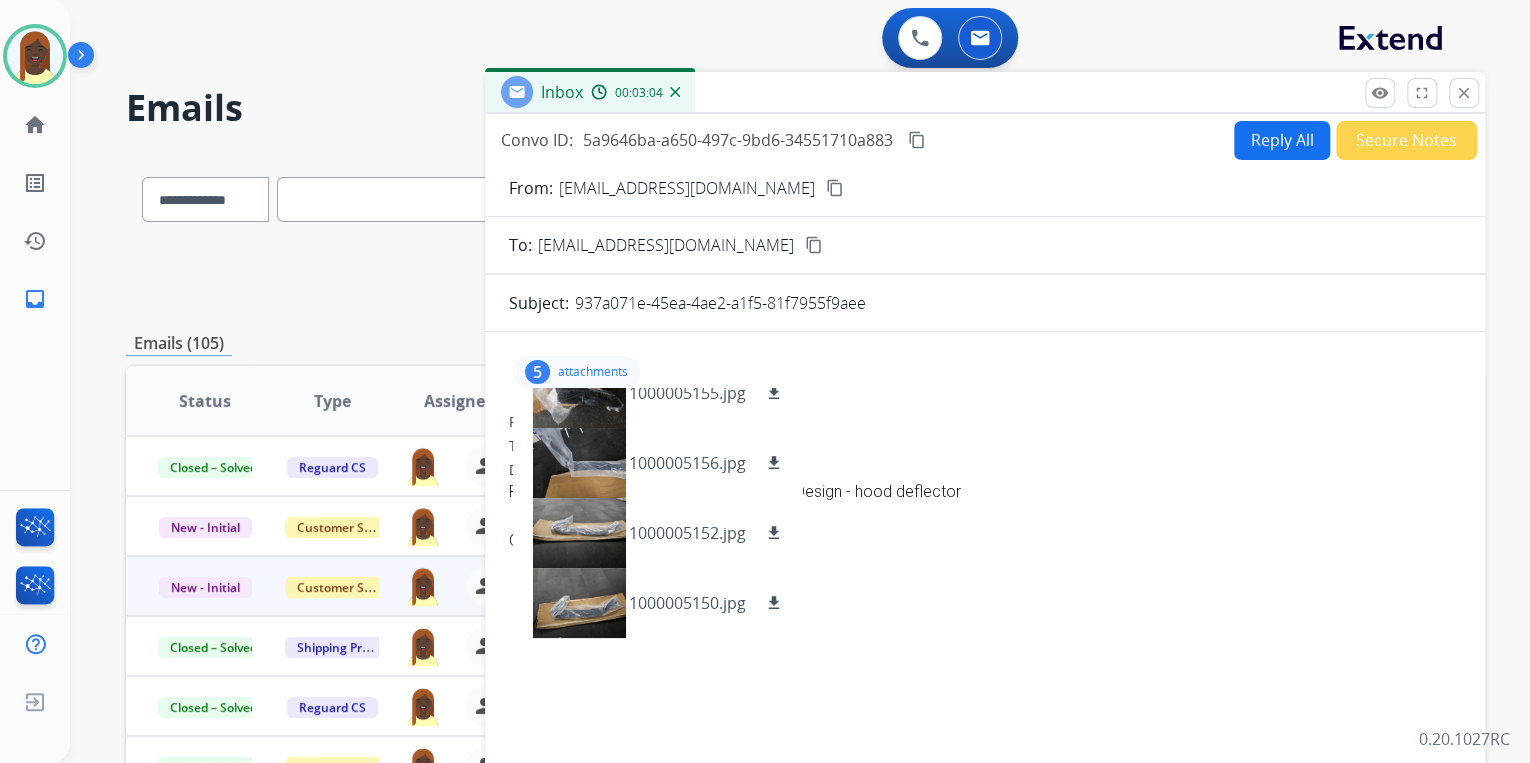 click on "Reply All" at bounding box center (1282, 140) 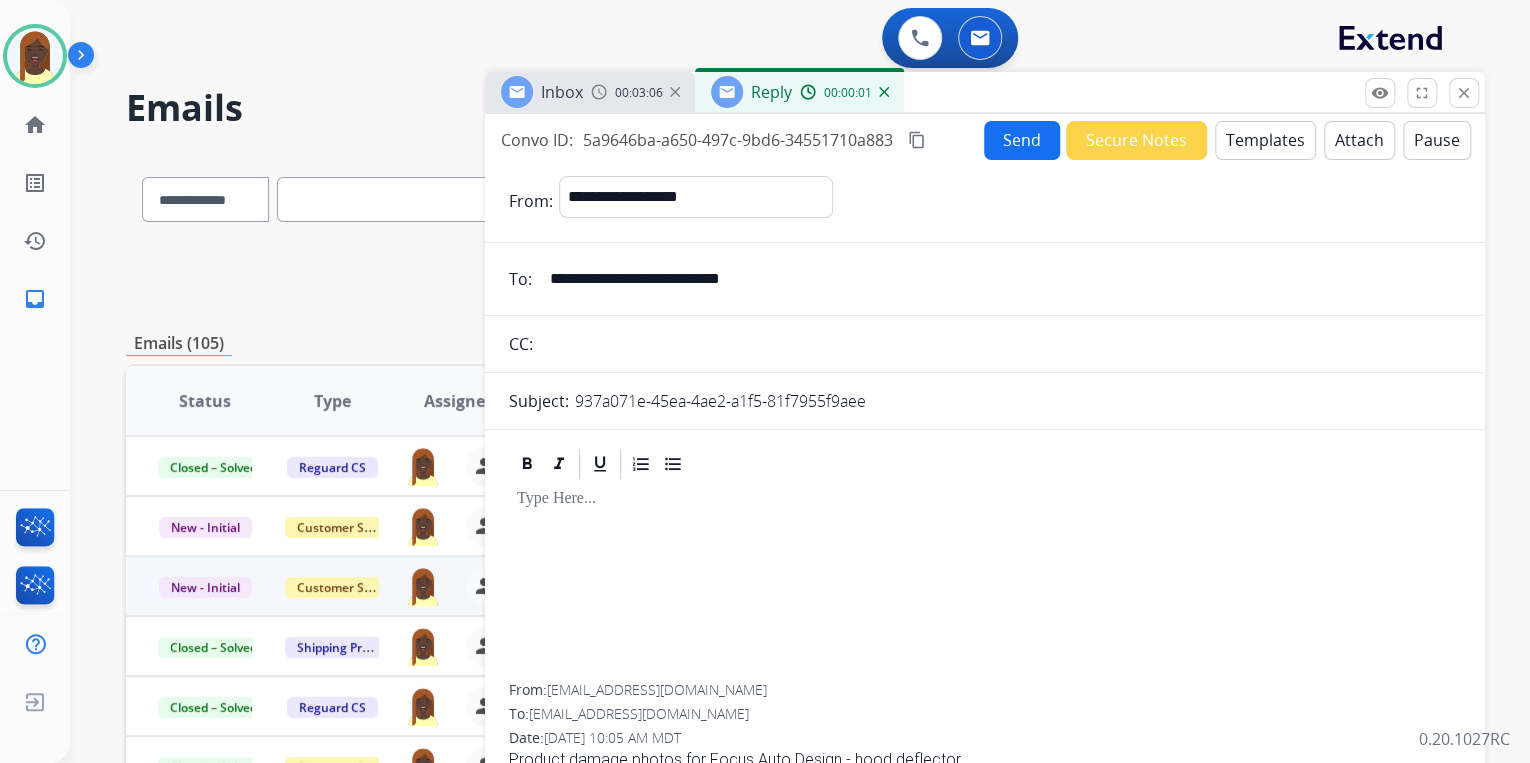 click on "Templates" at bounding box center [1265, 140] 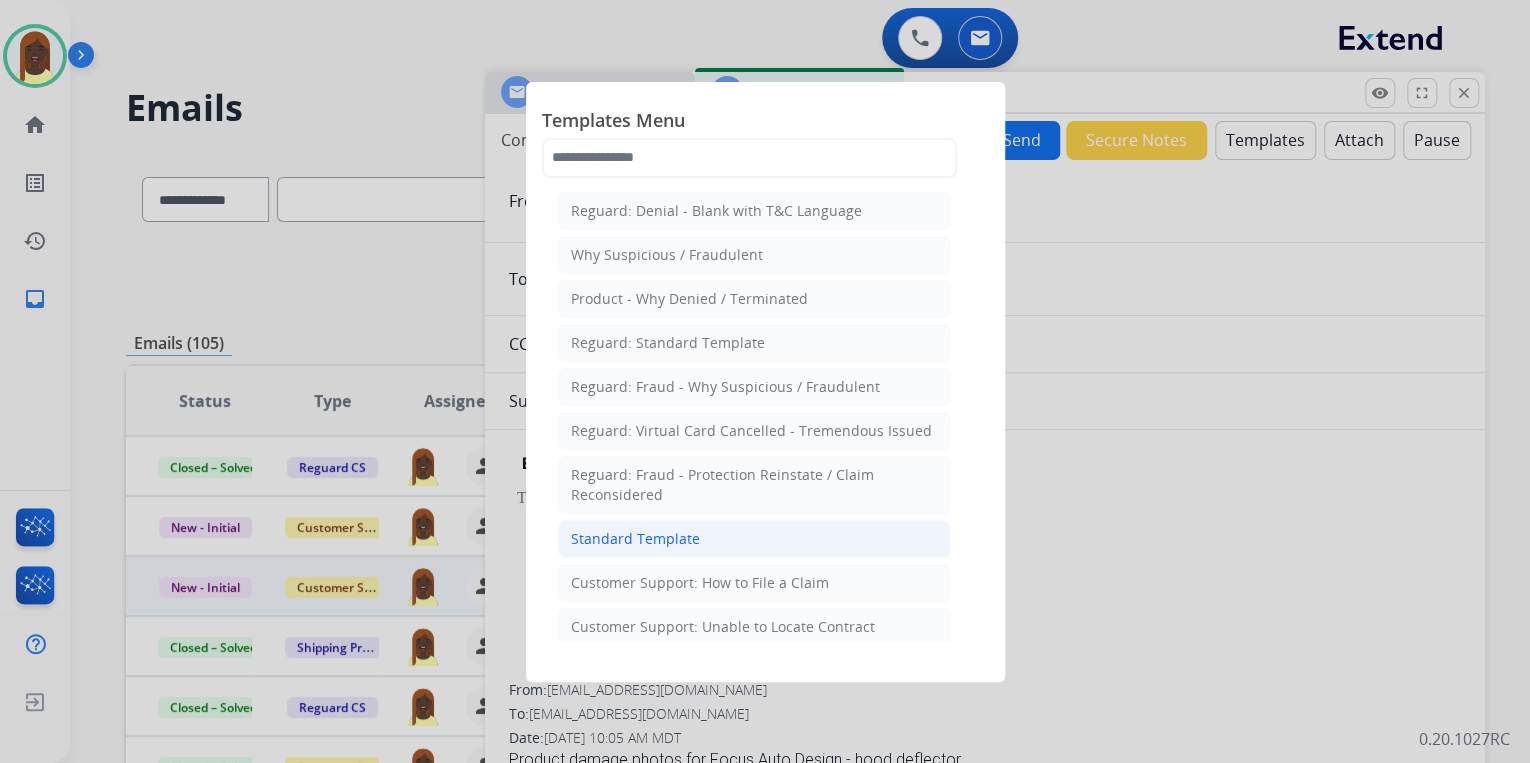click on "Standard Template" 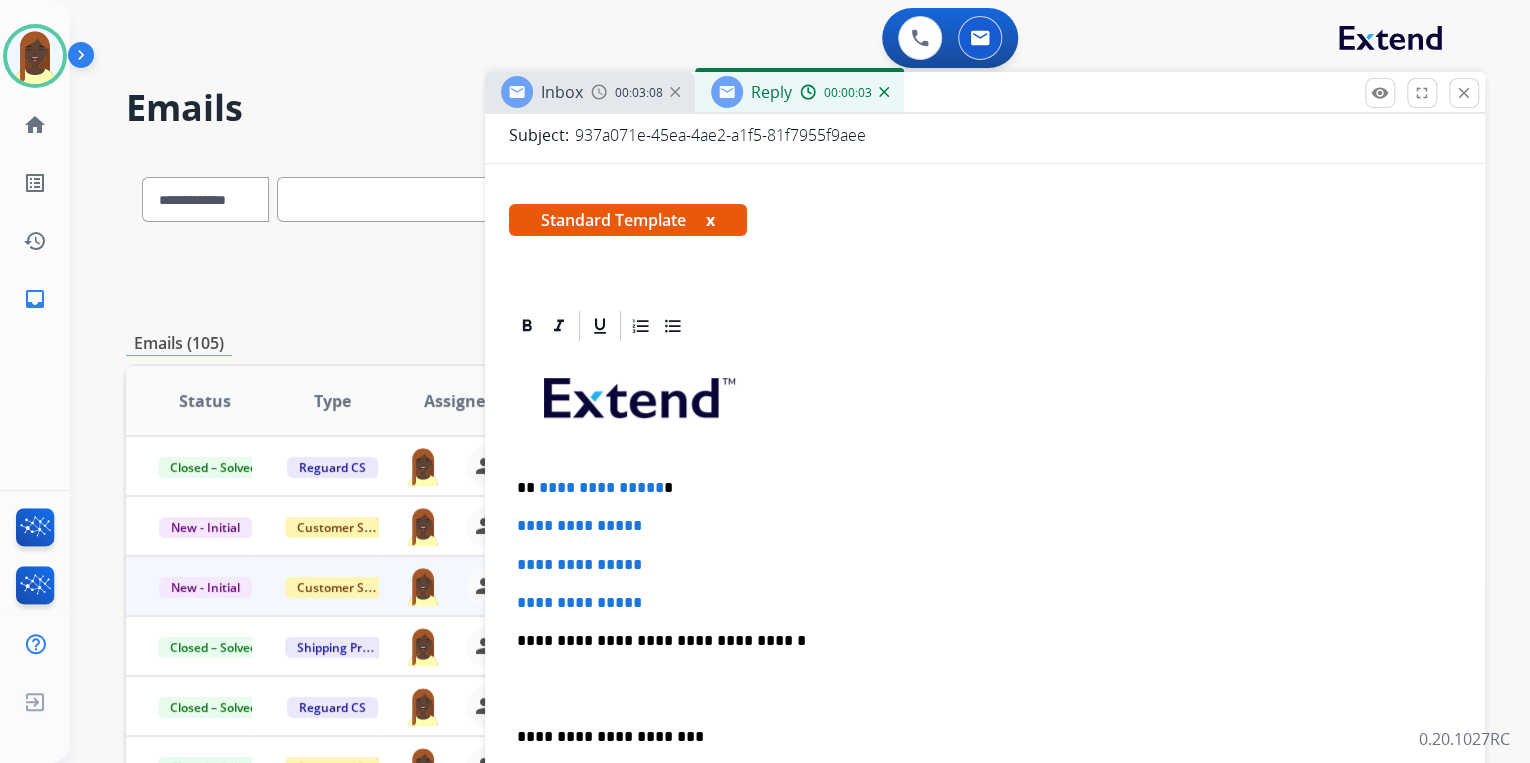 scroll, scrollTop: 320, scrollLeft: 0, axis: vertical 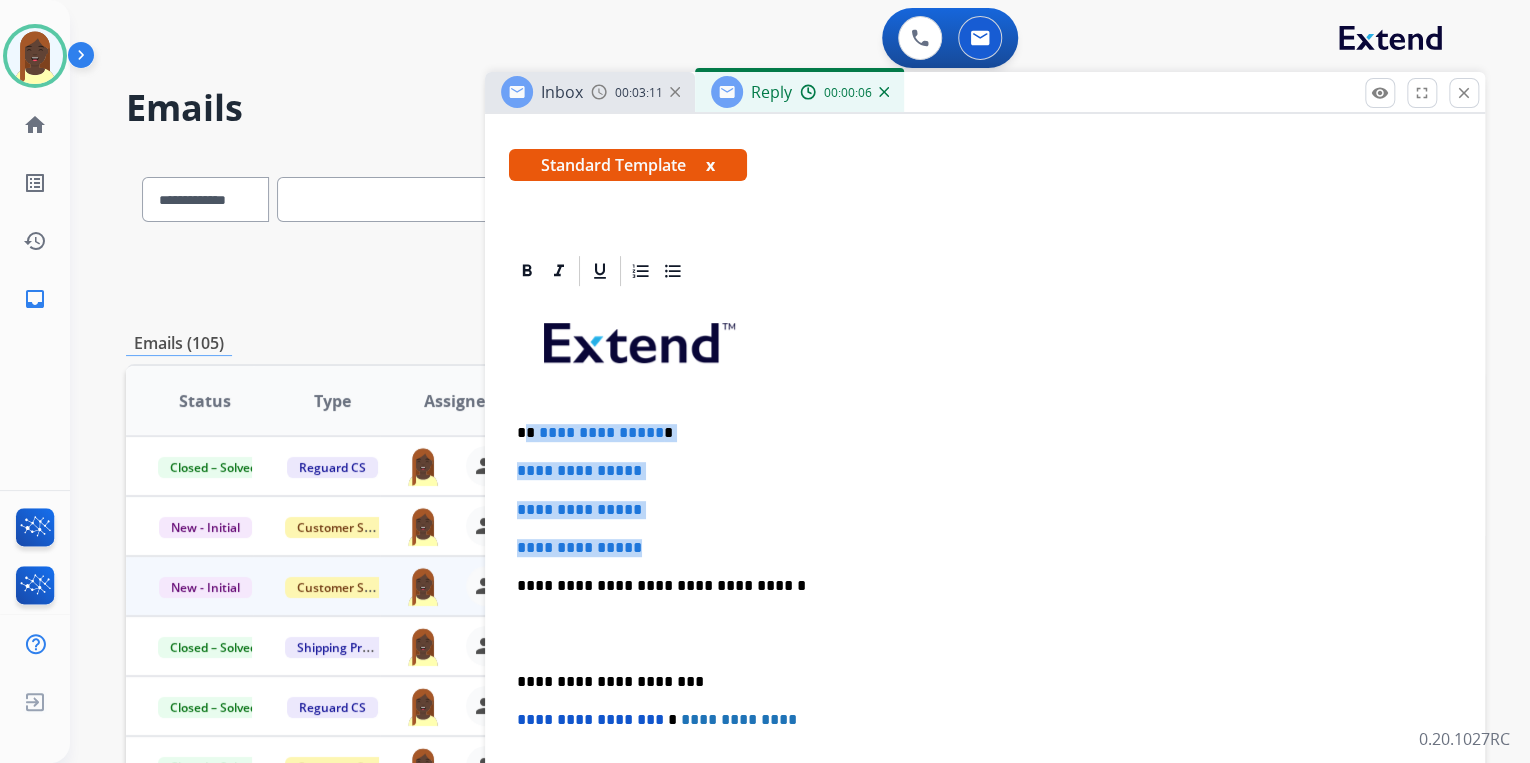 drag, startPoint x: 524, startPoint y: 428, endPoint x: 679, endPoint y: 539, distance: 190.64627 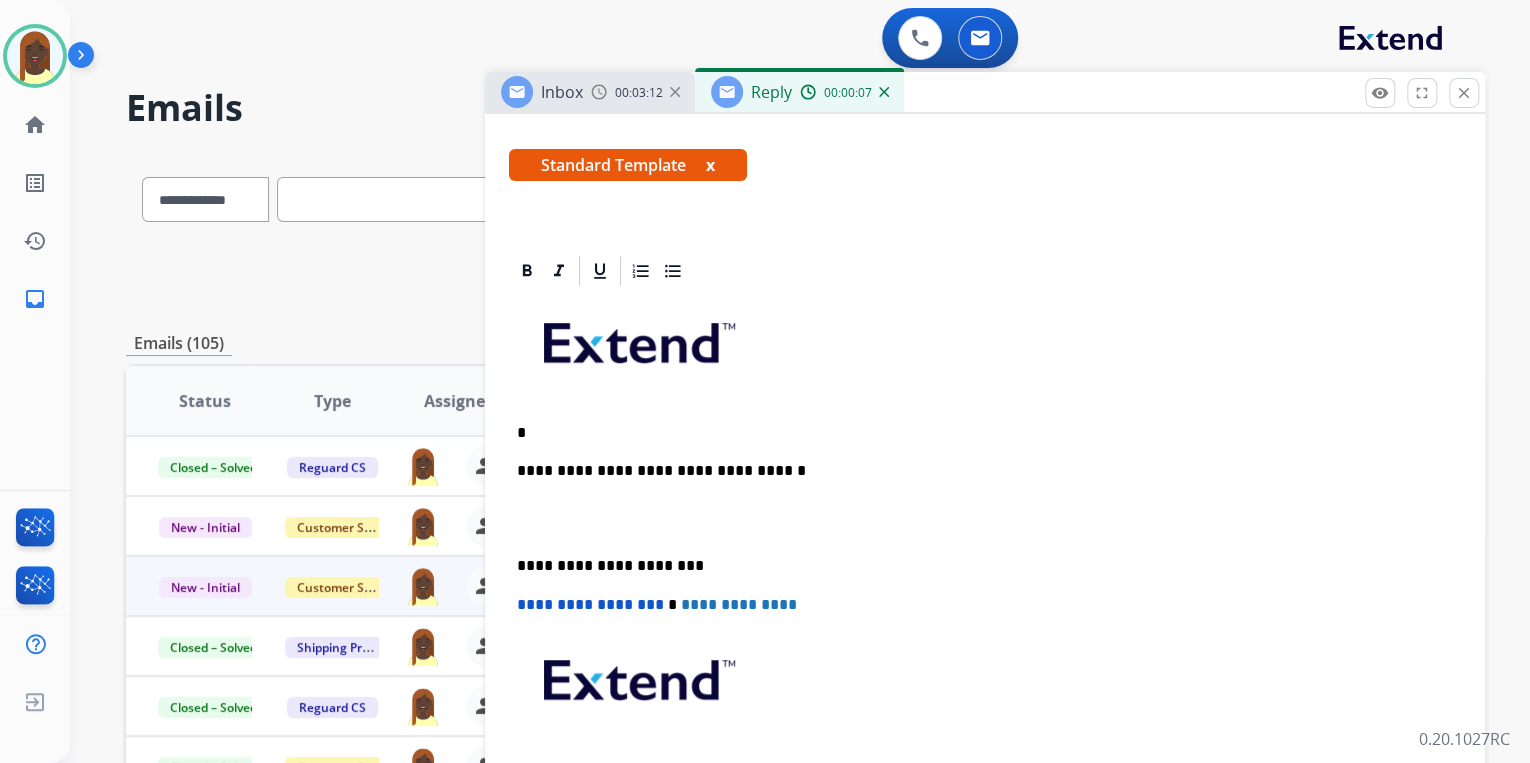 type 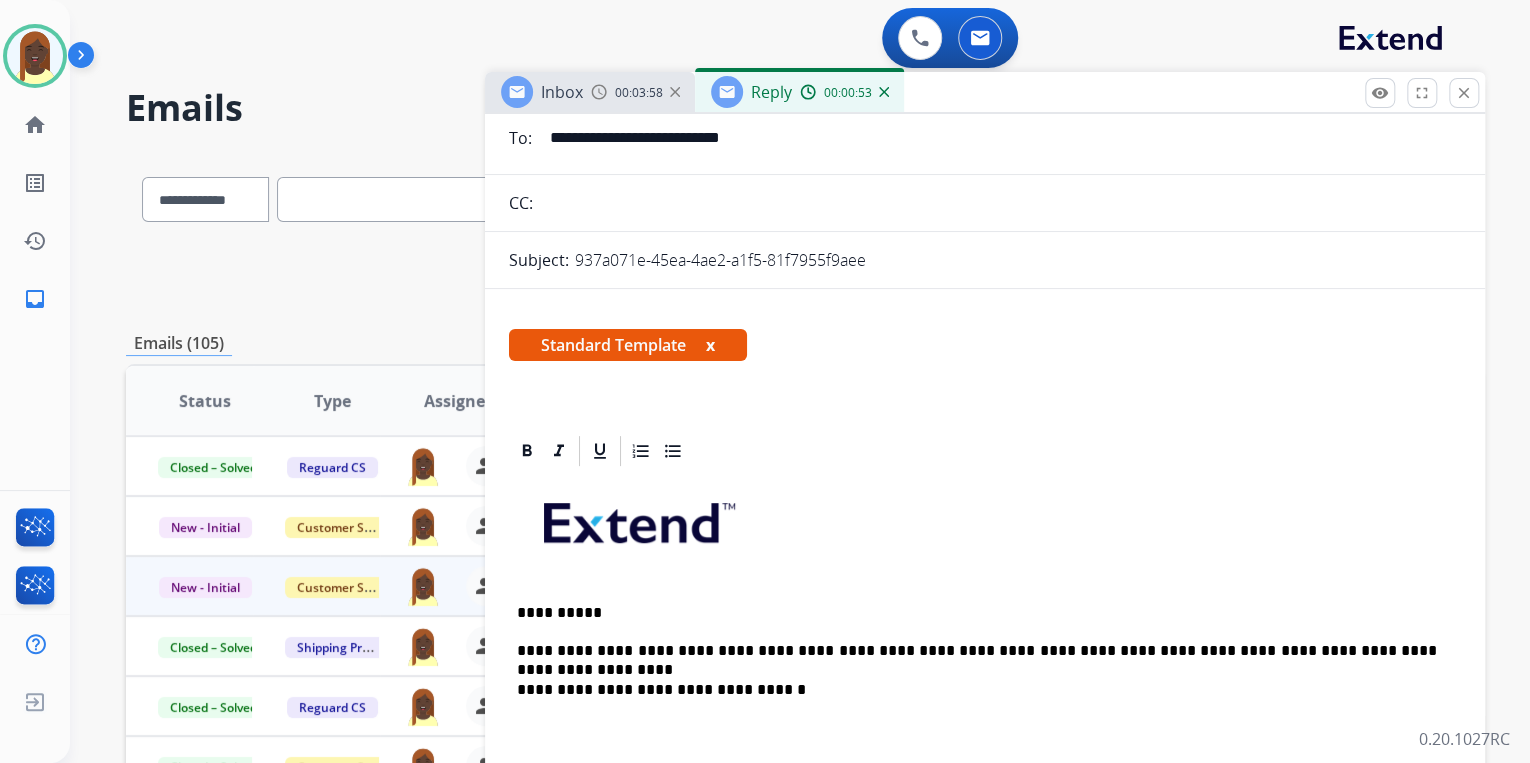 scroll, scrollTop: 0, scrollLeft: 0, axis: both 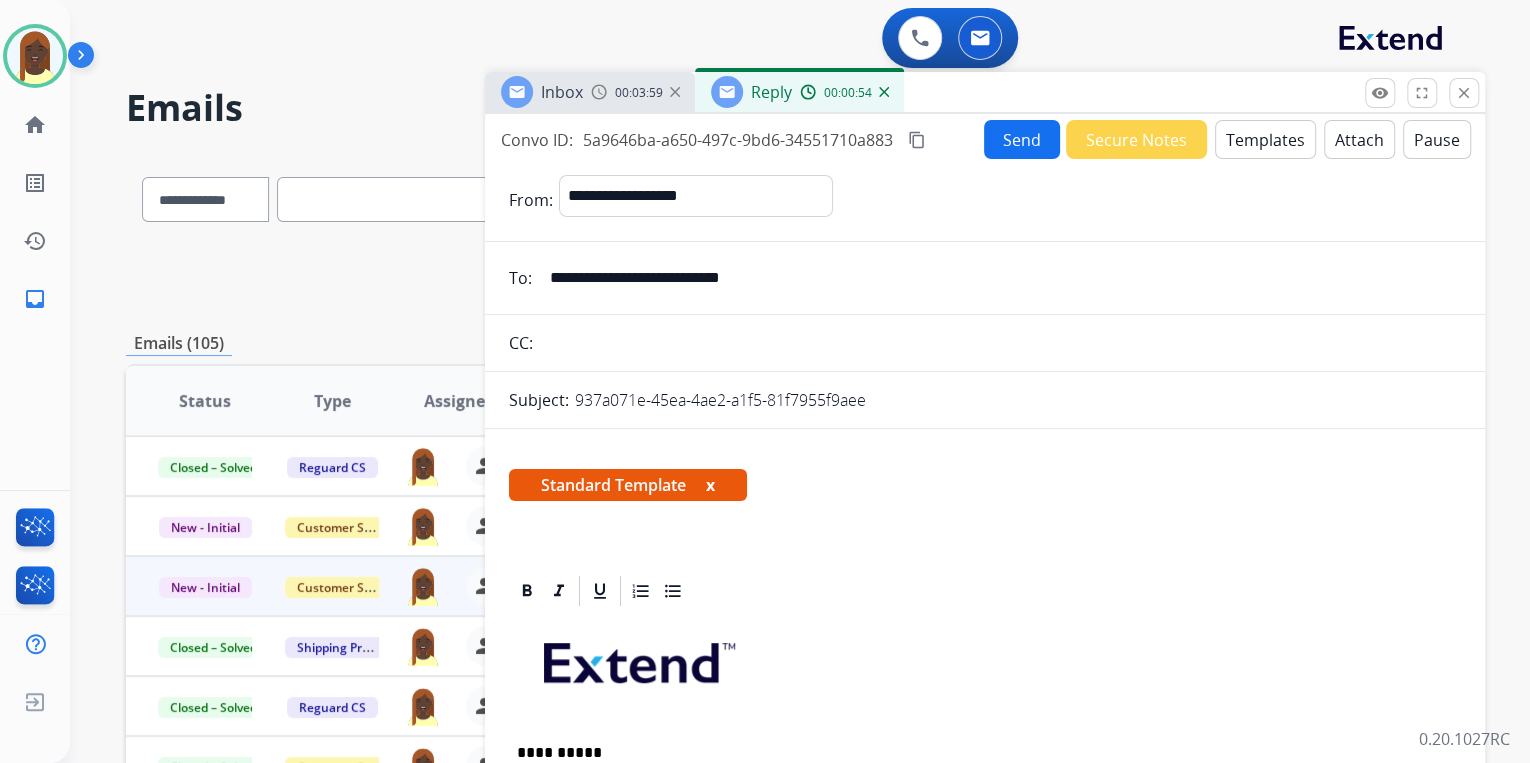 click on "Send" at bounding box center (1022, 139) 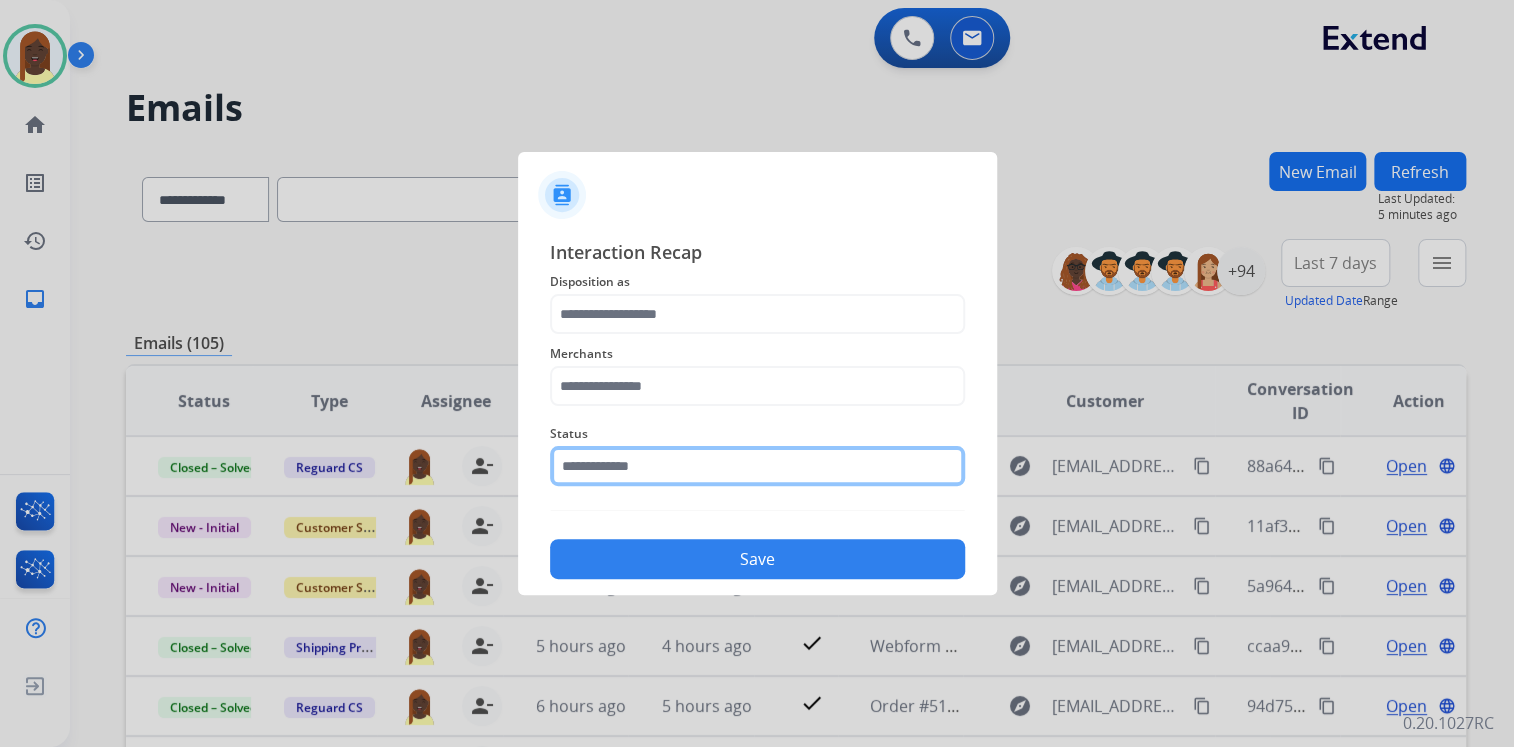 click 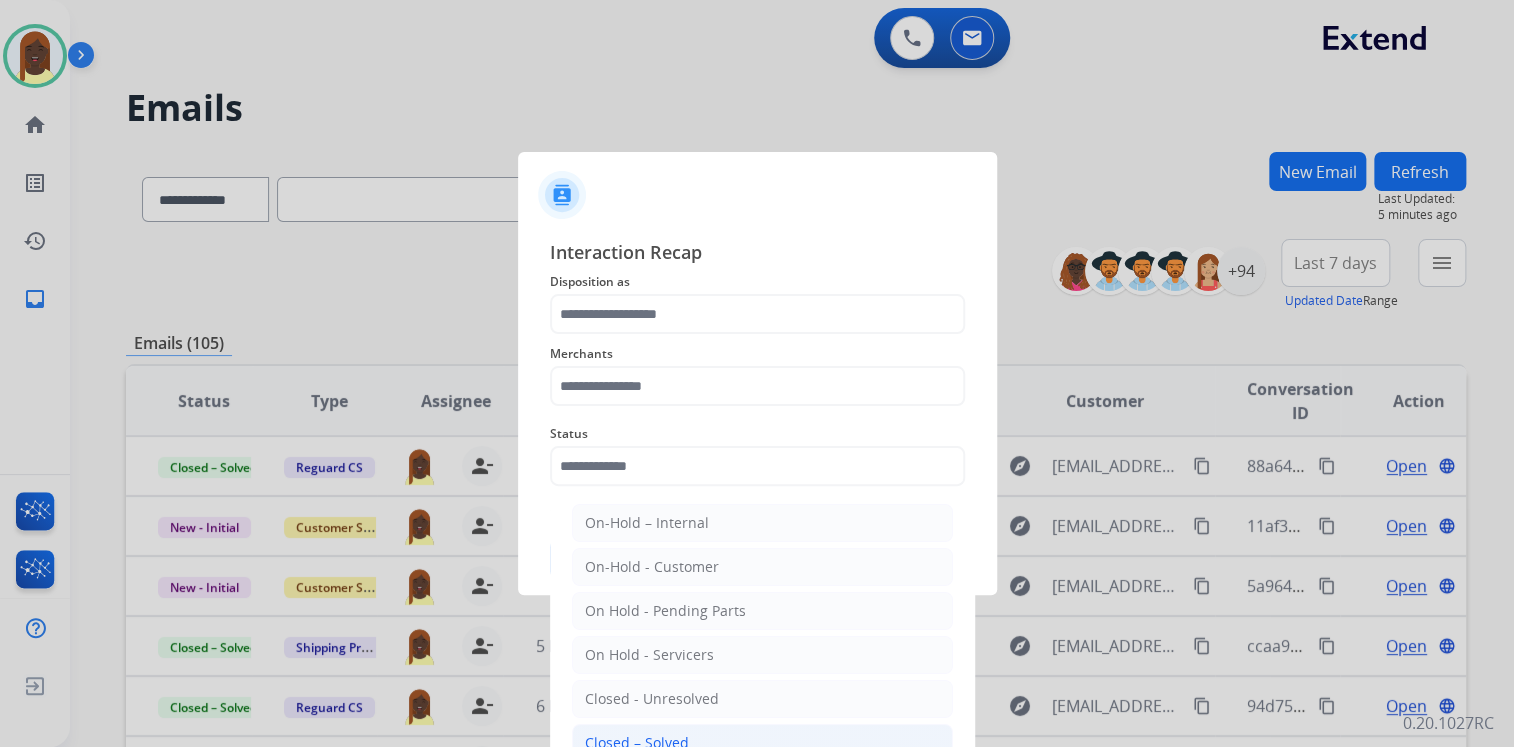 click on "Closed – Solved" 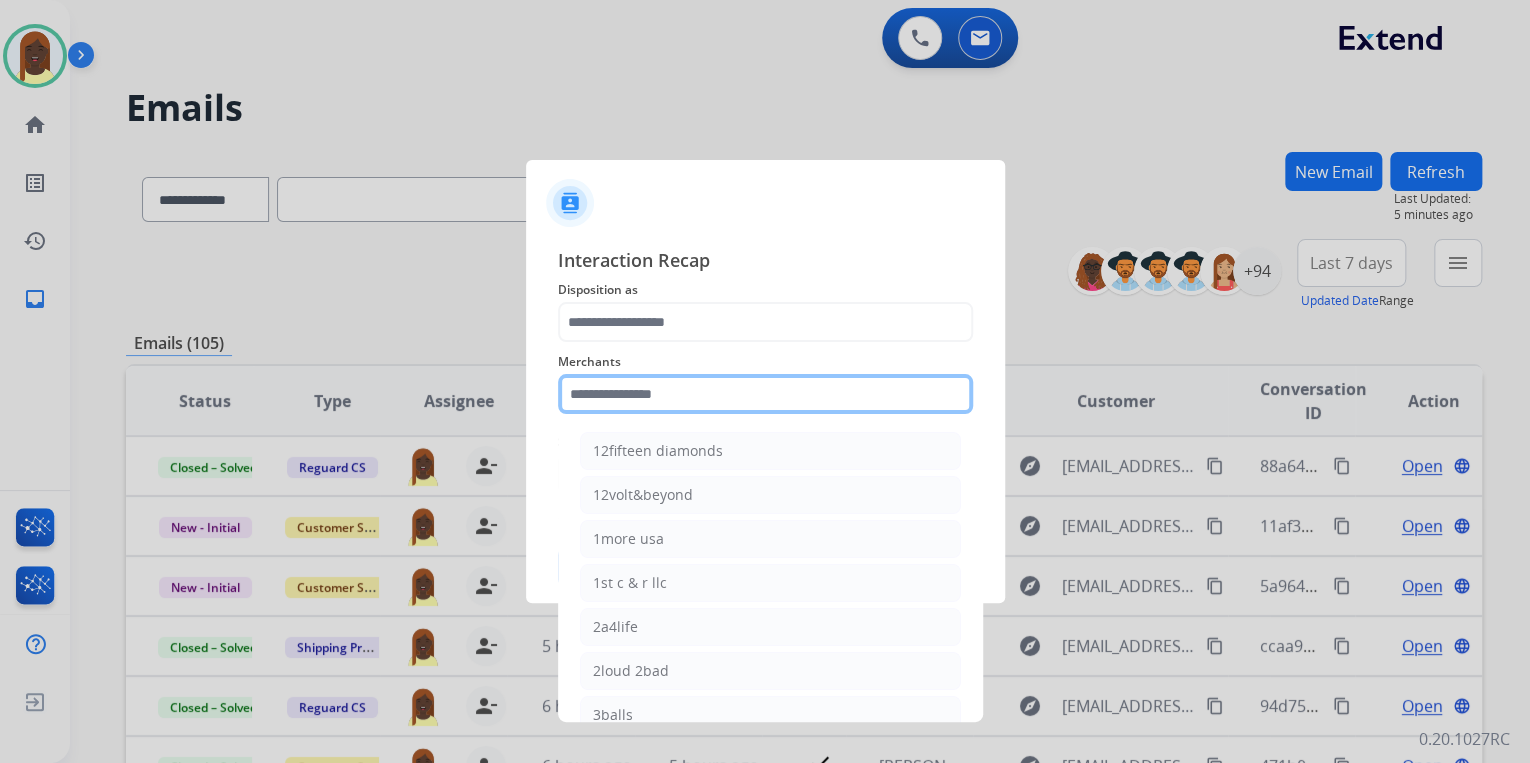 click 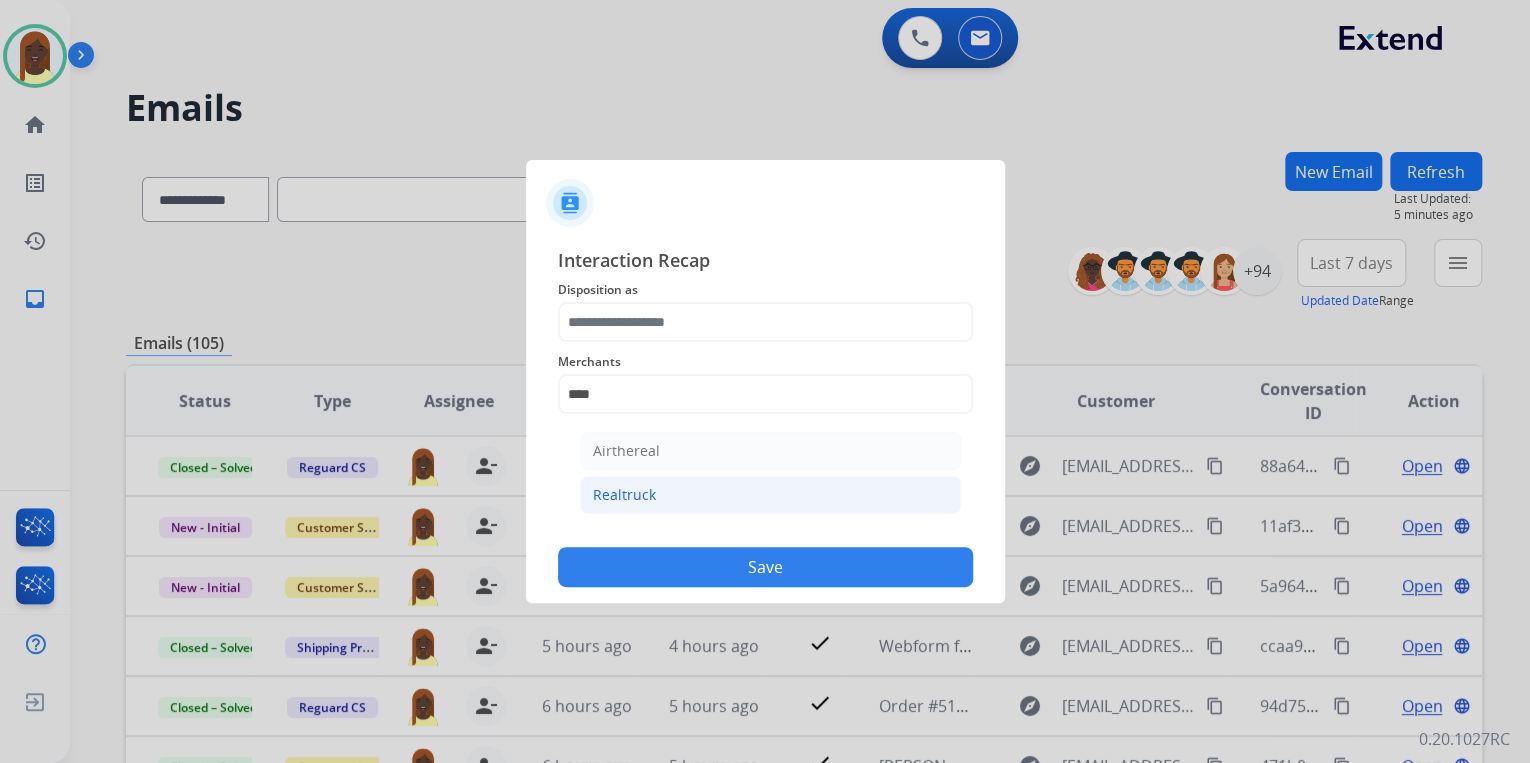 drag, startPoint x: 650, startPoint y: 490, endPoint x: 639, endPoint y: 376, distance: 114.52947 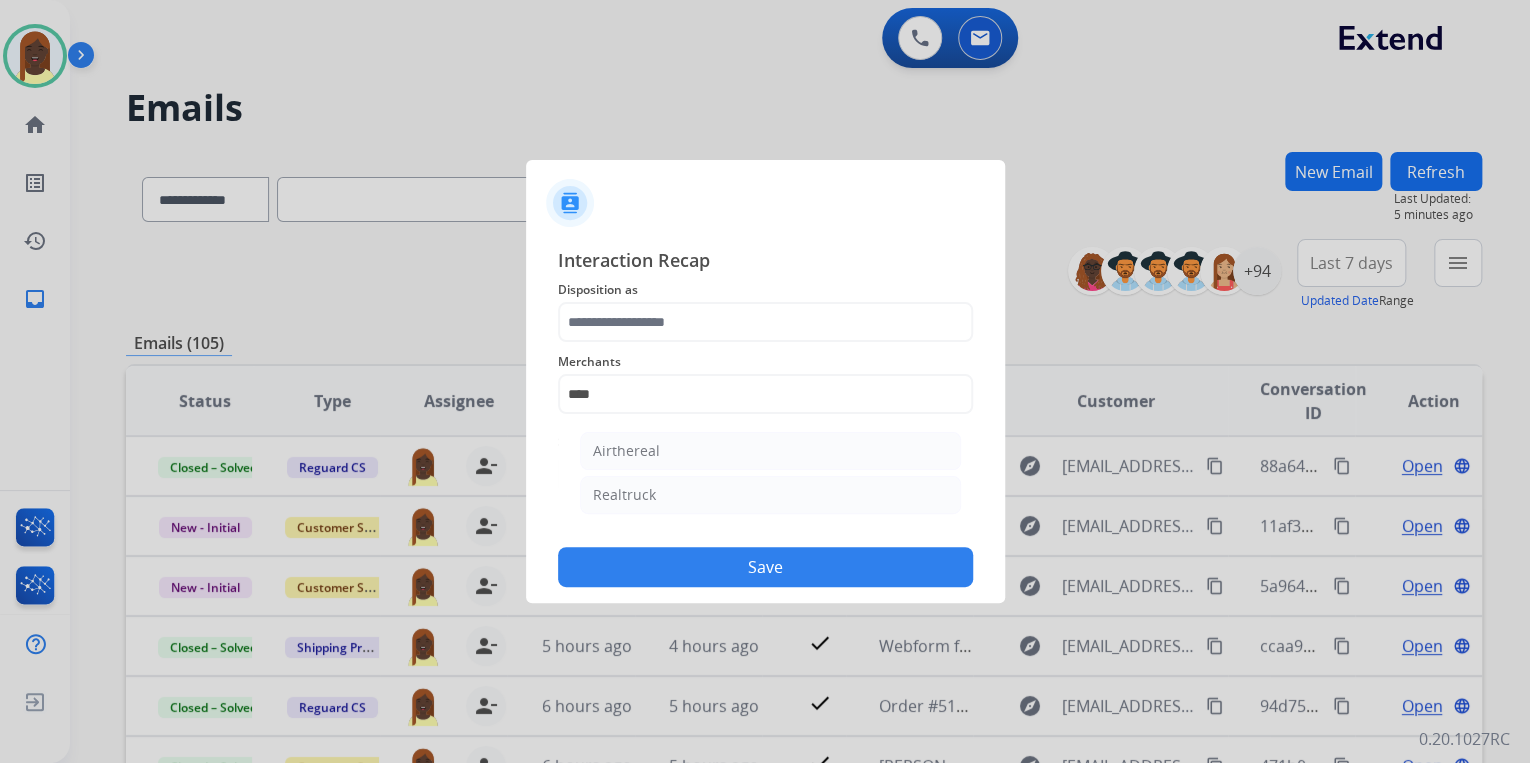 click on "Realtruck" 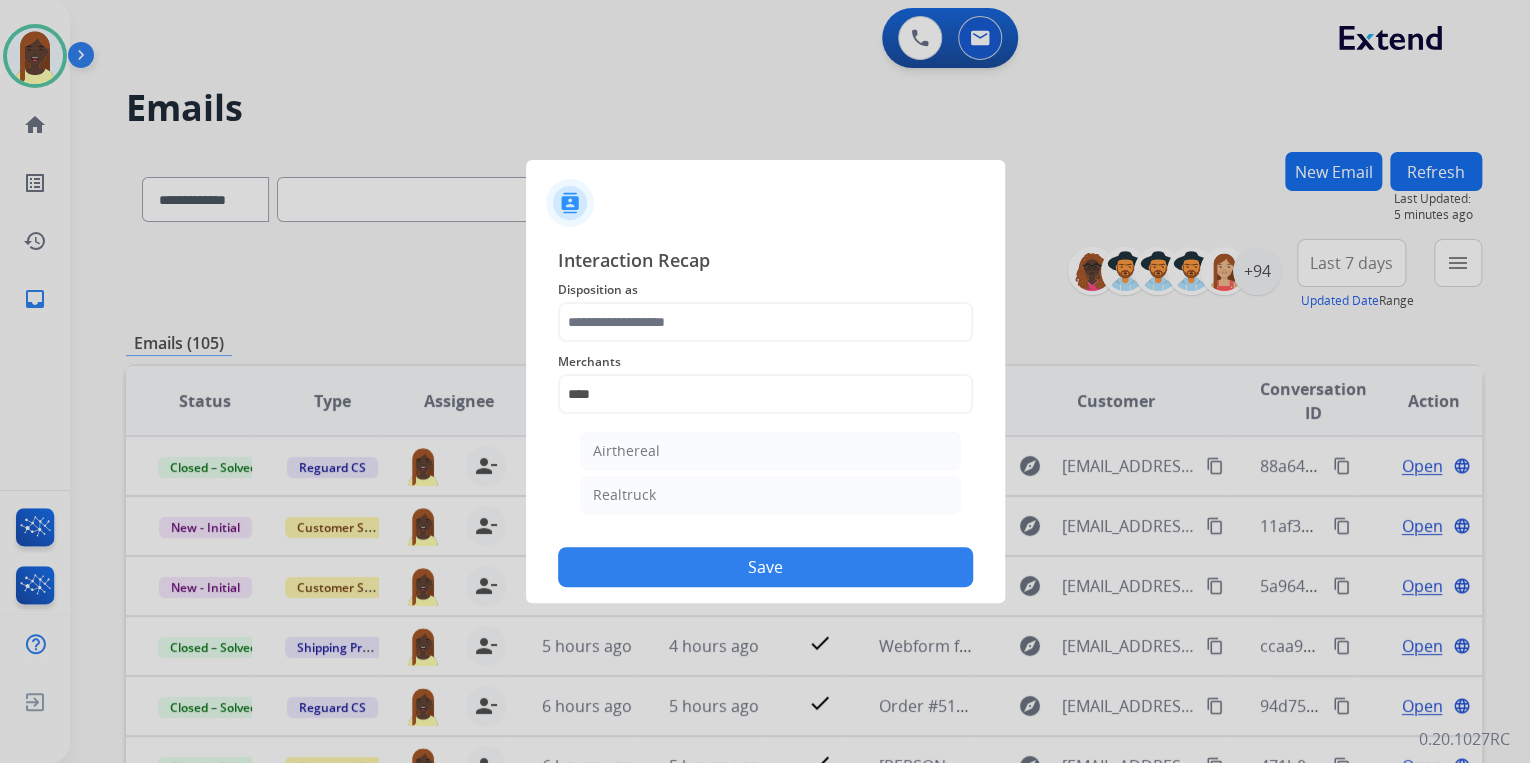 type on "*********" 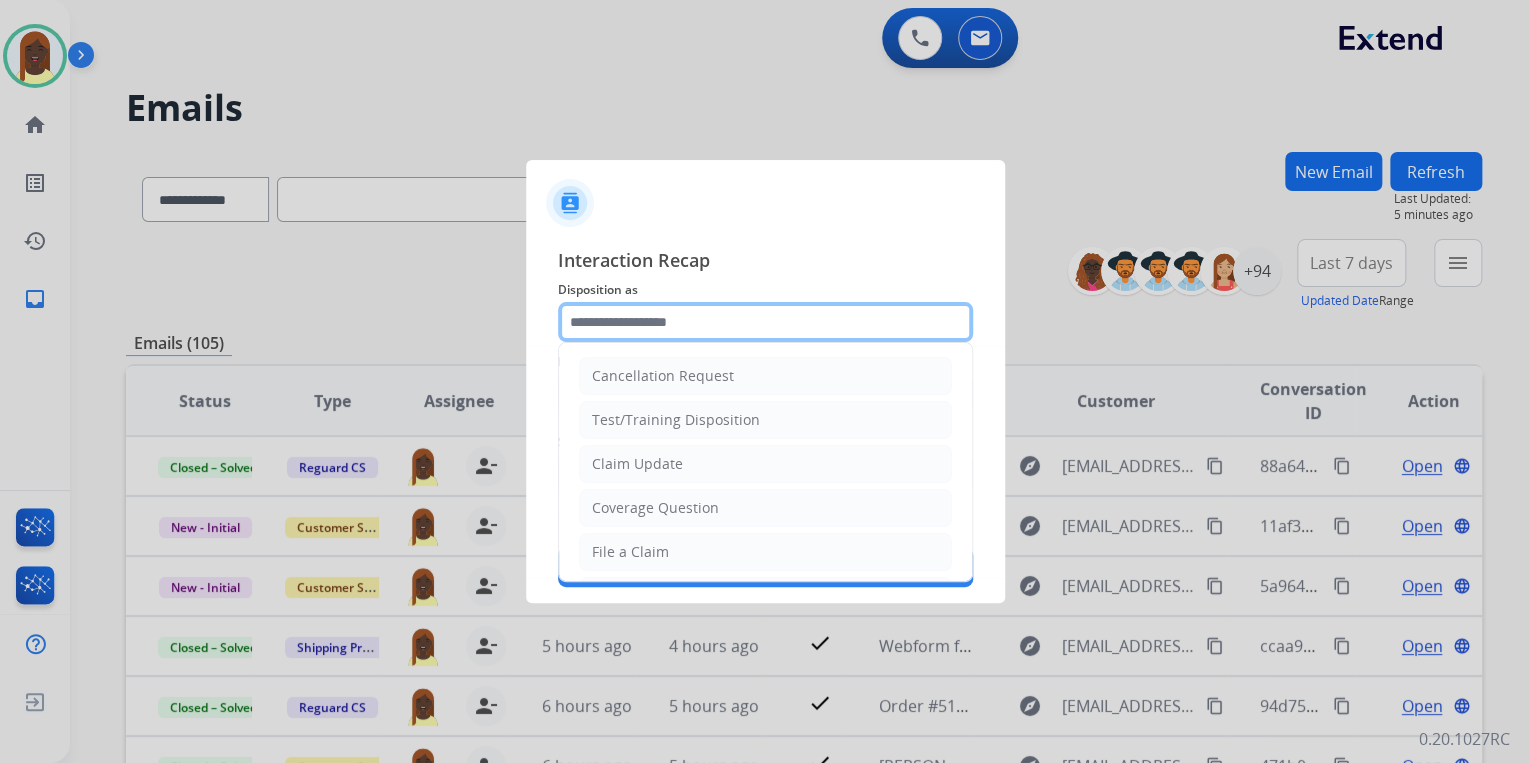 click 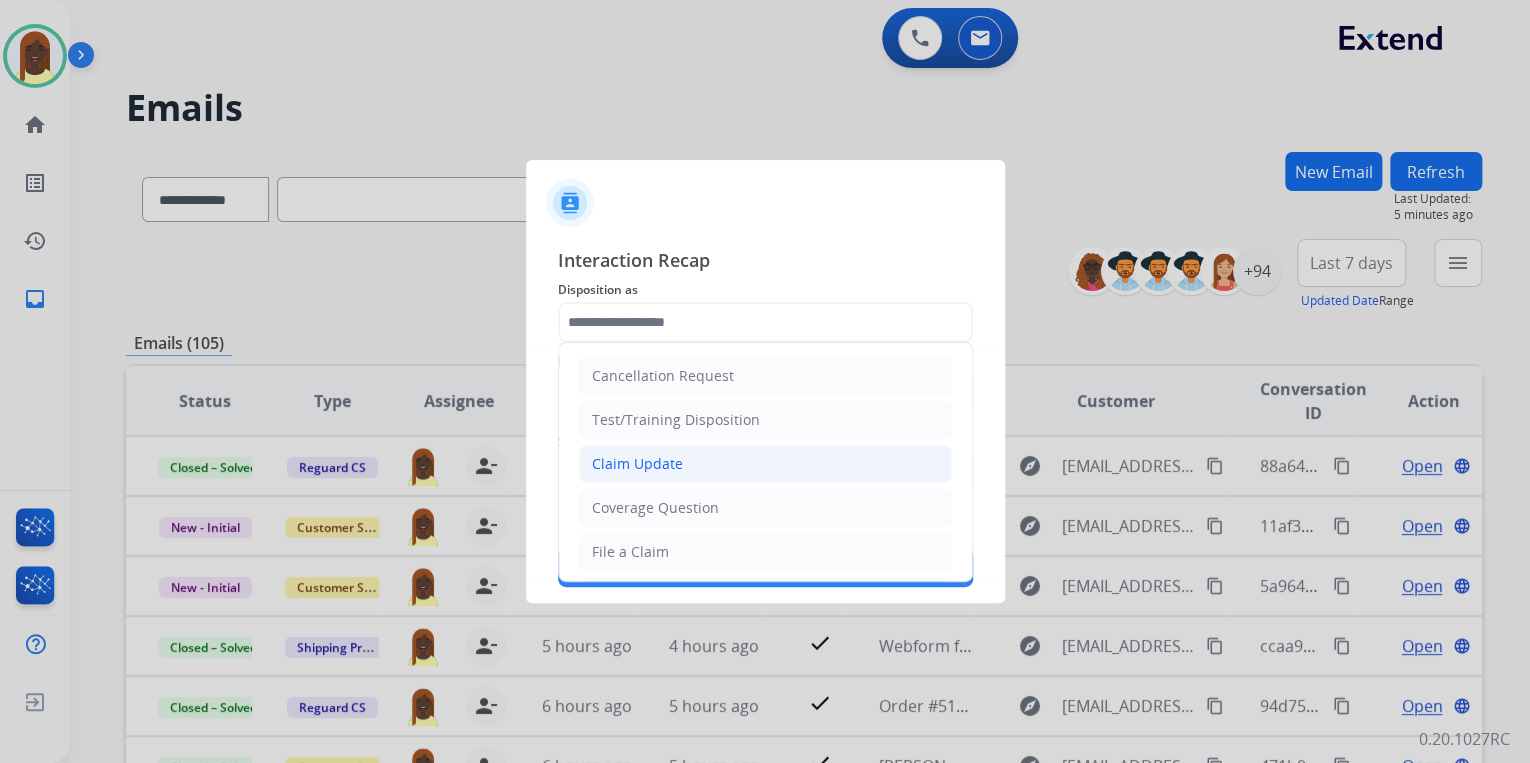 click on "Claim Update" 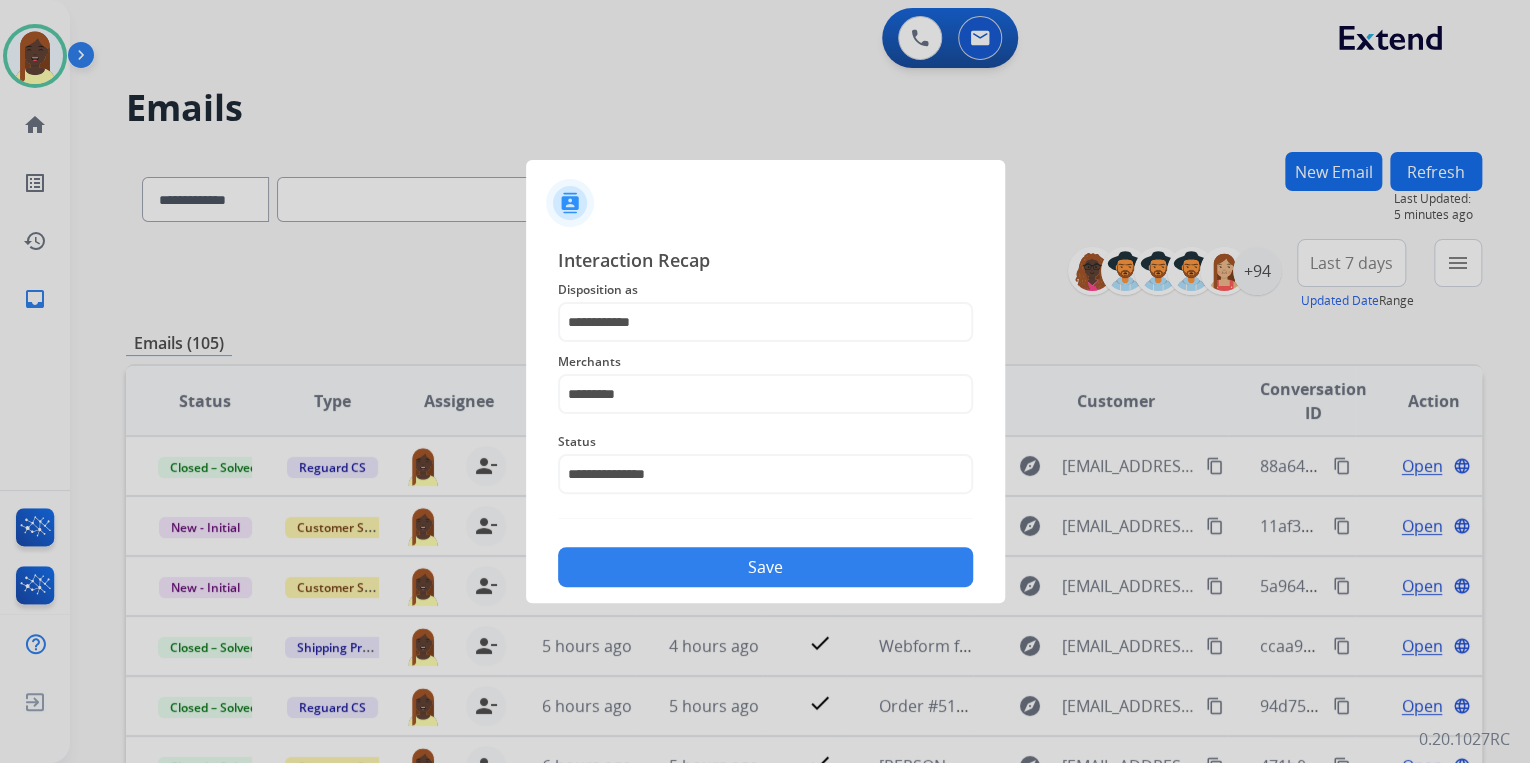 drag, startPoint x: 732, startPoint y: 572, endPoint x: 767, endPoint y: 509, distance: 72.06941 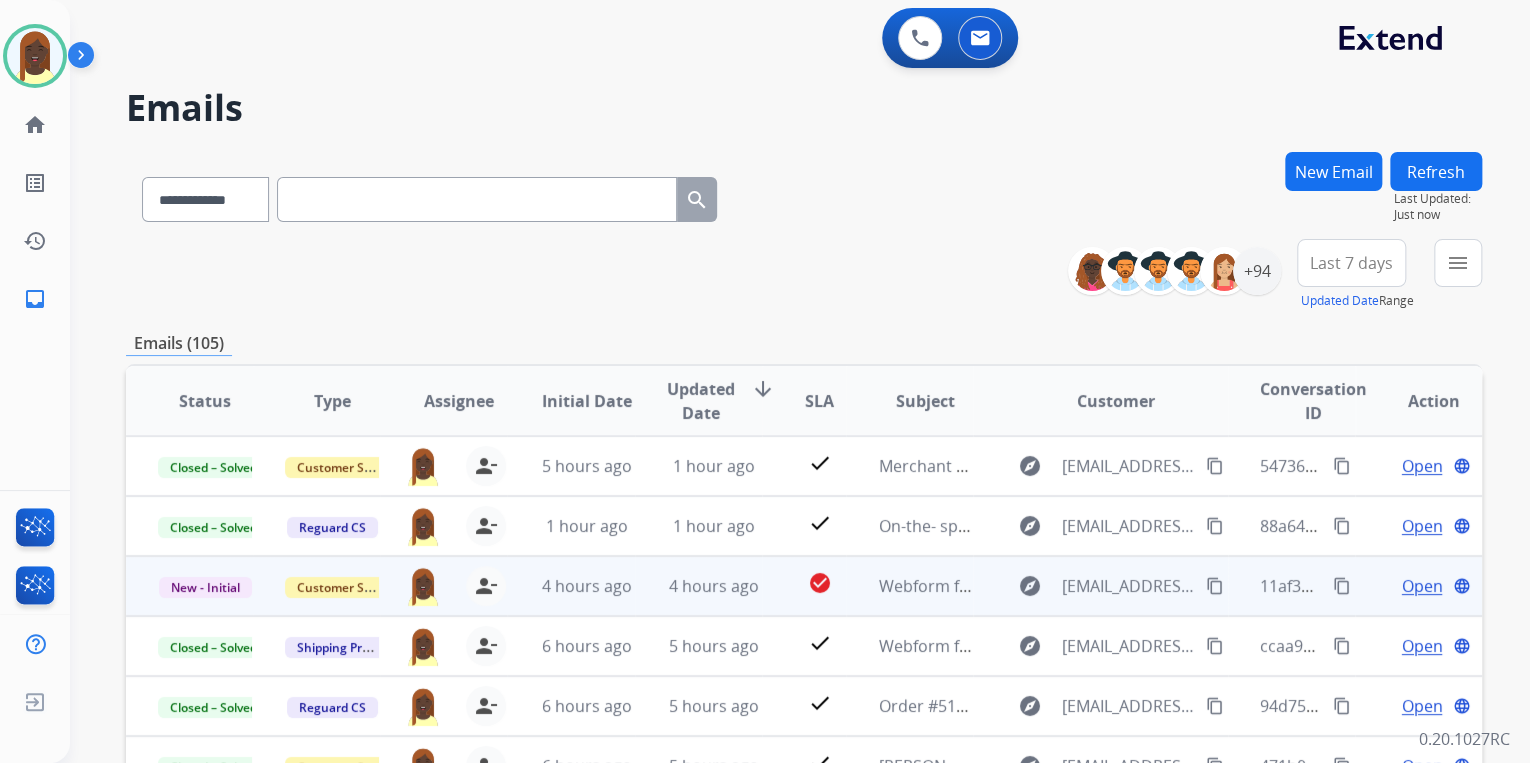 click on "content_copy" at bounding box center (1342, 586) 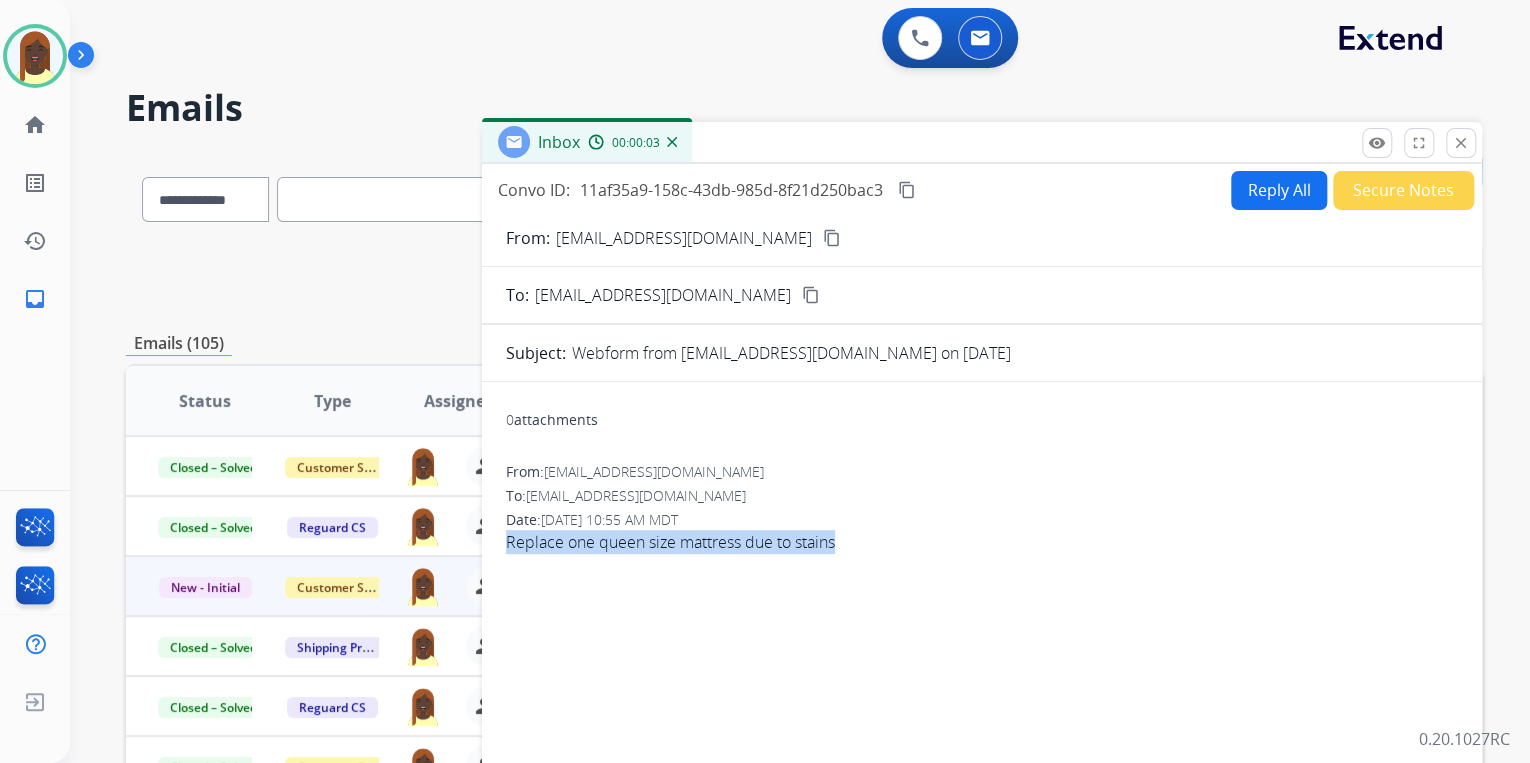 drag, startPoint x: 501, startPoint y: 543, endPoint x: 826, endPoint y: 560, distance: 325.4443 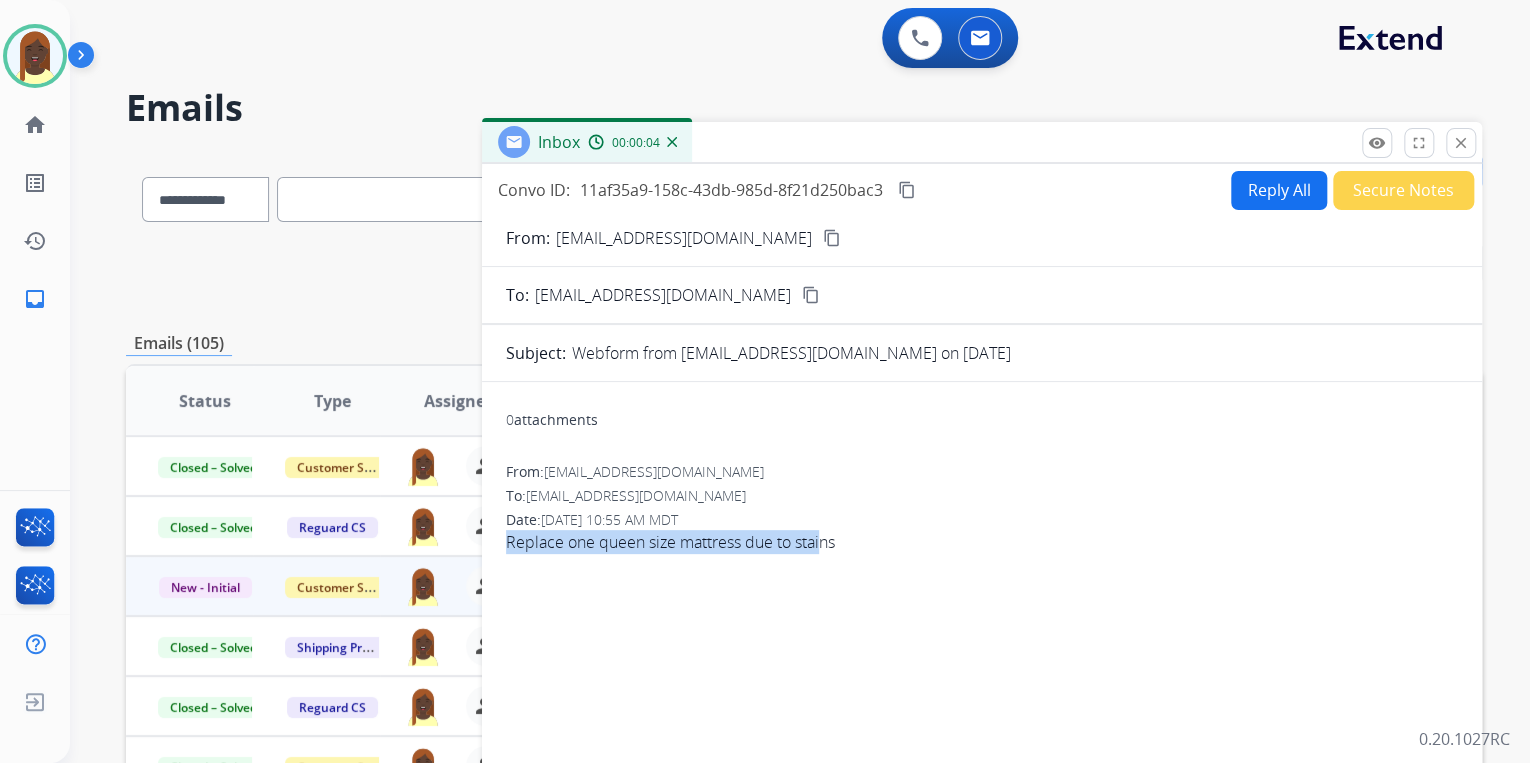 drag, startPoint x: 826, startPoint y: 560, endPoint x: 811, endPoint y: 596, distance: 39 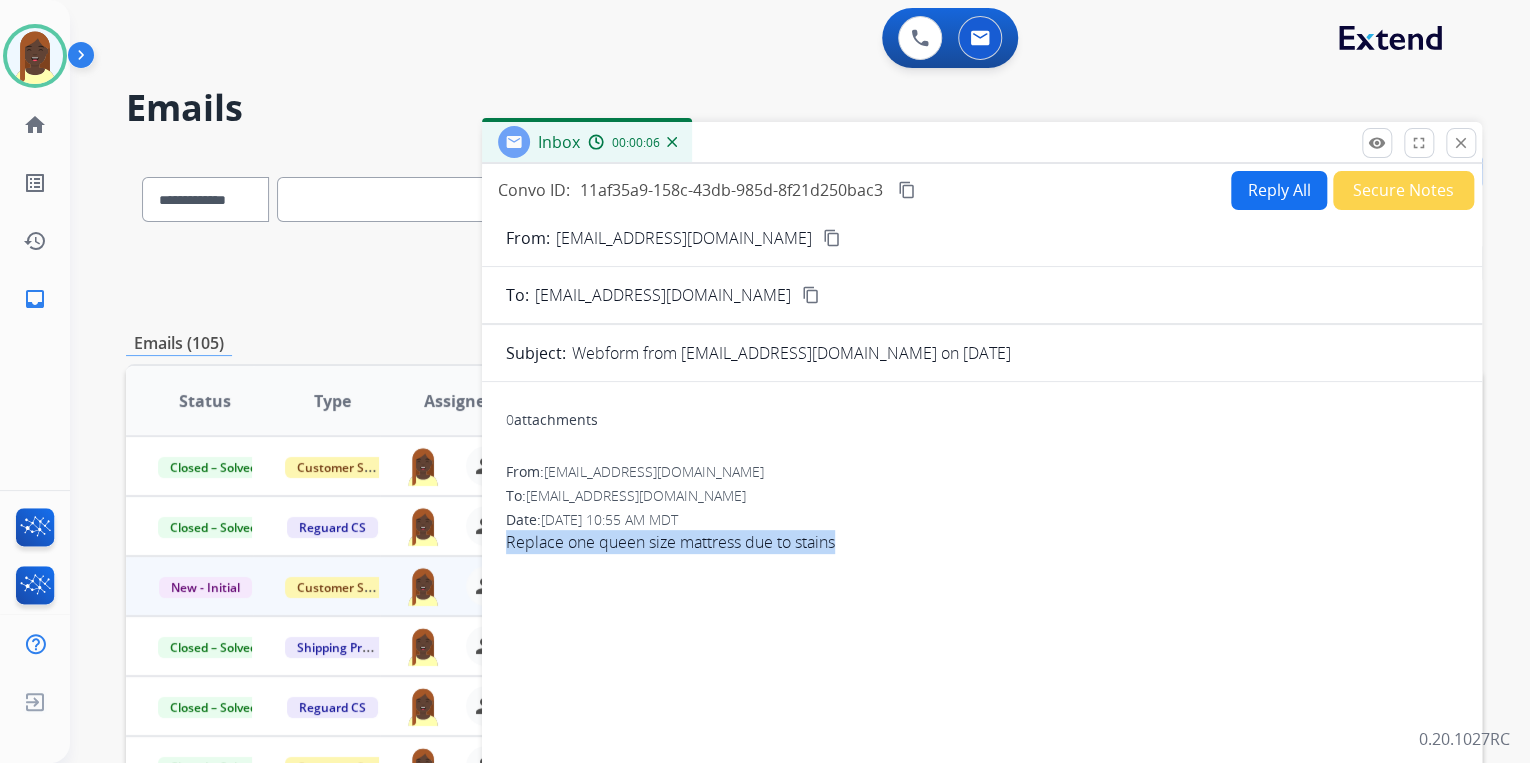 drag, startPoint x: 489, startPoint y: 540, endPoint x: 846, endPoint y: 549, distance: 357.11343 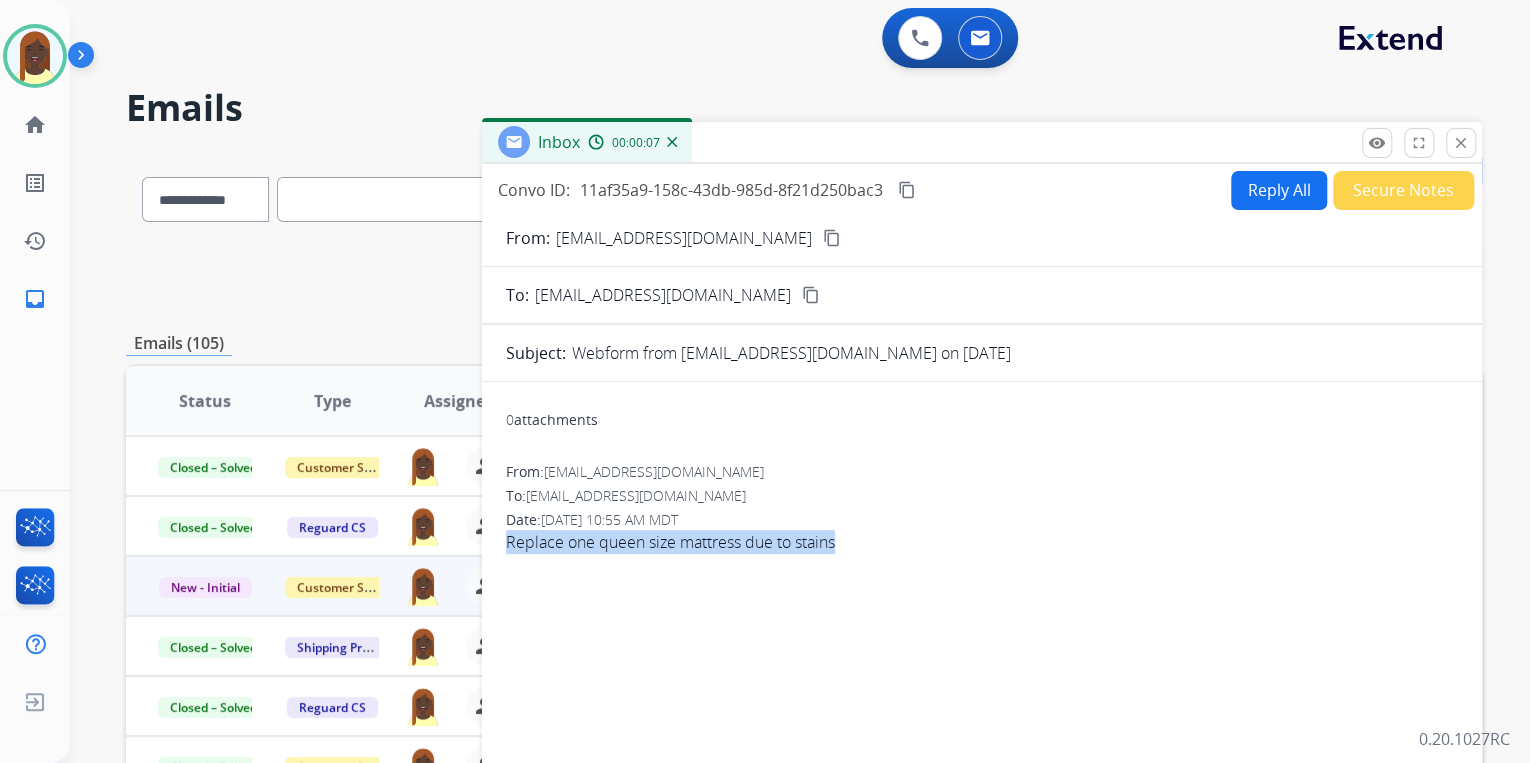 drag, startPoint x: 846, startPoint y: 549, endPoint x: 809, endPoint y: 548, distance: 37.01351 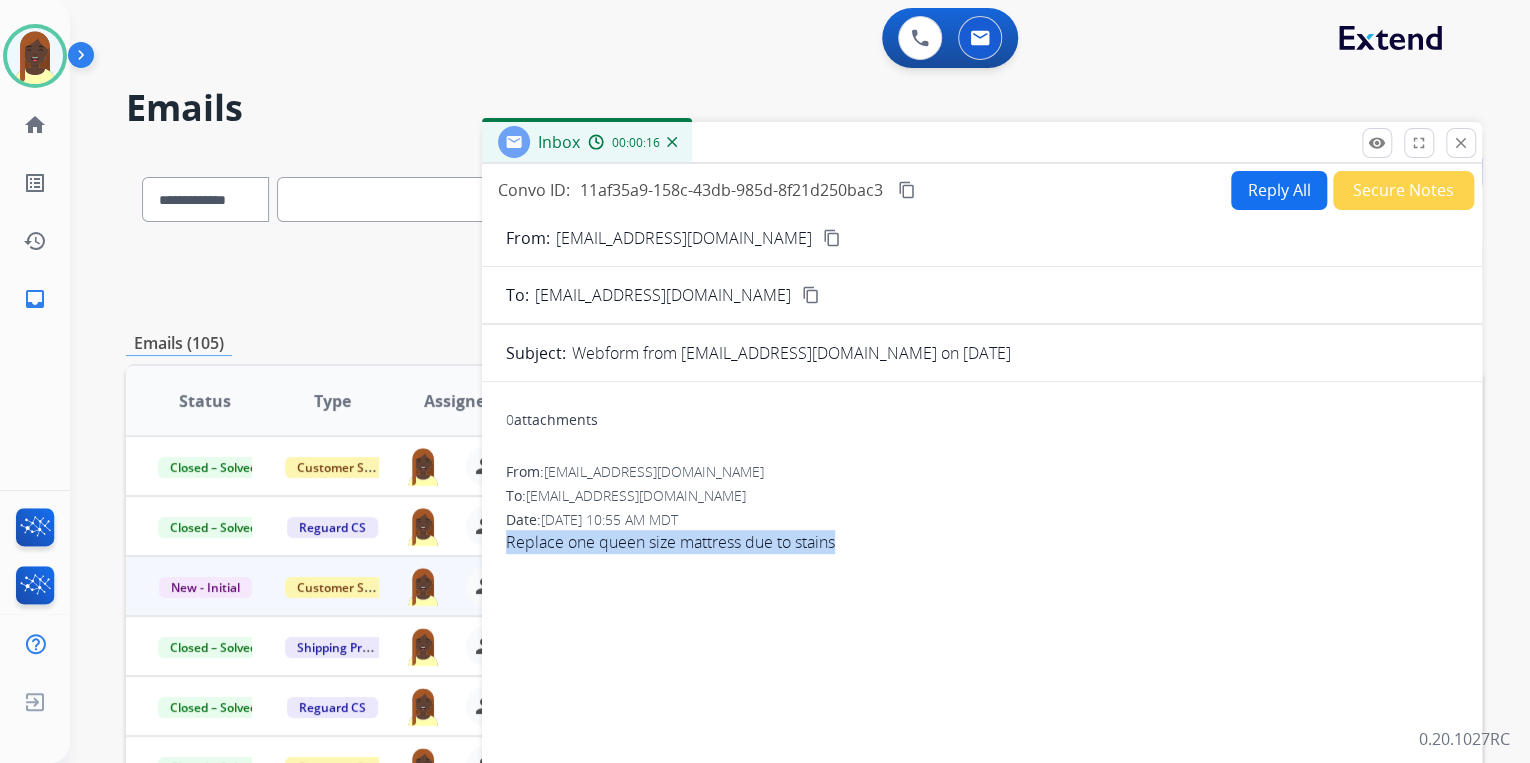 click on "Reply All" at bounding box center [1279, 190] 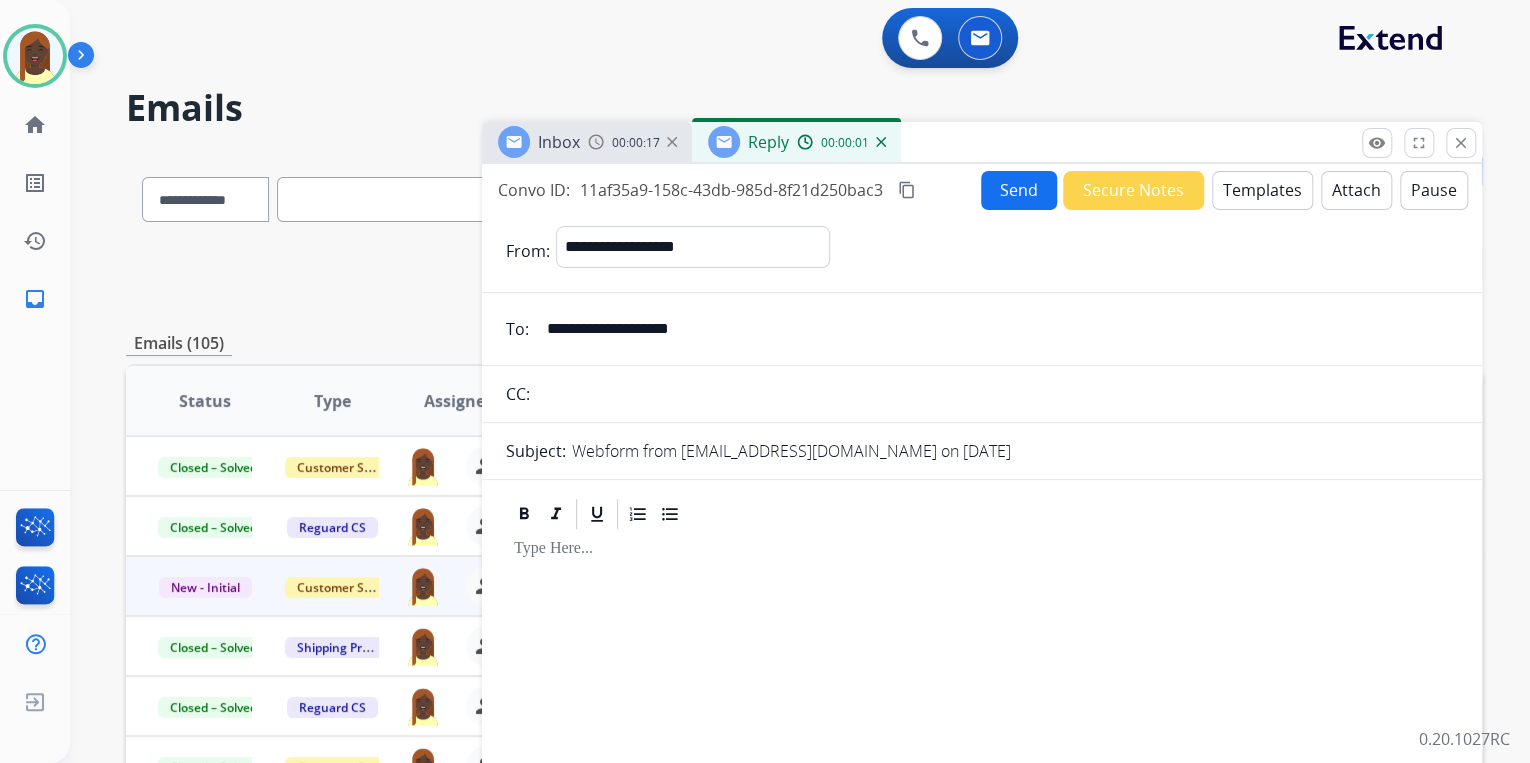 click on "Templates" at bounding box center (1262, 190) 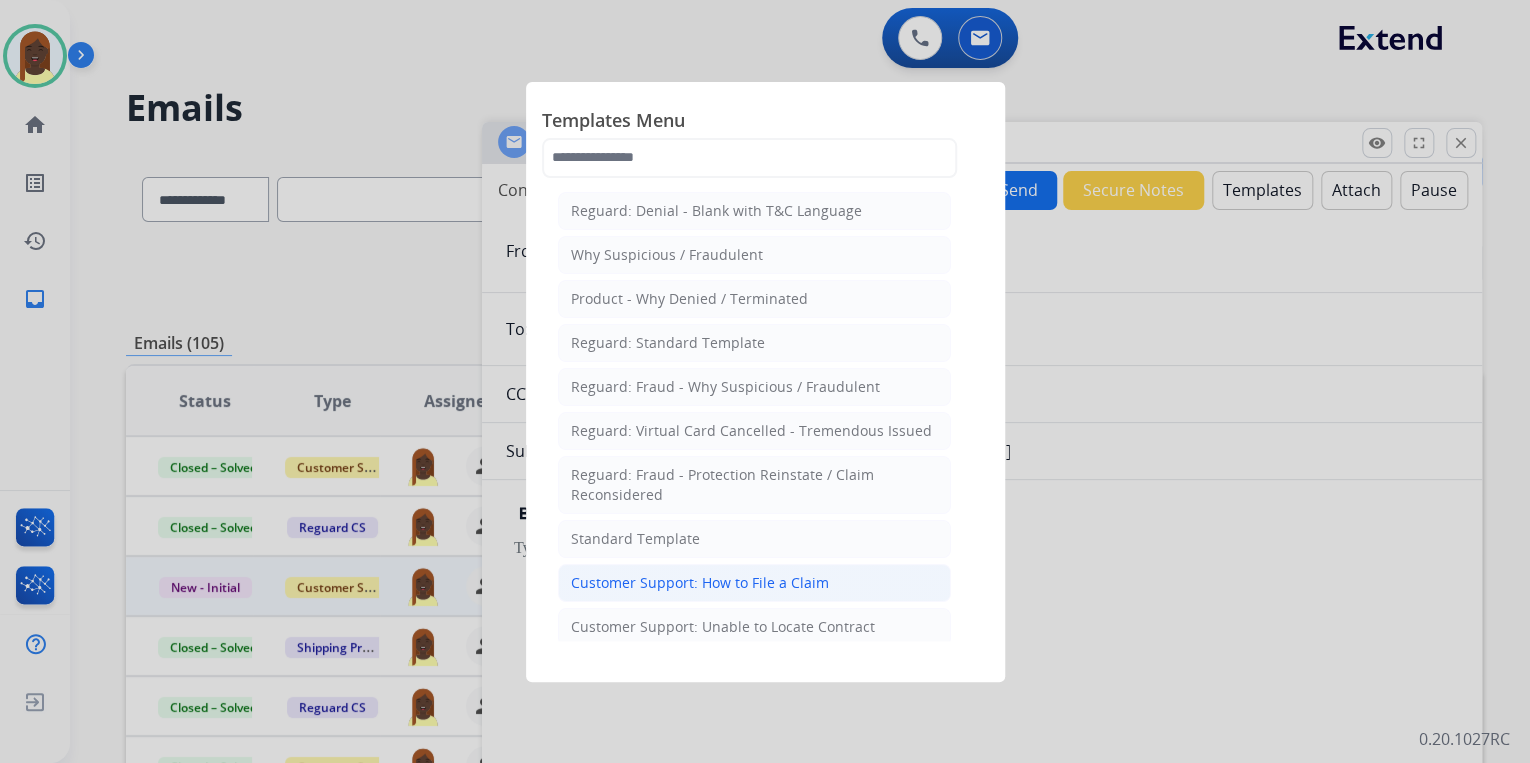 click on "Customer Support: How to File a Claim" 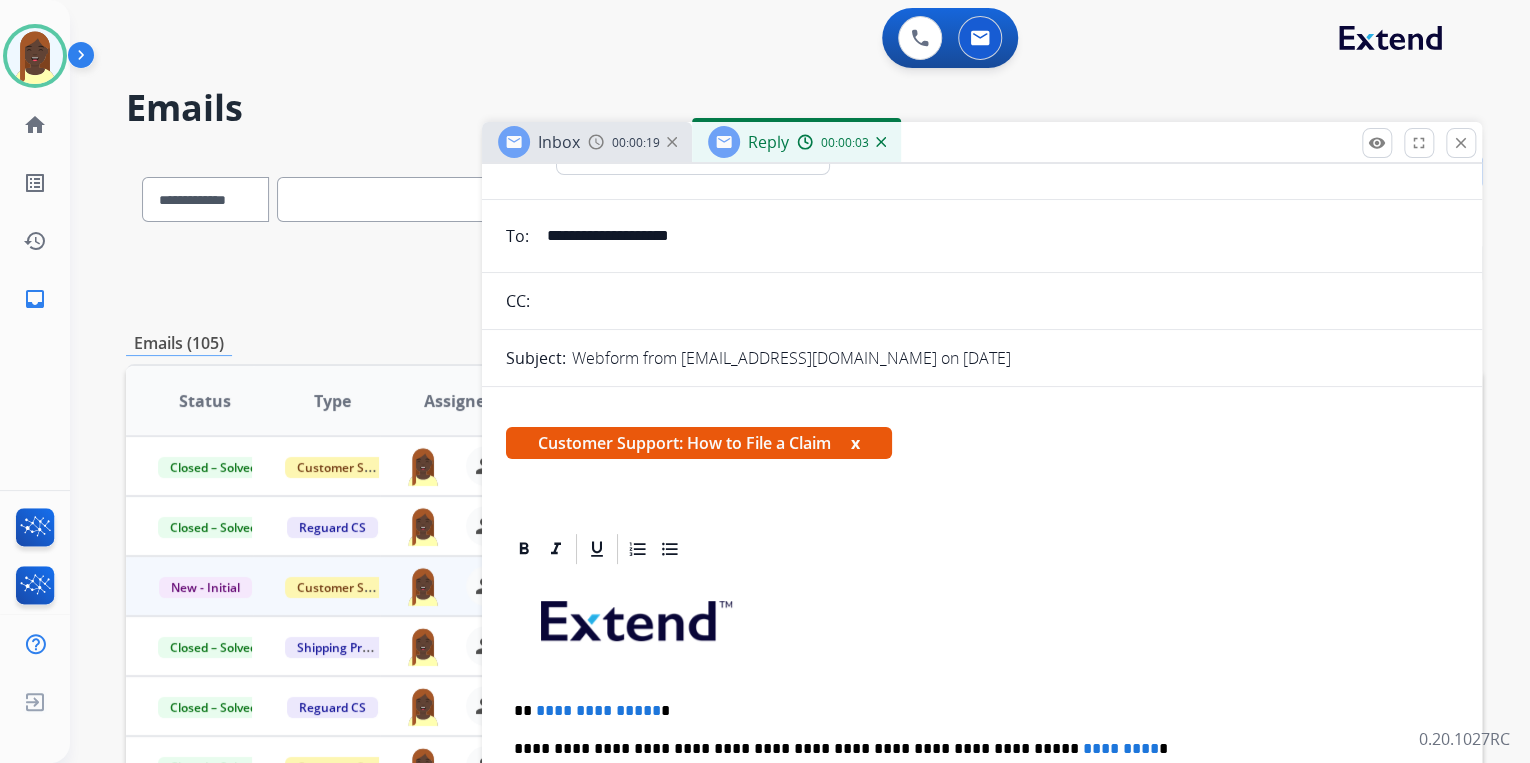 scroll, scrollTop: 320, scrollLeft: 0, axis: vertical 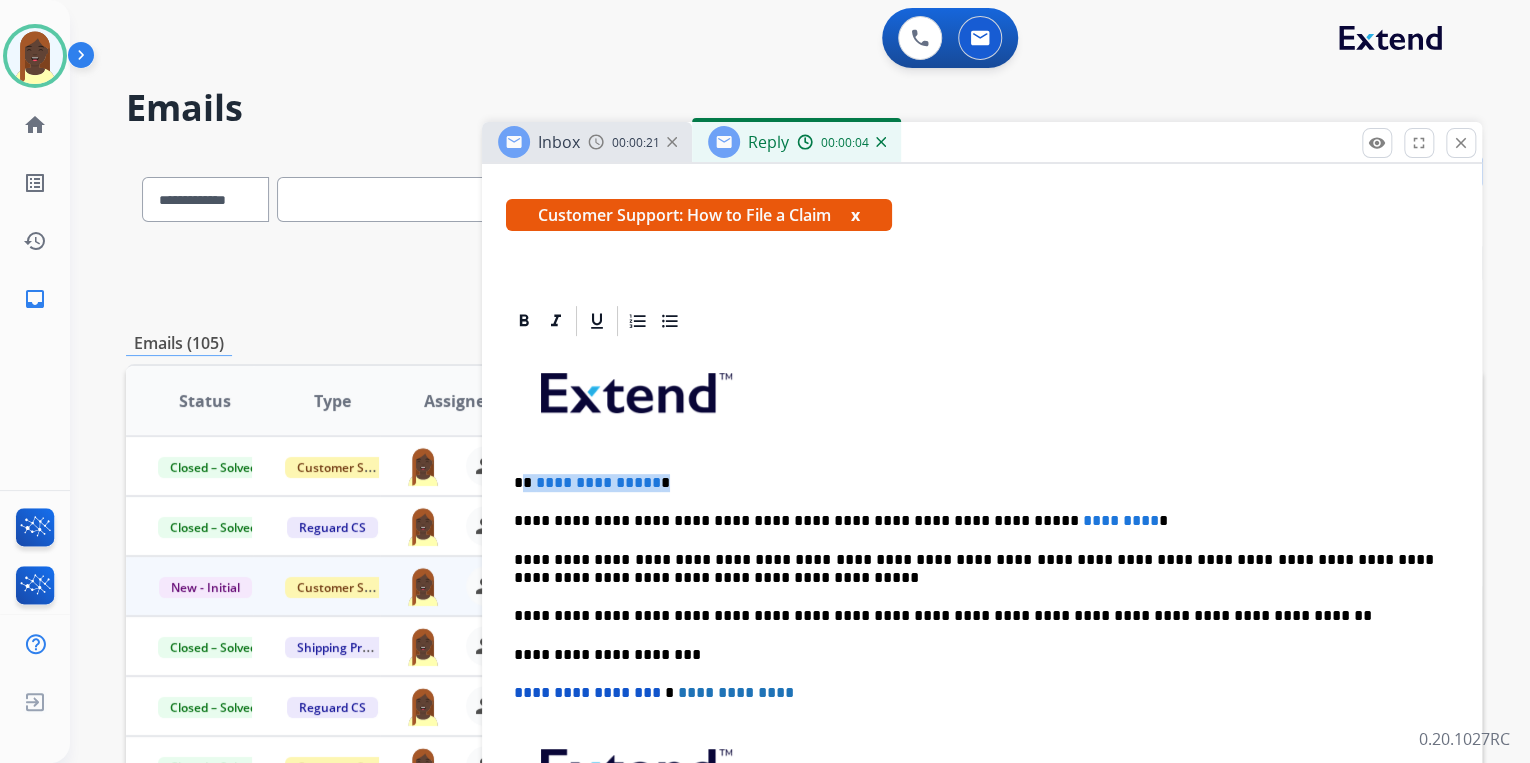 drag, startPoint x: 522, startPoint y: 482, endPoint x: 701, endPoint y: 480, distance: 179.01117 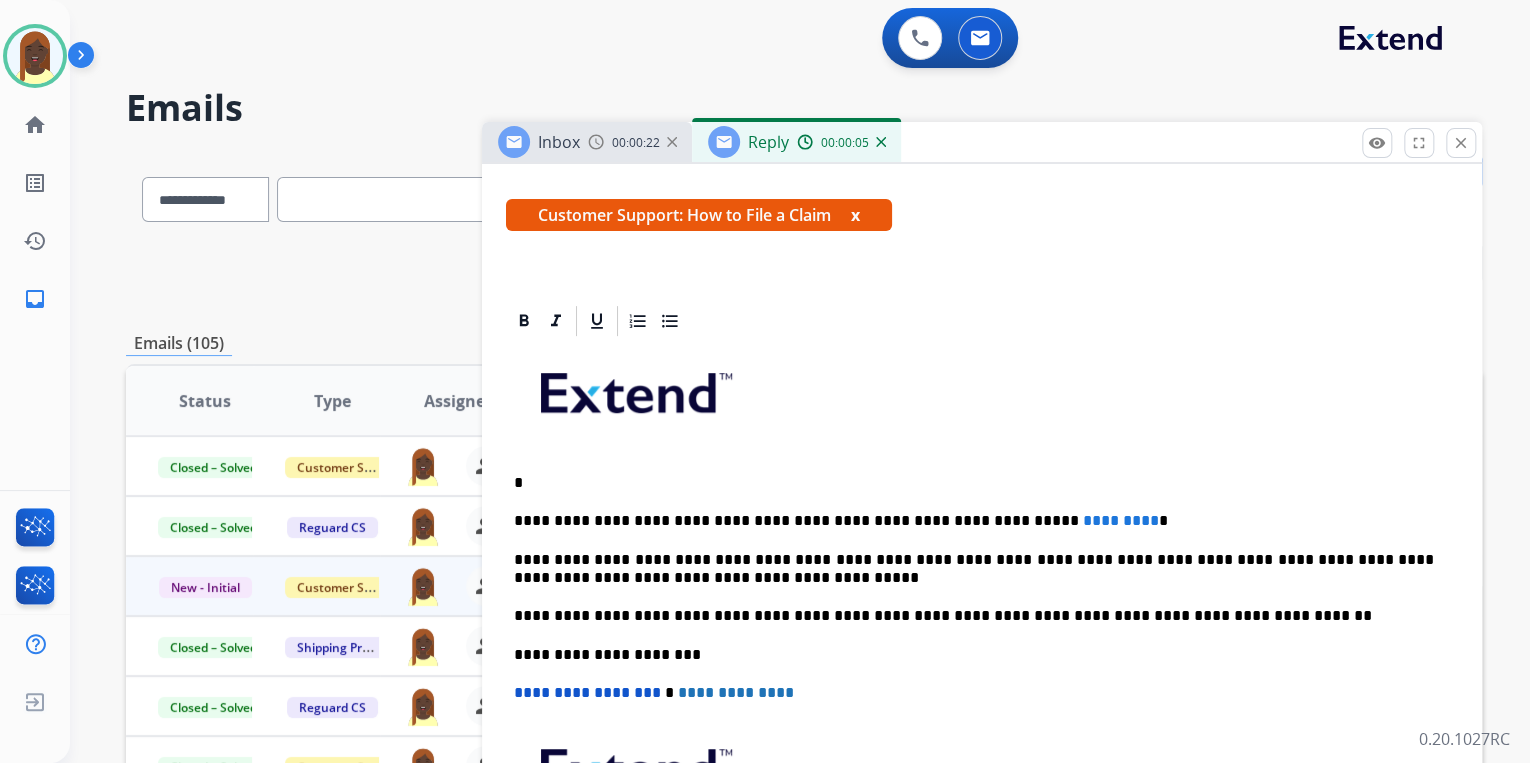 type 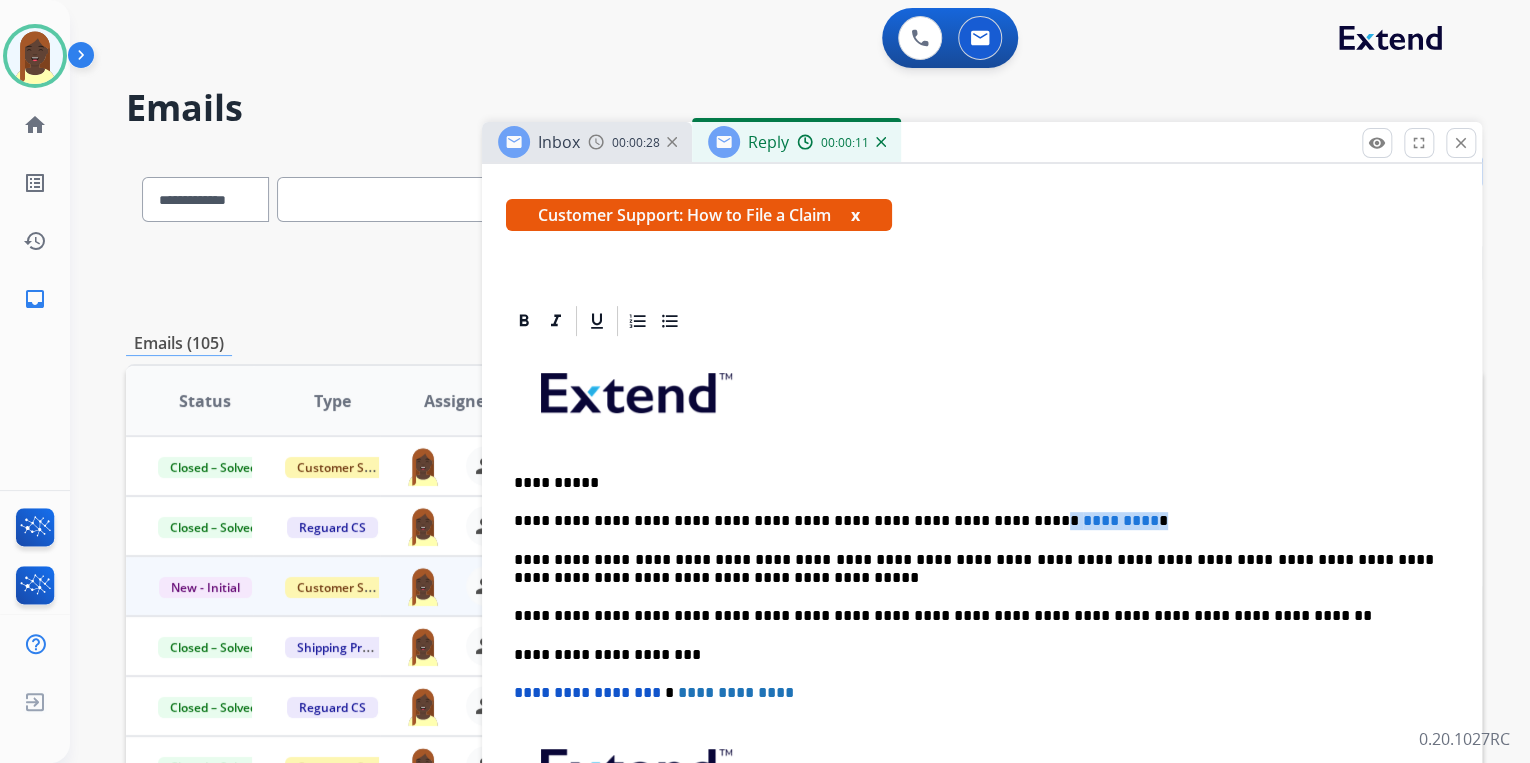 drag, startPoint x: 964, startPoint y: 519, endPoint x: 1104, endPoint y: 526, distance: 140.1749 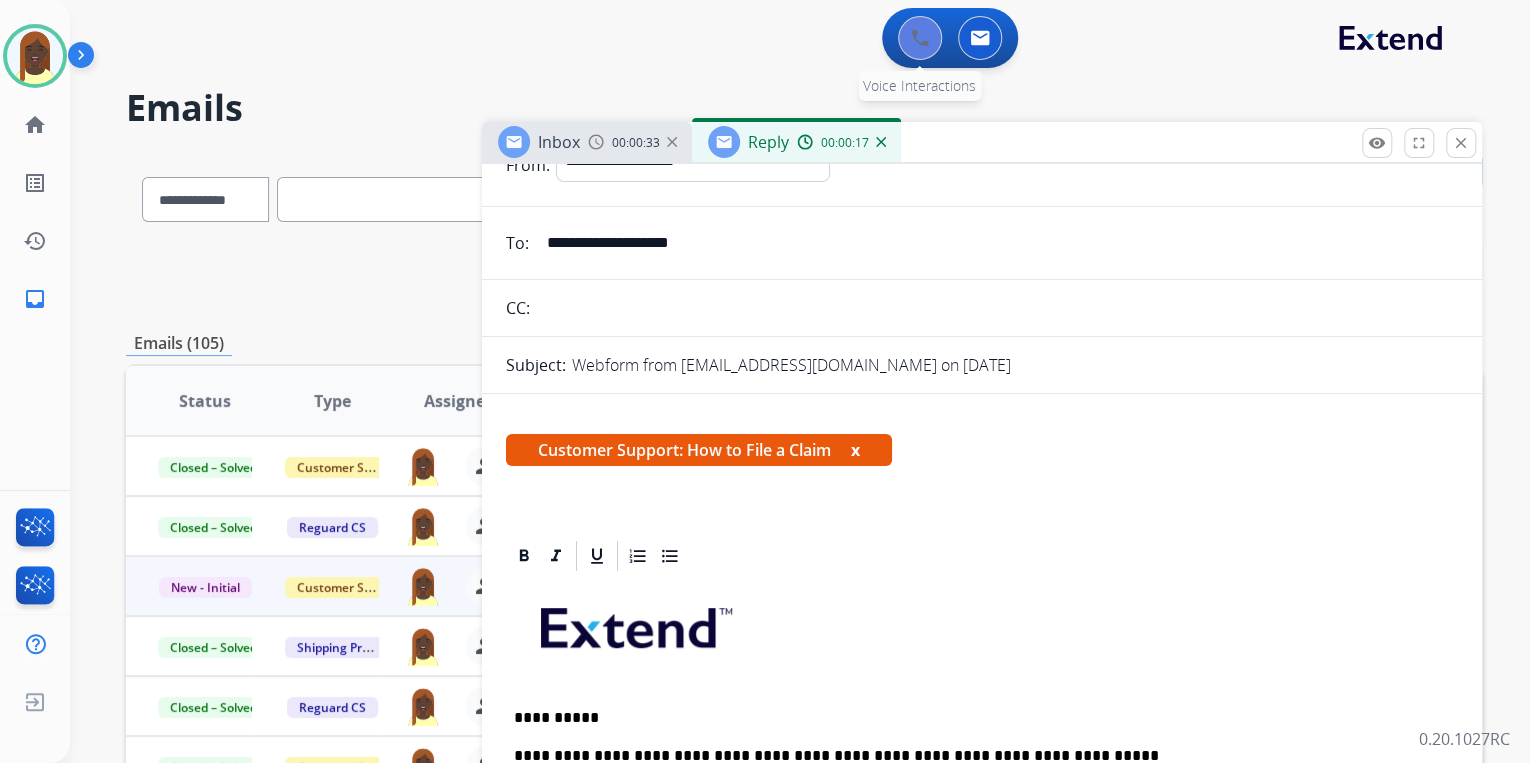 scroll, scrollTop: 80, scrollLeft: 0, axis: vertical 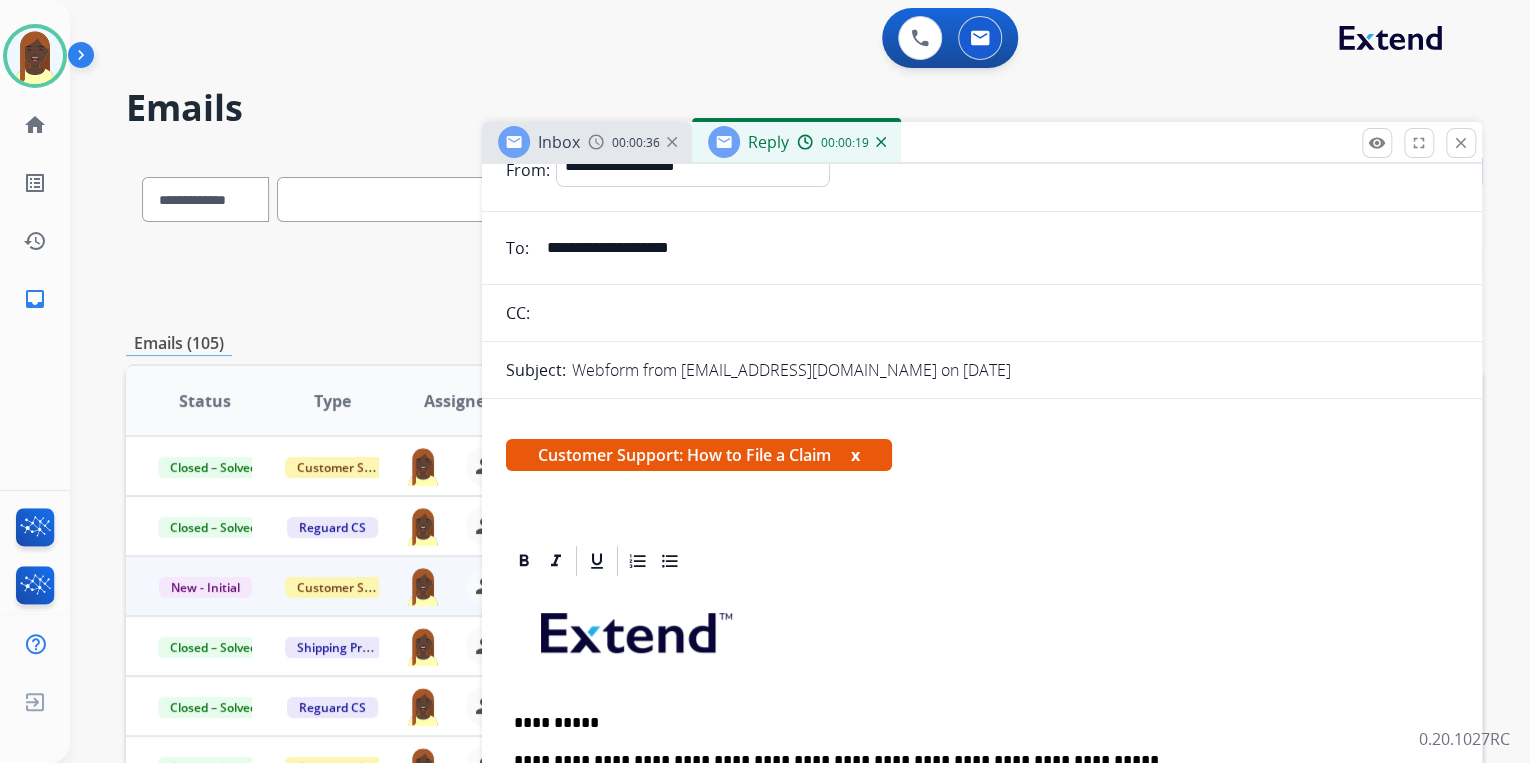 drag, startPoint x: 758, startPoint y: 255, endPoint x: 543, endPoint y: 251, distance: 215.0372 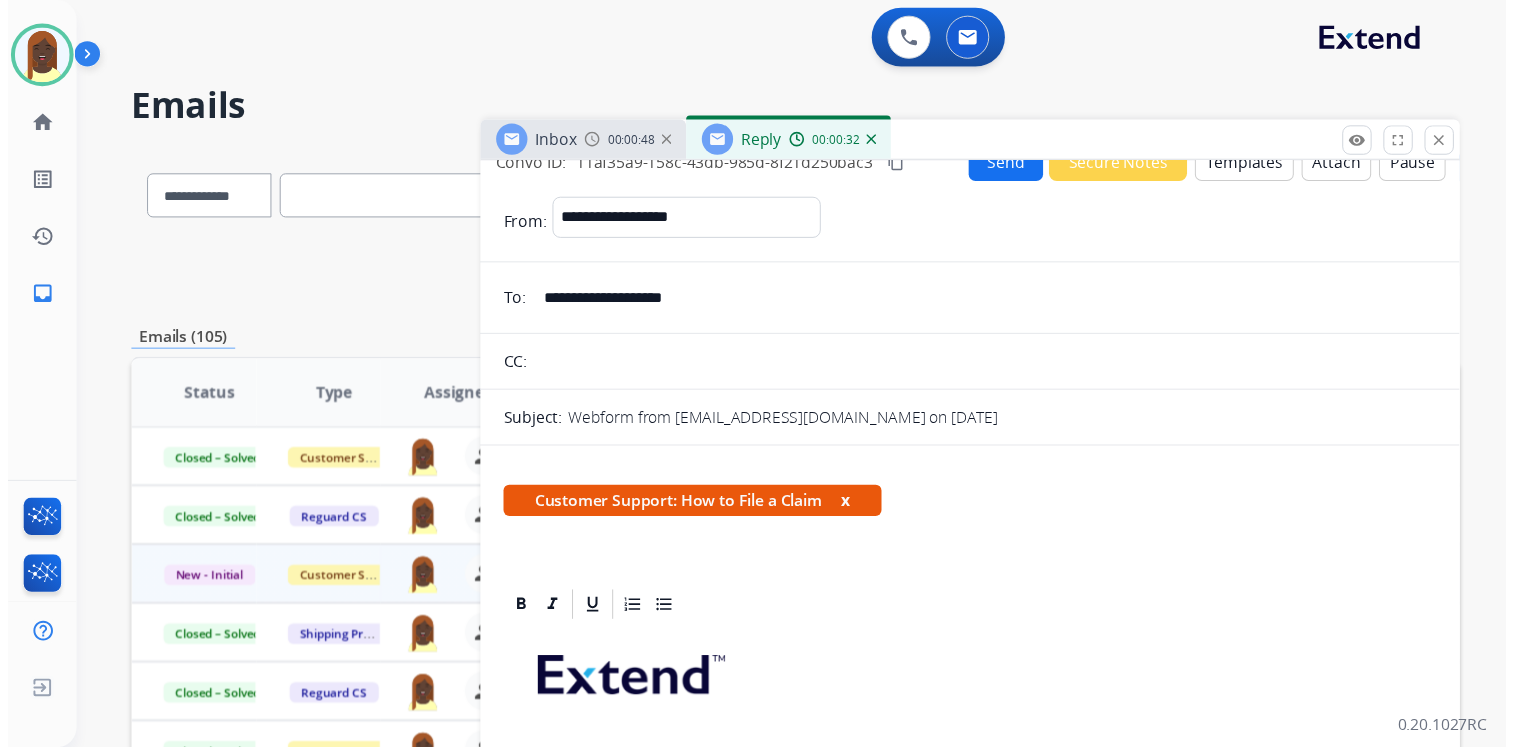 scroll, scrollTop: 0, scrollLeft: 0, axis: both 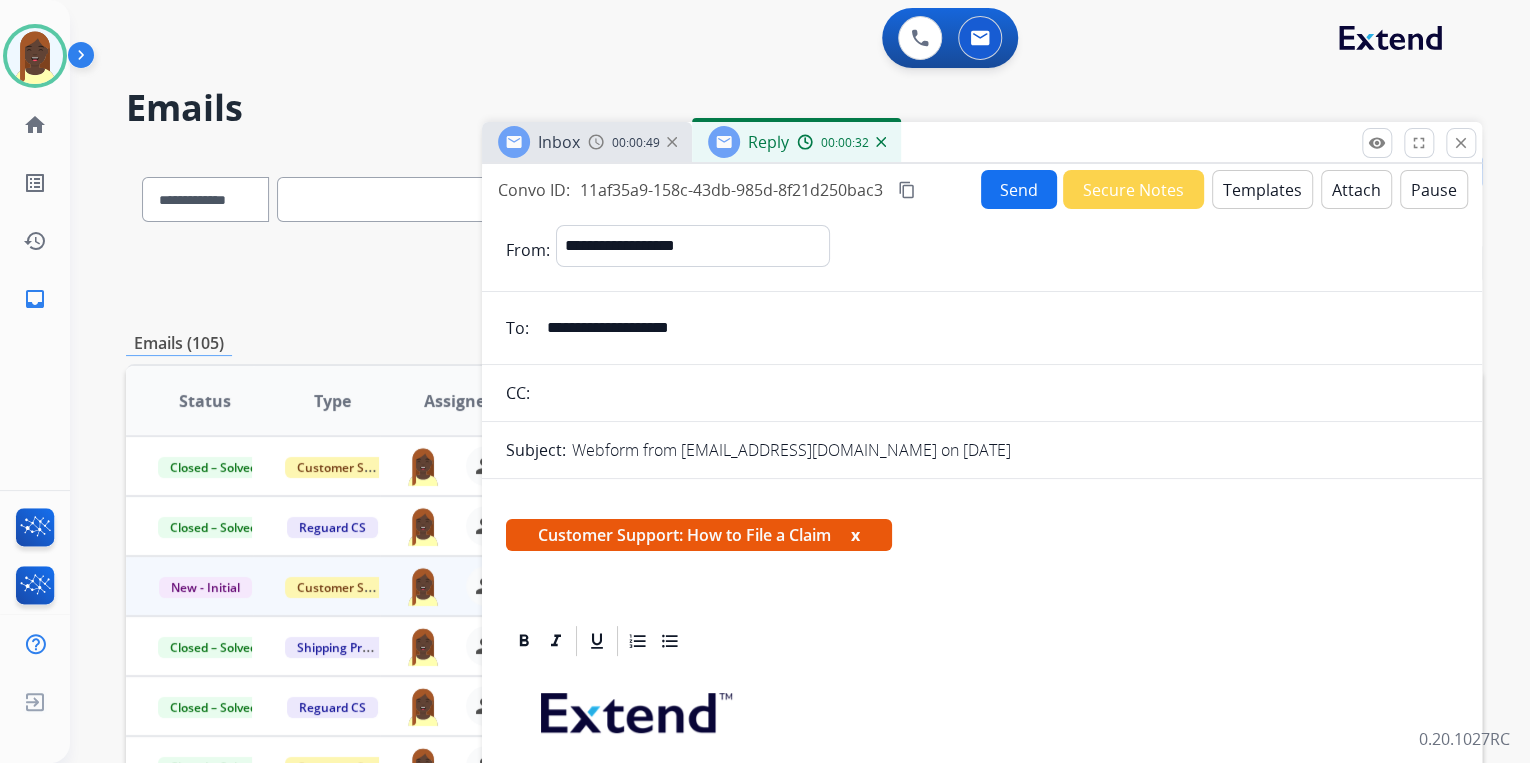 click on "Send" at bounding box center (1019, 189) 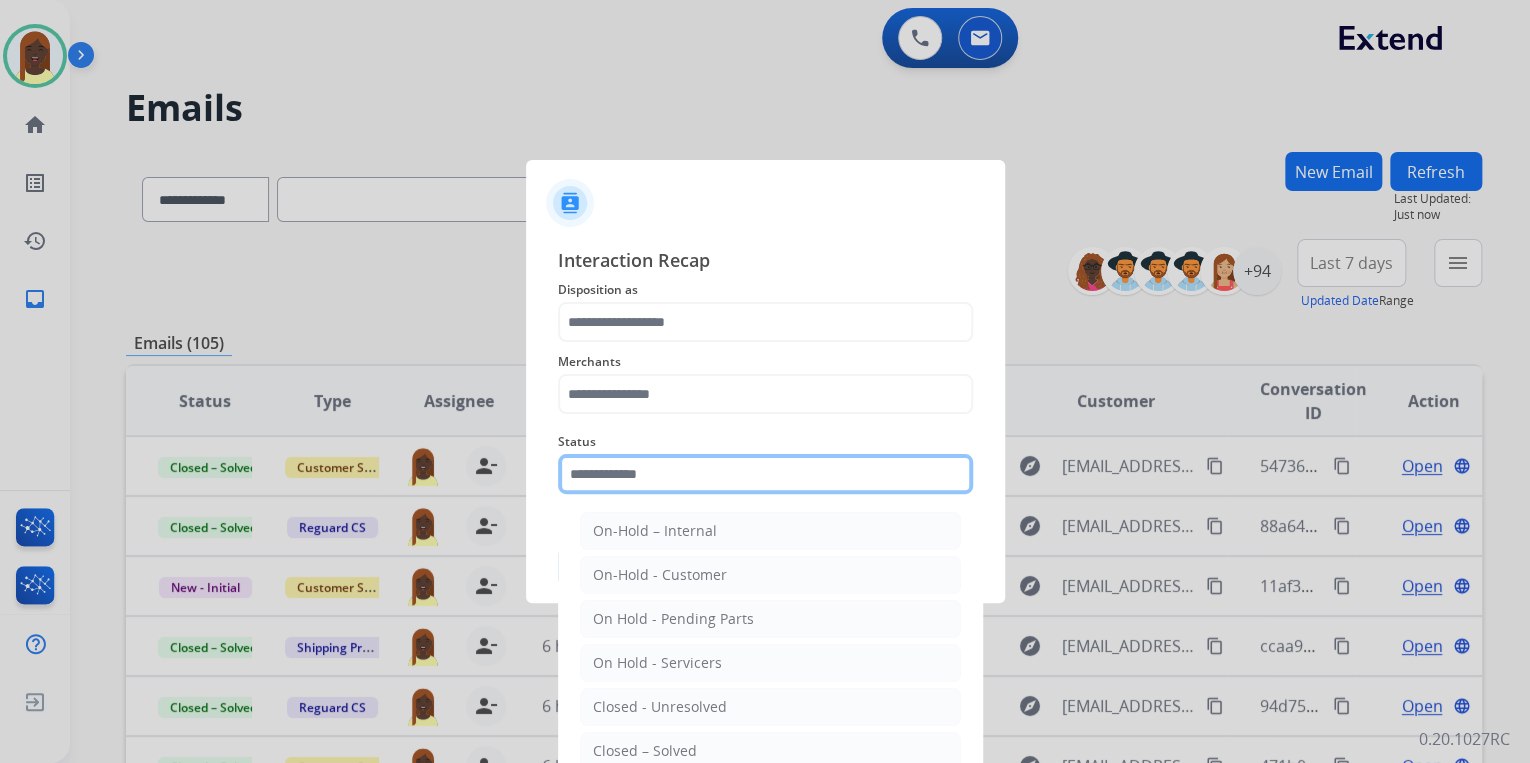 click 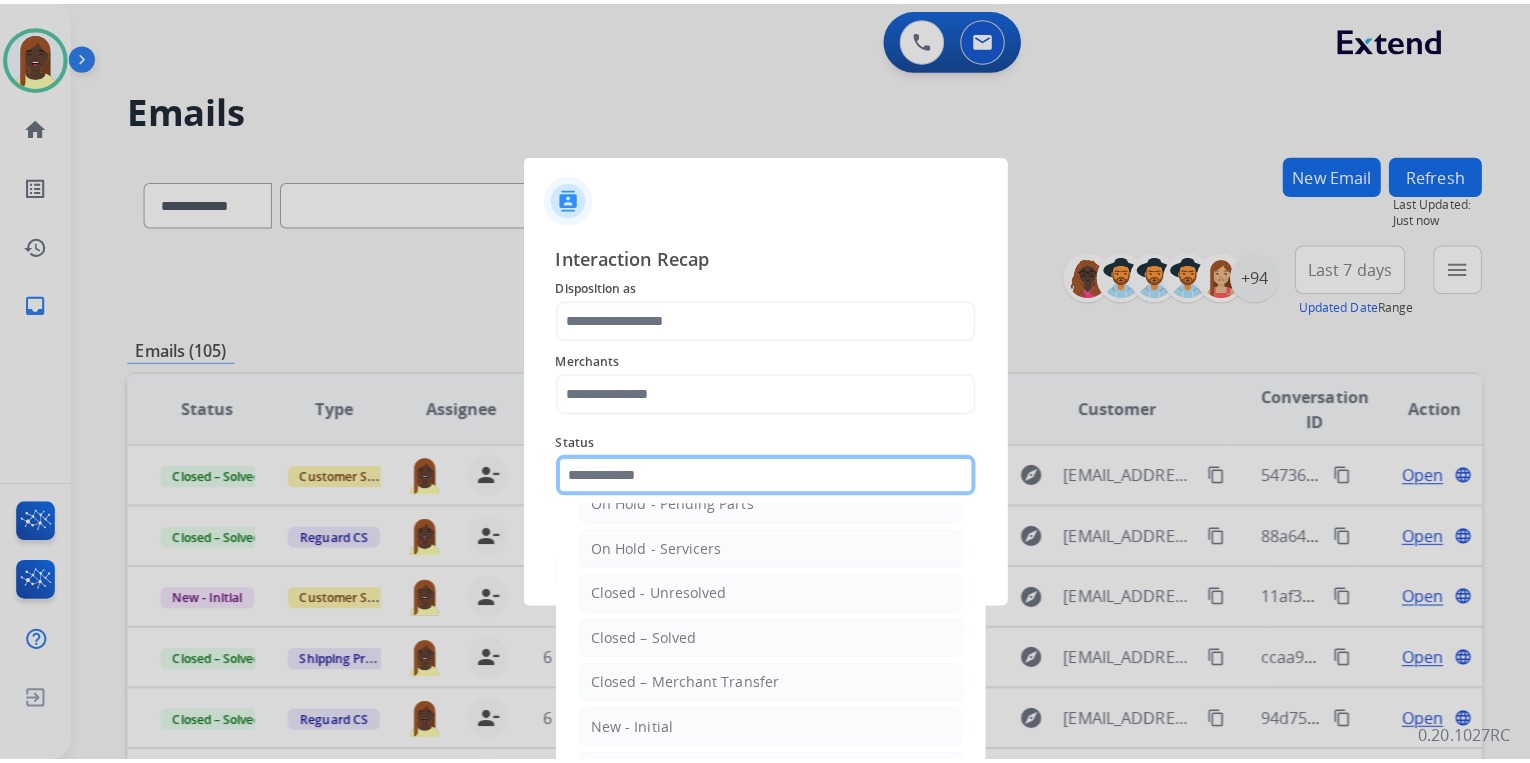 scroll, scrollTop: 36, scrollLeft: 0, axis: vertical 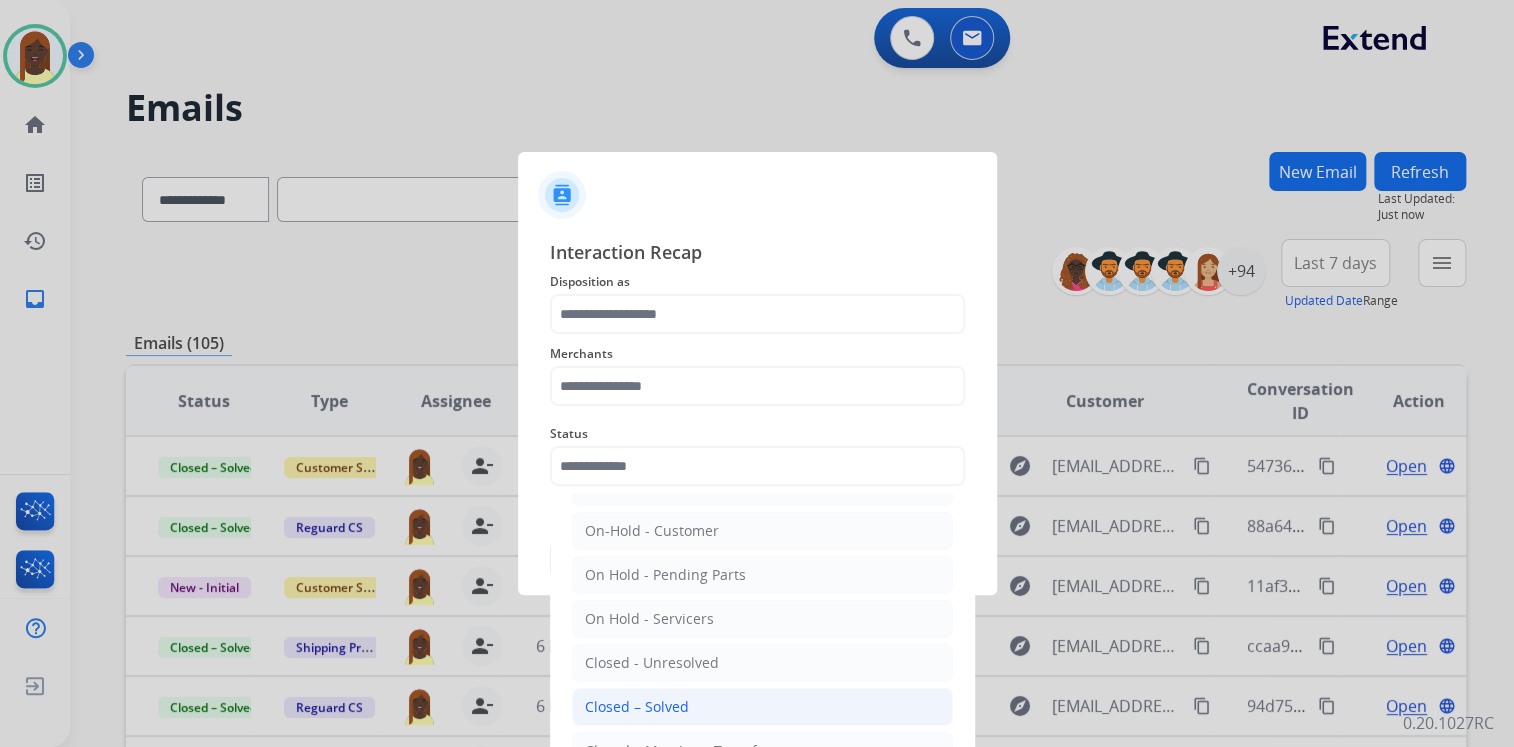 click on "Closed – Solved" 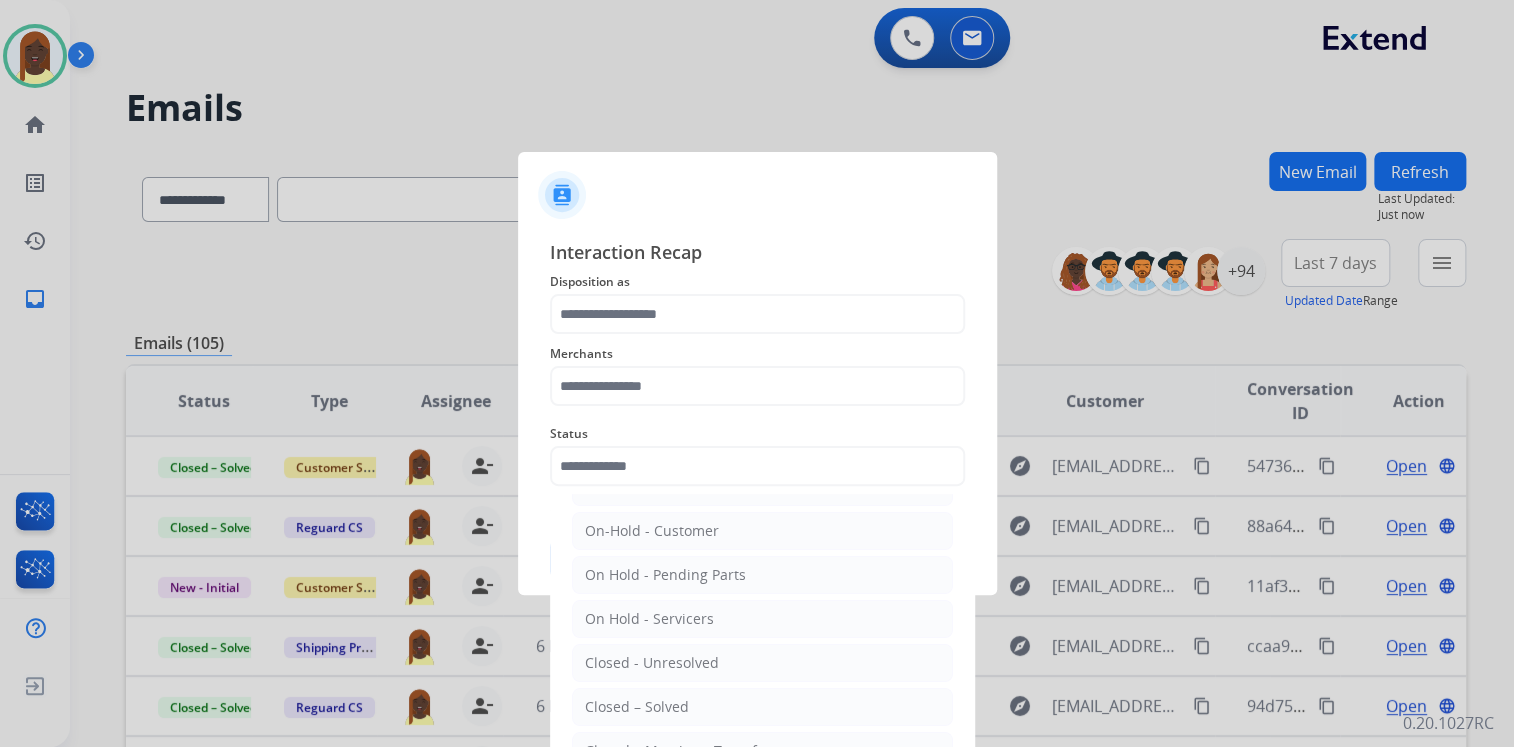 type on "**********" 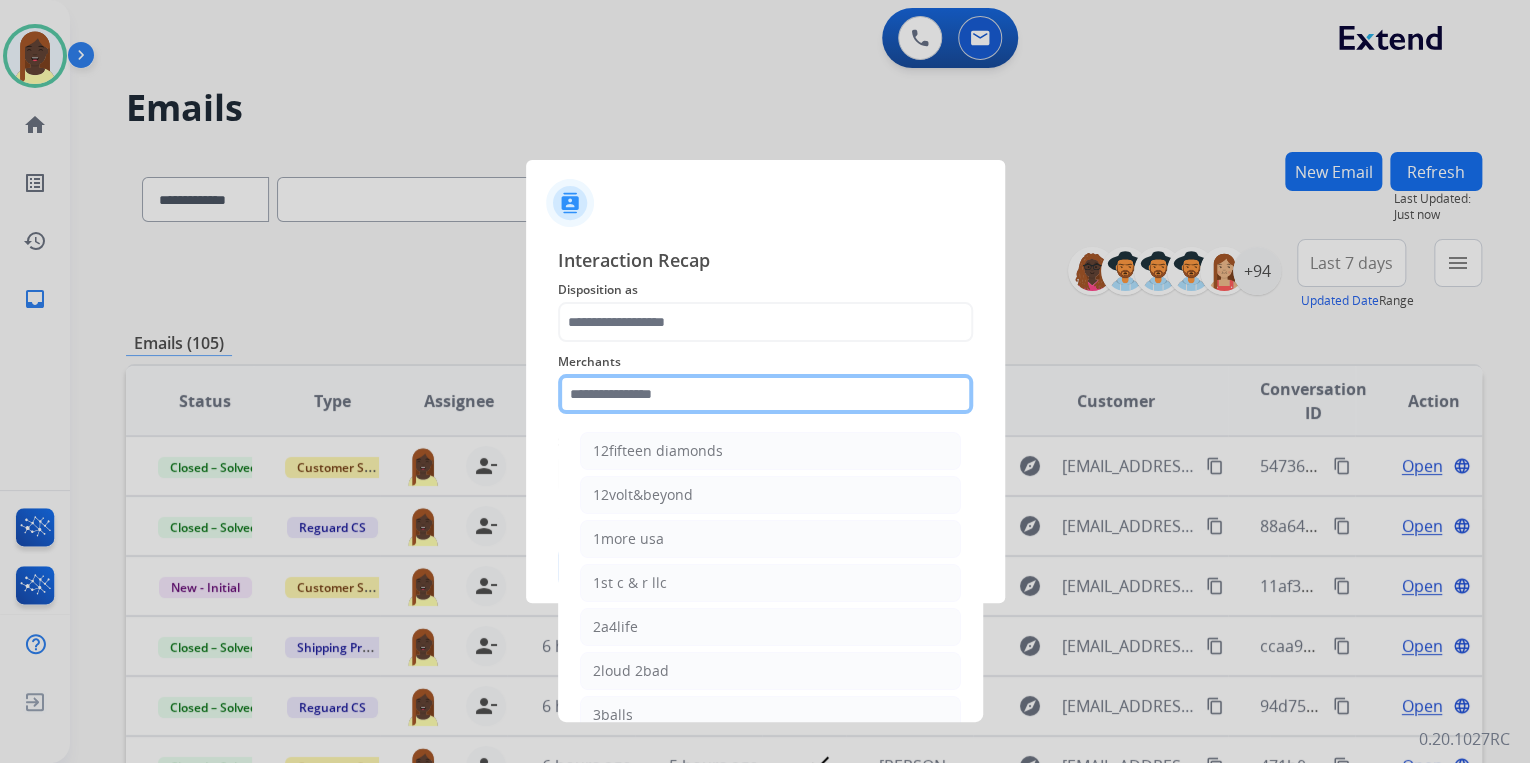 click 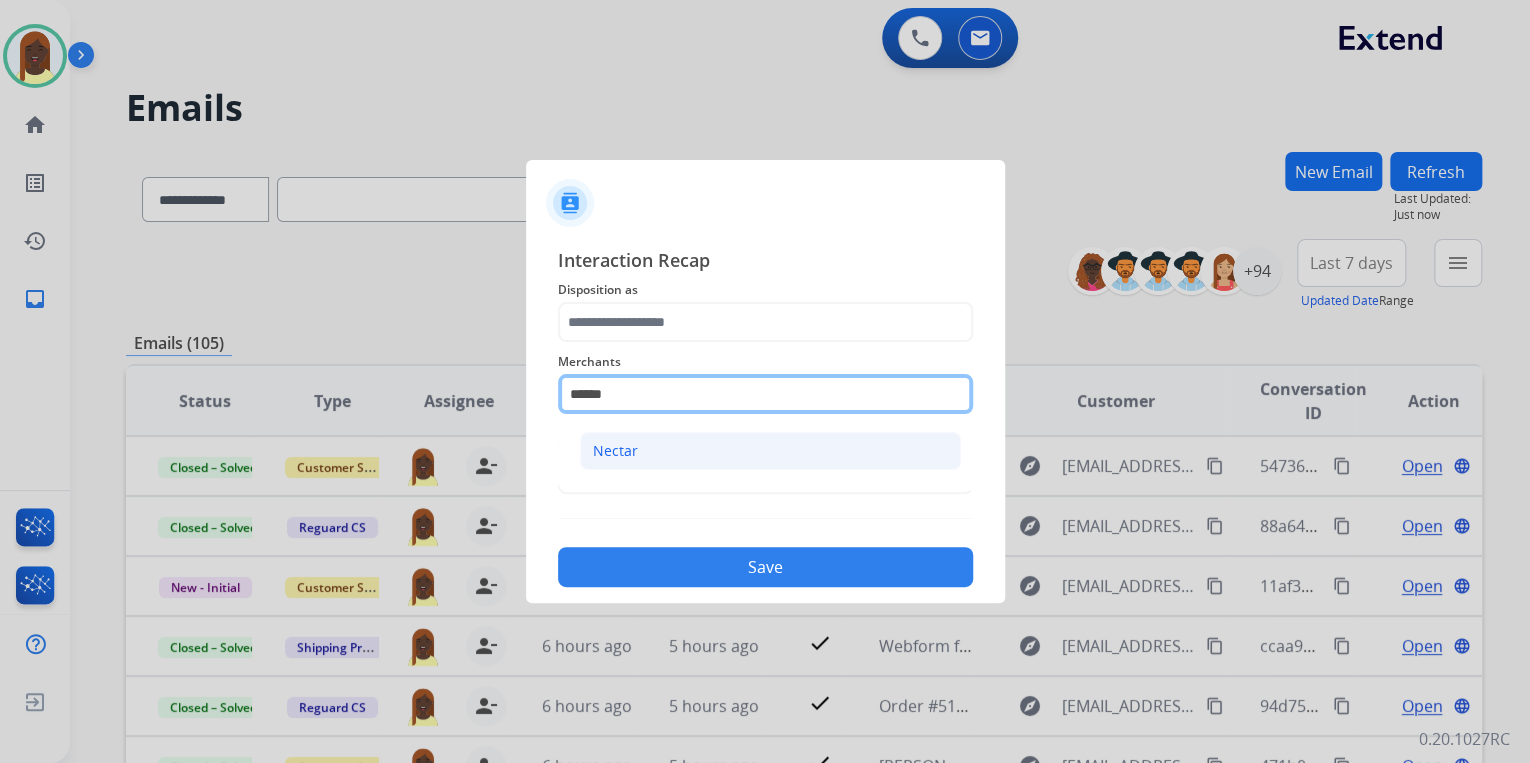 type on "******" 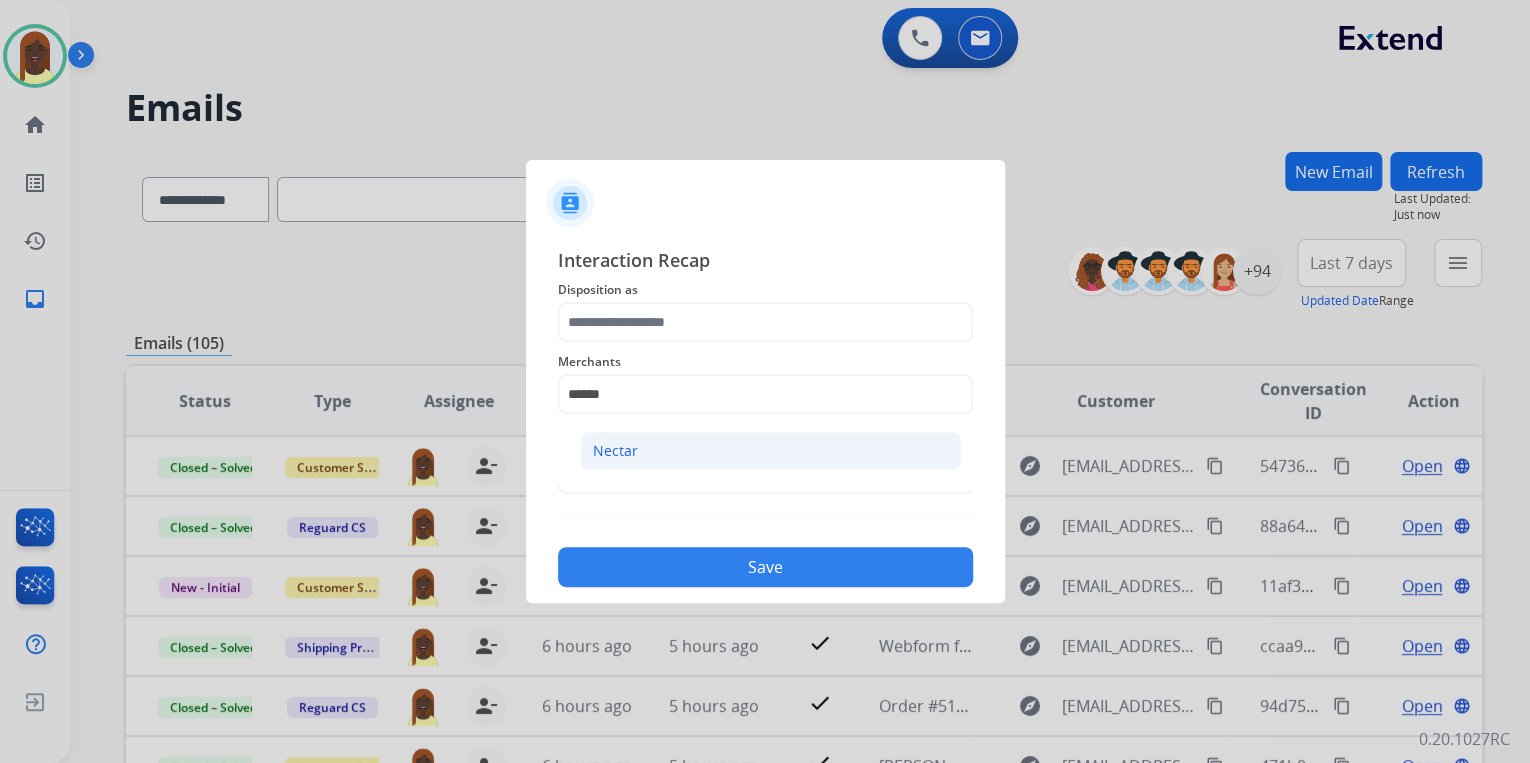 click on "Nectar" 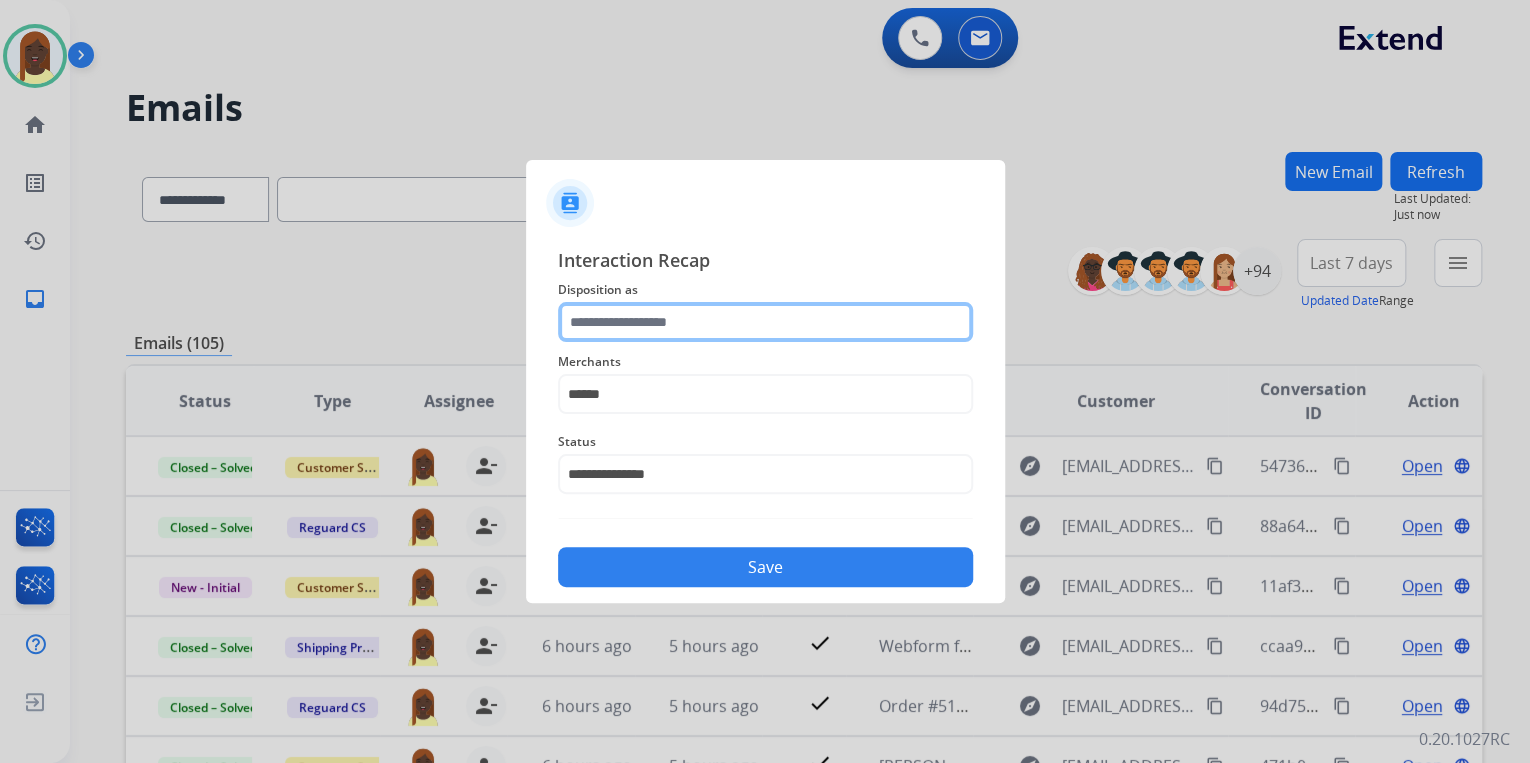 click 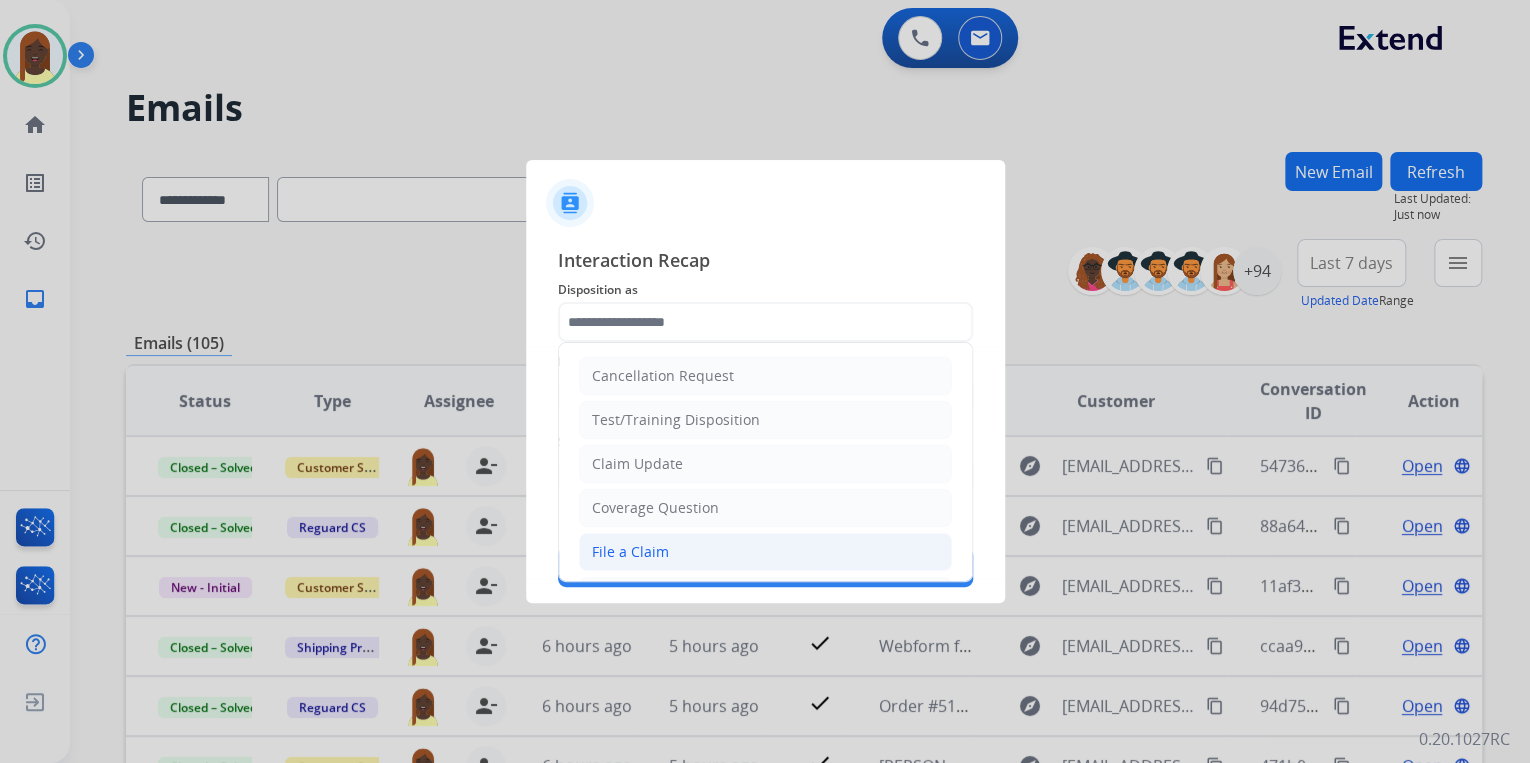 click on "File a Claim" 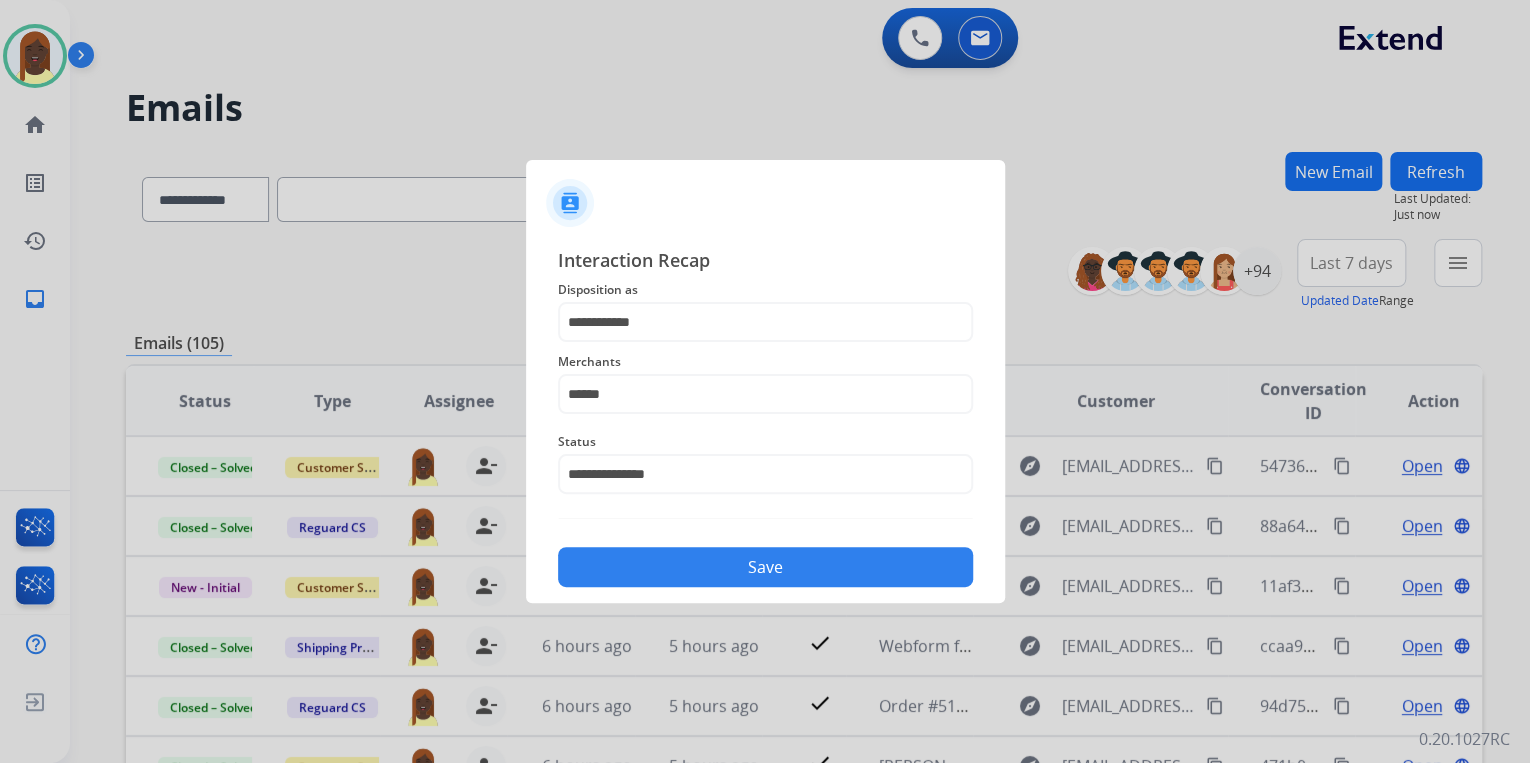 click on "Save" 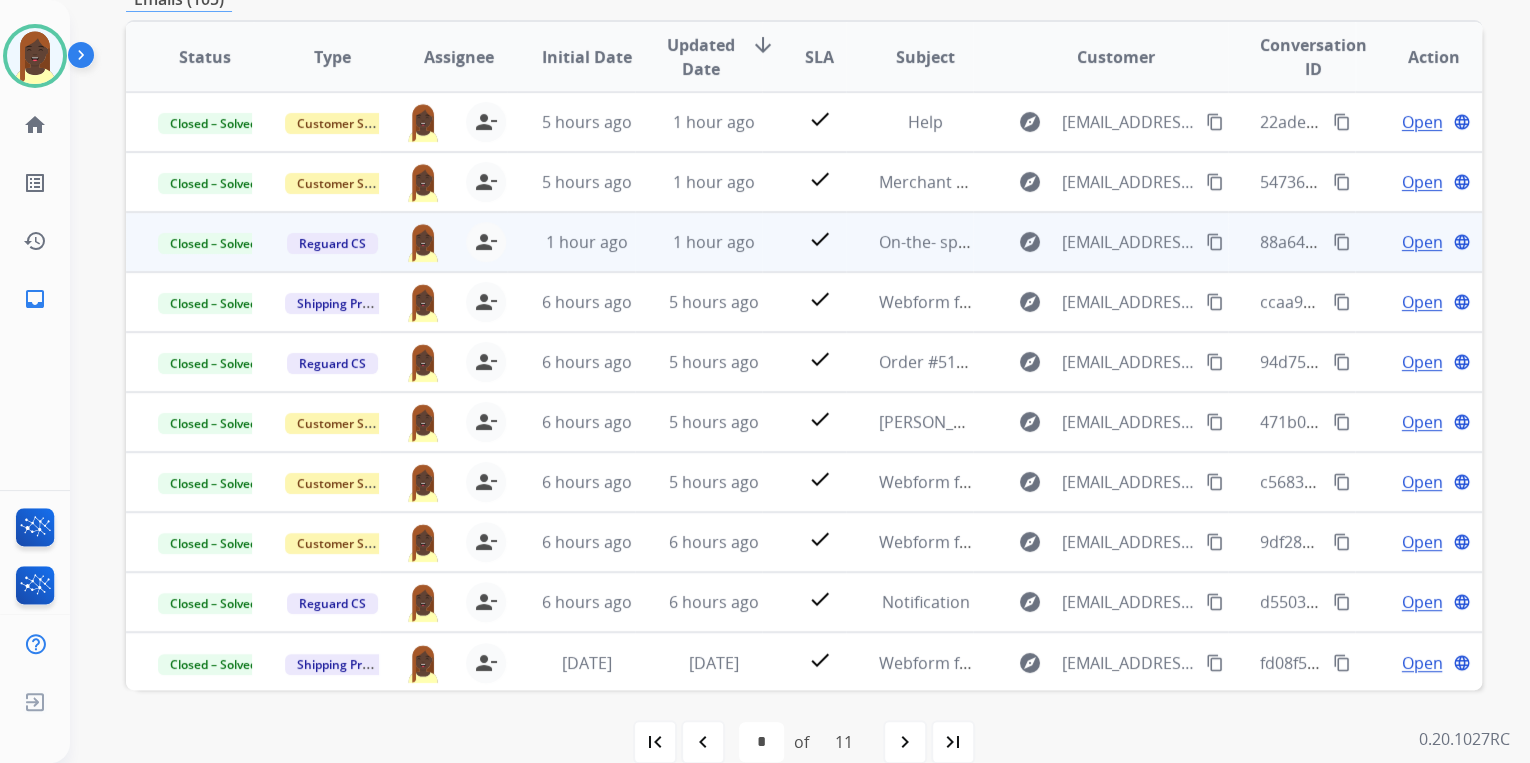 scroll, scrollTop: 374, scrollLeft: 0, axis: vertical 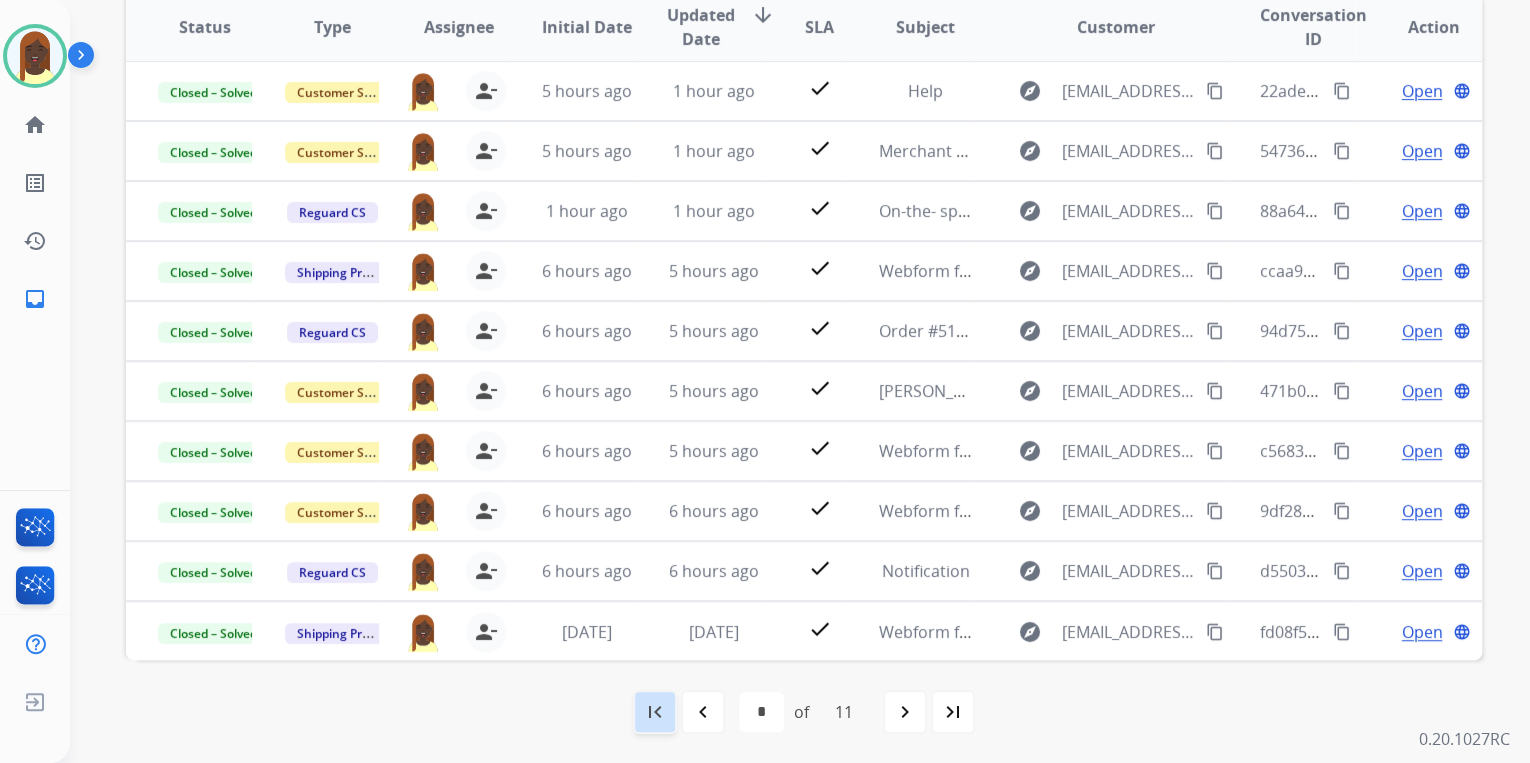 click on "first_page" at bounding box center [655, 712] 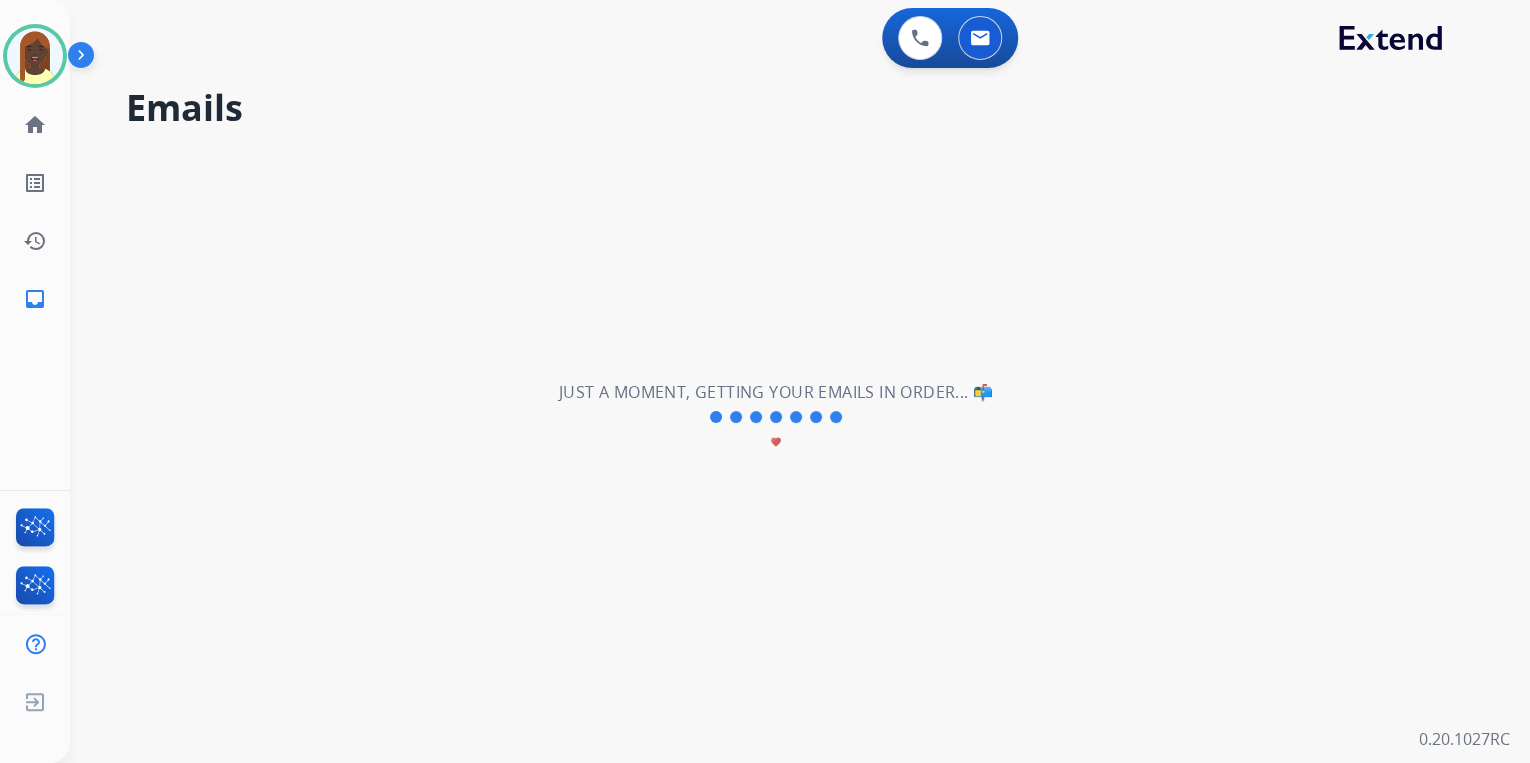 scroll, scrollTop: 0, scrollLeft: 0, axis: both 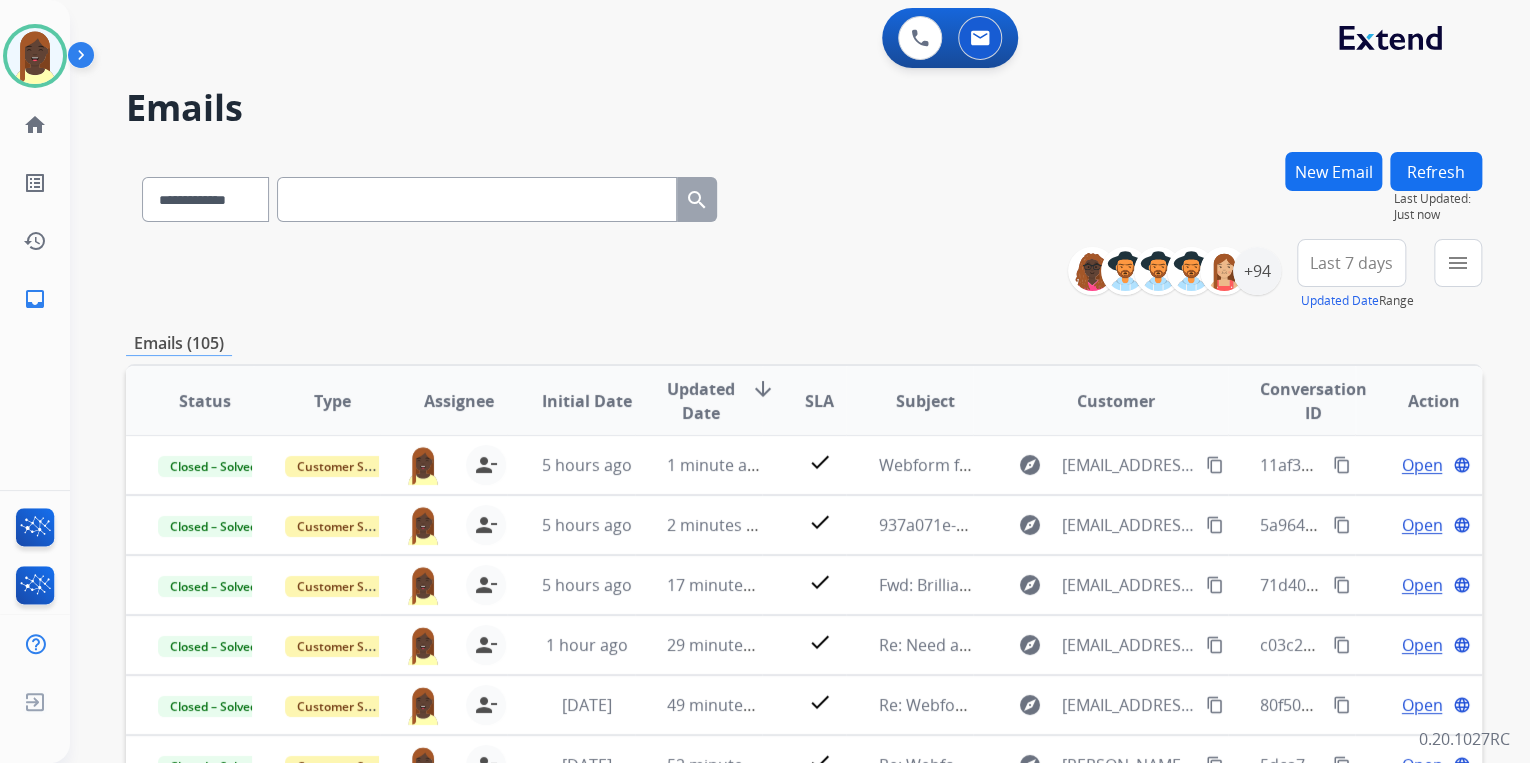click on "**********" at bounding box center (804, 275) 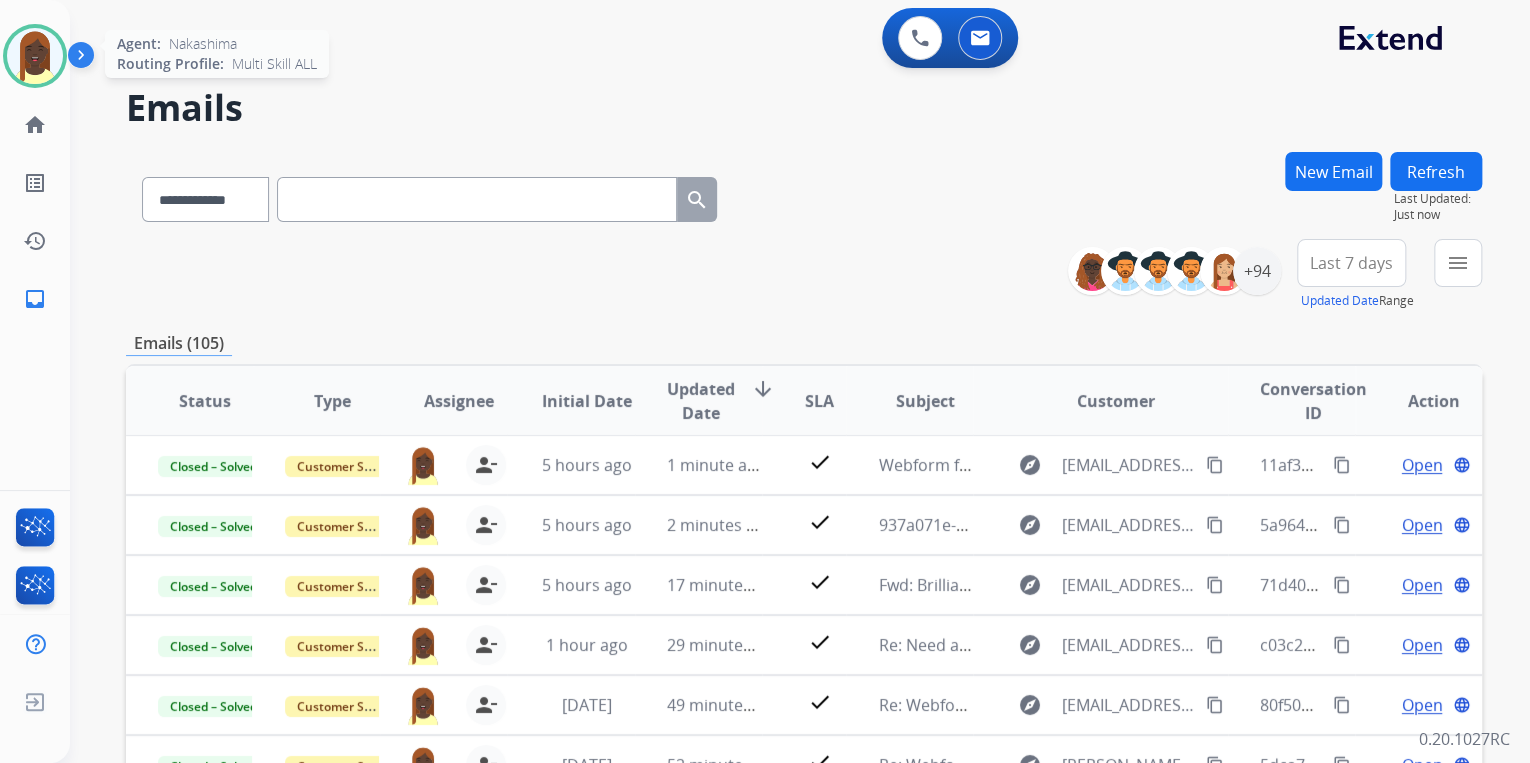 click at bounding box center (35, 56) 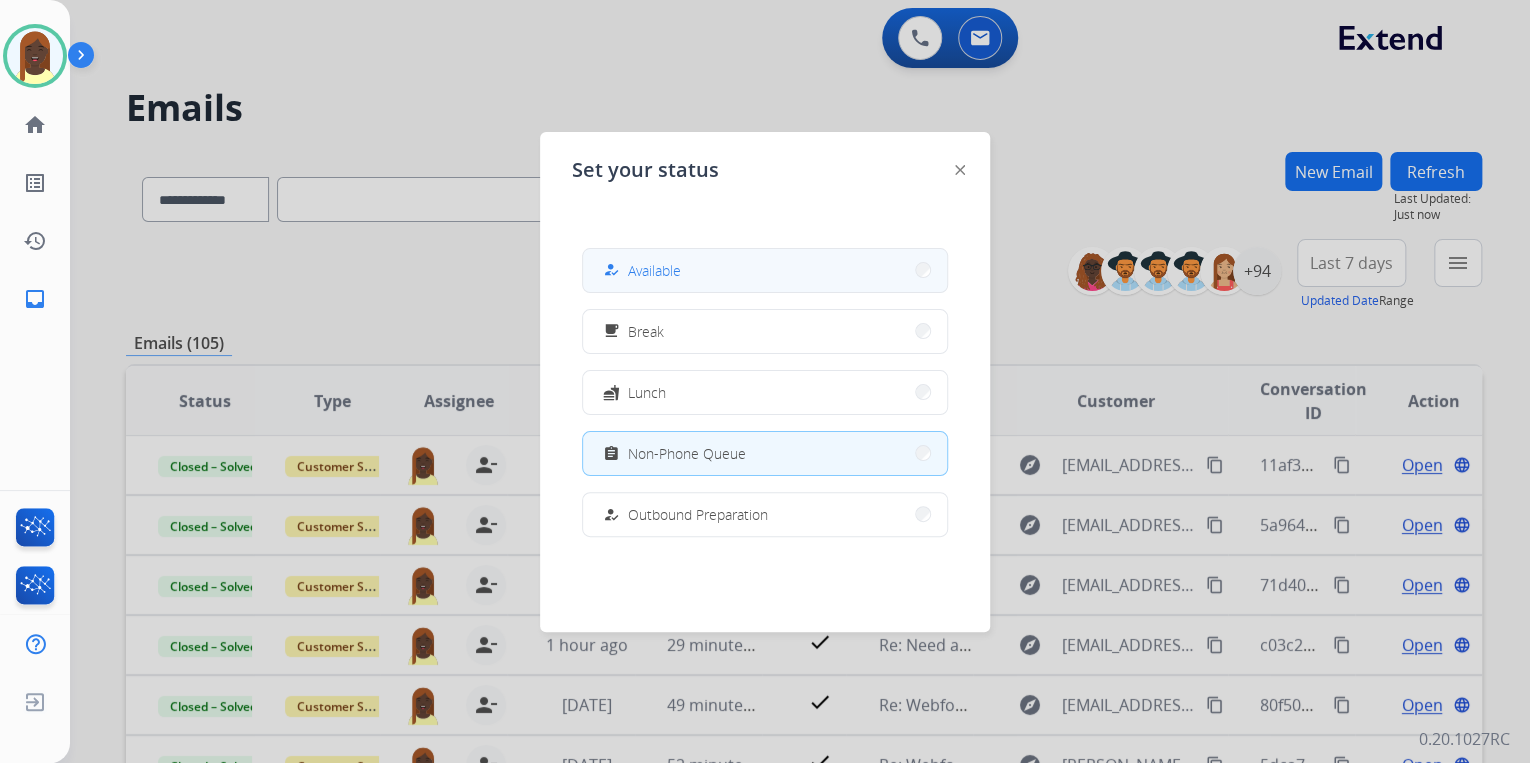 click on "how_to_reg Available" at bounding box center [765, 270] 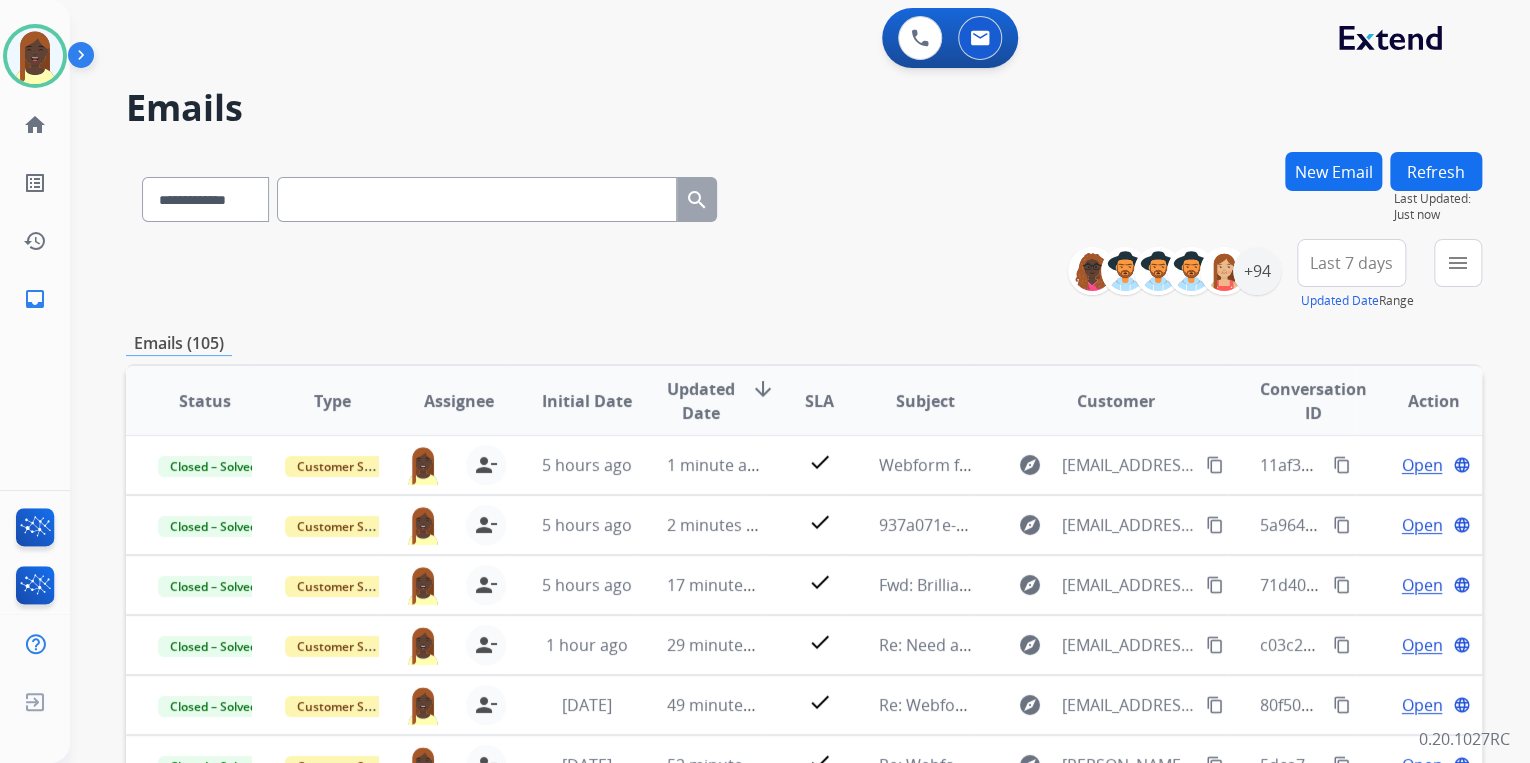click on "**********" at bounding box center [804, 195] 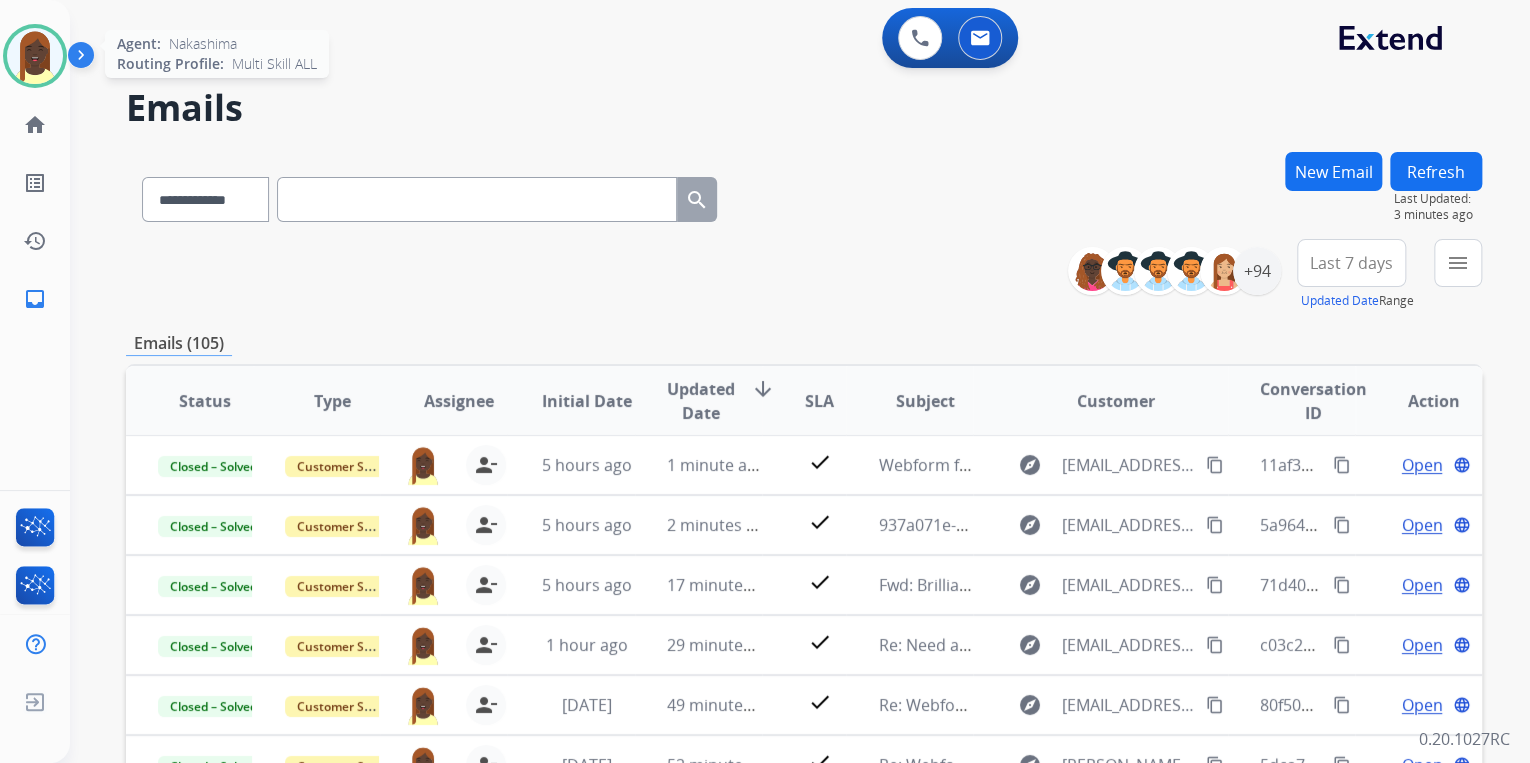 click at bounding box center (35, 56) 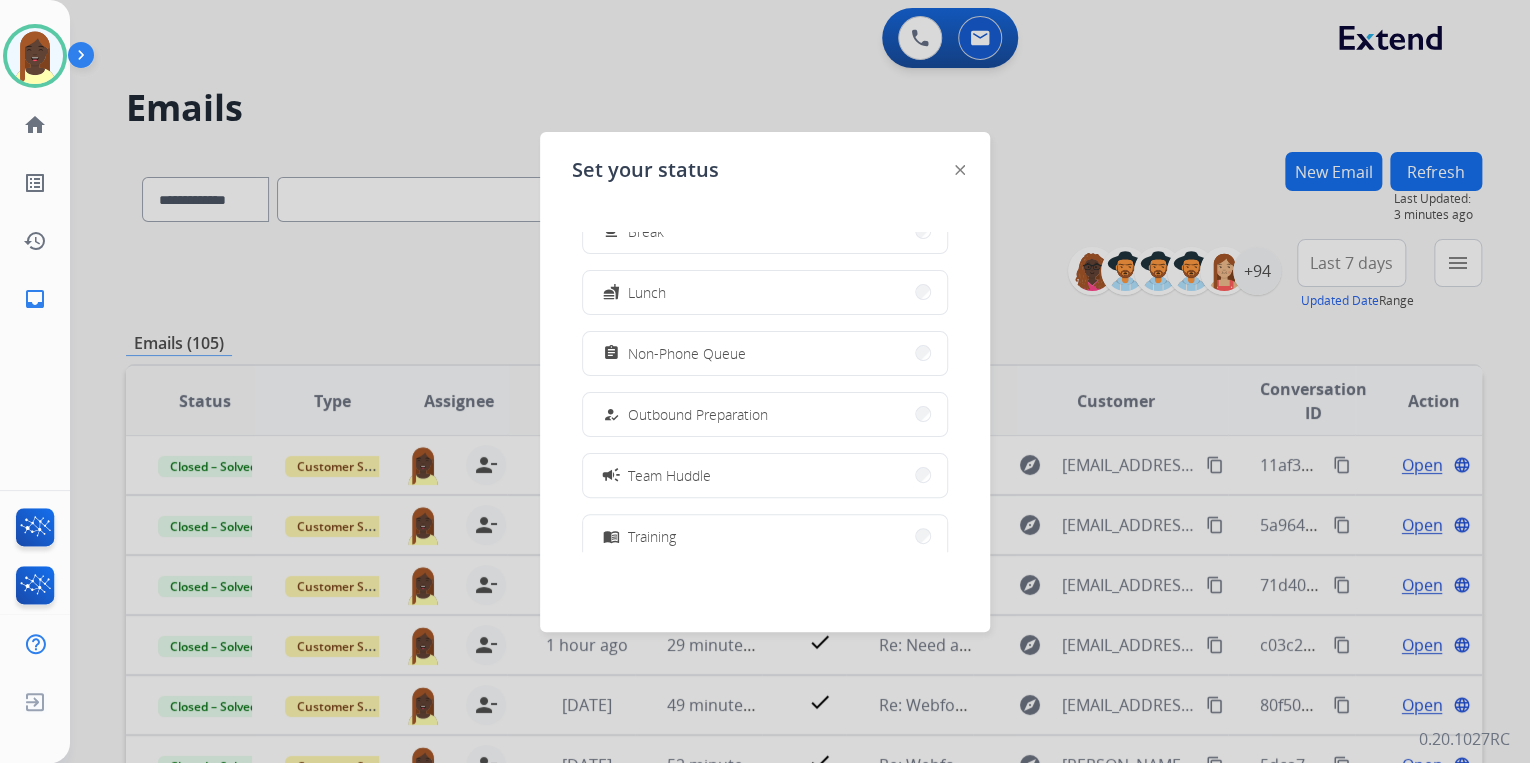 scroll, scrollTop: 376, scrollLeft: 0, axis: vertical 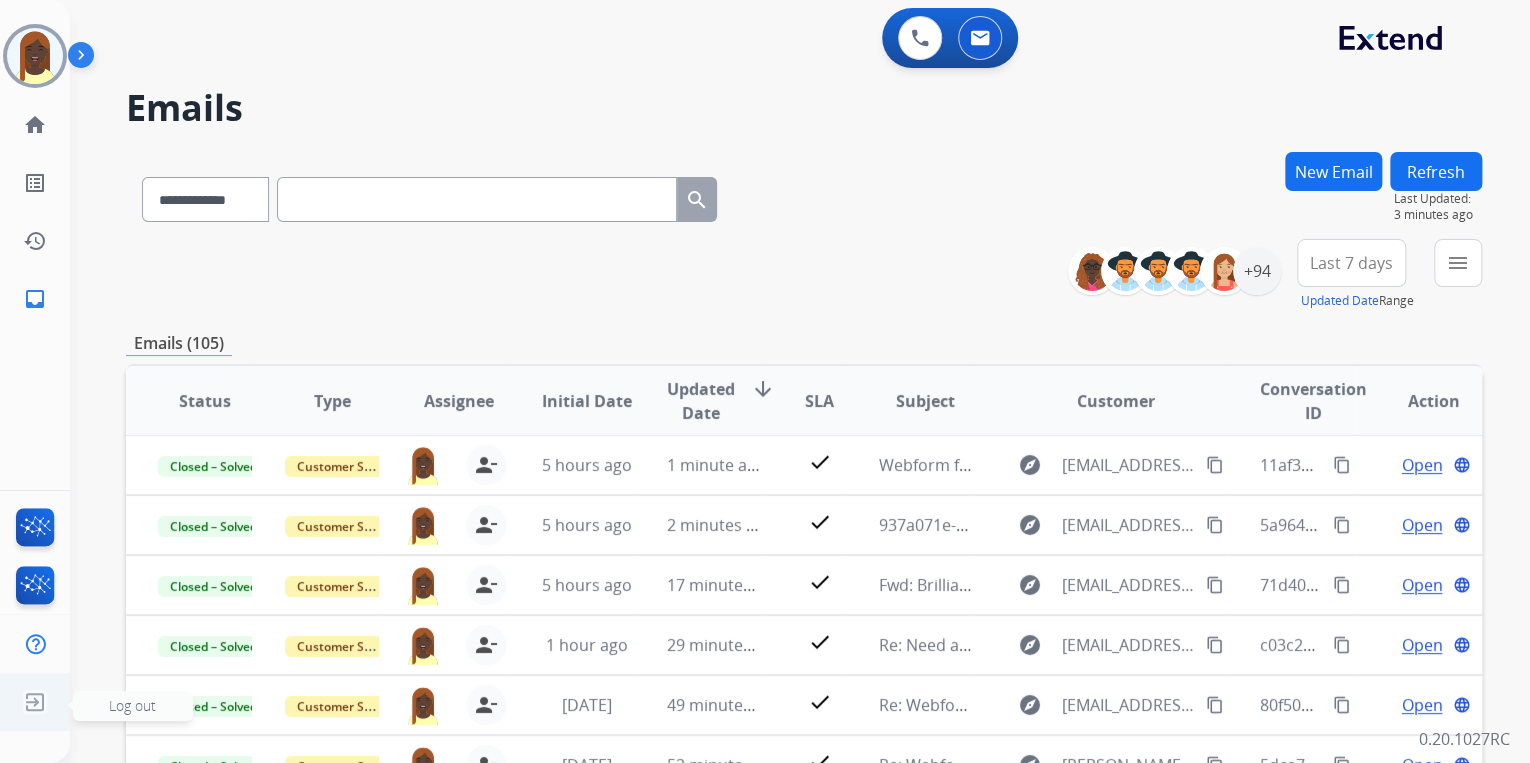 click on "Log out" 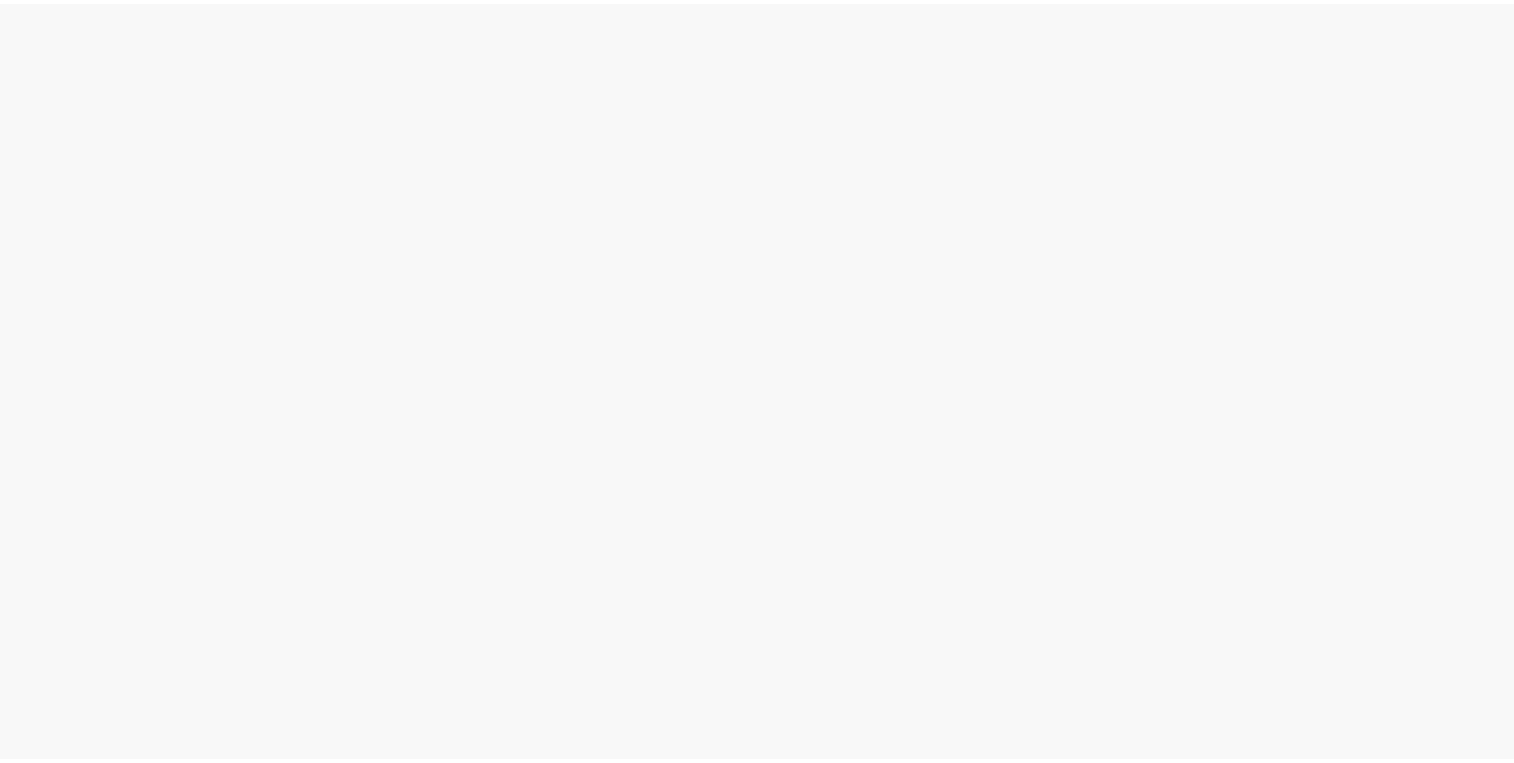 scroll, scrollTop: 0, scrollLeft: 0, axis: both 